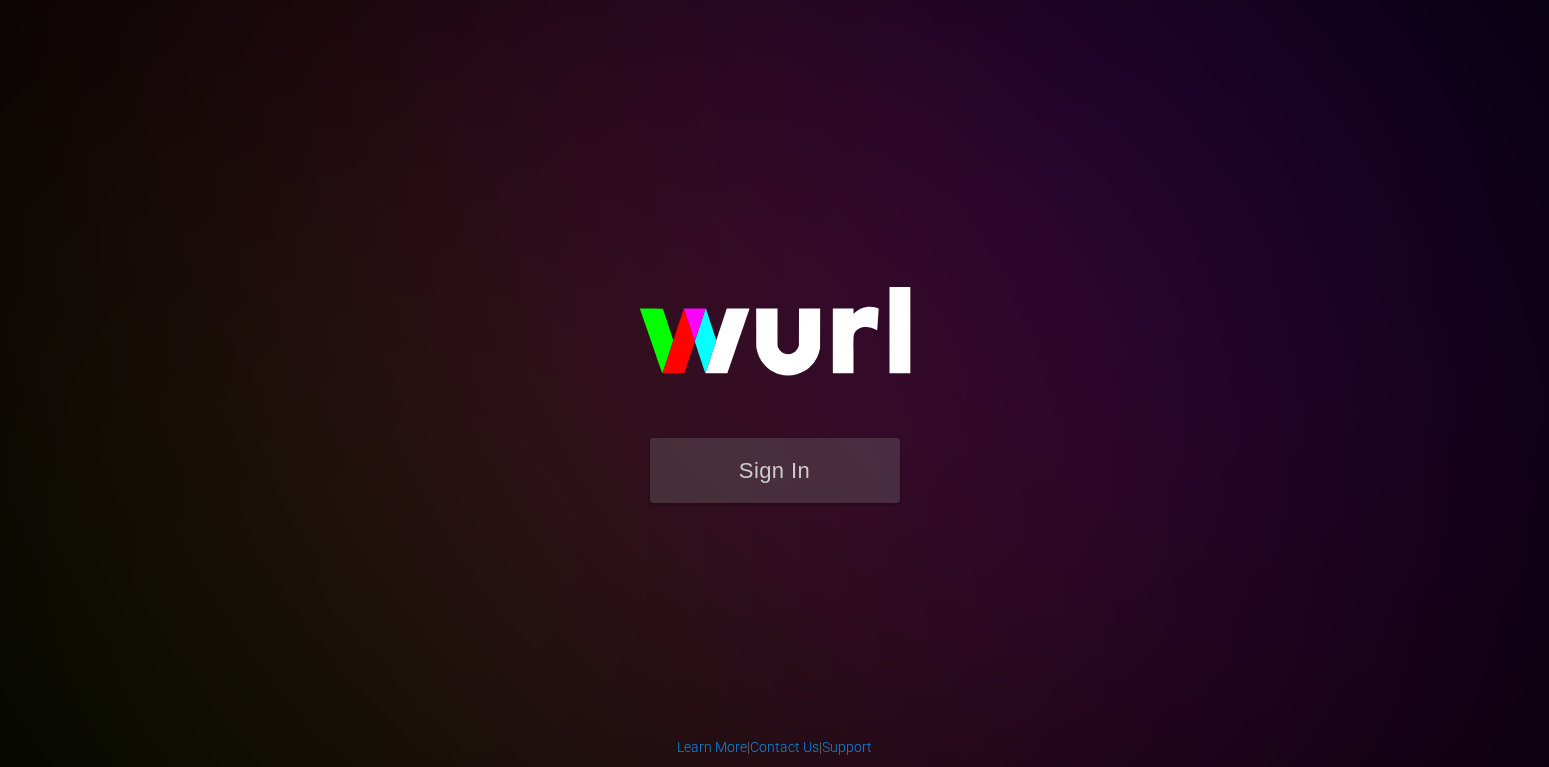scroll, scrollTop: 0, scrollLeft: 0, axis: both 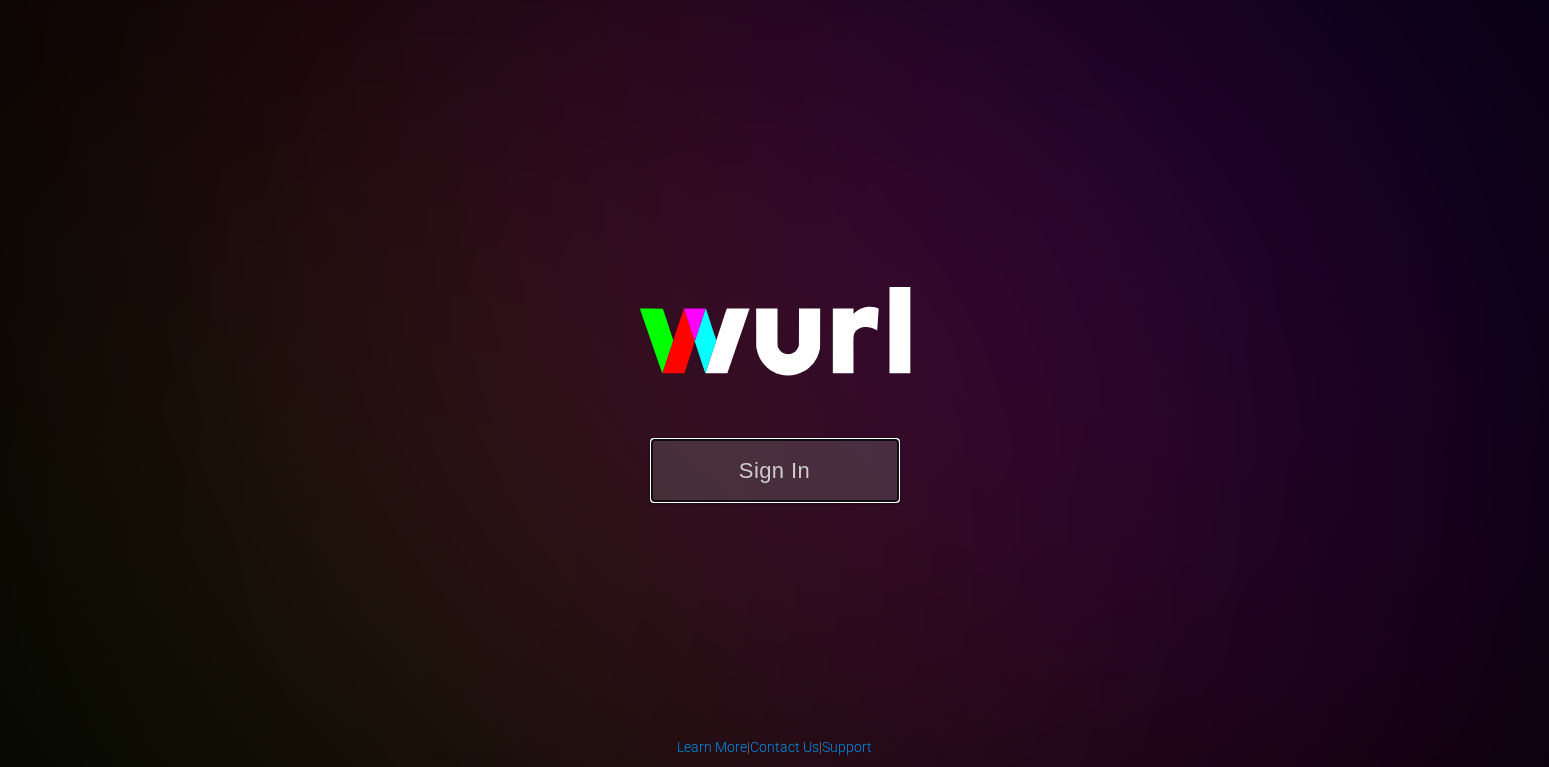 click on "Sign In" at bounding box center [775, 470] 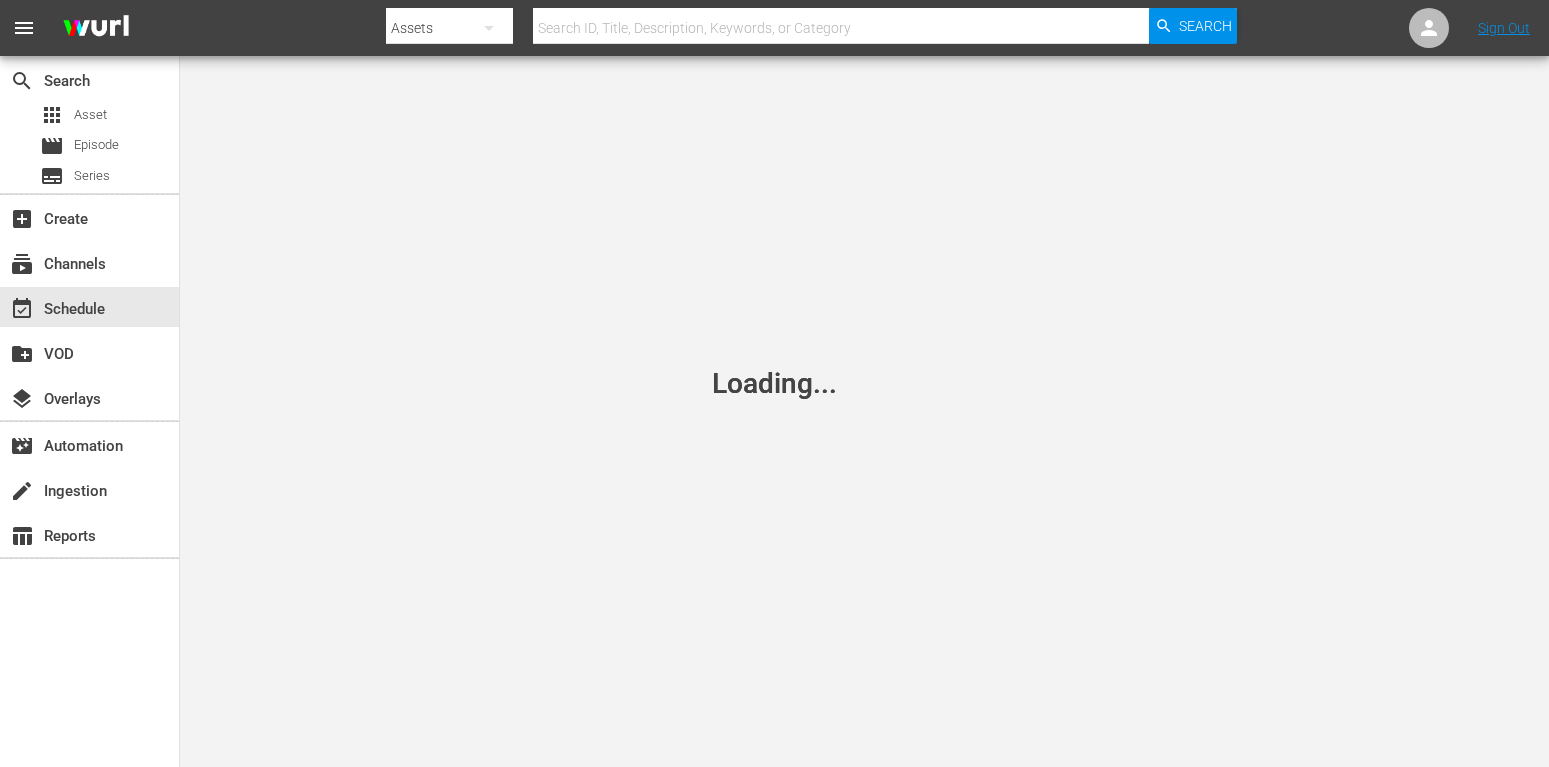 scroll, scrollTop: 0, scrollLeft: 0, axis: both 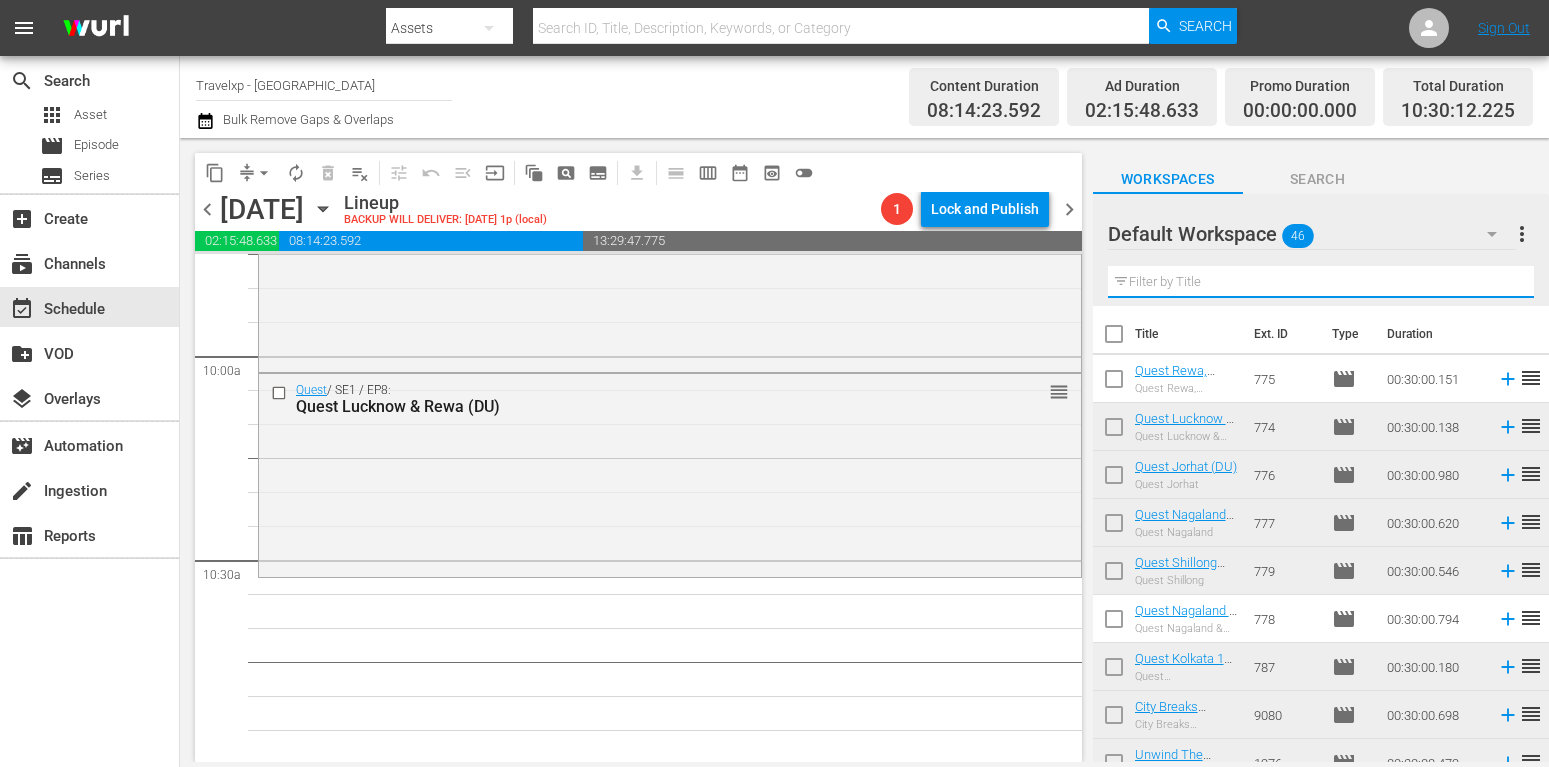 click at bounding box center (1321, 282) 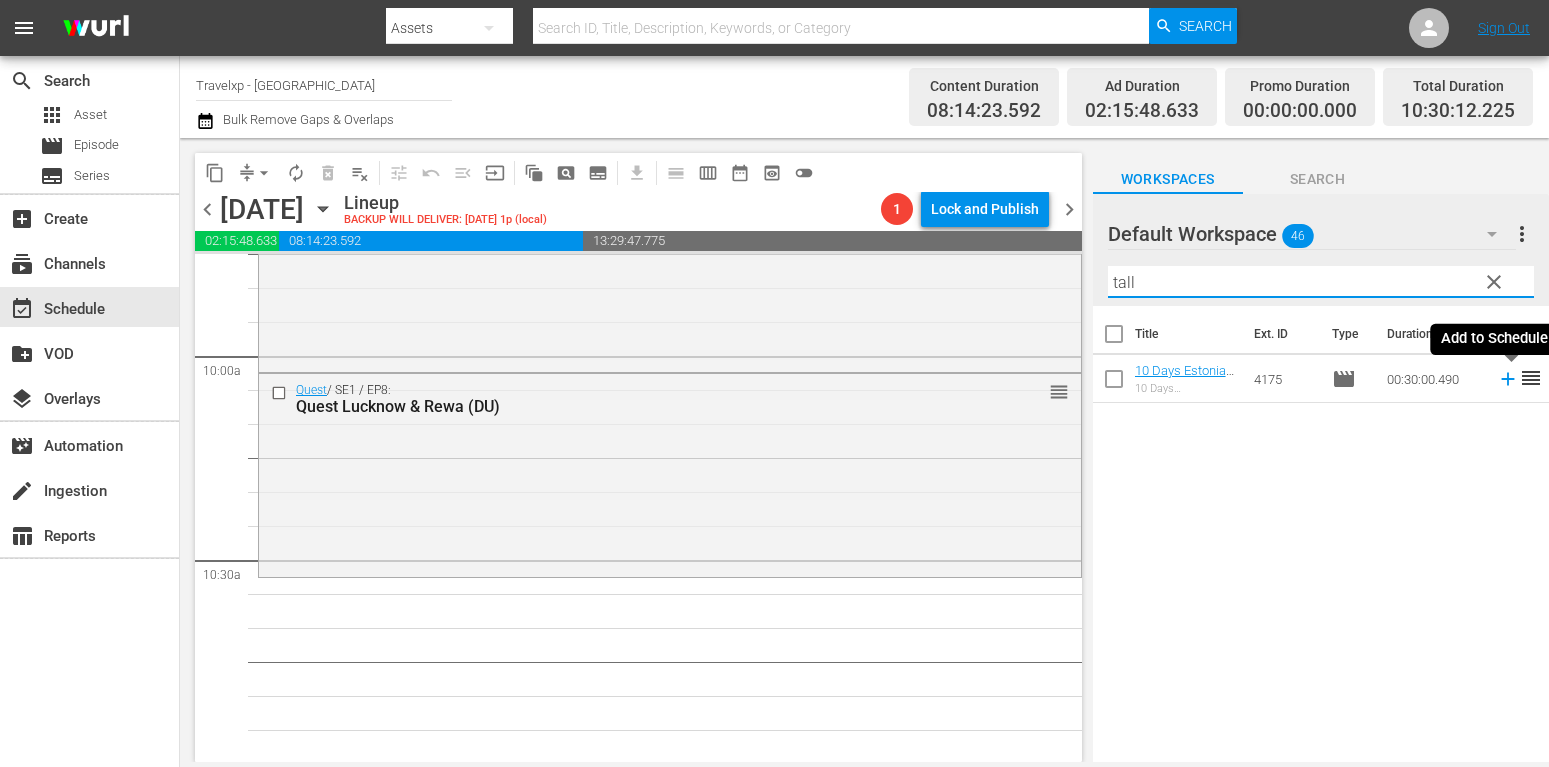 type on "tall" 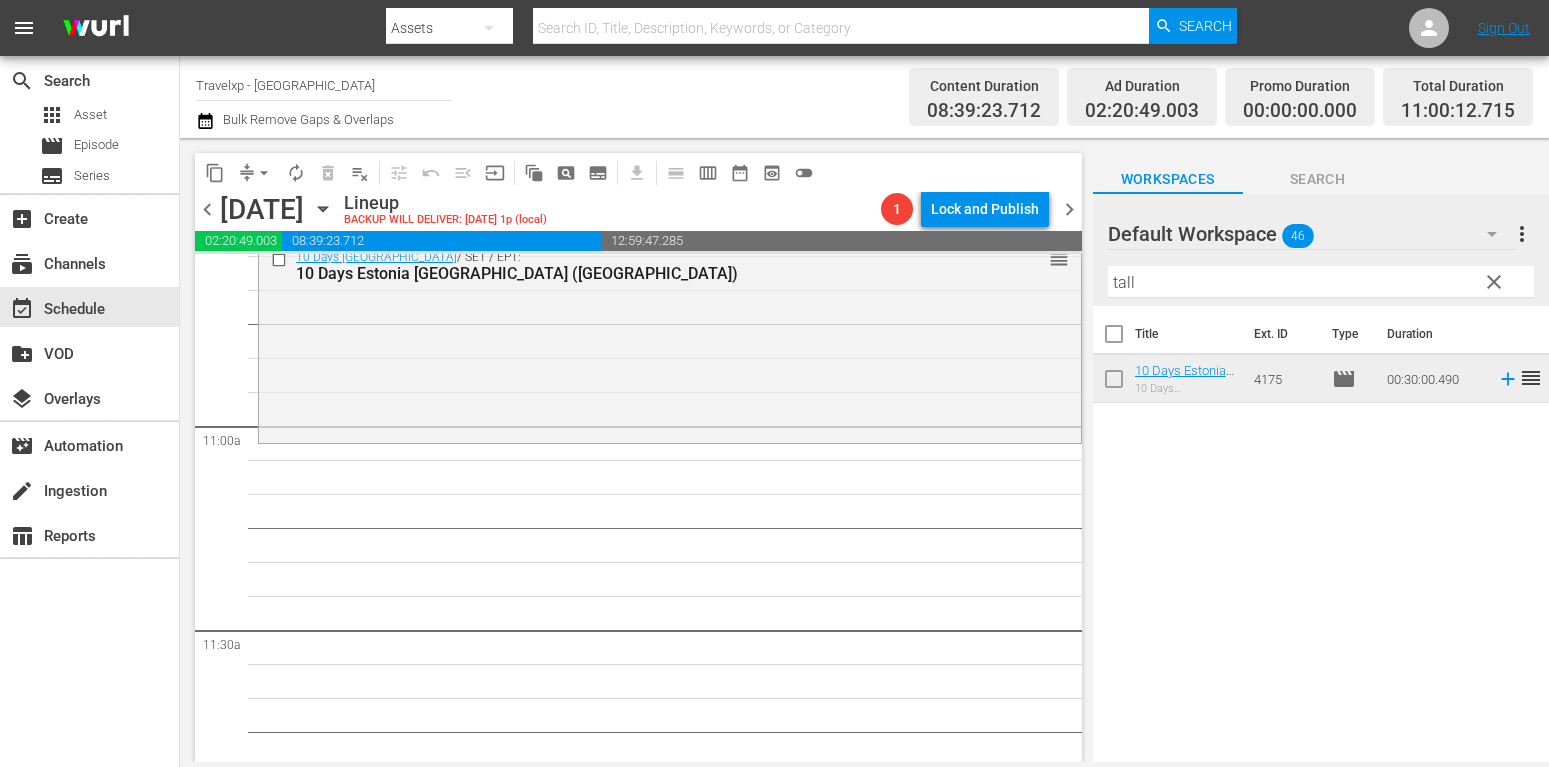 scroll, scrollTop: 4284, scrollLeft: 0, axis: vertical 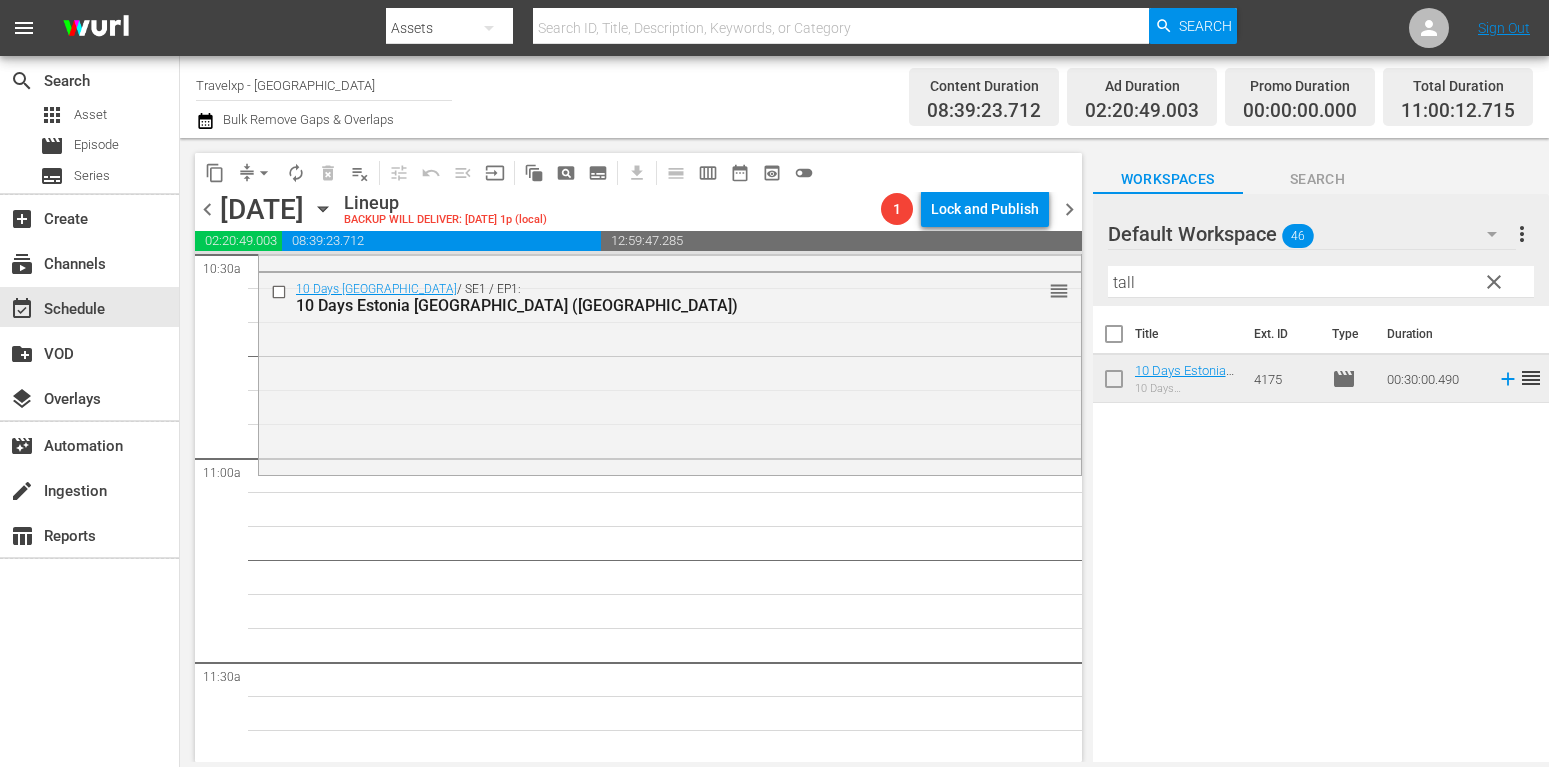 click on "clear" at bounding box center (1494, 282) 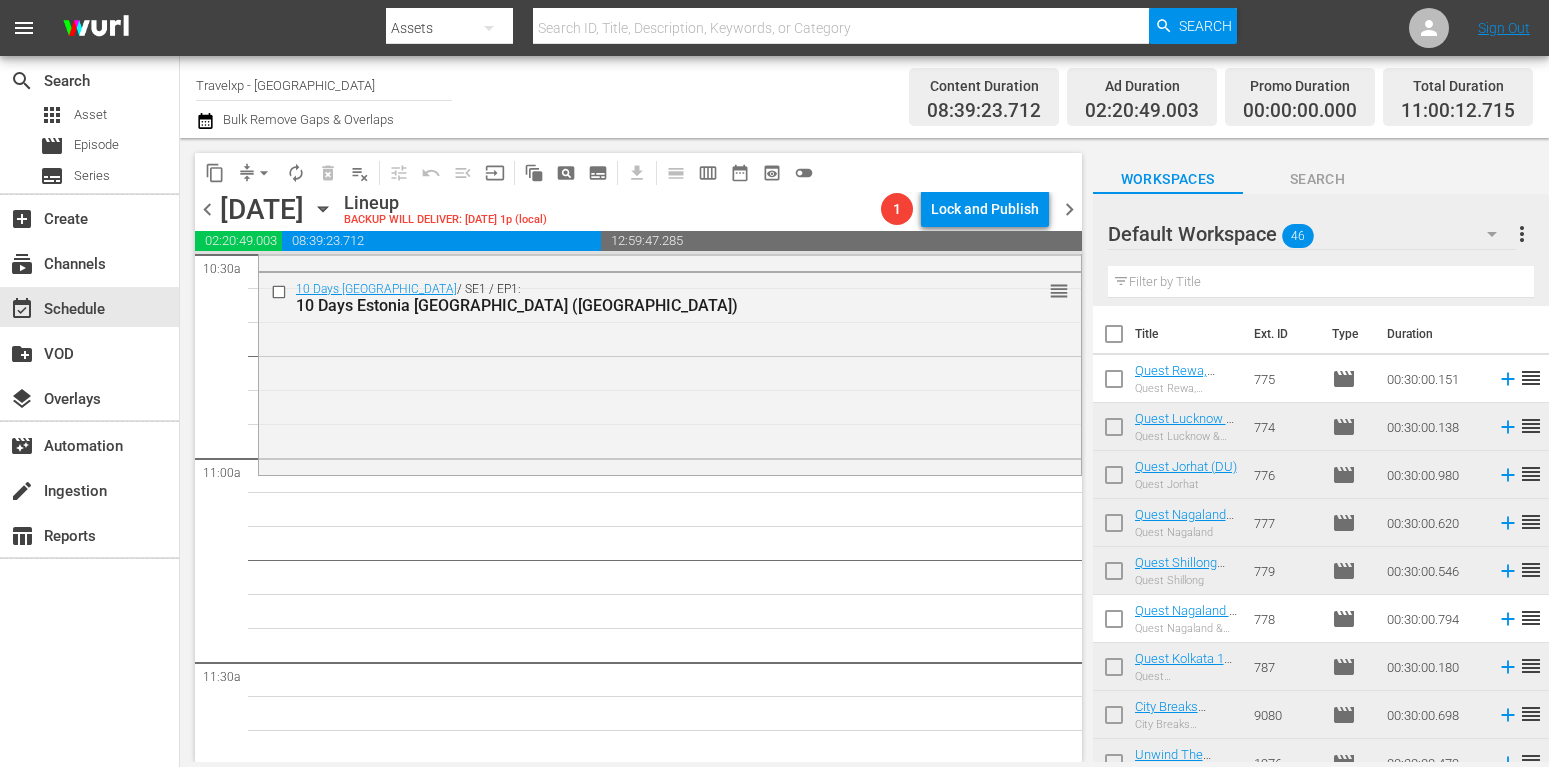 click at bounding box center [1321, 282] 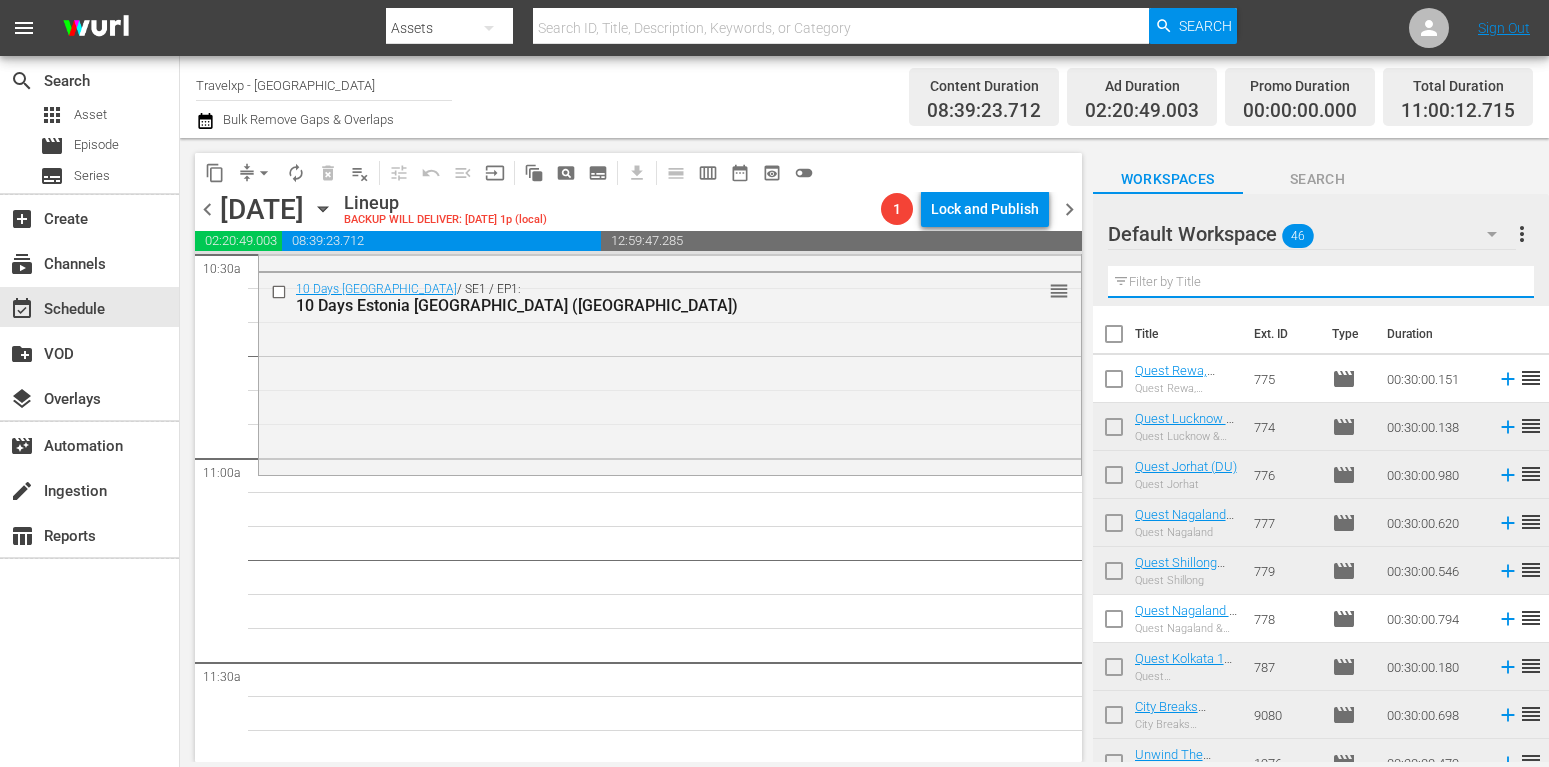 click at bounding box center (1321, 282) 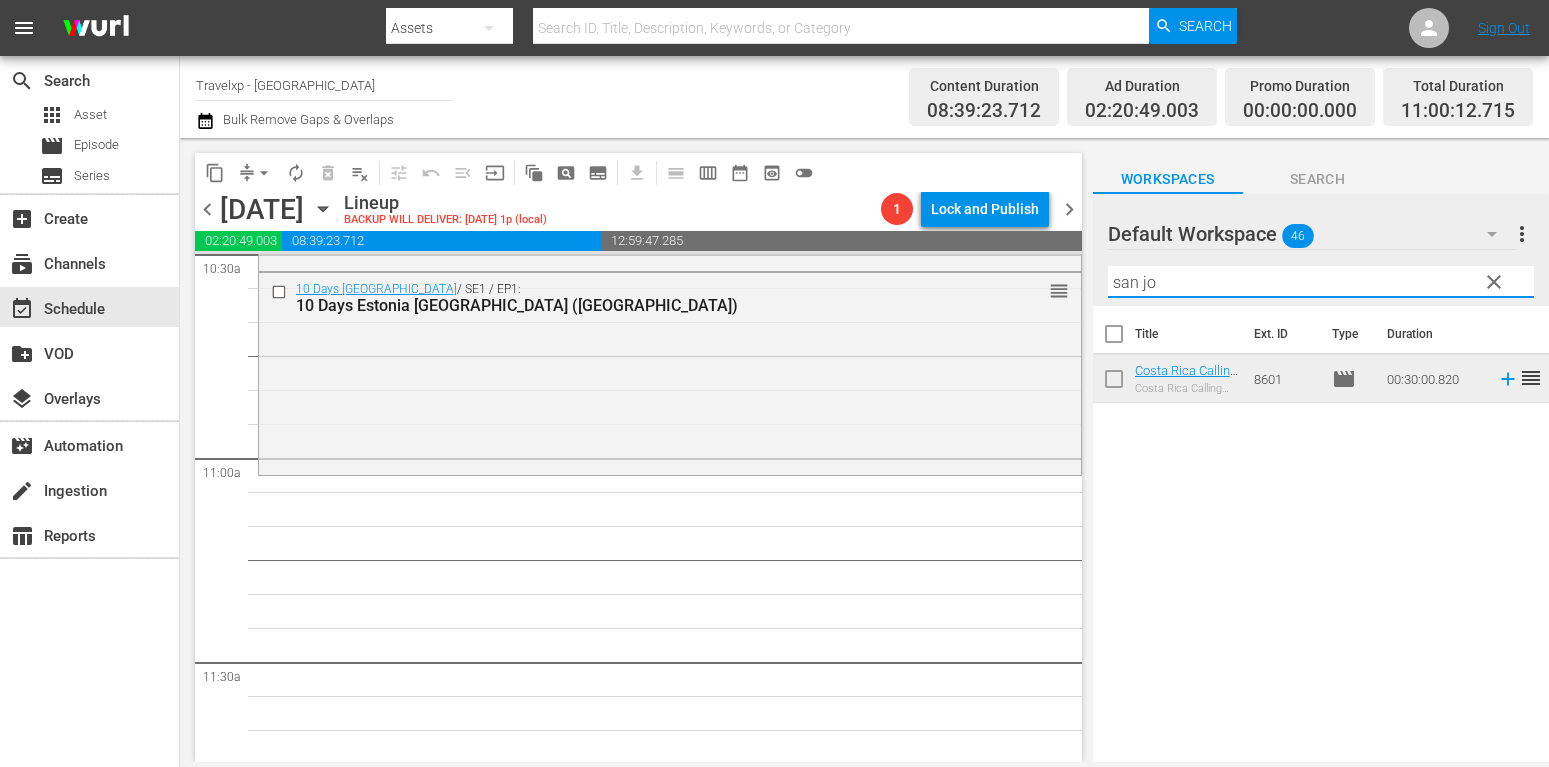 type on "san jo" 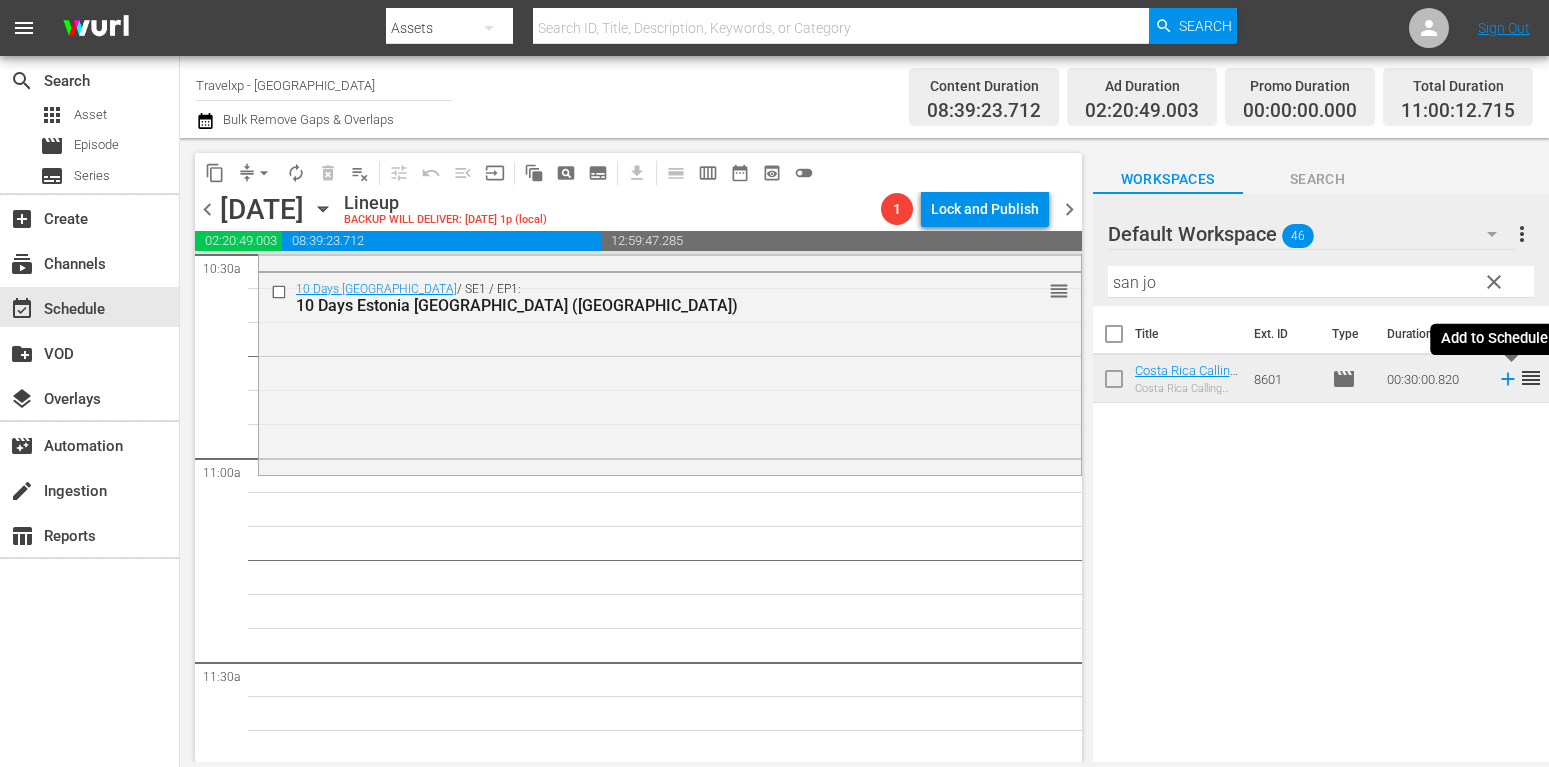 click 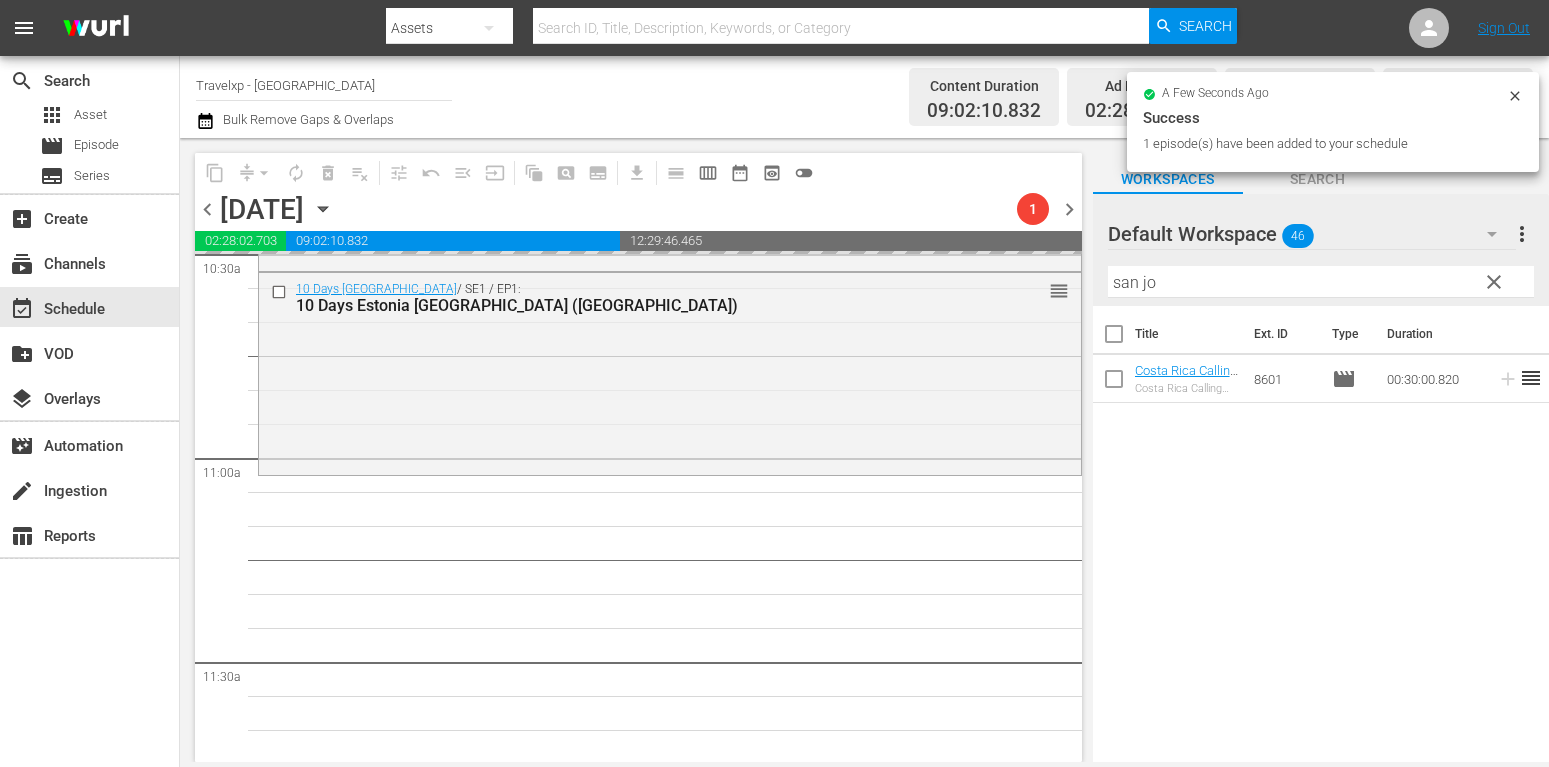 click on "clear" at bounding box center (1494, 282) 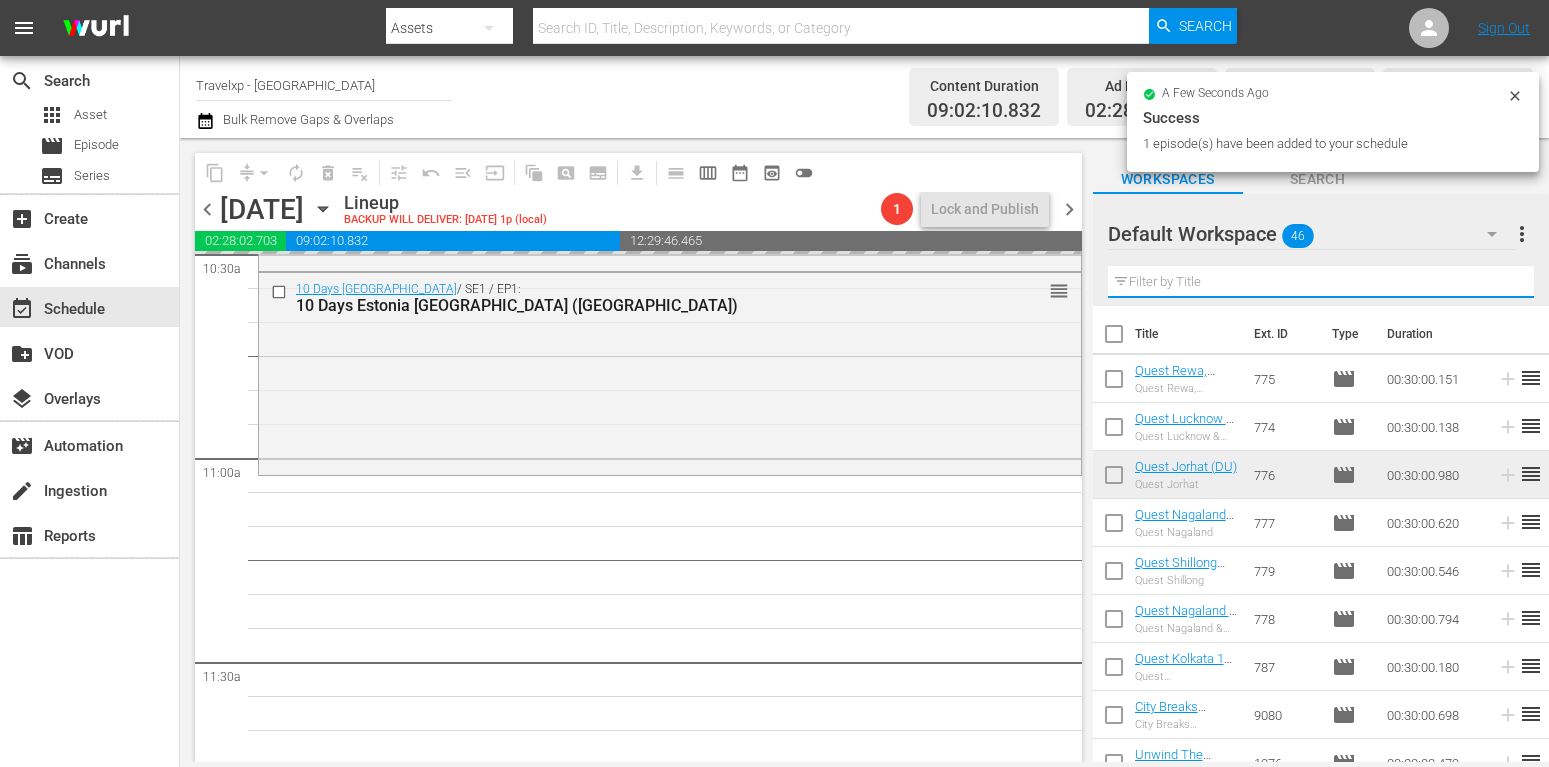 click at bounding box center [1321, 282] 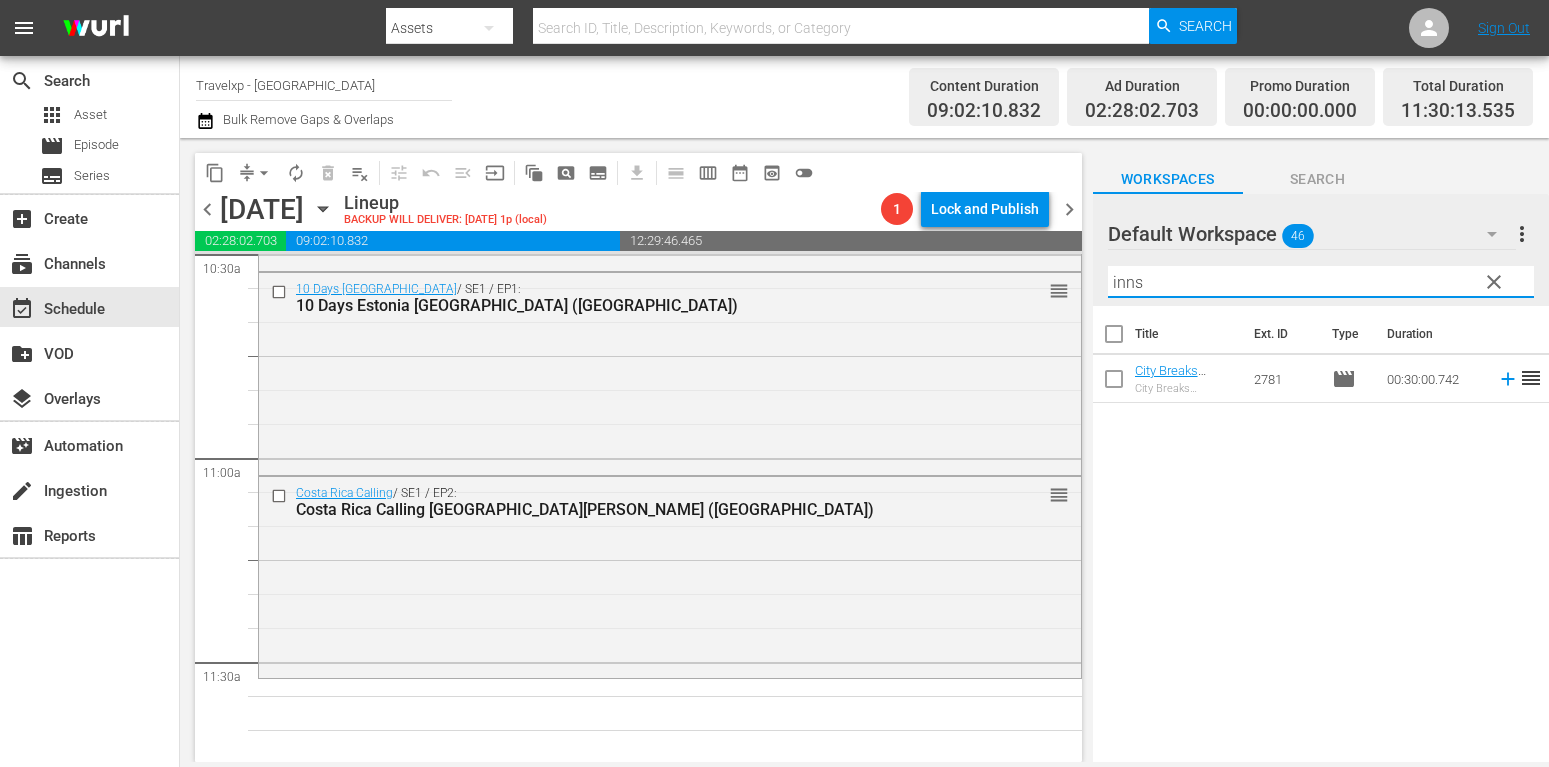 type on "inns" 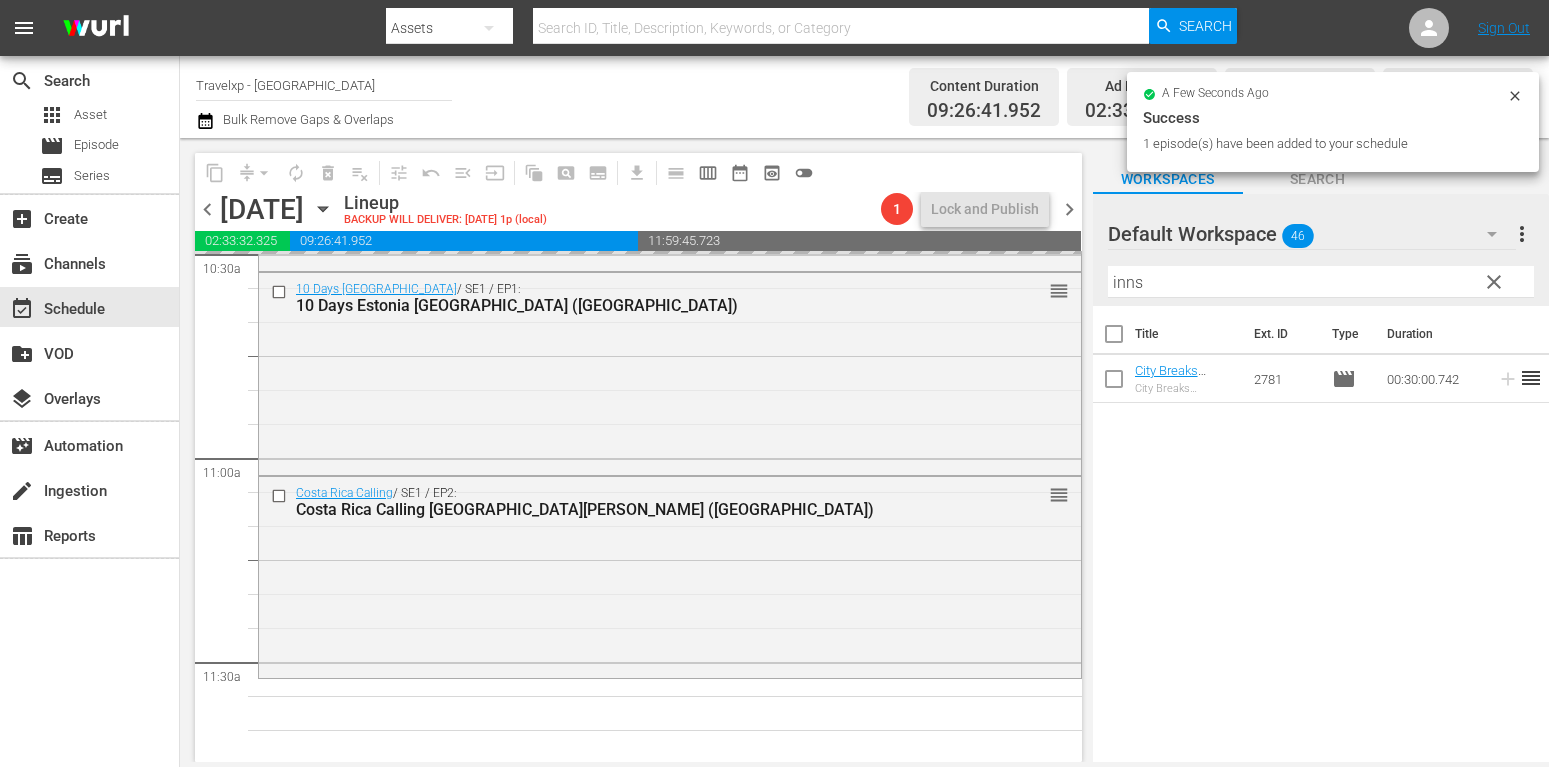 click on "clear" at bounding box center (1494, 282) 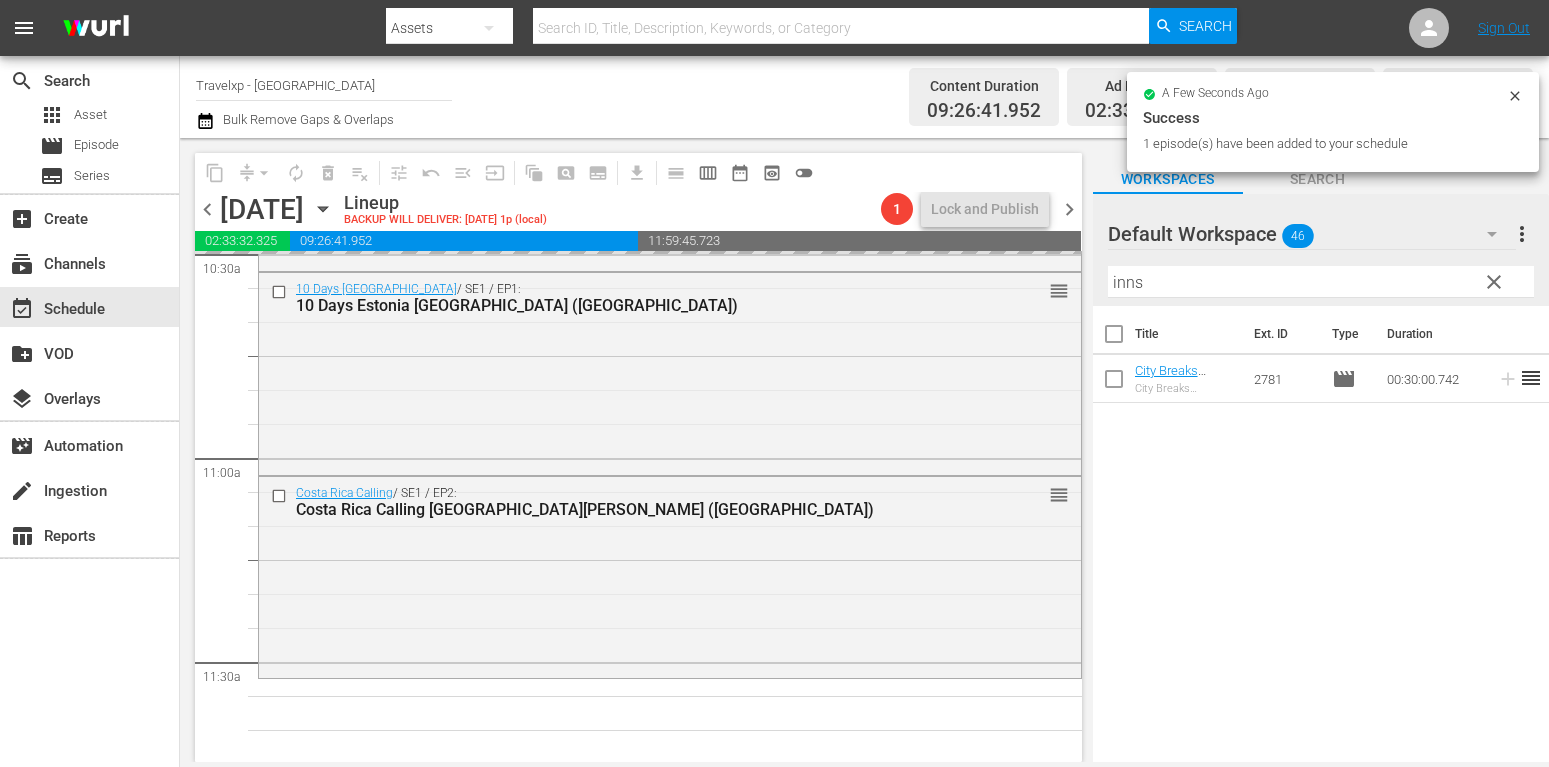click on "inns" at bounding box center (1321, 282) 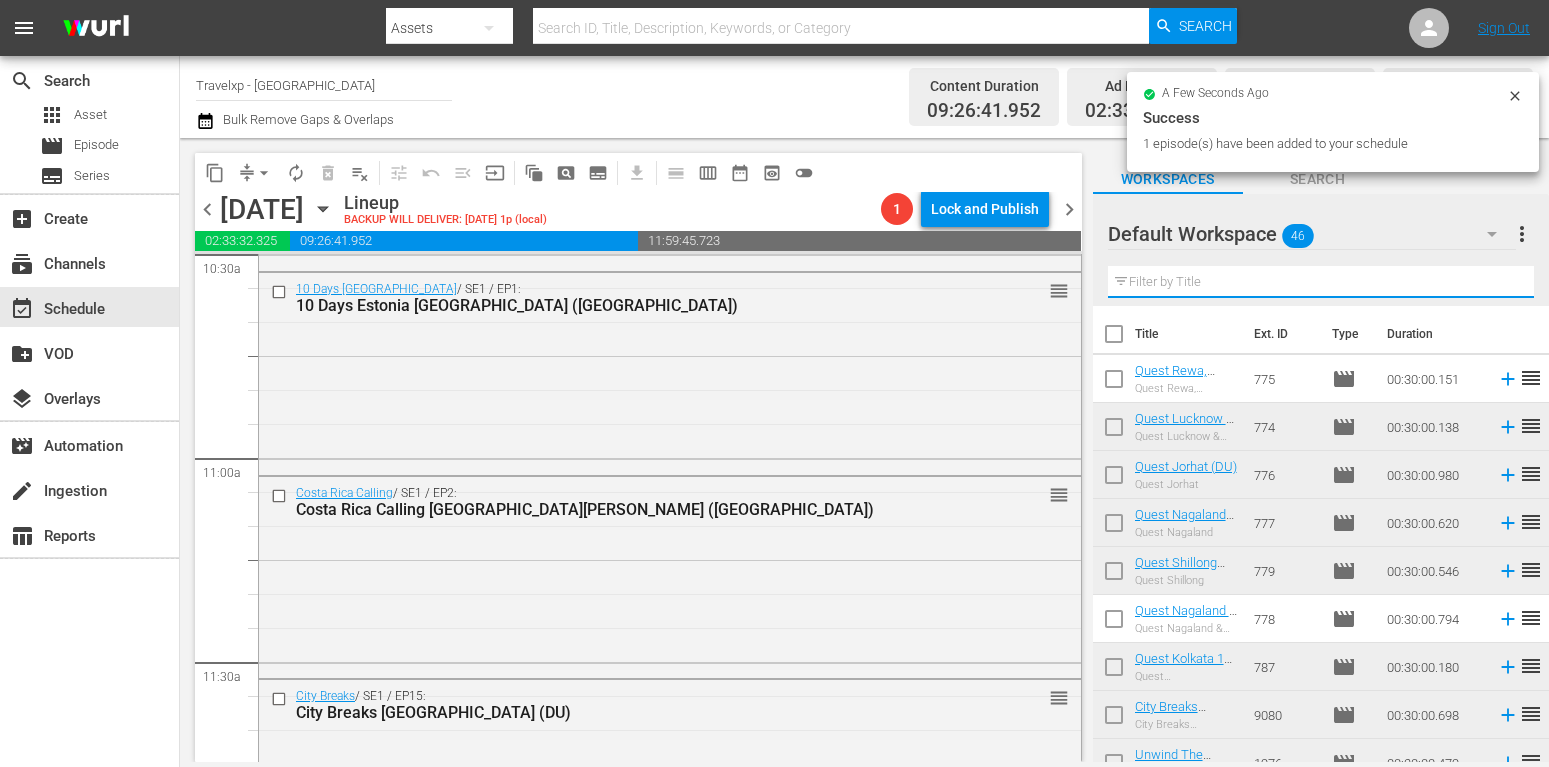 click at bounding box center (1321, 282) 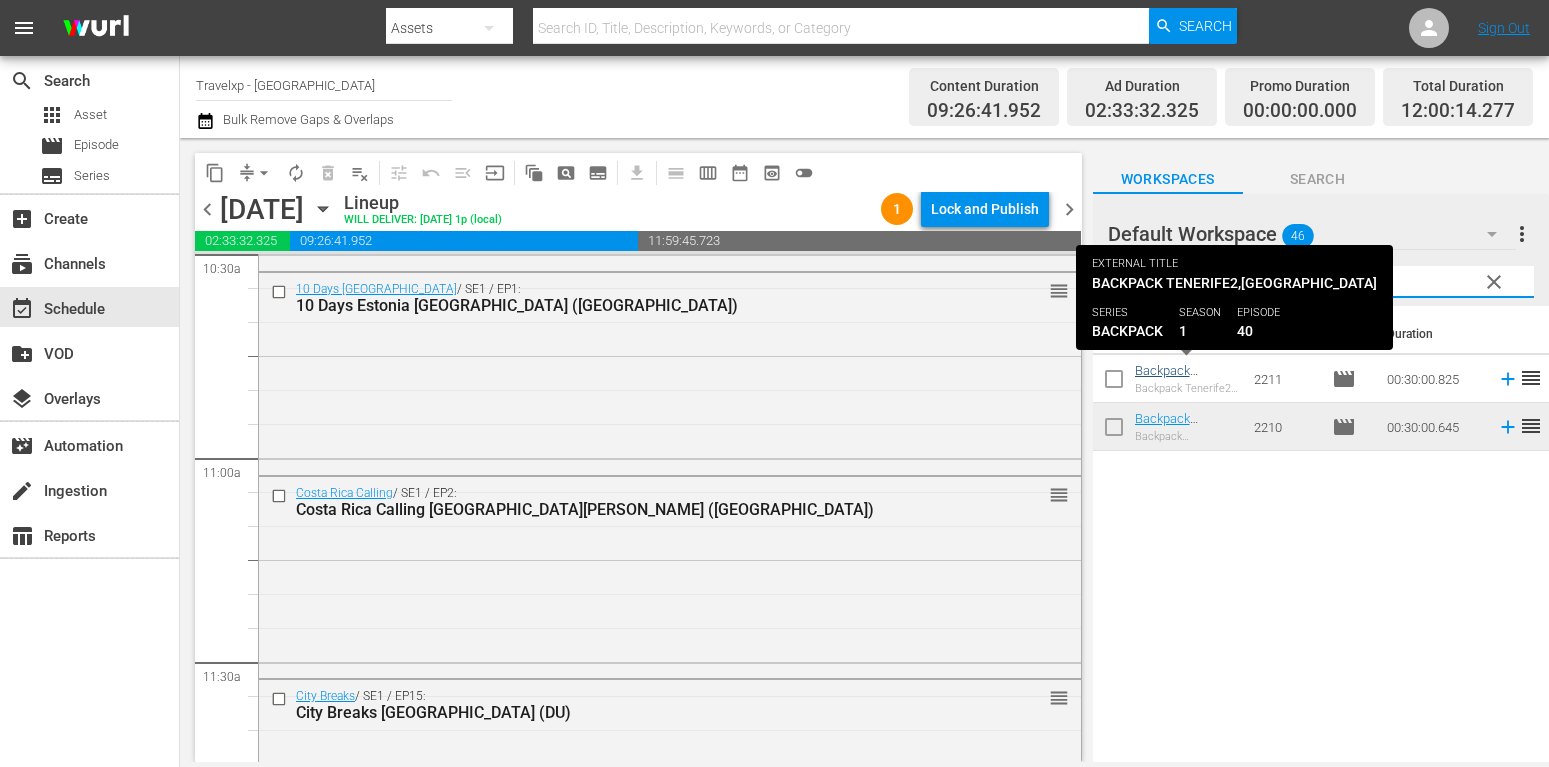 type on "tene" 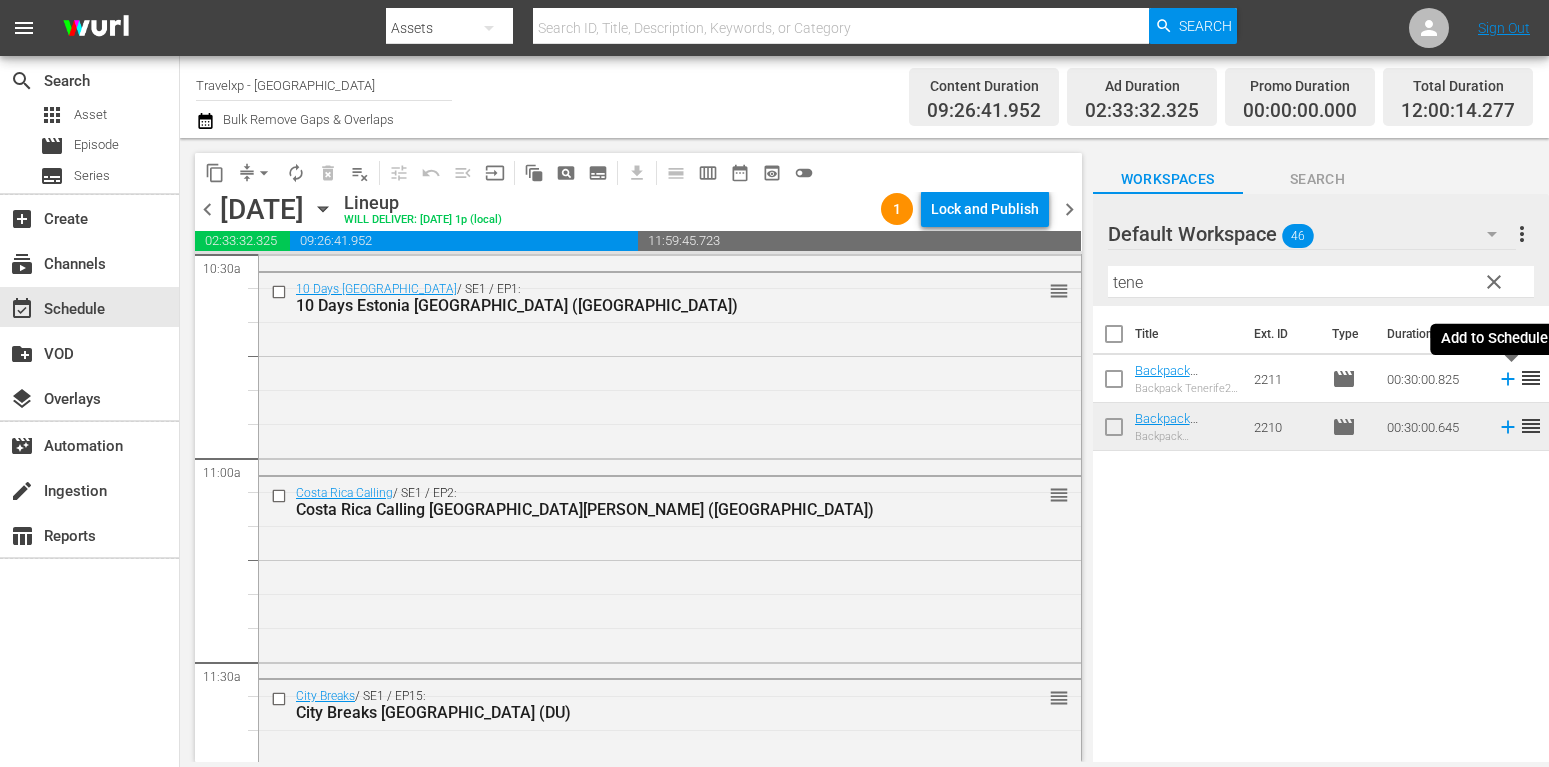 click 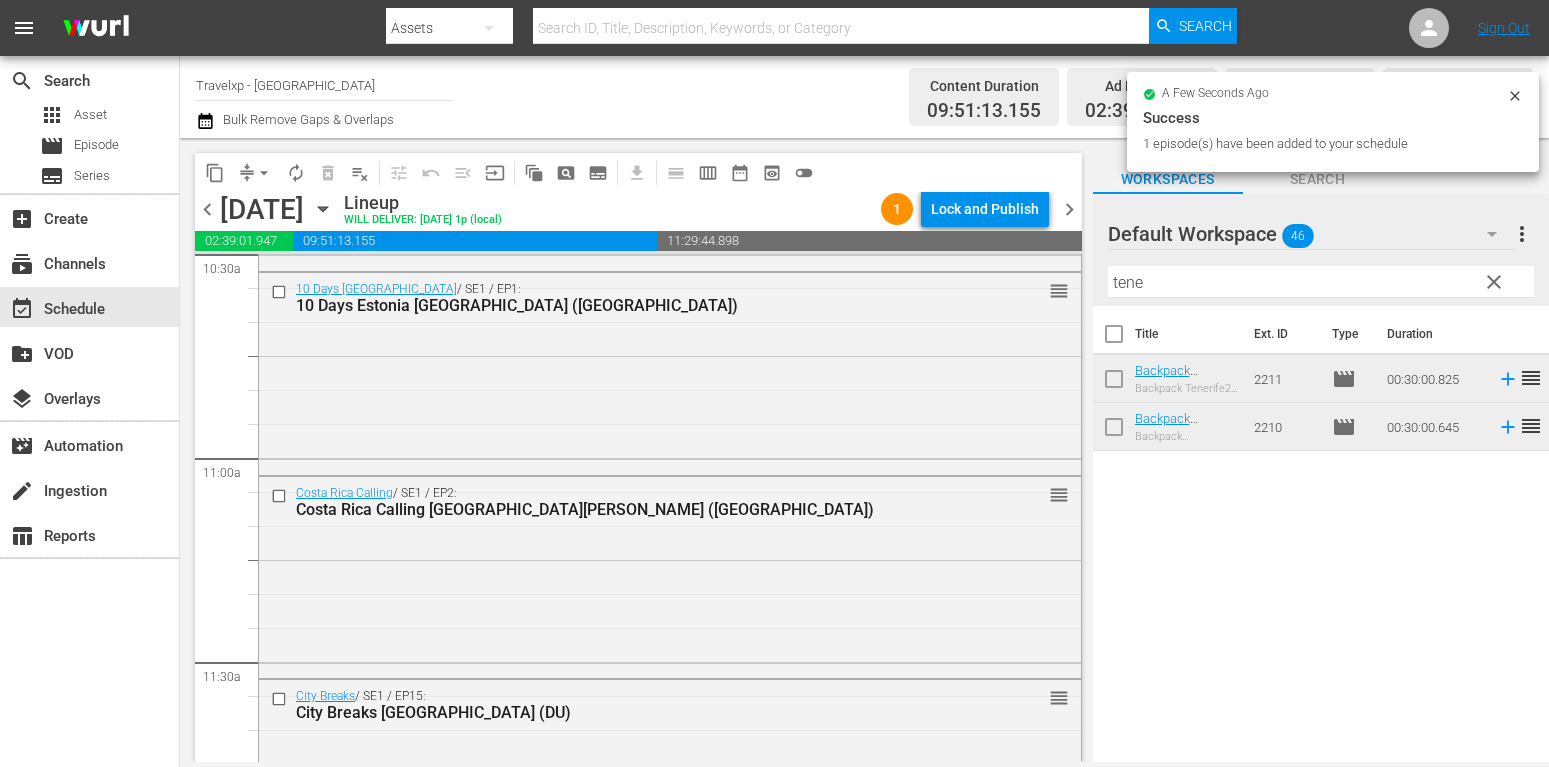 click on "clear" at bounding box center (1493, 281) 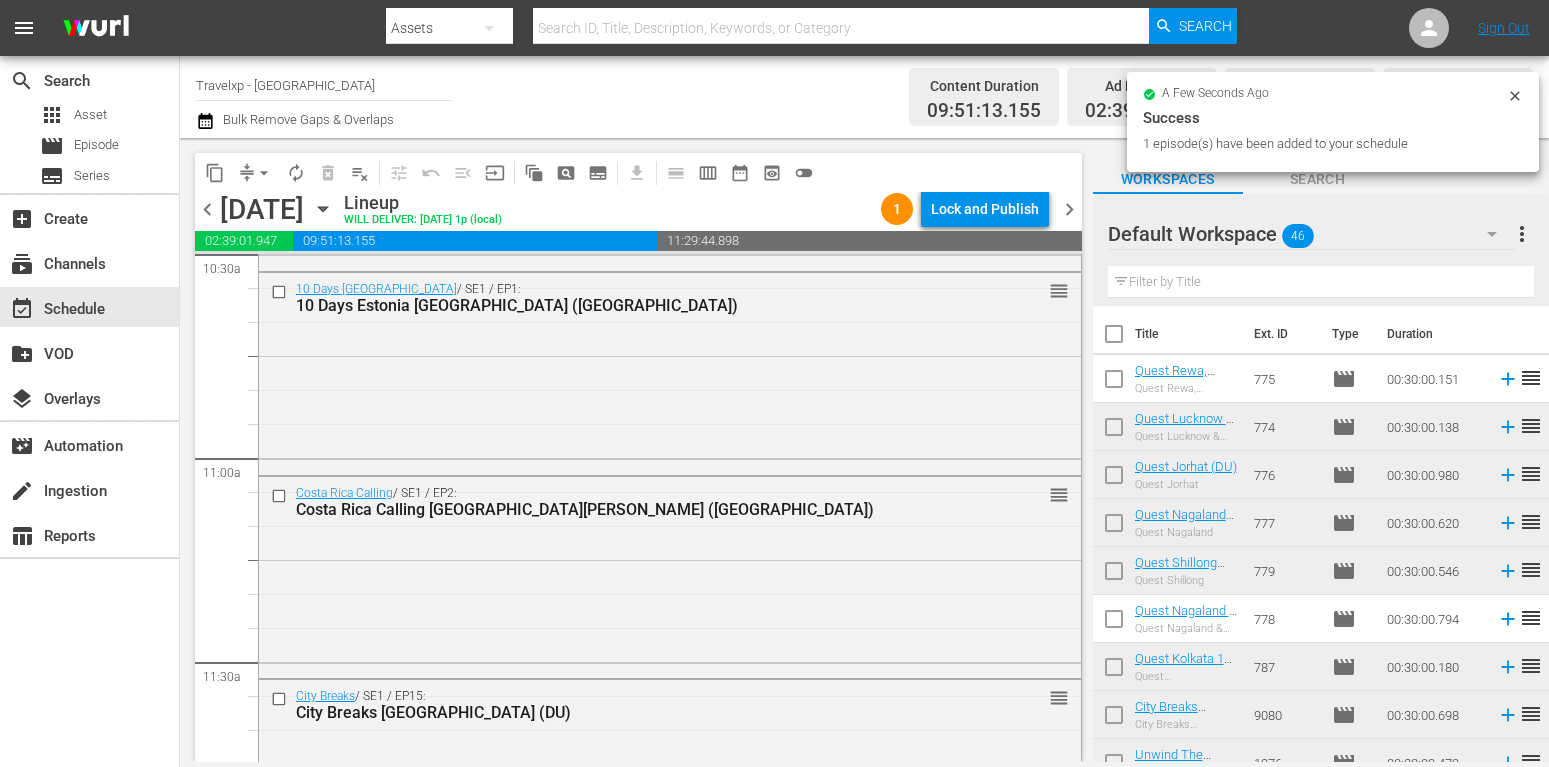 click at bounding box center [1321, 282] 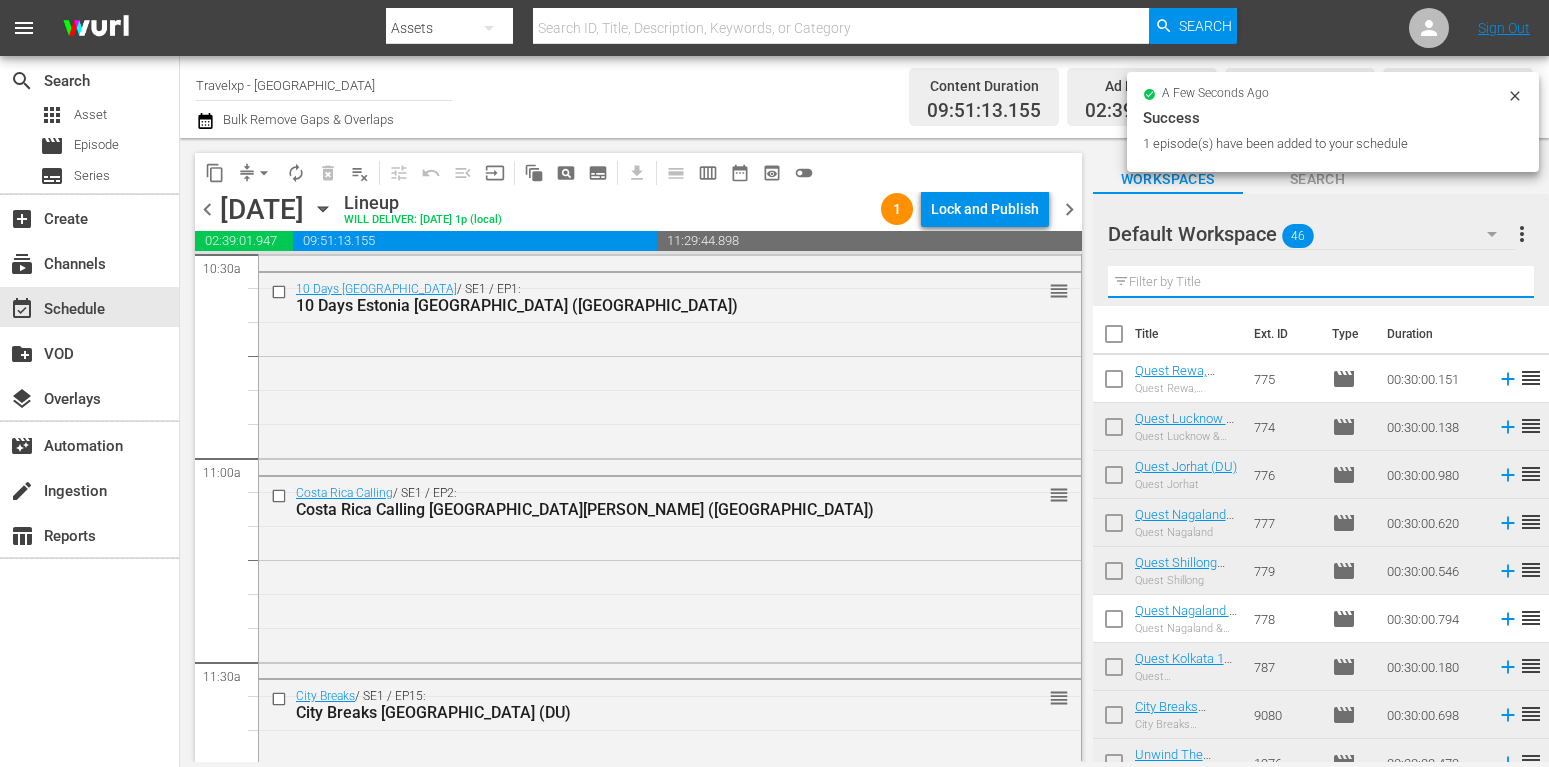 click at bounding box center [1321, 282] 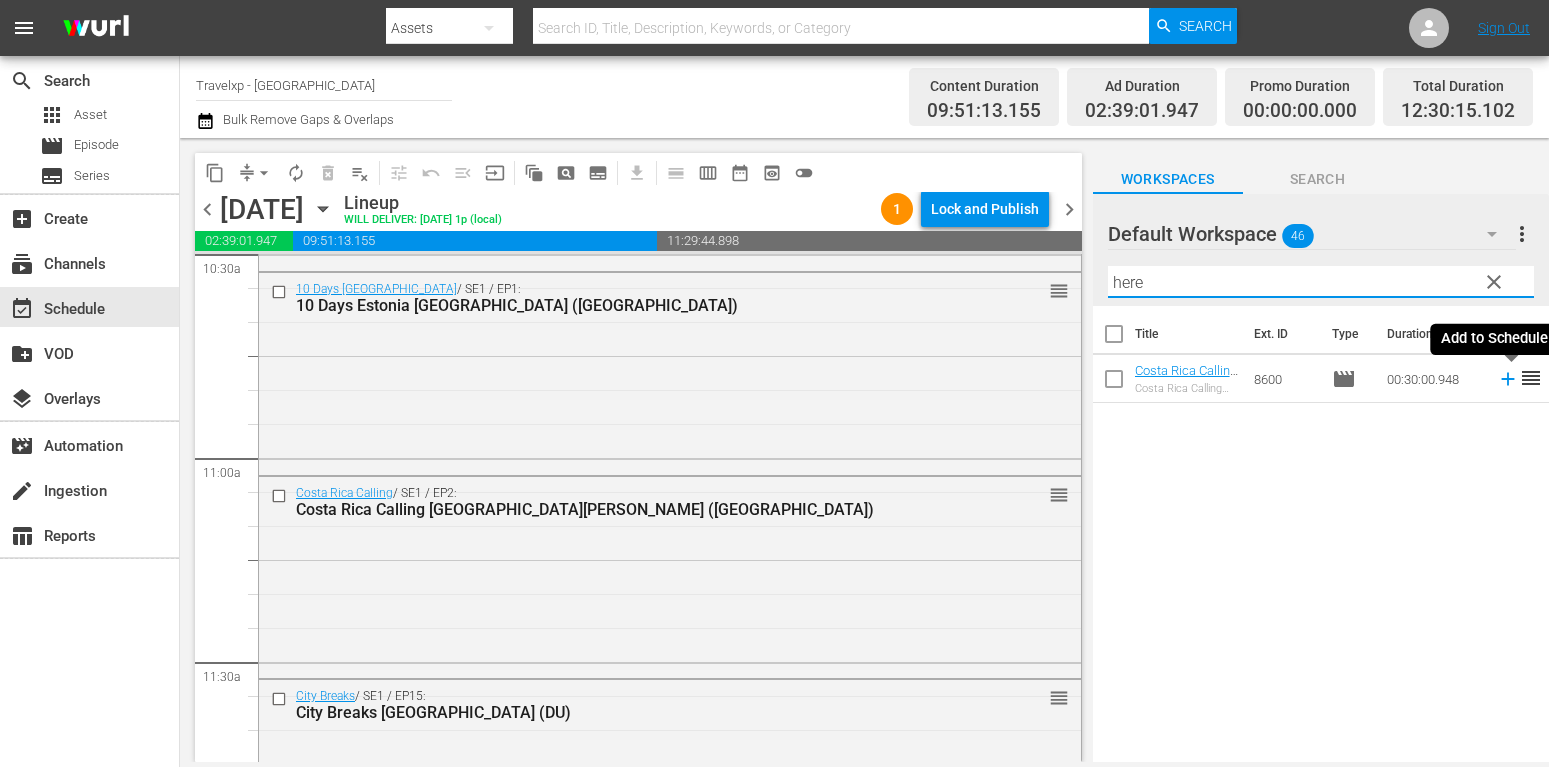 type on "here" 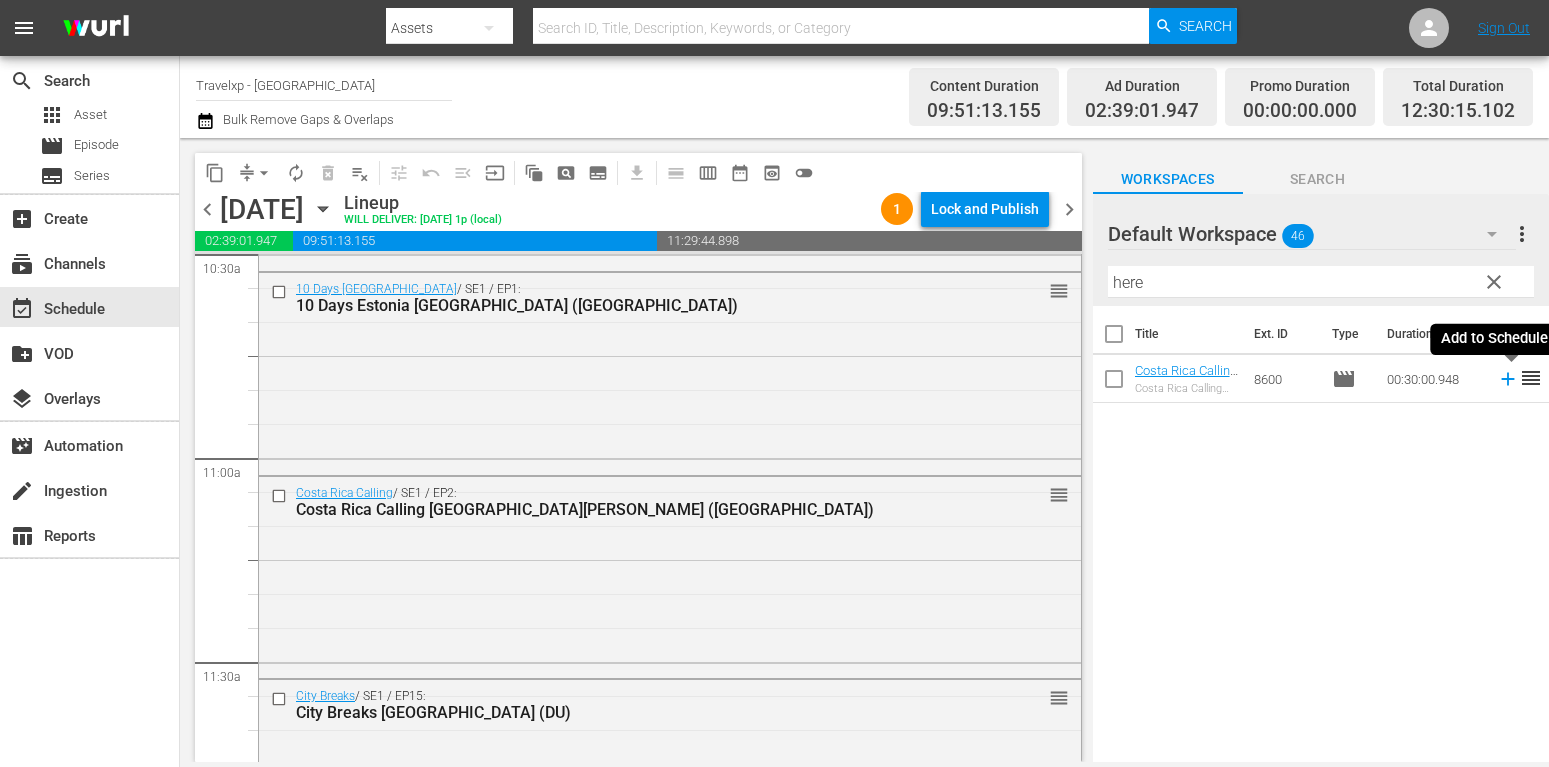 click 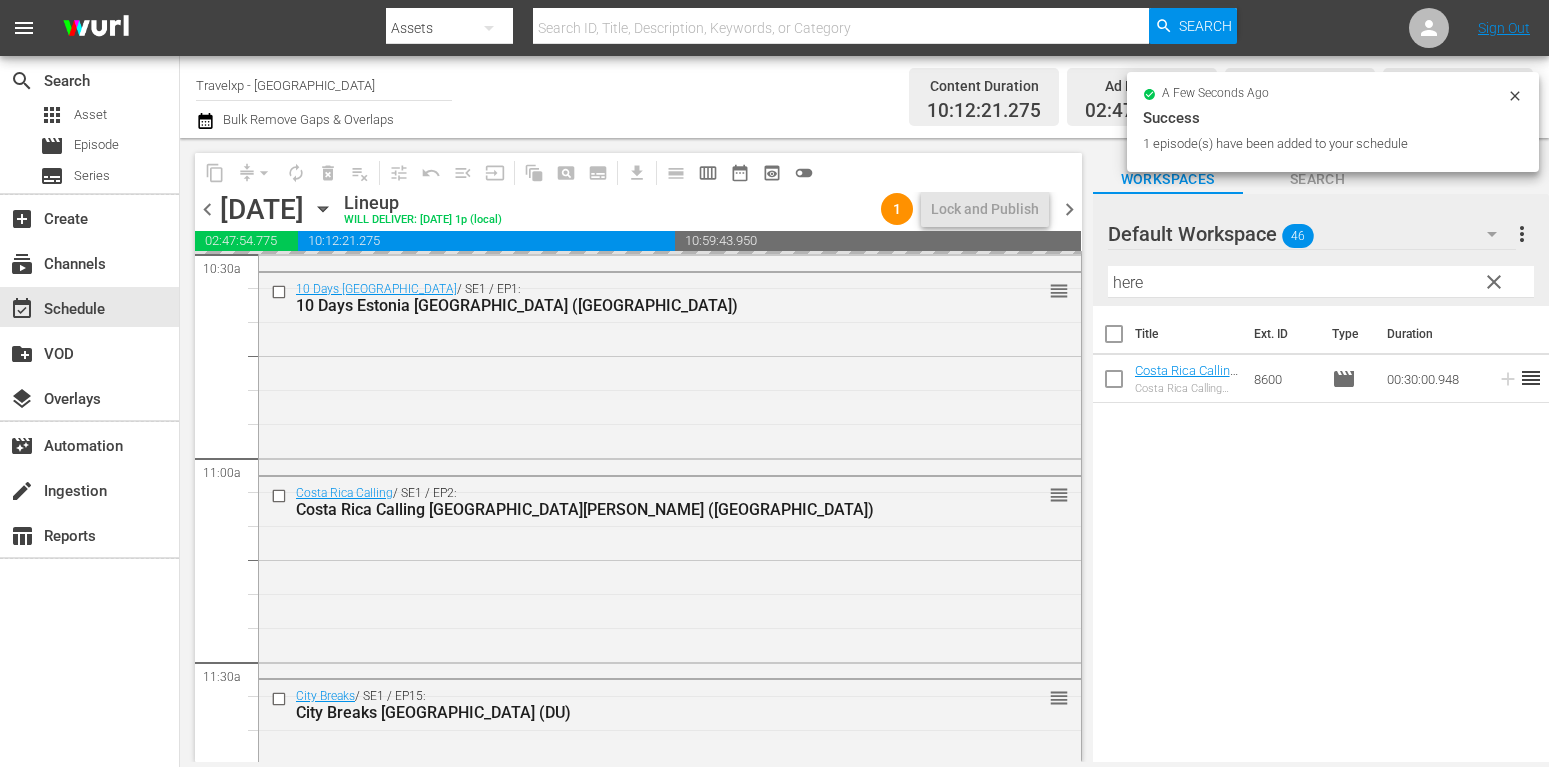 click on "clear" at bounding box center [1494, 282] 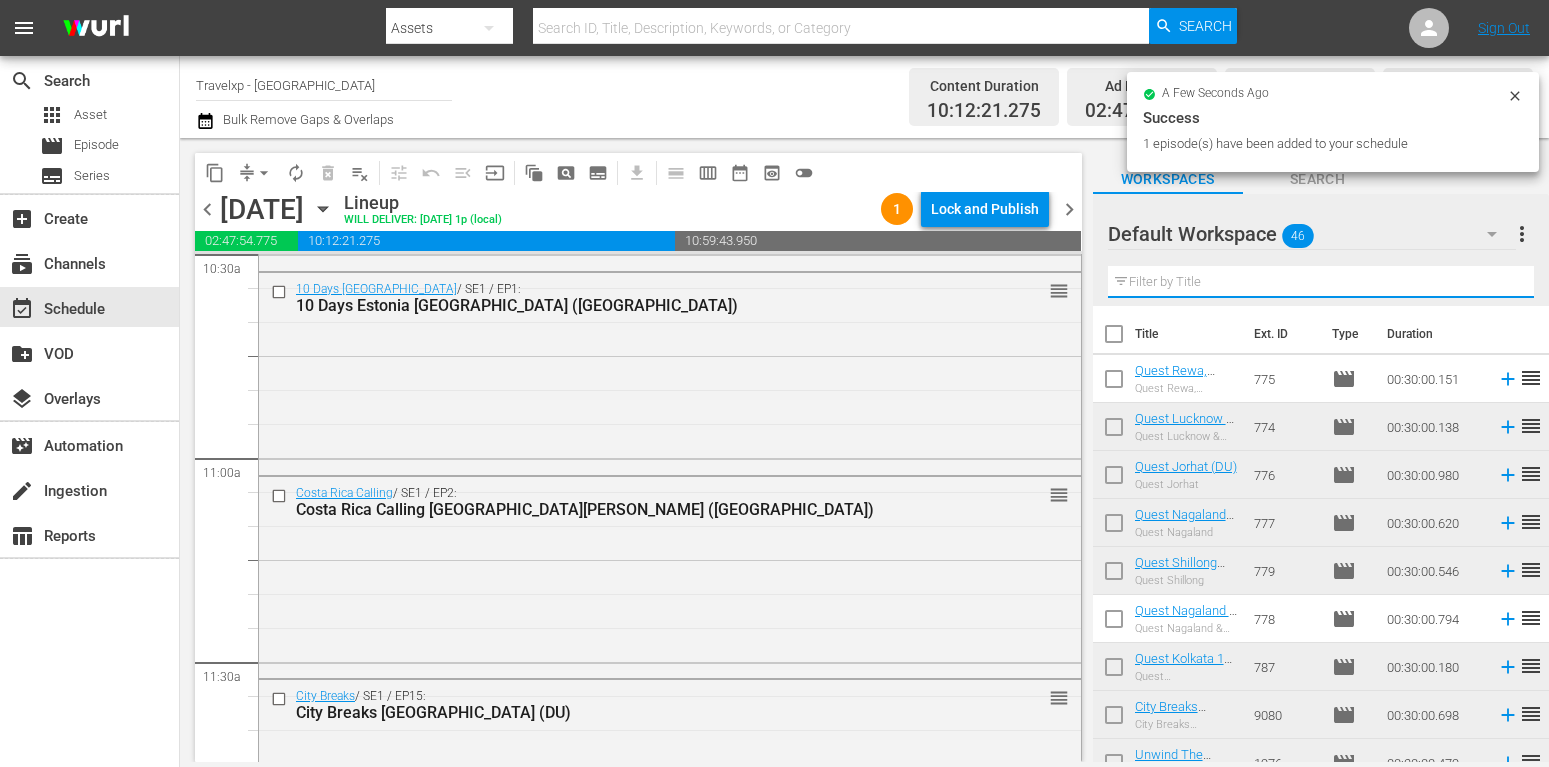 click at bounding box center [1321, 282] 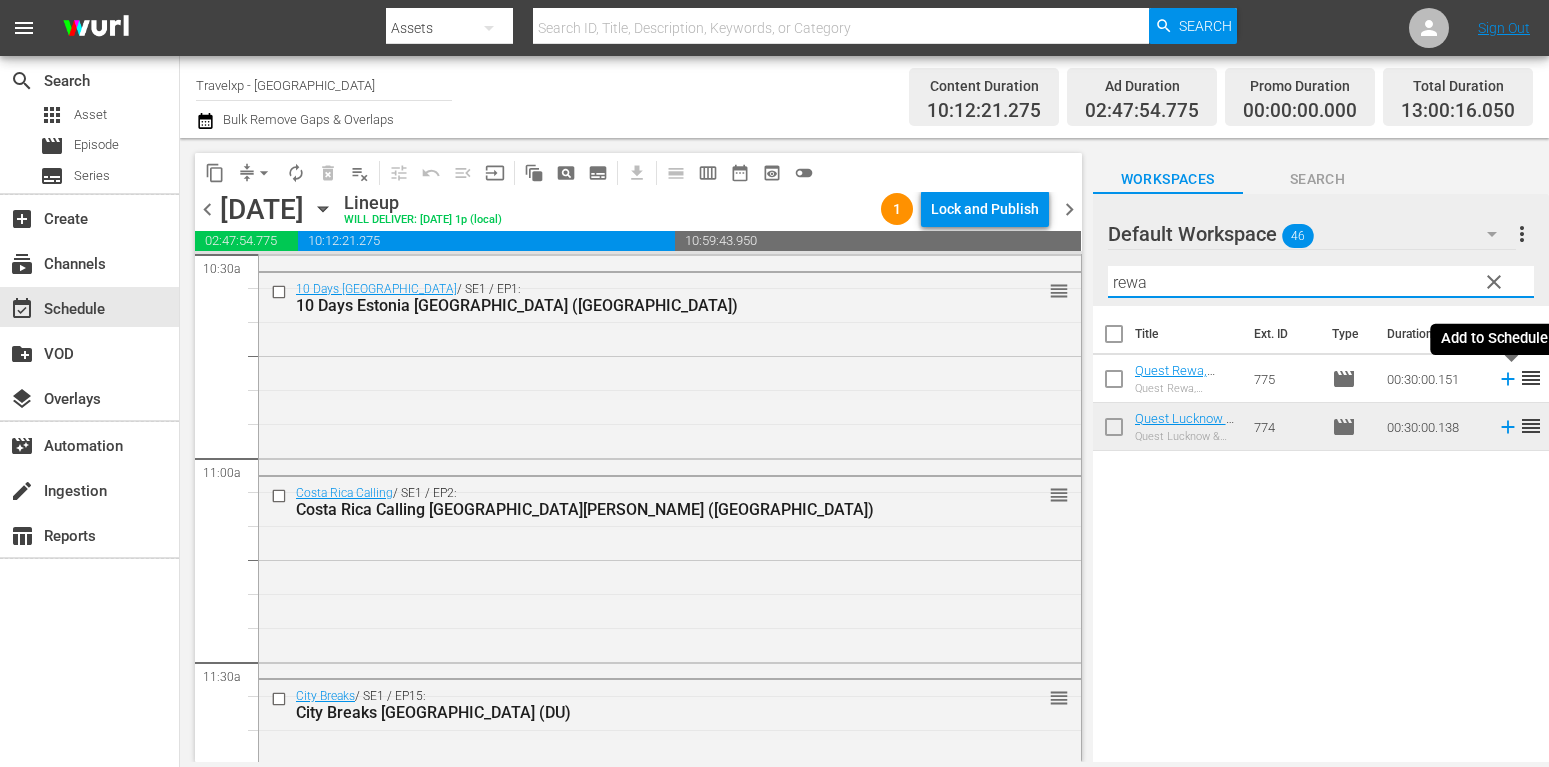 type on "rewa" 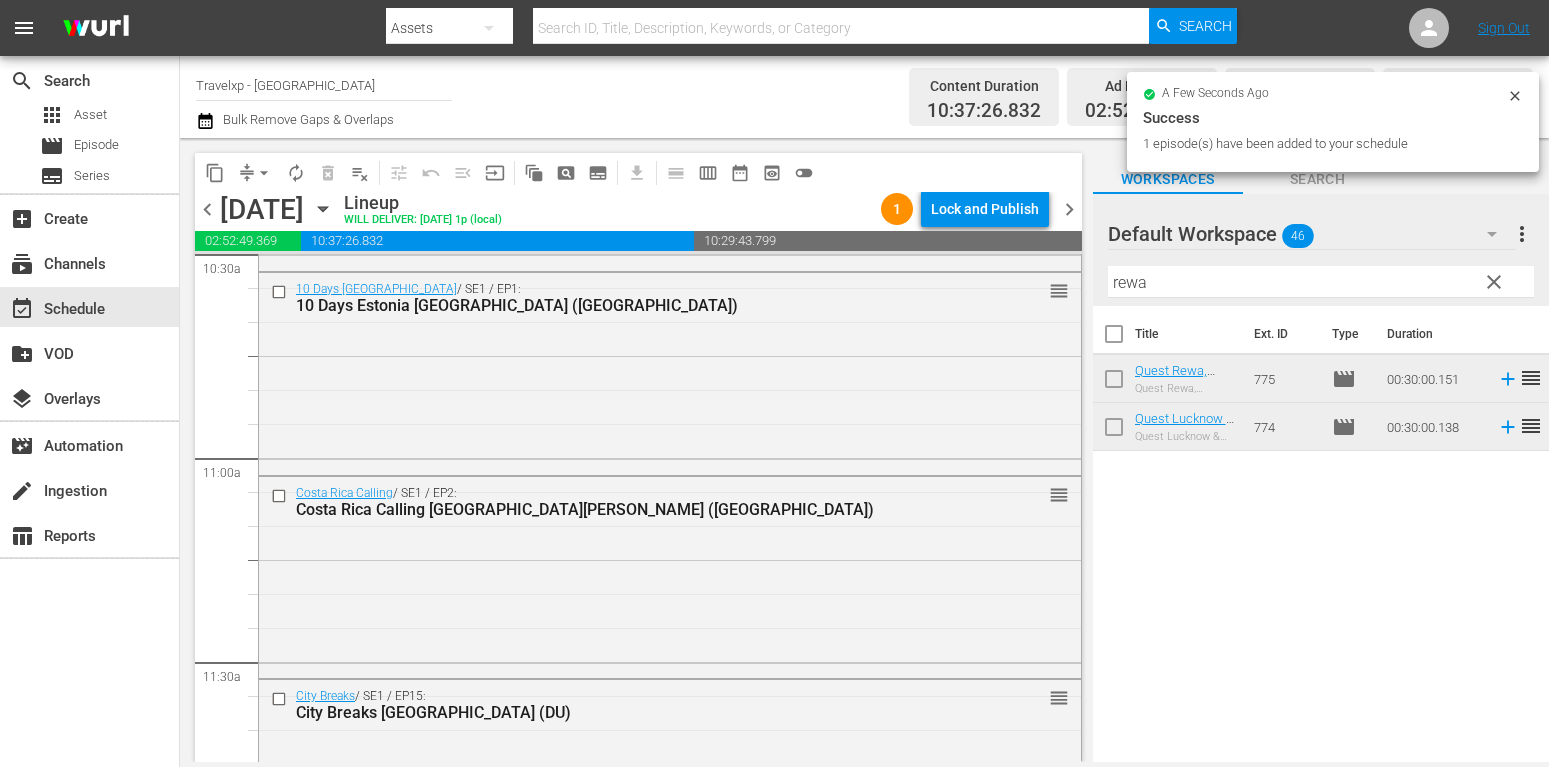 click on "clear" at bounding box center [1494, 282] 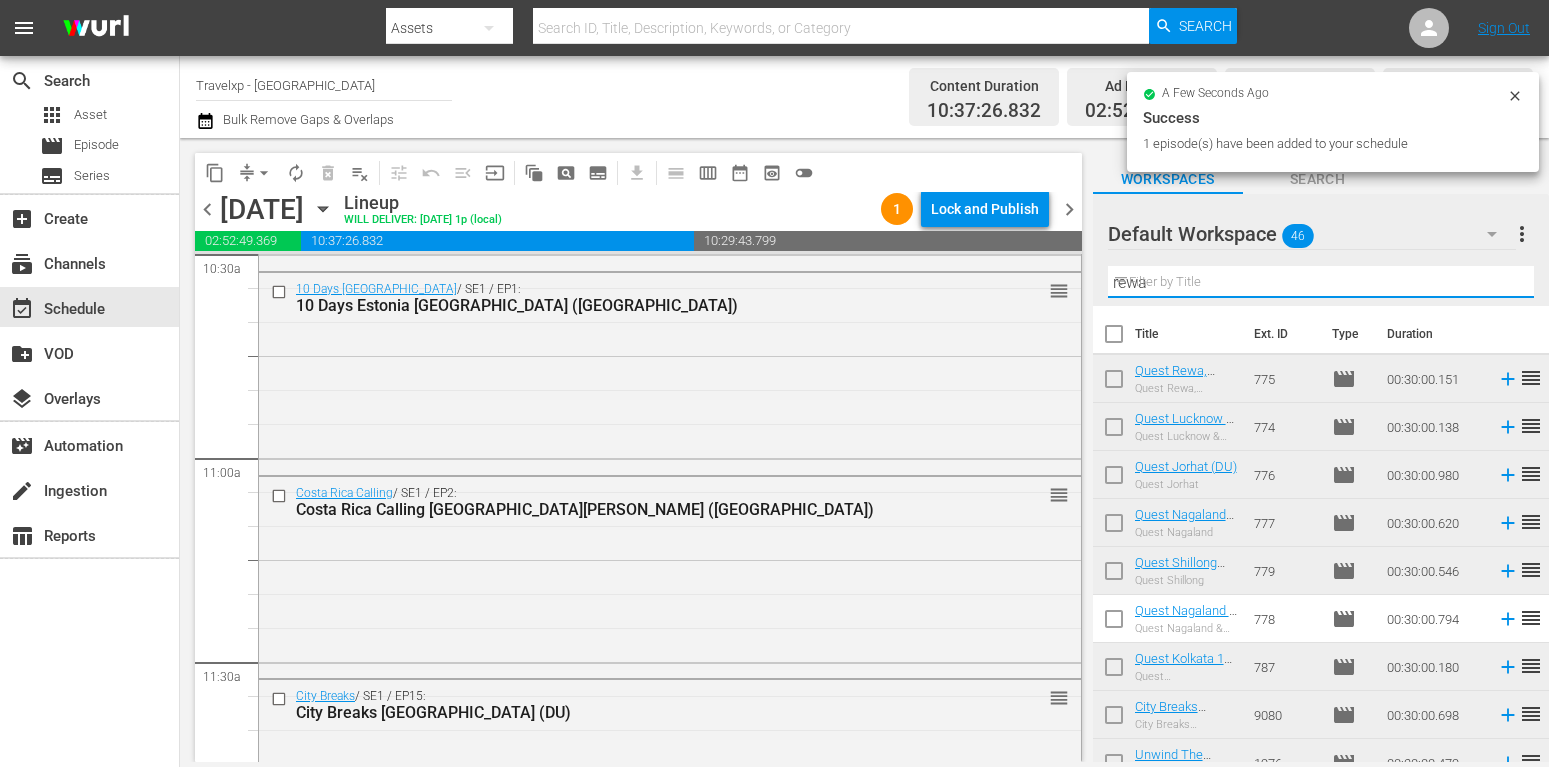 click on "rewa" at bounding box center [1321, 282] 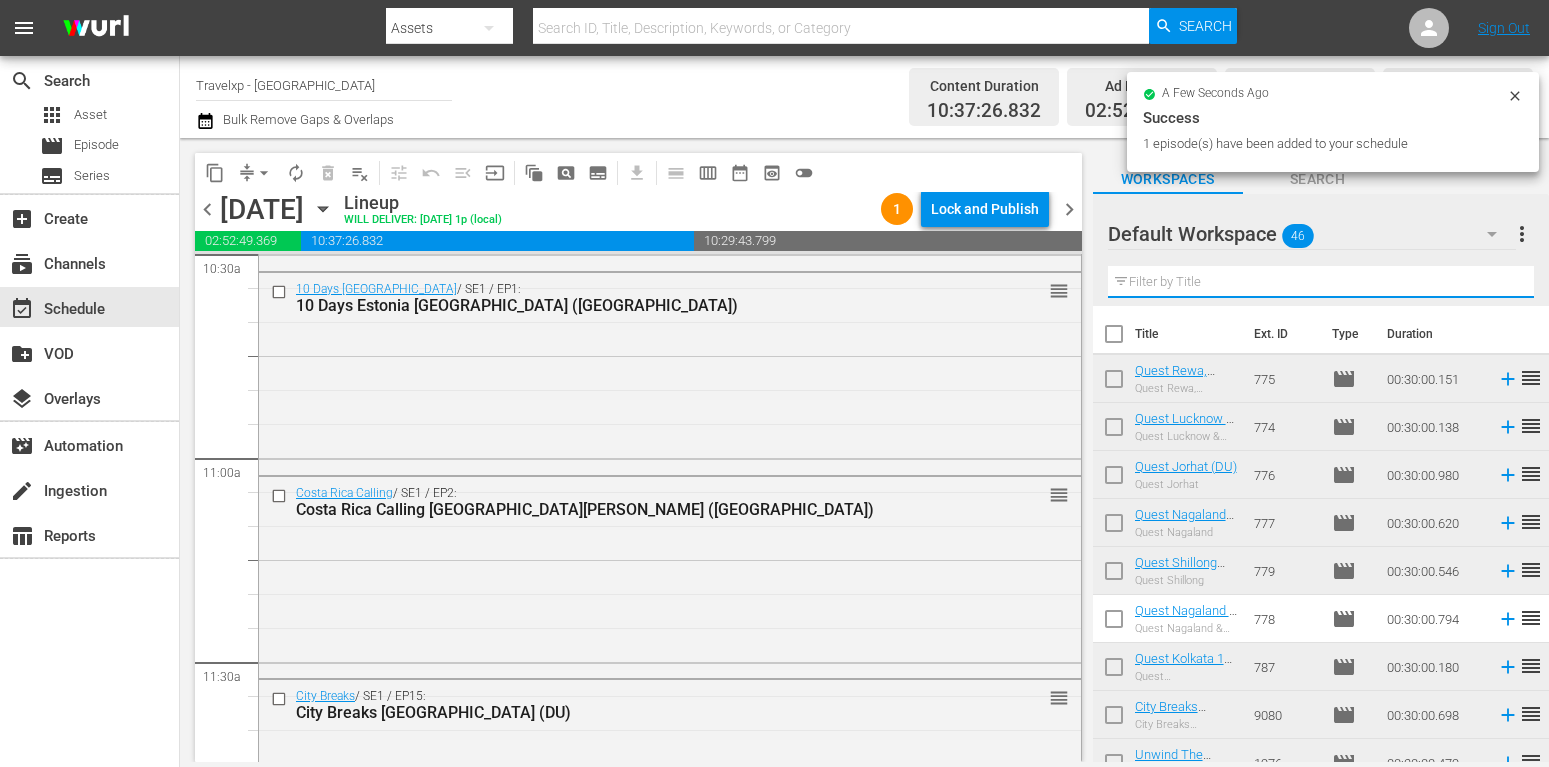 click at bounding box center (1321, 282) 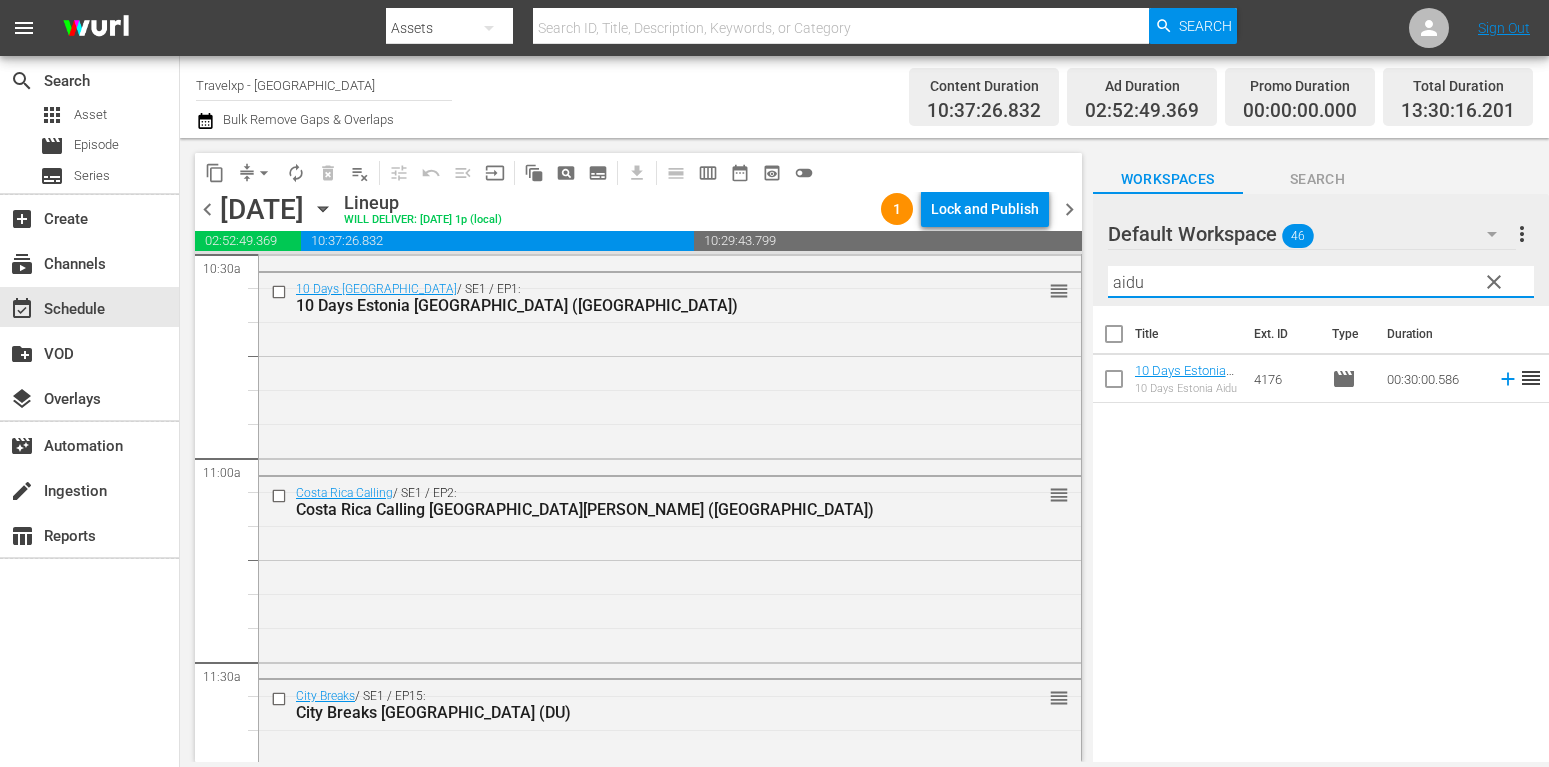 type on "aidu" 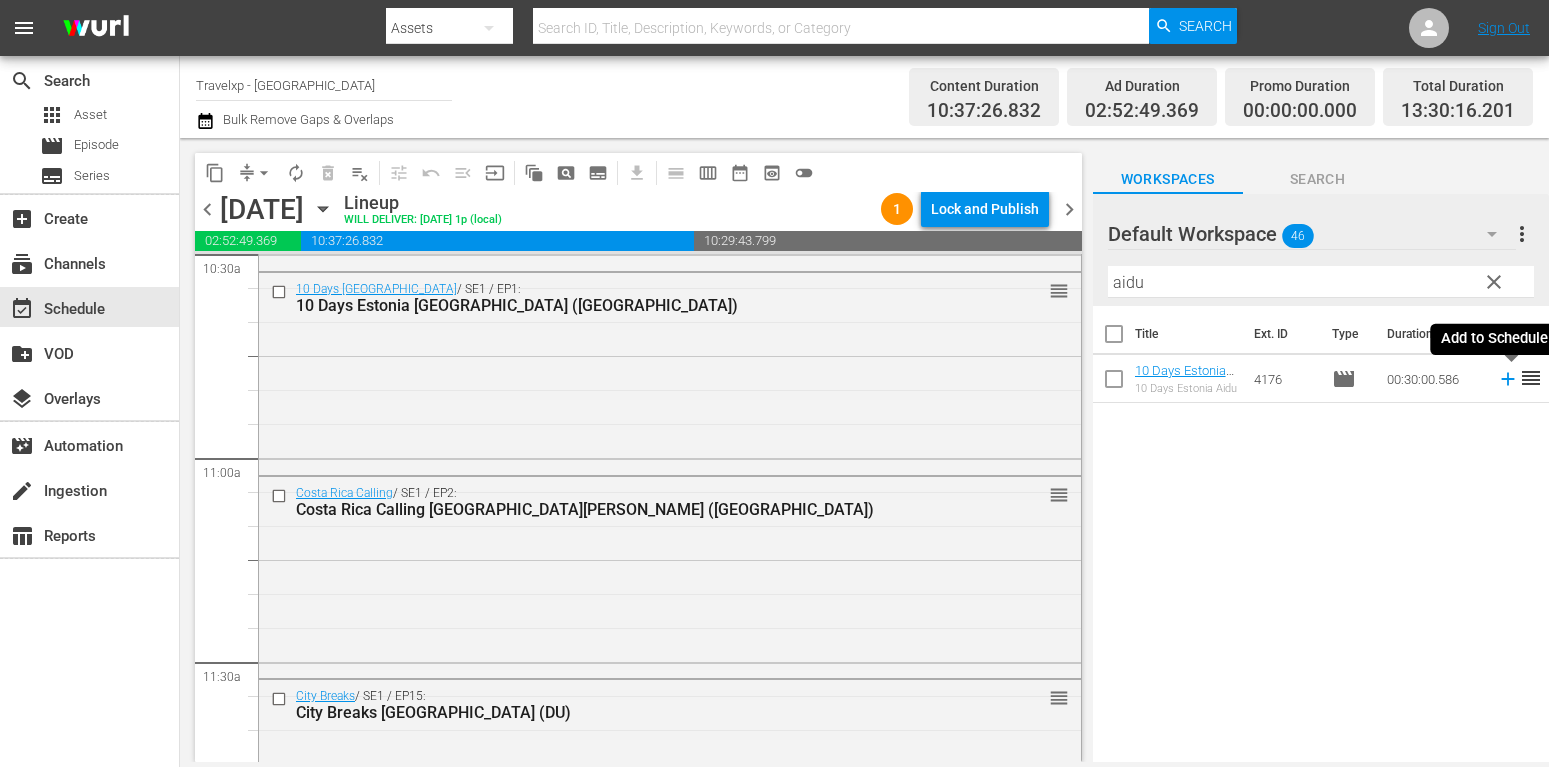 click 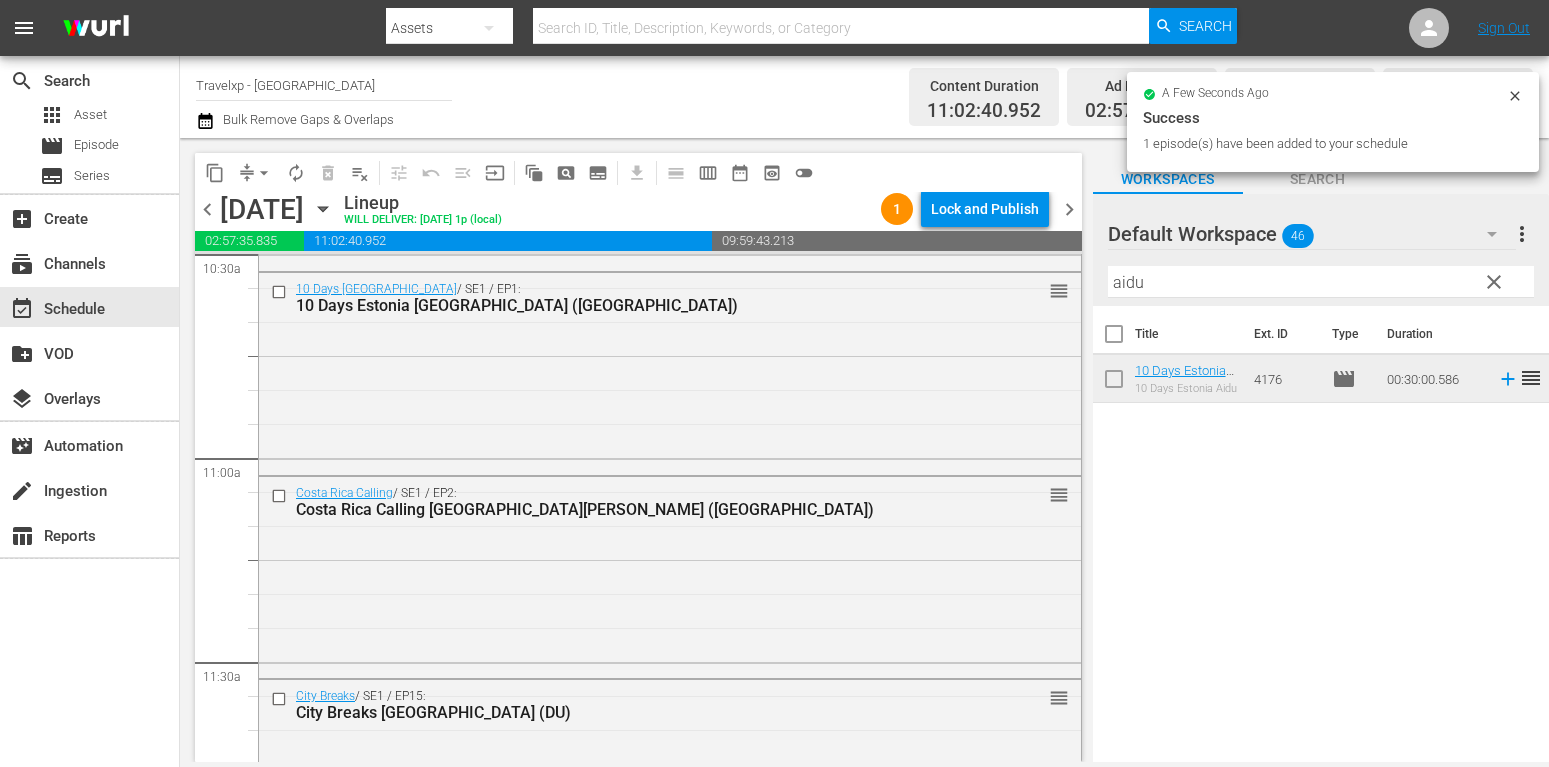 click on "clear" at bounding box center (1494, 282) 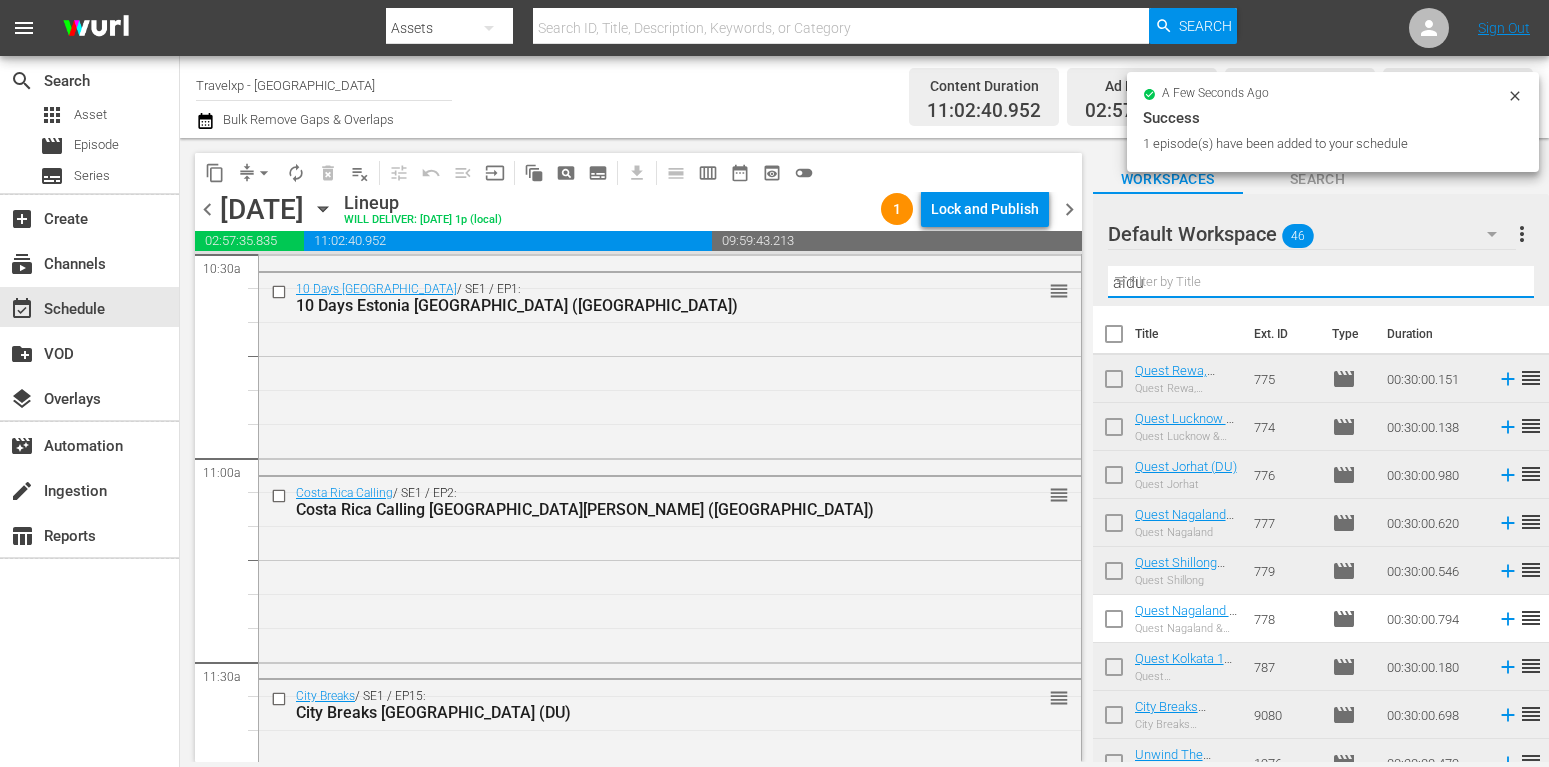 click on "aidu" at bounding box center [1321, 282] 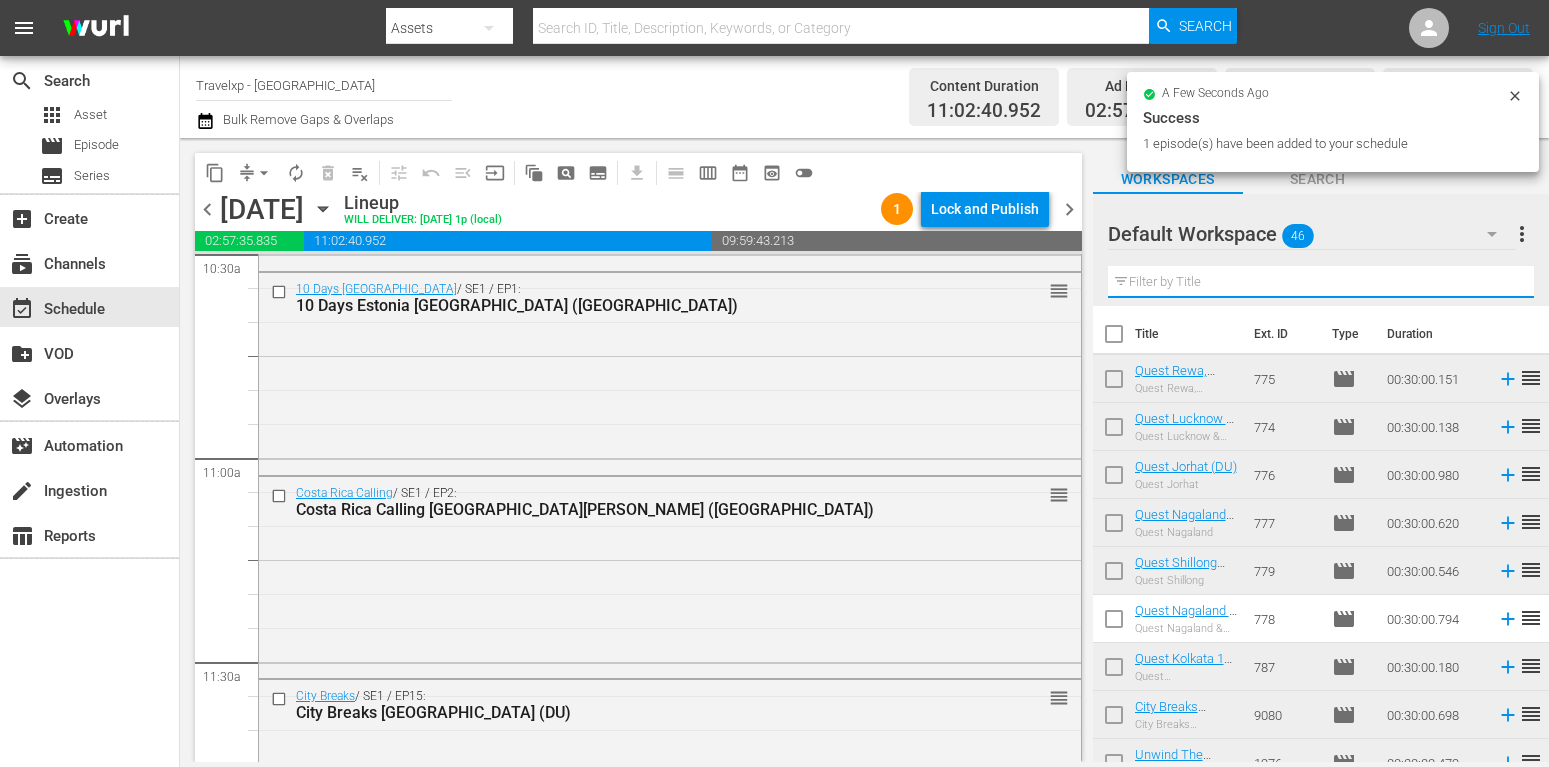 click at bounding box center (1321, 282) 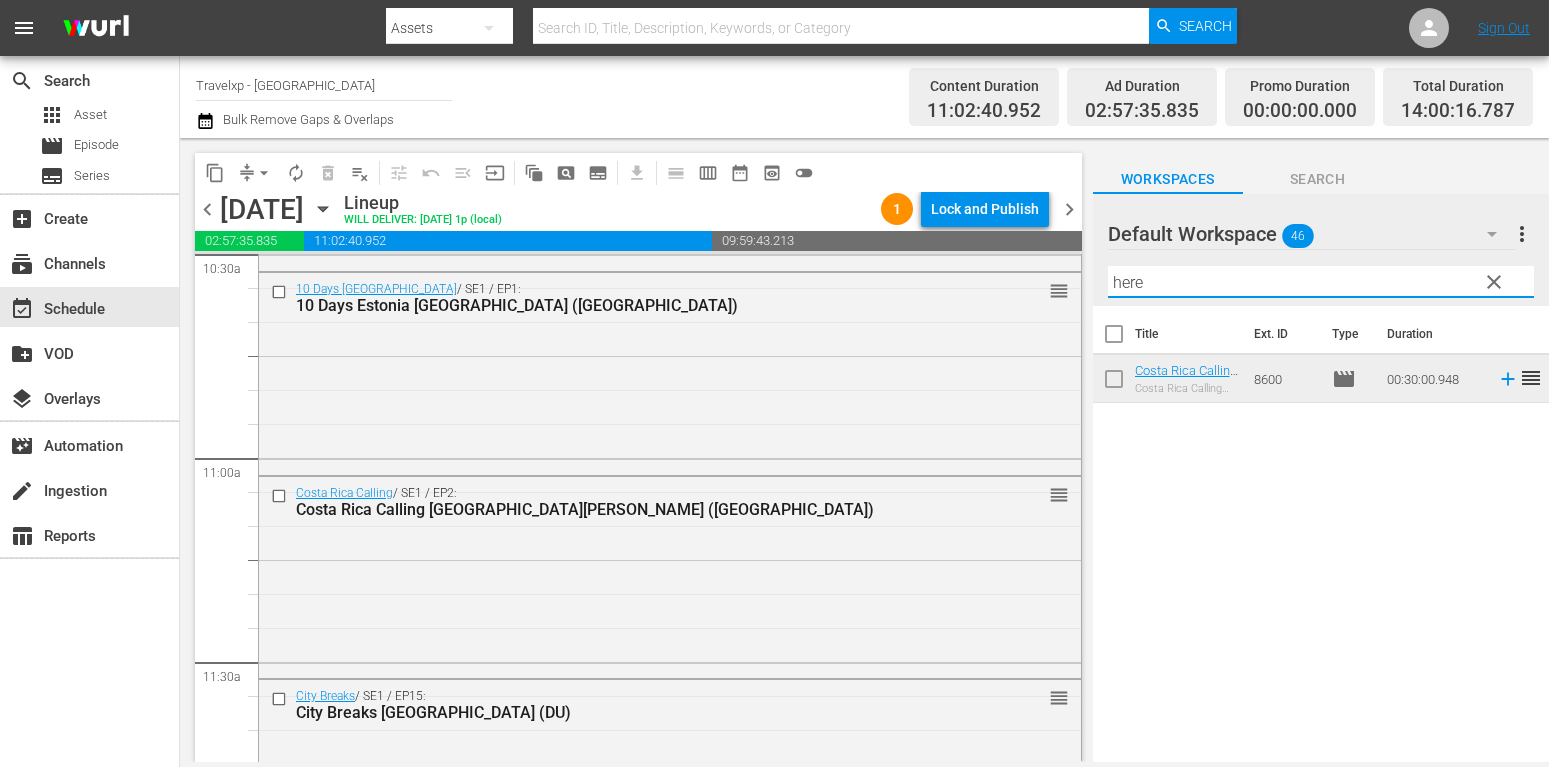 type on "here" 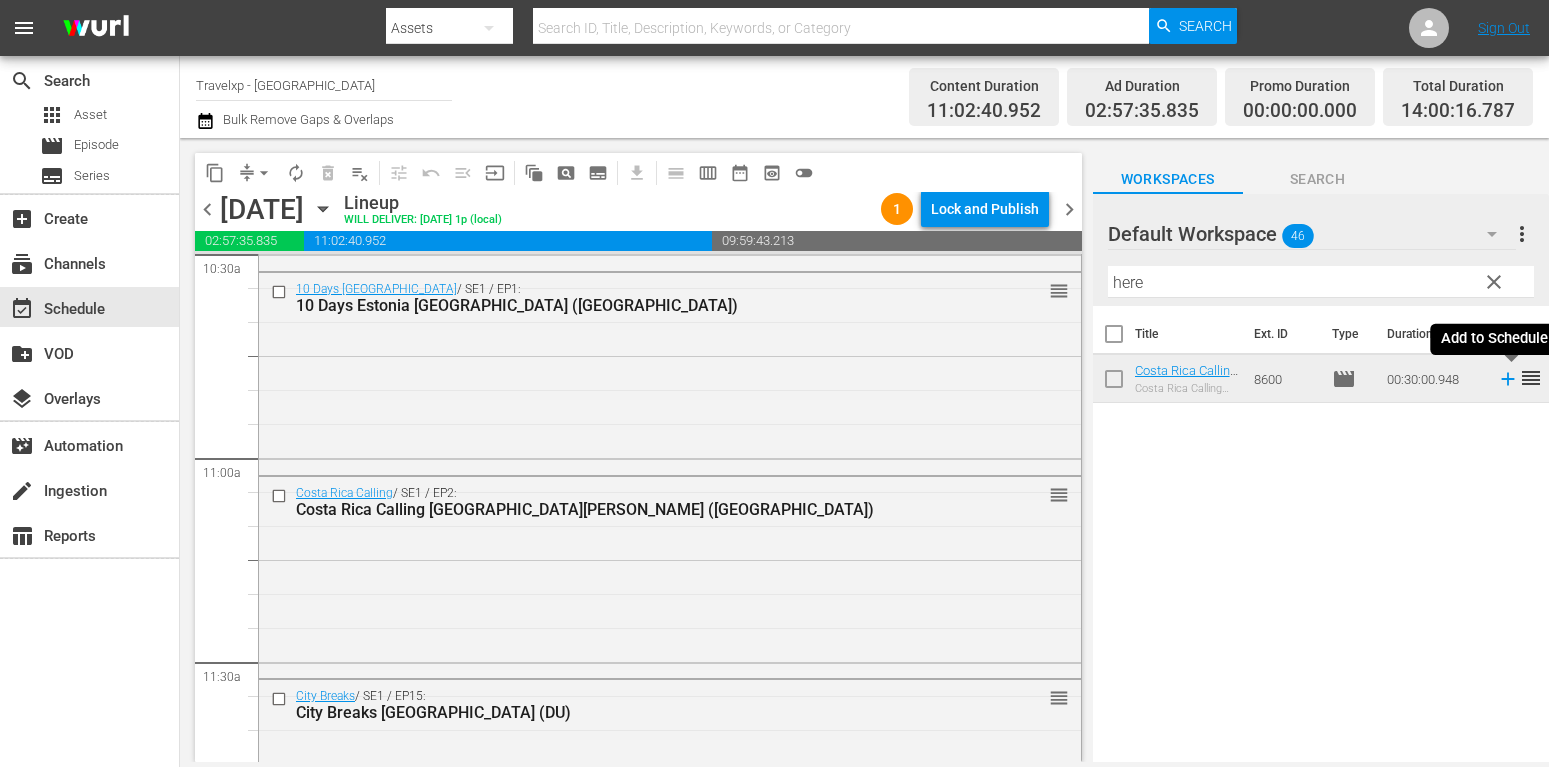 click 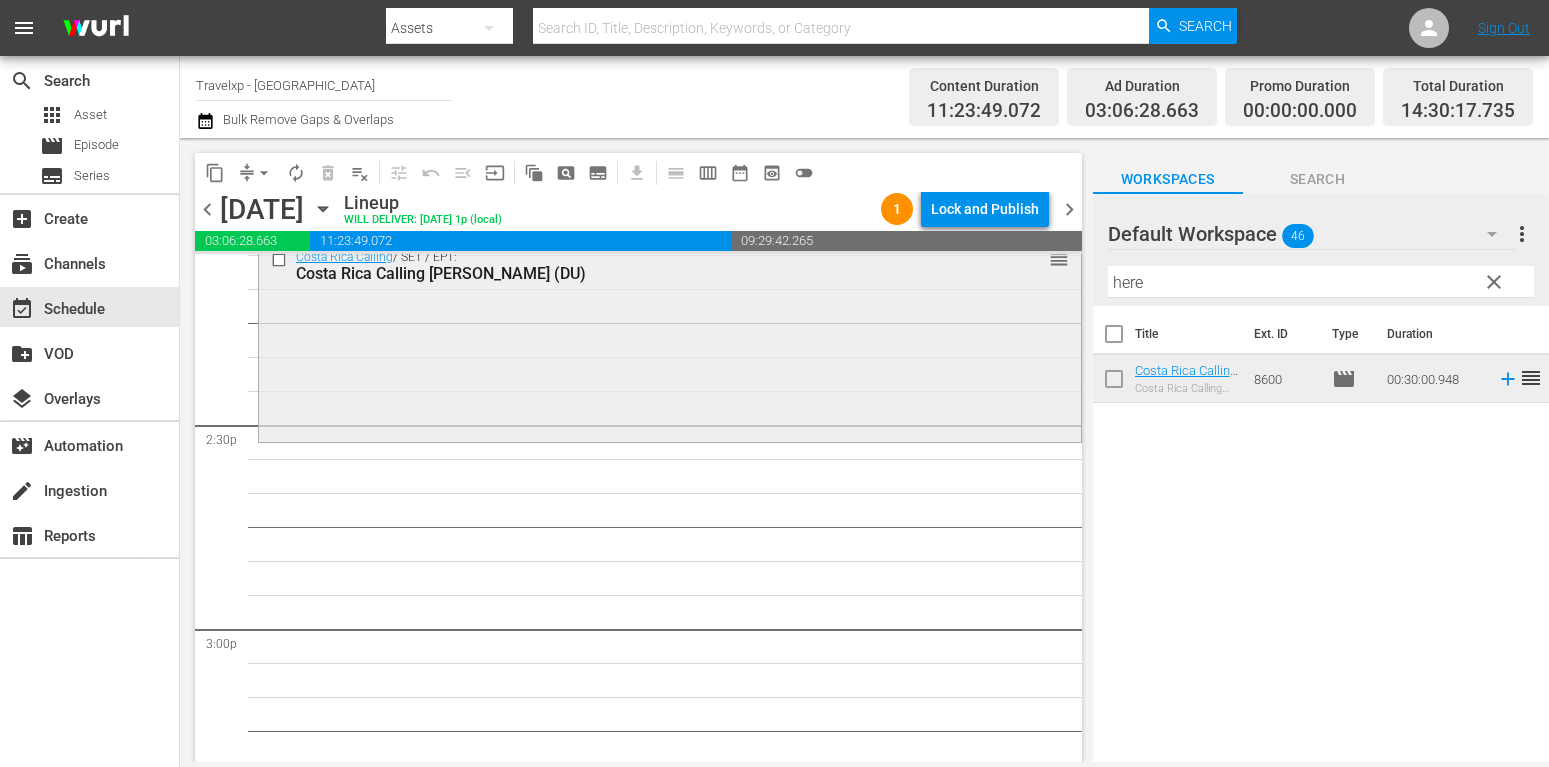 scroll, scrollTop: 5712, scrollLeft: 0, axis: vertical 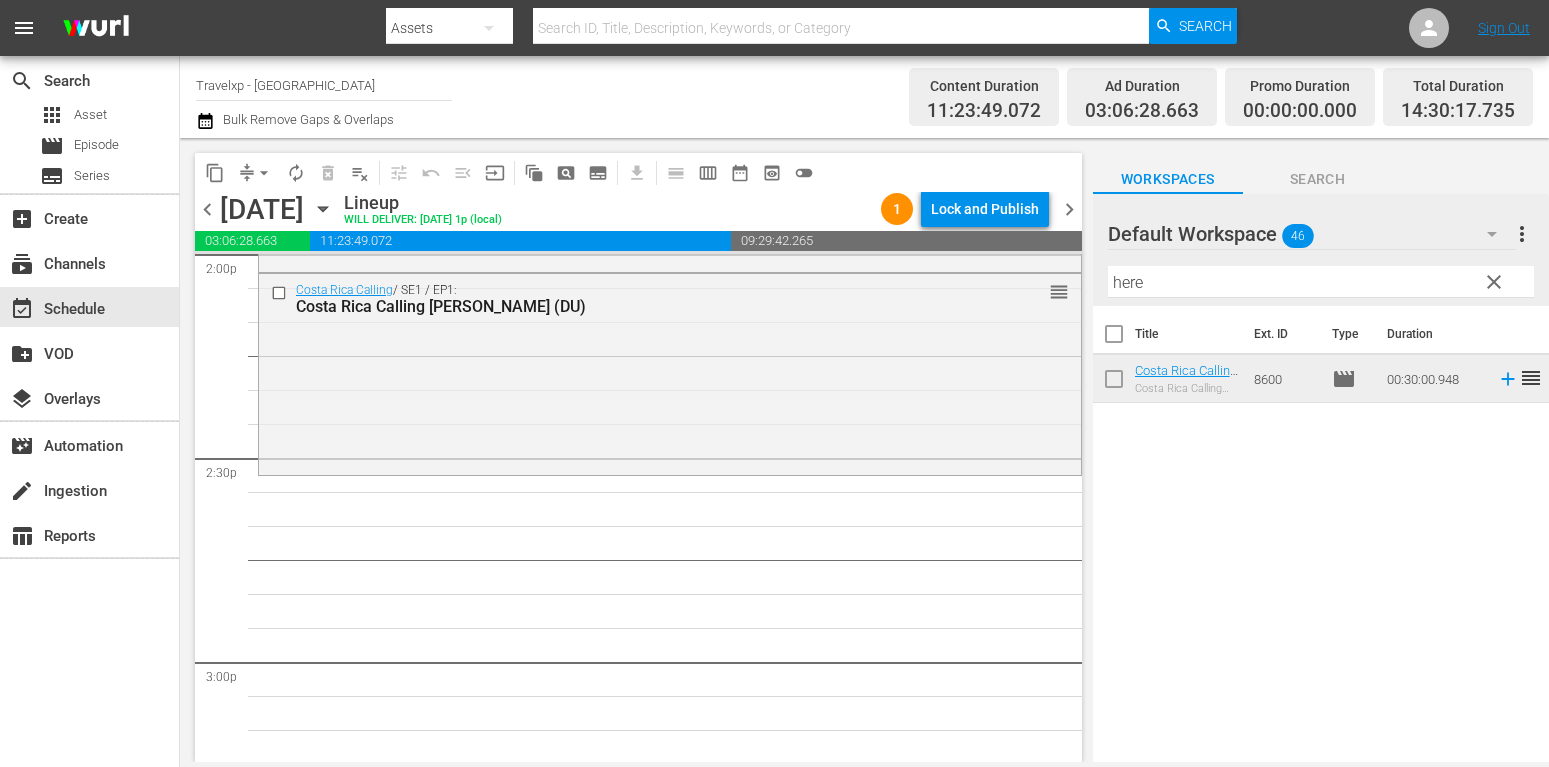 click on "clear" at bounding box center (1494, 282) 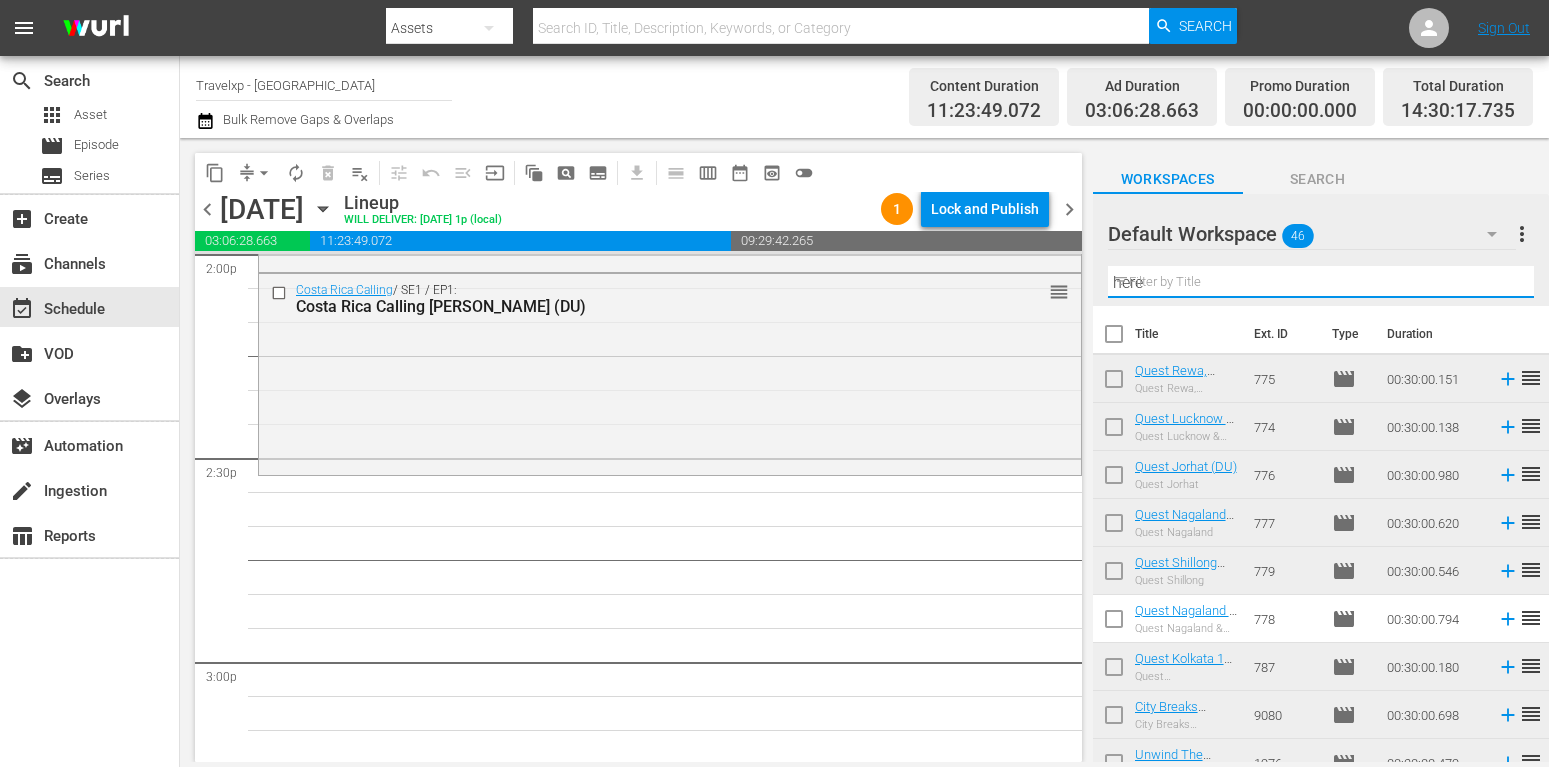 click on "here" at bounding box center (1321, 282) 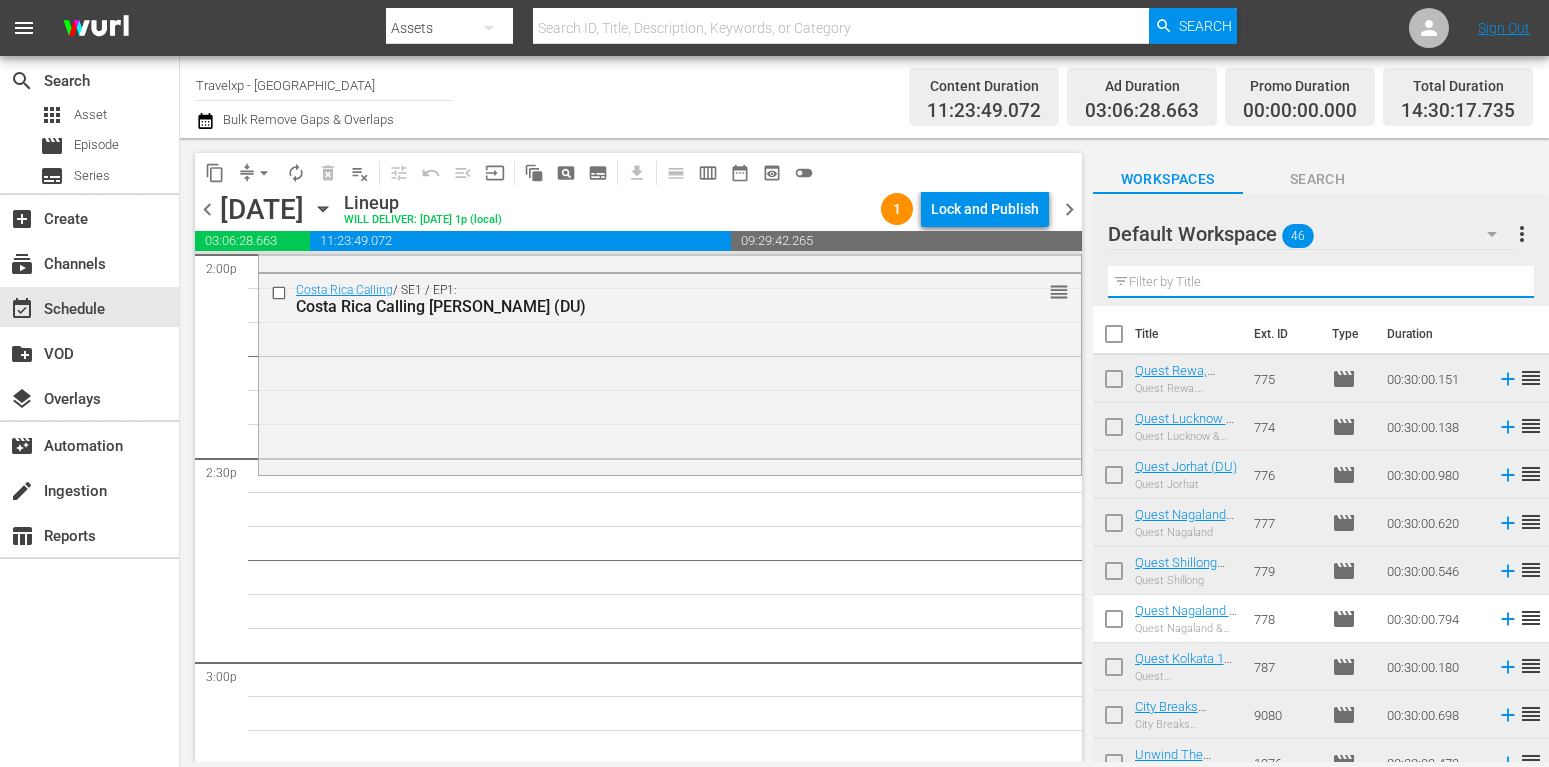 click at bounding box center (1321, 282) 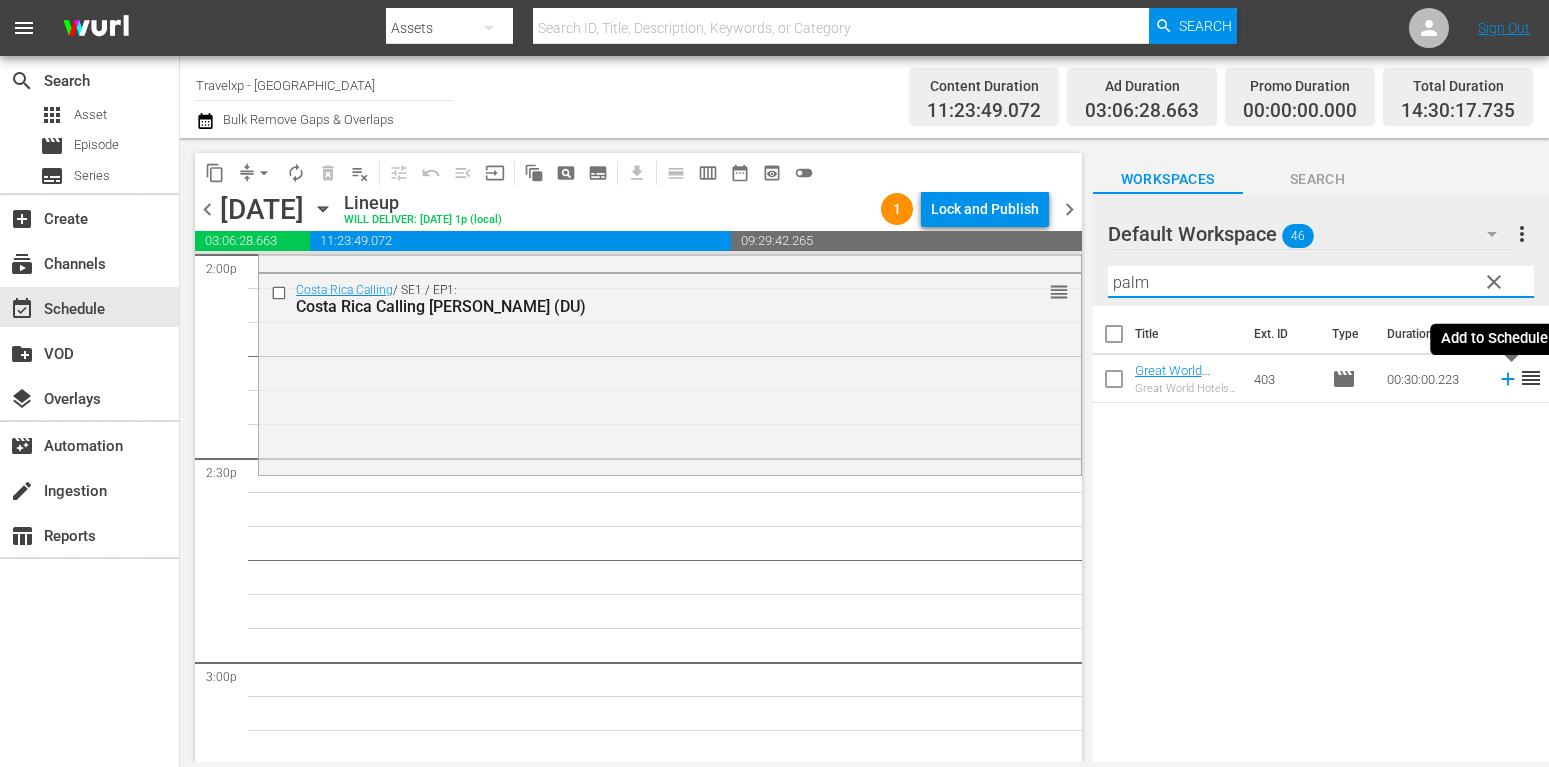 type on "palm" 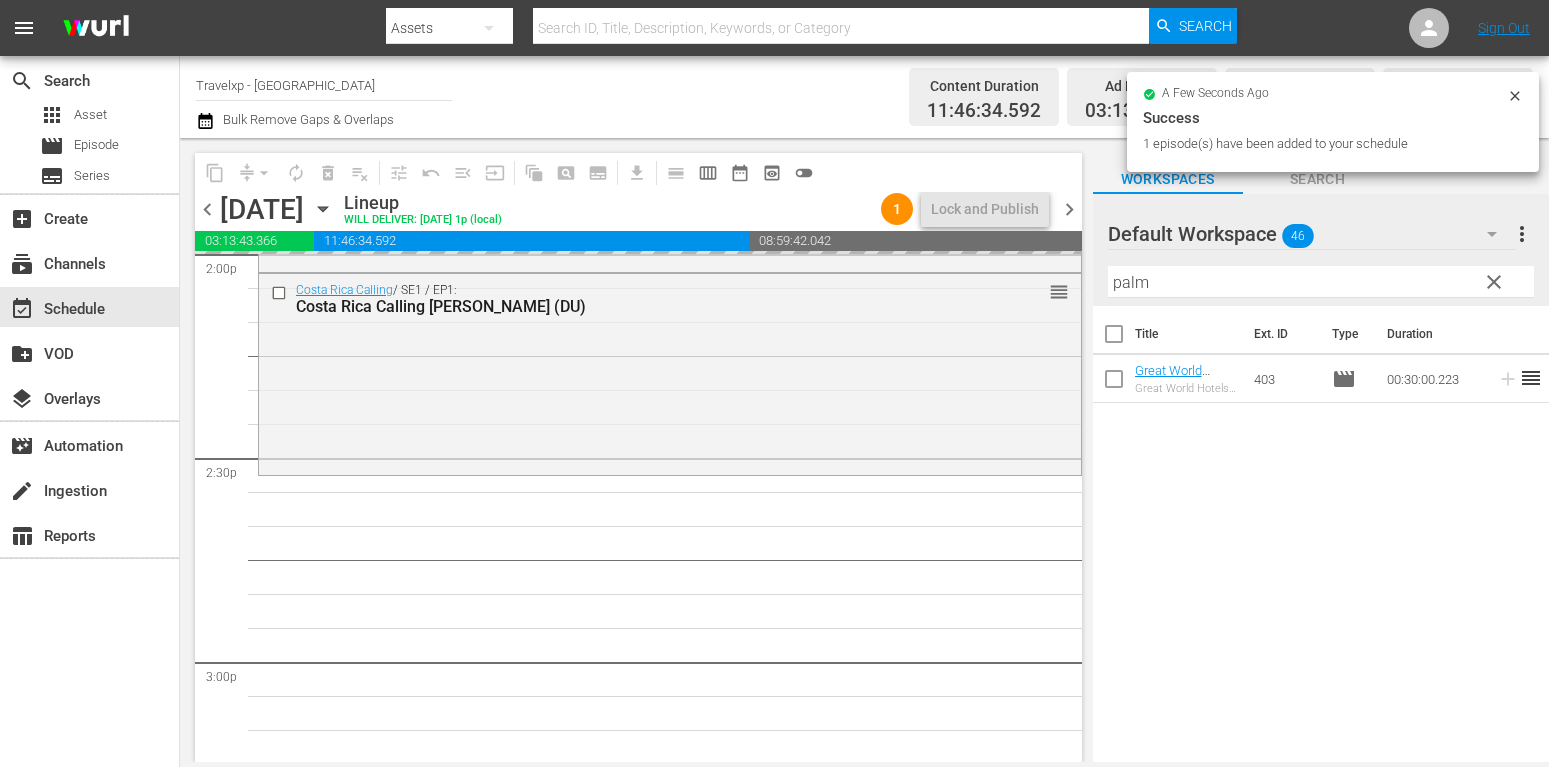 click on "clear" at bounding box center (1494, 282) 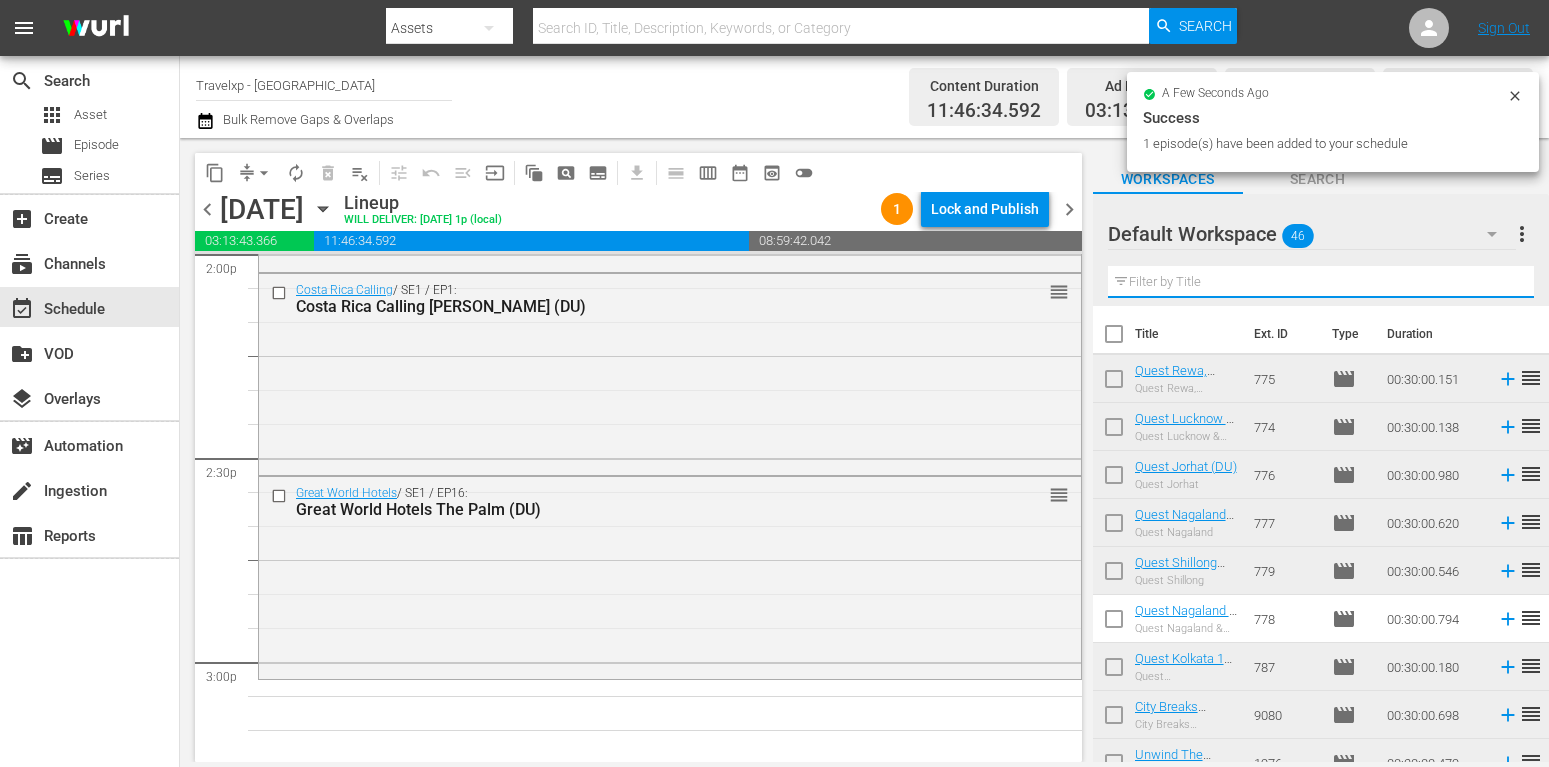 click at bounding box center [1321, 282] 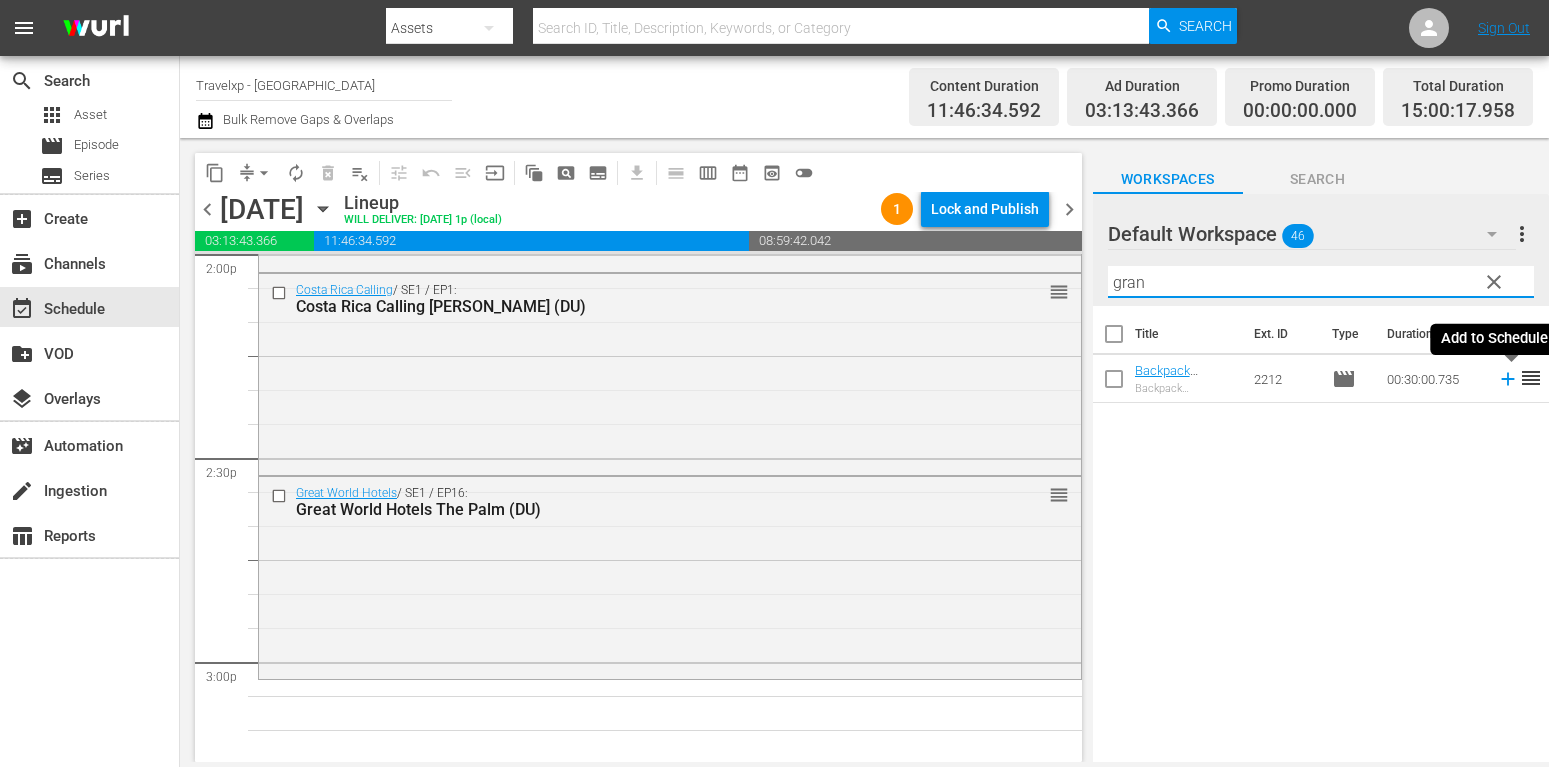 type on "gran" 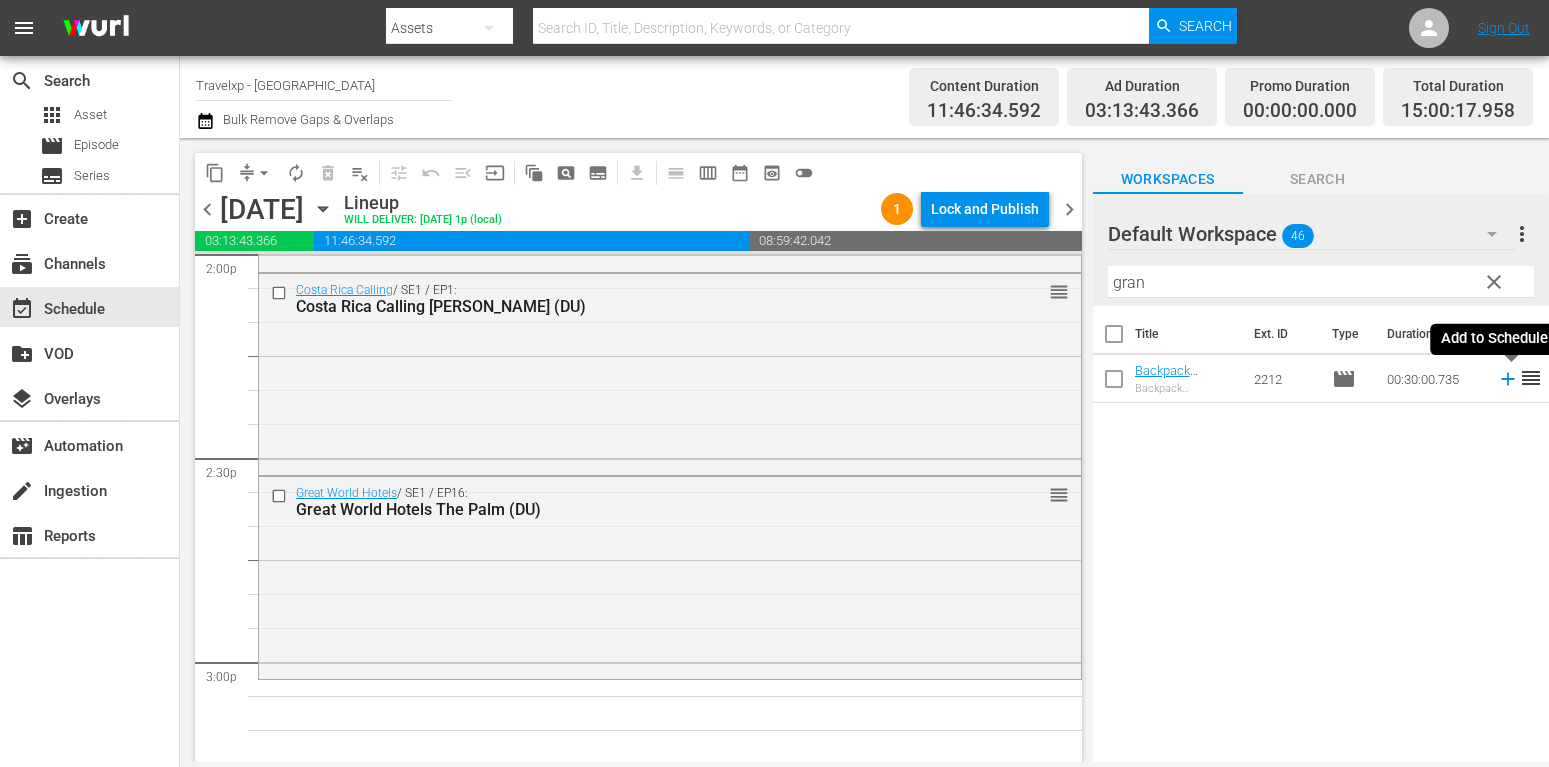 click 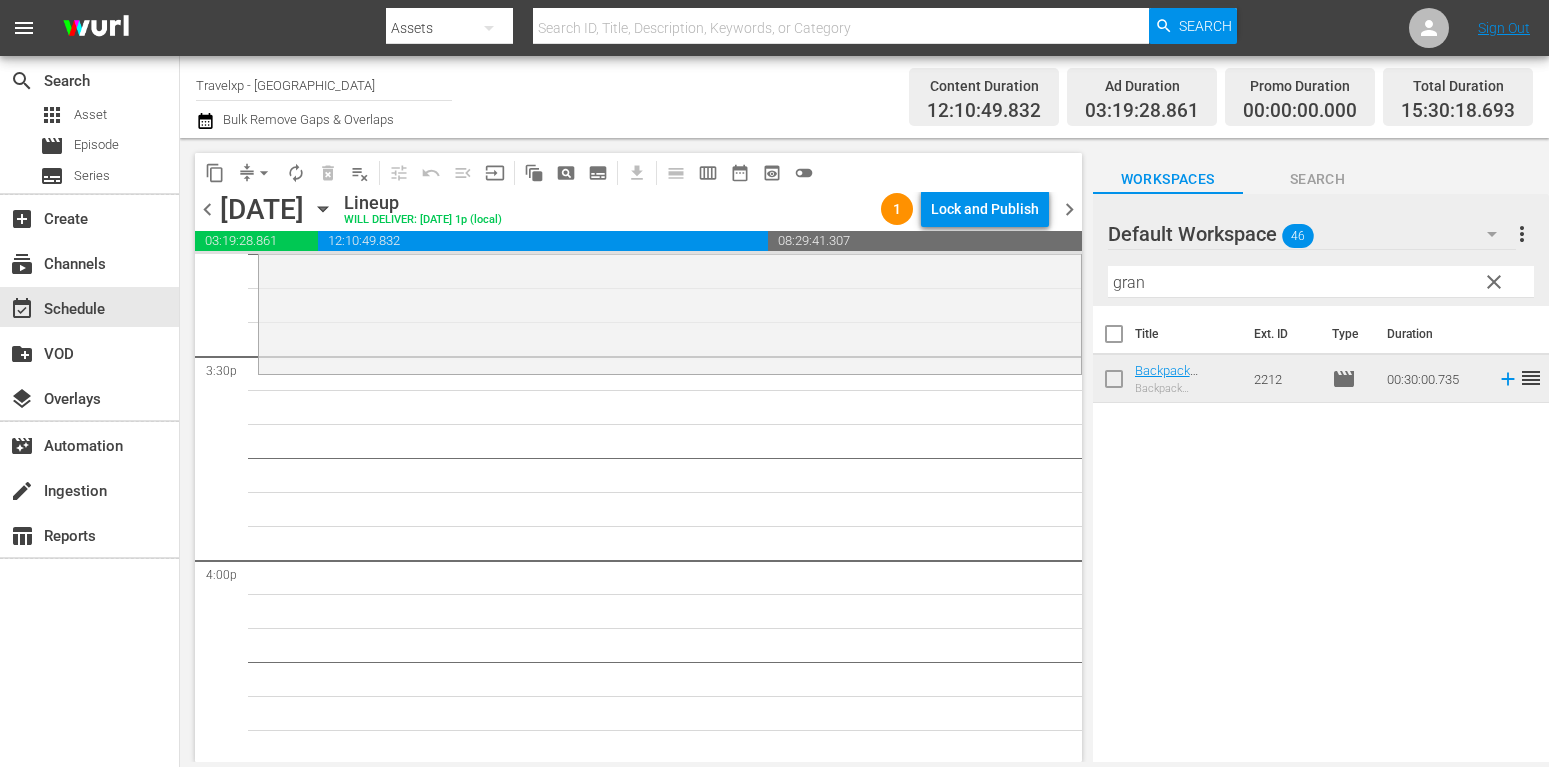 scroll, scrollTop: 6018, scrollLeft: 0, axis: vertical 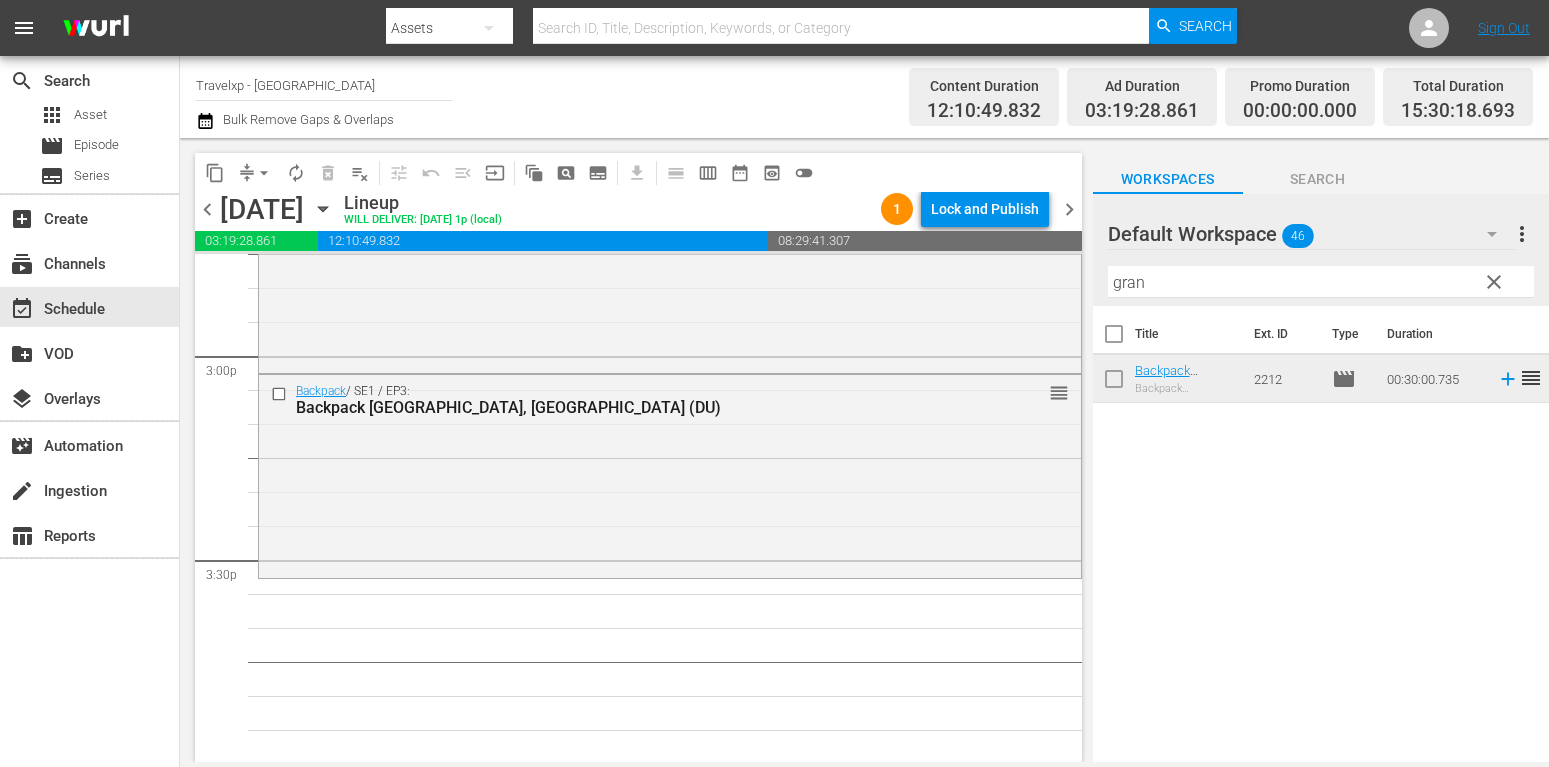 click on "clear" at bounding box center [1494, 282] 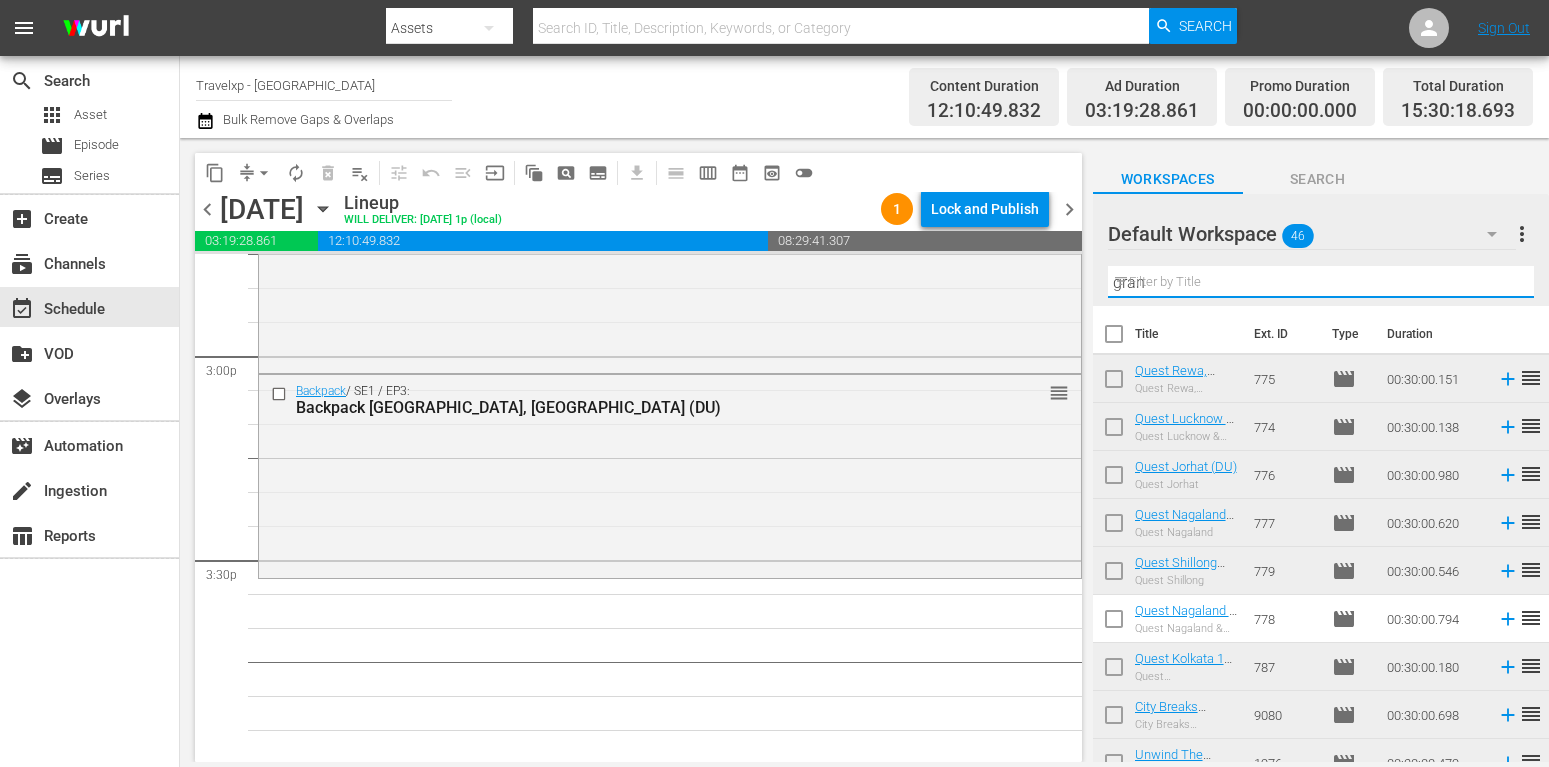 click on "gran" at bounding box center (1321, 282) 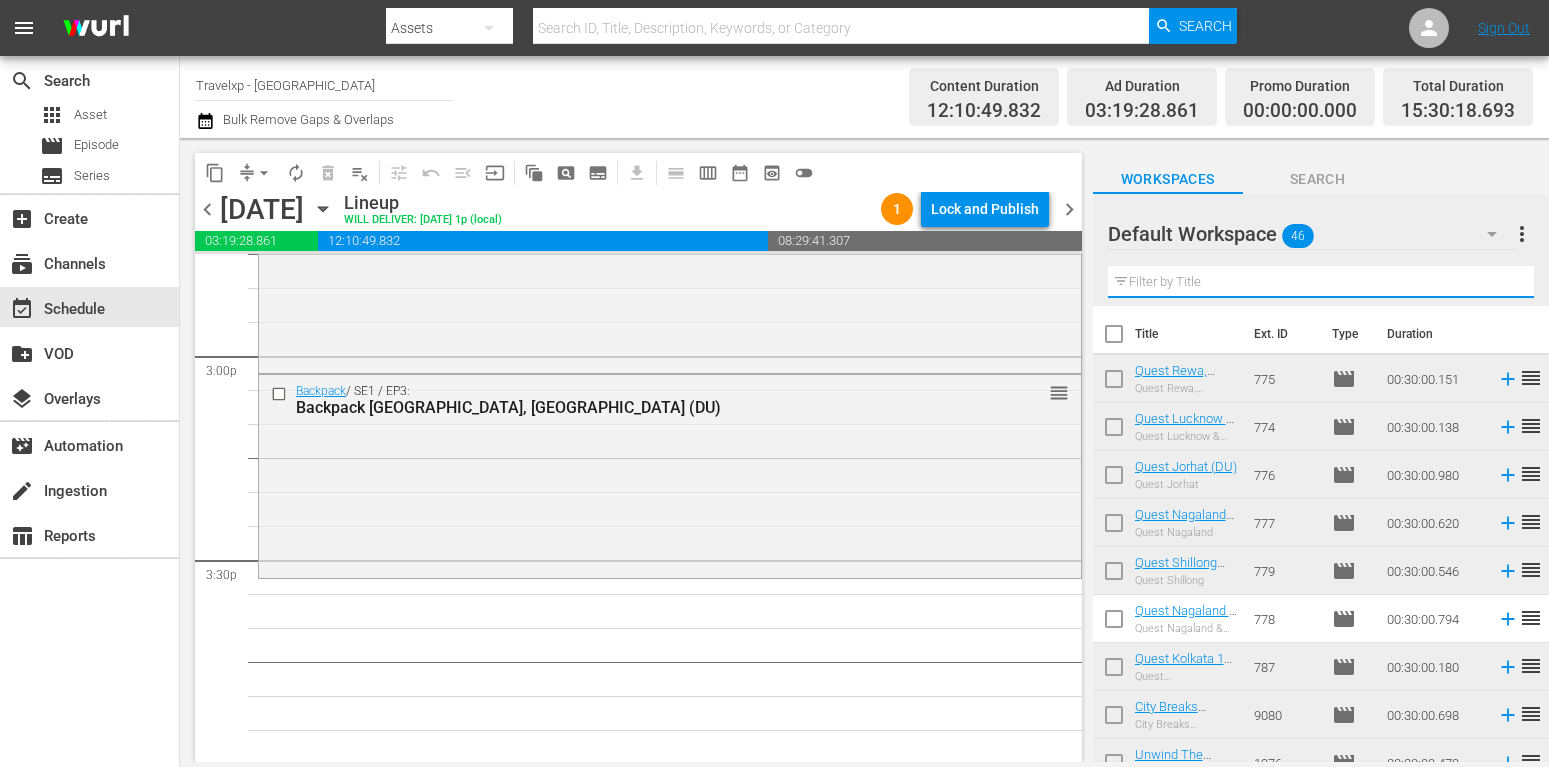 click at bounding box center (1321, 282) 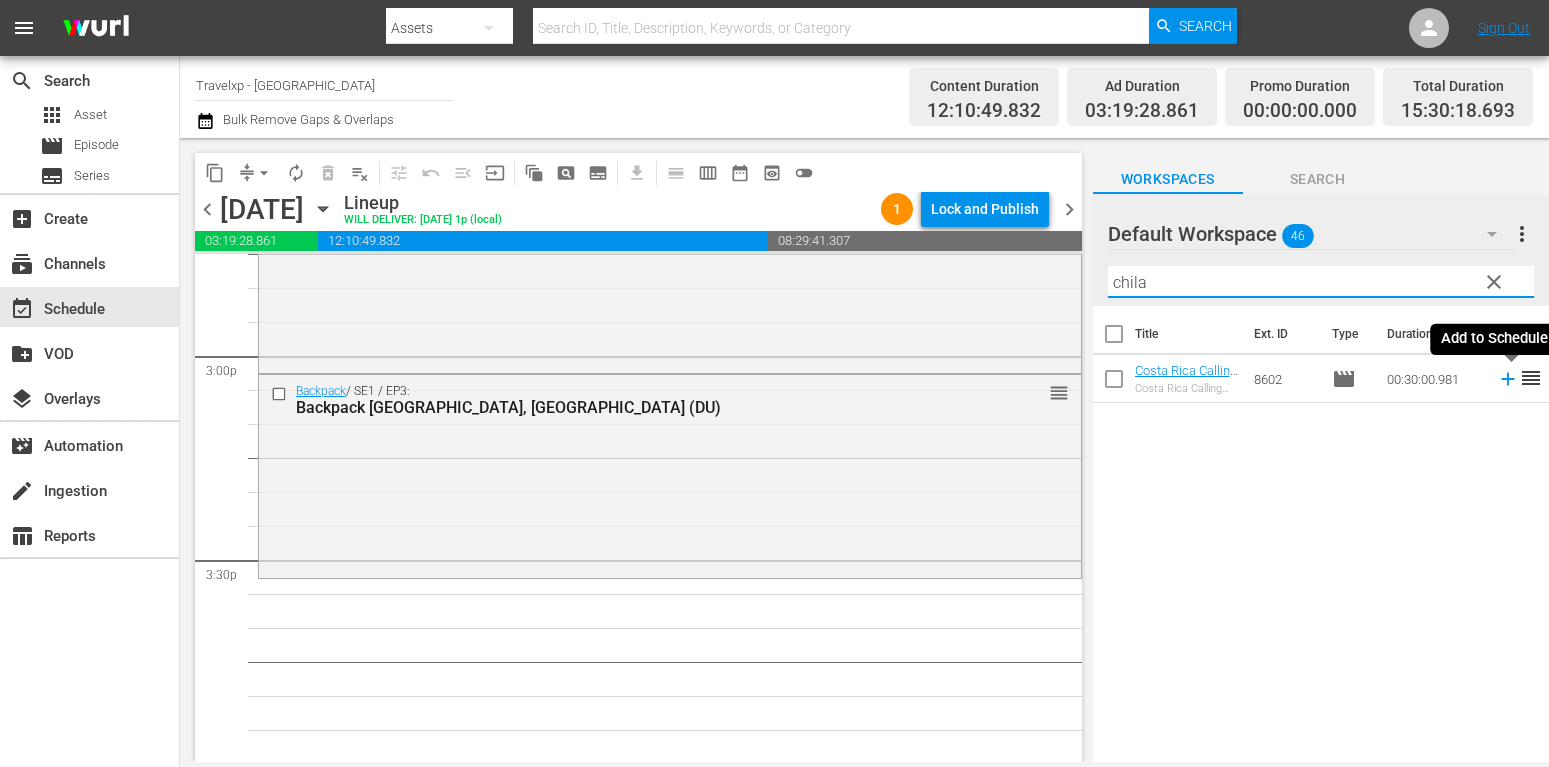 type on "chila" 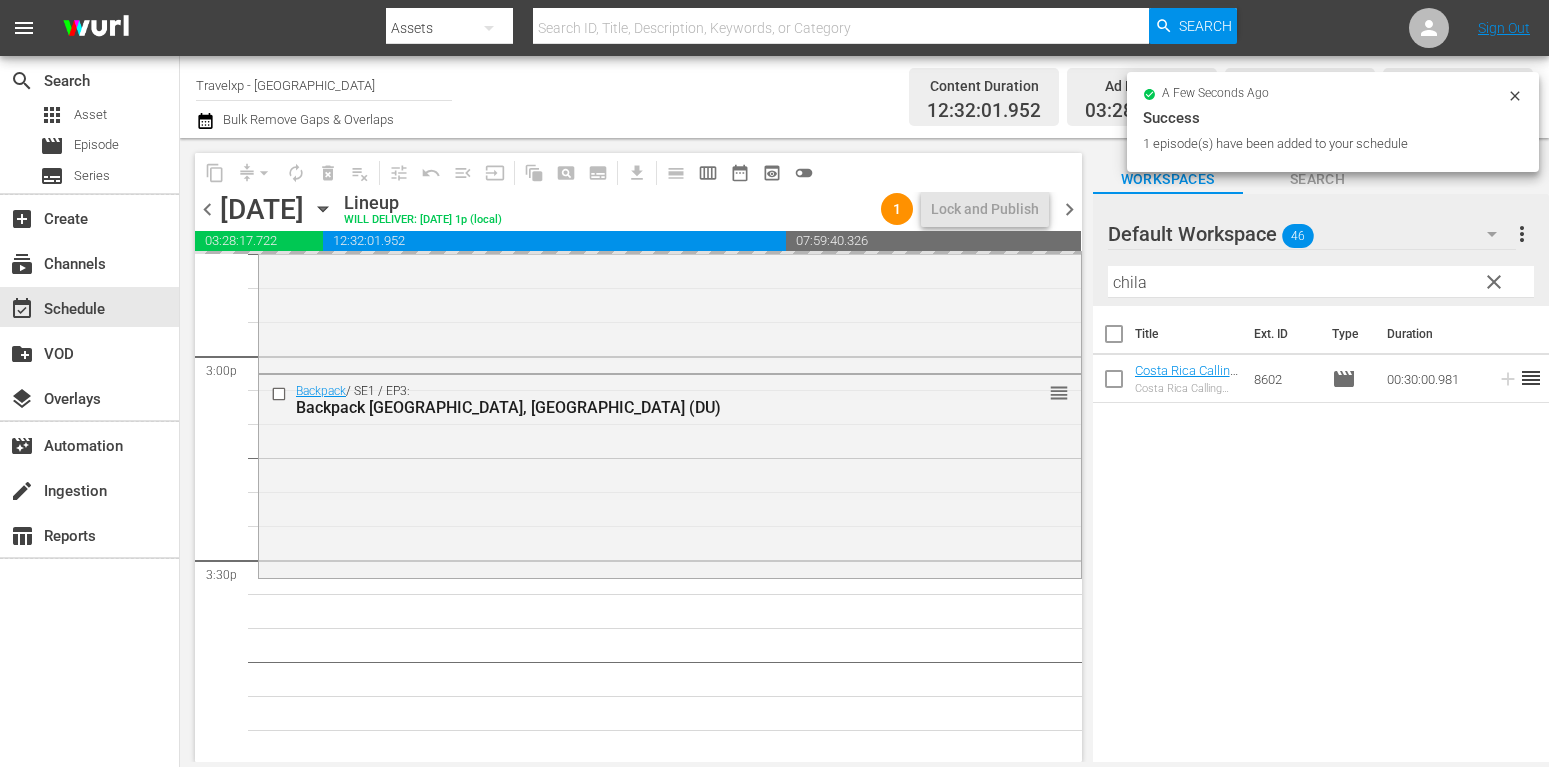 click on "clear" at bounding box center [1494, 282] 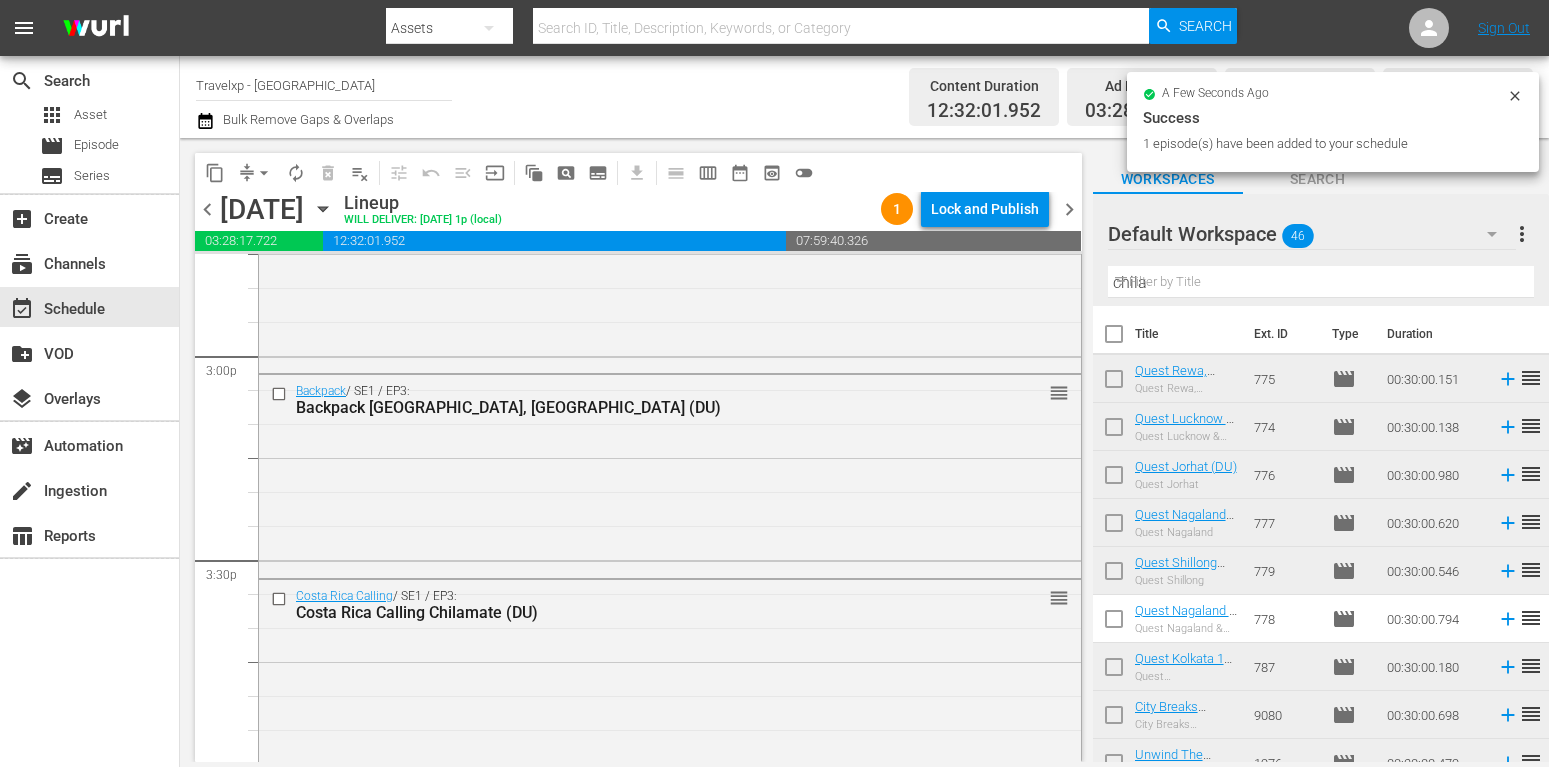 click on "chila" at bounding box center (1321, 282) 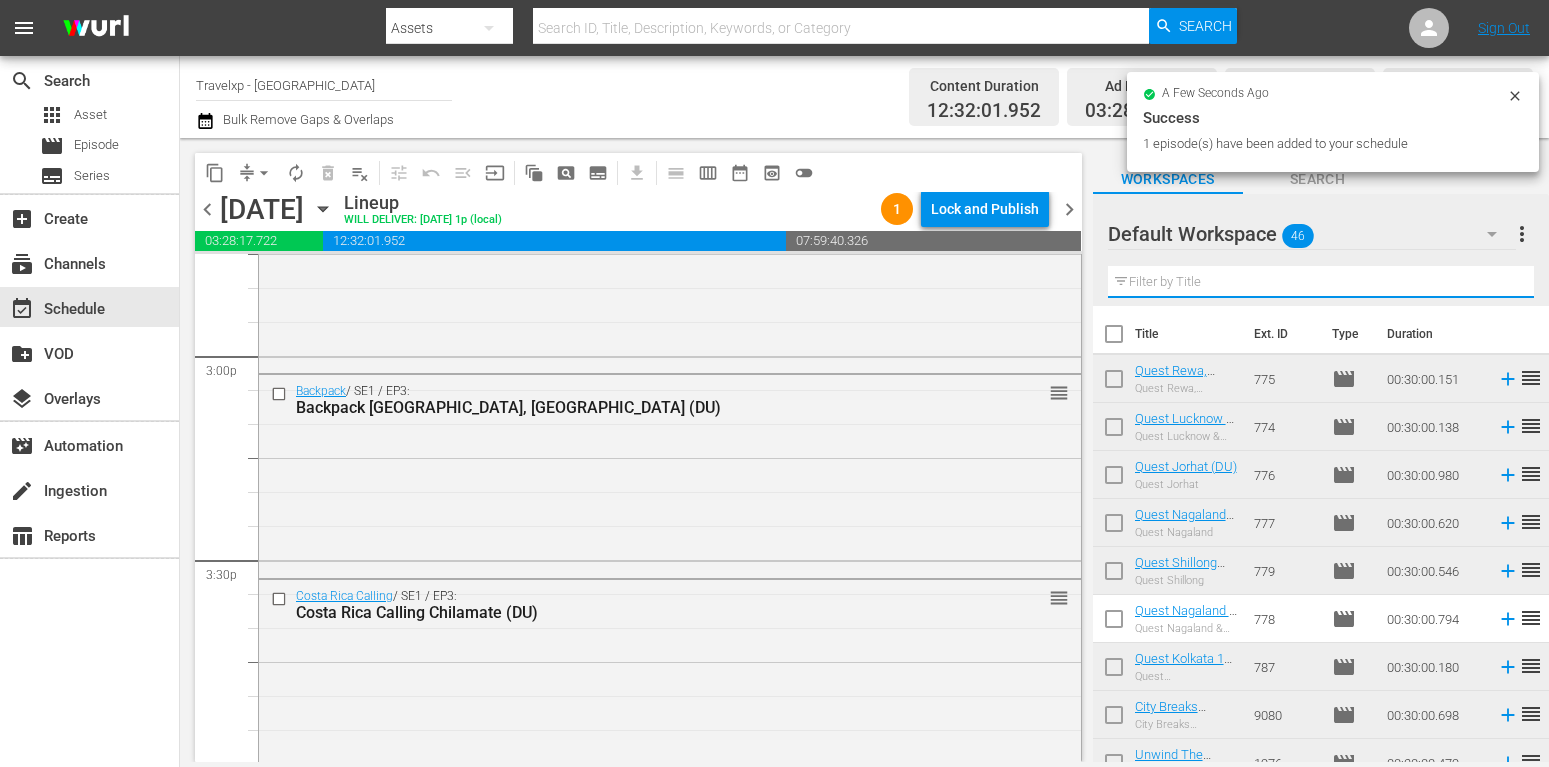 click at bounding box center [1321, 282] 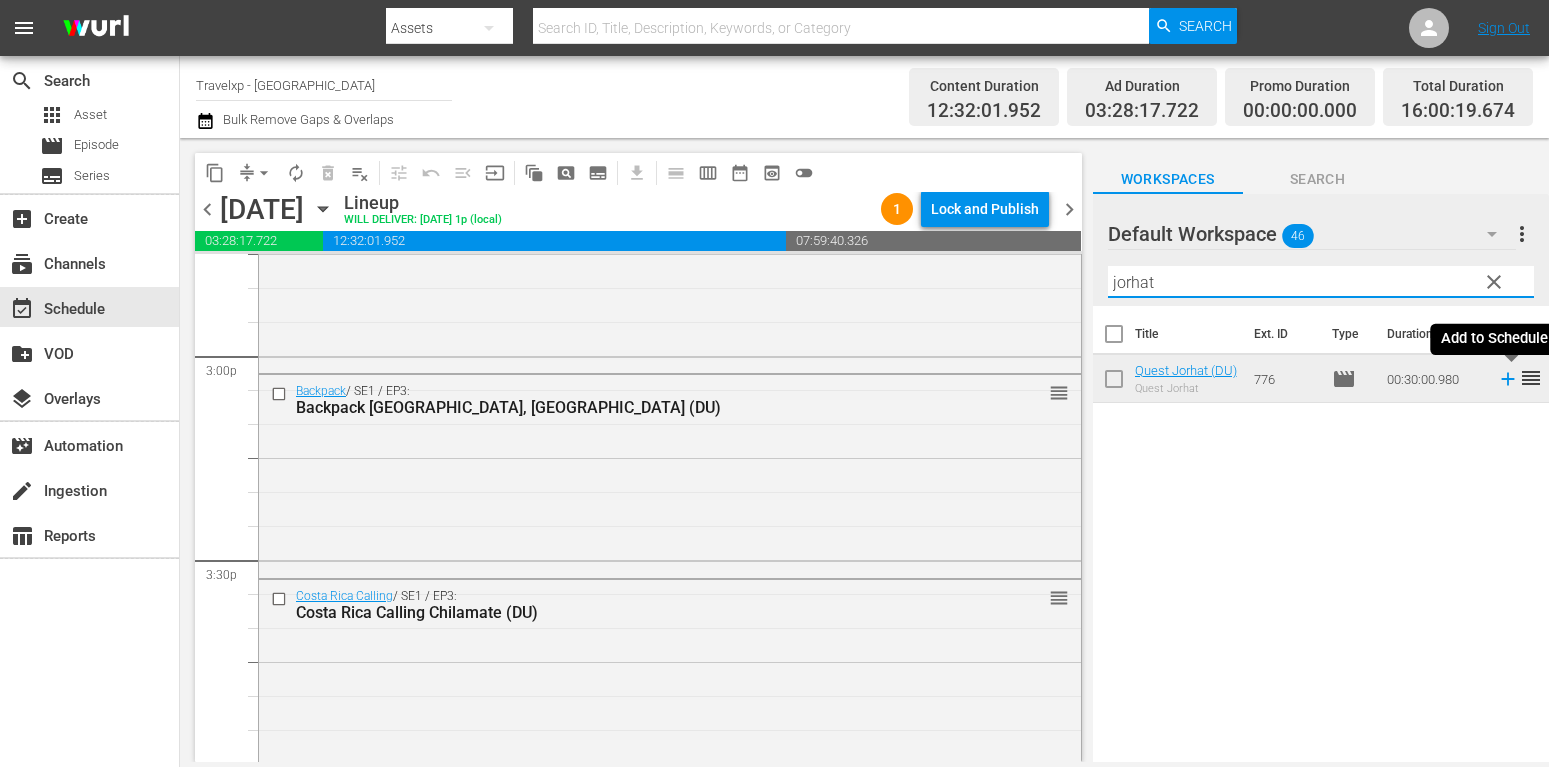type on "jorhat" 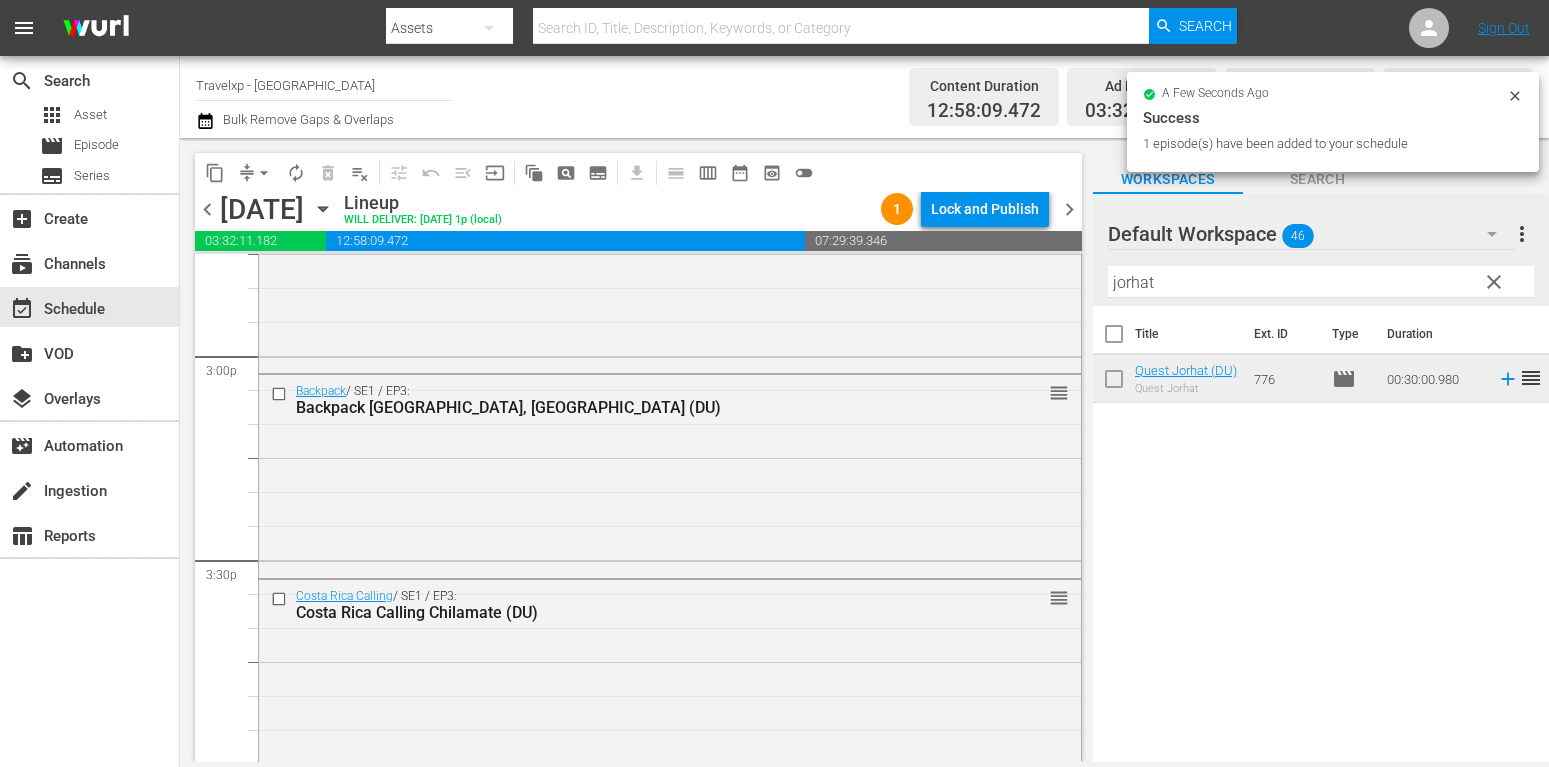click on "clear" at bounding box center (1494, 282) 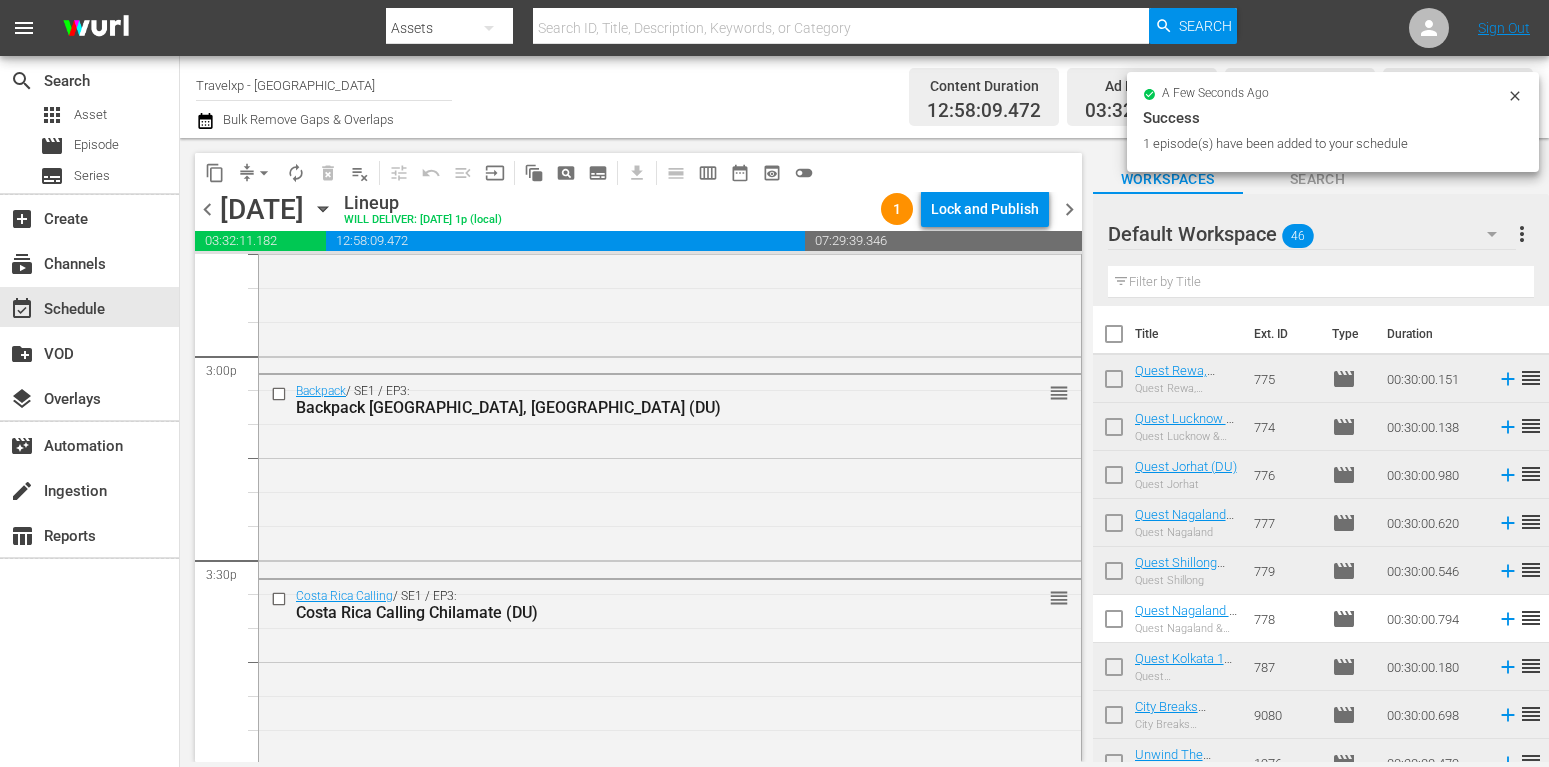 click at bounding box center (1321, 282) 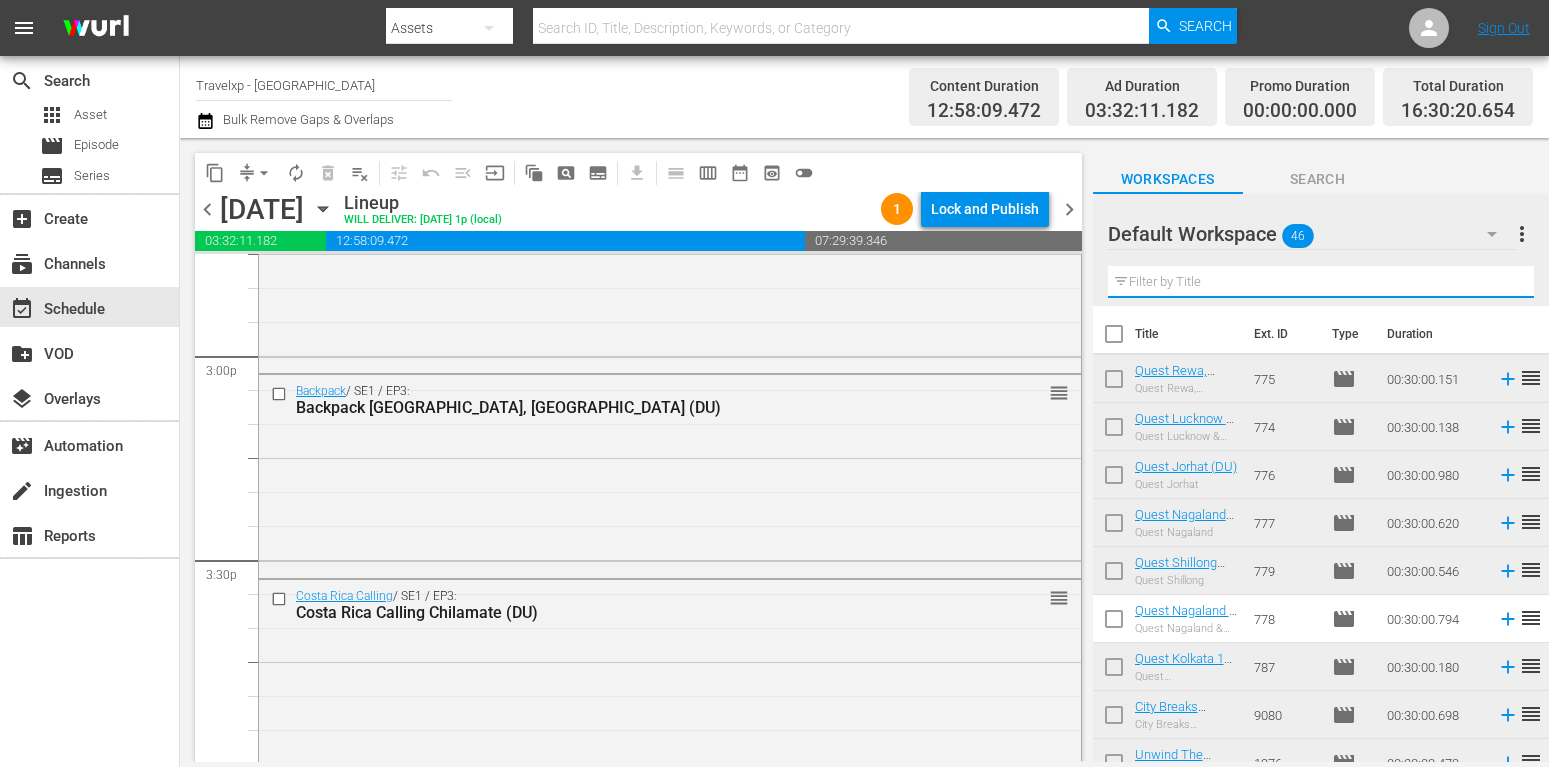 click at bounding box center (1321, 282) 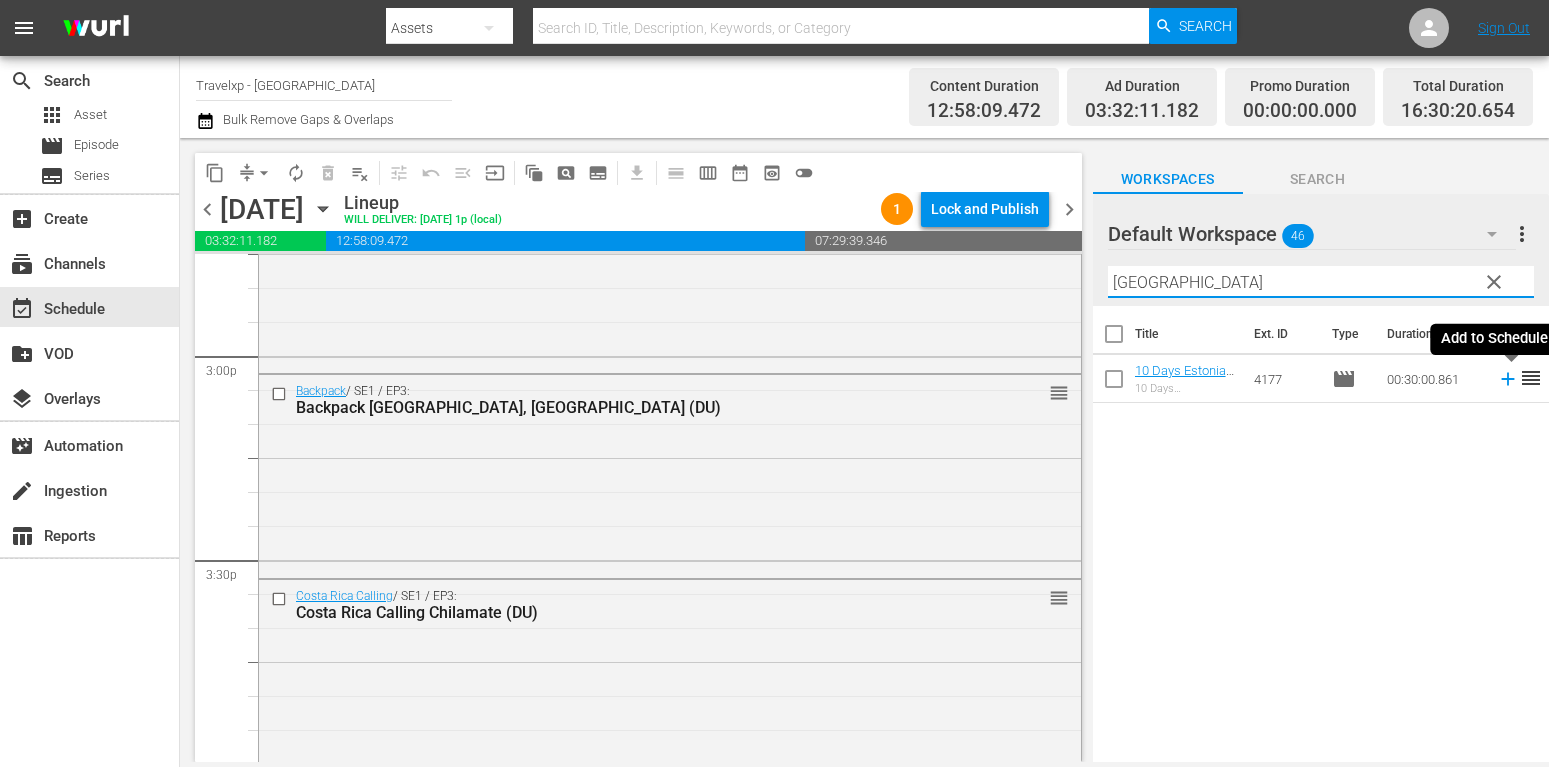 type on "[GEOGRAPHIC_DATA]" 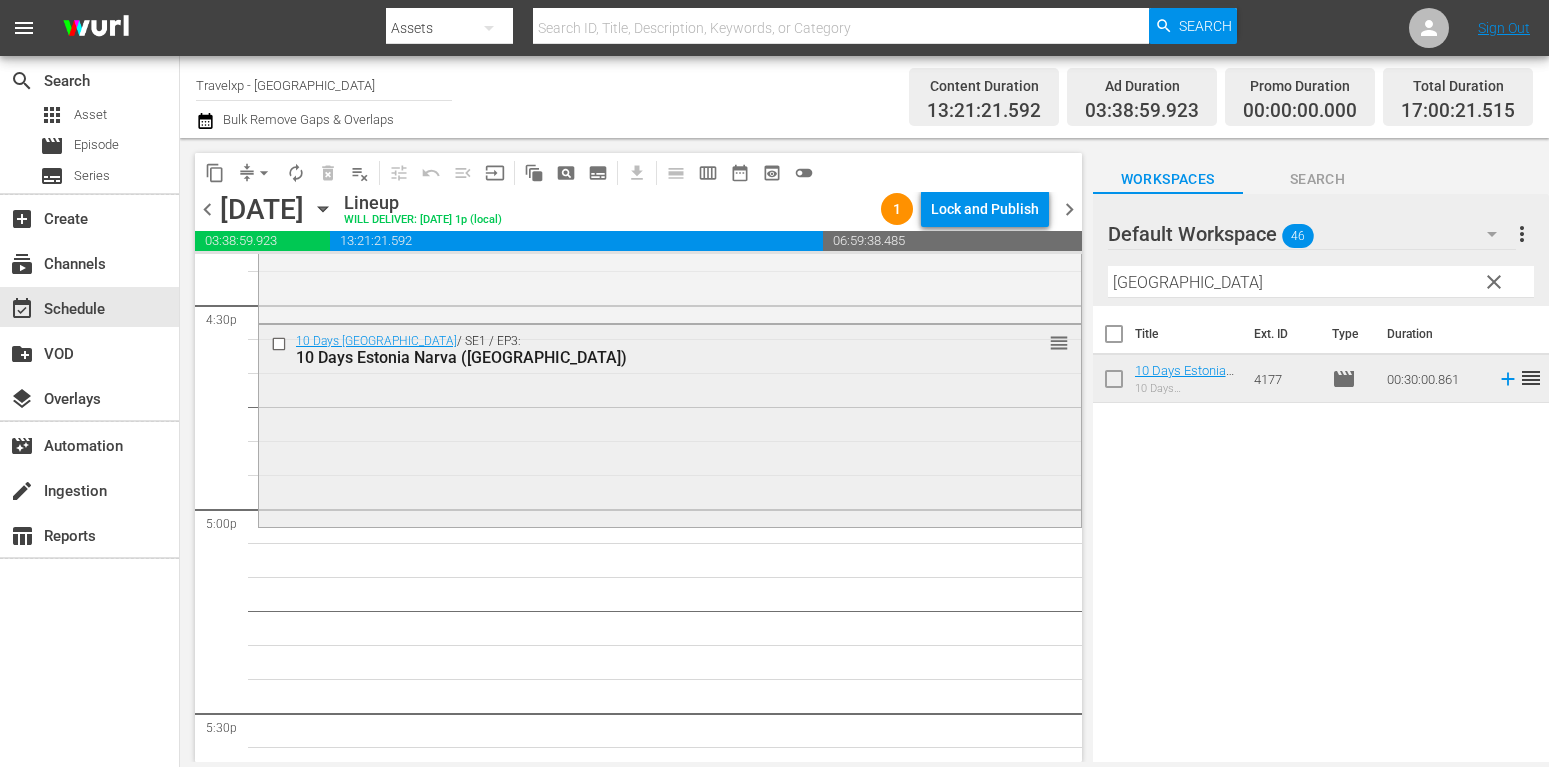 scroll, scrollTop: 6732, scrollLeft: 0, axis: vertical 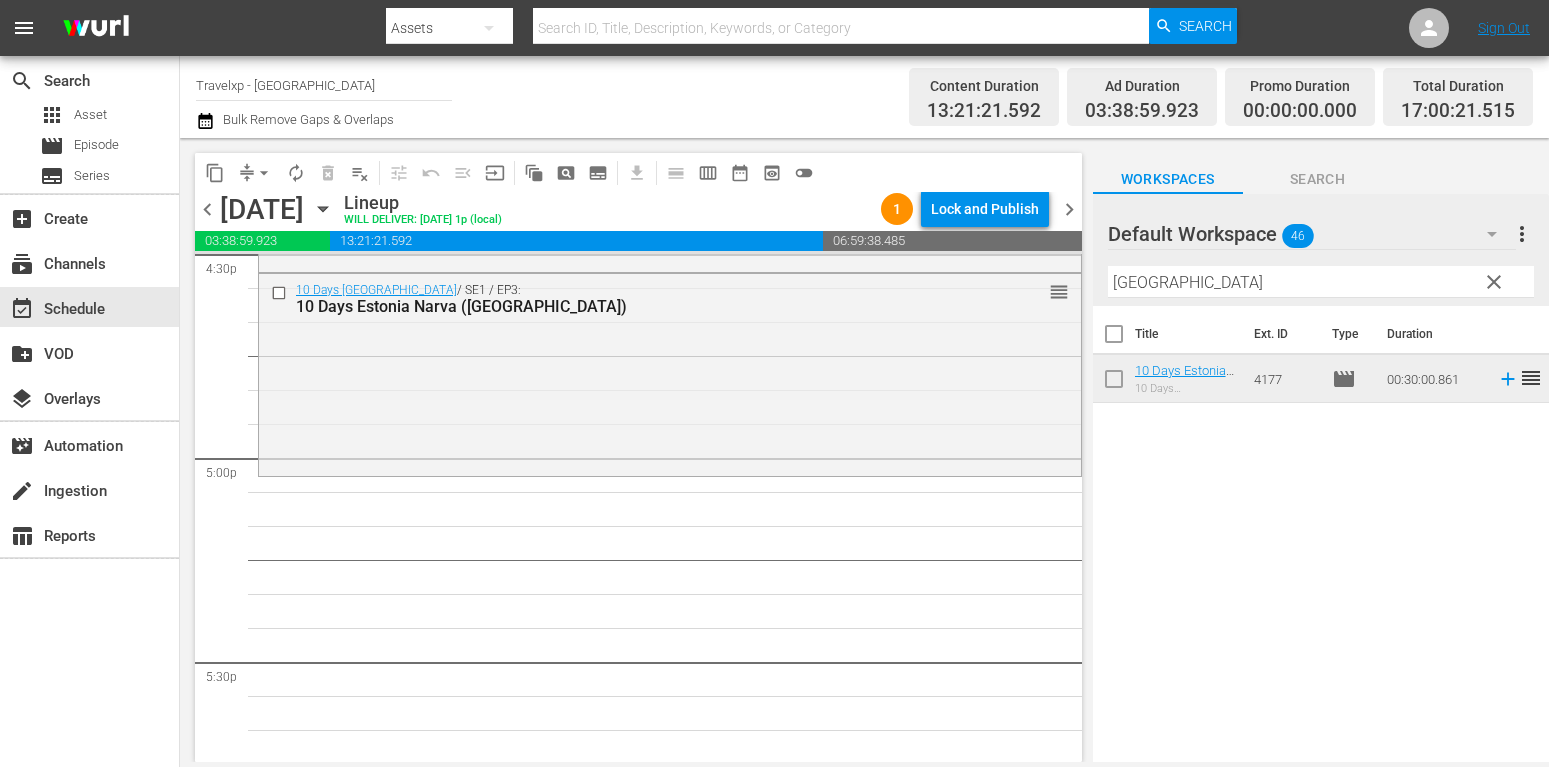 click on "clear" at bounding box center [1494, 282] 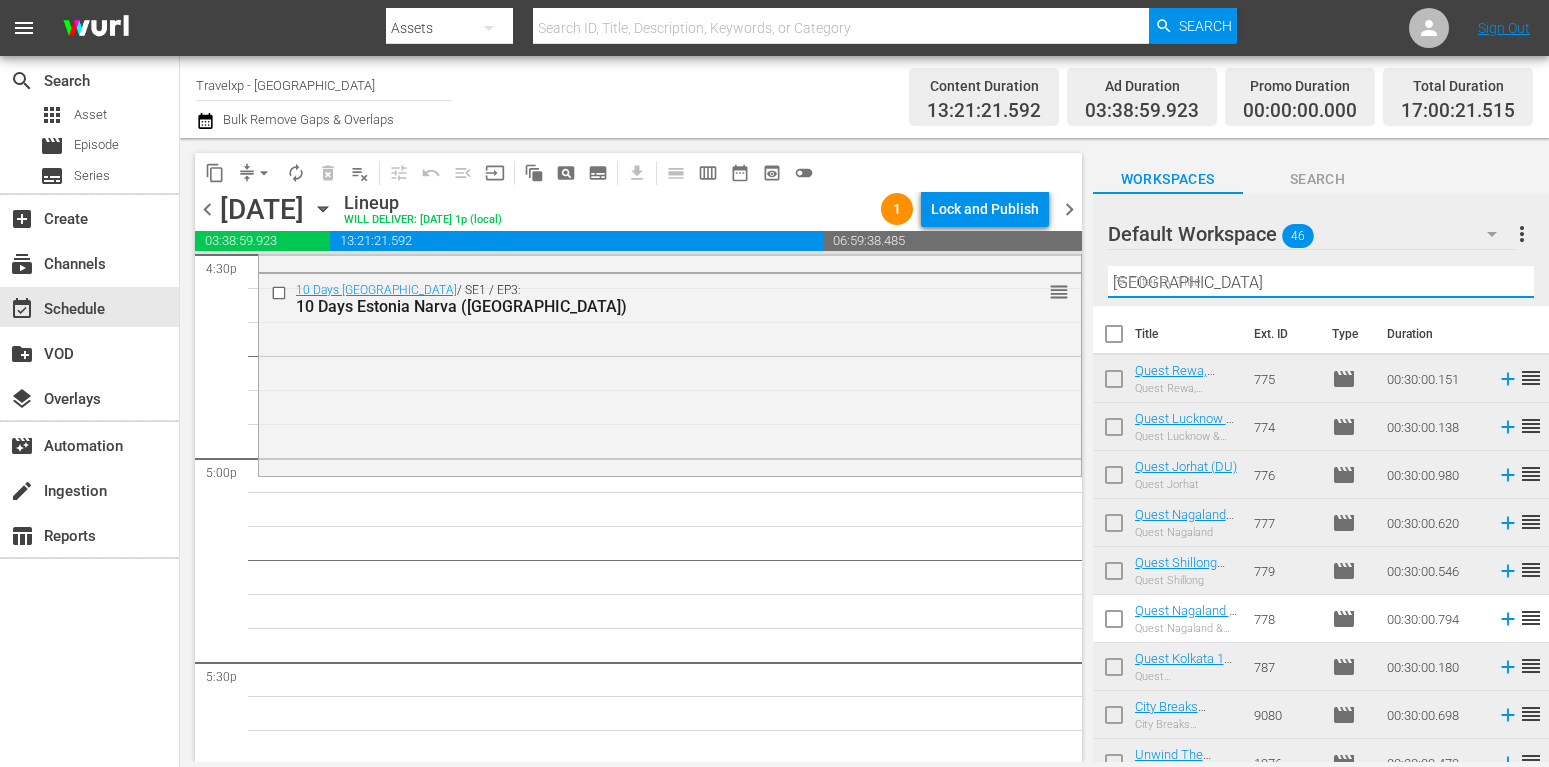 click on "[GEOGRAPHIC_DATA]" at bounding box center (1321, 282) 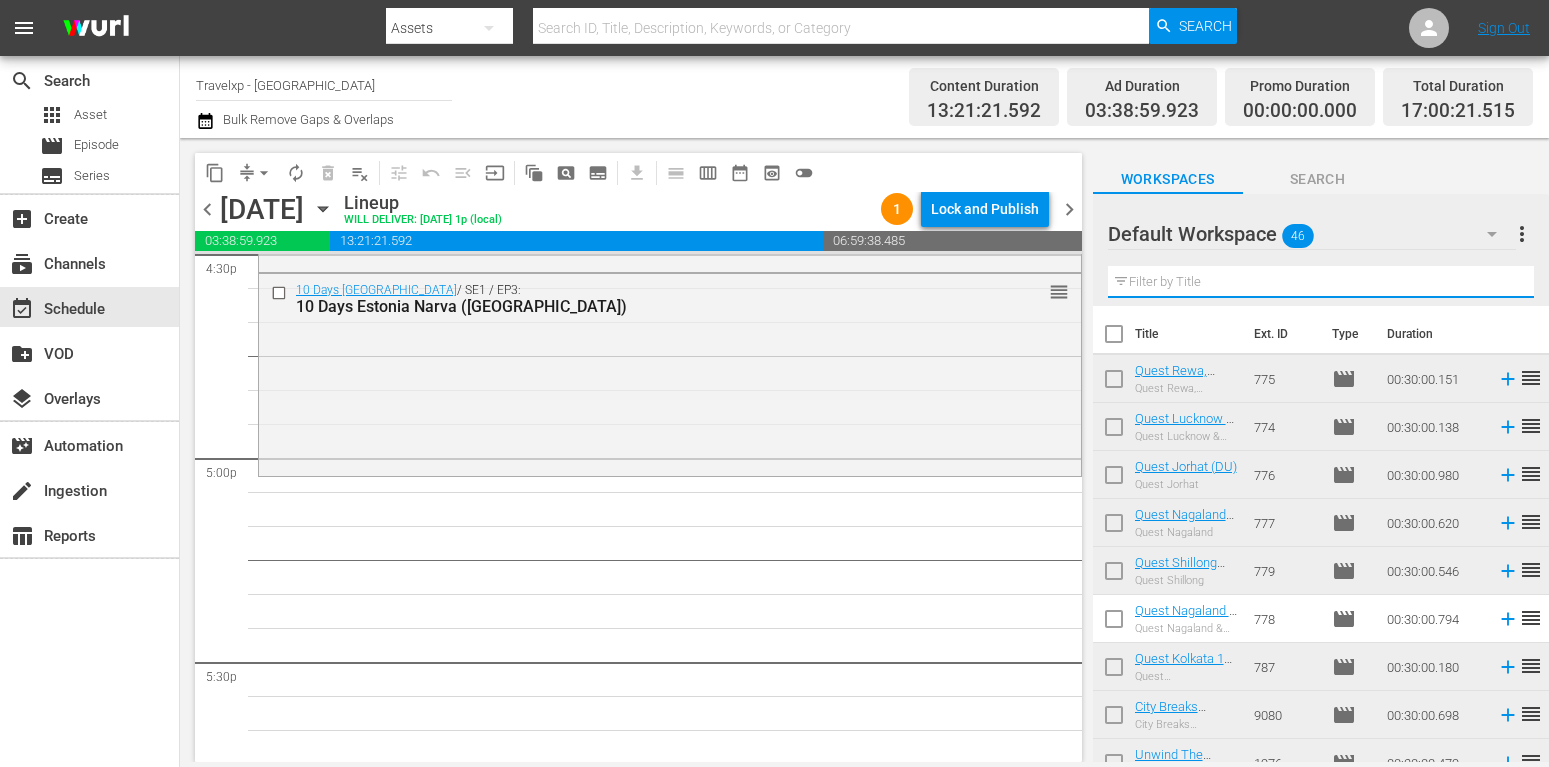 click at bounding box center (1321, 282) 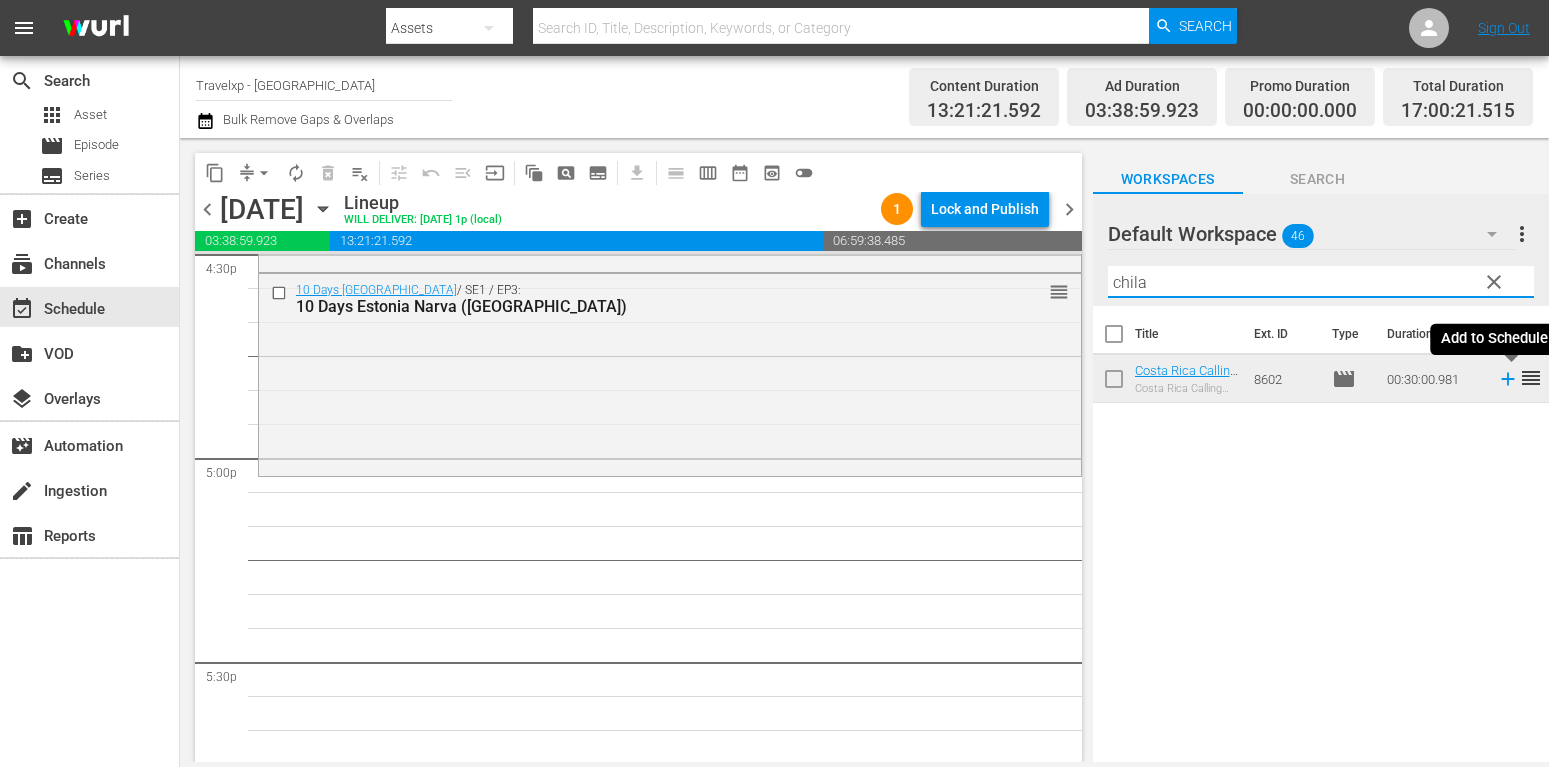 type on "chila" 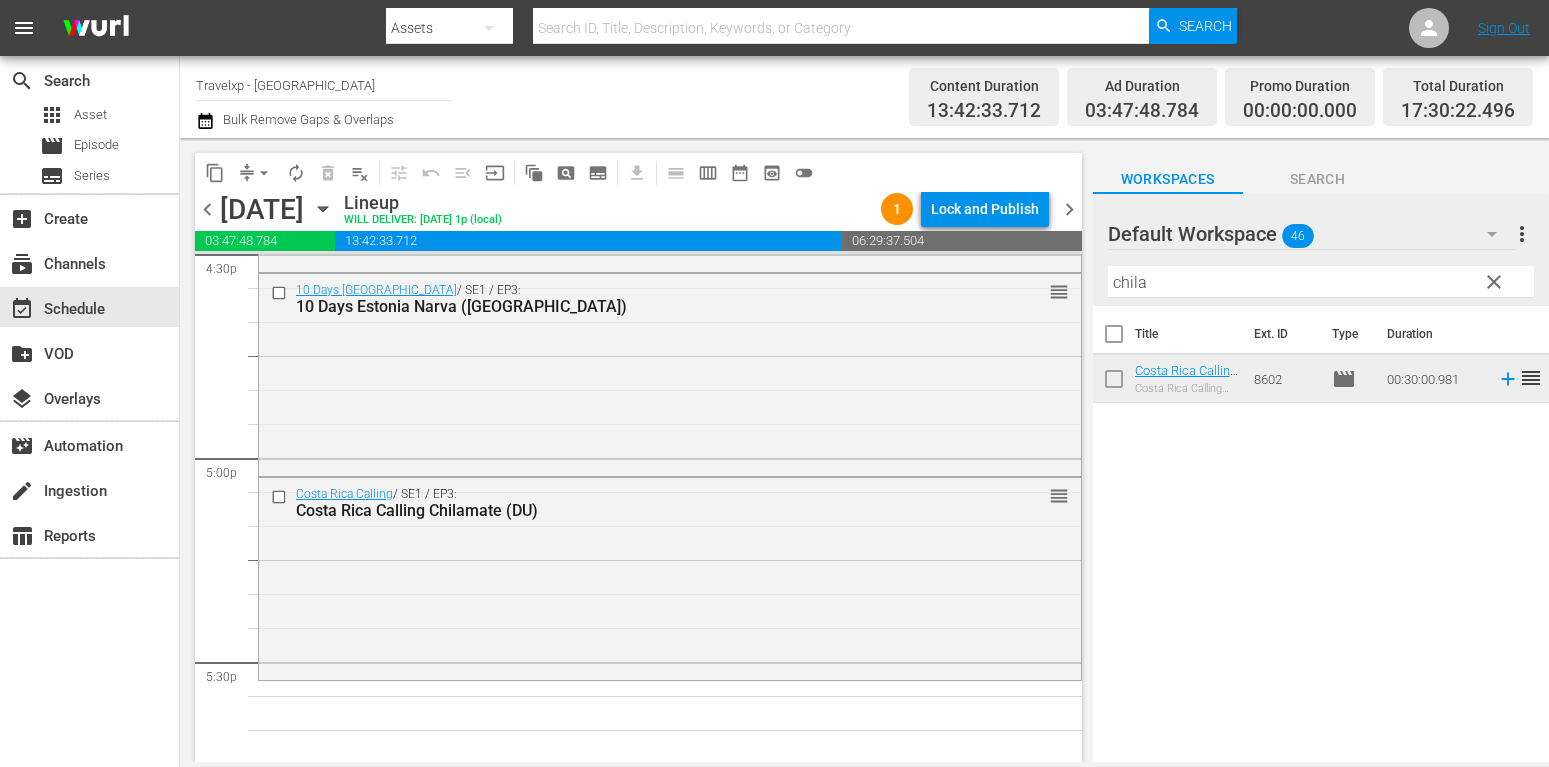 click on "clear" at bounding box center [1494, 282] 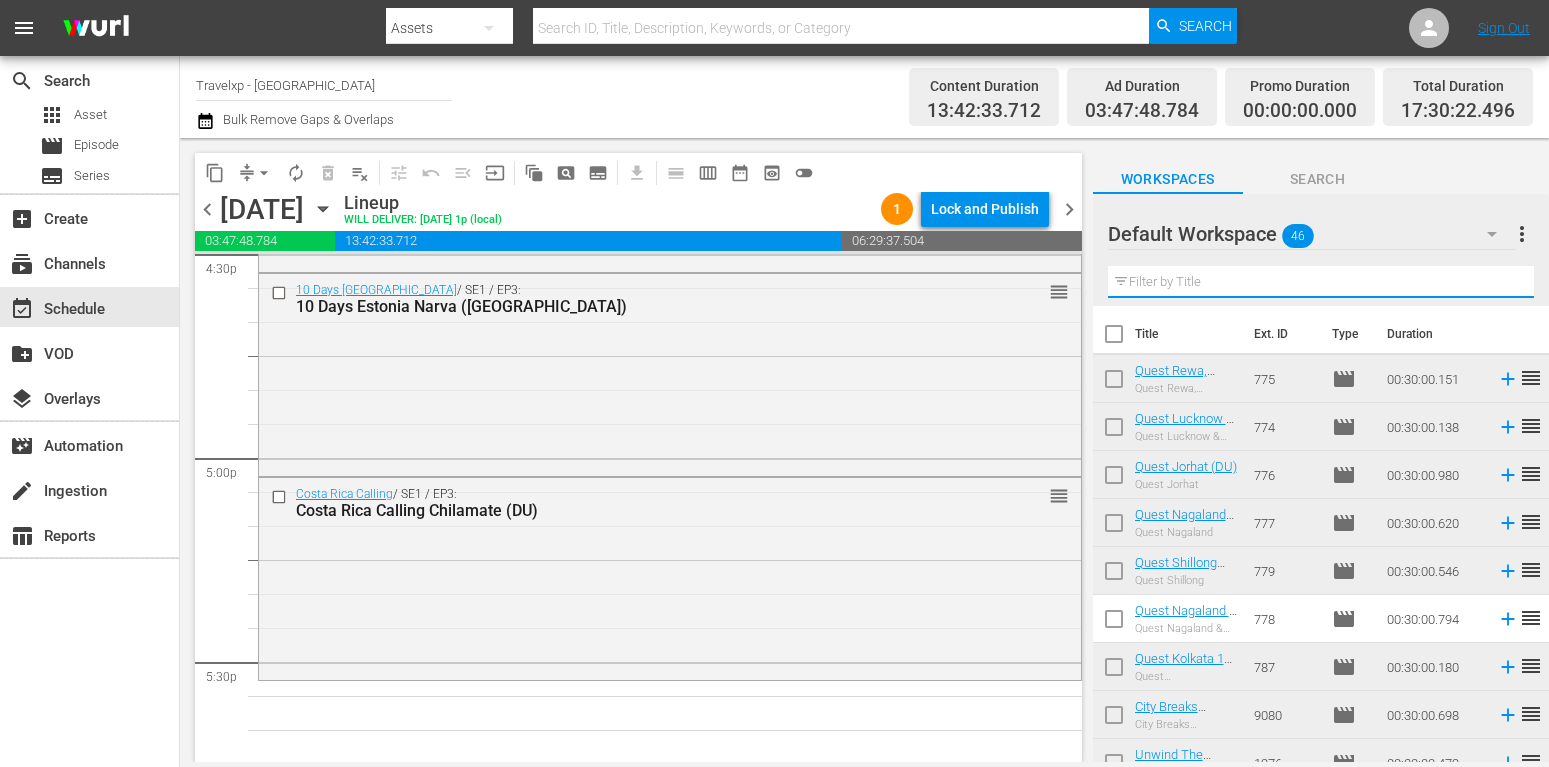 click at bounding box center (1321, 282) 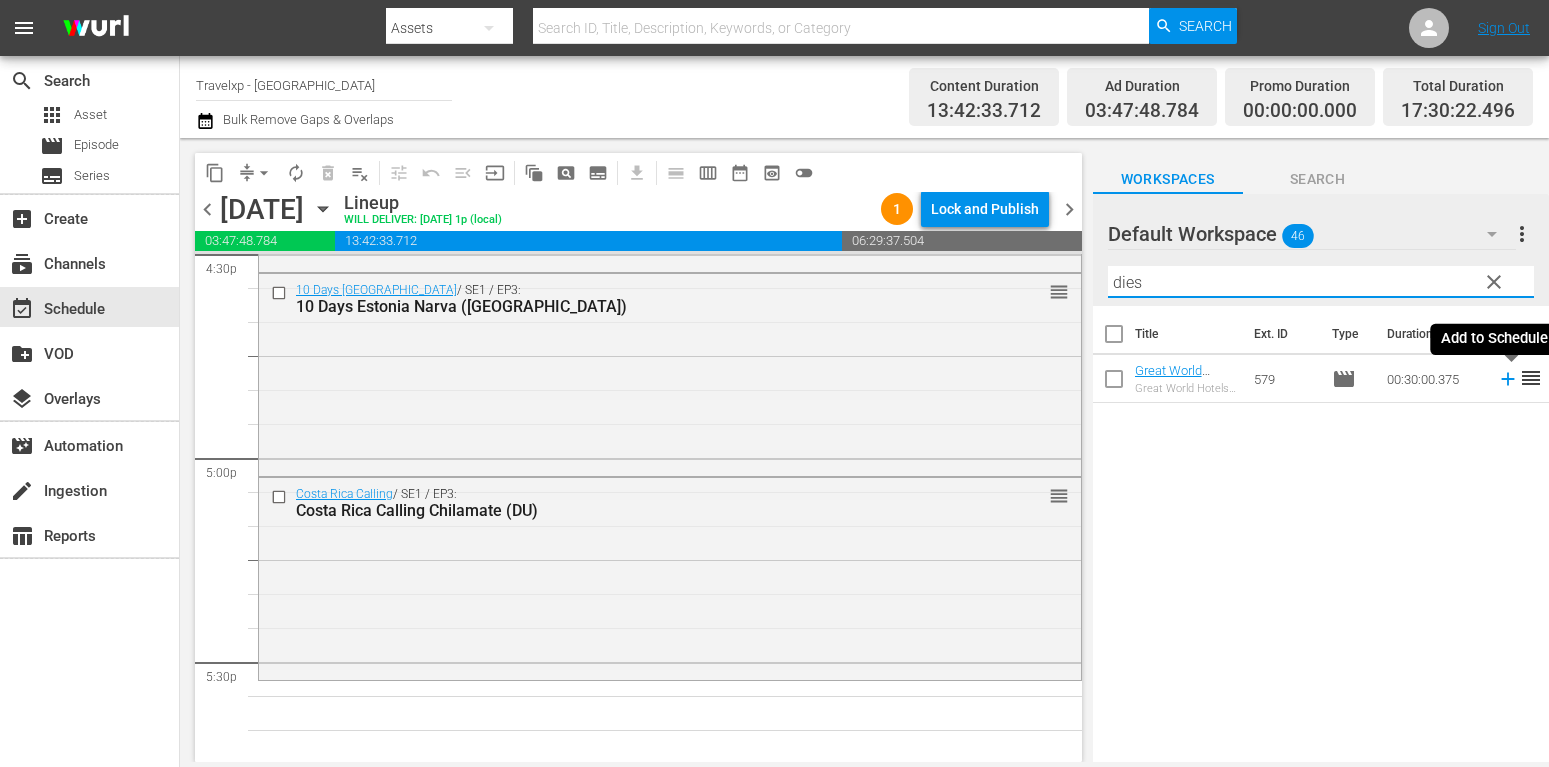 type on "dies" 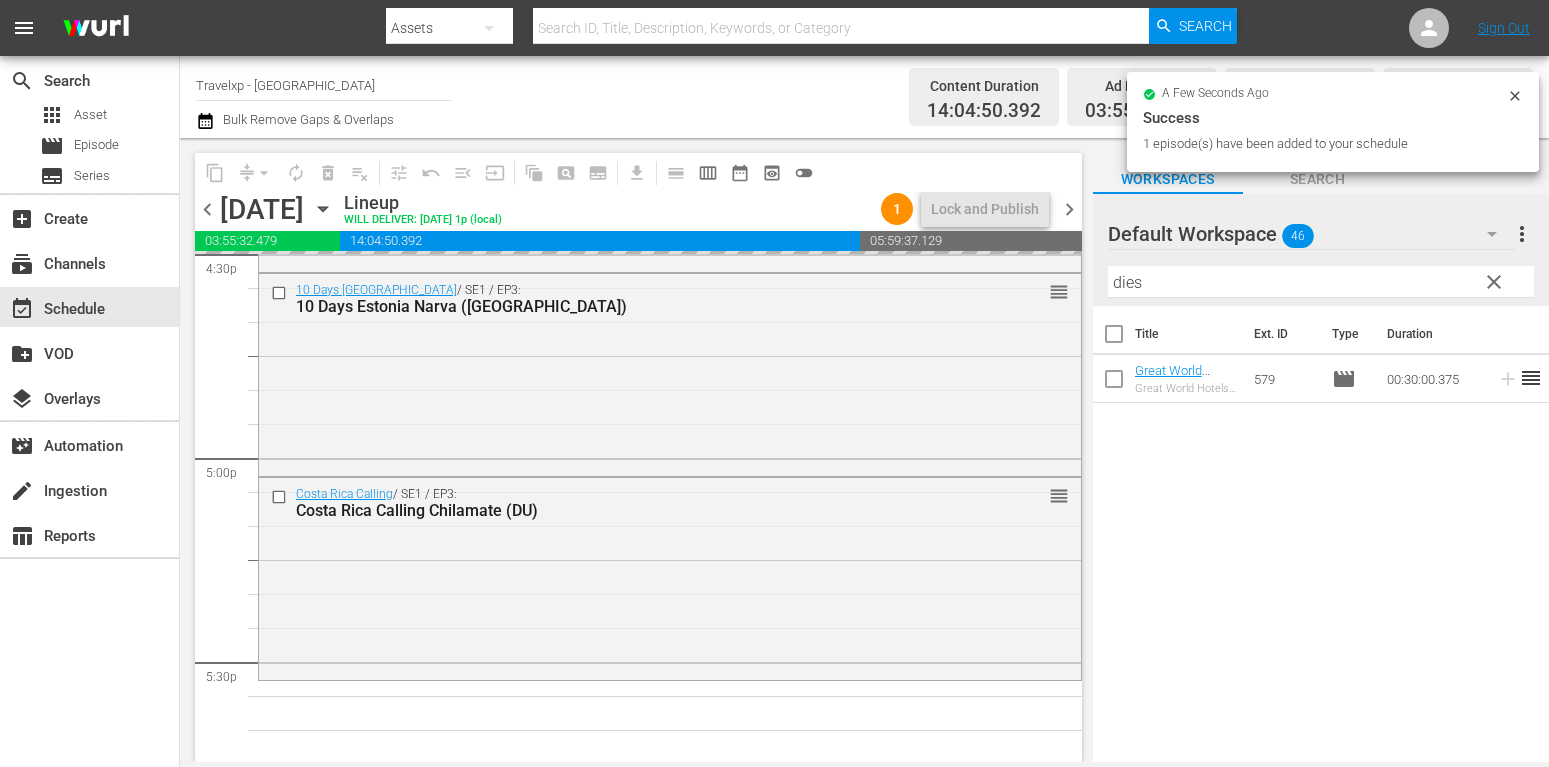 click on "clear" at bounding box center (1494, 282) 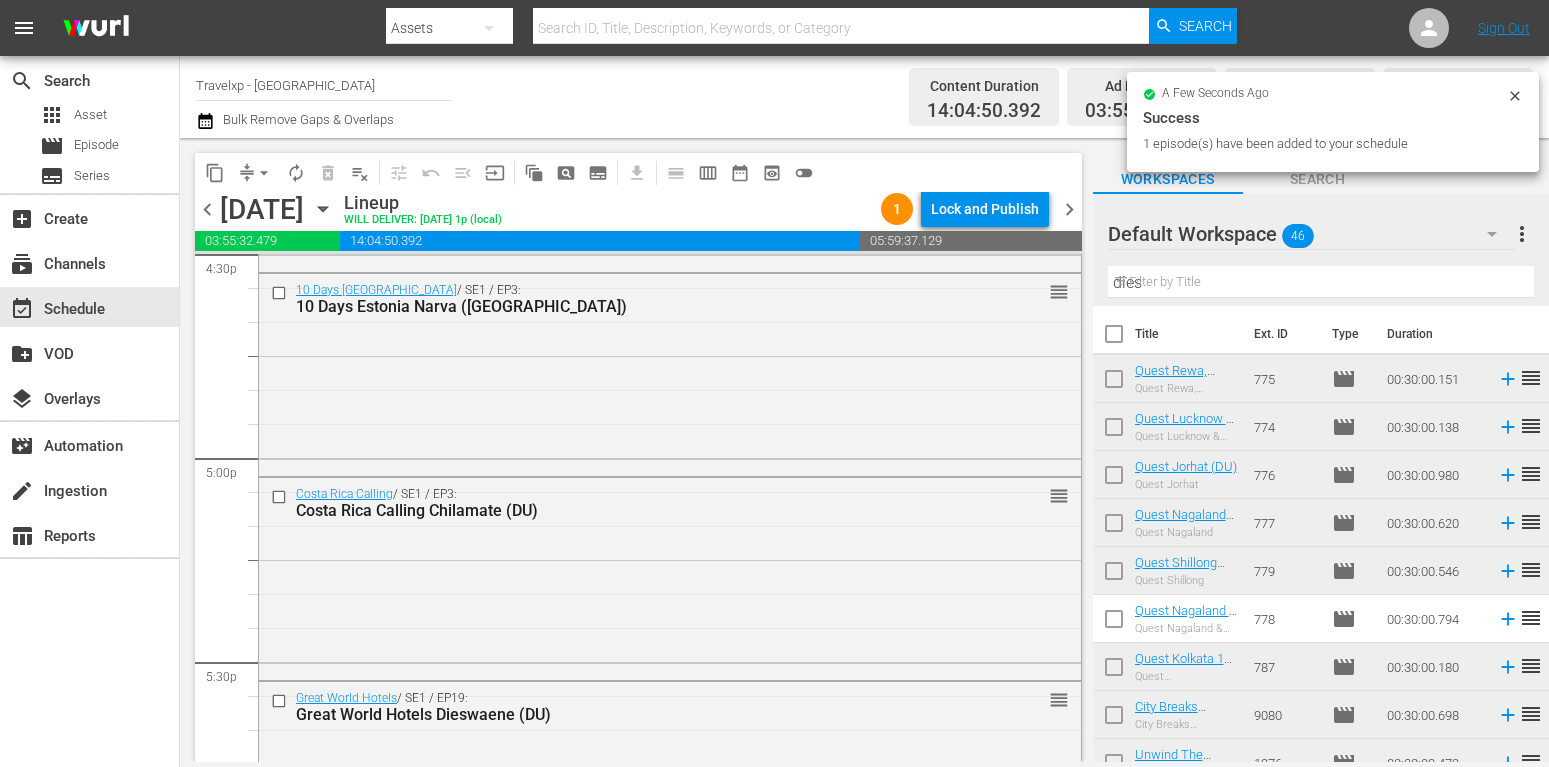 click on "dies" at bounding box center [1321, 282] 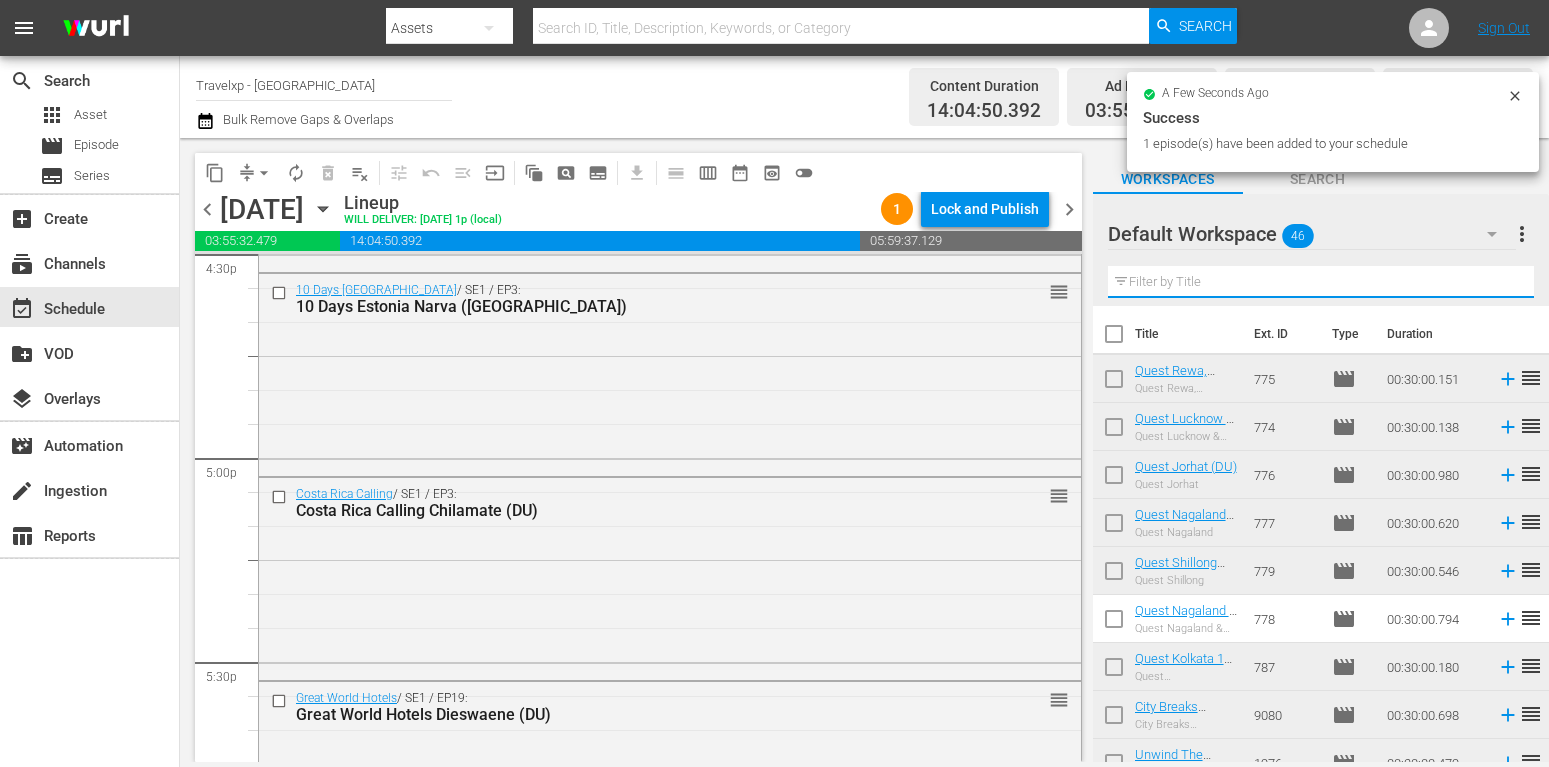 click at bounding box center (1321, 282) 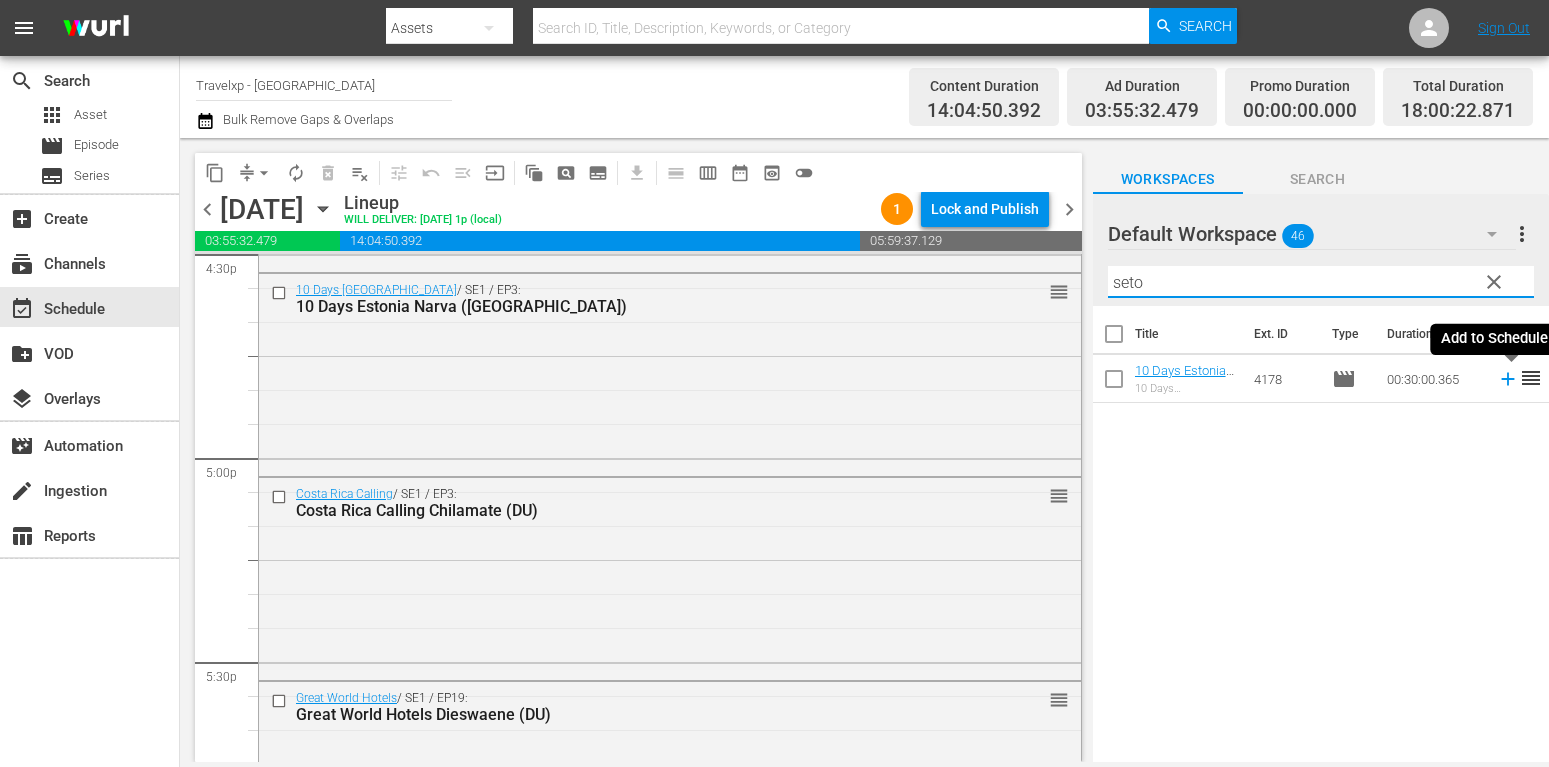 type on "seto" 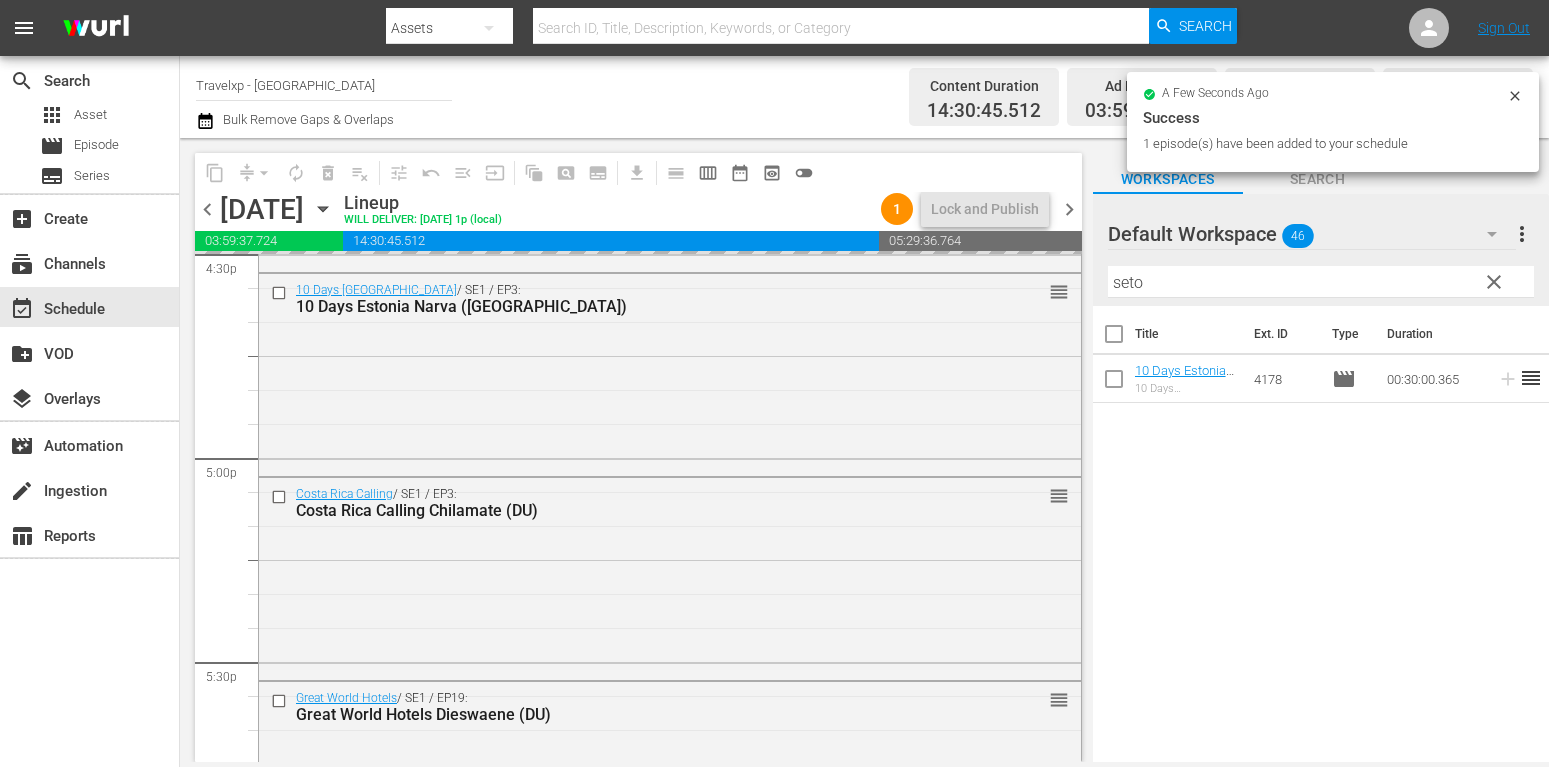 click on "clear" at bounding box center [1494, 282] 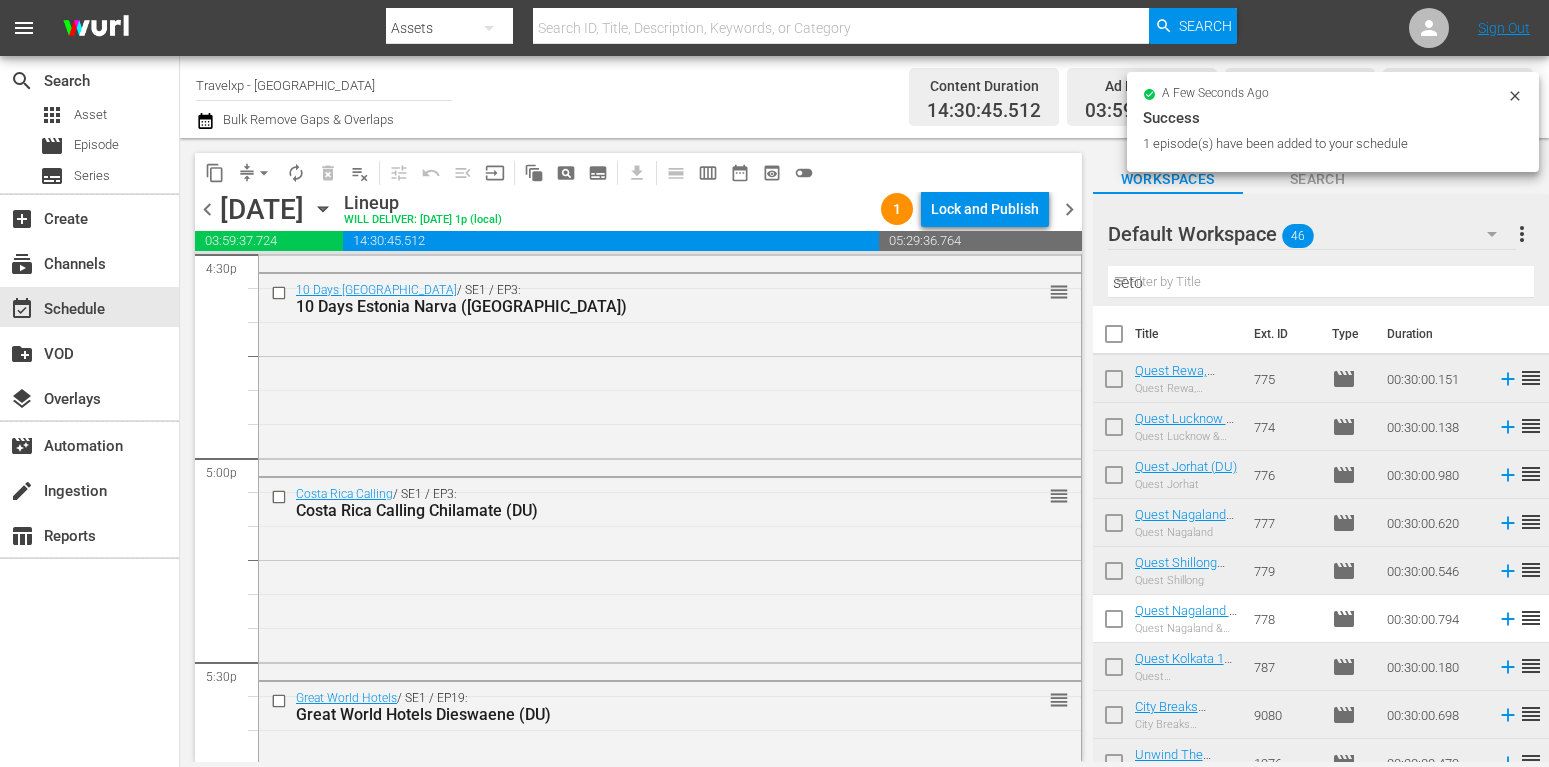 click on "seto" at bounding box center (1321, 282) 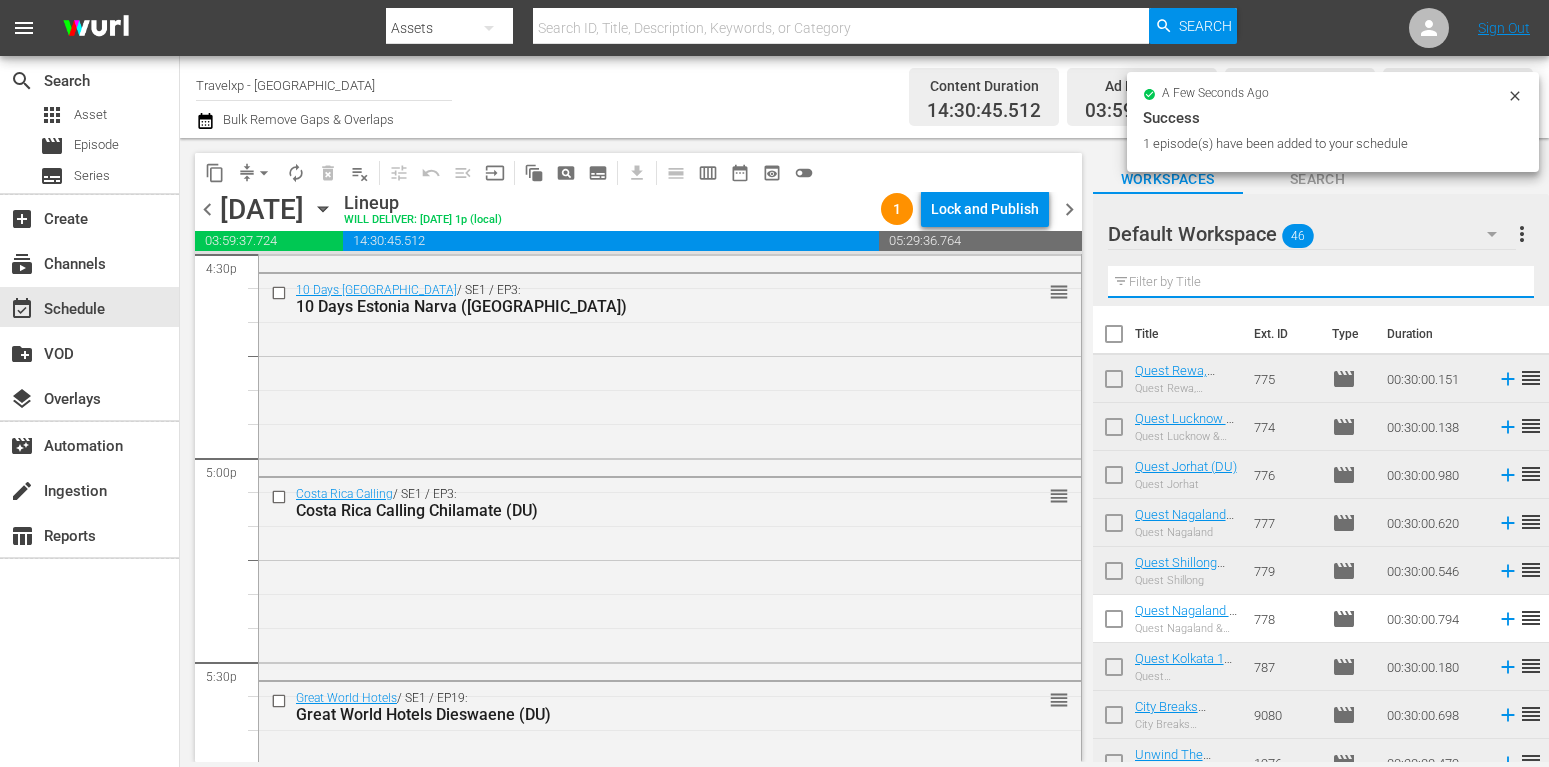 click at bounding box center (1321, 282) 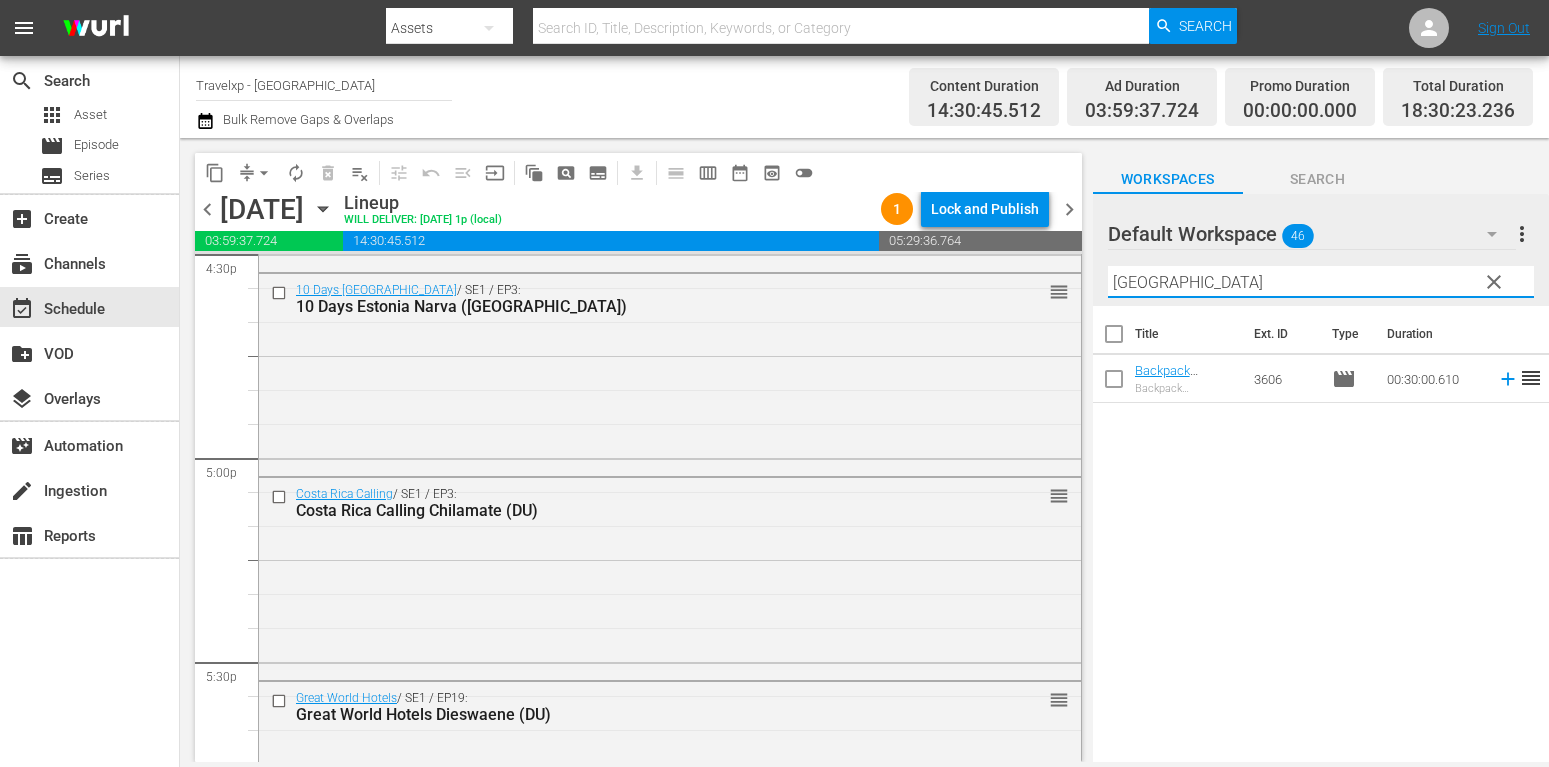 type on "[GEOGRAPHIC_DATA]" 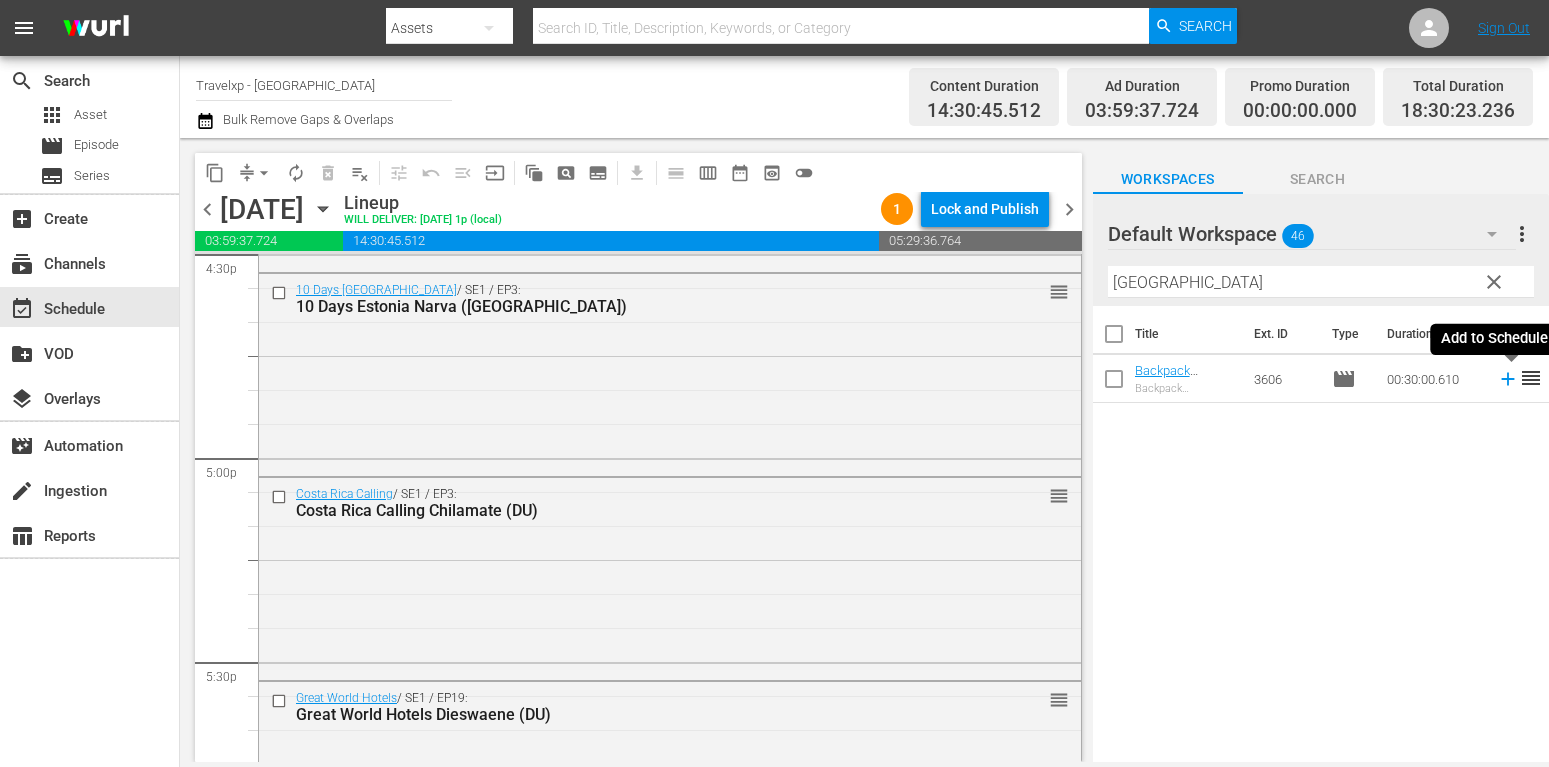 click 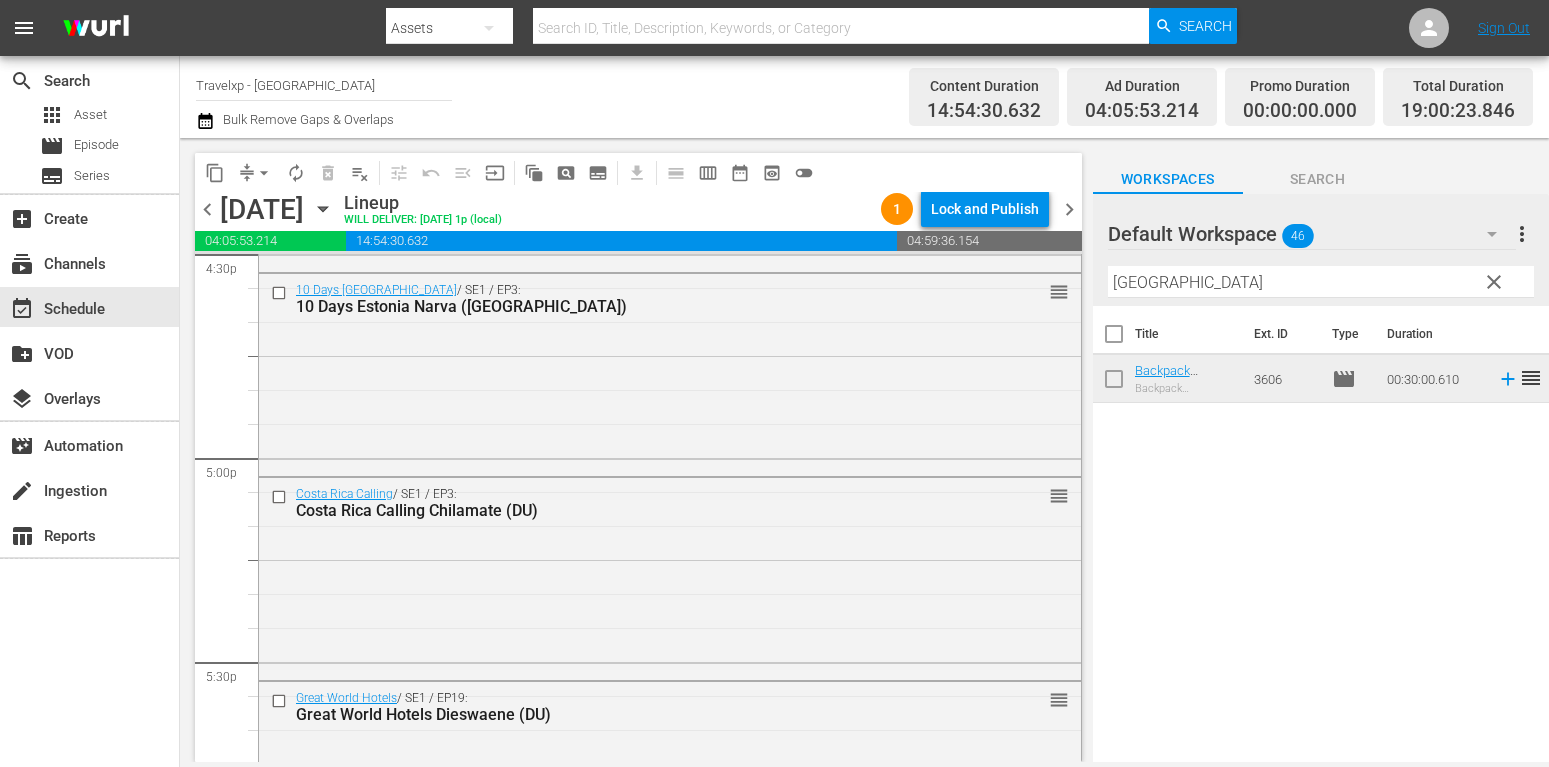 click on "clear" at bounding box center [1494, 282] 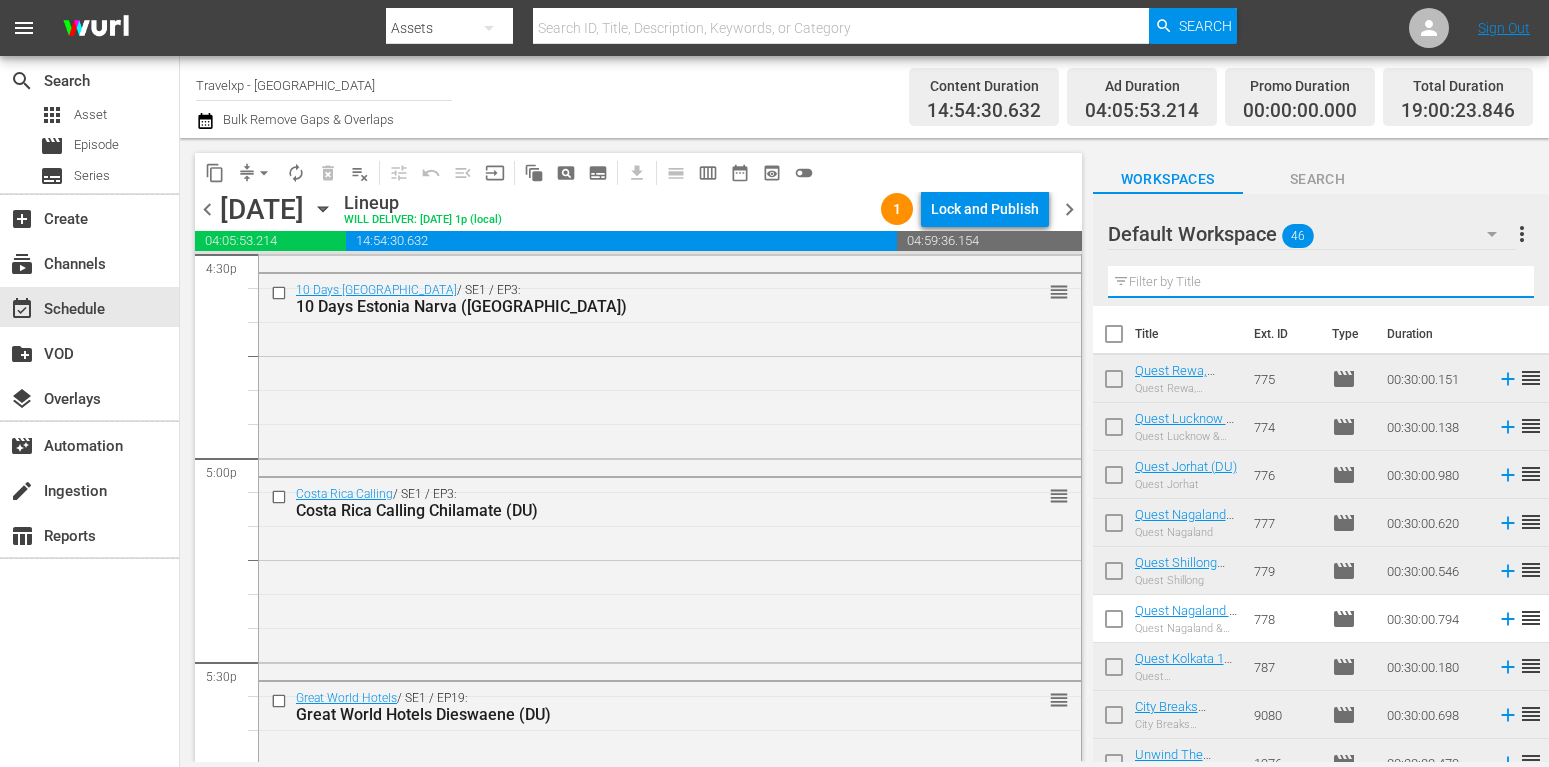 click at bounding box center (1321, 282) 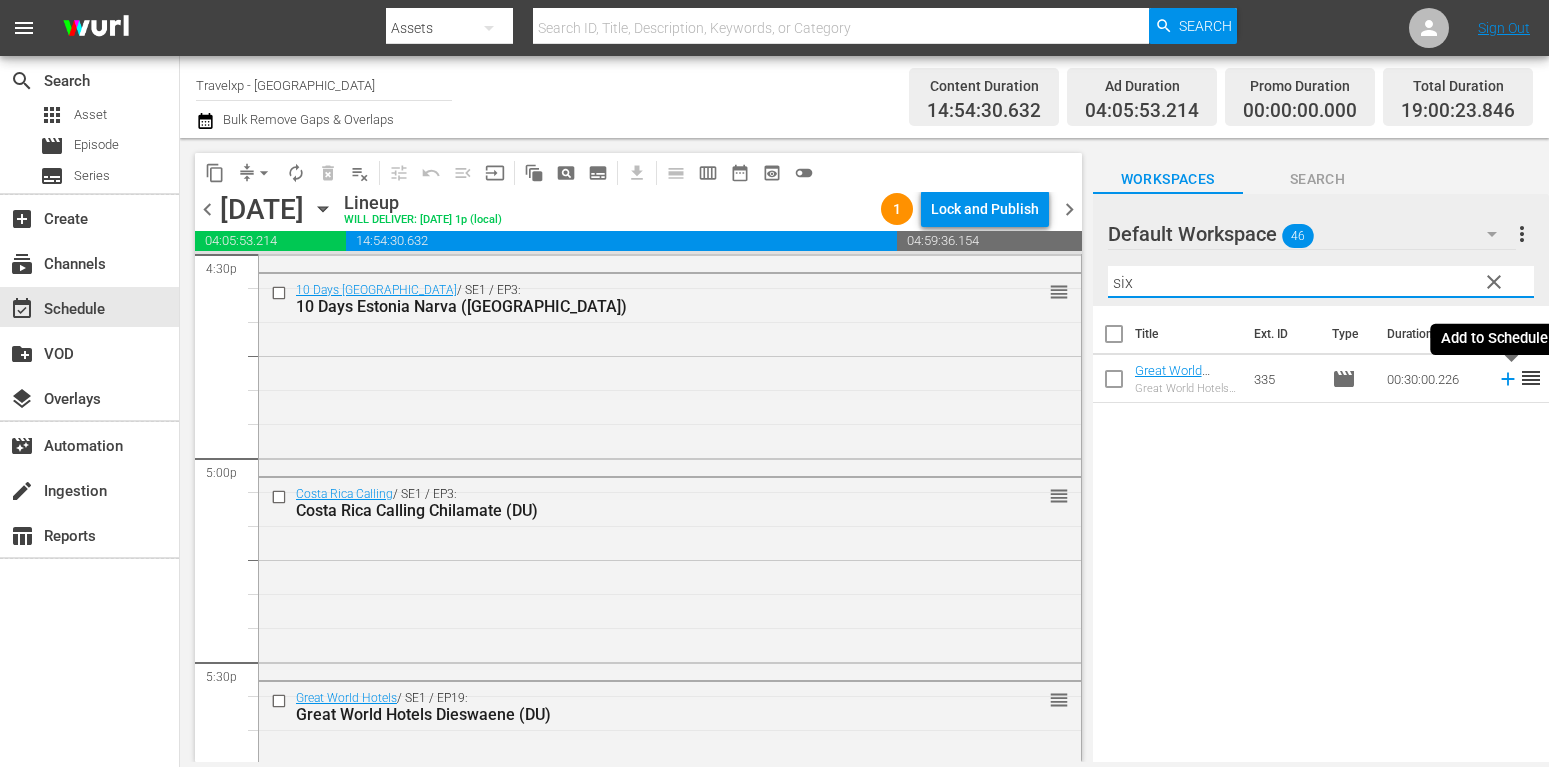 type on "six" 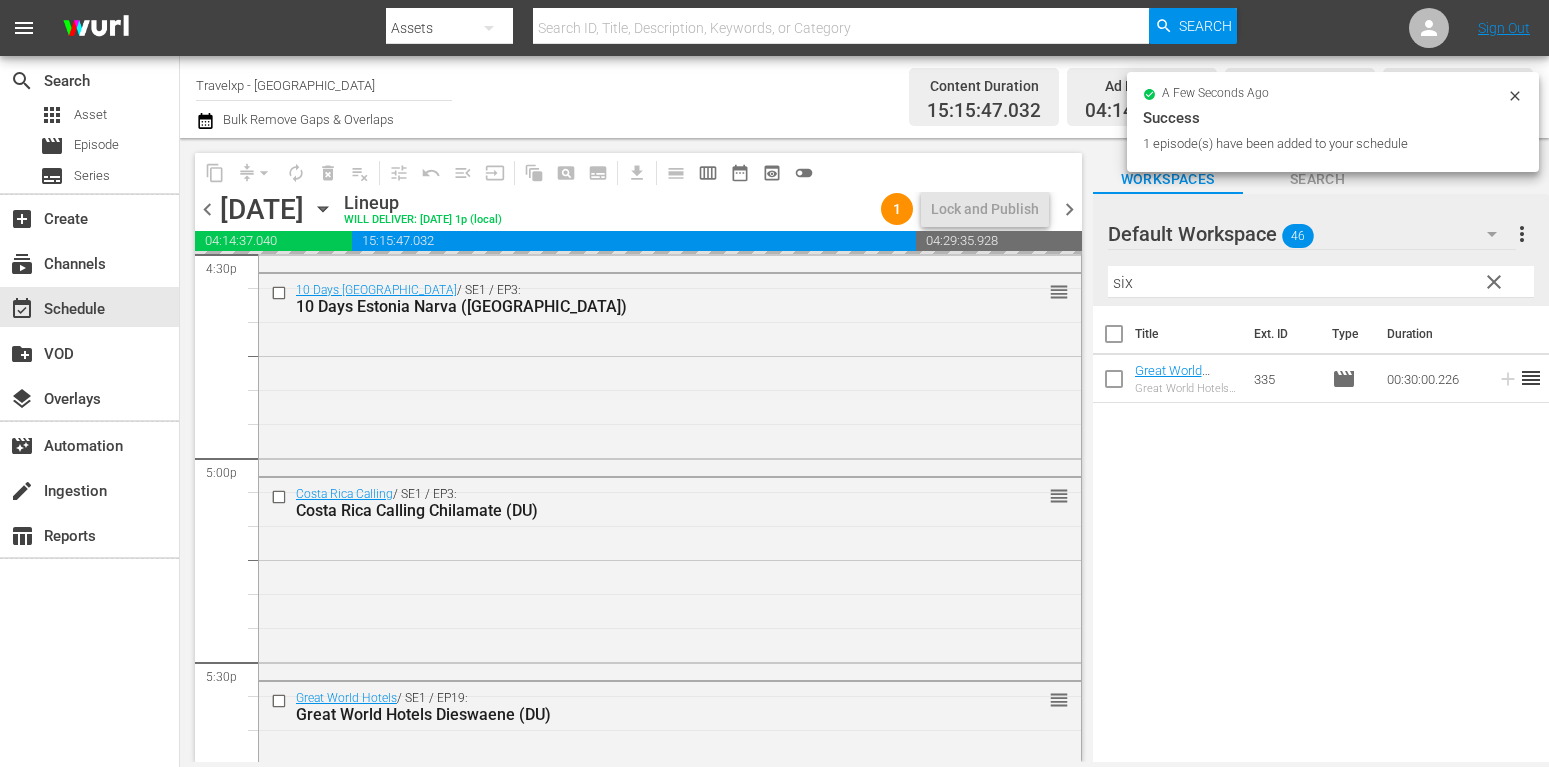 click on "clear" at bounding box center (1494, 282) 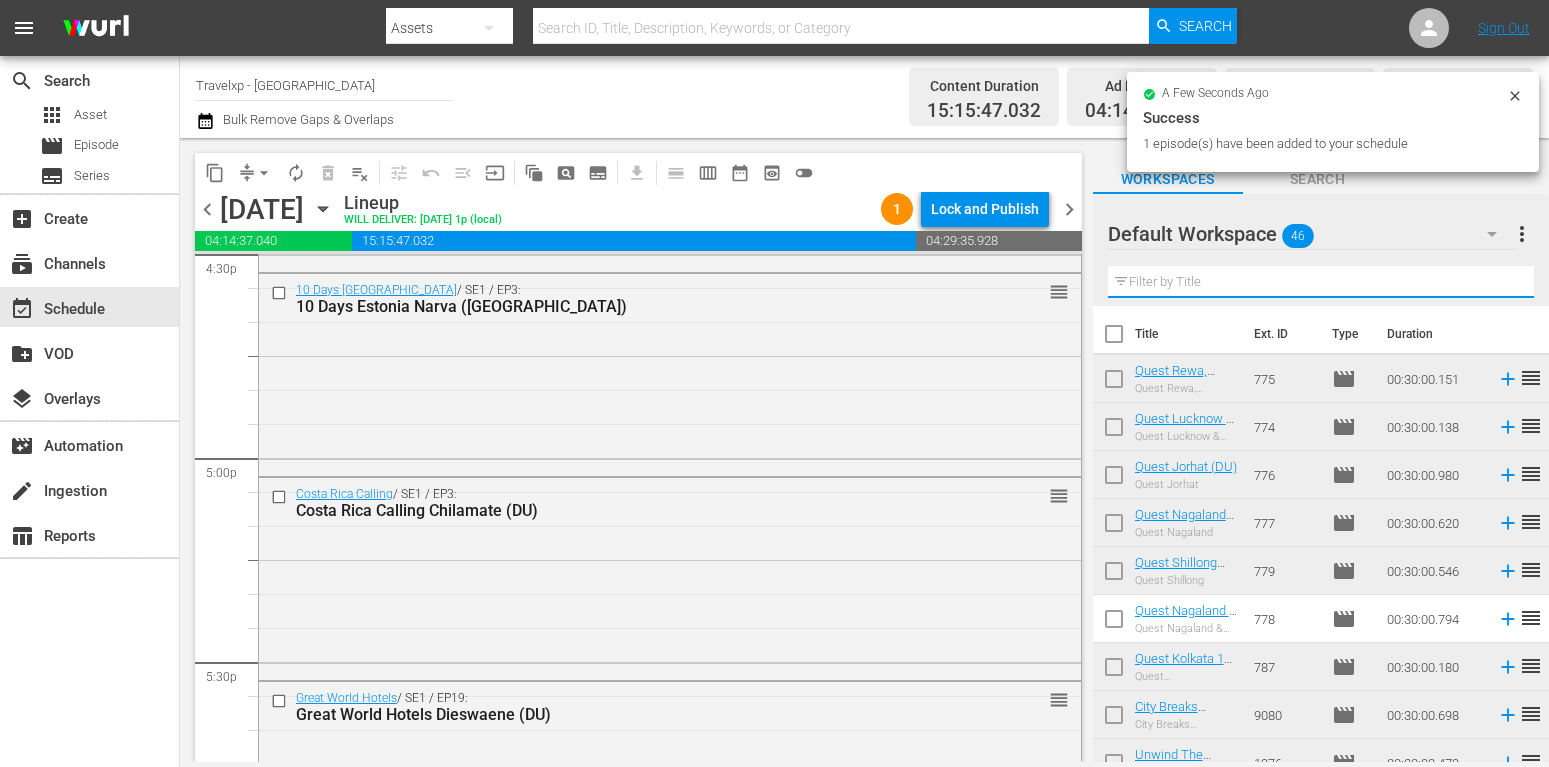click at bounding box center [1321, 282] 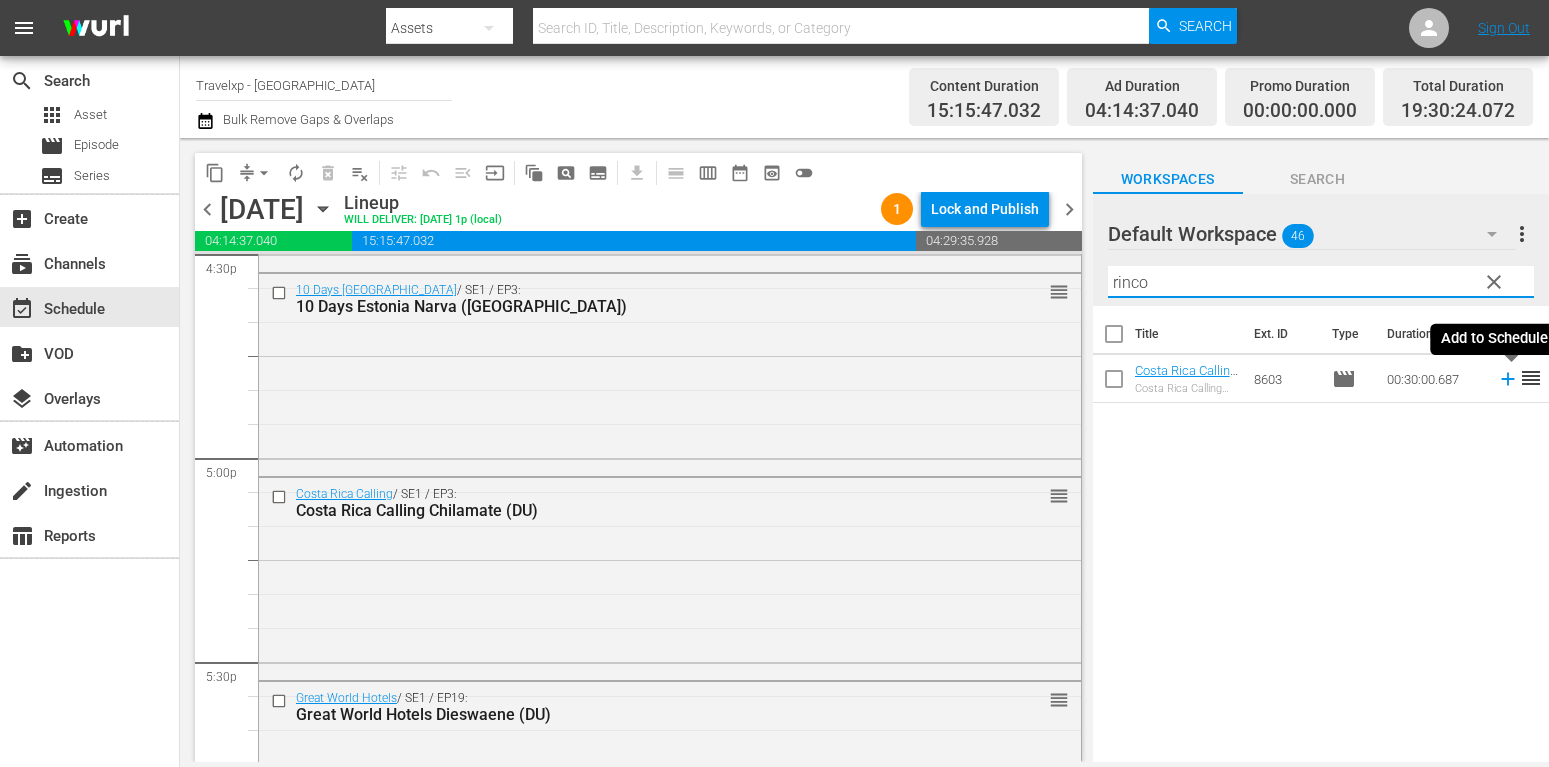 type on "rinco" 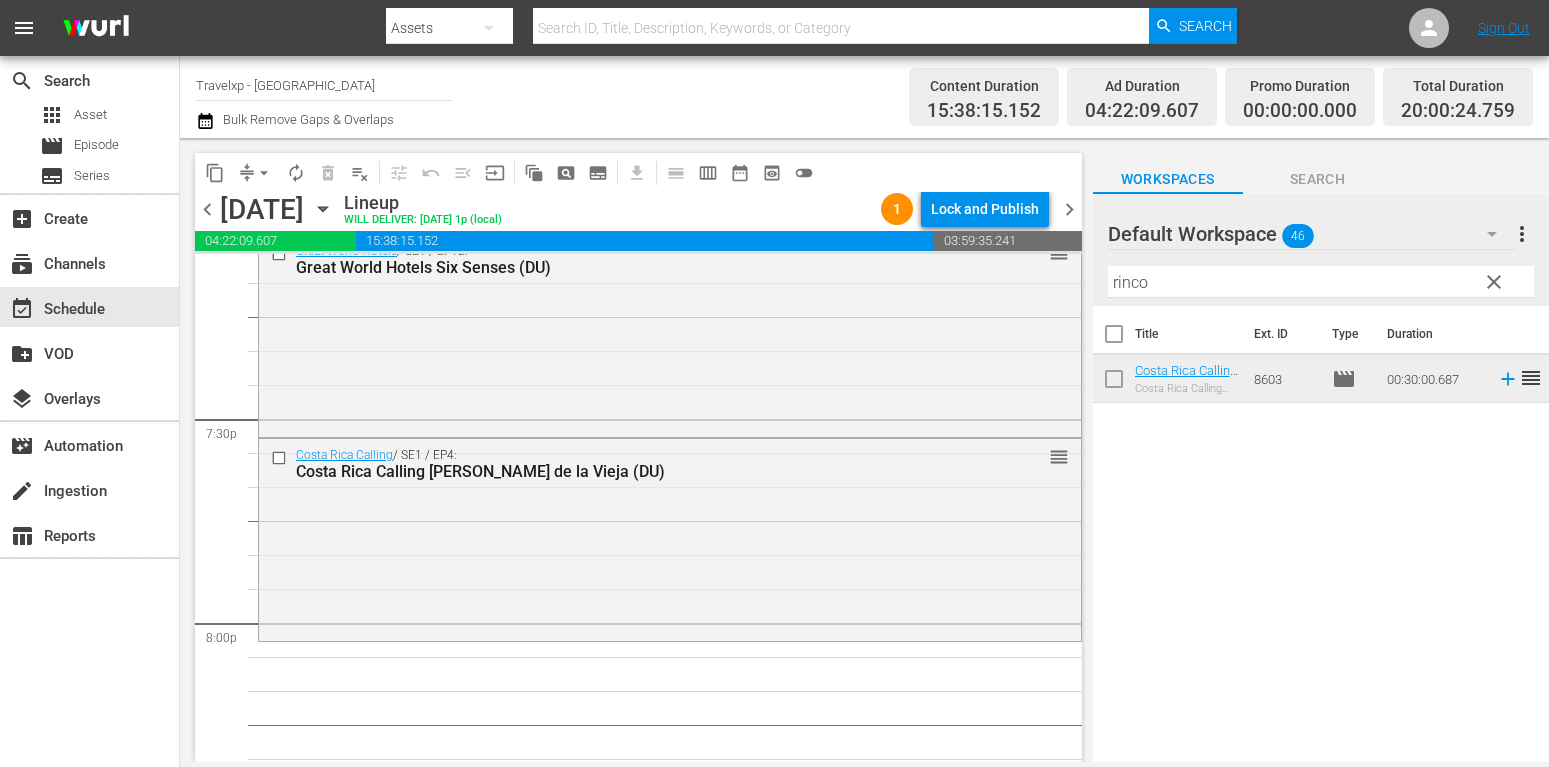 scroll, scrollTop: 7956, scrollLeft: 0, axis: vertical 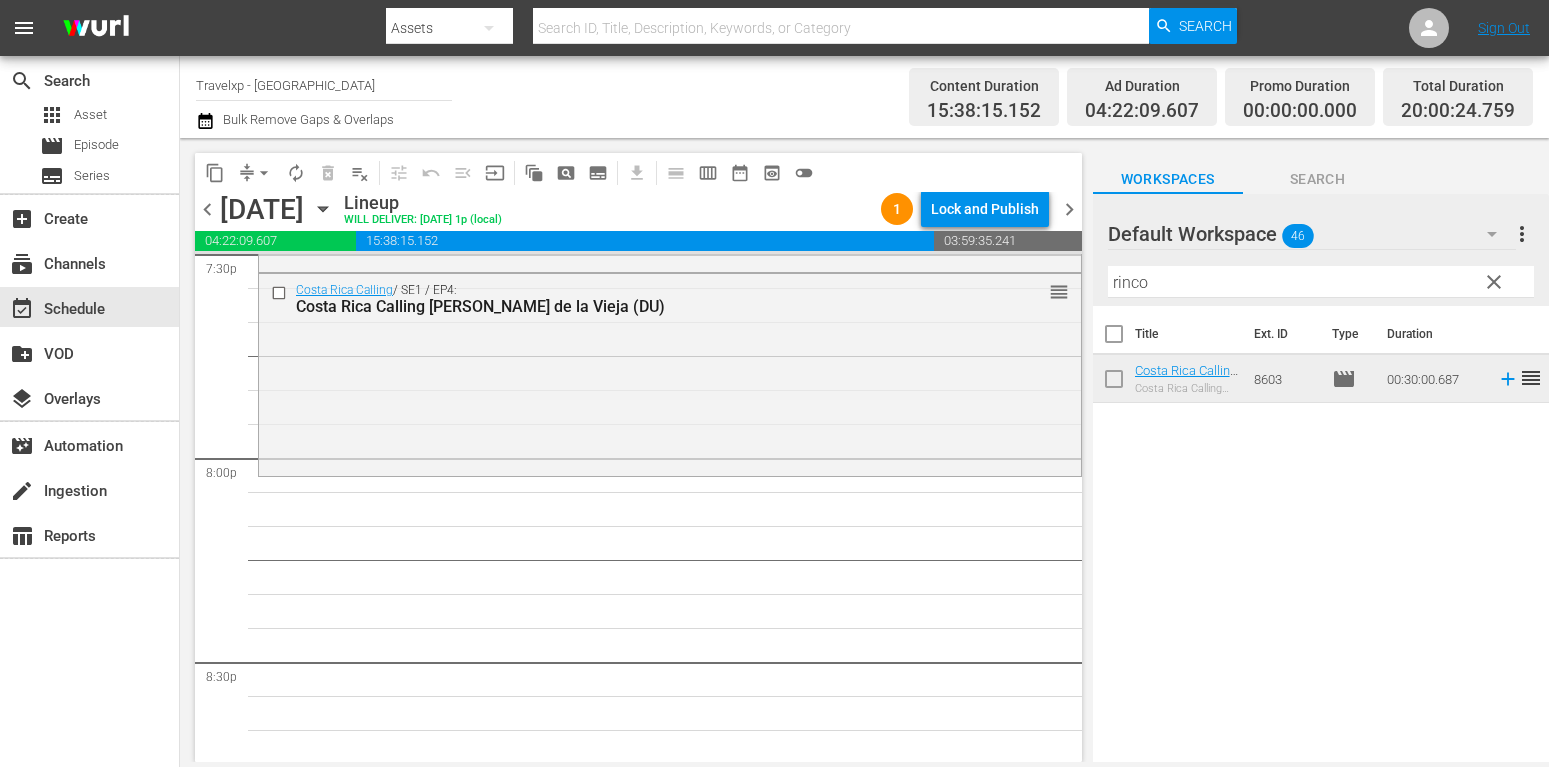 click on "clear" at bounding box center [1494, 282] 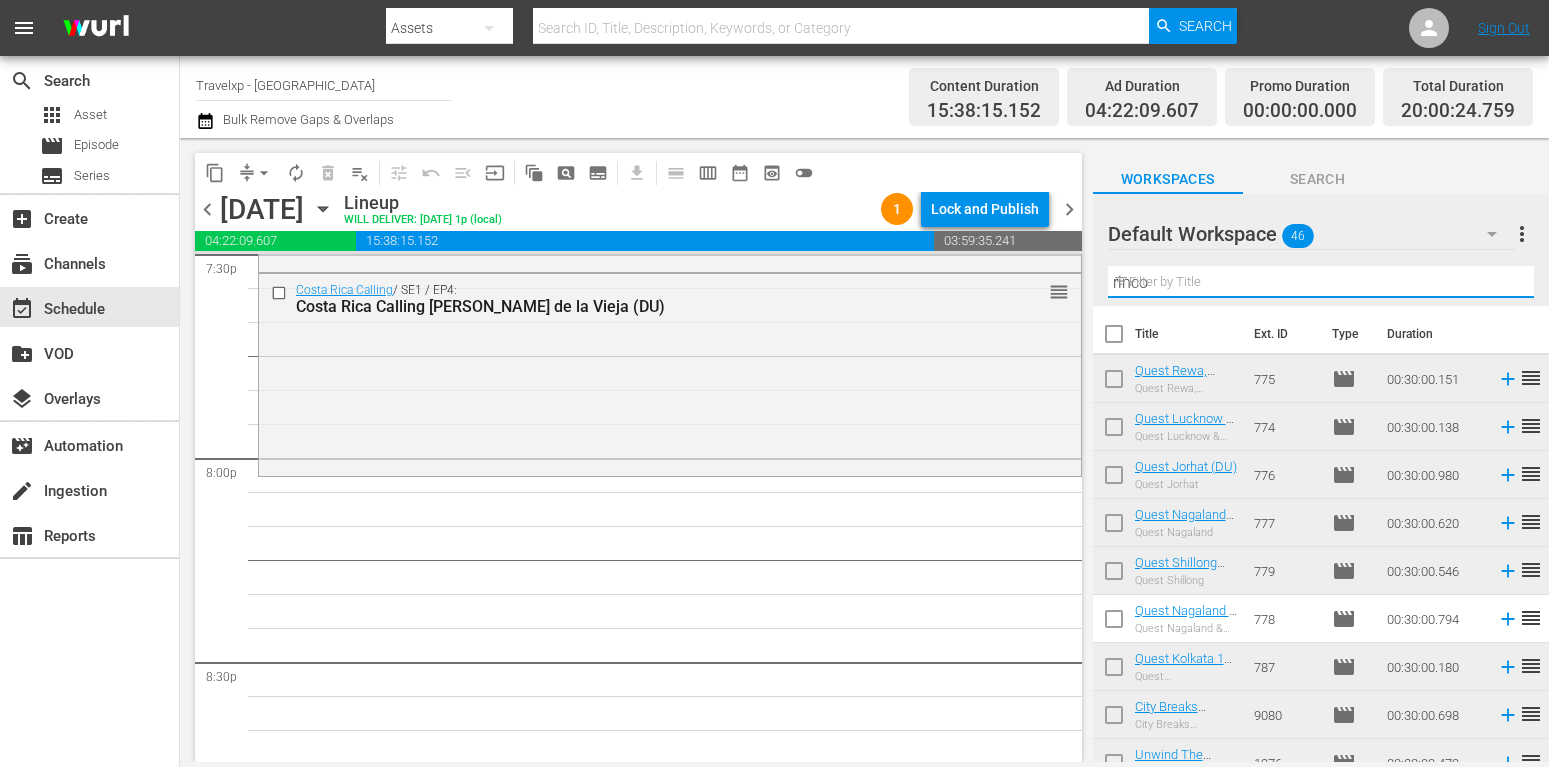 click on "rinco" at bounding box center [1321, 282] 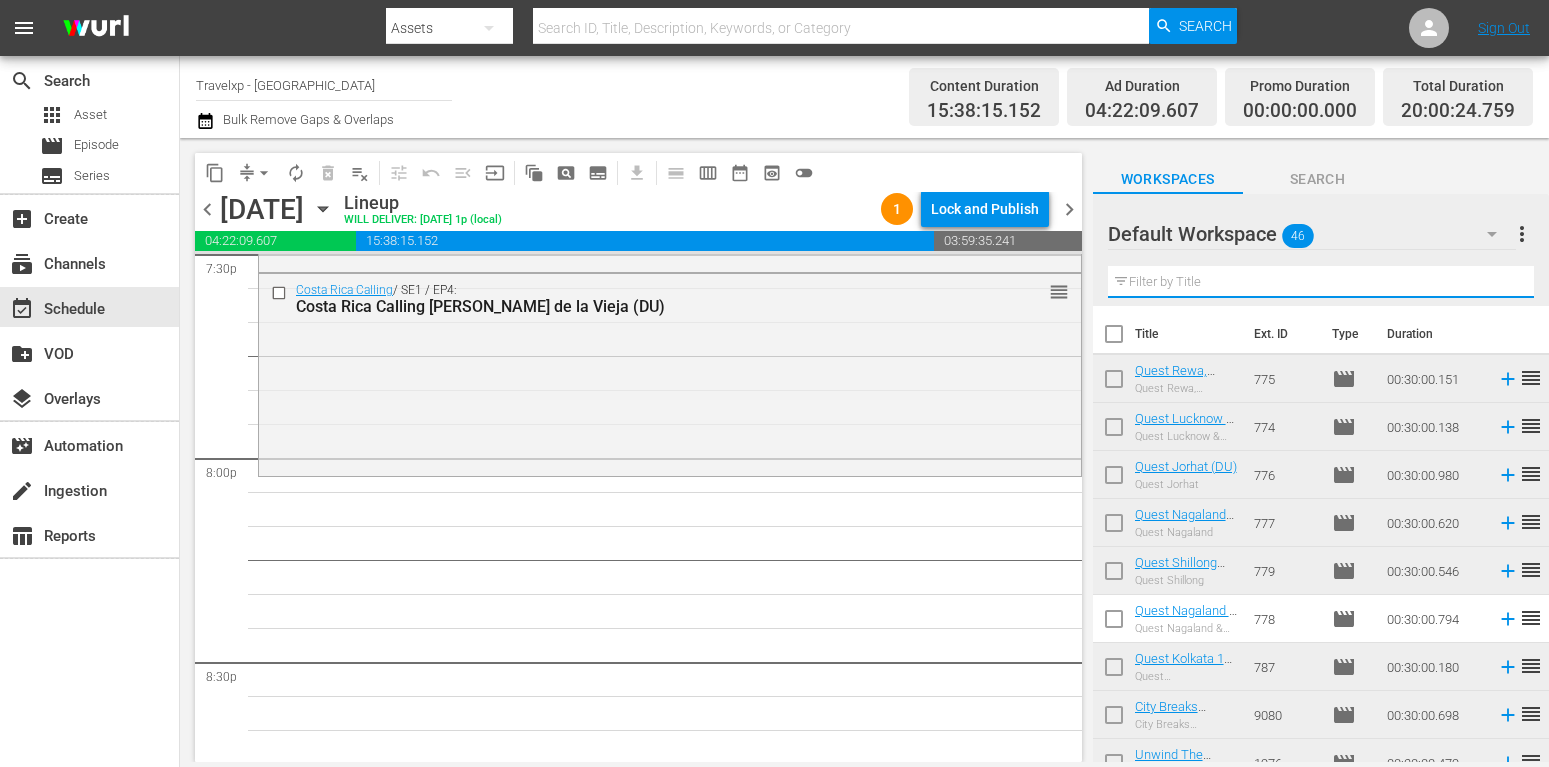click at bounding box center (1321, 282) 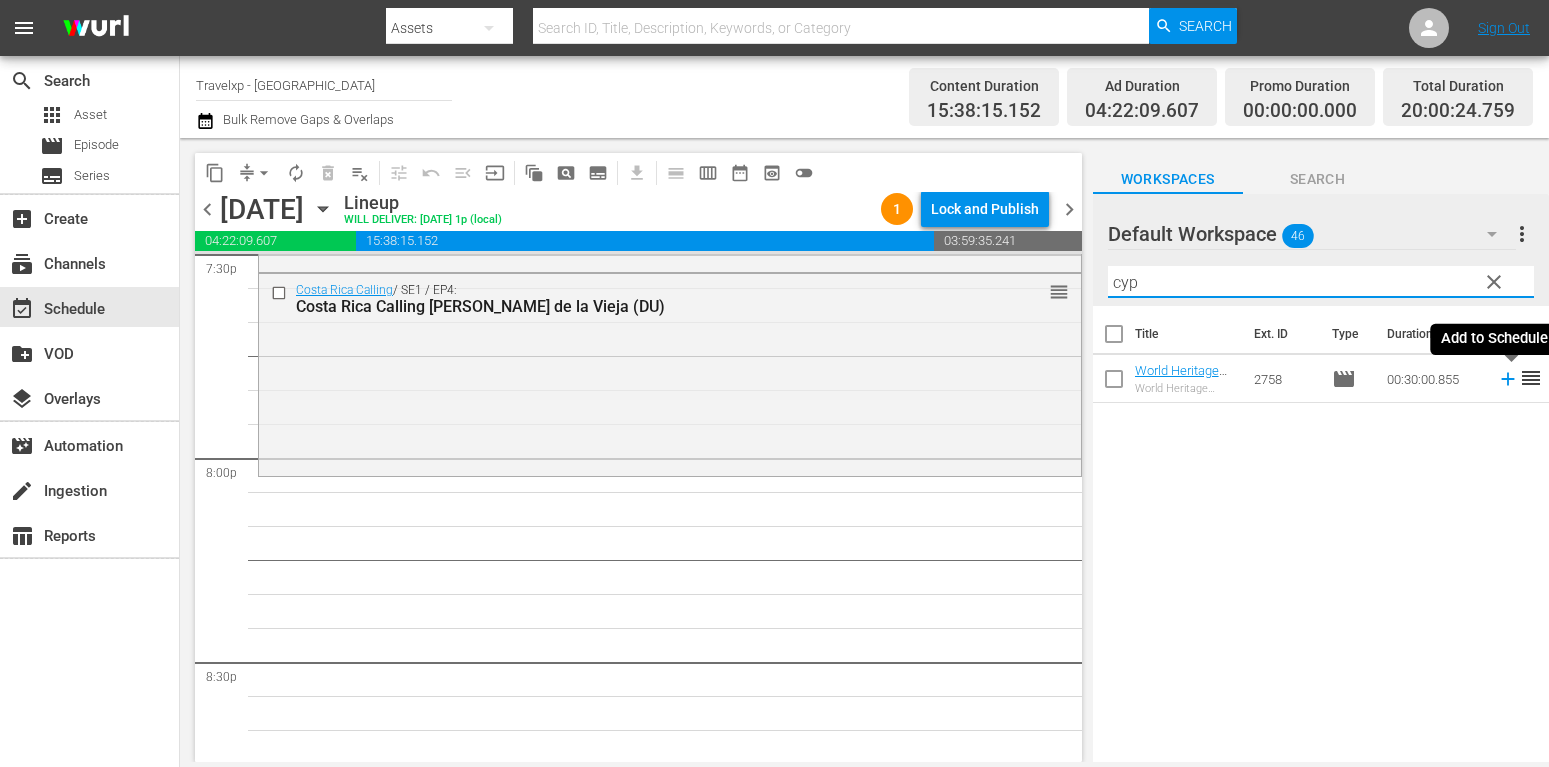 type on "cyp" 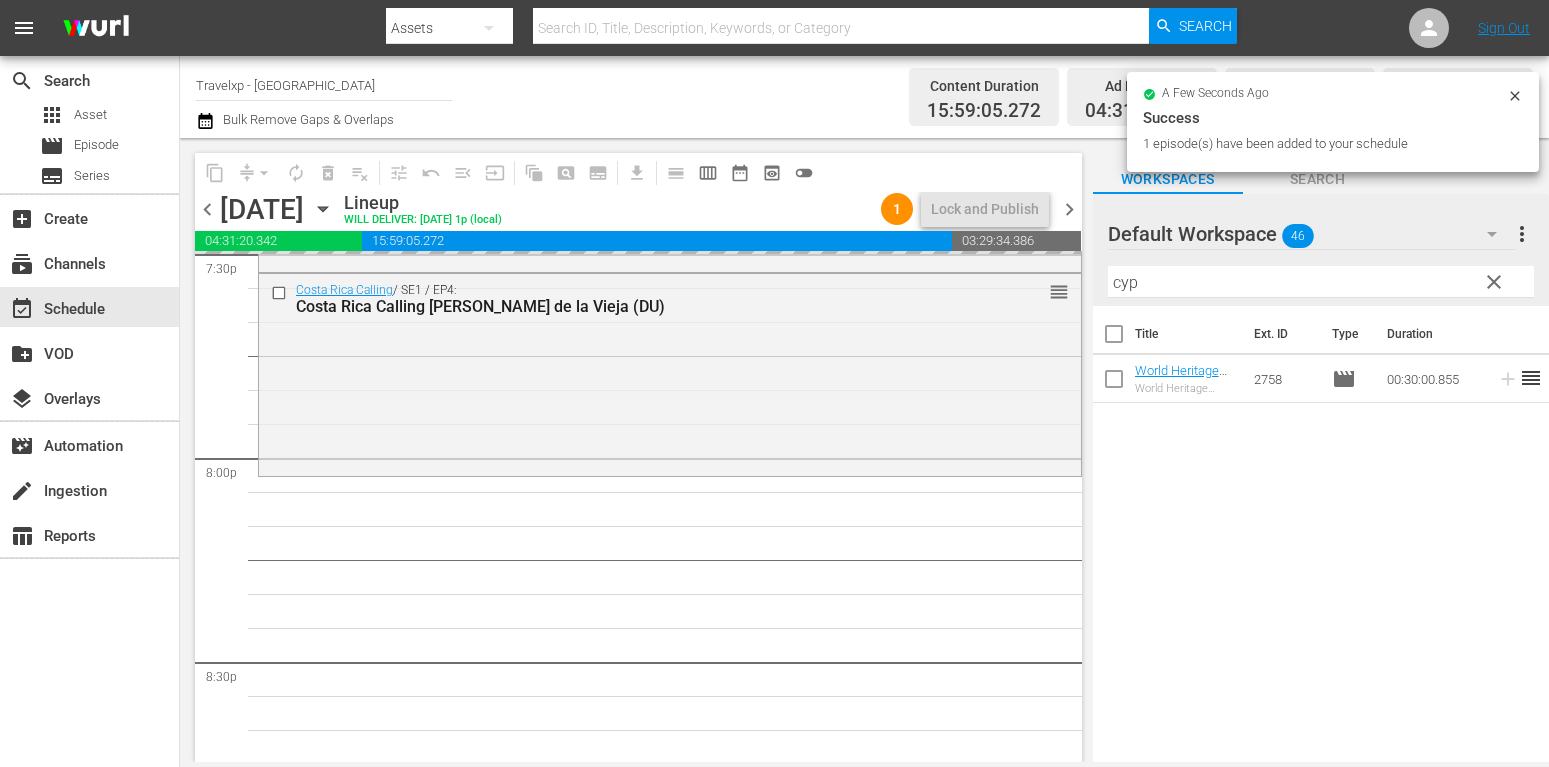 click on "clear" at bounding box center (1494, 282) 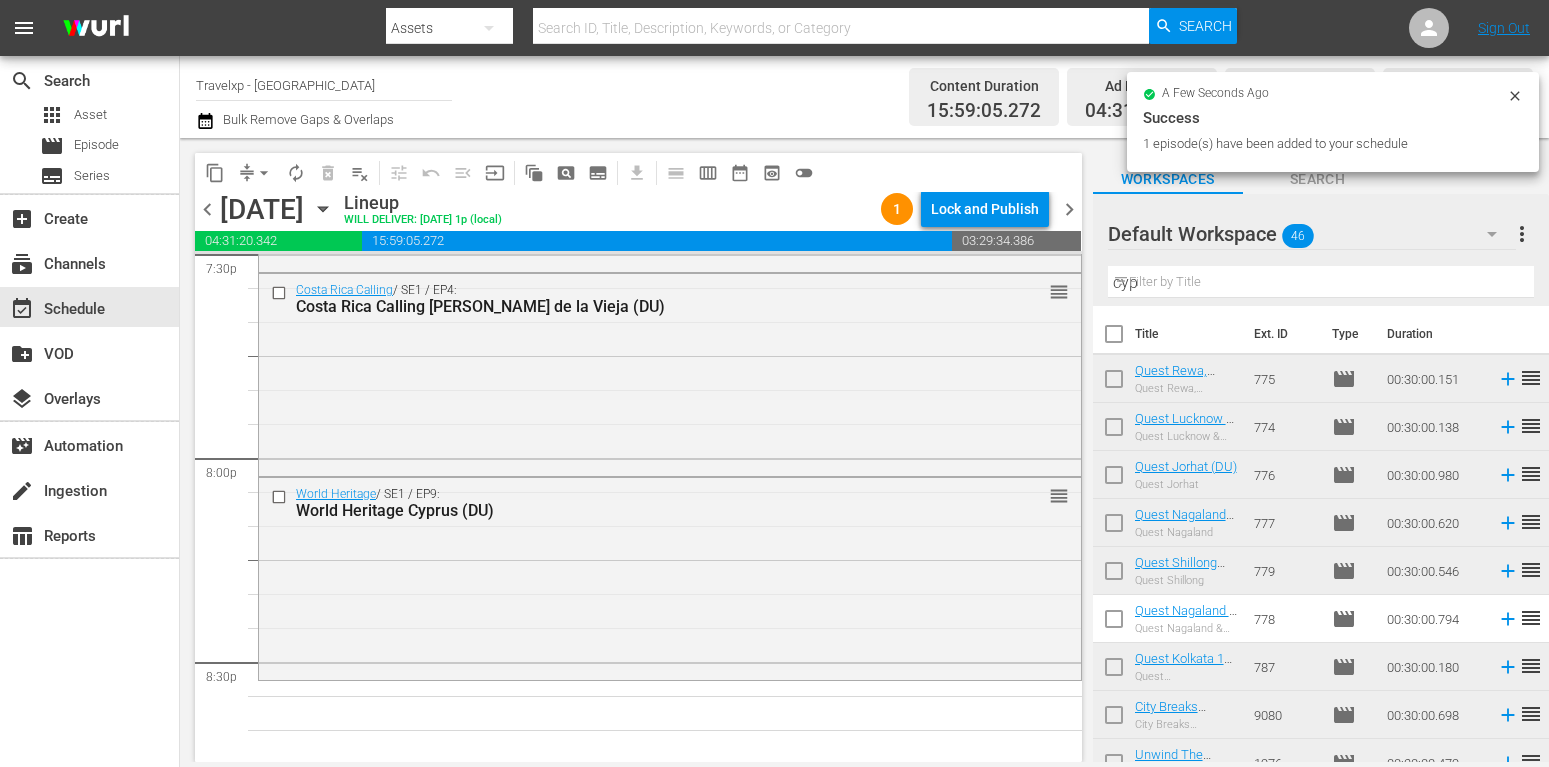 click on "cyp" at bounding box center (1321, 282) 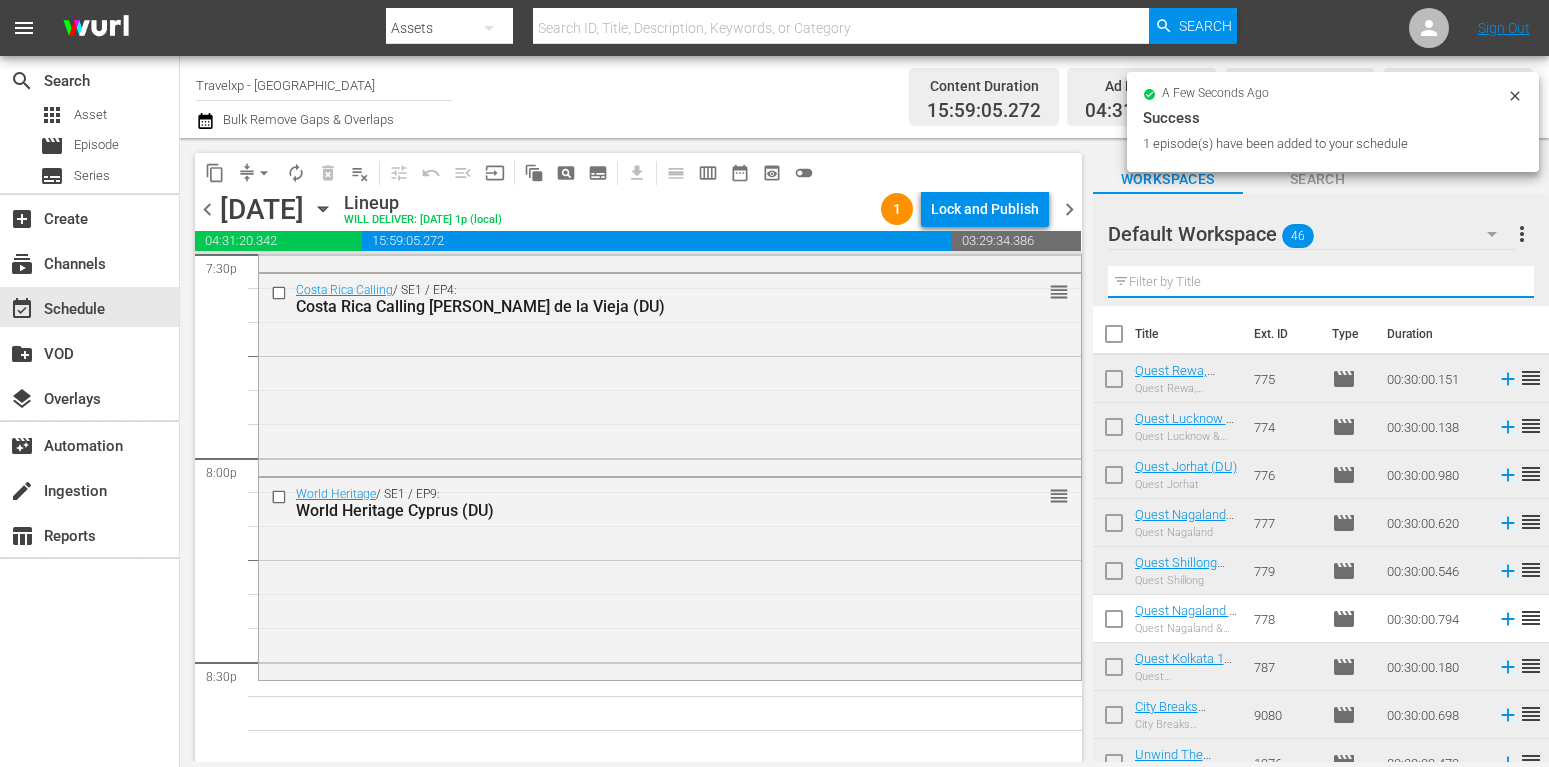 click at bounding box center (1321, 282) 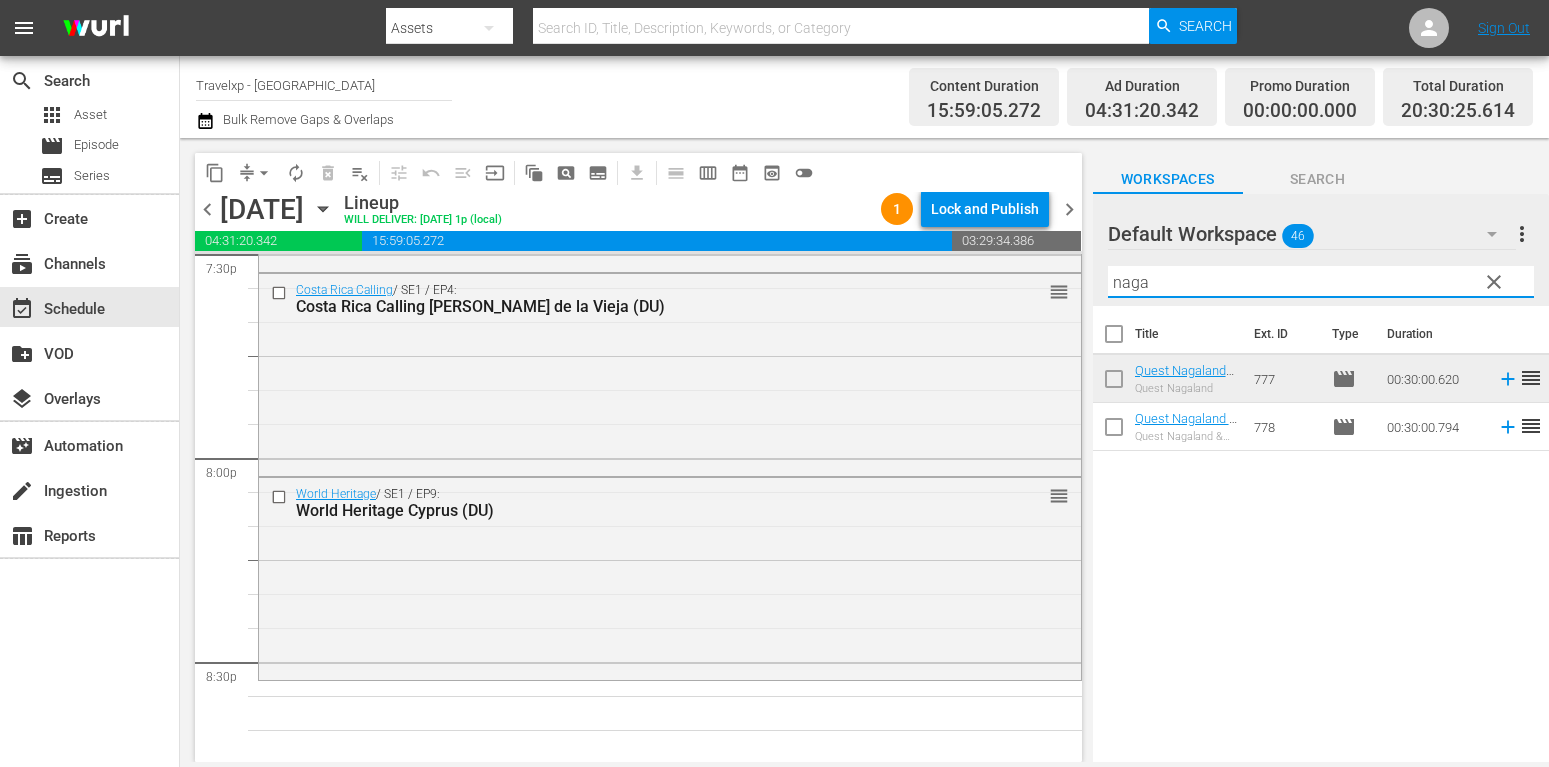 type on "naga" 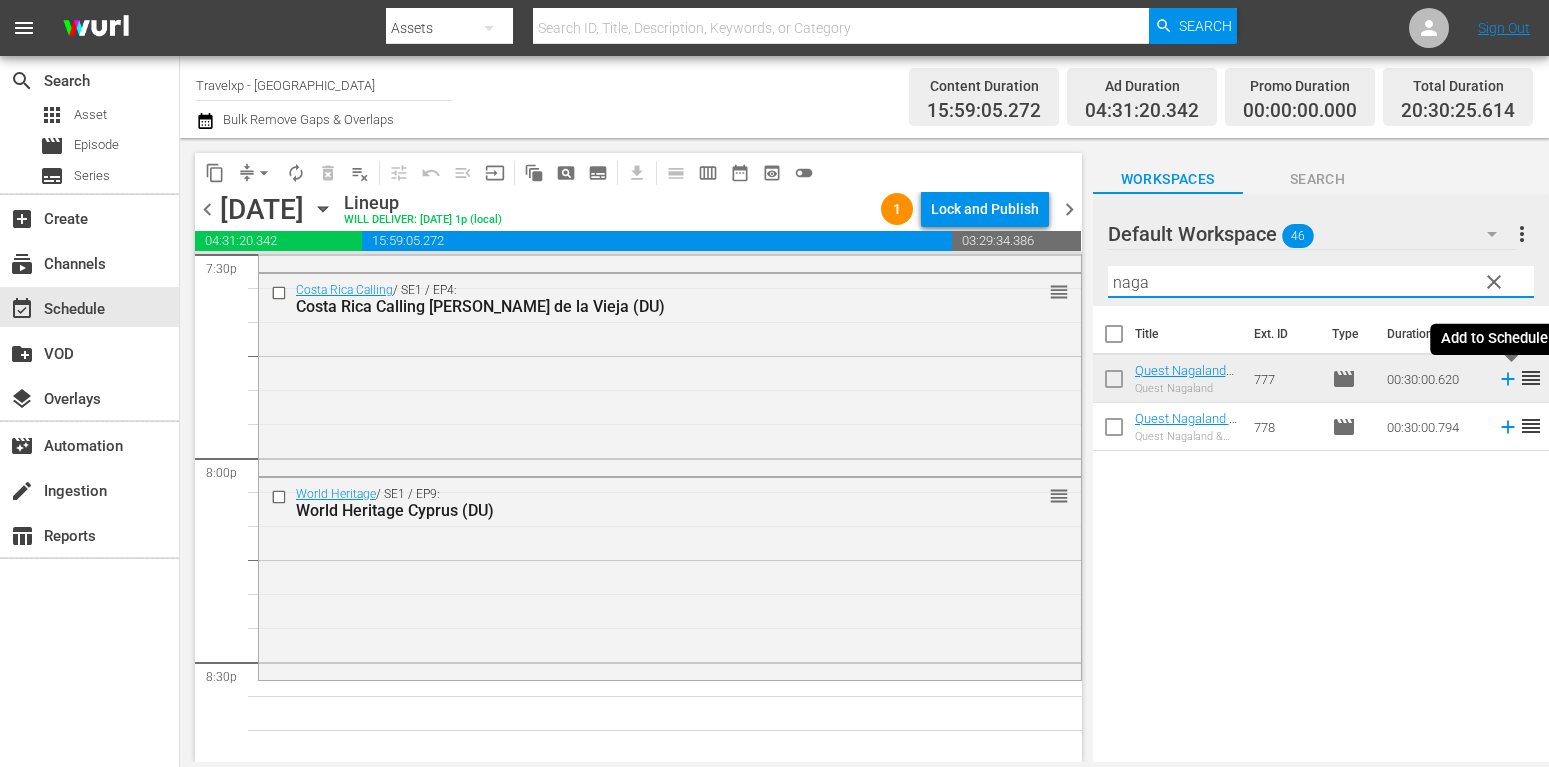 click 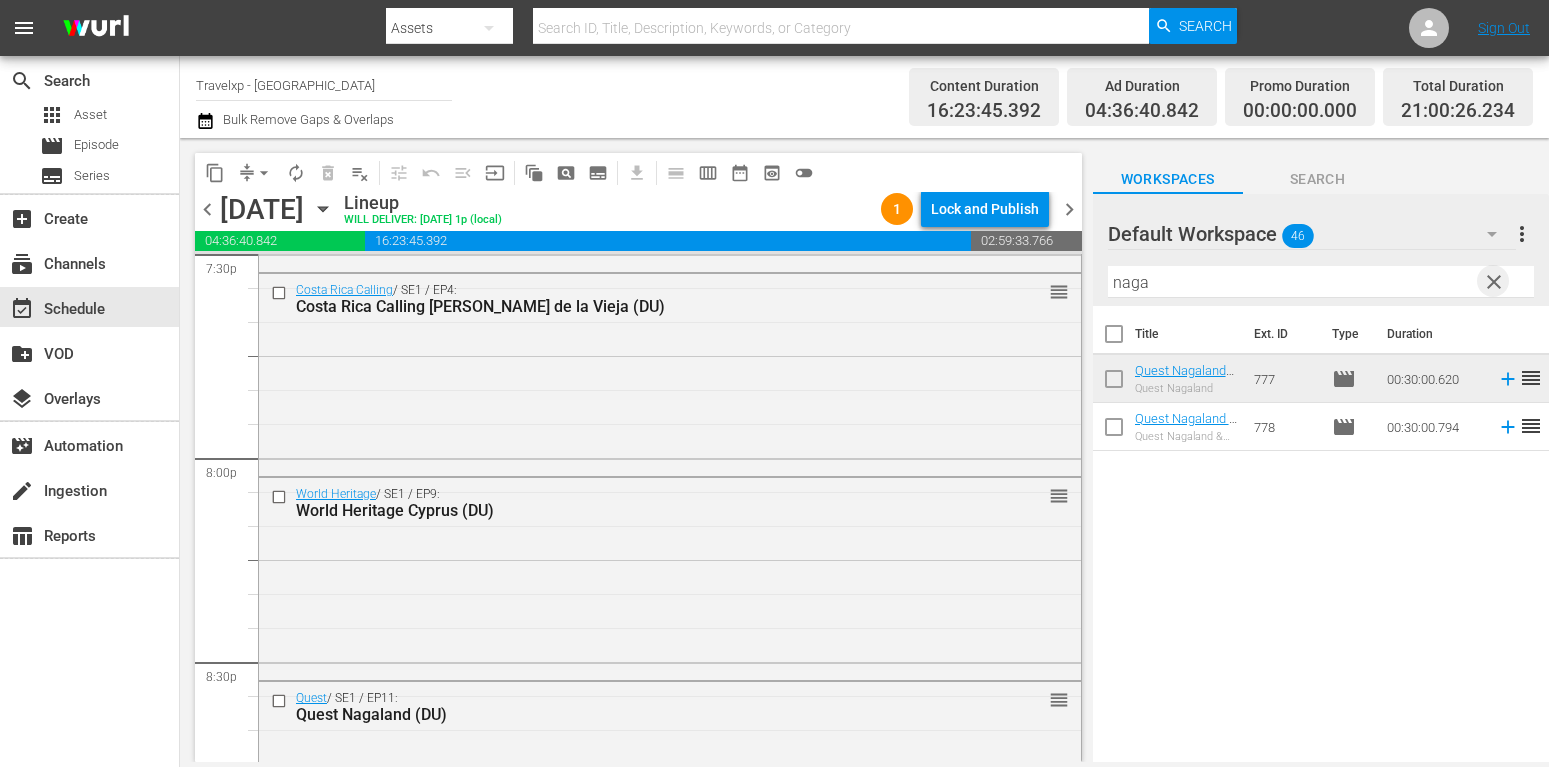 click on "clear" at bounding box center [1494, 282] 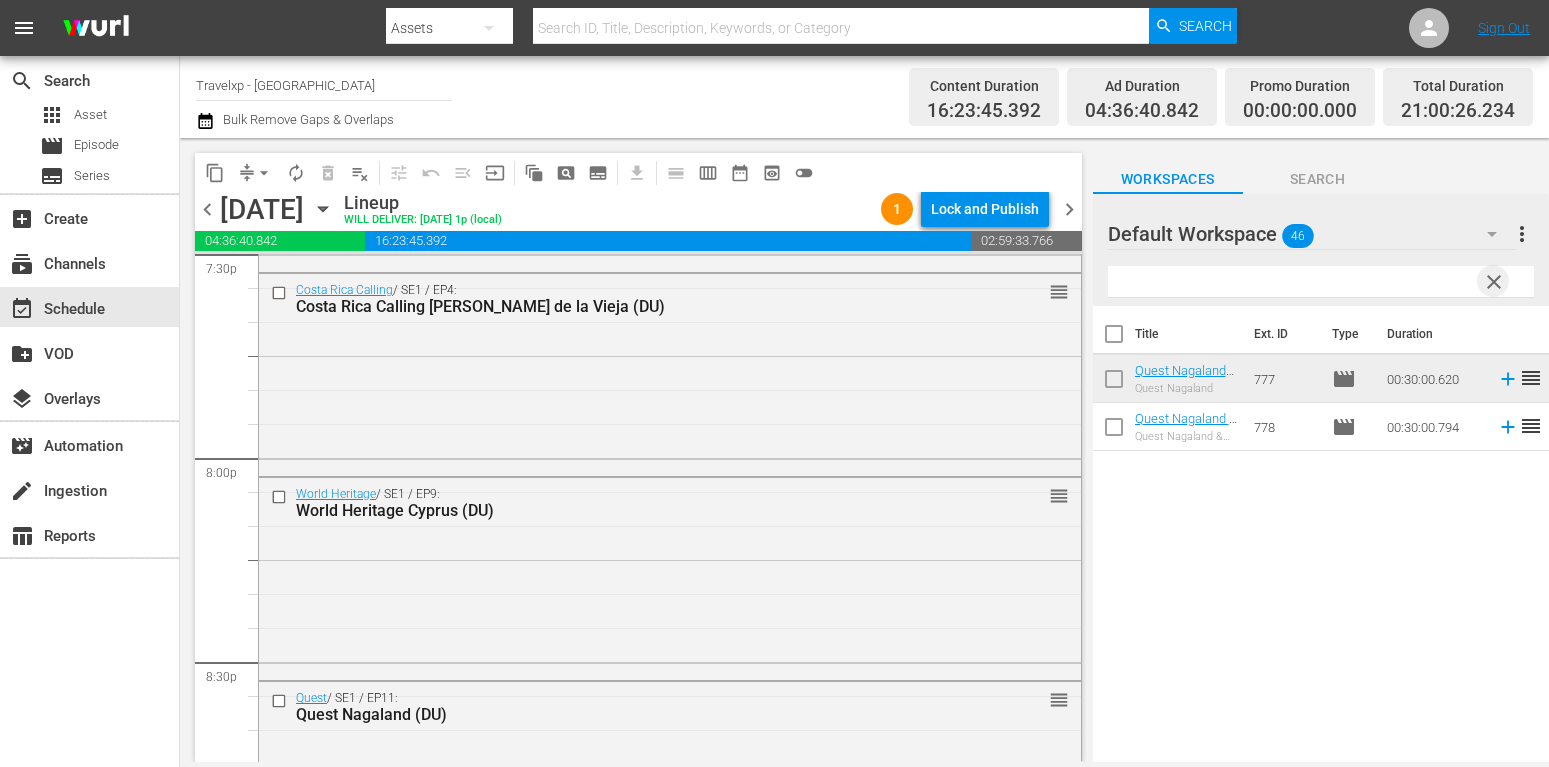 click at bounding box center (1321, 282) 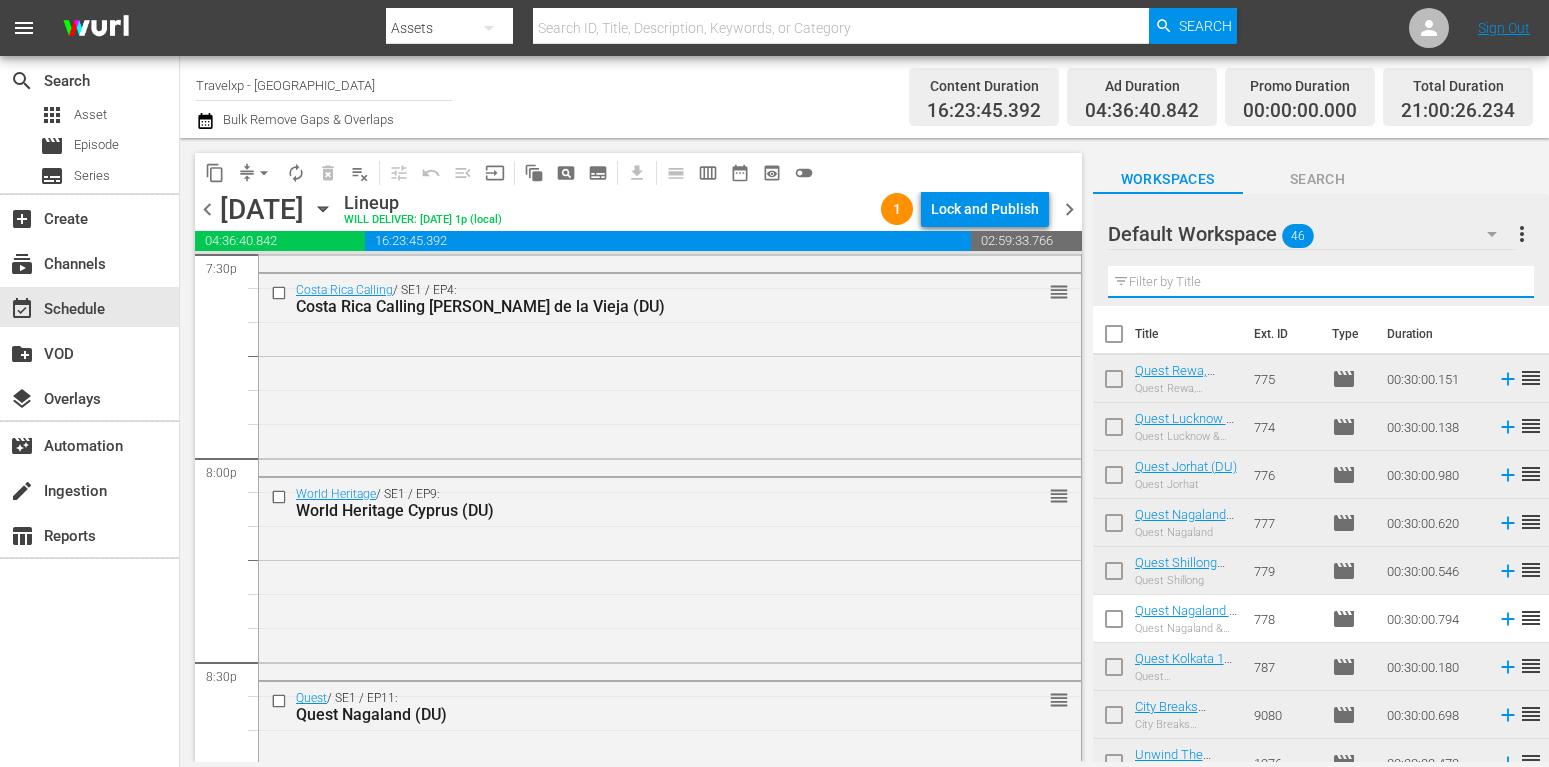 click at bounding box center [1321, 282] 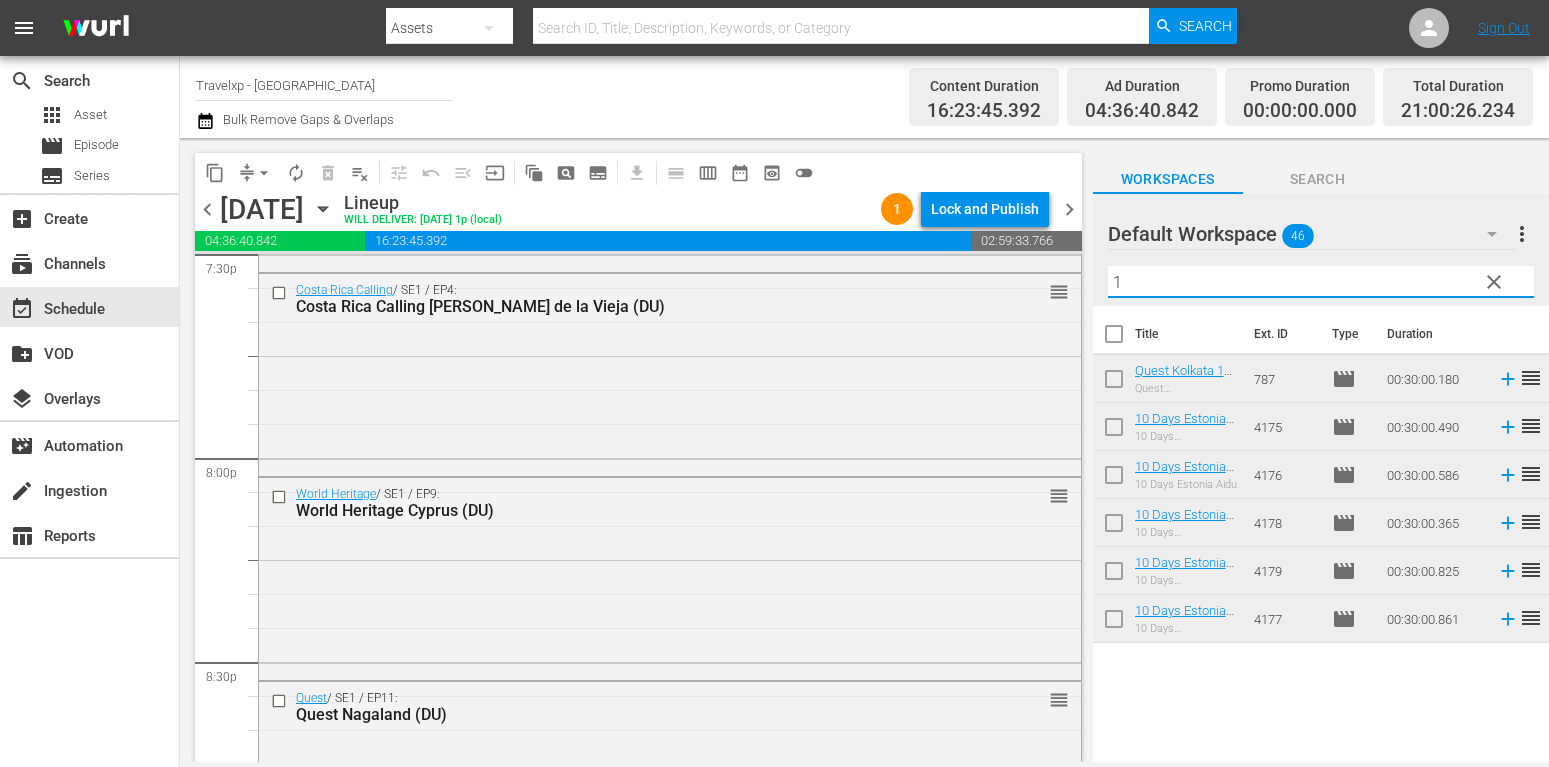 type on "1" 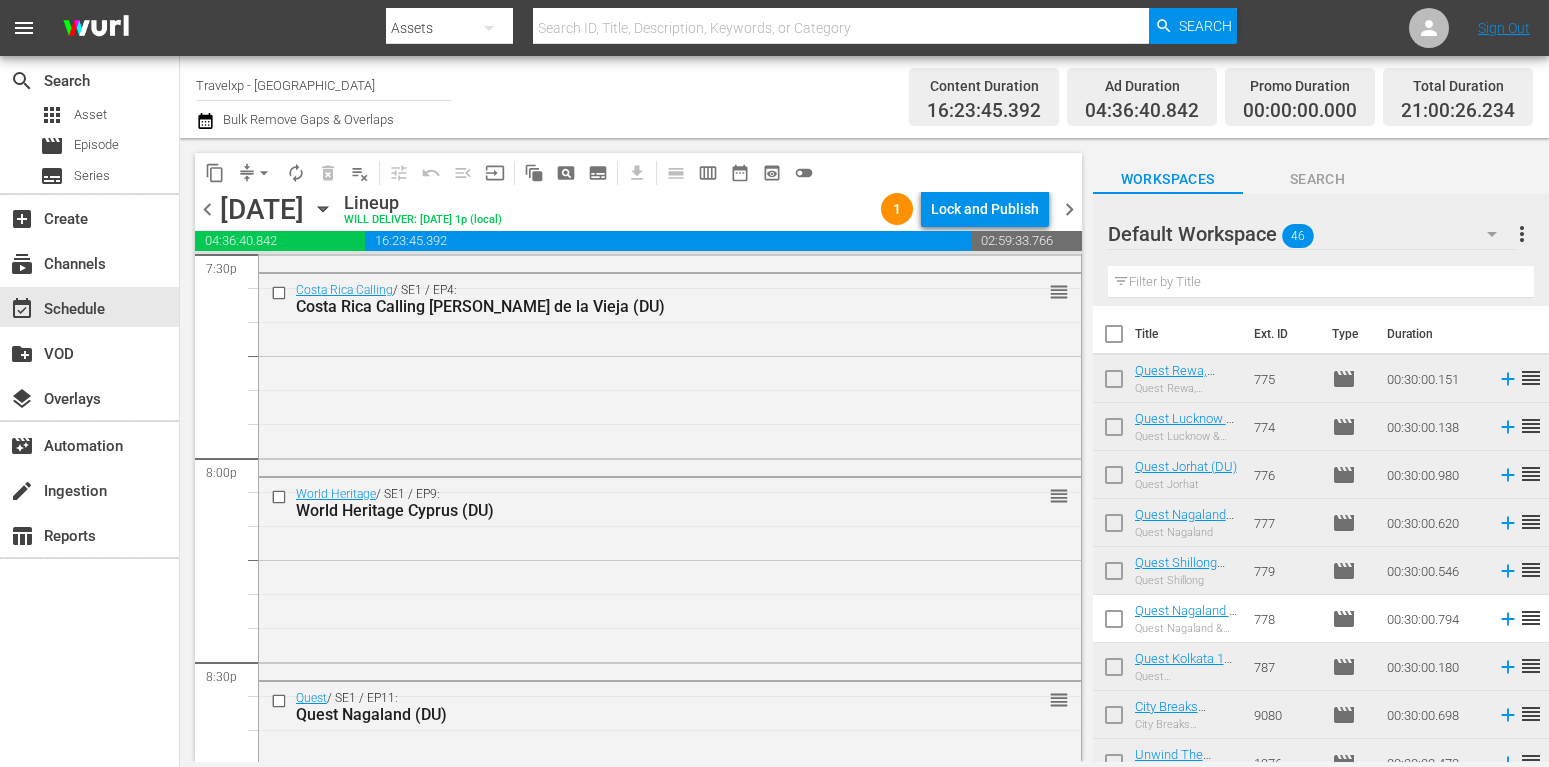 click at bounding box center (1321, 282) 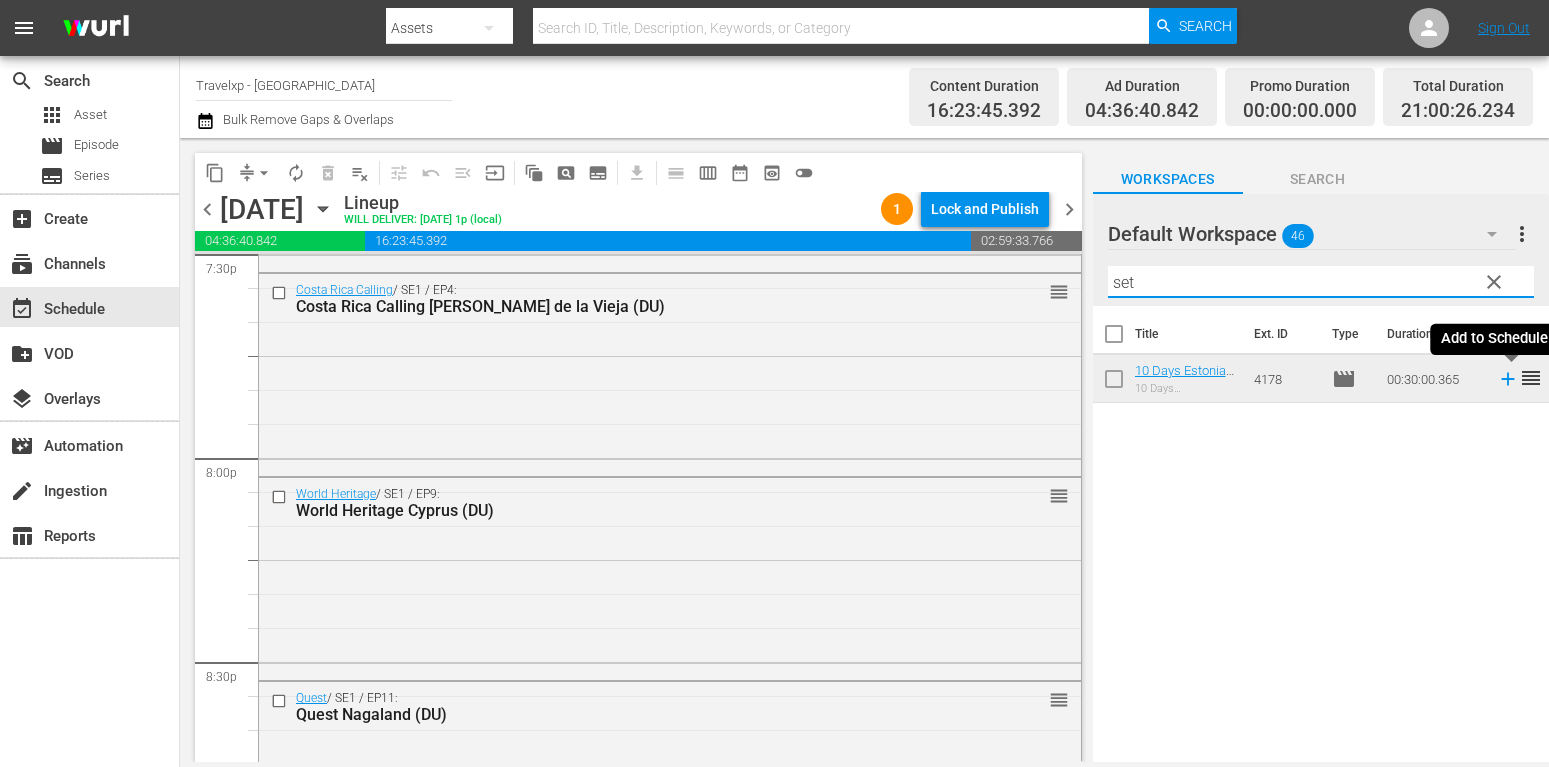 type on "set" 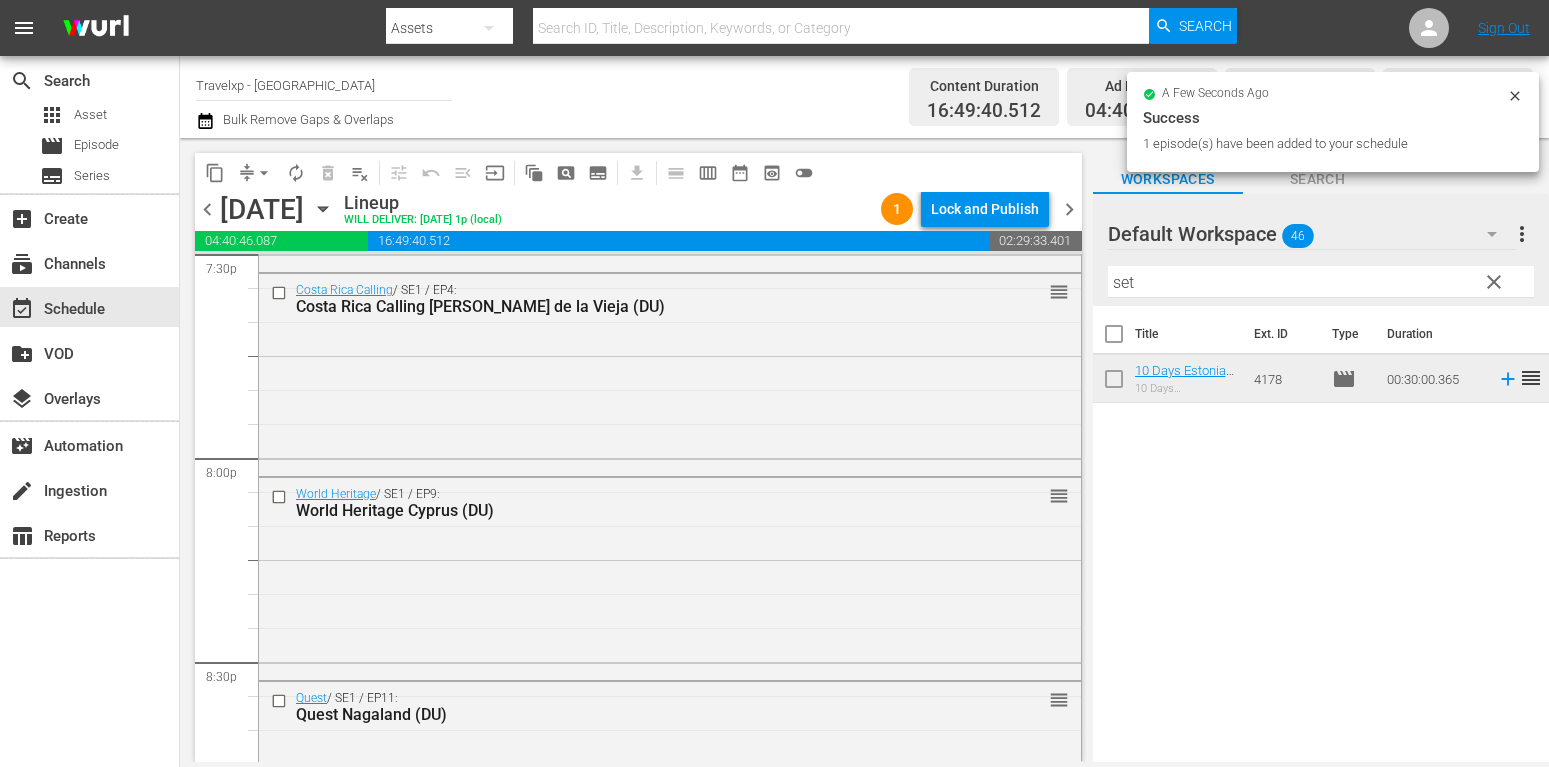 click on "clear" at bounding box center (1494, 282) 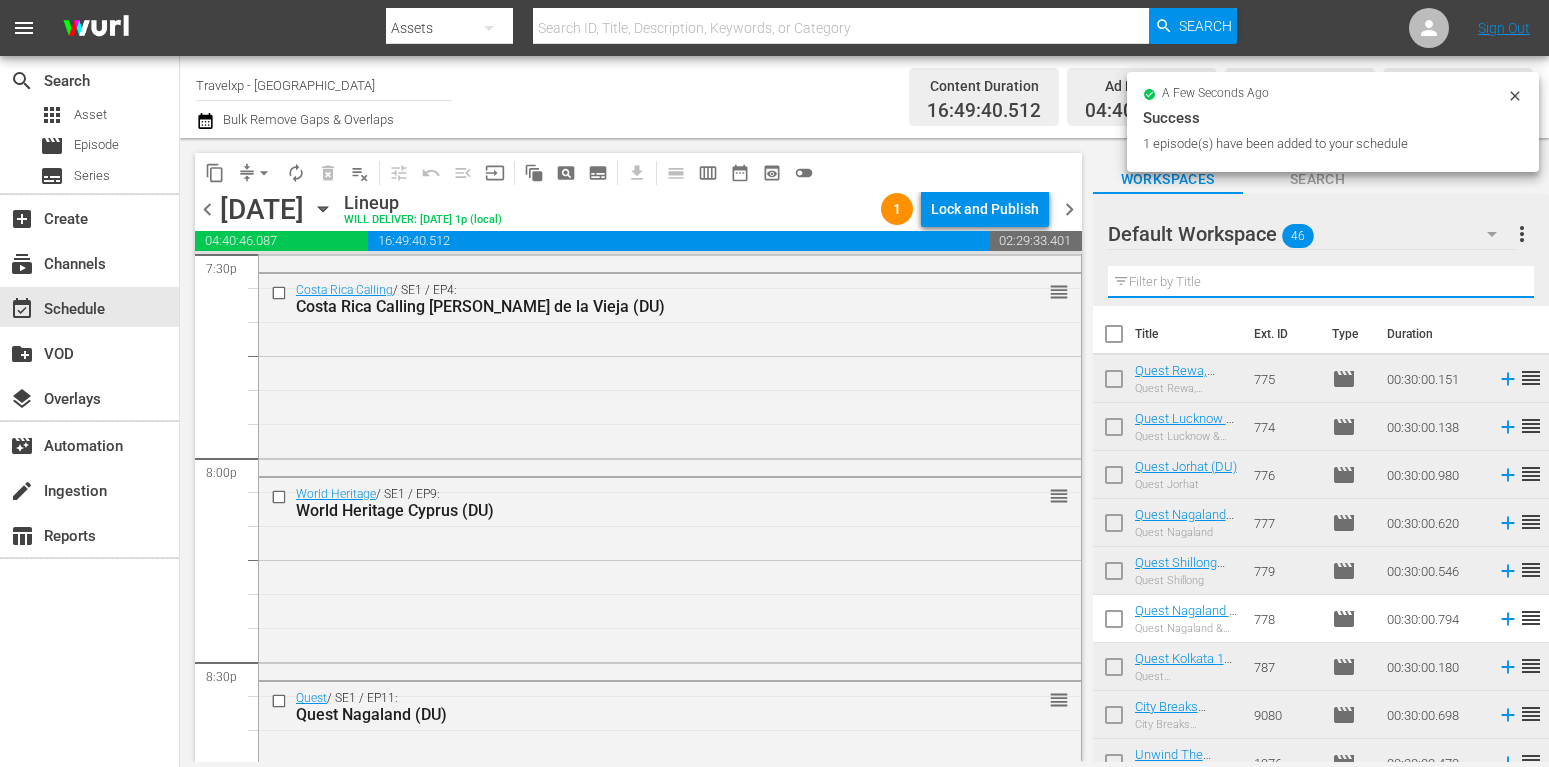 click at bounding box center (1321, 282) 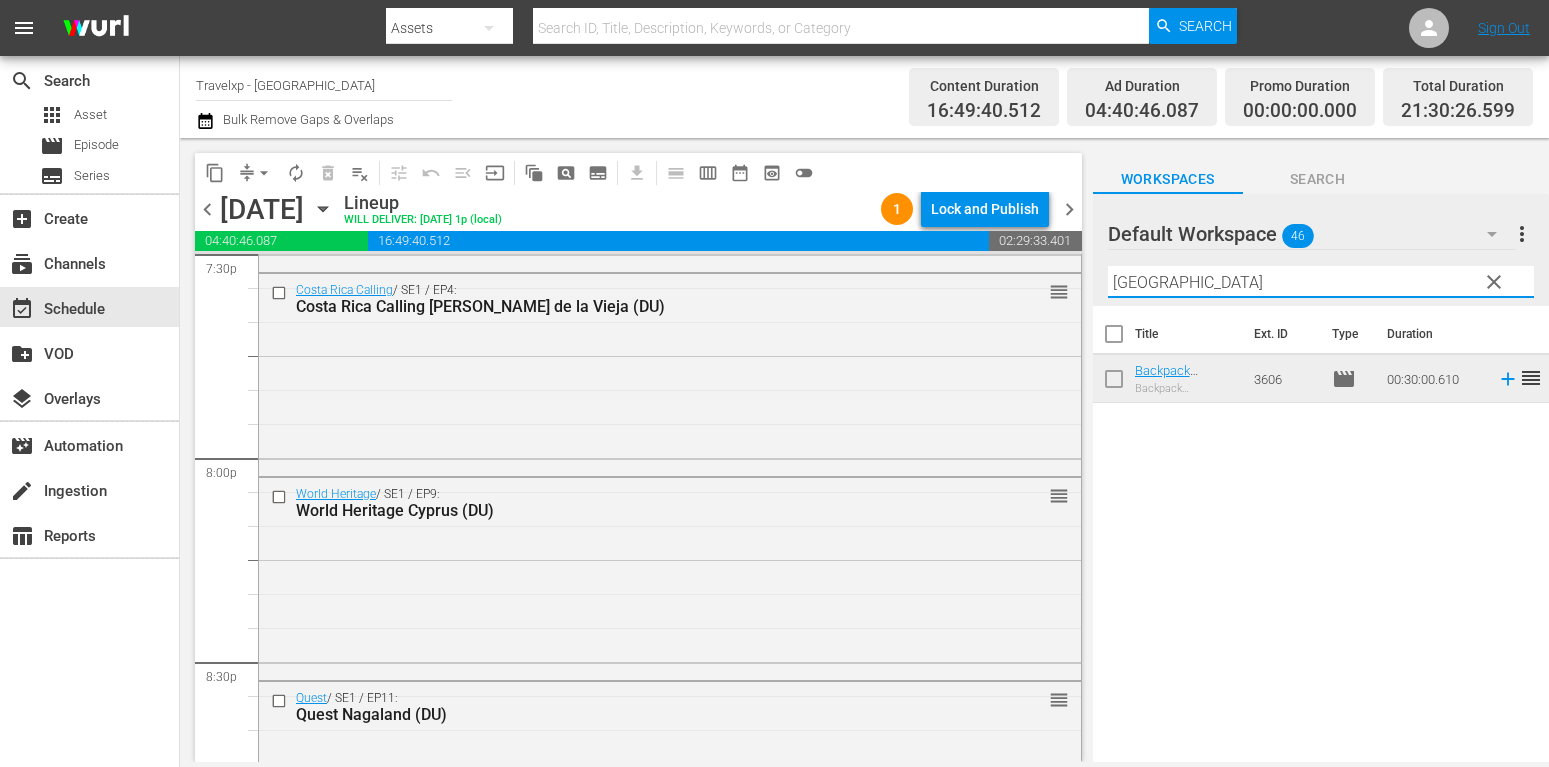 type on "[GEOGRAPHIC_DATA]" 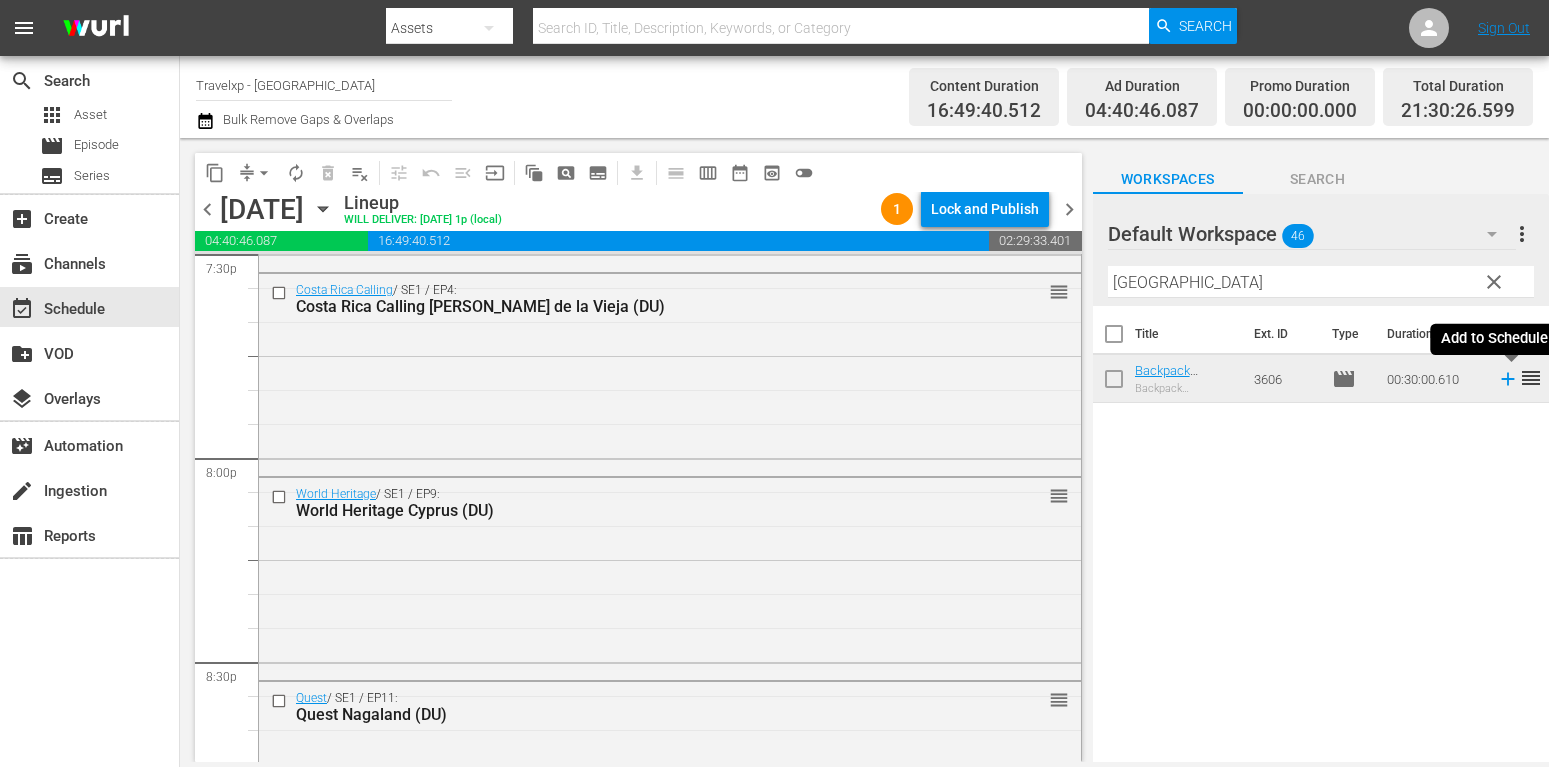 click 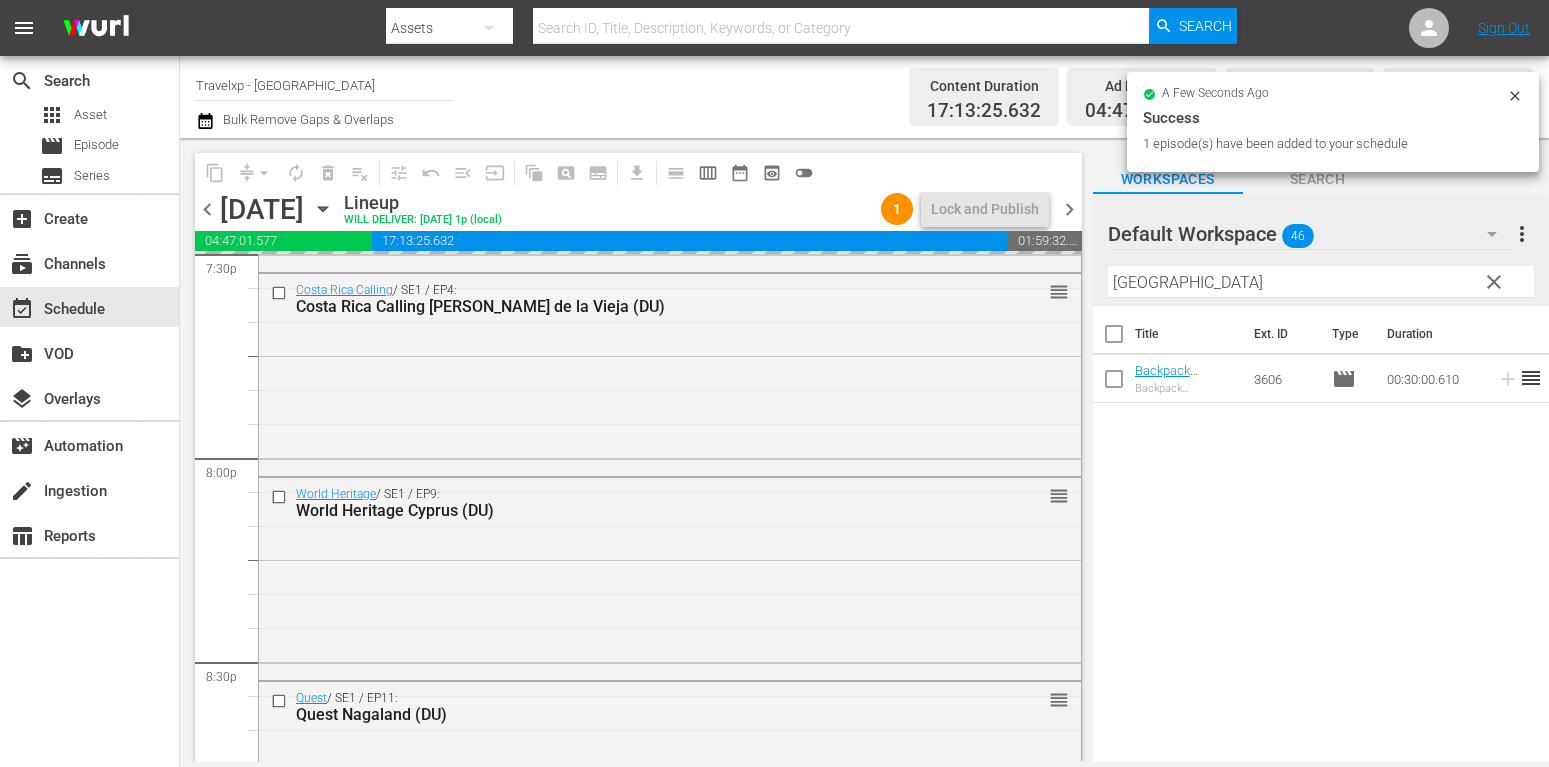 click on "clear" at bounding box center (1494, 282) 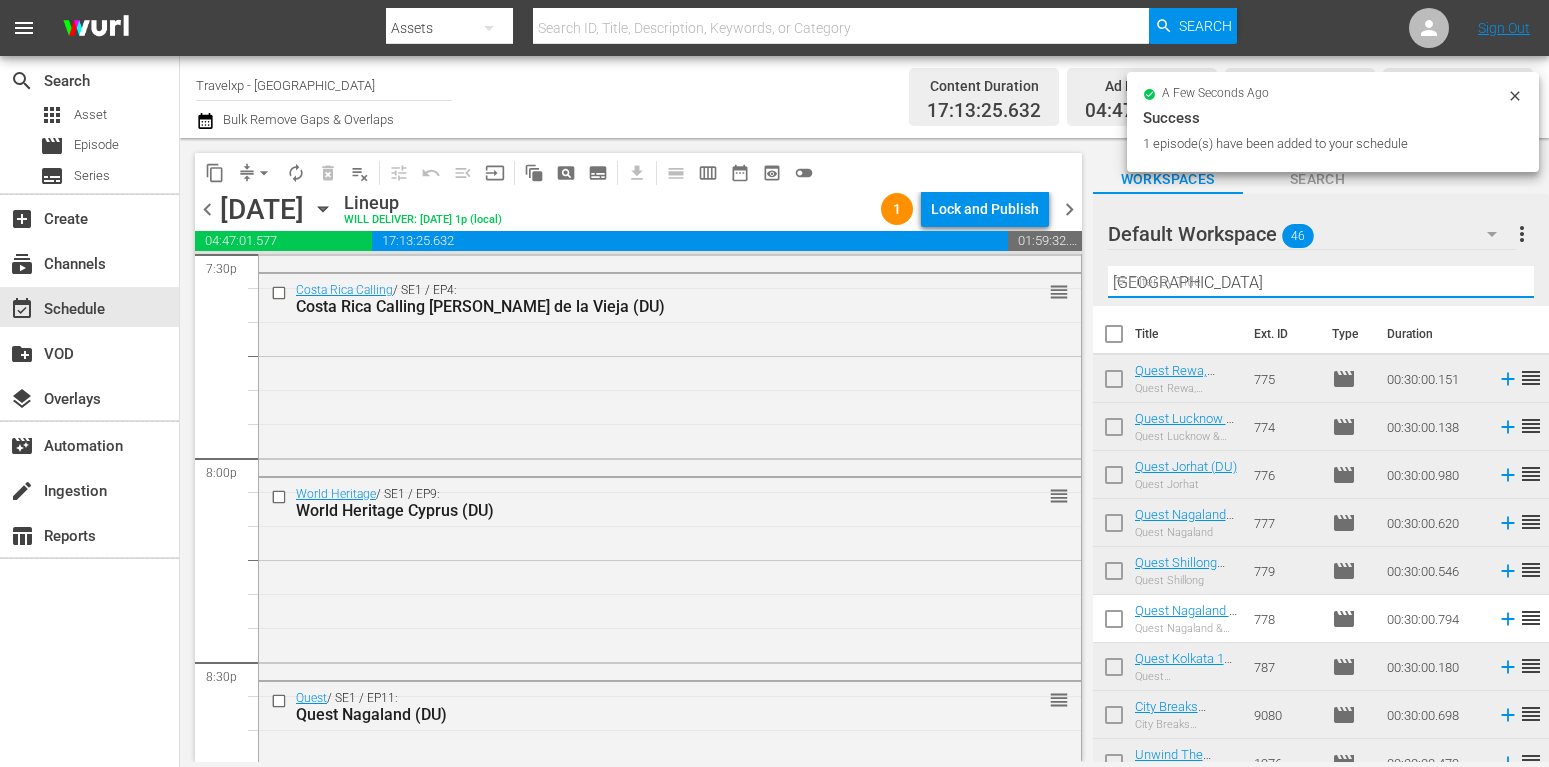 click on "[GEOGRAPHIC_DATA]" at bounding box center [1321, 282] 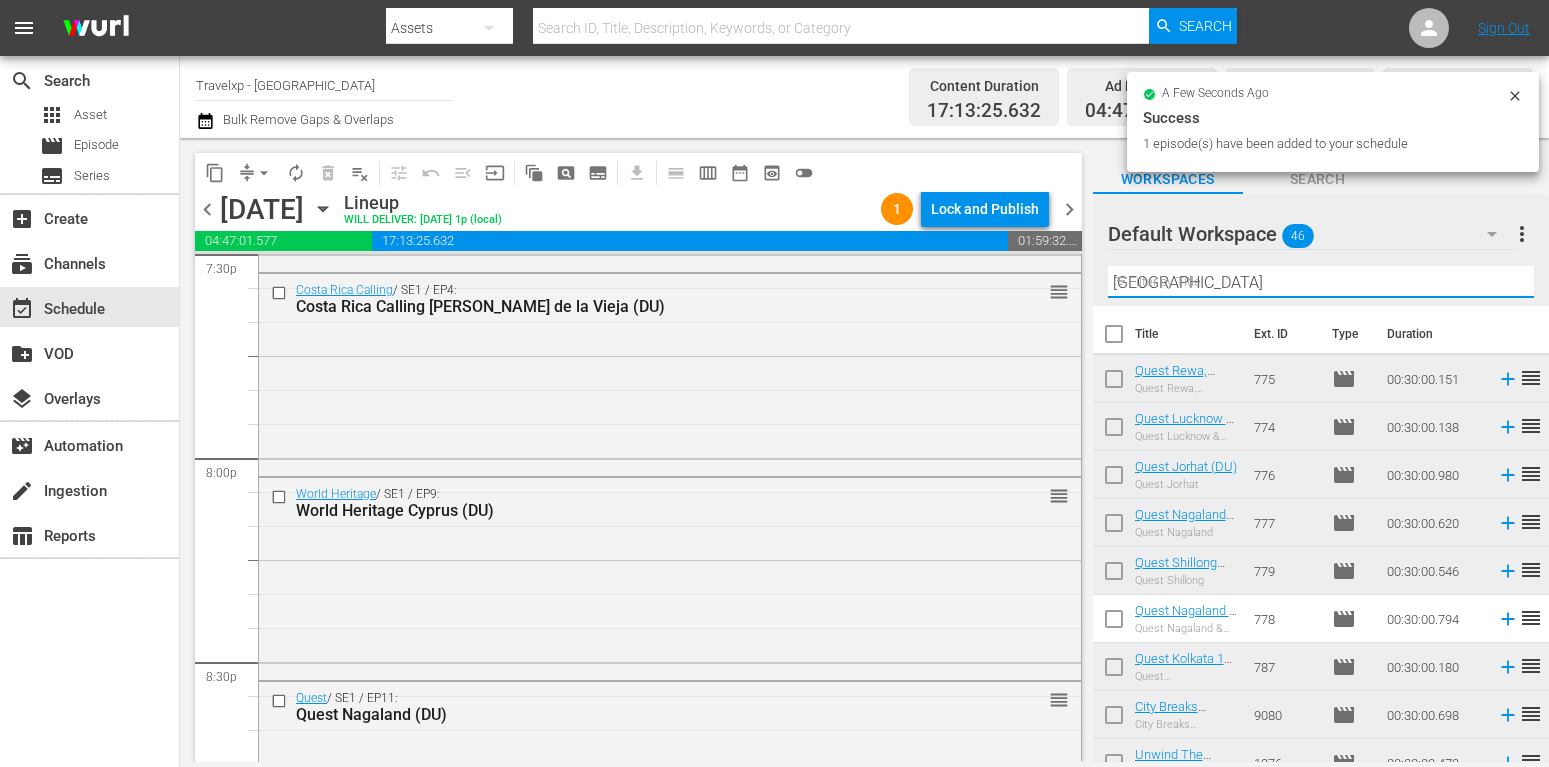 click on "[GEOGRAPHIC_DATA]" at bounding box center (1321, 282) 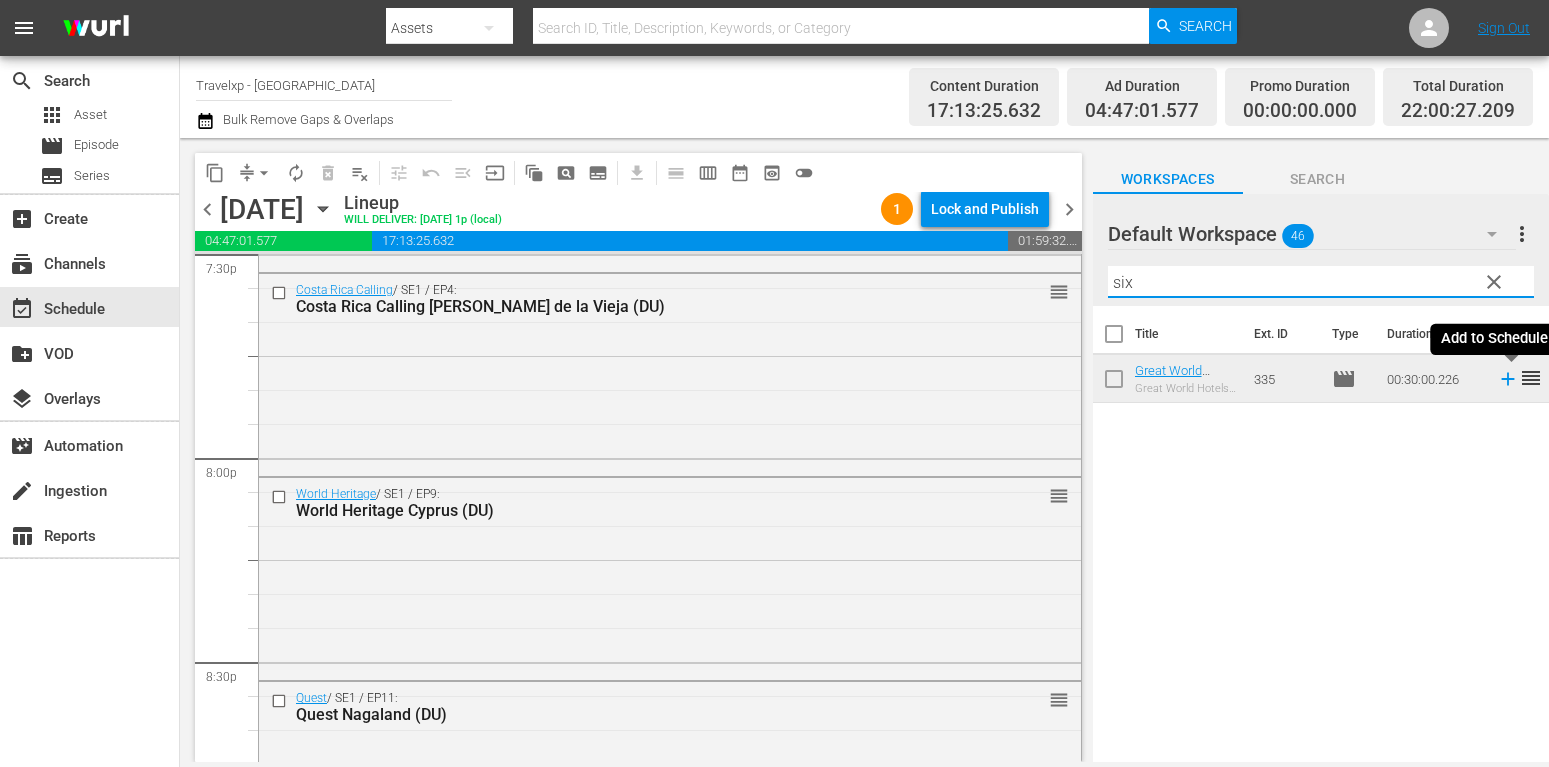 type on "six" 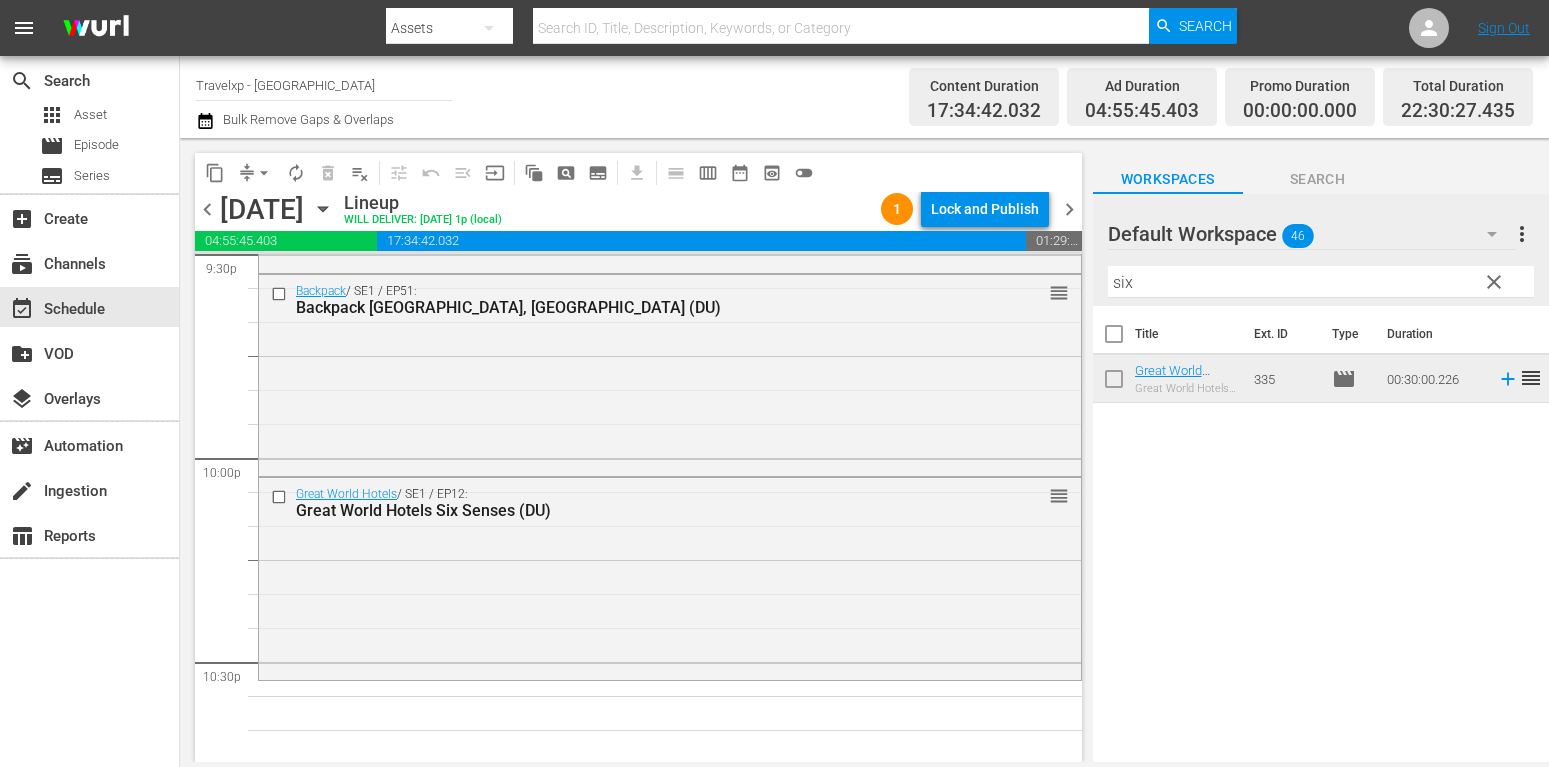 scroll, scrollTop: 8976, scrollLeft: 0, axis: vertical 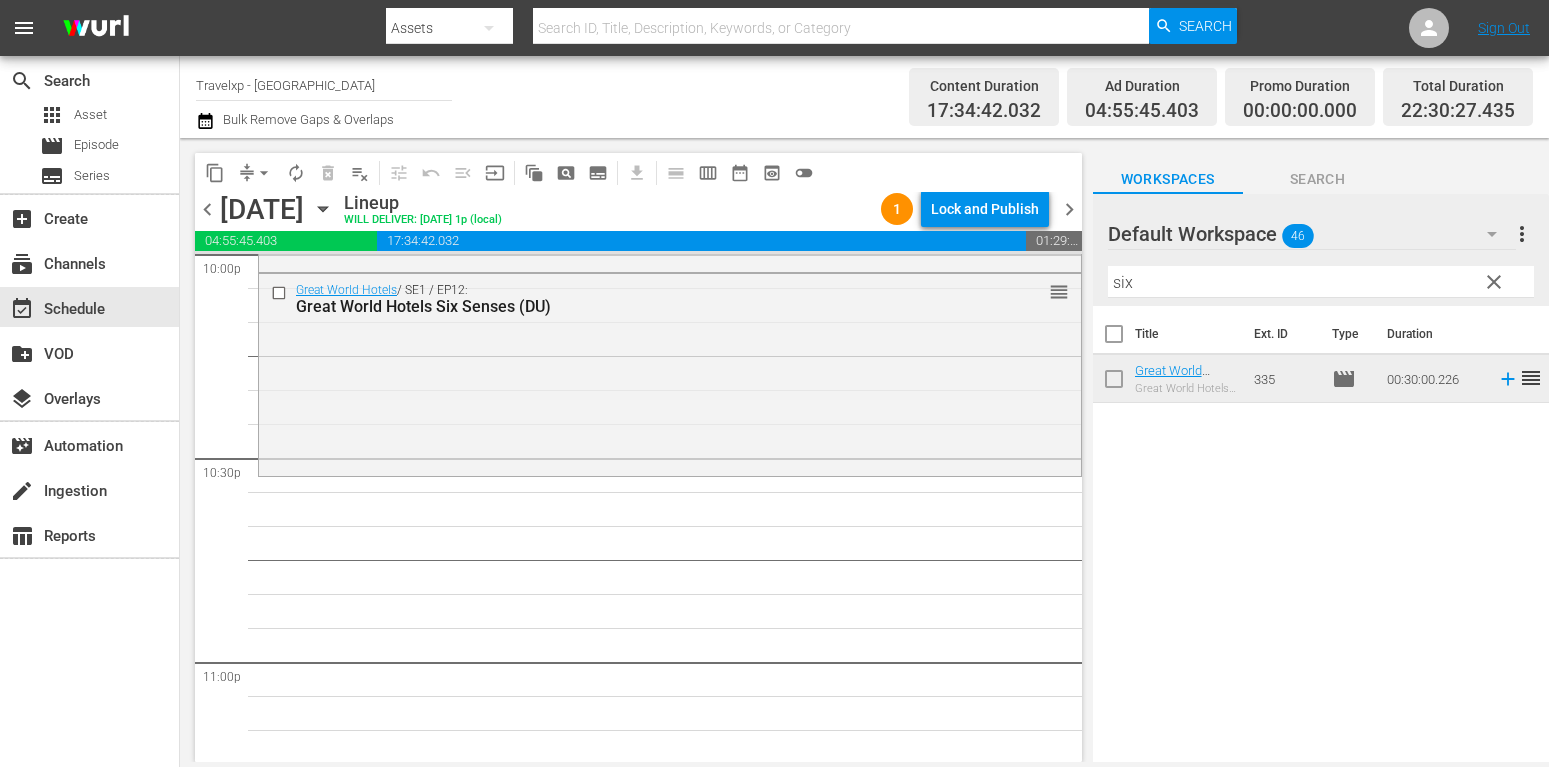 click on "clear" at bounding box center [1494, 282] 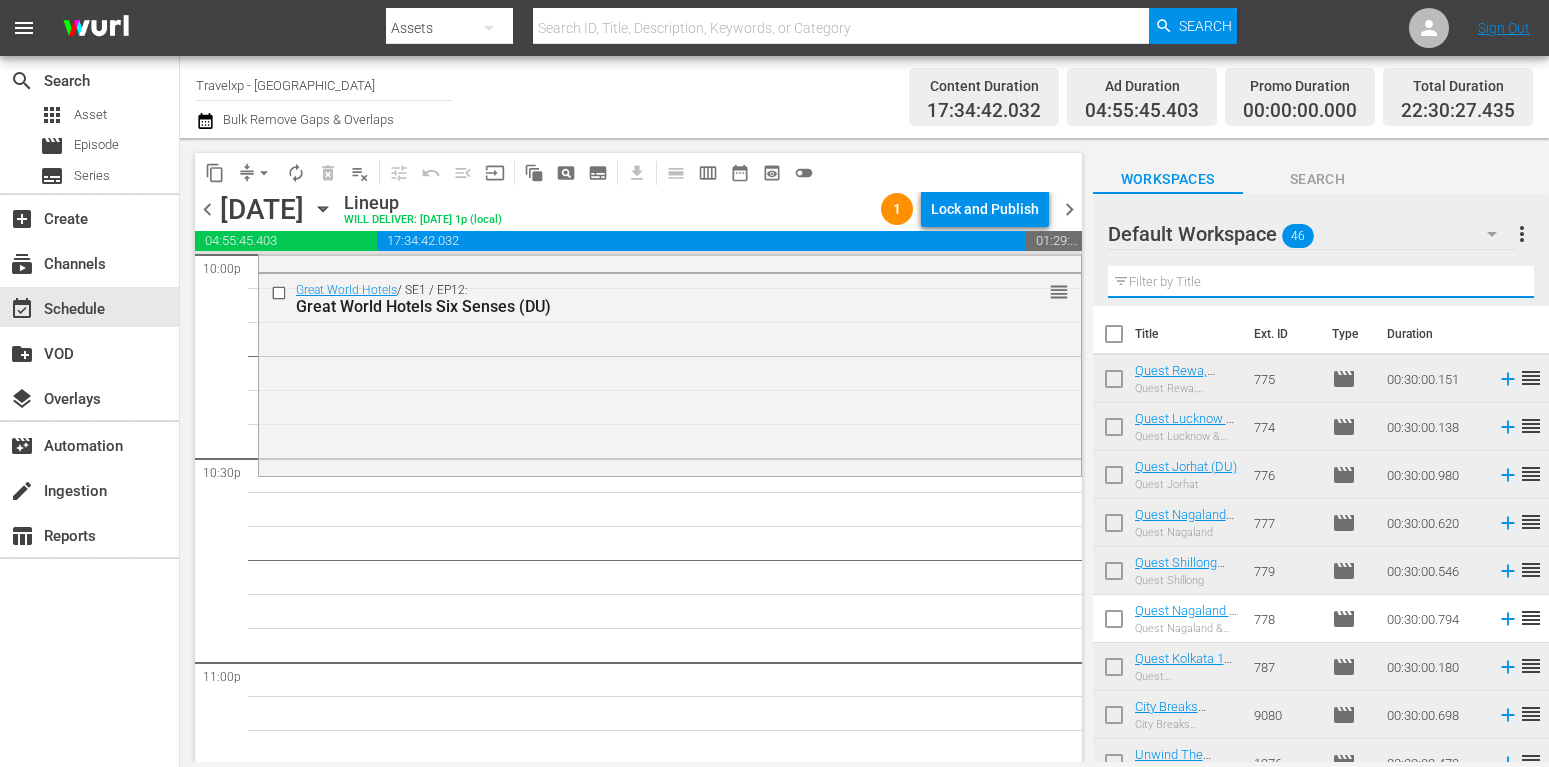 click at bounding box center [1321, 282] 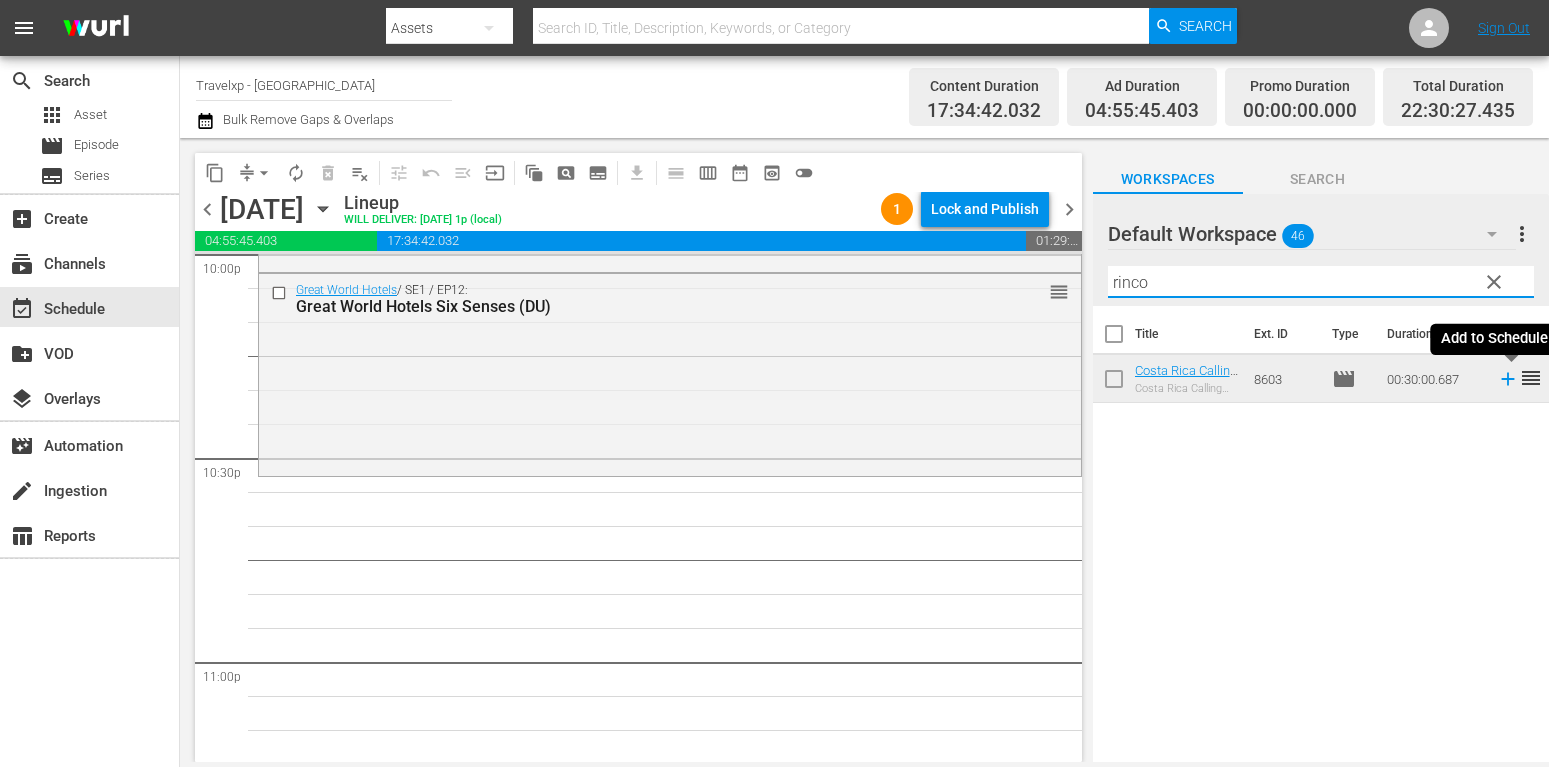 type on "rinco" 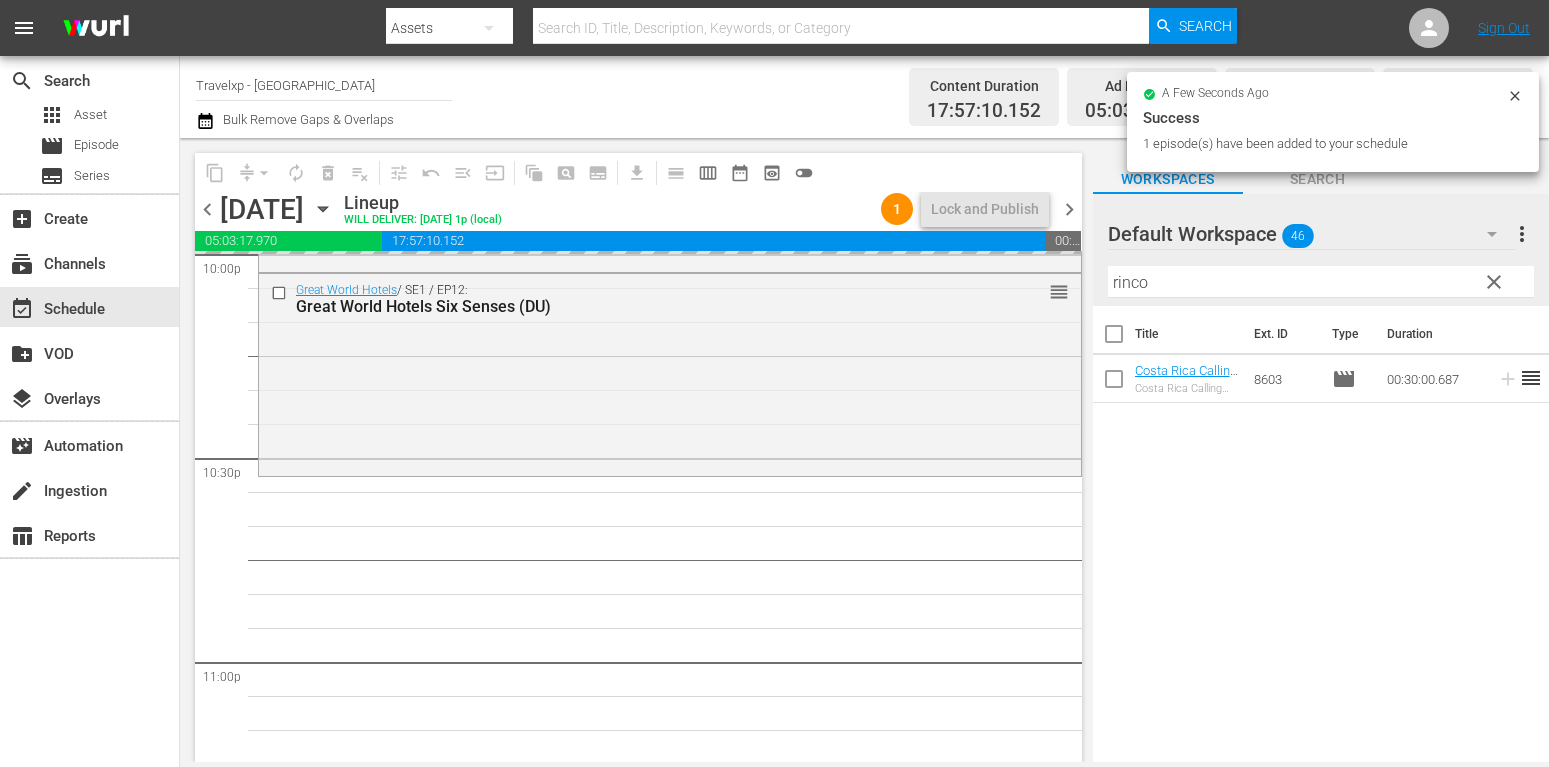 click on "clear" at bounding box center (1494, 282) 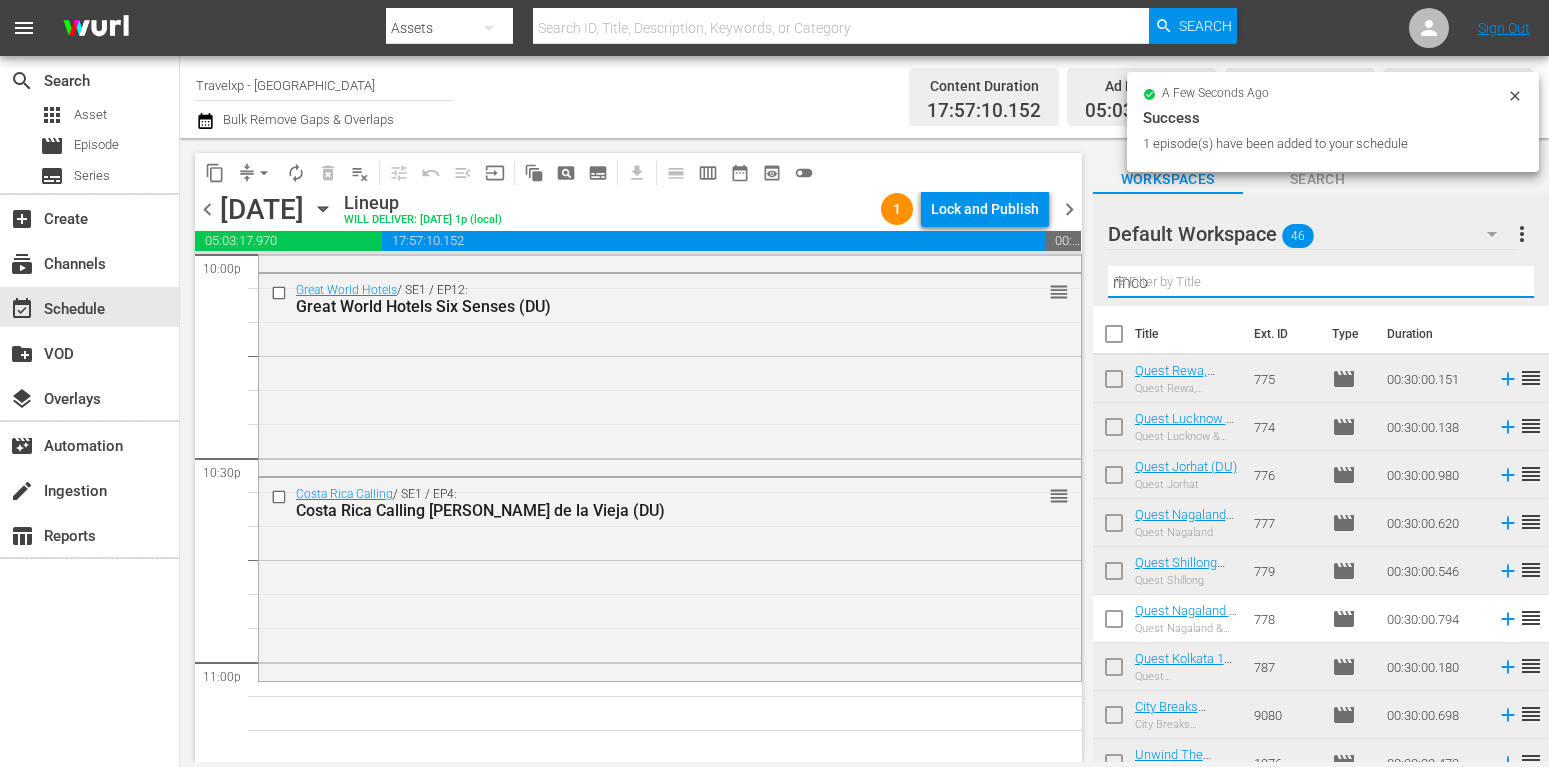 click on "rinco" at bounding box center (1321, 282) 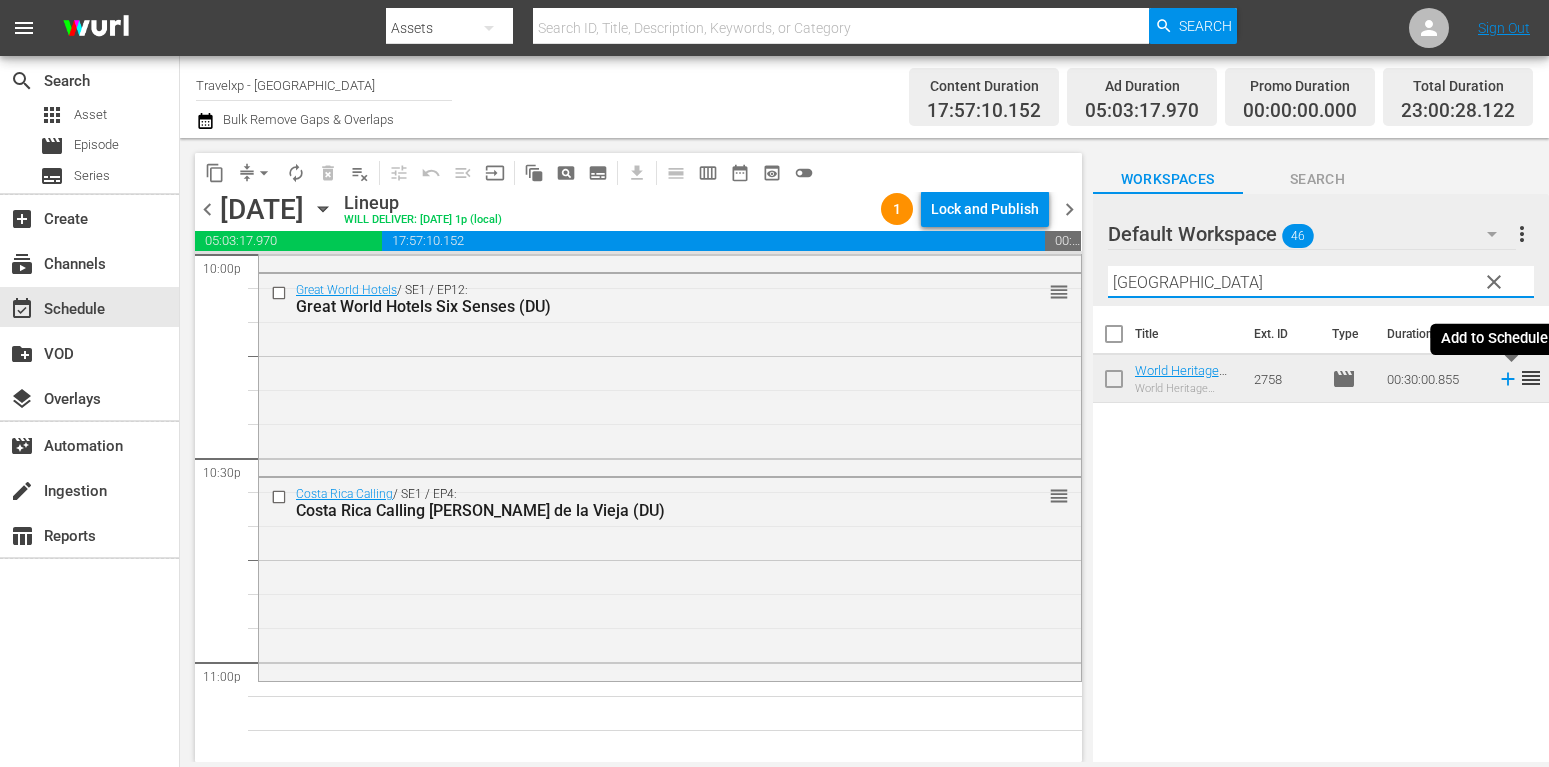 type on "[GEOGRAPHIC_DATA]" 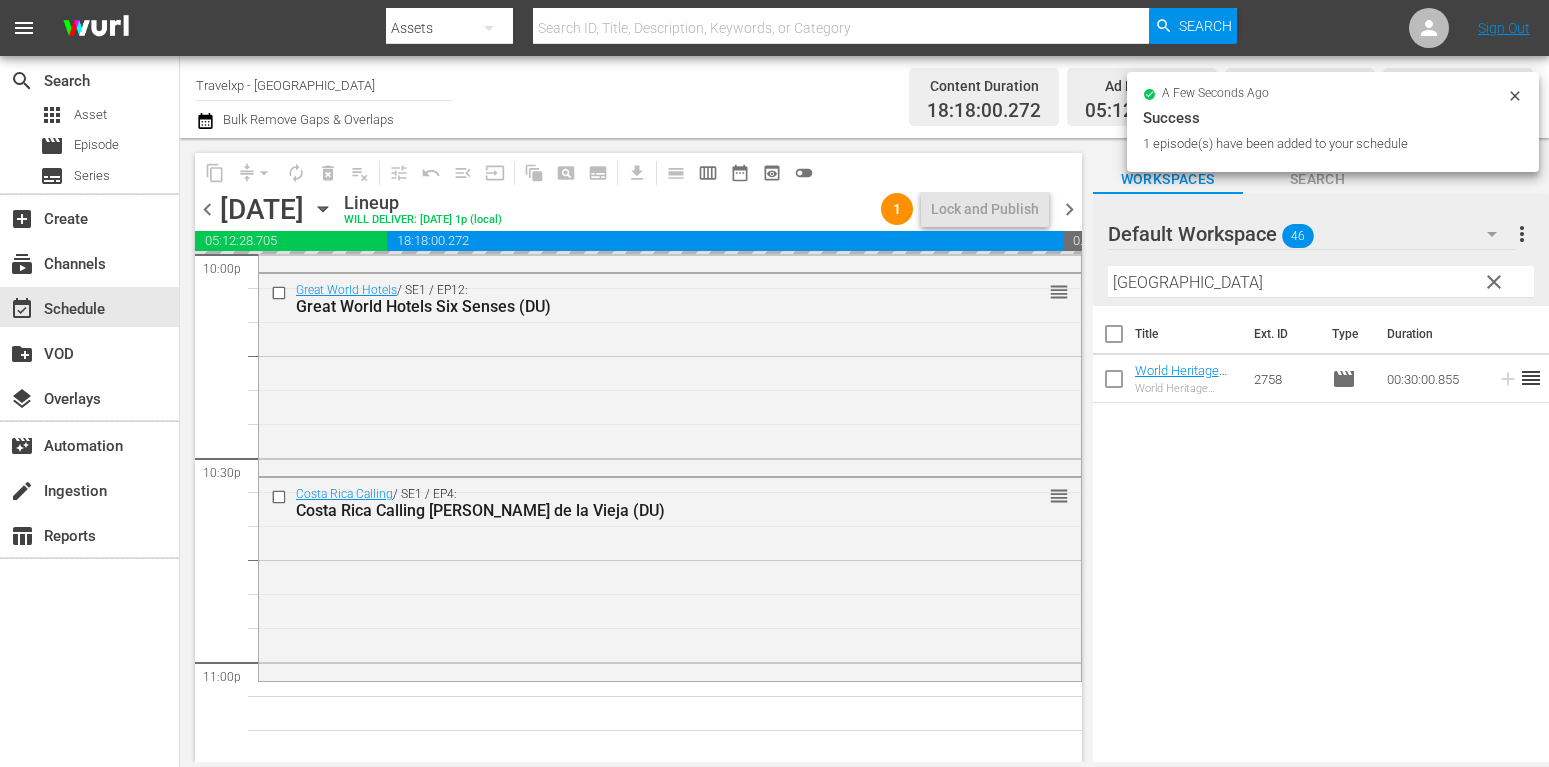 click on "clear" at bounding box center (1494, 282) 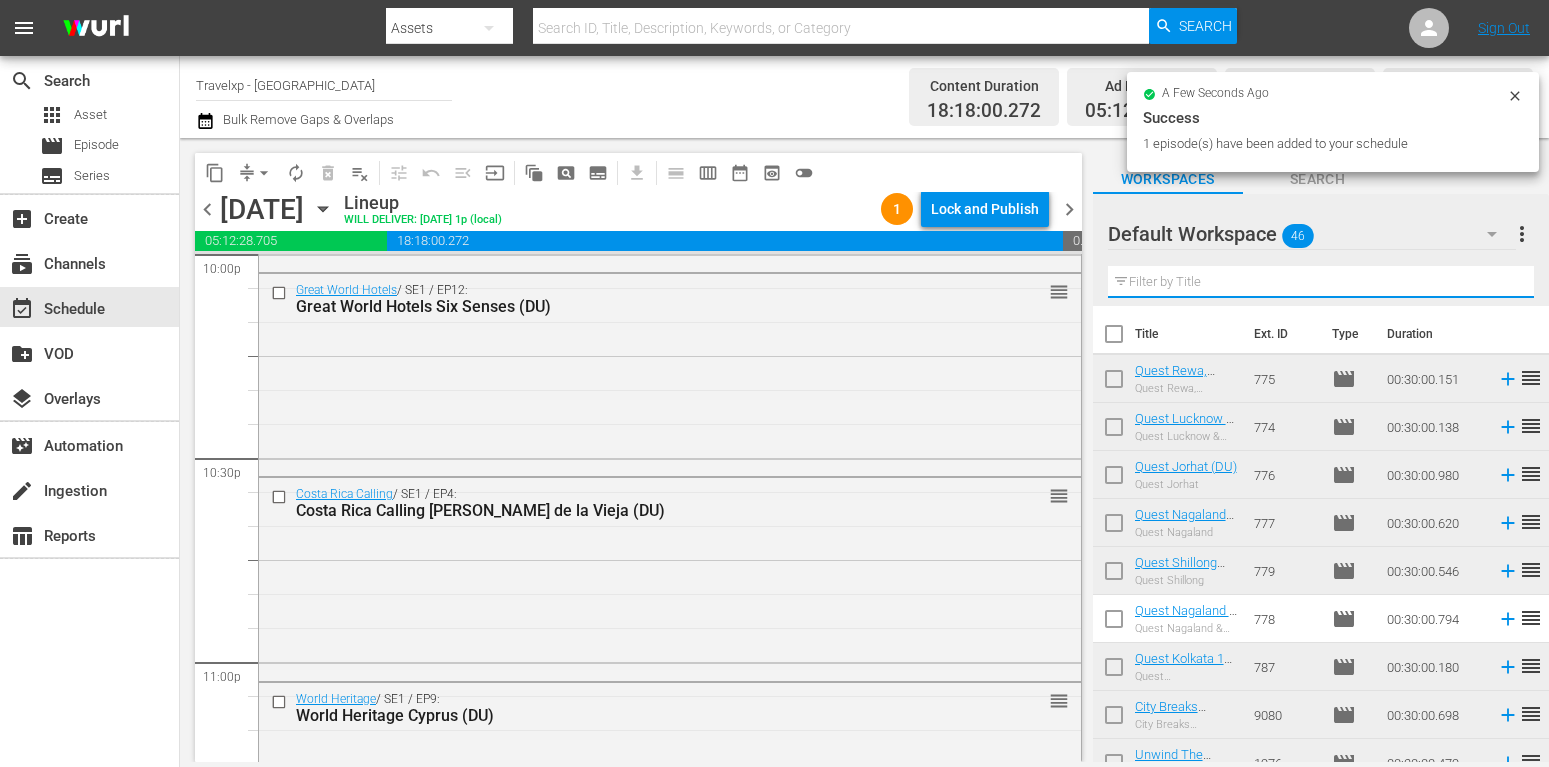 click at bounding box center [1321, 282] 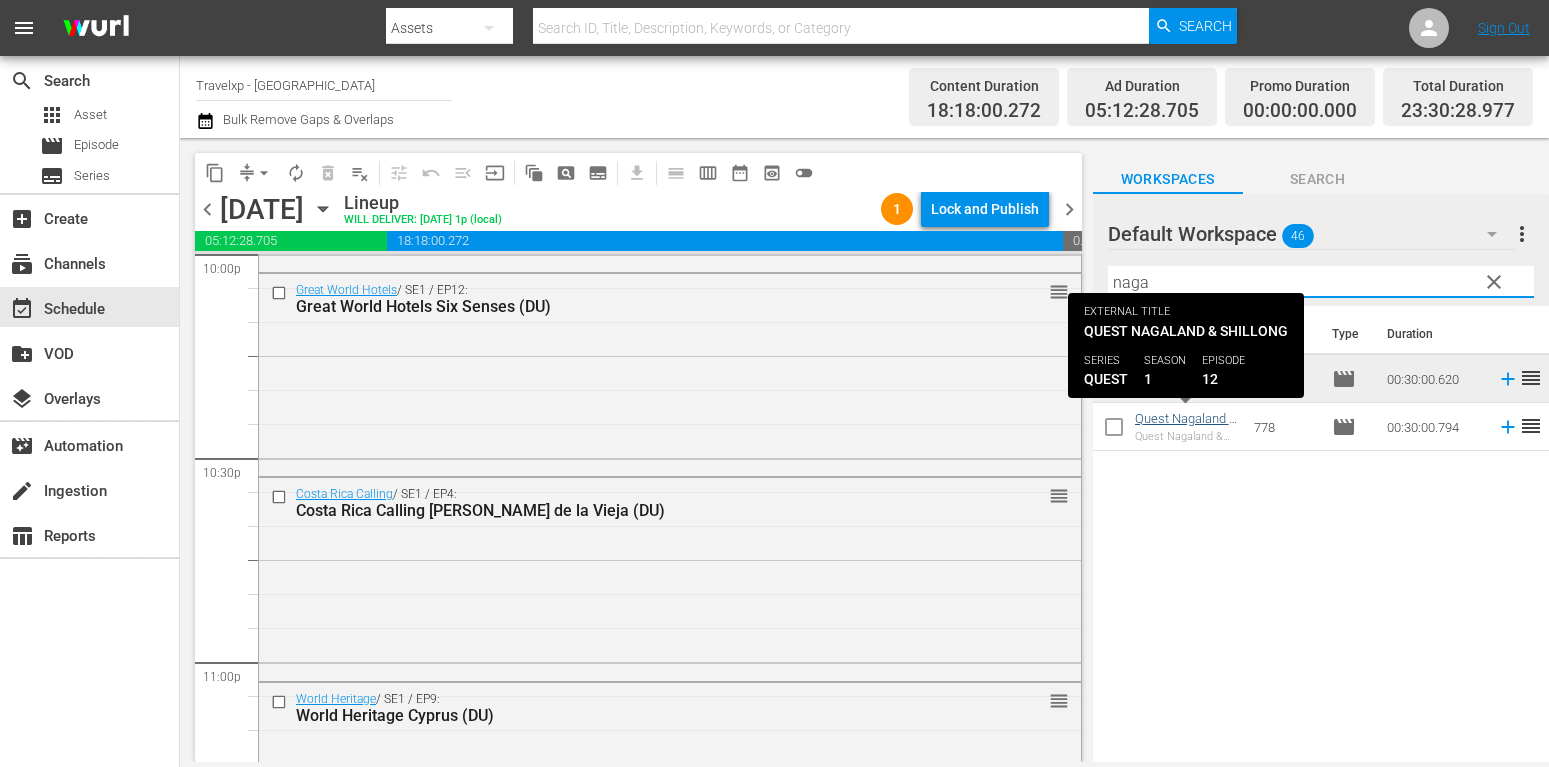 type on "naga" 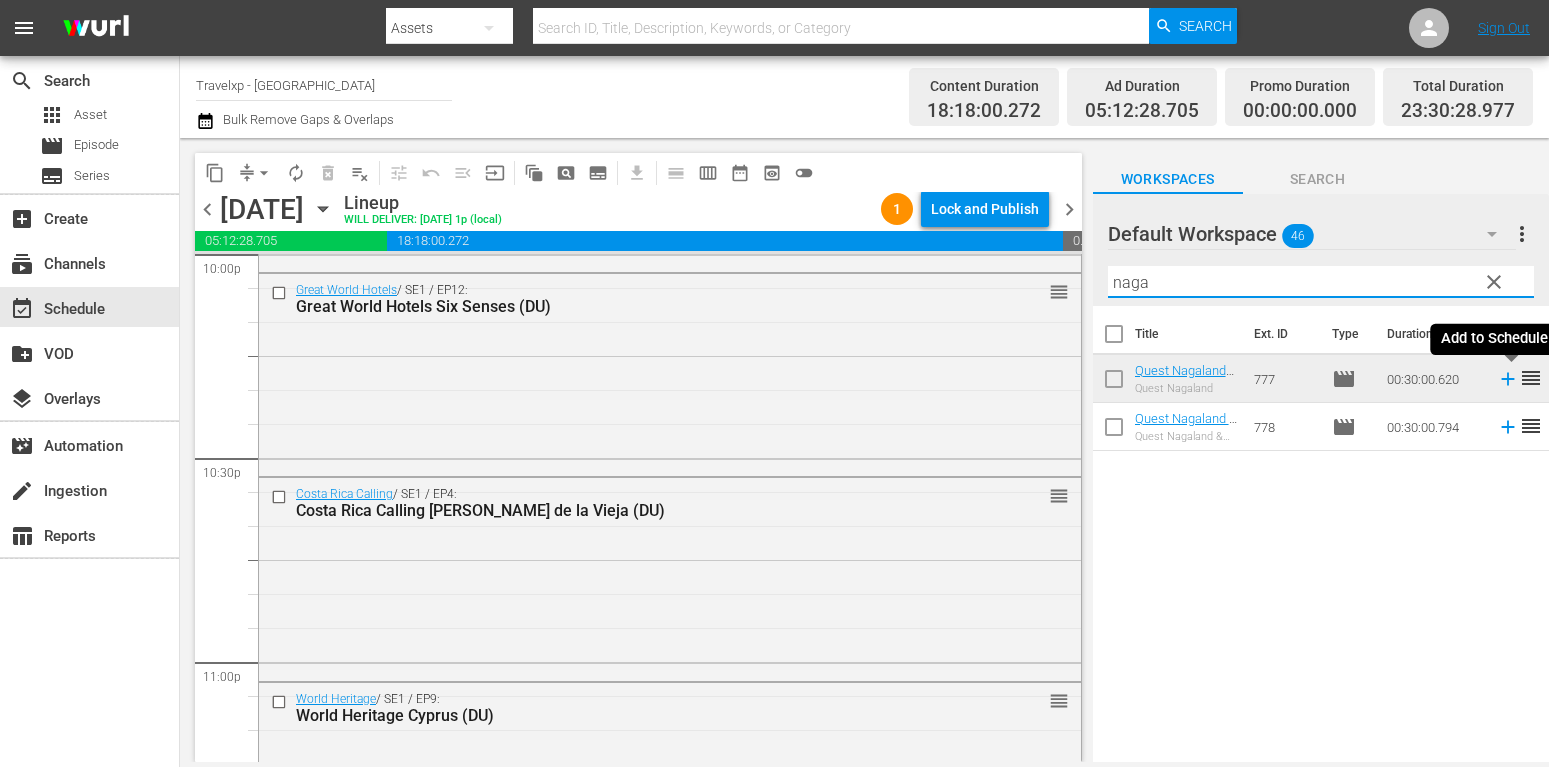 click 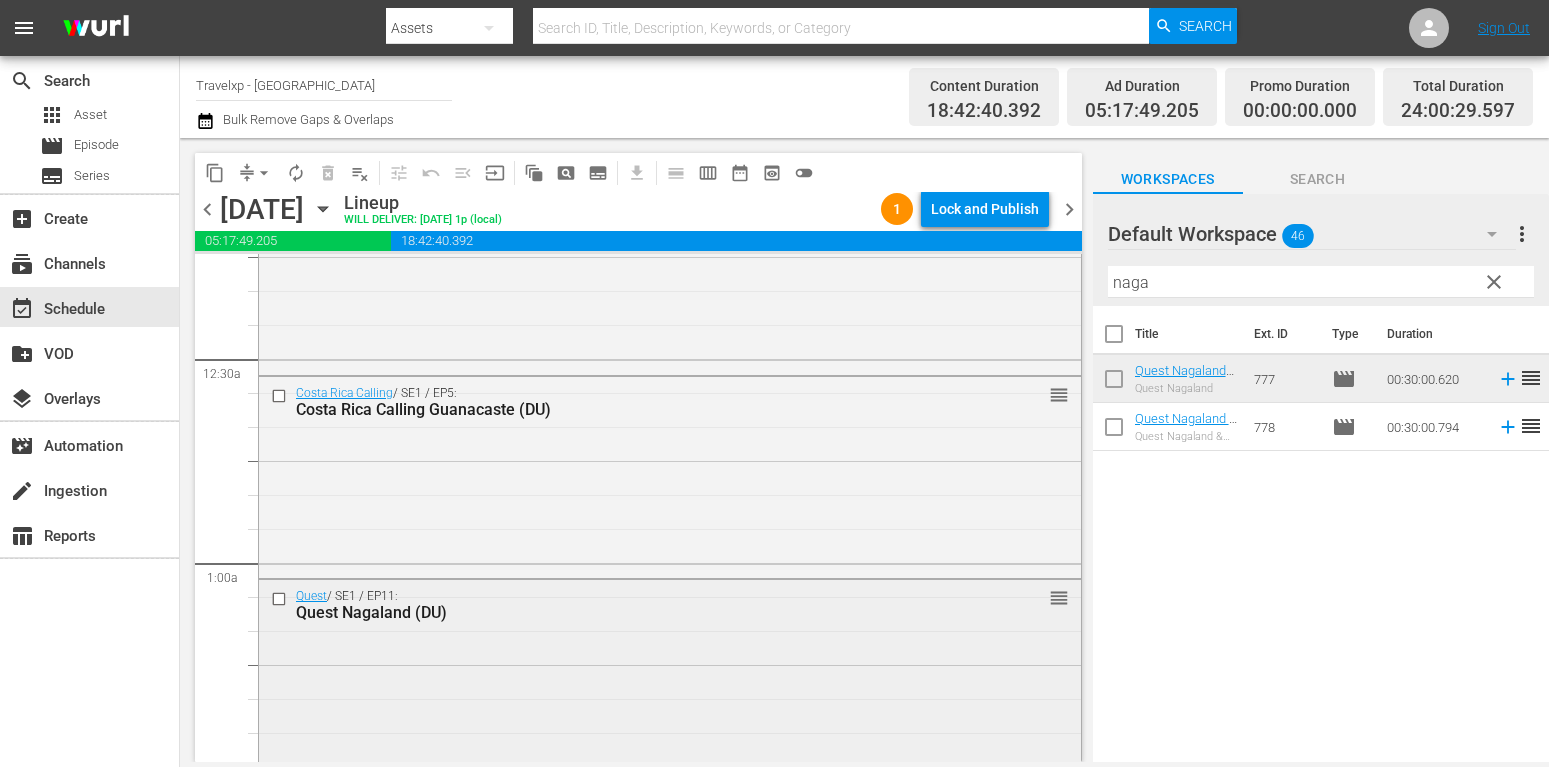 scroll, scrollTop: 102, scrollLeft: 0, axis: vertical 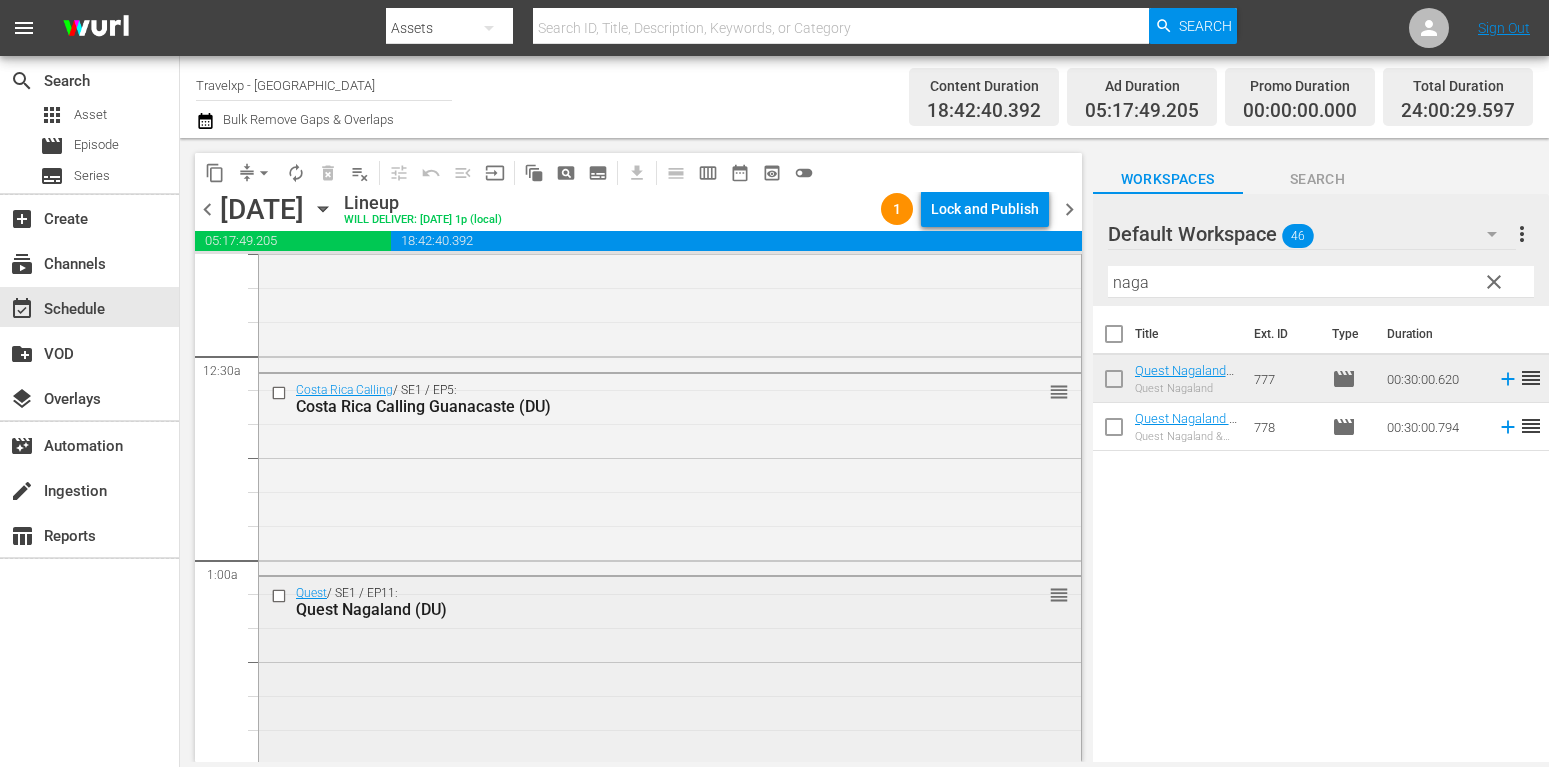 click at bounding box center (281, 596) 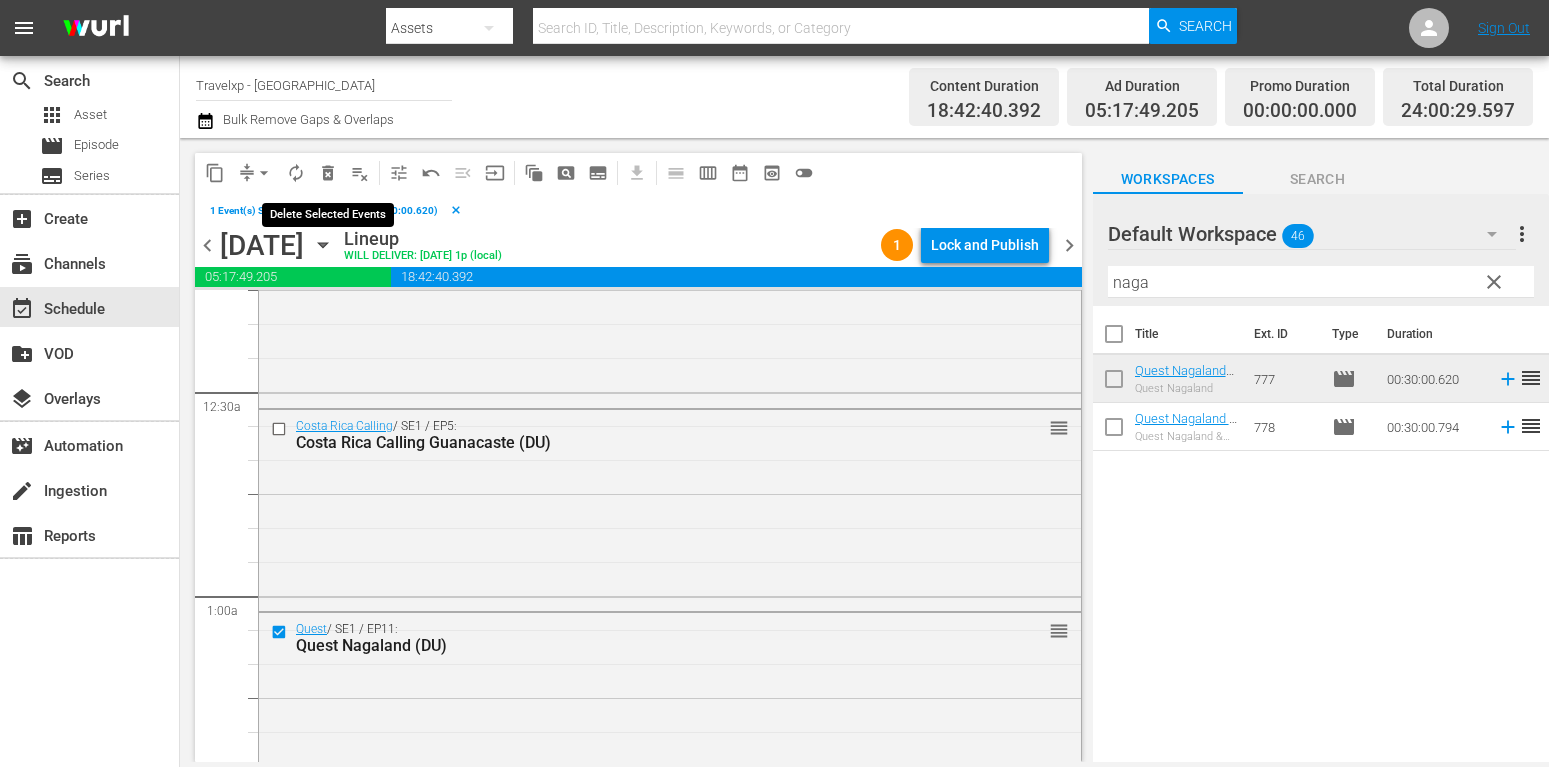 click on "delete_forever_outlined" at bounding box center (328, 173) 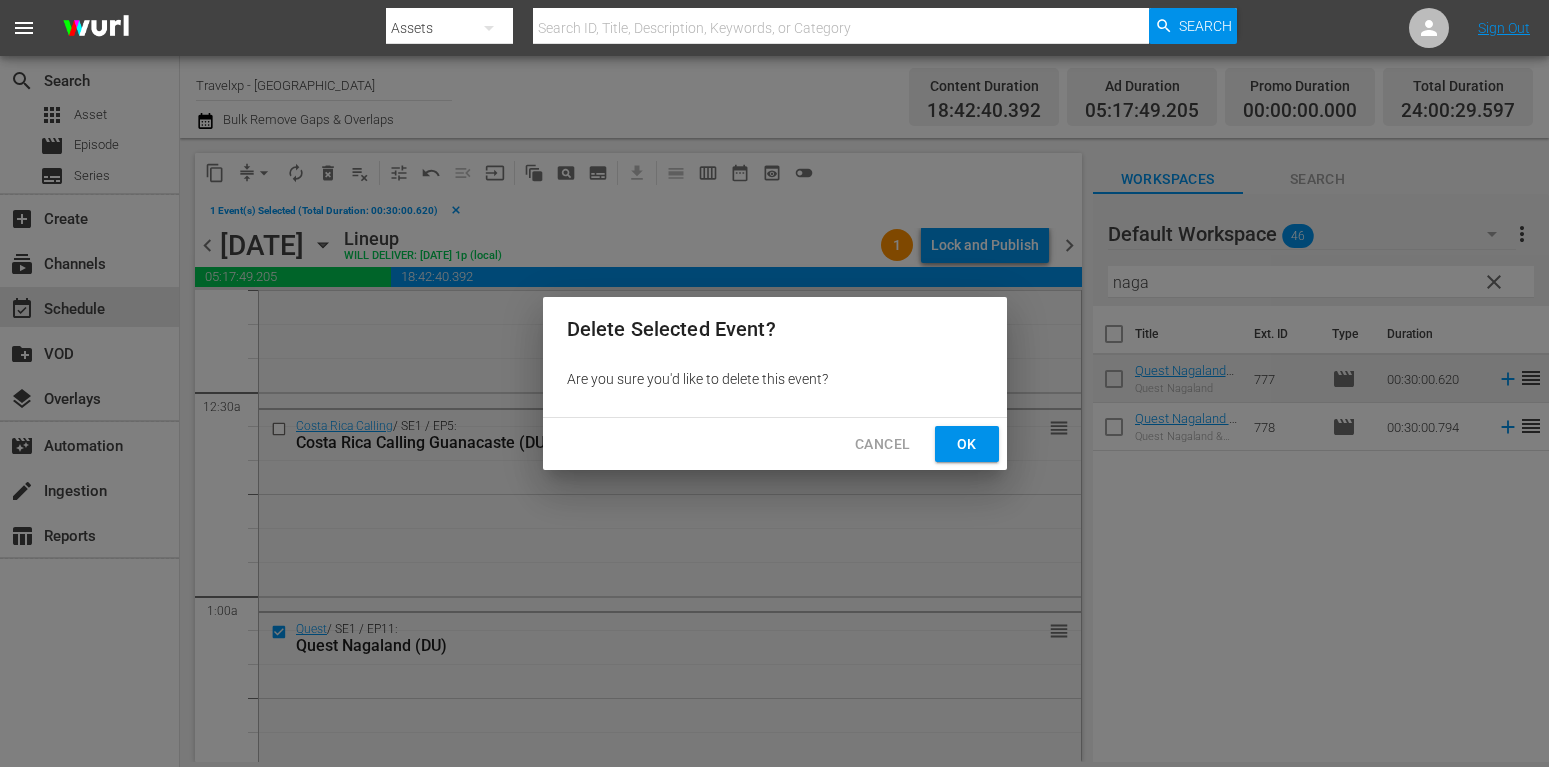 click on "Delete Selected Event? Are you sure you'd like to delete this event? Cancel Ok" at bounding box center [774, 383] 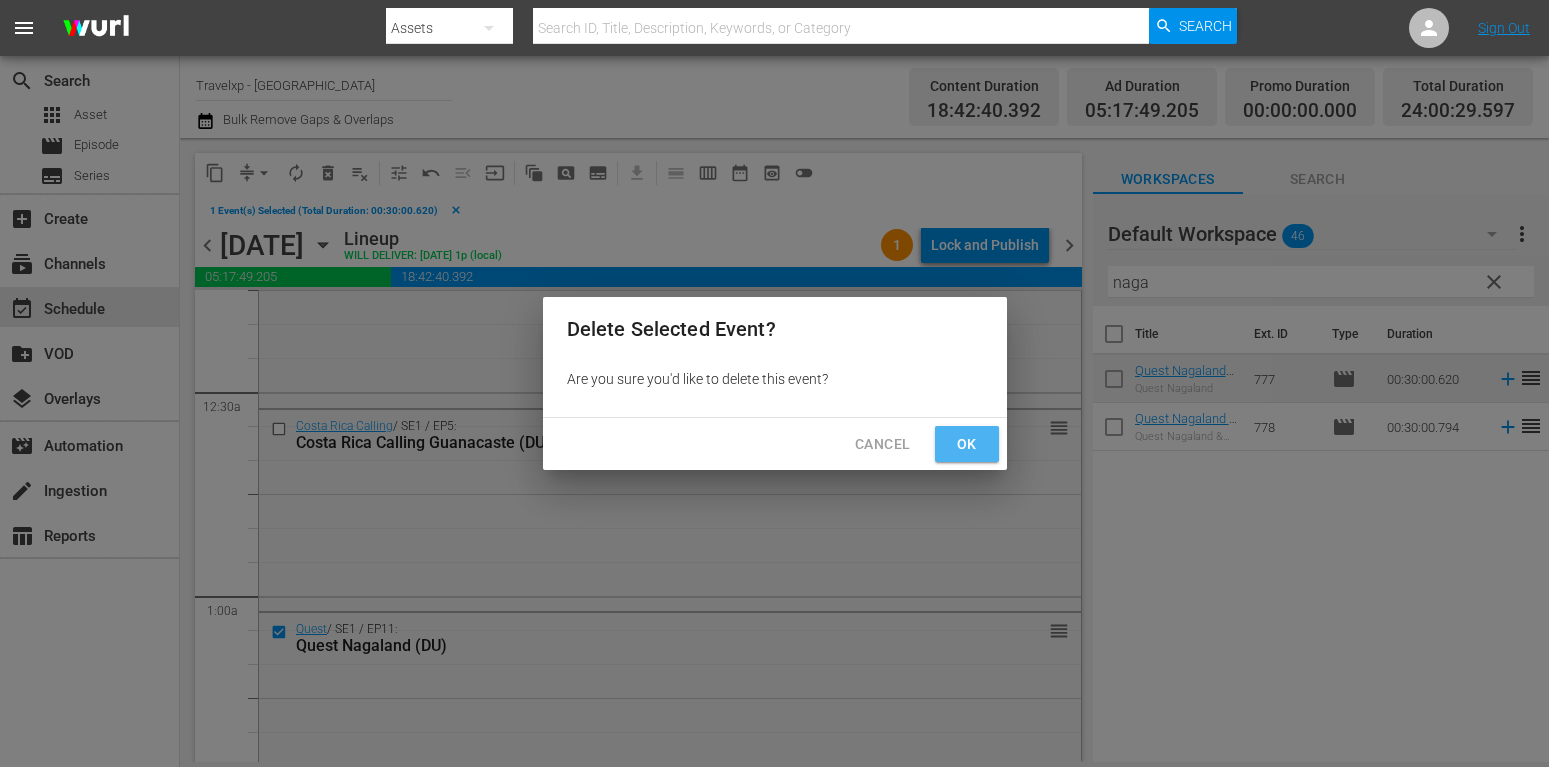 click on "Ok" at bounding box center (967, 444) 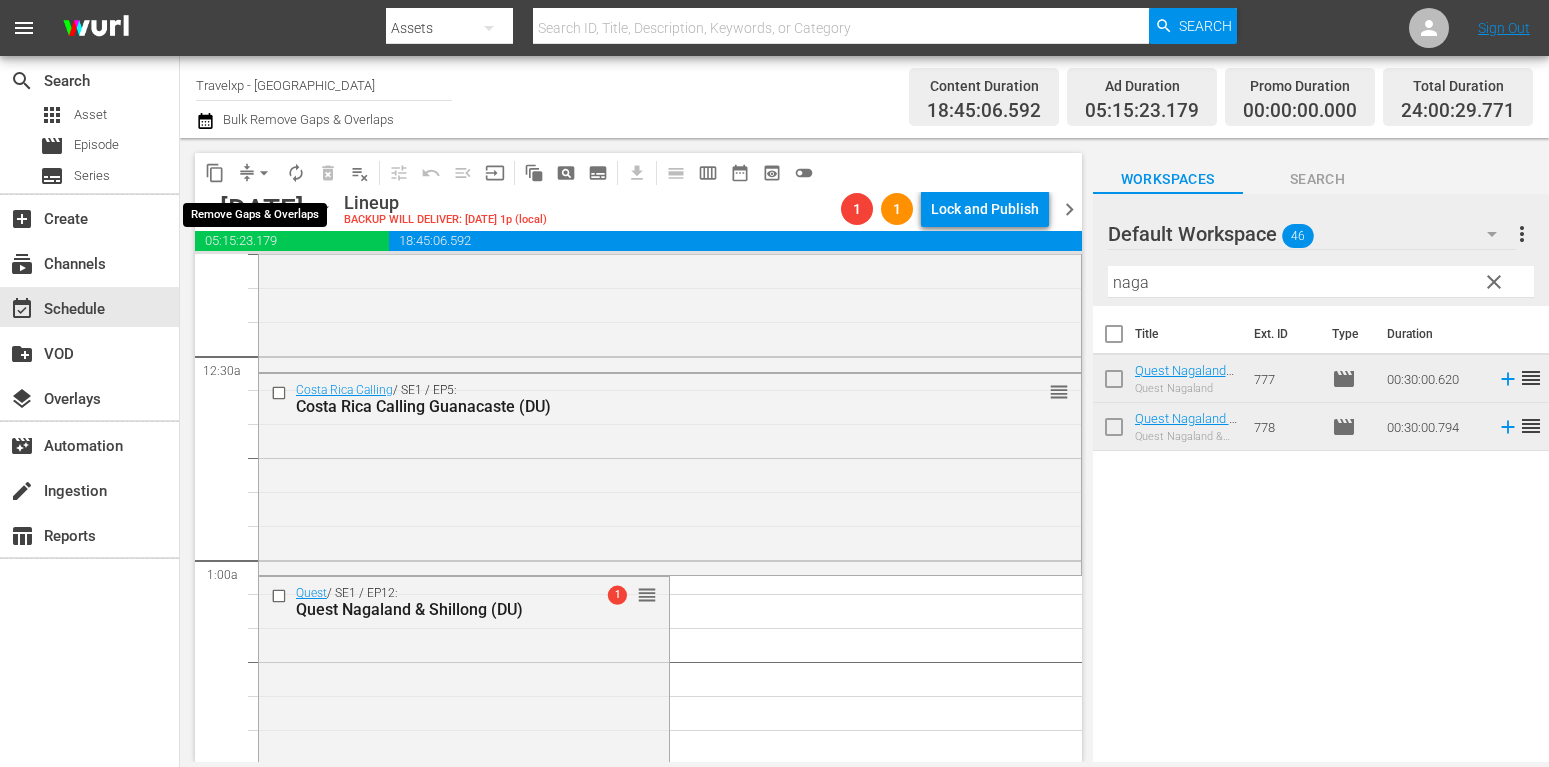 click on "arrow_drop_down" at bounding box center [264, 173] 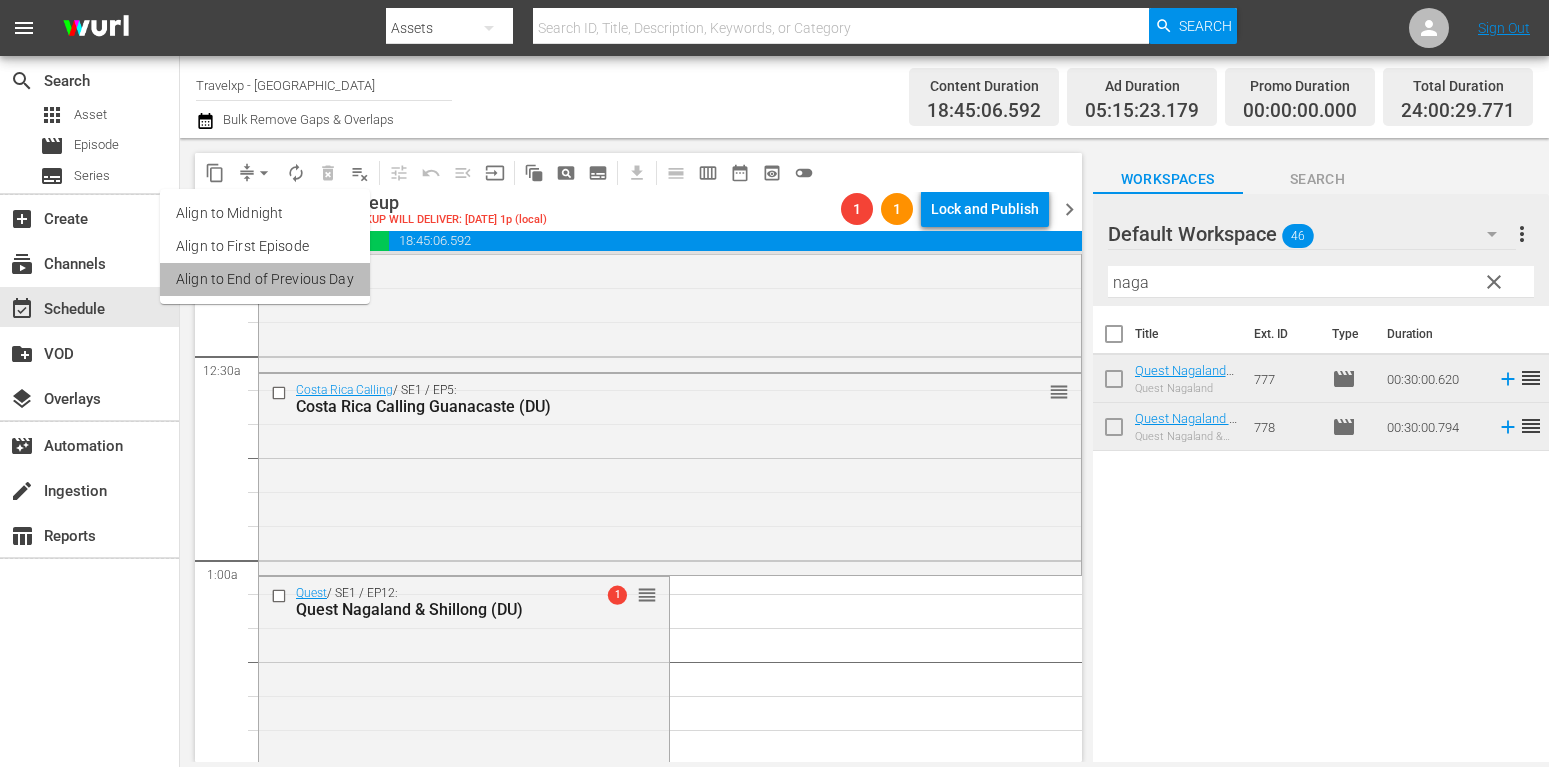 click on "Align to End of Previous Day" at bounding box center [265, 279] 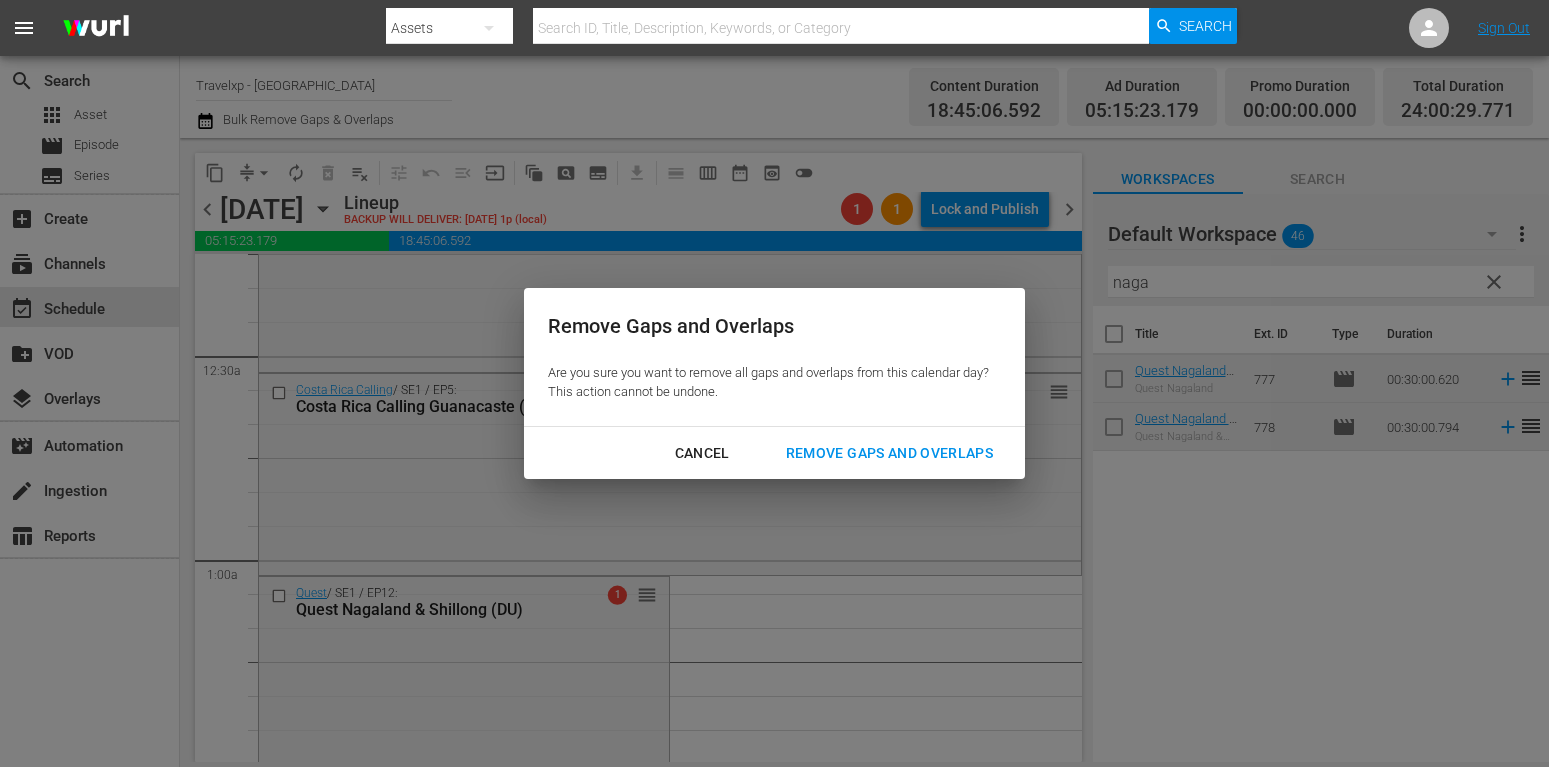 click on "Remove Gaps and Overlaps" at bounding box center (889, 453) 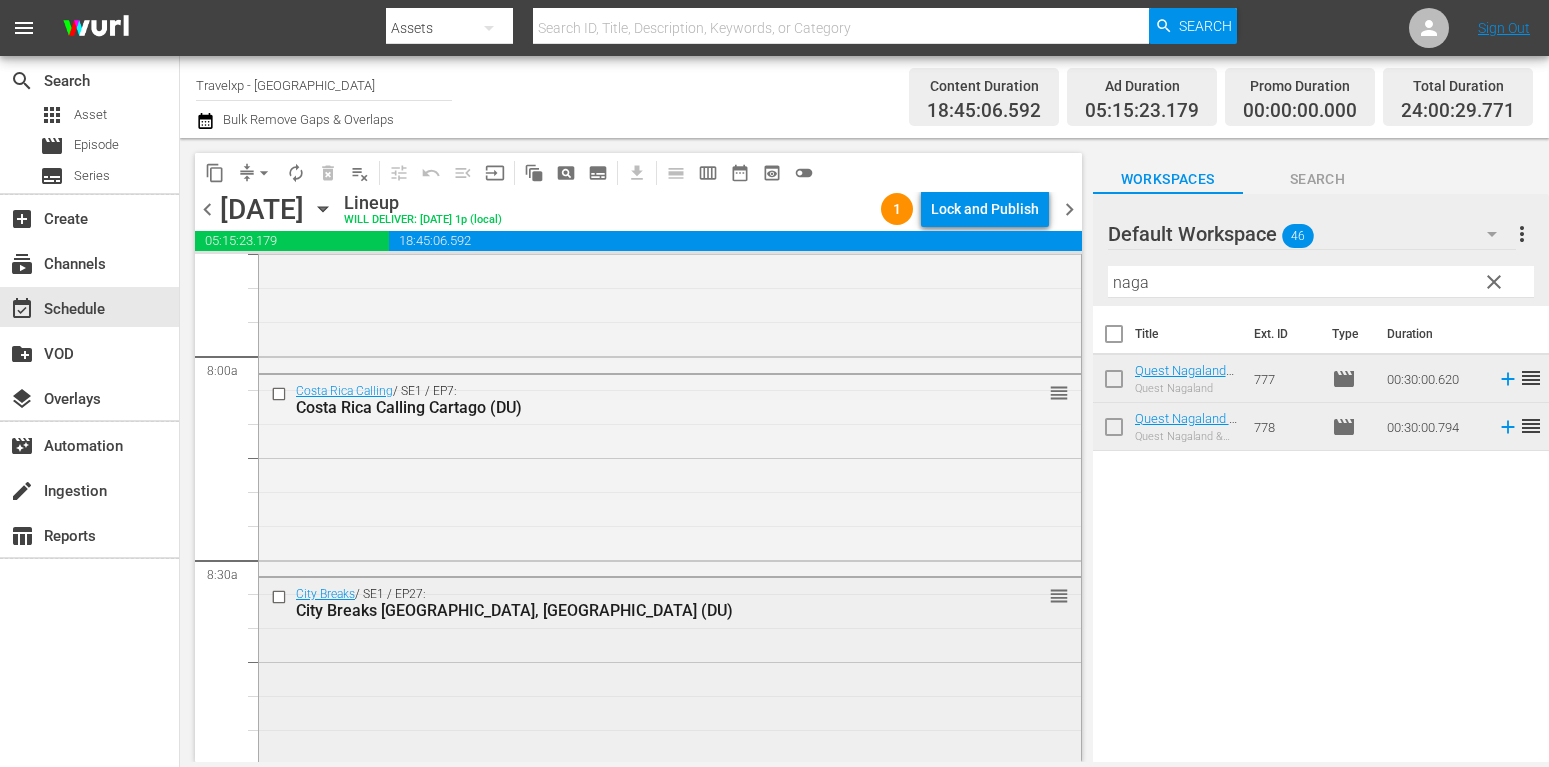 scroll, scrollTop: 3876, scrollLeft: 0, axis: vertical 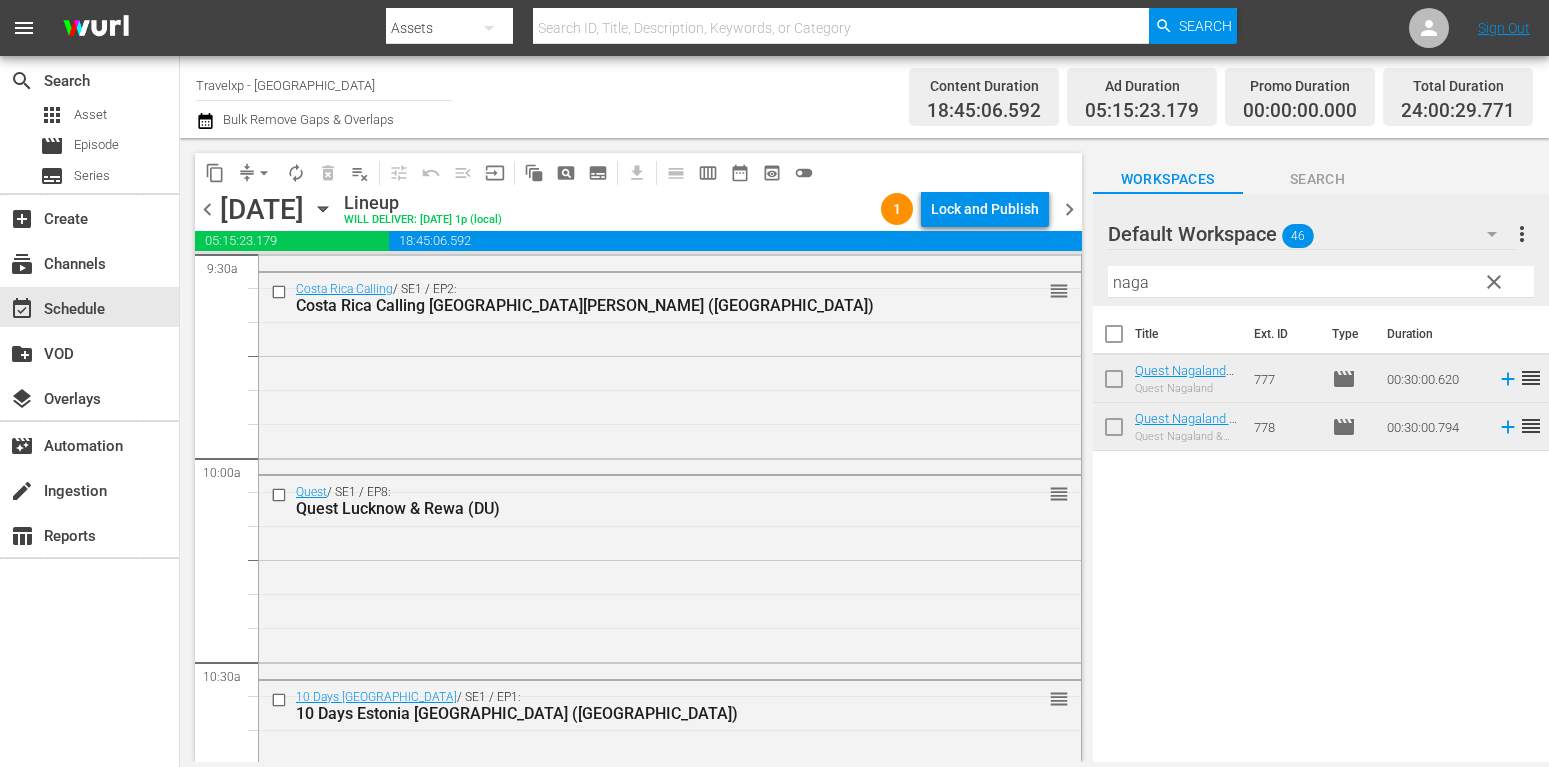 click on "content_copy compress arrow_drop_down autorenew_outlined delete_forever_outlined playlist_remove_outlined tune_outlined undo_outined menu_open input auto_awesome_motion_outlined pageview_outlined subtitles_outlined get_app calendar_view_day_outlined calendar_view_week_outlined date_range_outlined preview_outlined toggle_off" at bounding box center [638, 172] 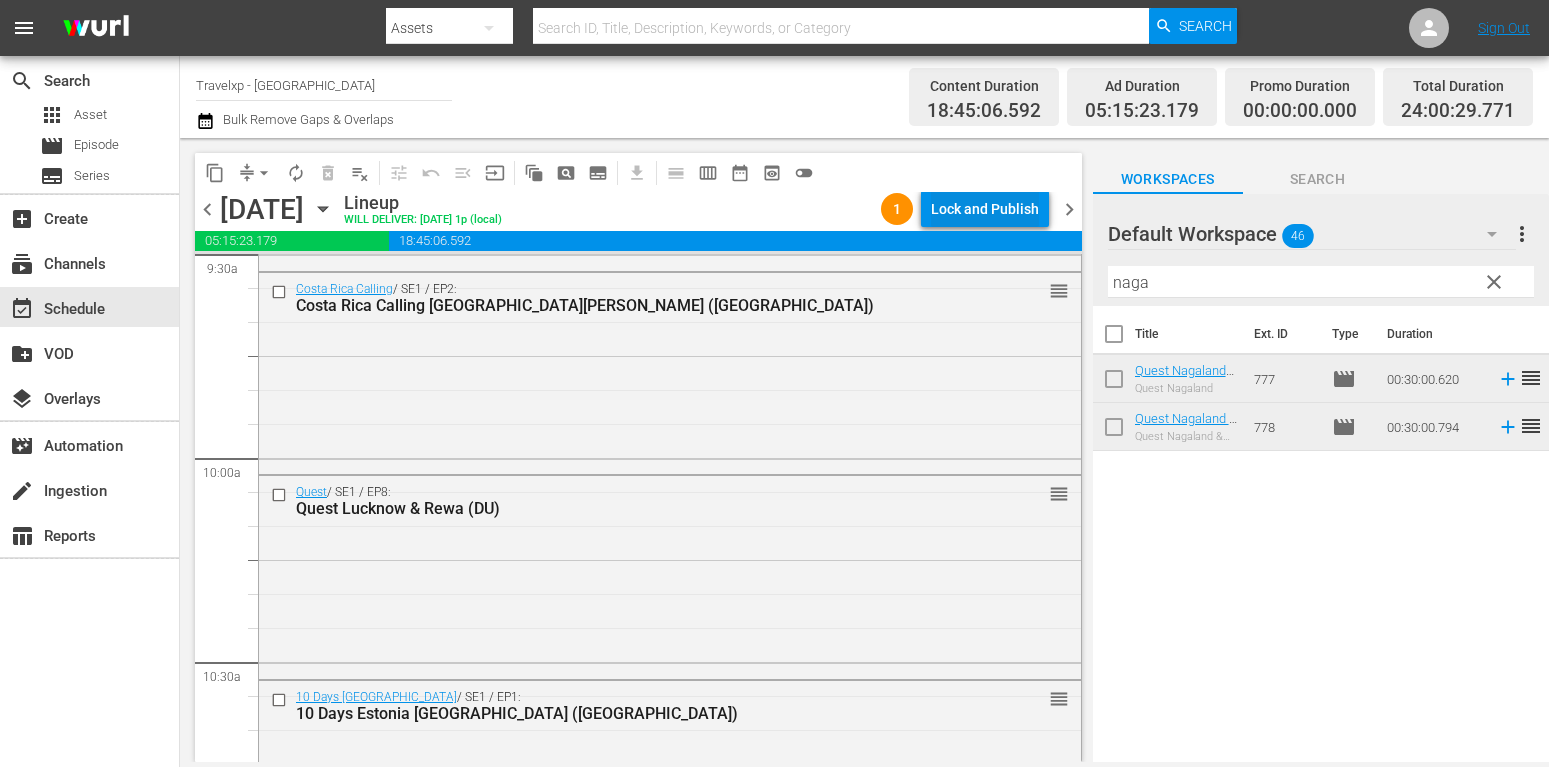 click on "Lock and Publish" at bounding box center (985, 209) 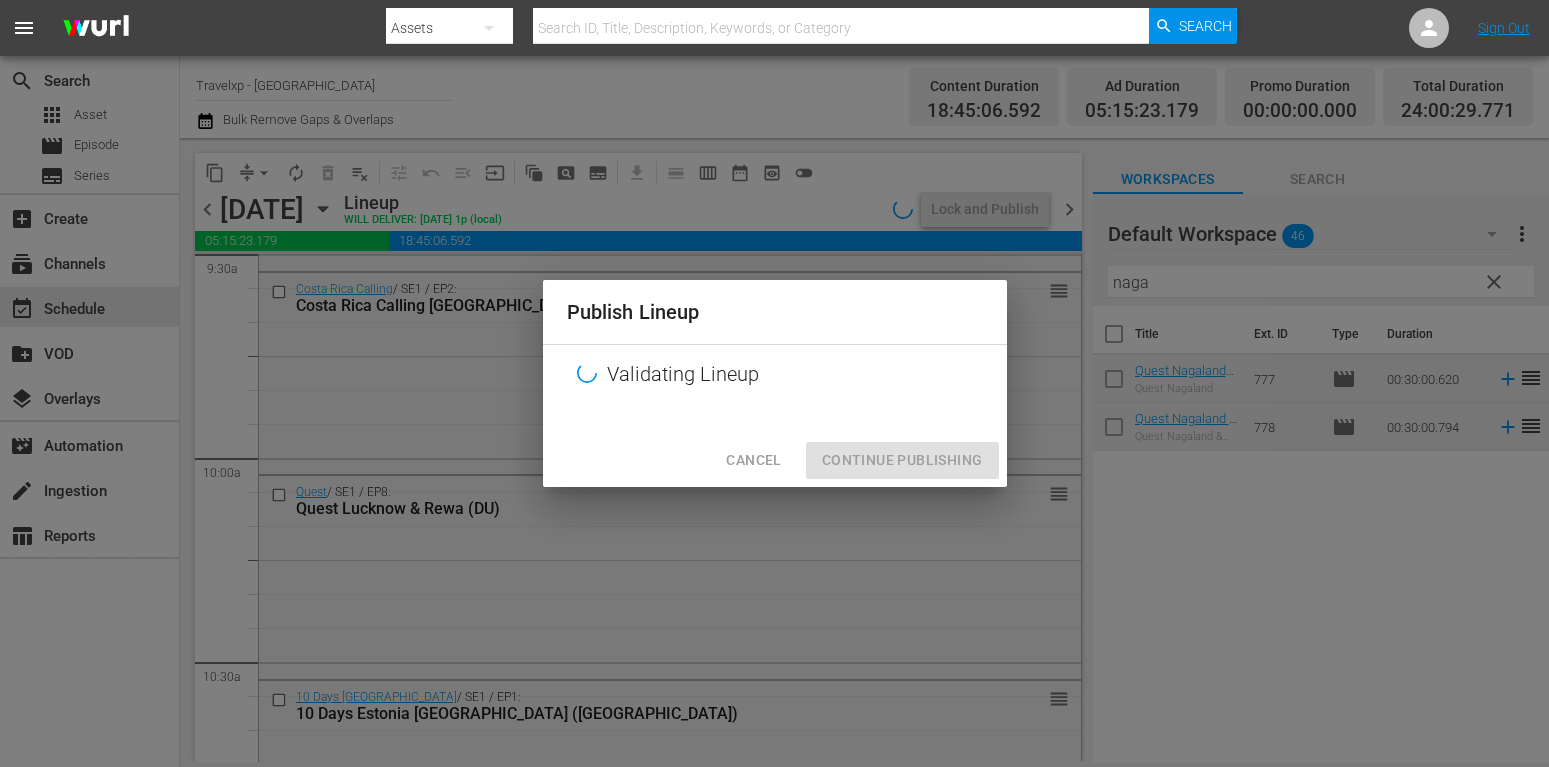 click on "Cancel" at bounding box center (753, 460) 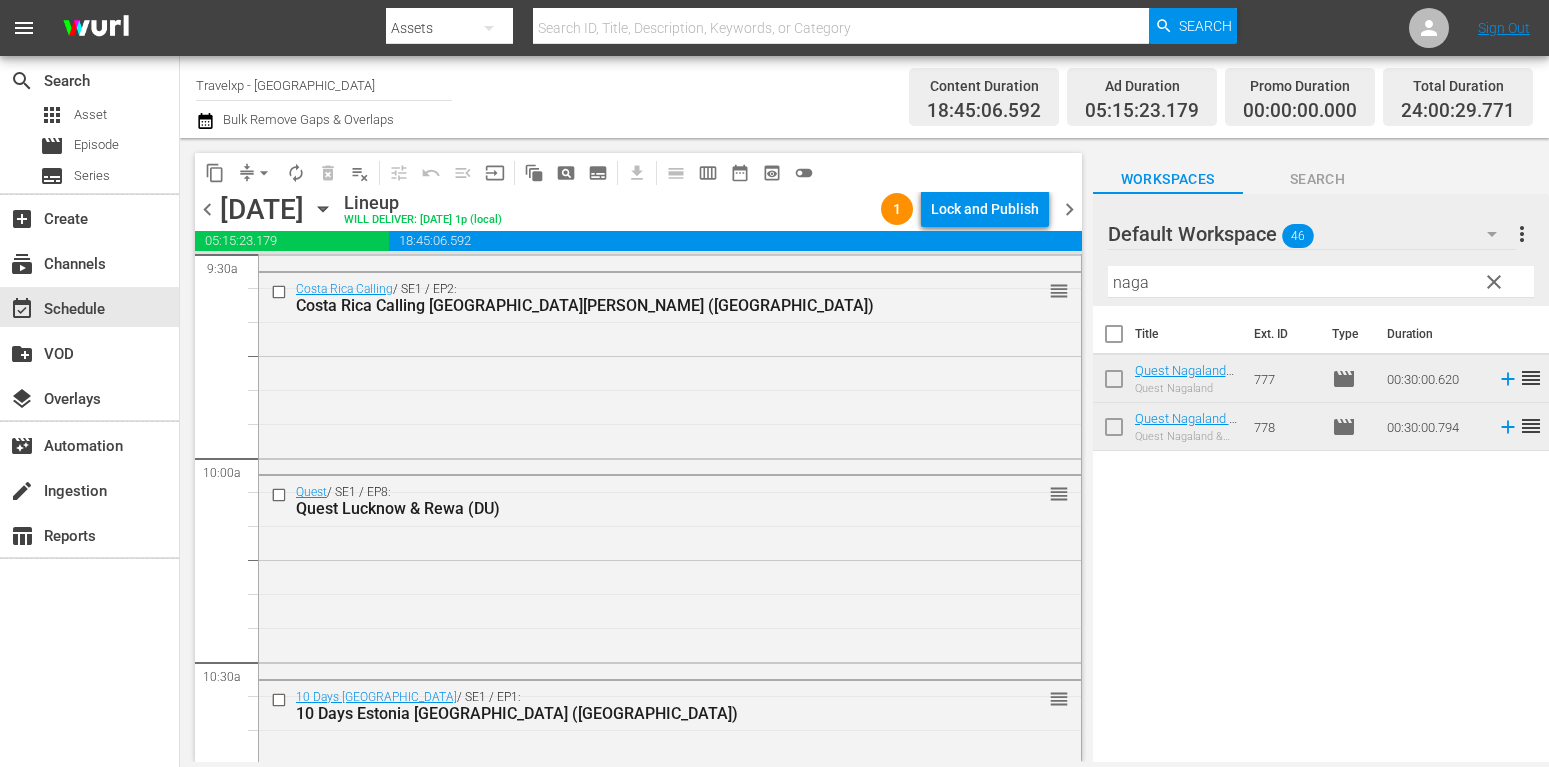 click on "clear" at bounding box center [1494, 282] 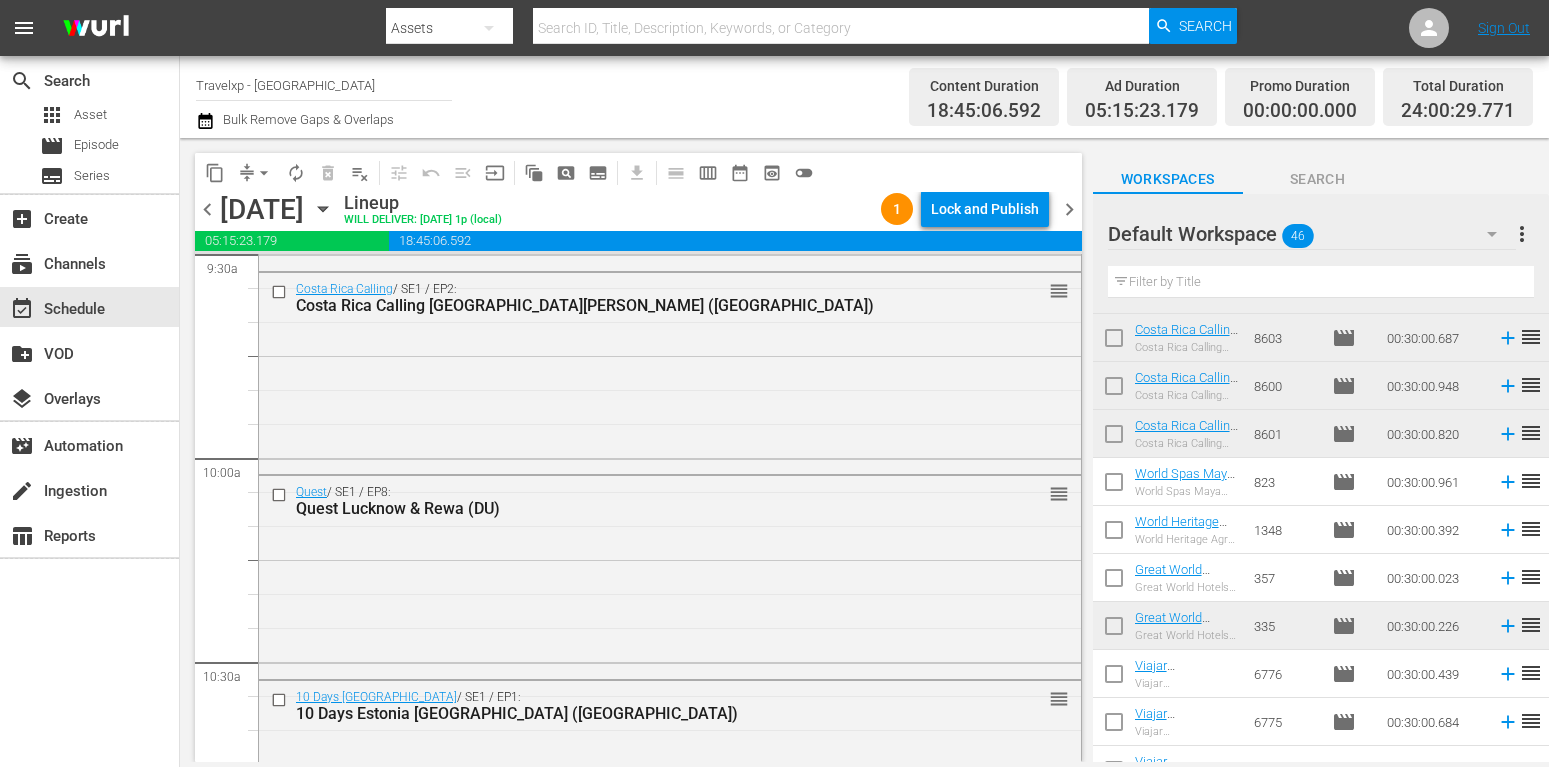 scroll, scrollTop: 982, scrollLeft: 0, axis: vertical 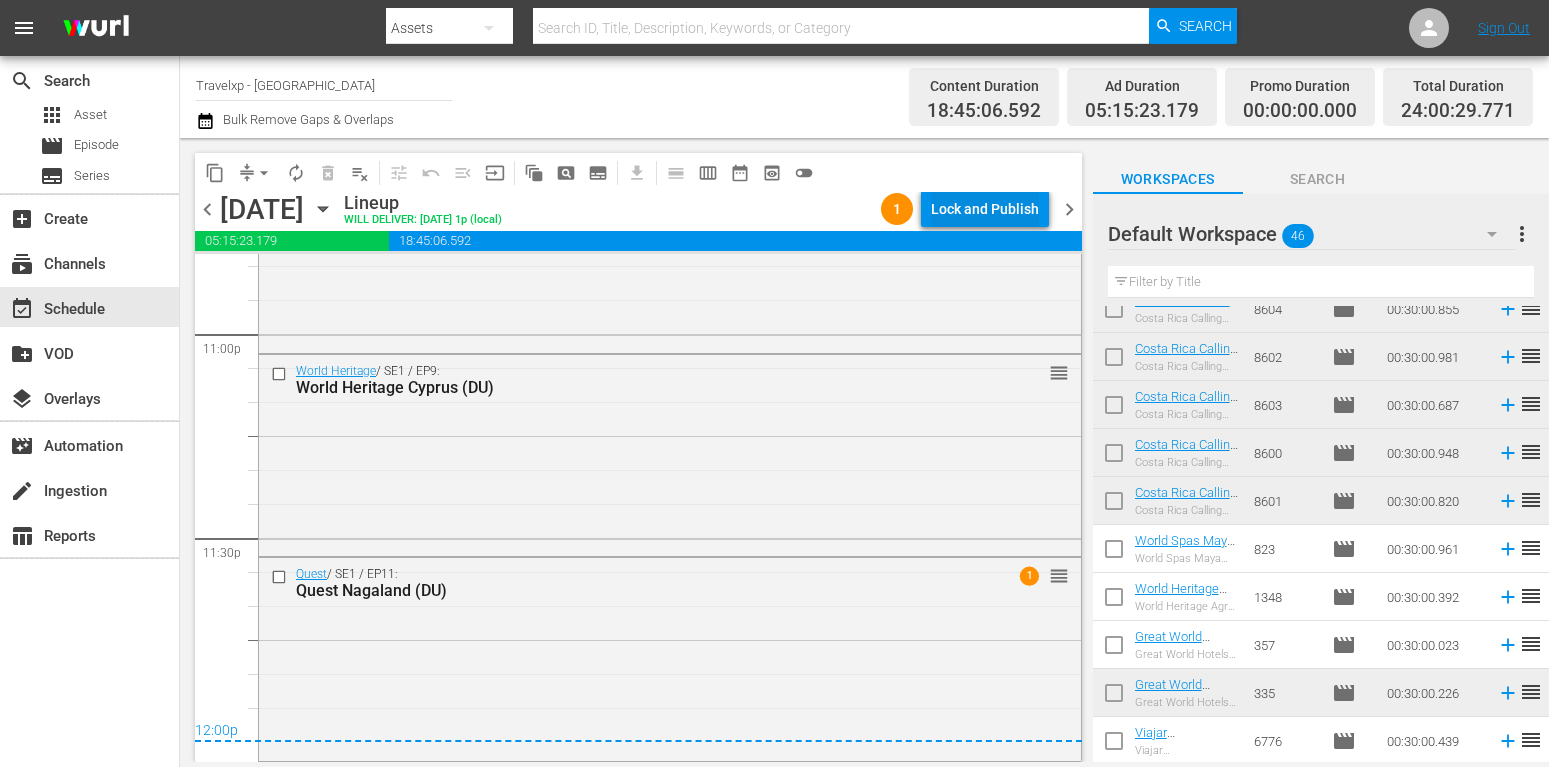 click on "Lock and Publish" at bounding box center [985, 209] 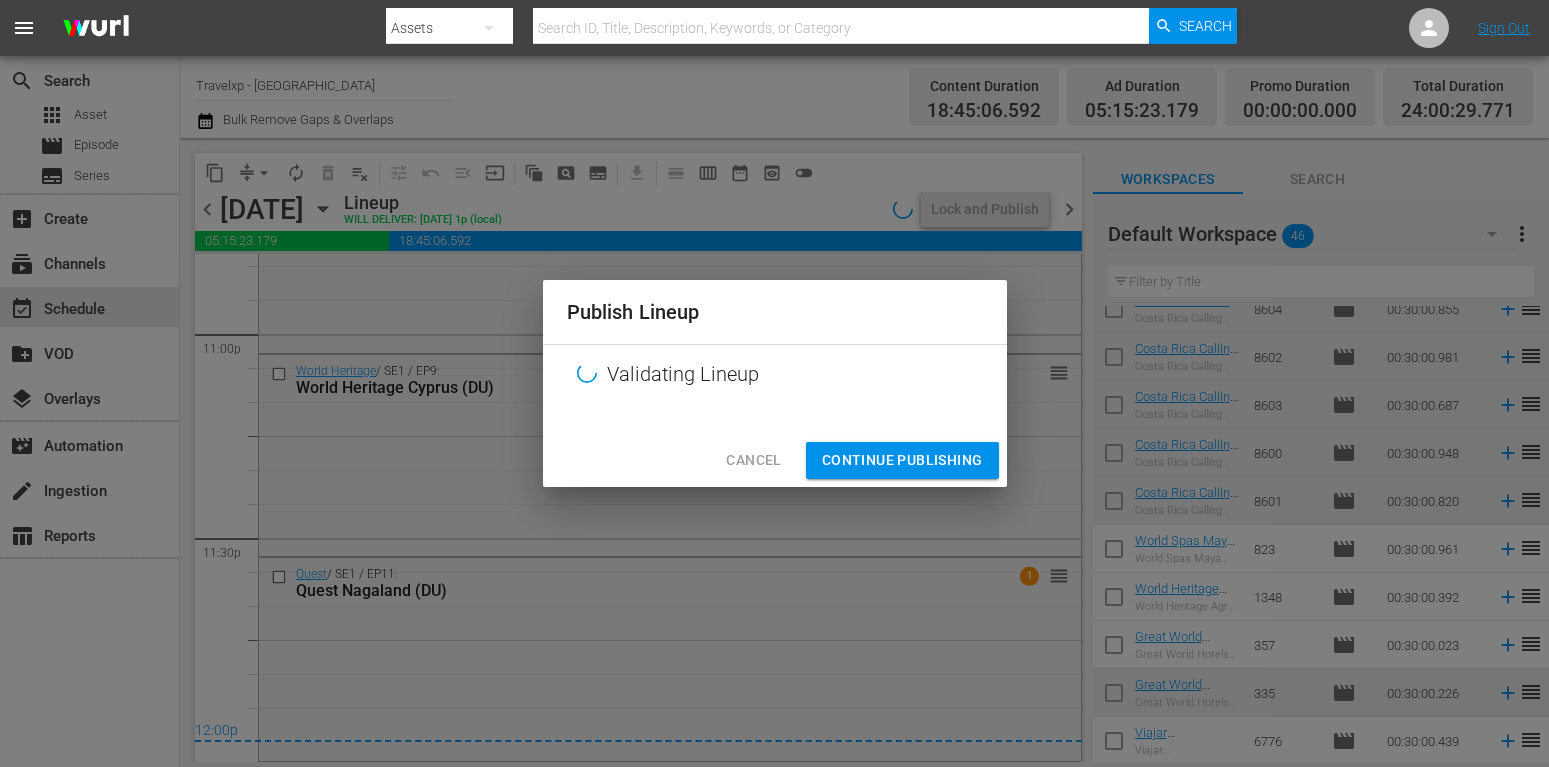 click on "Continue Publishing" at bounding box center (902, 460) 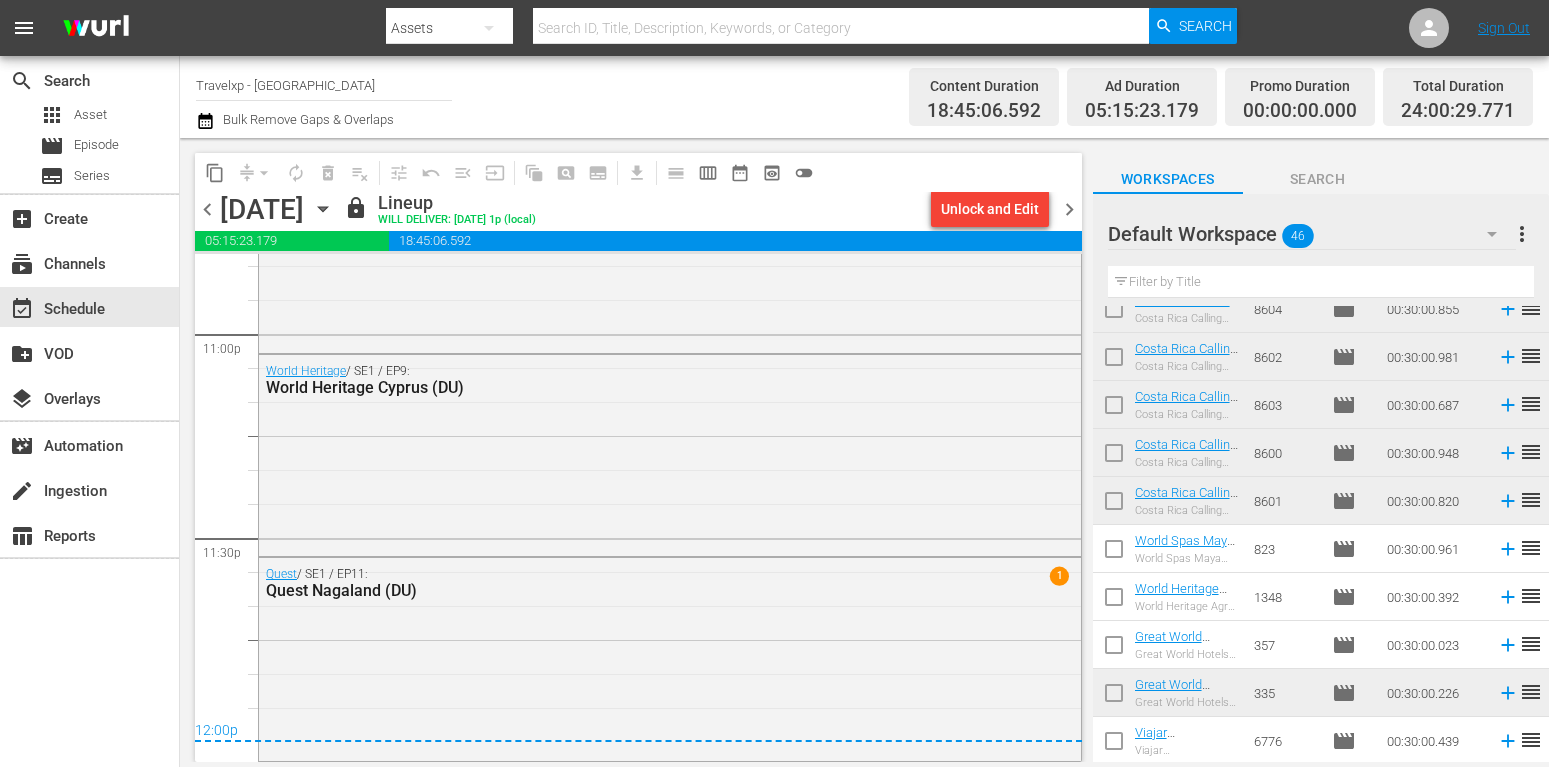 click on "chevron_right" at bounding box center [1069, 209] 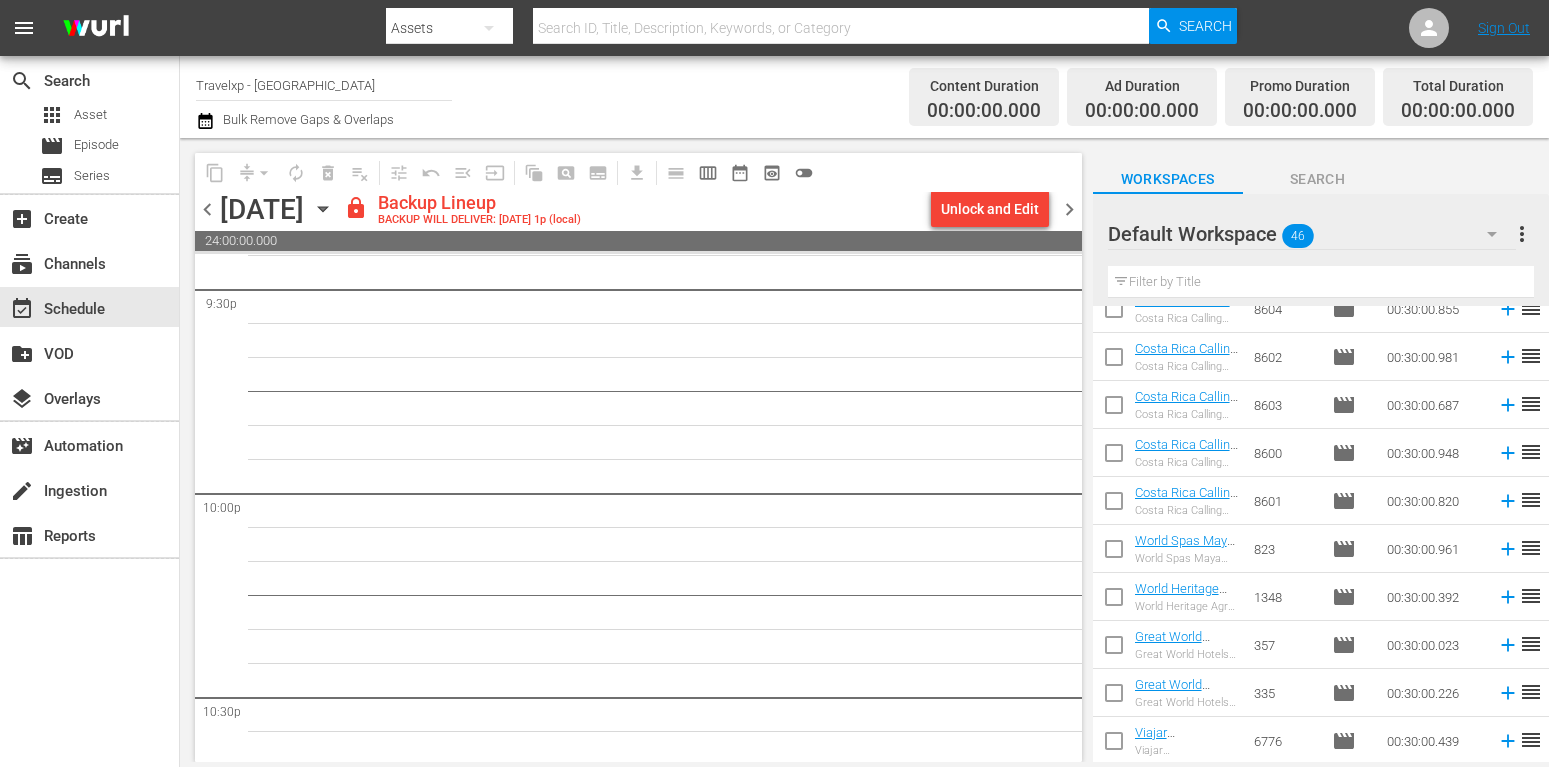 scroll, scrollTop: 8023, scrollLeft: 0, axis: vertical 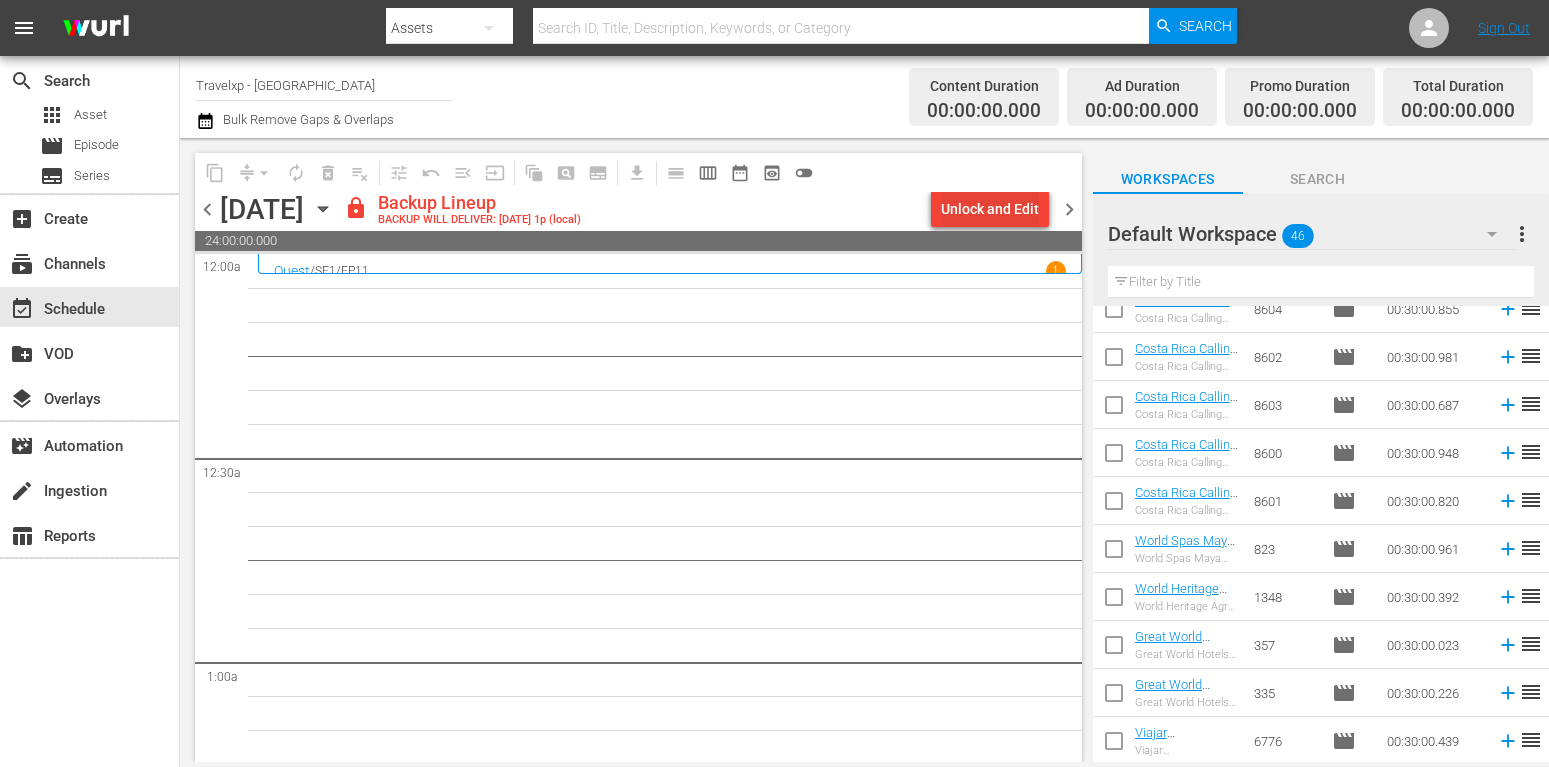 click on "Unlock and Edit" at bounding box center (990, 209) 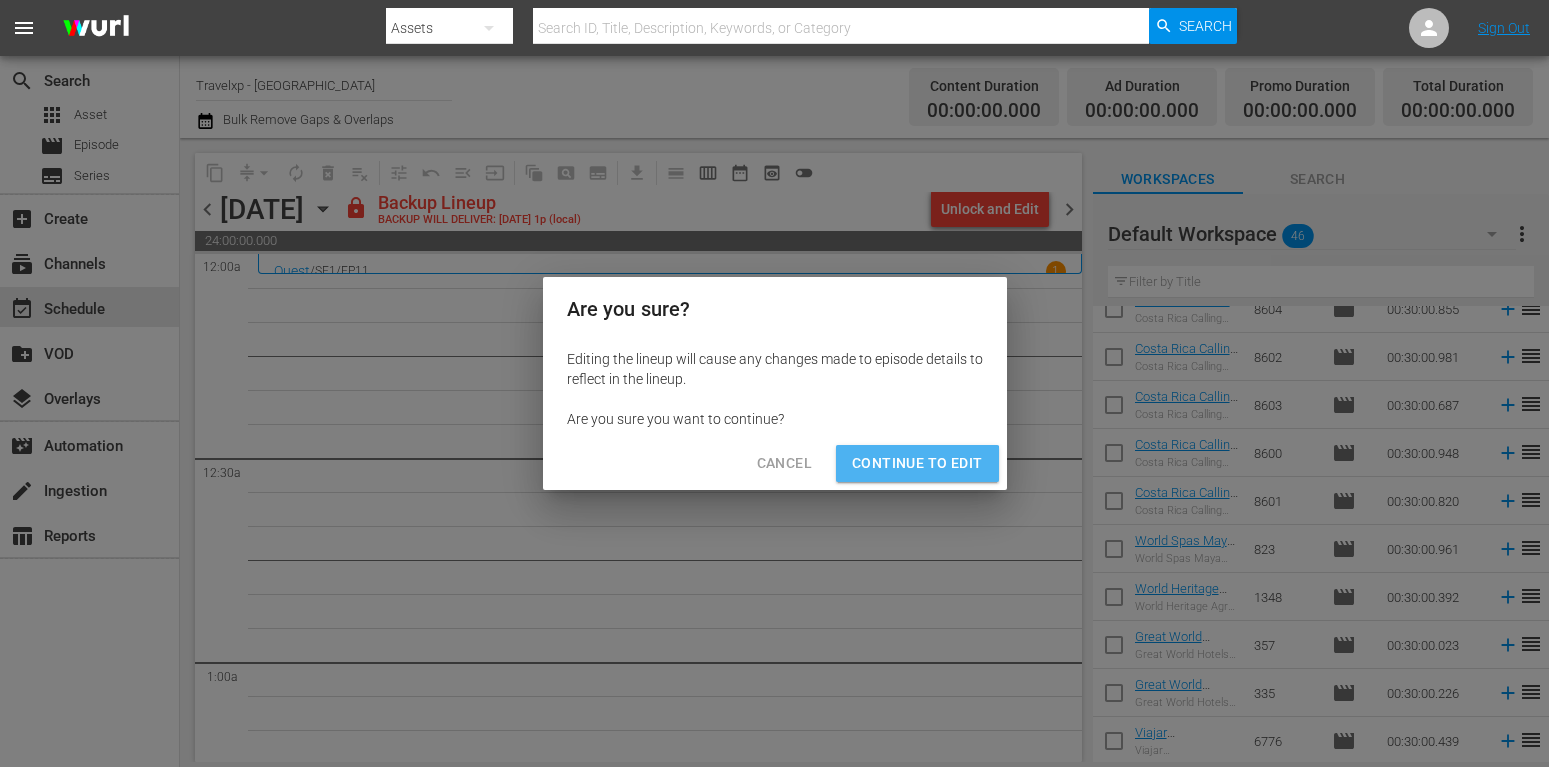 click on "Continue to Edit" at bounding box center (917, 463) 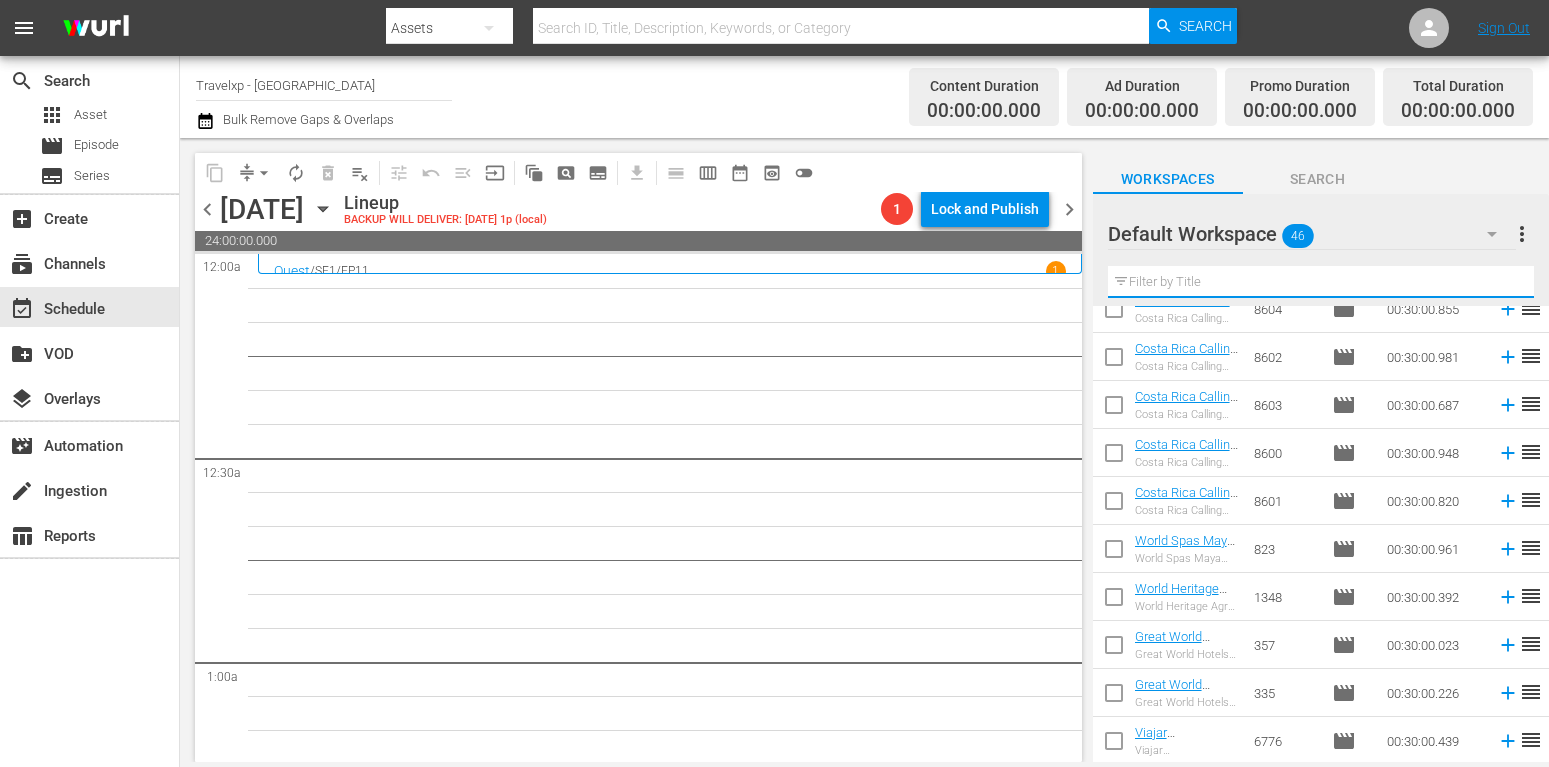 click at bounding box center [1321, 282] 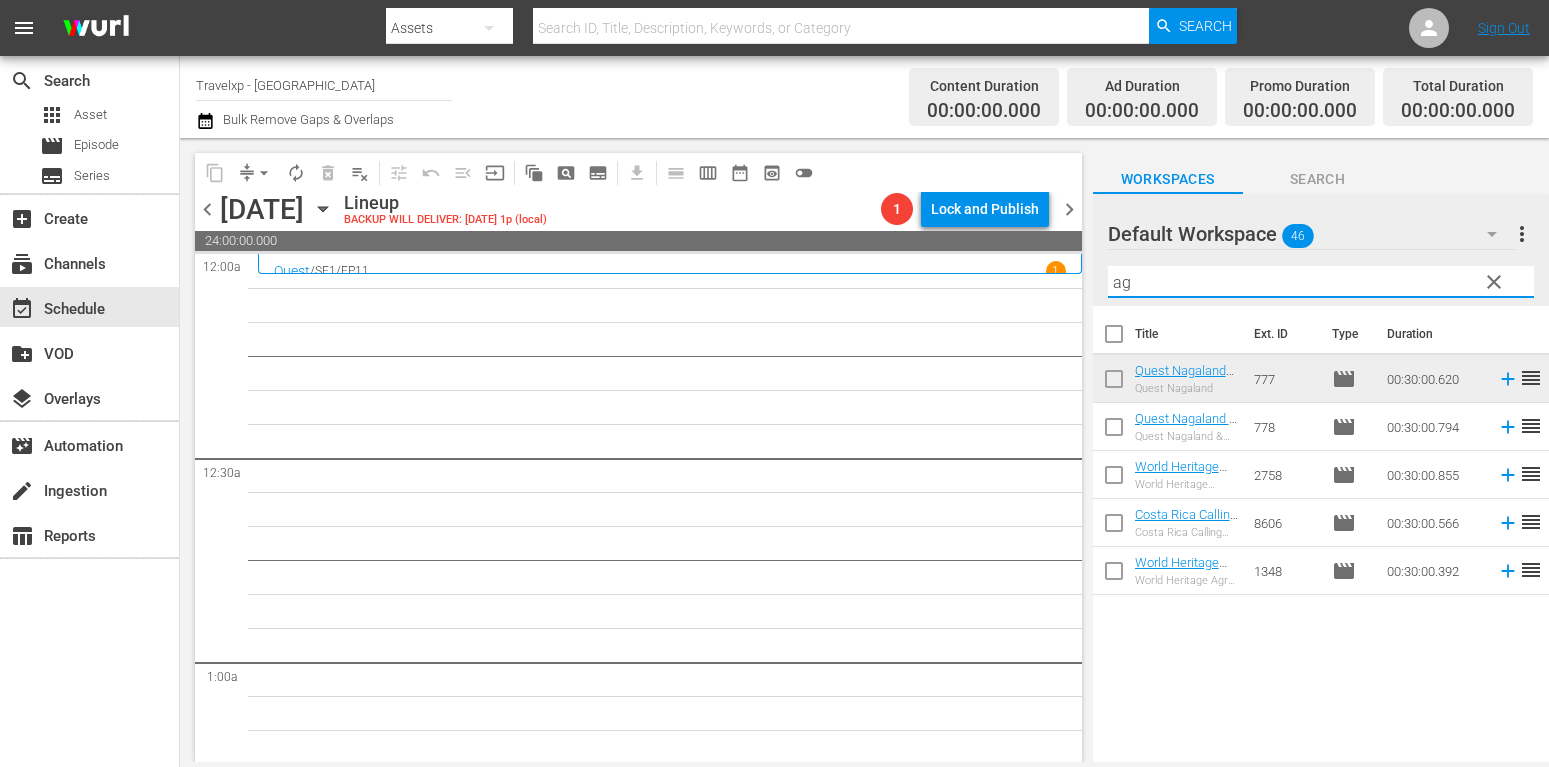 scroll, scrollTop: 0, scrollLeft: 0, axis: both 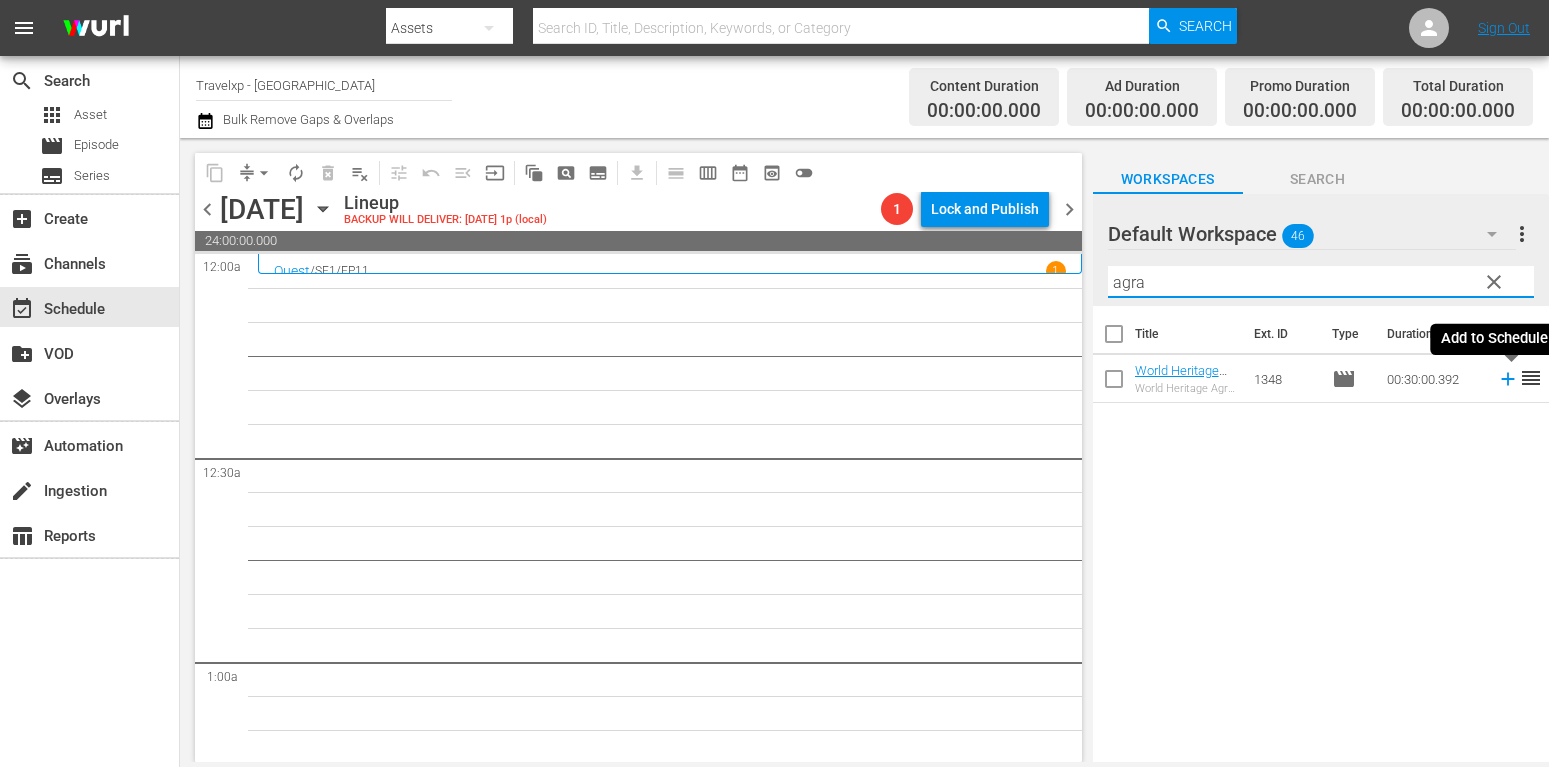 type on "agra" 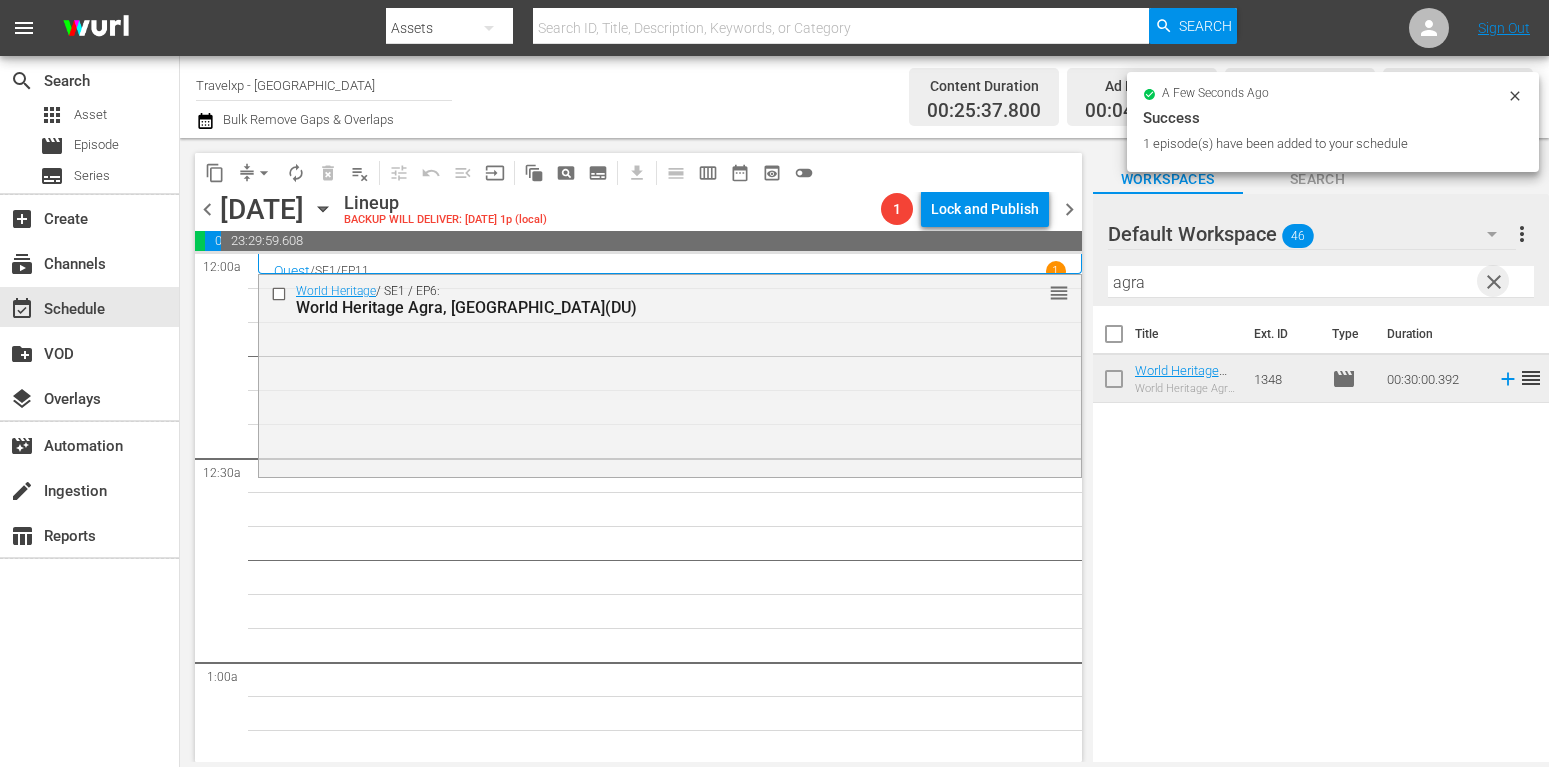 click on "clear" at bounding box center (1494, 282) 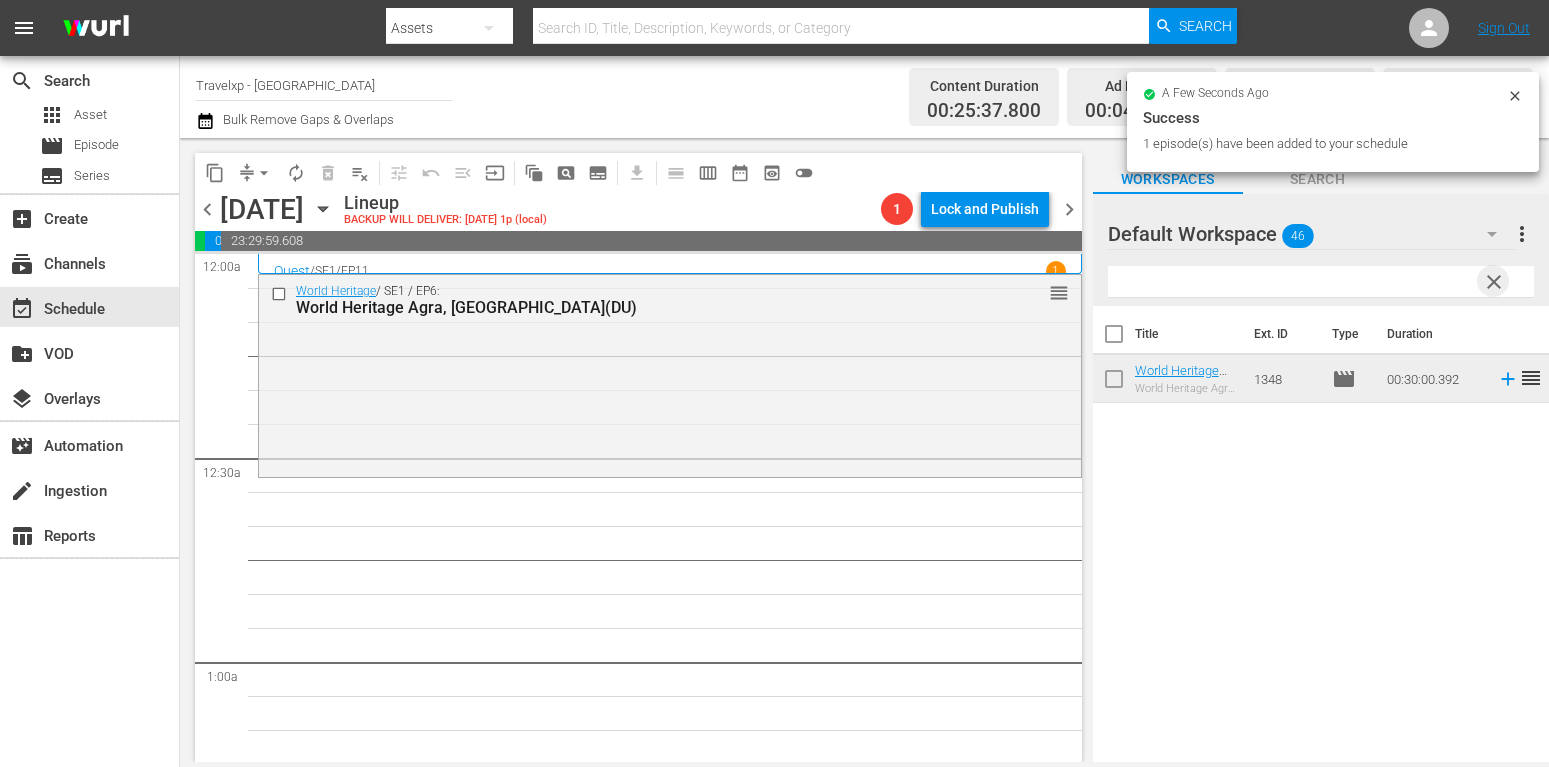 click at bounding box center [1321, 282] 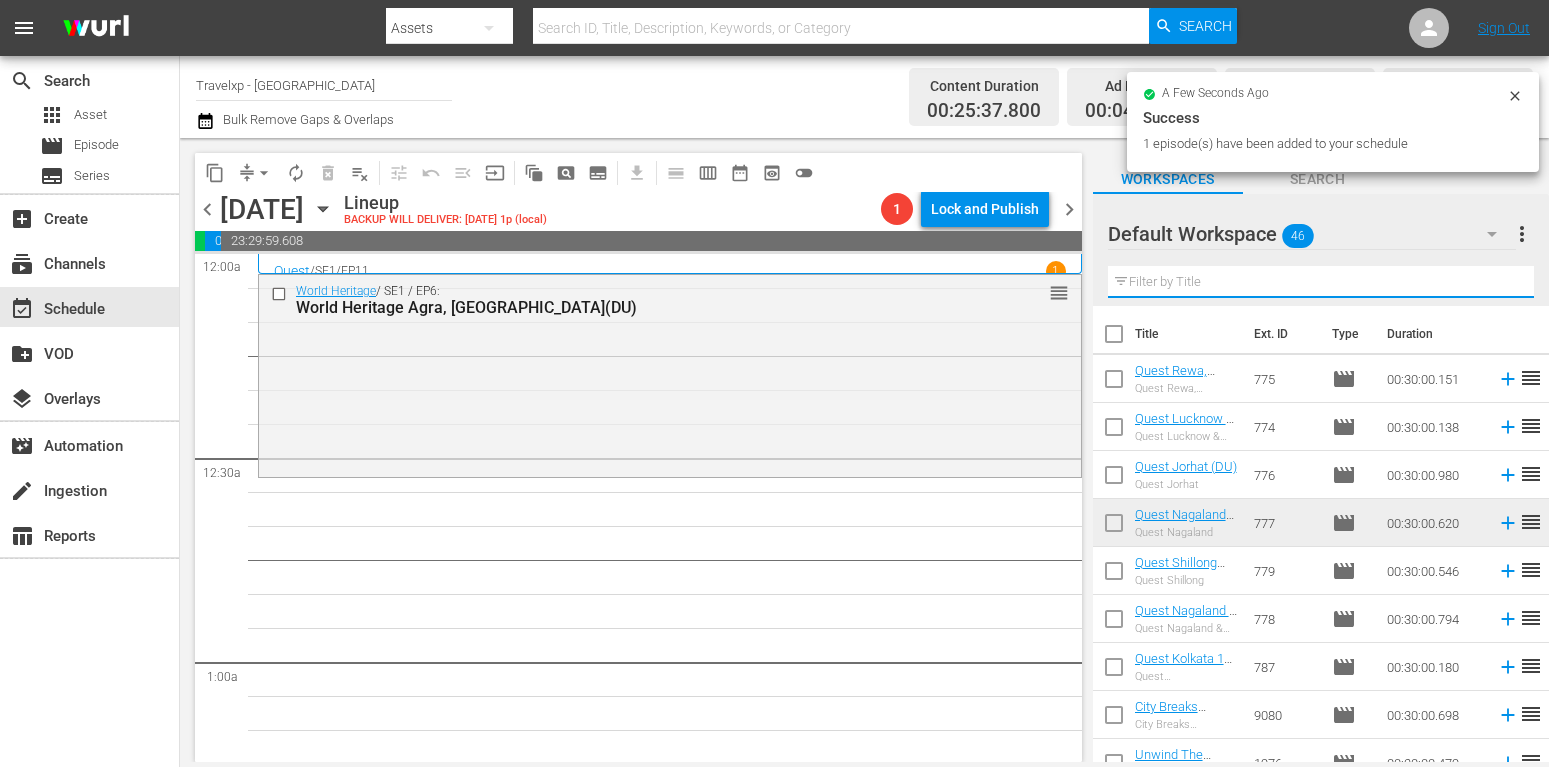 click at bounding box center [1321, 282] 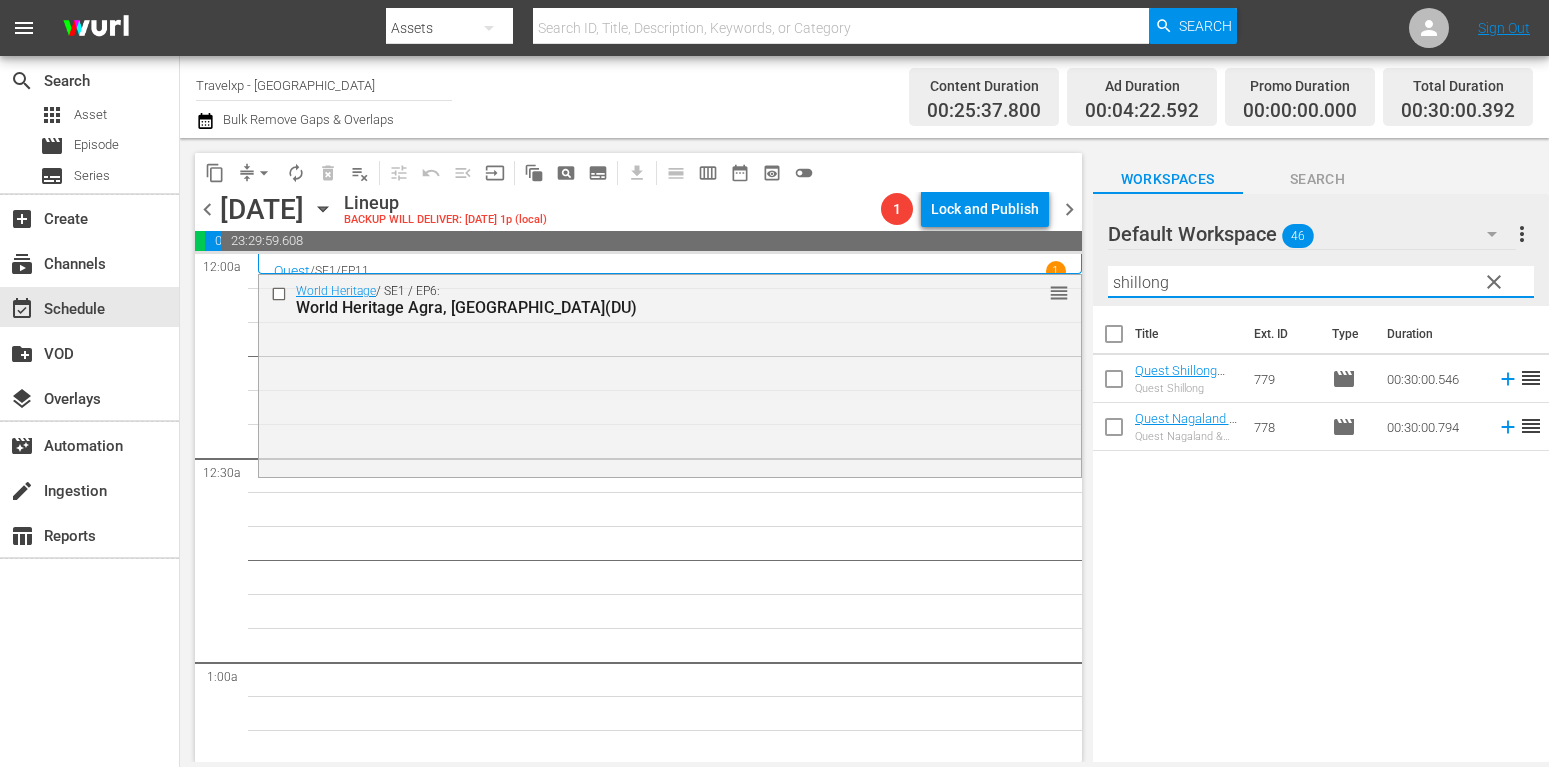 type on "shillong" 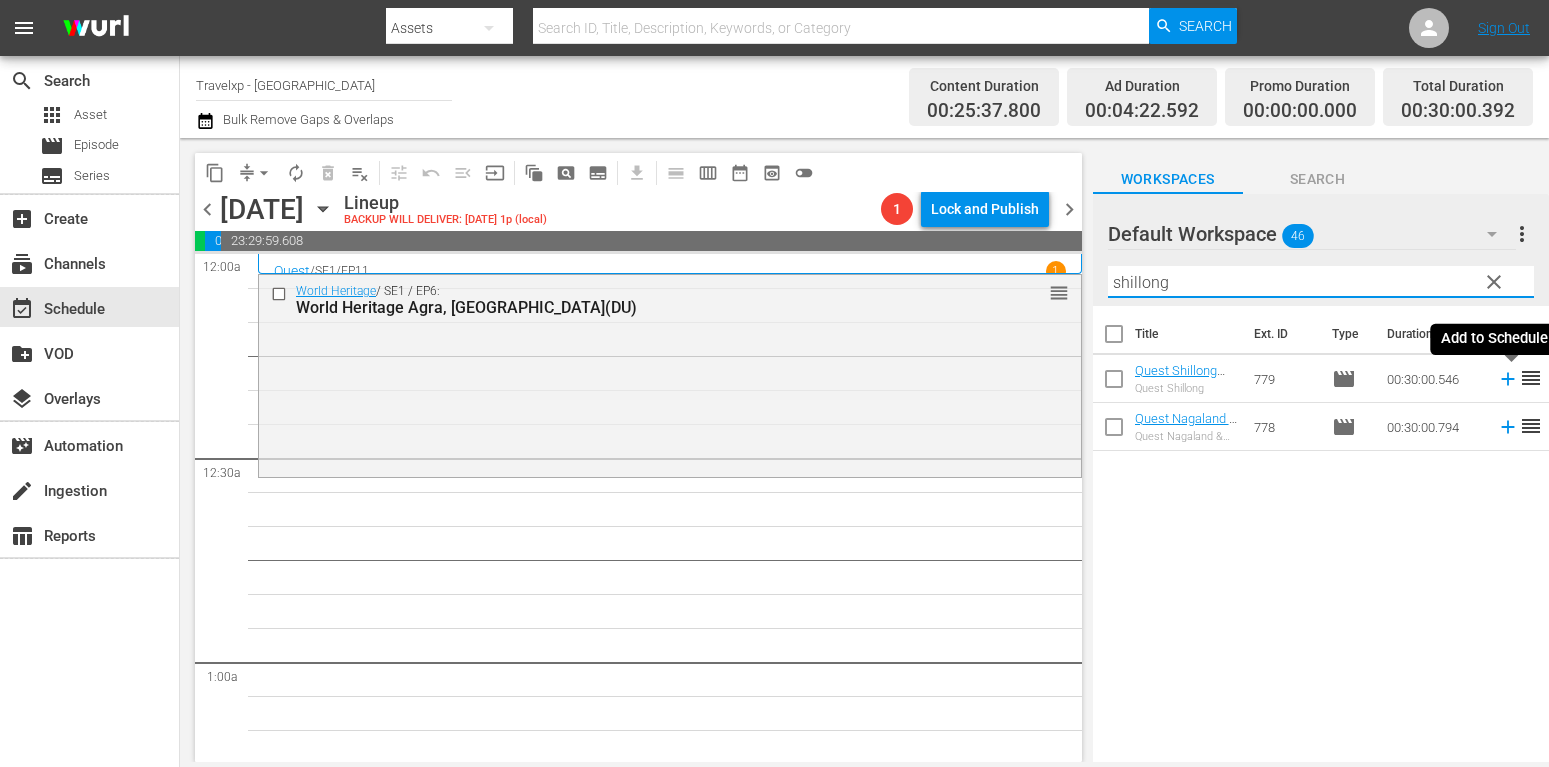 click 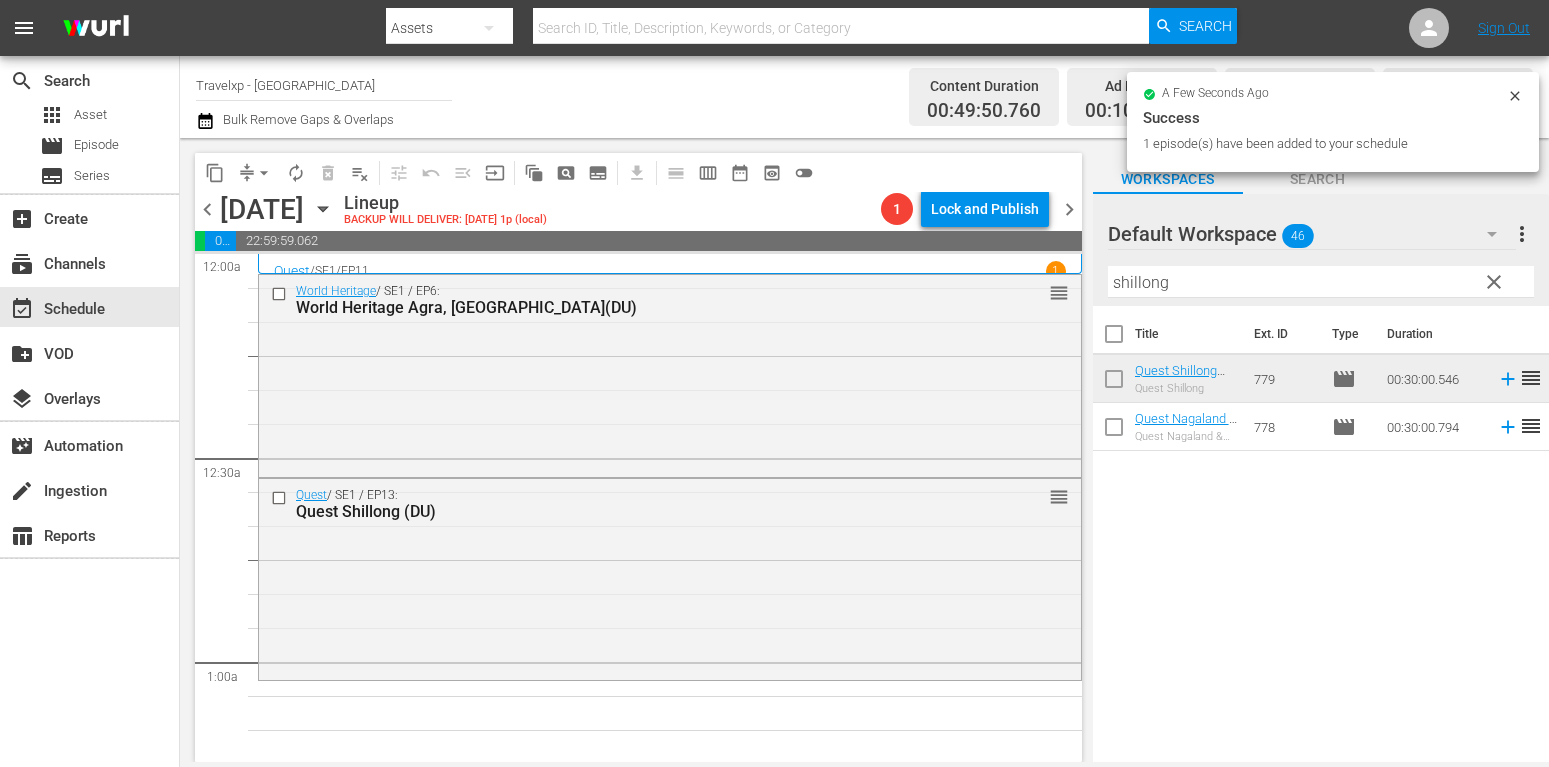 click on "clear" at bounding box center (1494, 282) 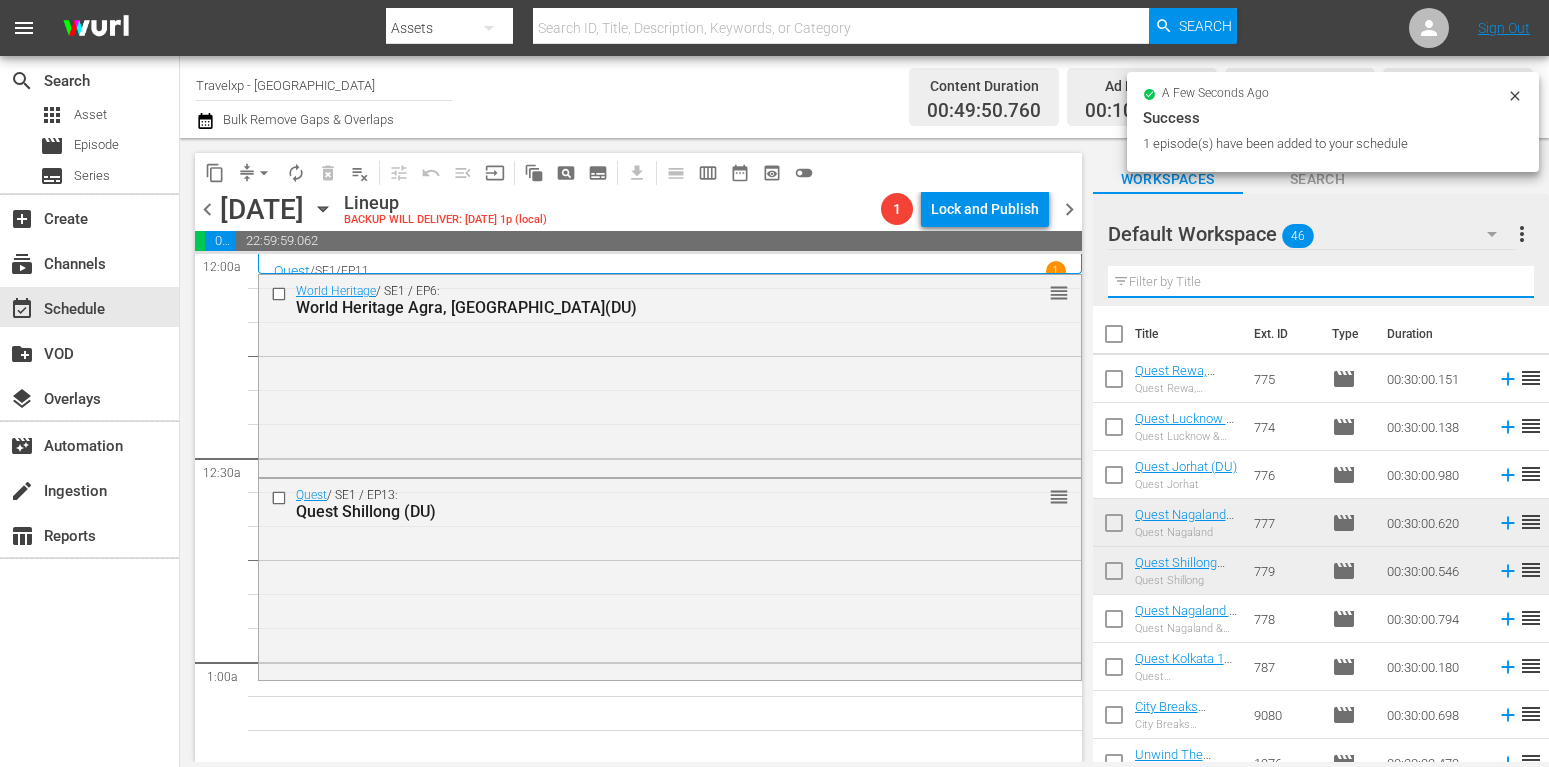 click at bounding box center (1321, 282) 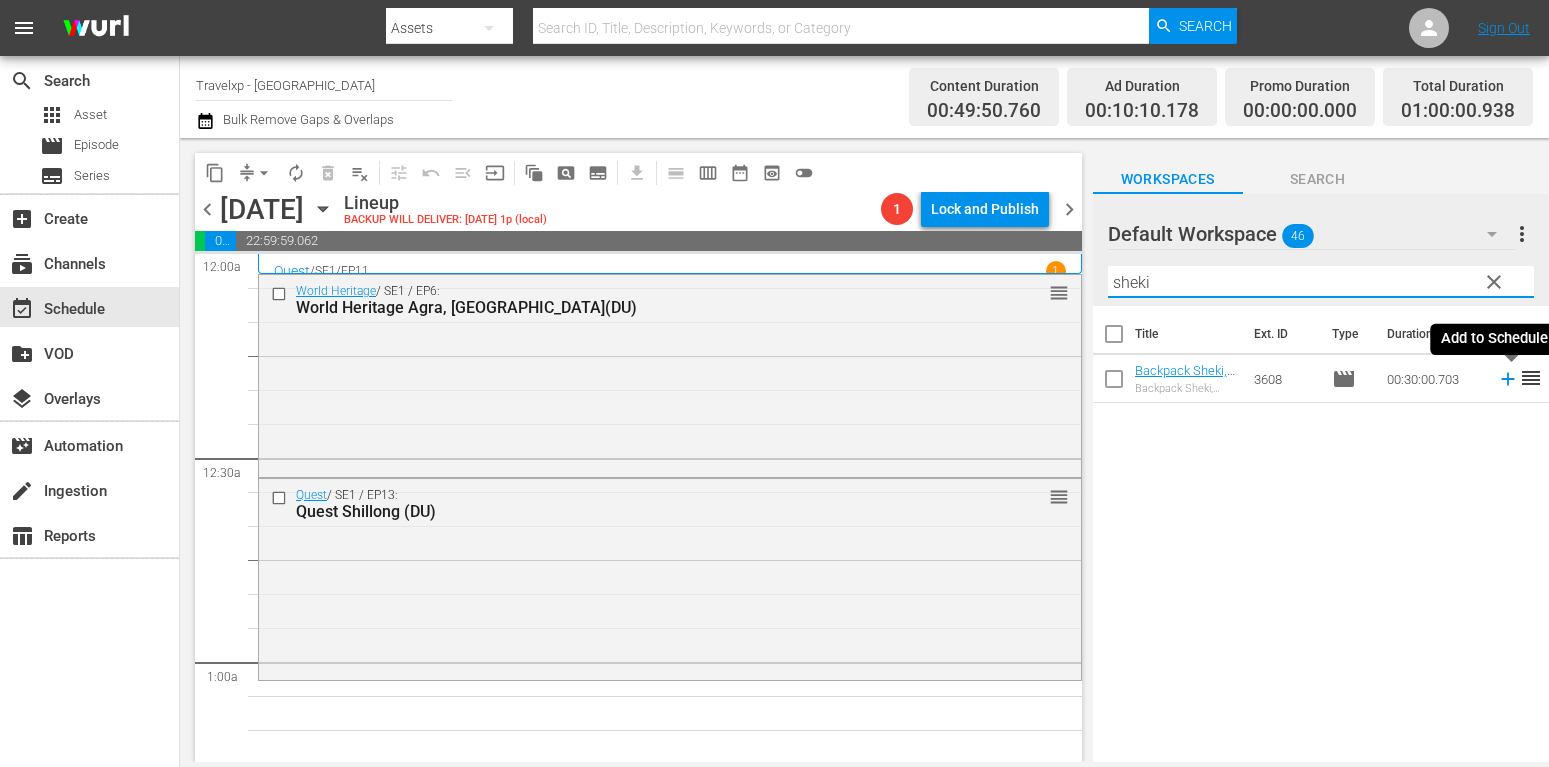 type on "sheki" 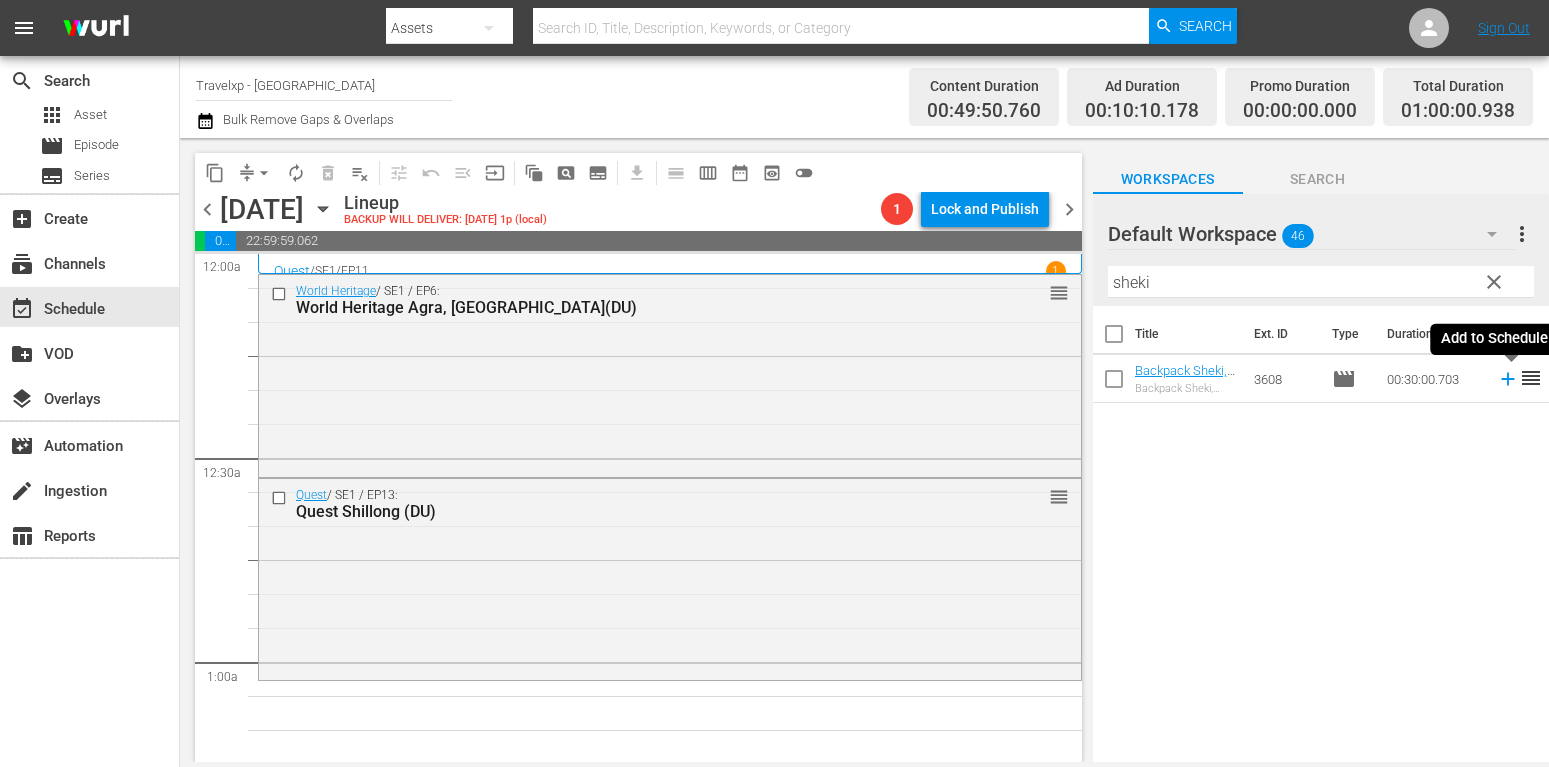 click 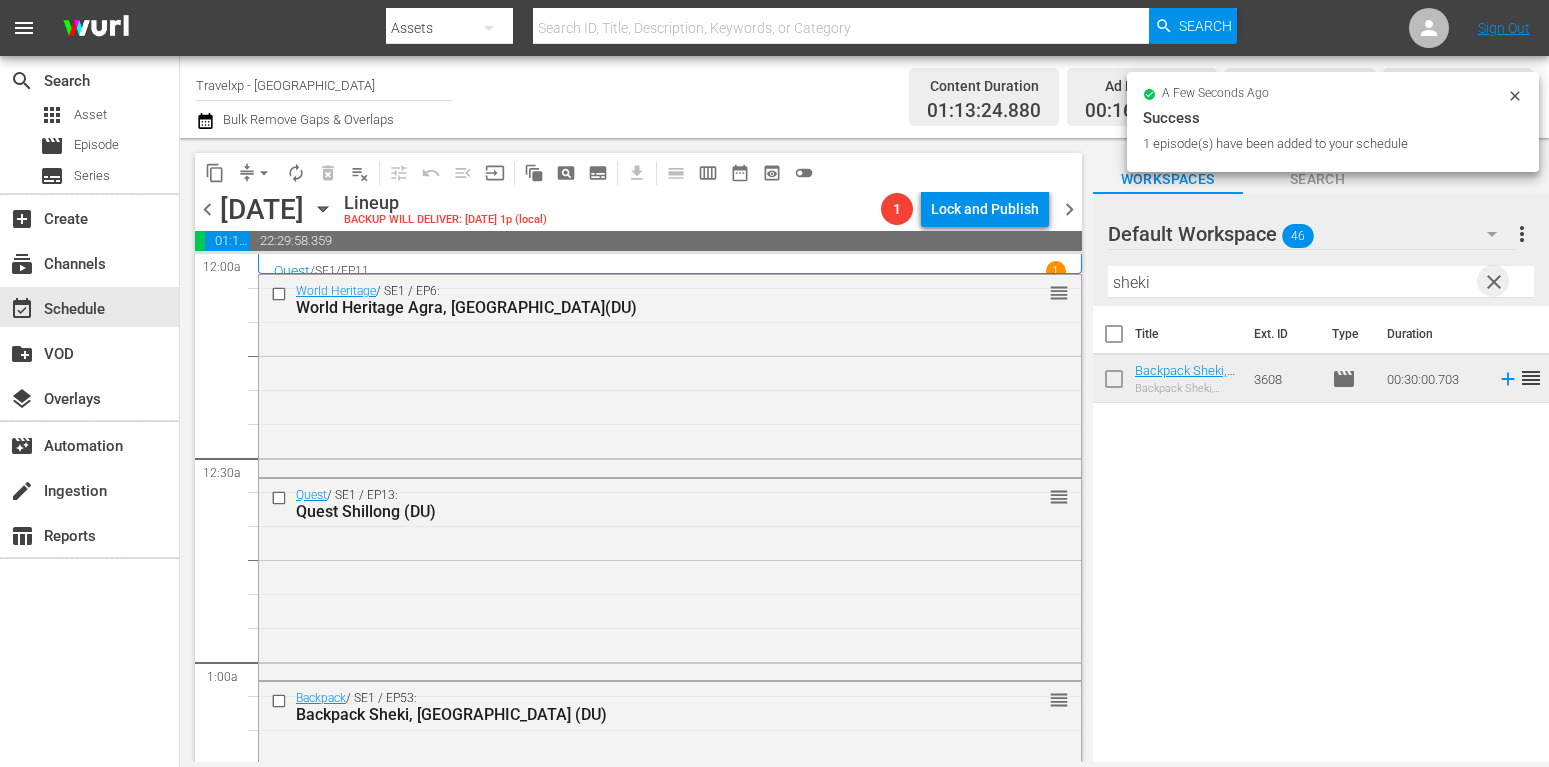 click on "clear" at bounding box center (1494, 282) 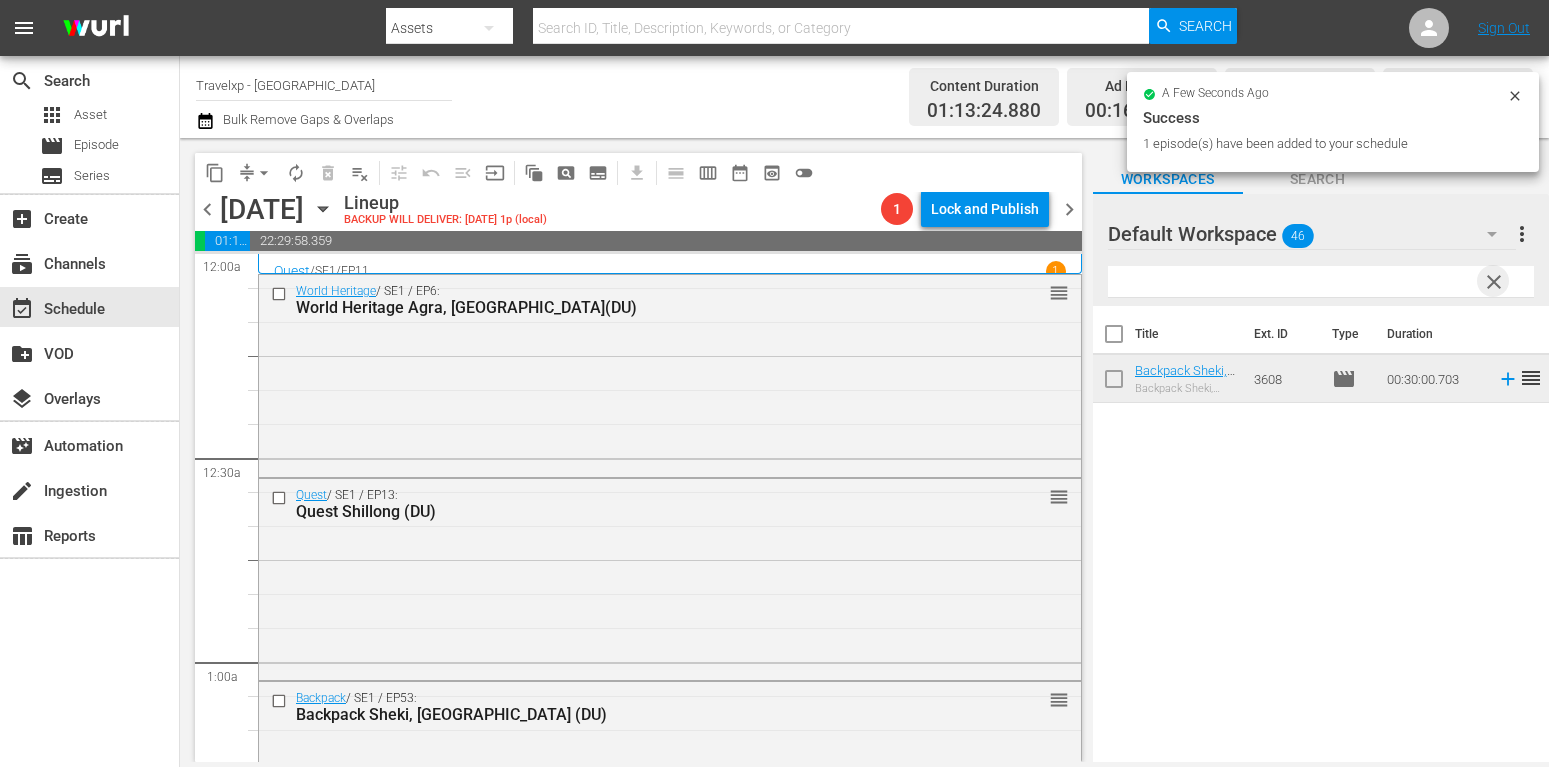 click at bounding box center (1321, 282) 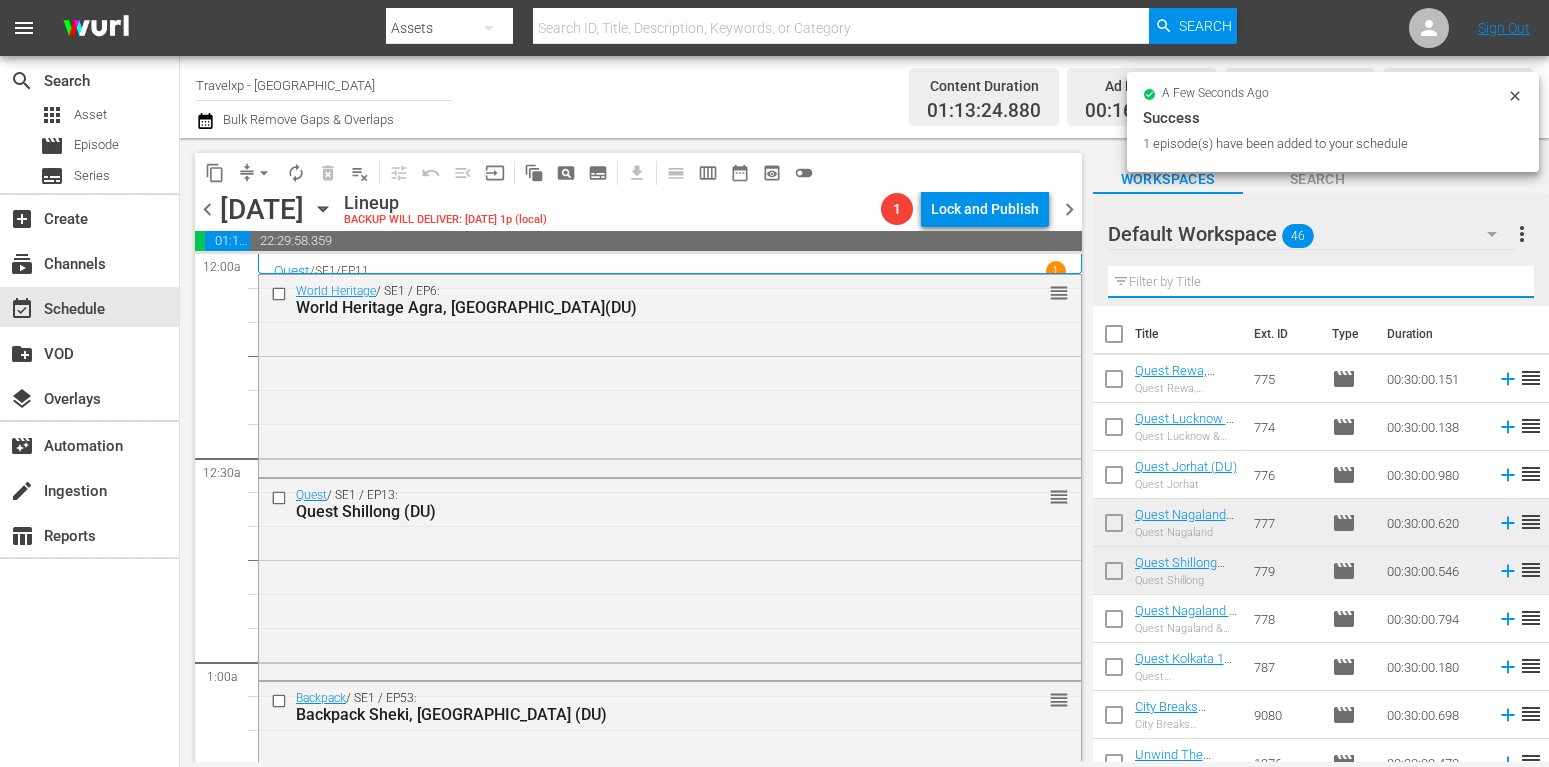 click at bounding box center (1321, 282) 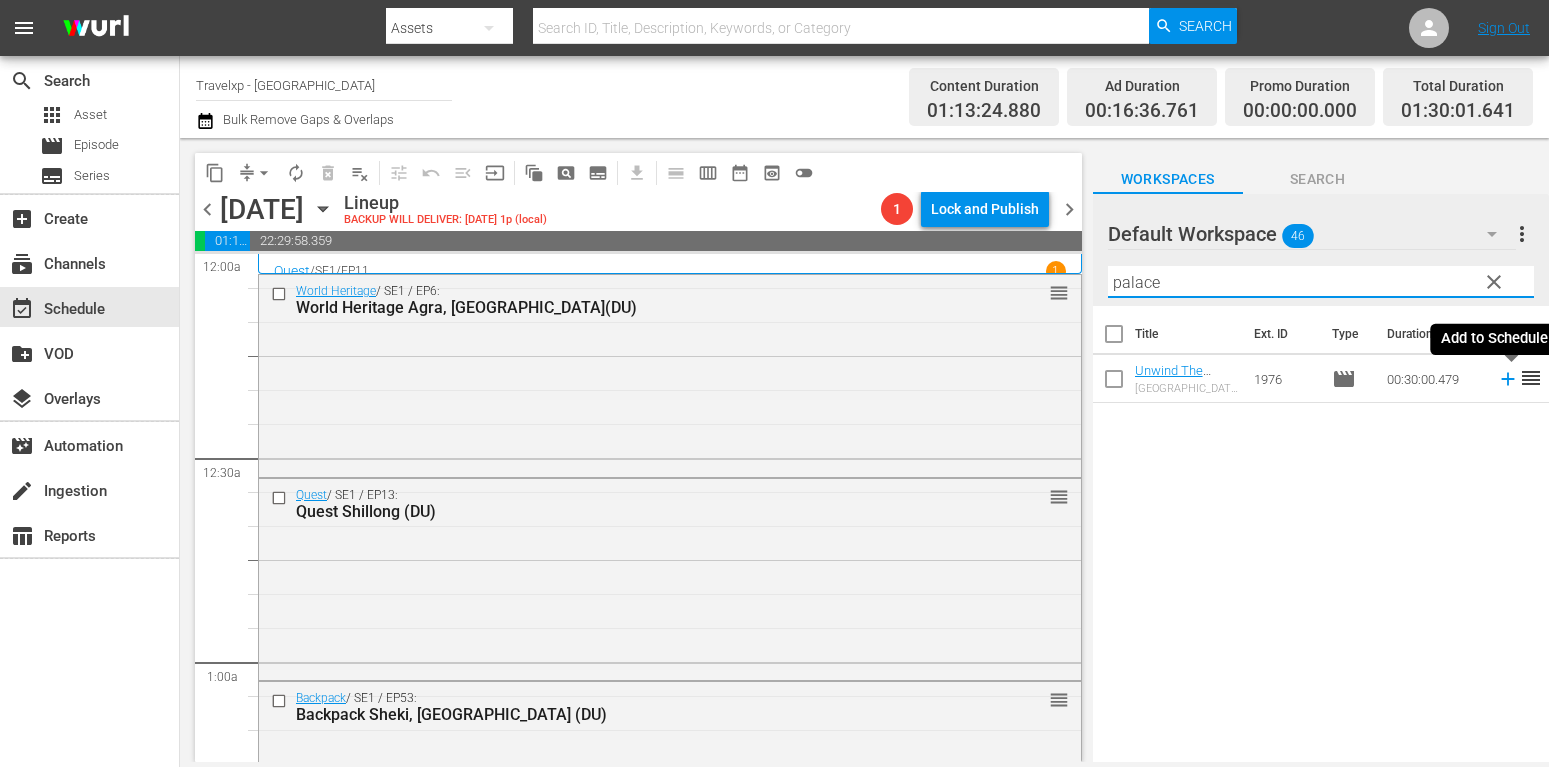type on "palace" 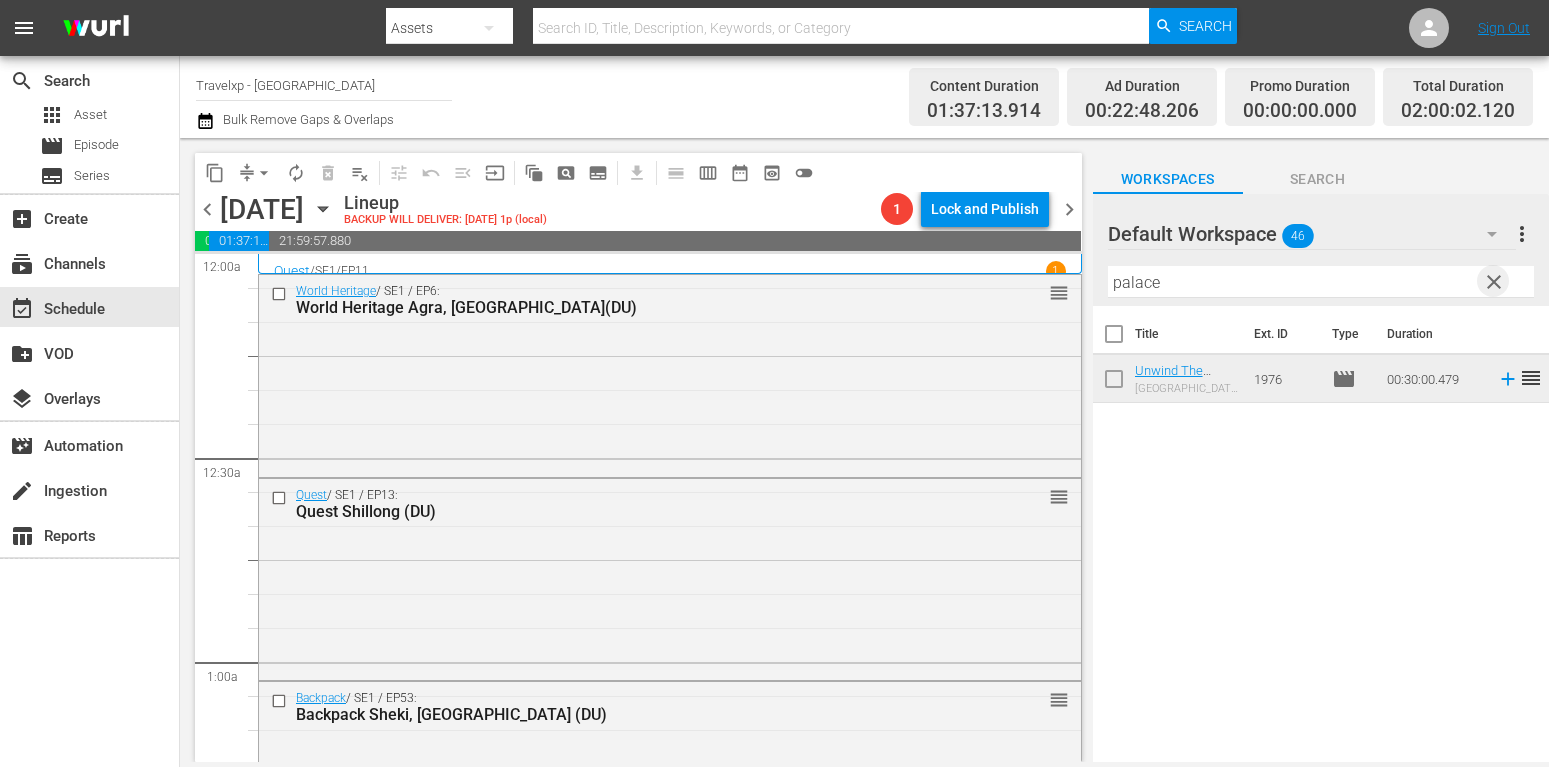 click on "clear" at bounding box center [1494, 282] 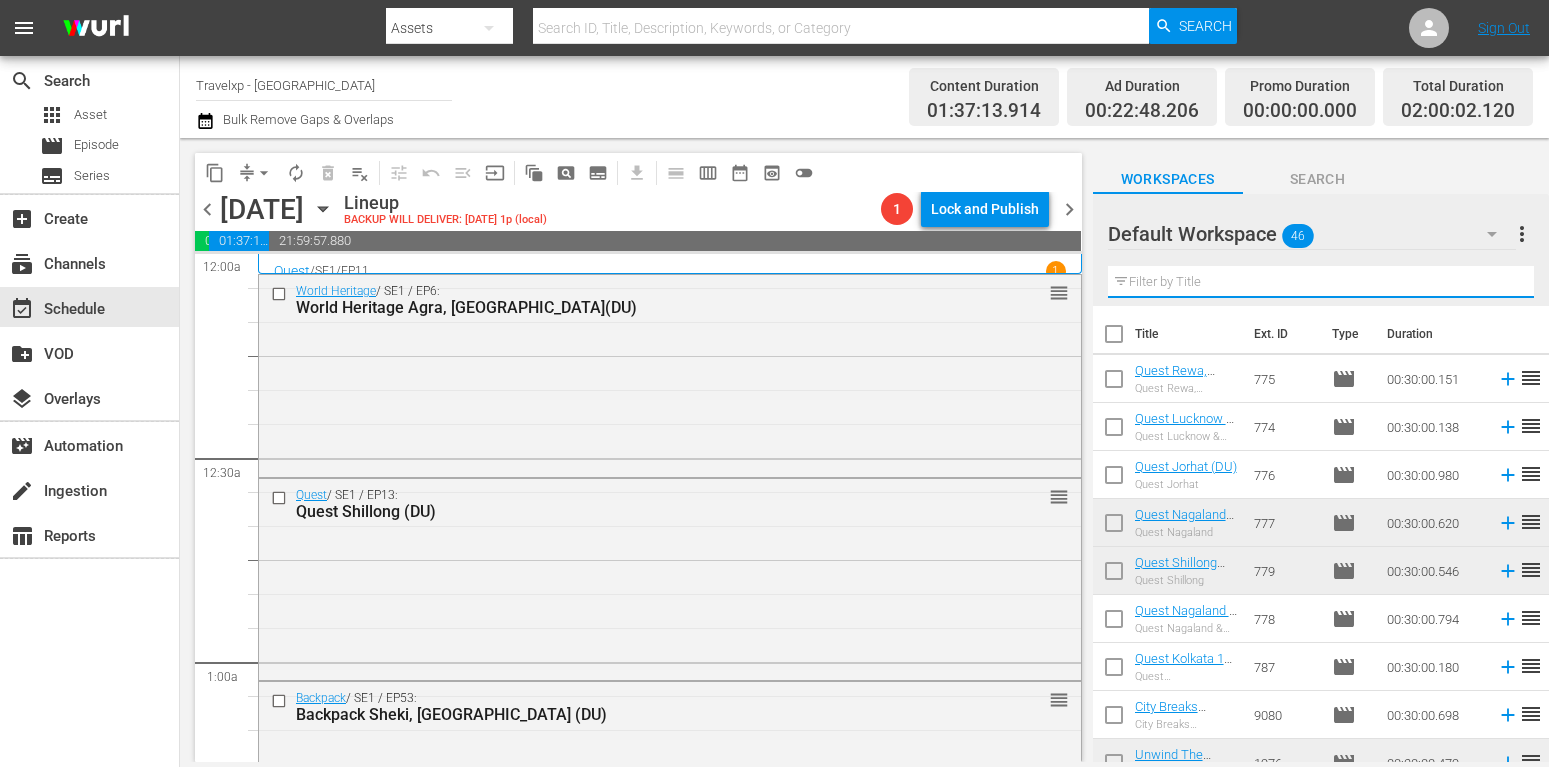 click at bounding box center [1321, 282] 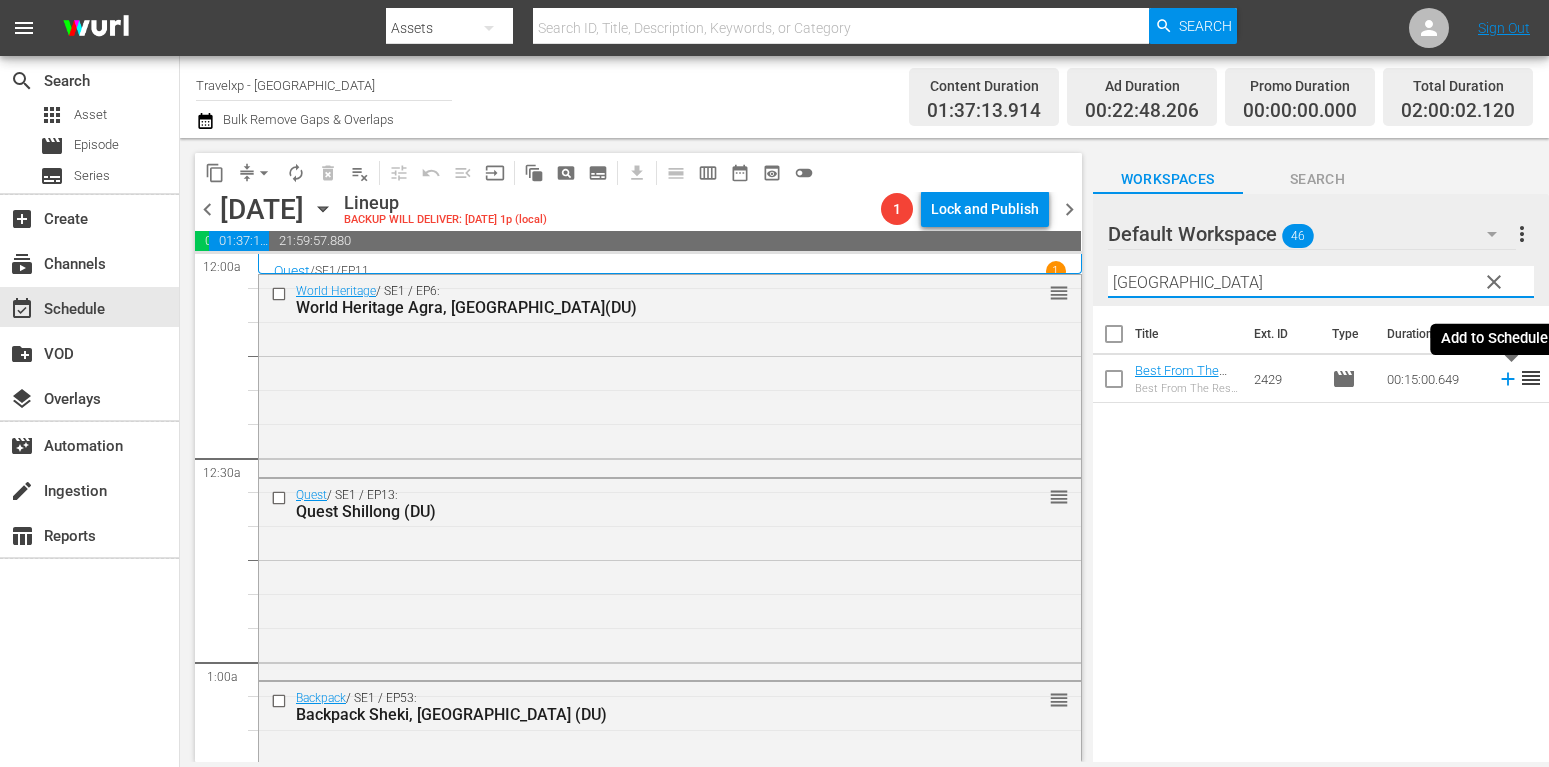 type on "[GEOGRAPHIC_DATA]" 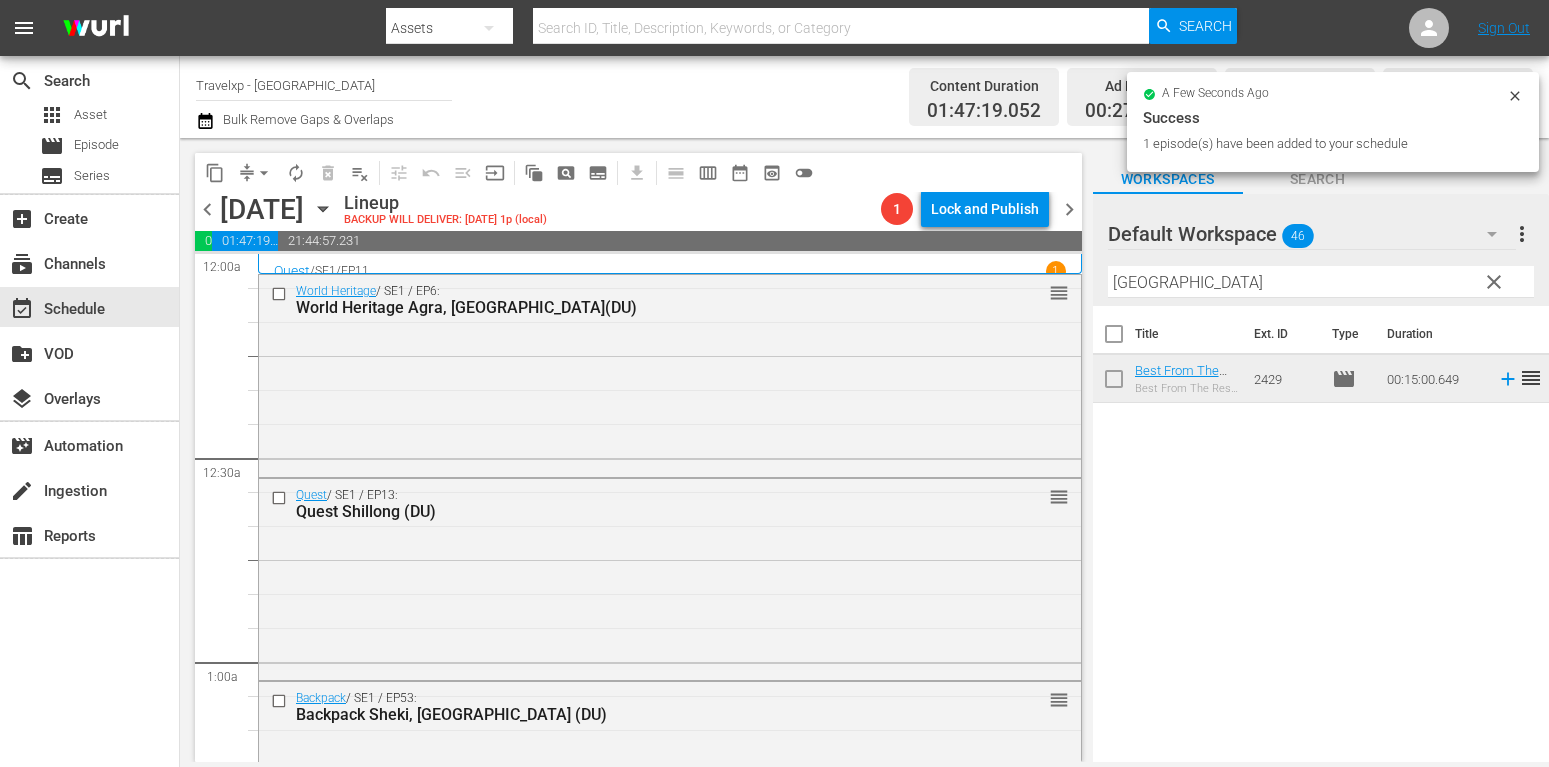 click on "clear" at bounding box center (1494, 282) 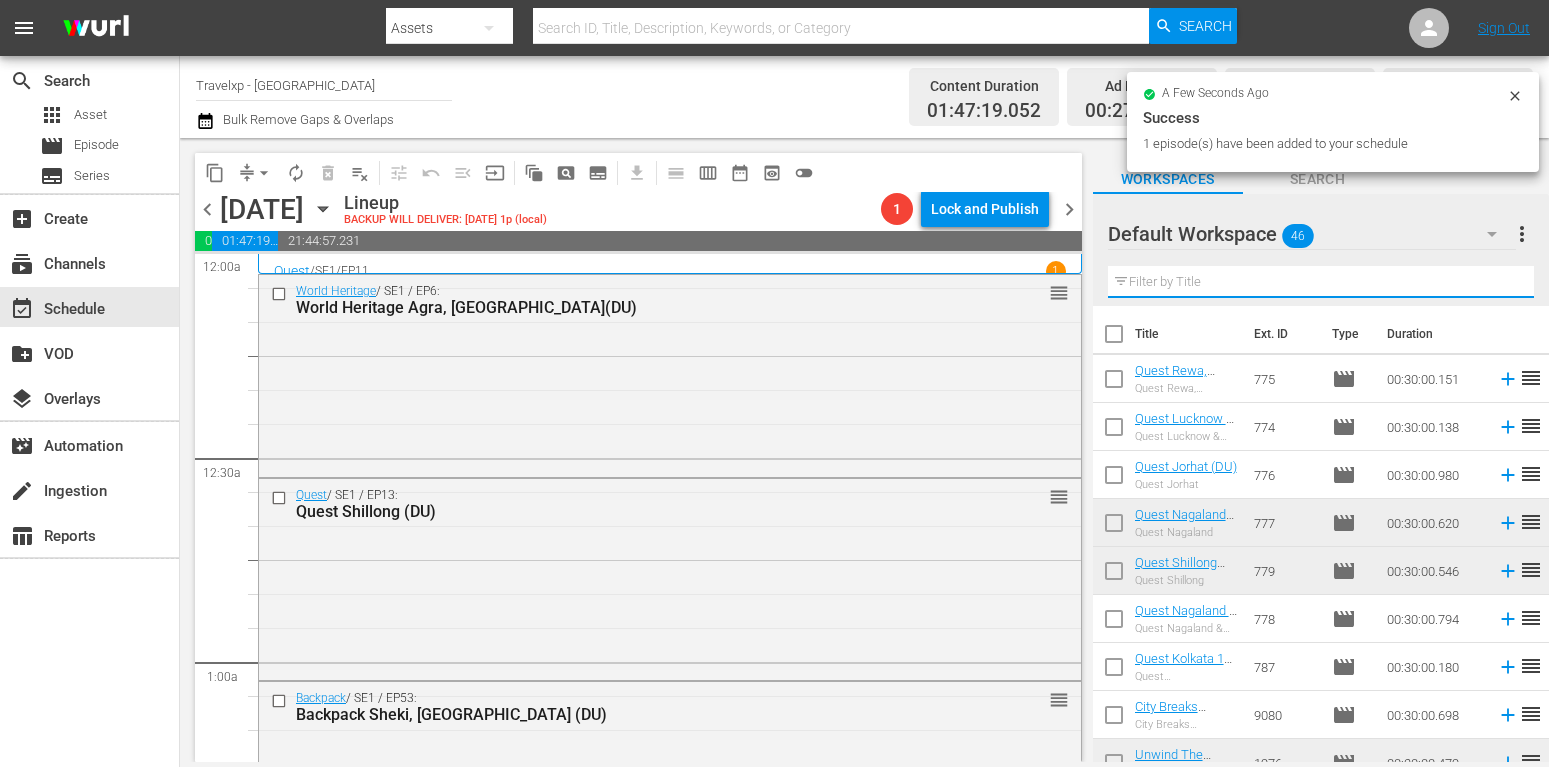 click at bounding box center [1321, 282] 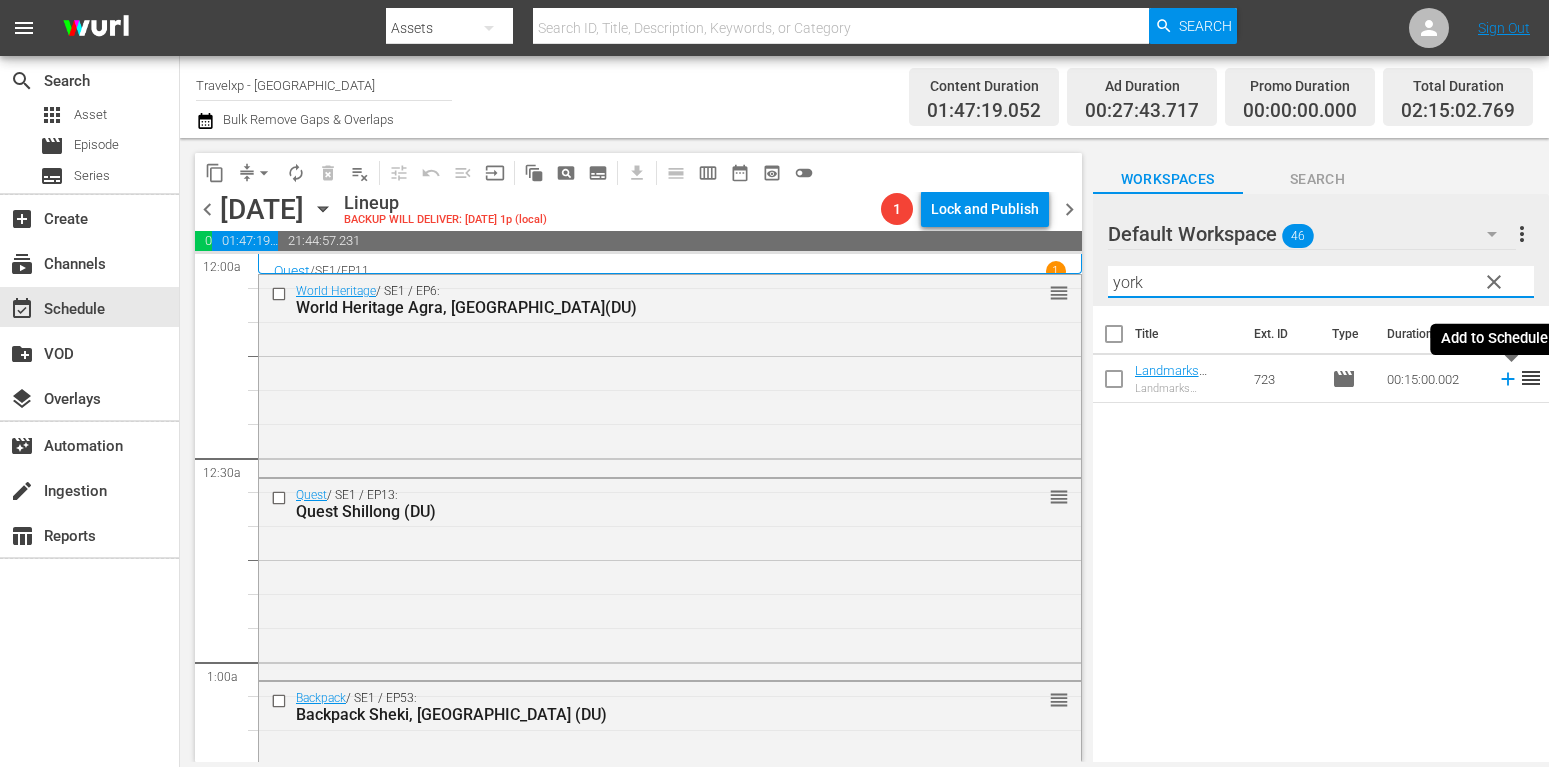 type on "york" 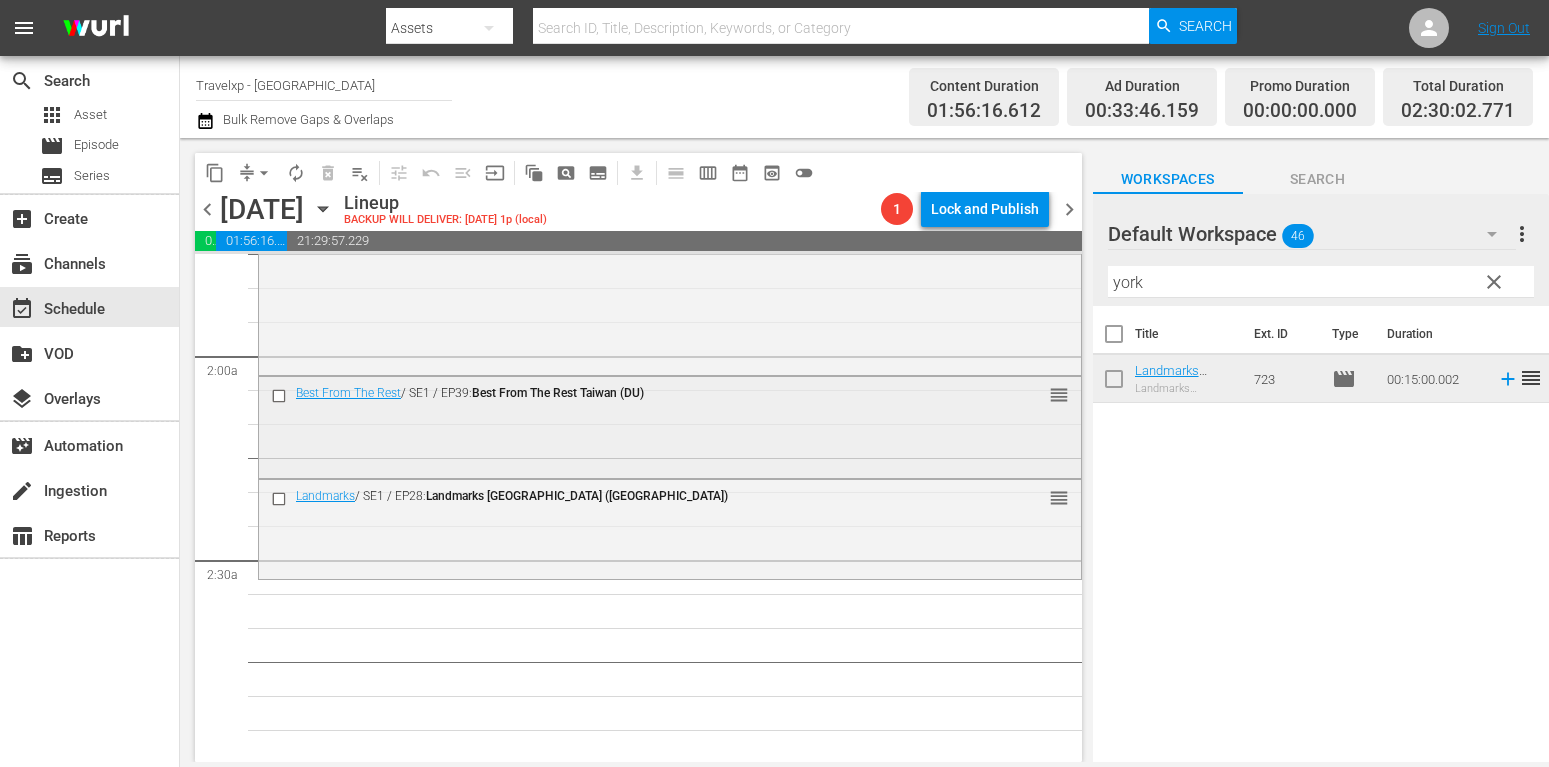 scroll, scrollTop: 918, scrollLeft: 0, axis: vertical 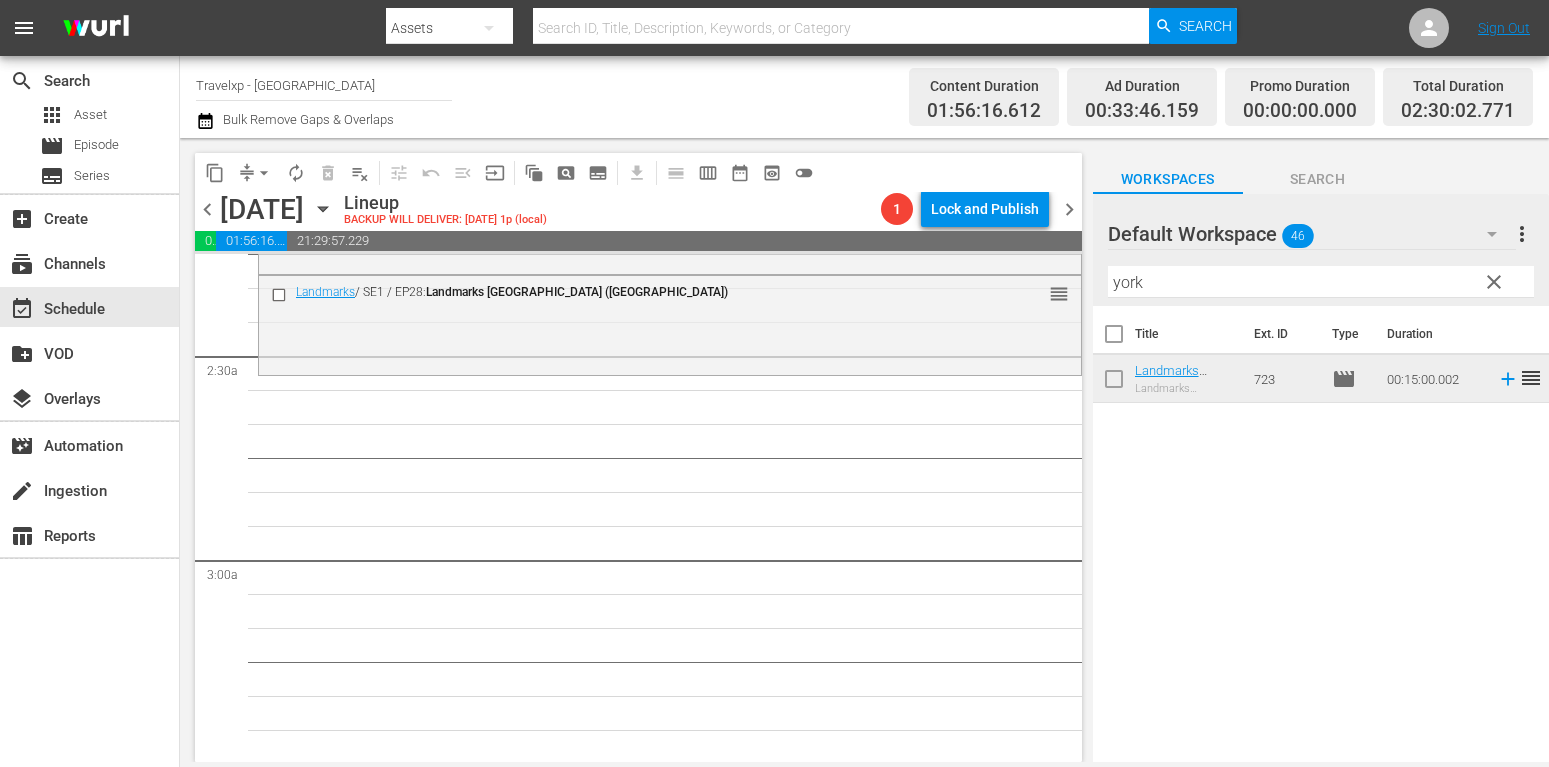 click on "clear" at bounding box center (1493, 281) 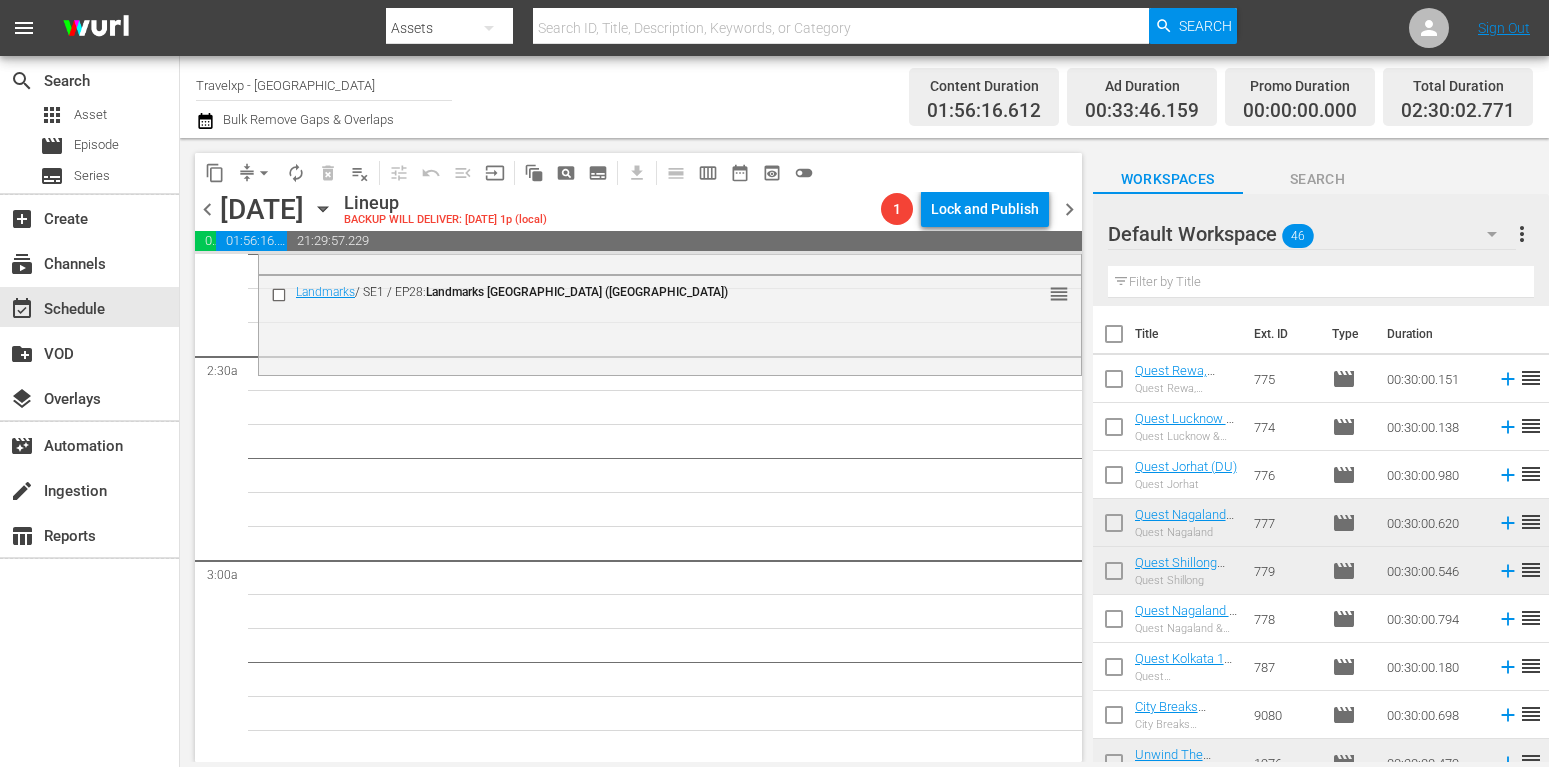 click at bounding box center [1321, 282] 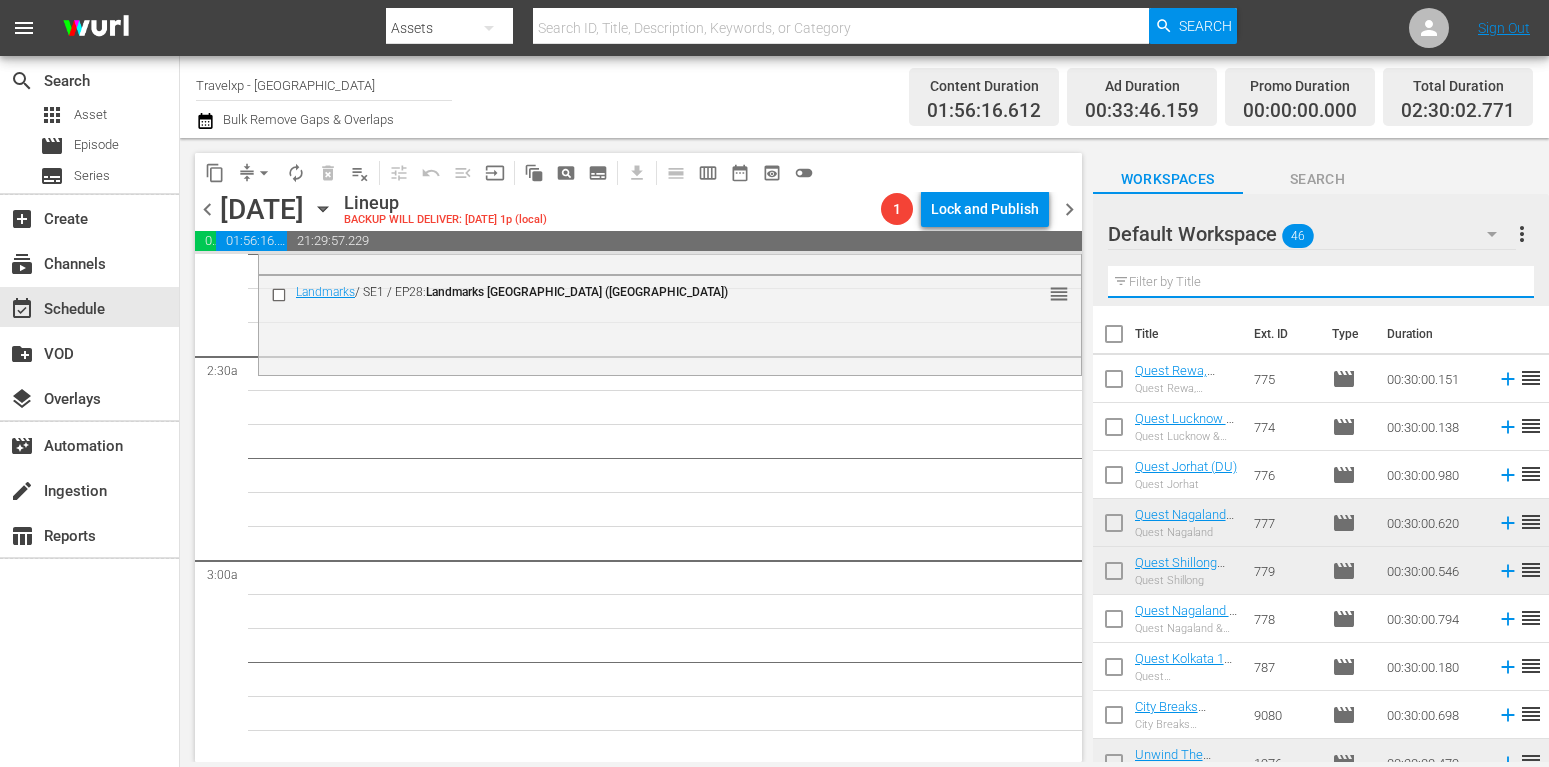 click at bounding box center (1321, 282) 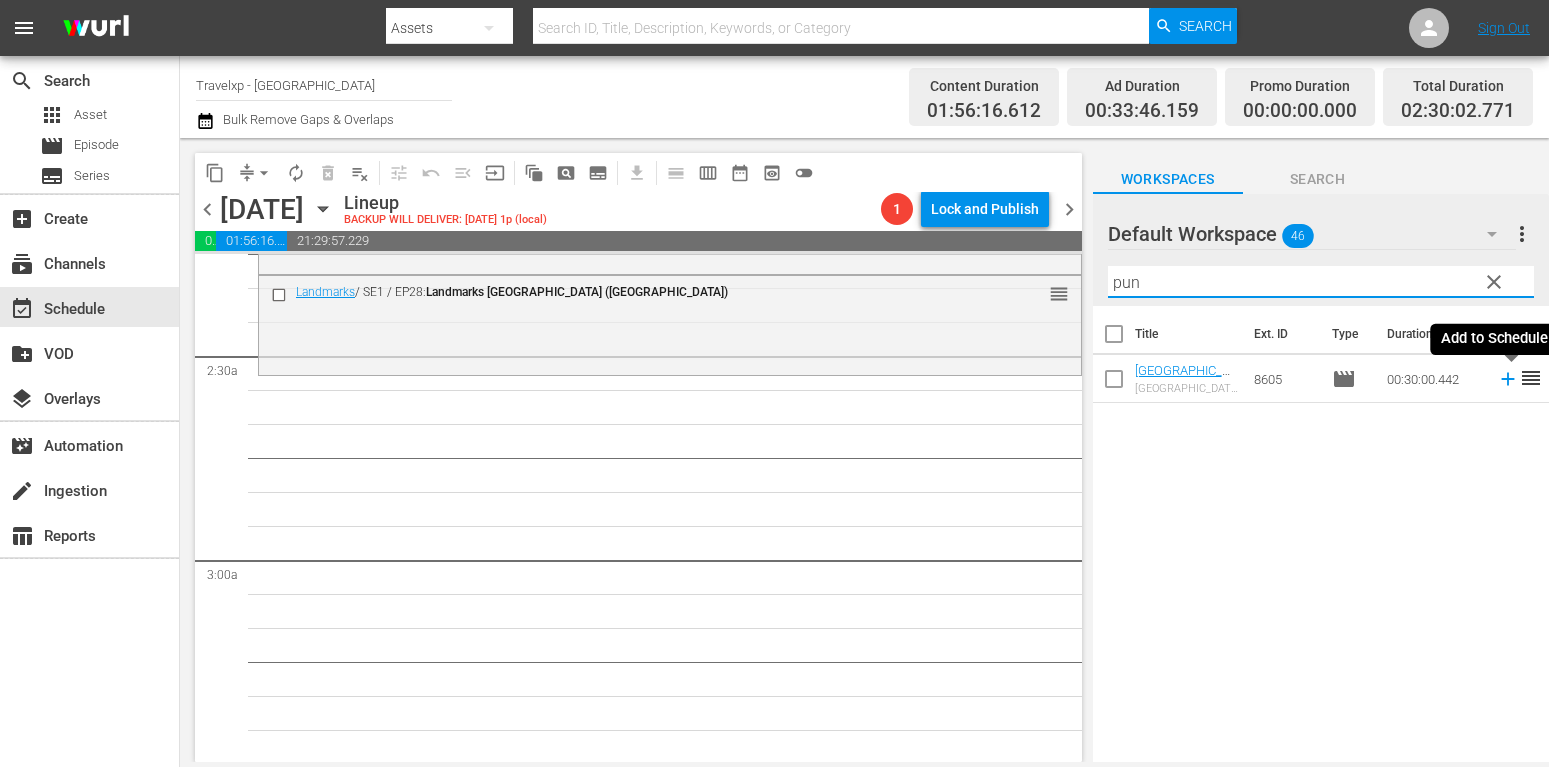 type on "pun" 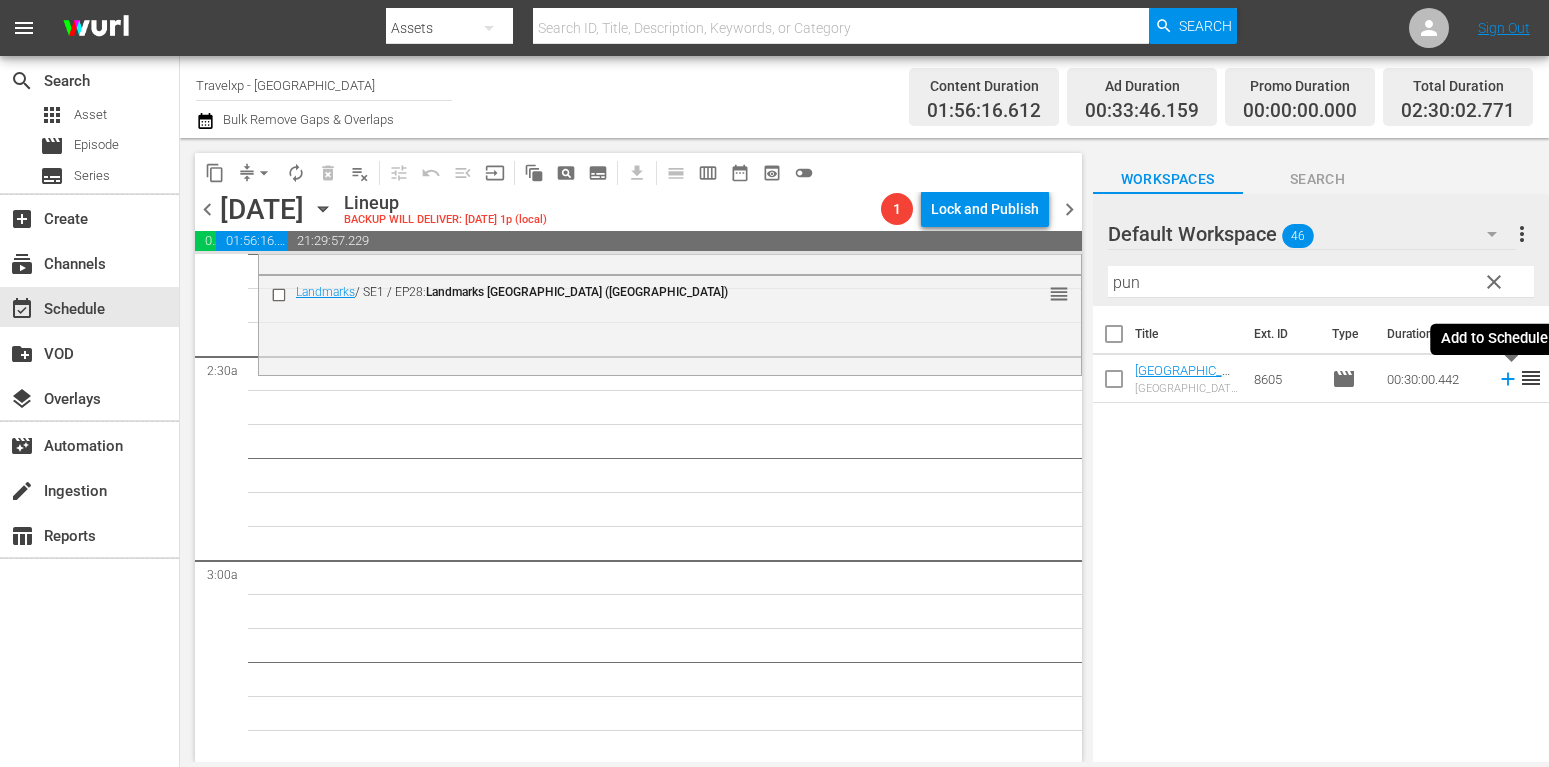 click 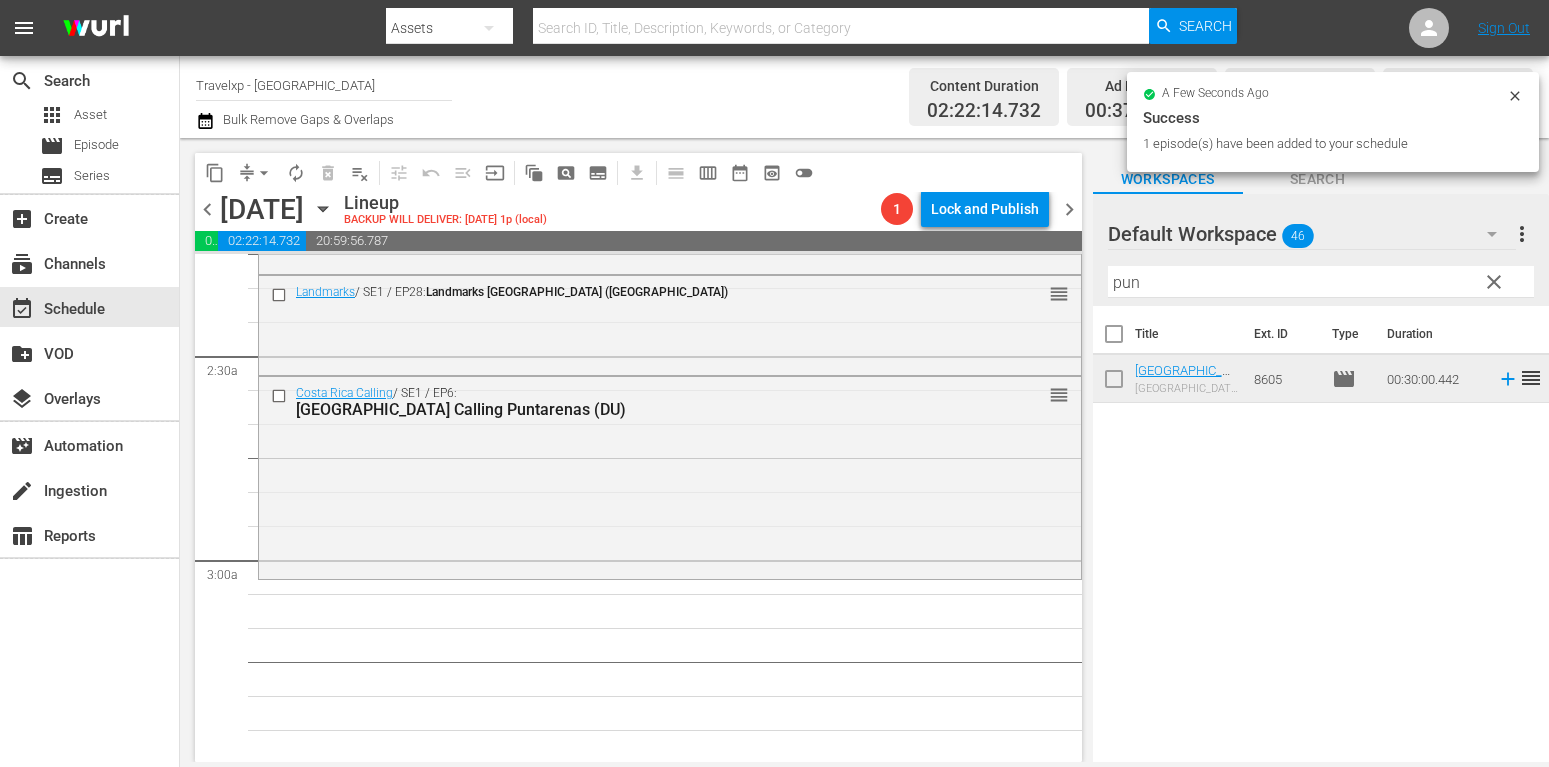 click on "clear" at bounding box center [1494, 282] 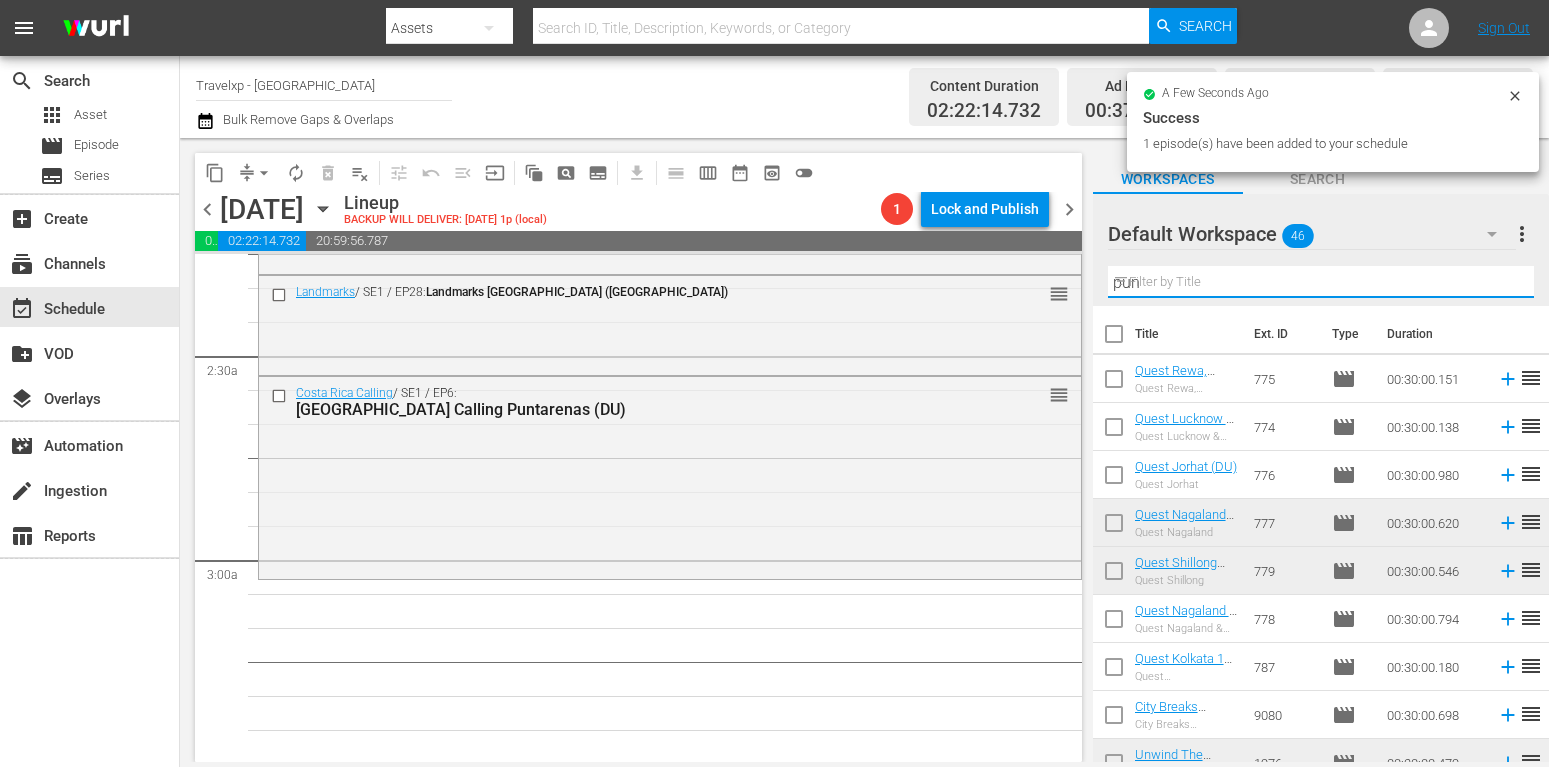 click on "pun" at bounding box center (1321, 282) 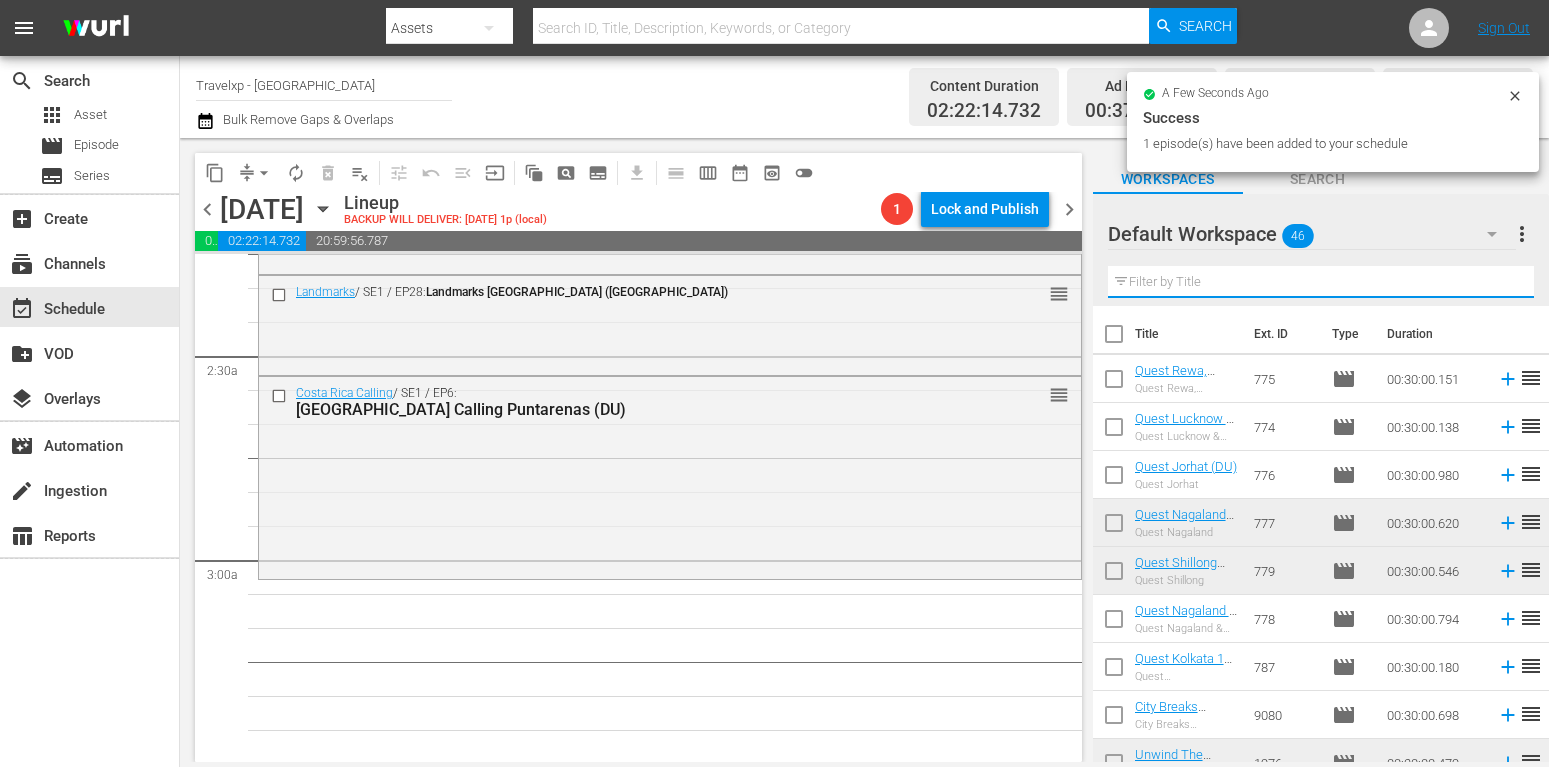click at bounding box center [1321, 282] 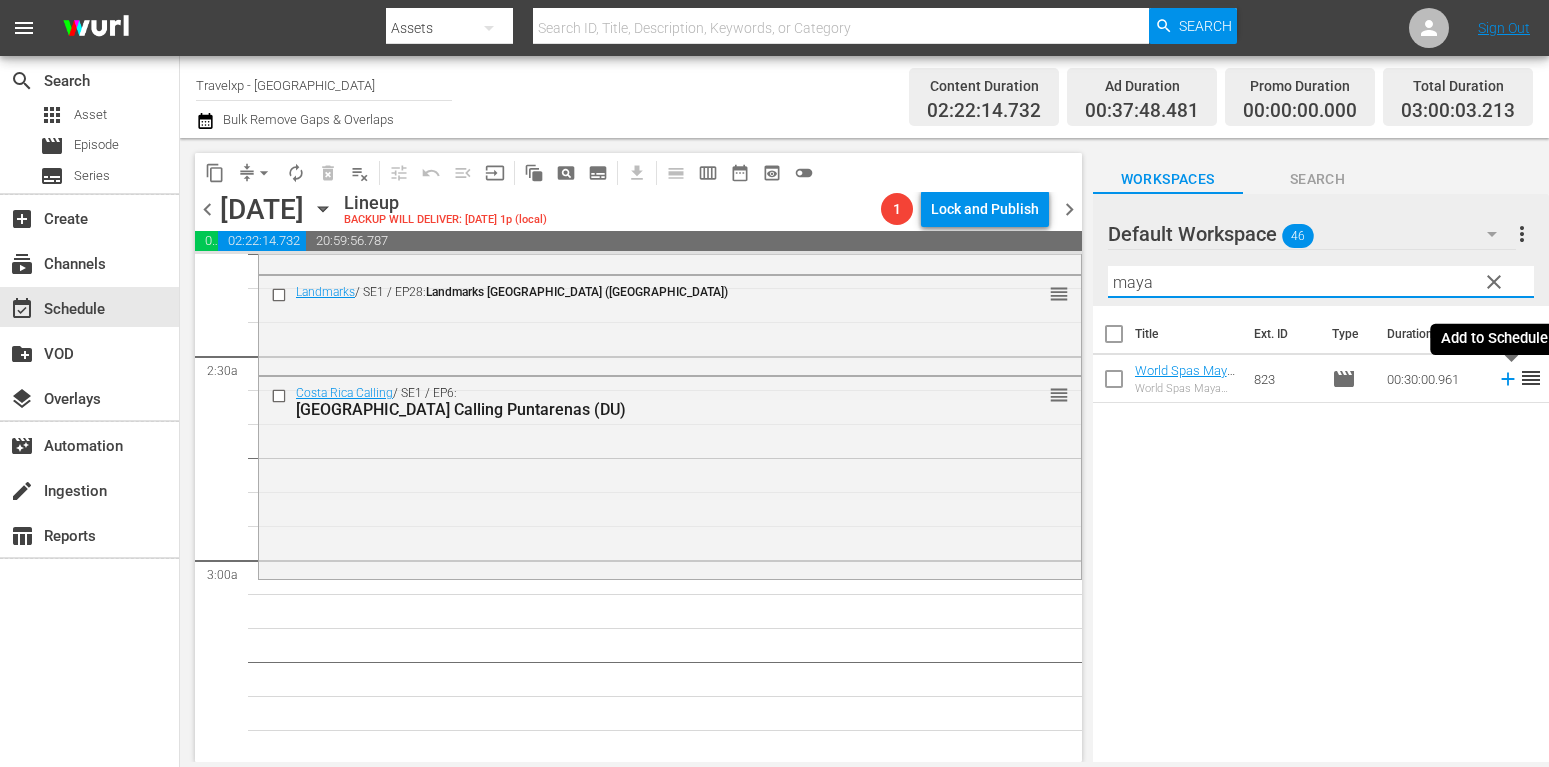 type on "maya" 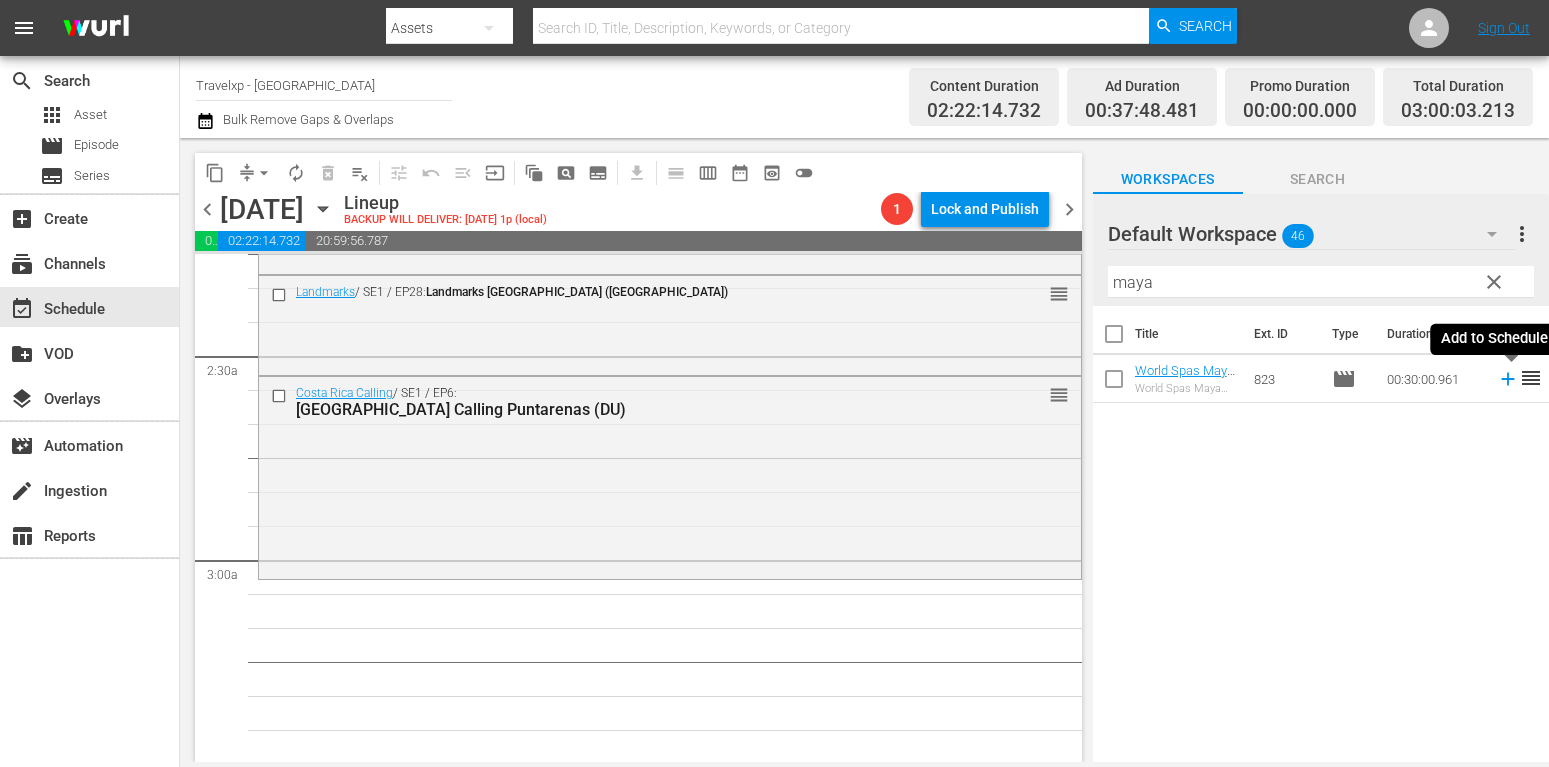 click 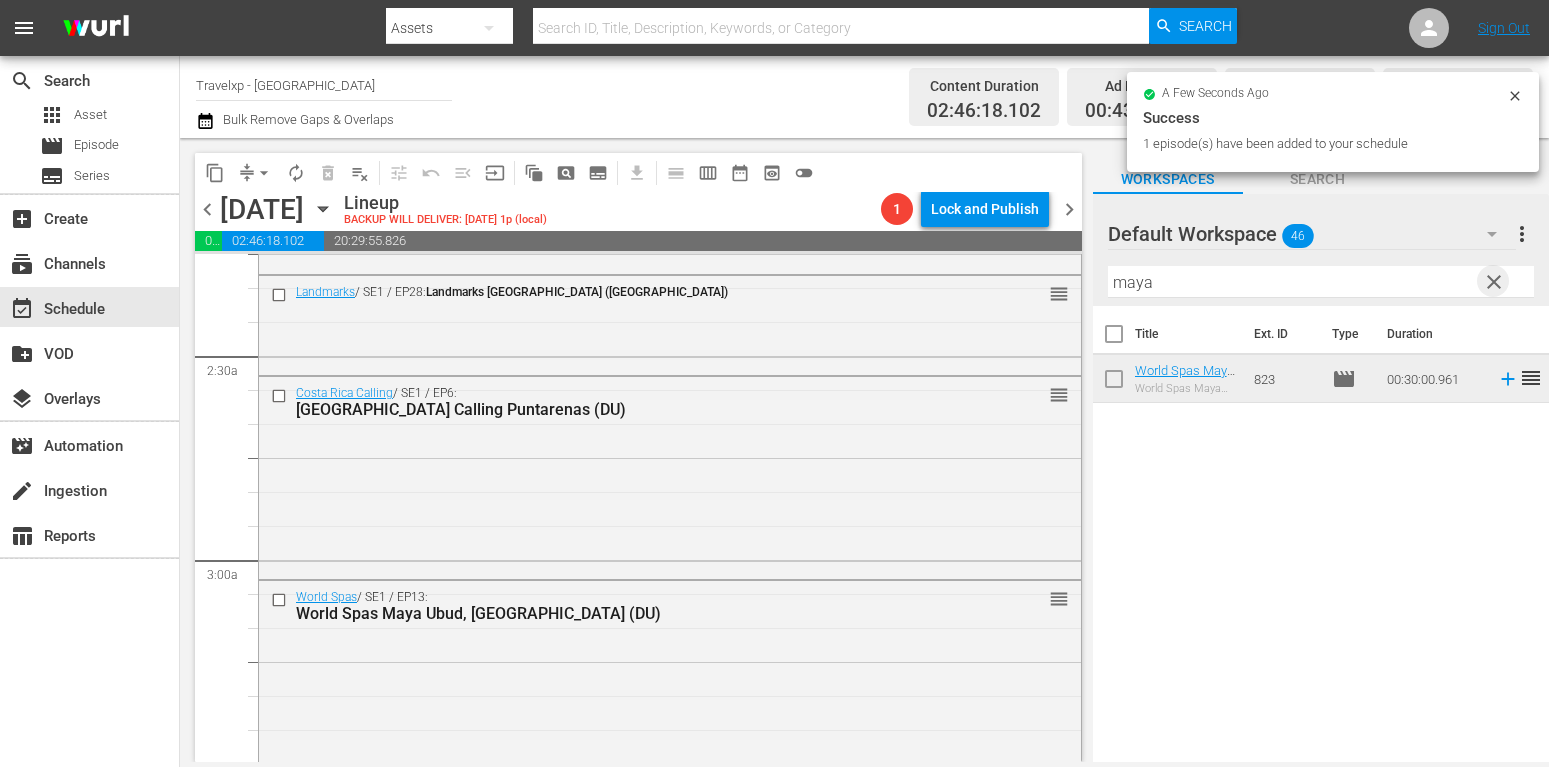 click on "clear" at bounding box center [1494, 282] 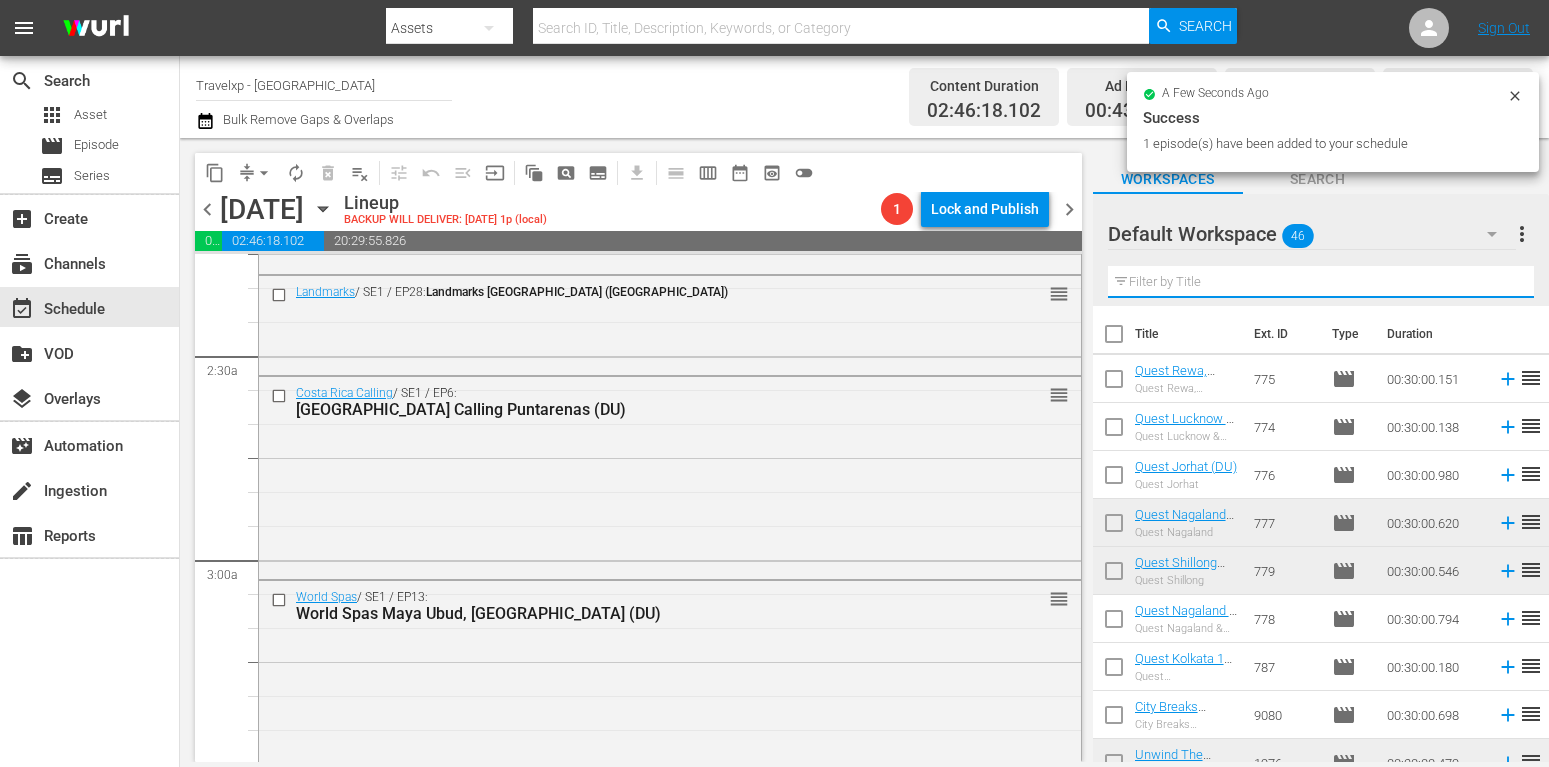 click at bounding box center [1321, 282] 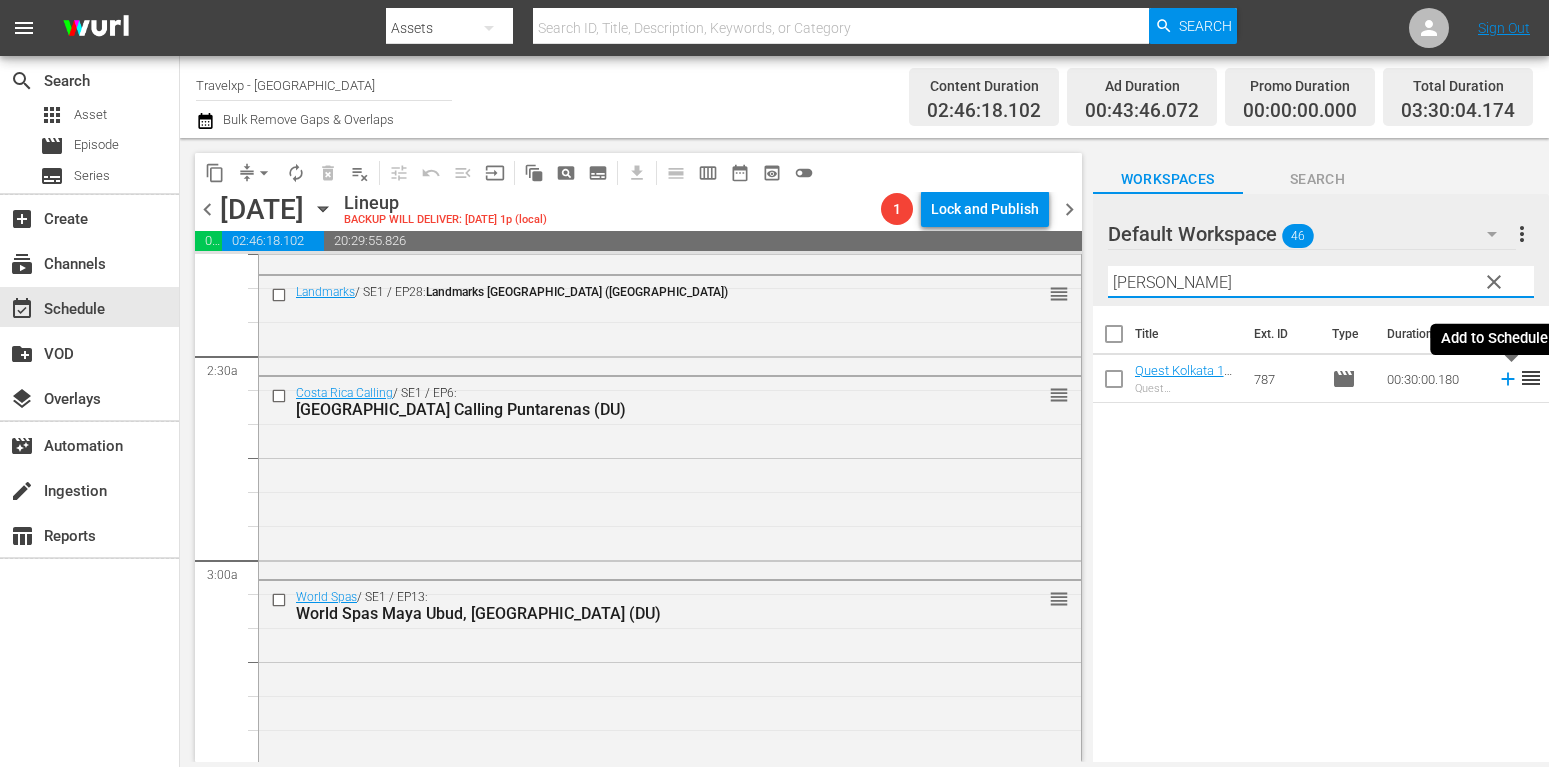 type on "[PERSON_NAME]" 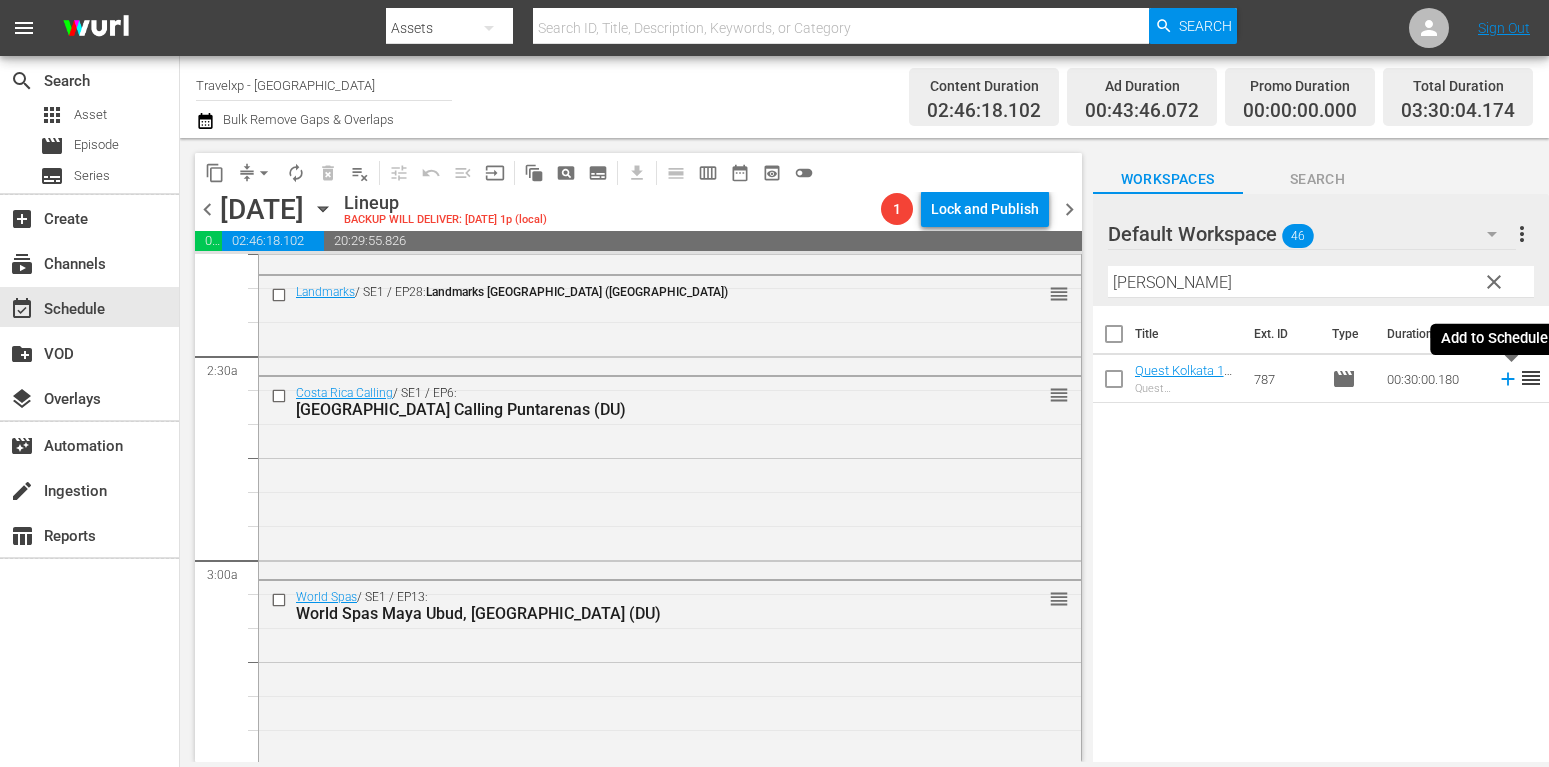 click 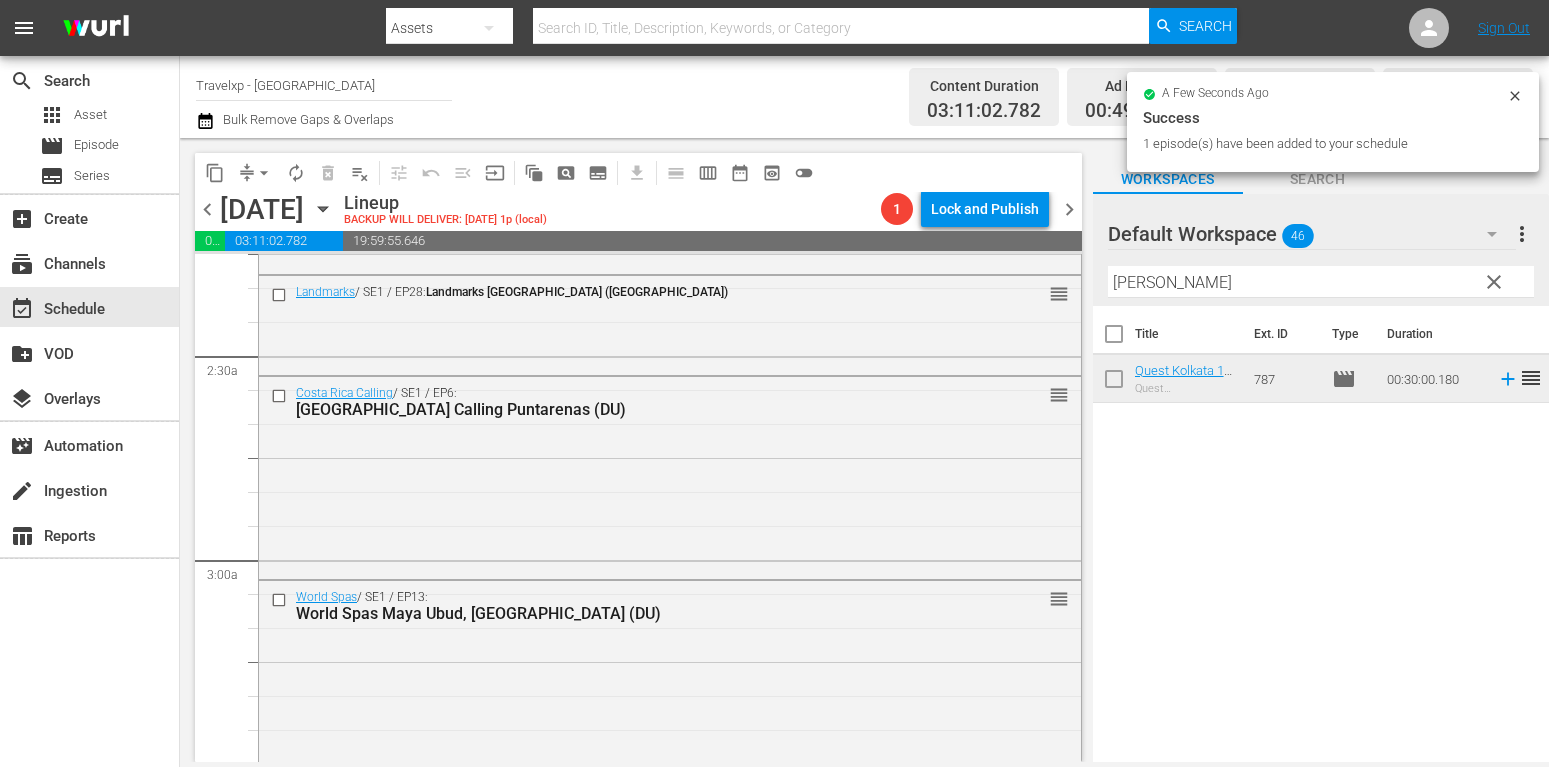 click on "clear" at bounding box center (1494, 282) 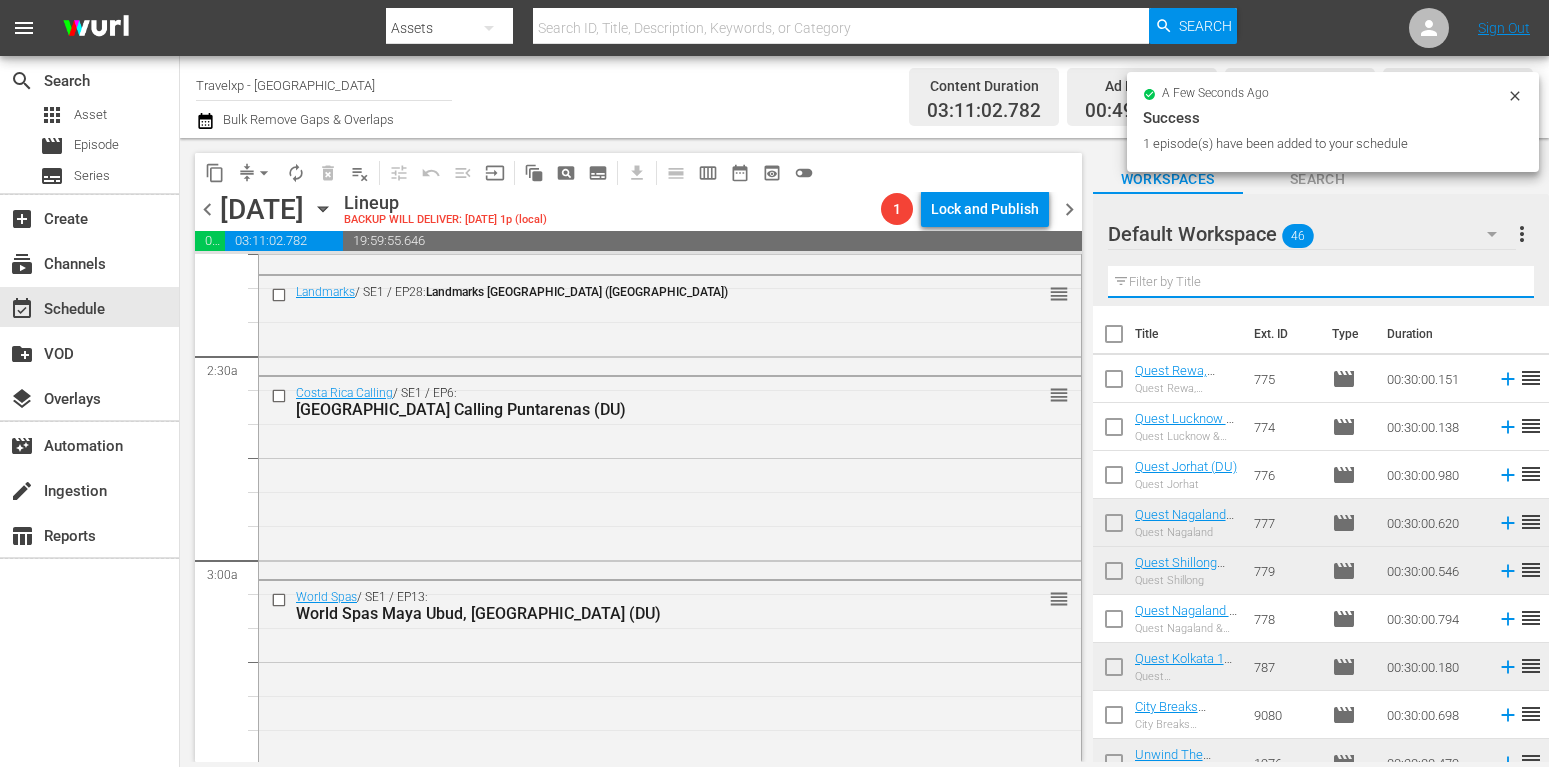 click at bounding box center (1321, 282) 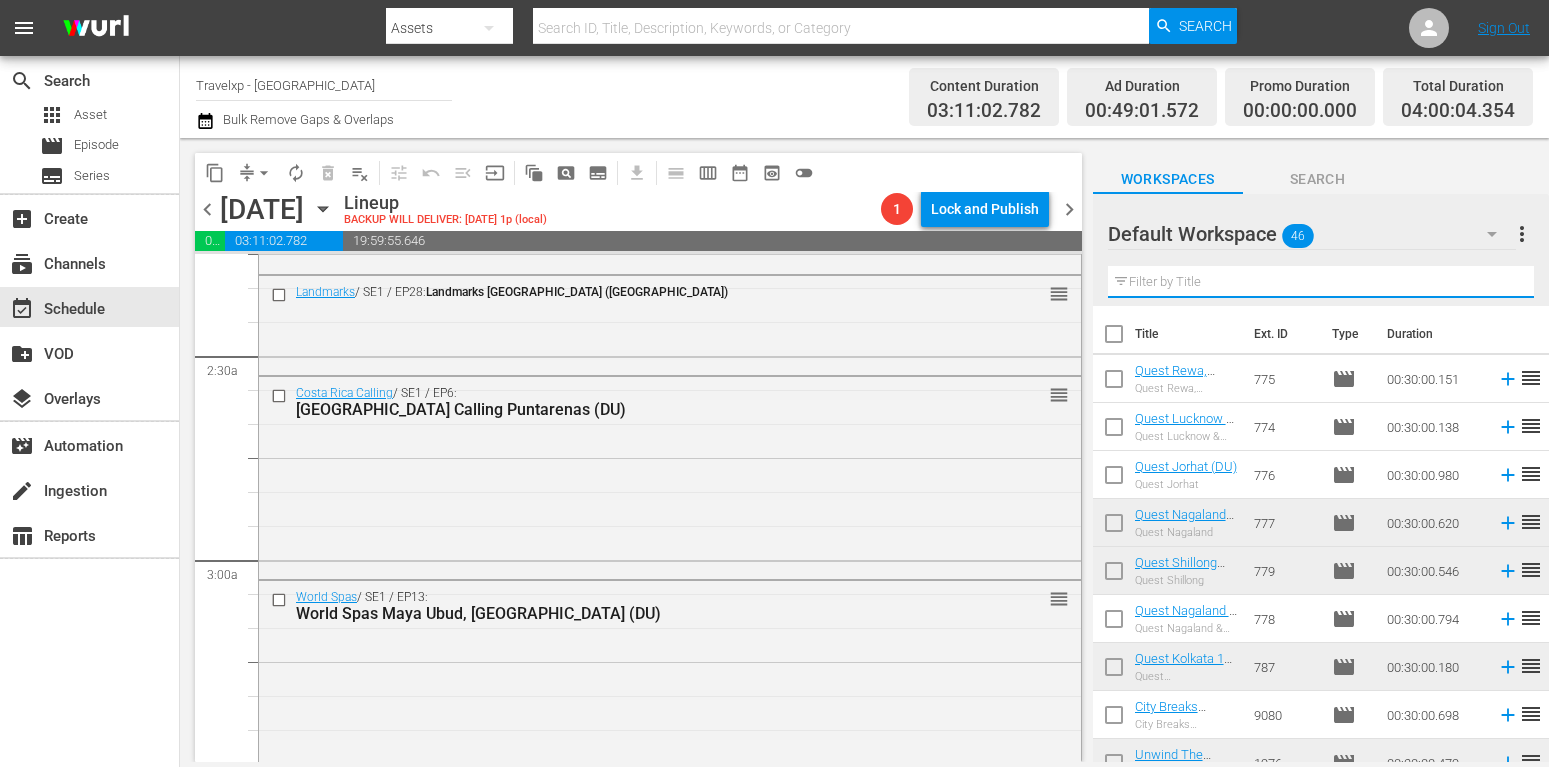 click at bounding box center [1321, 282] 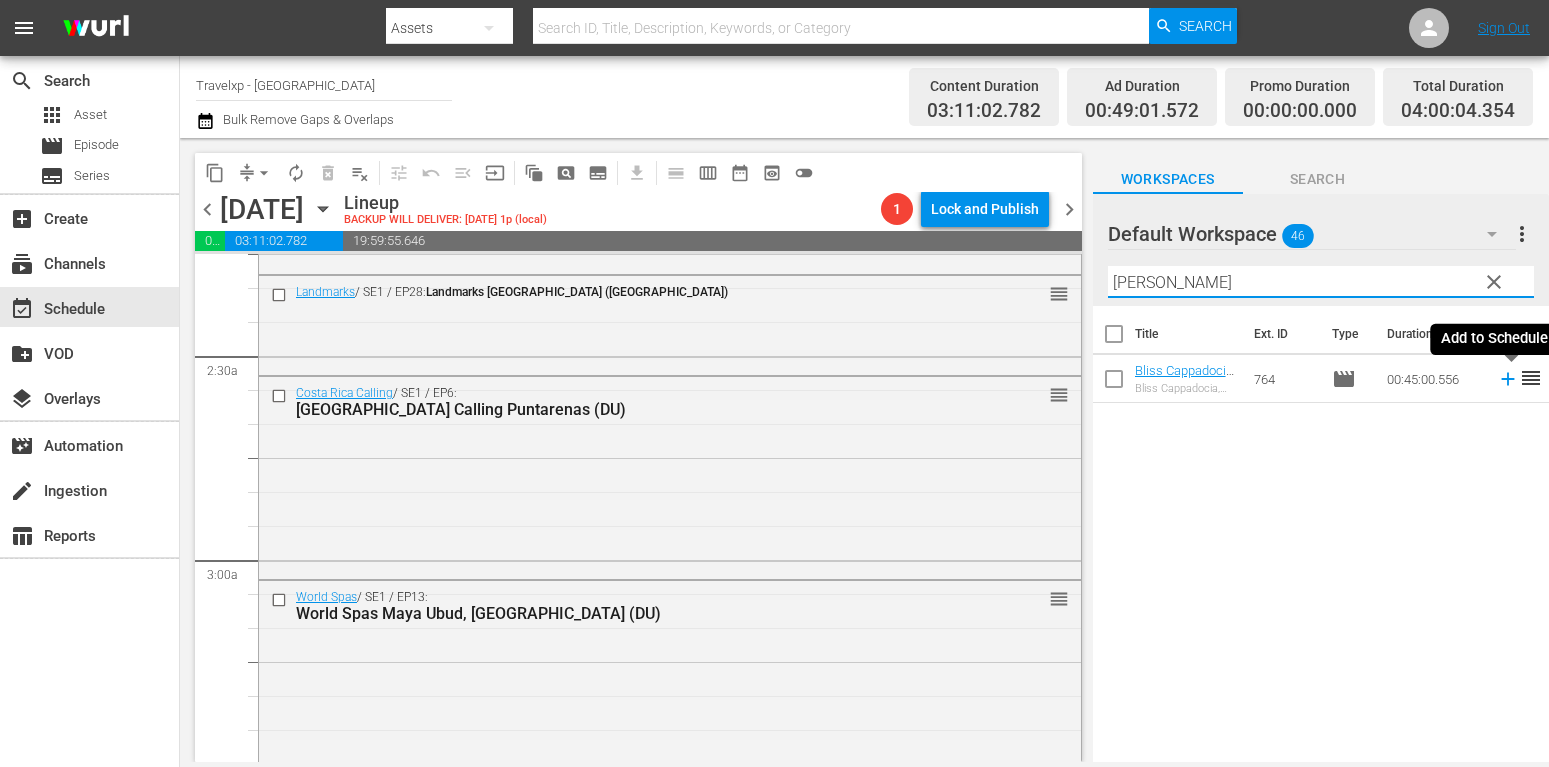 type on "[PERSON_NAME]" 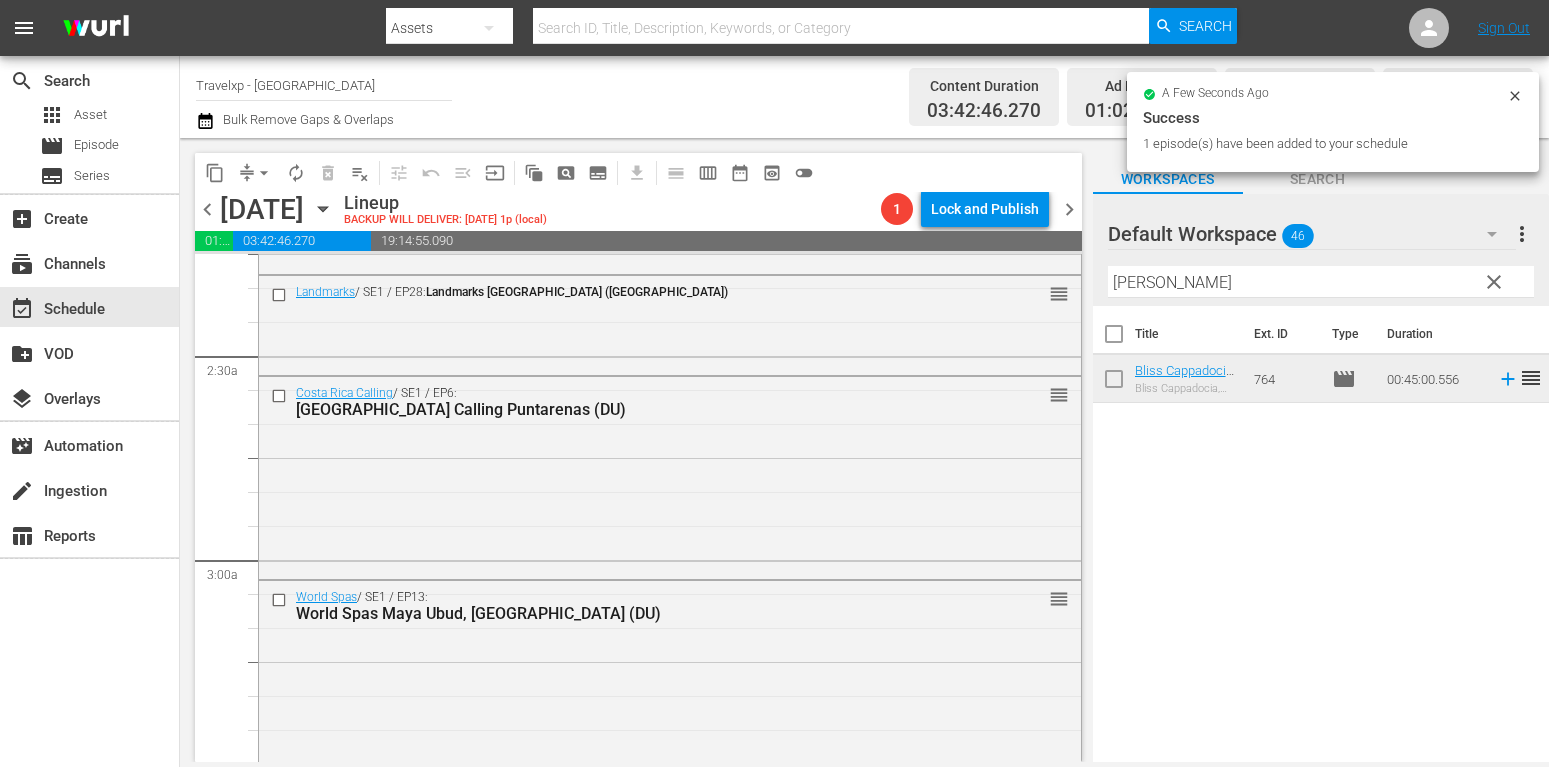 click on "clear" at bounding box center (1494, 282) 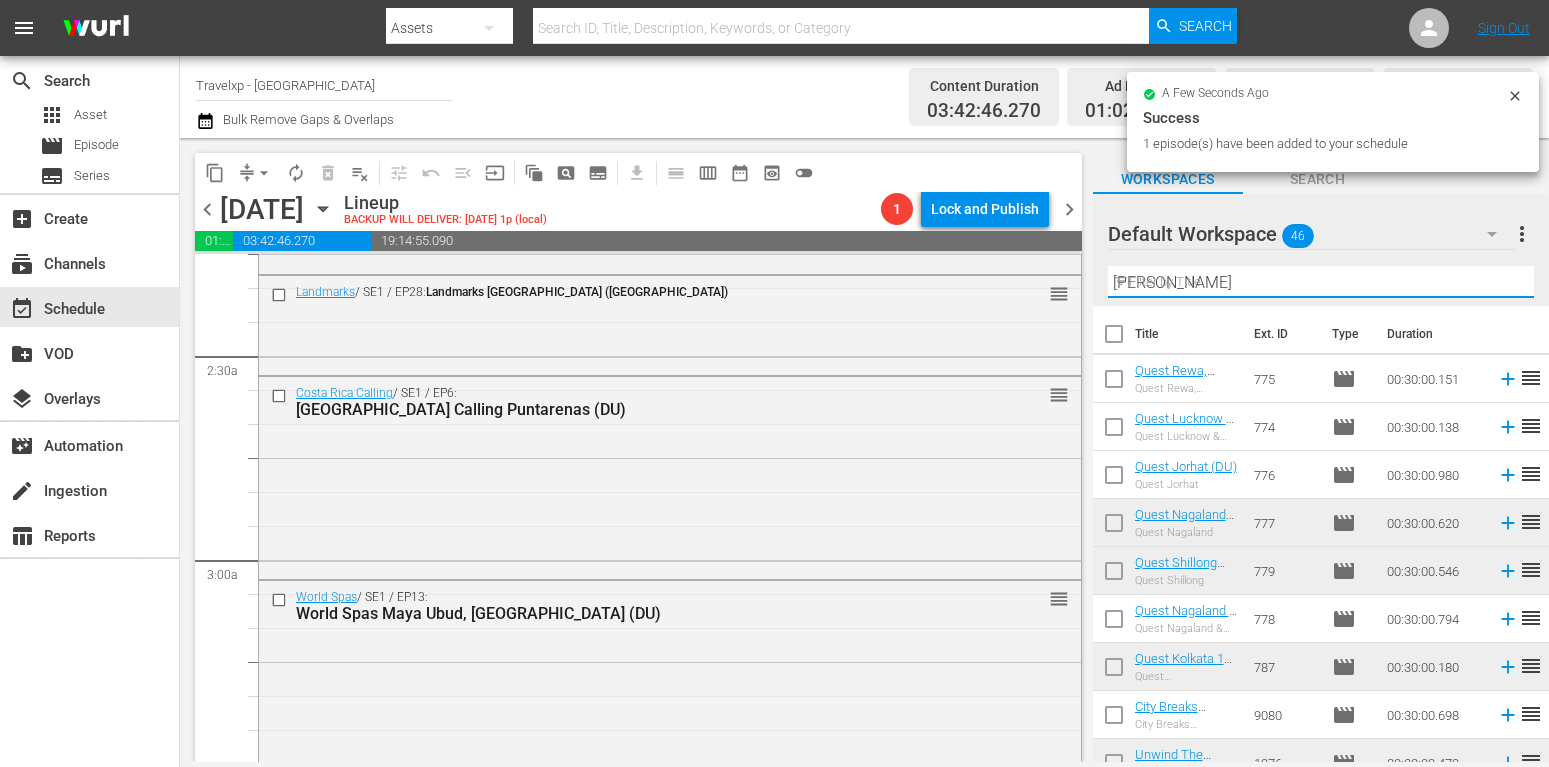 click on "[PERSON_NAME]" at bounding box center [1321, 282] 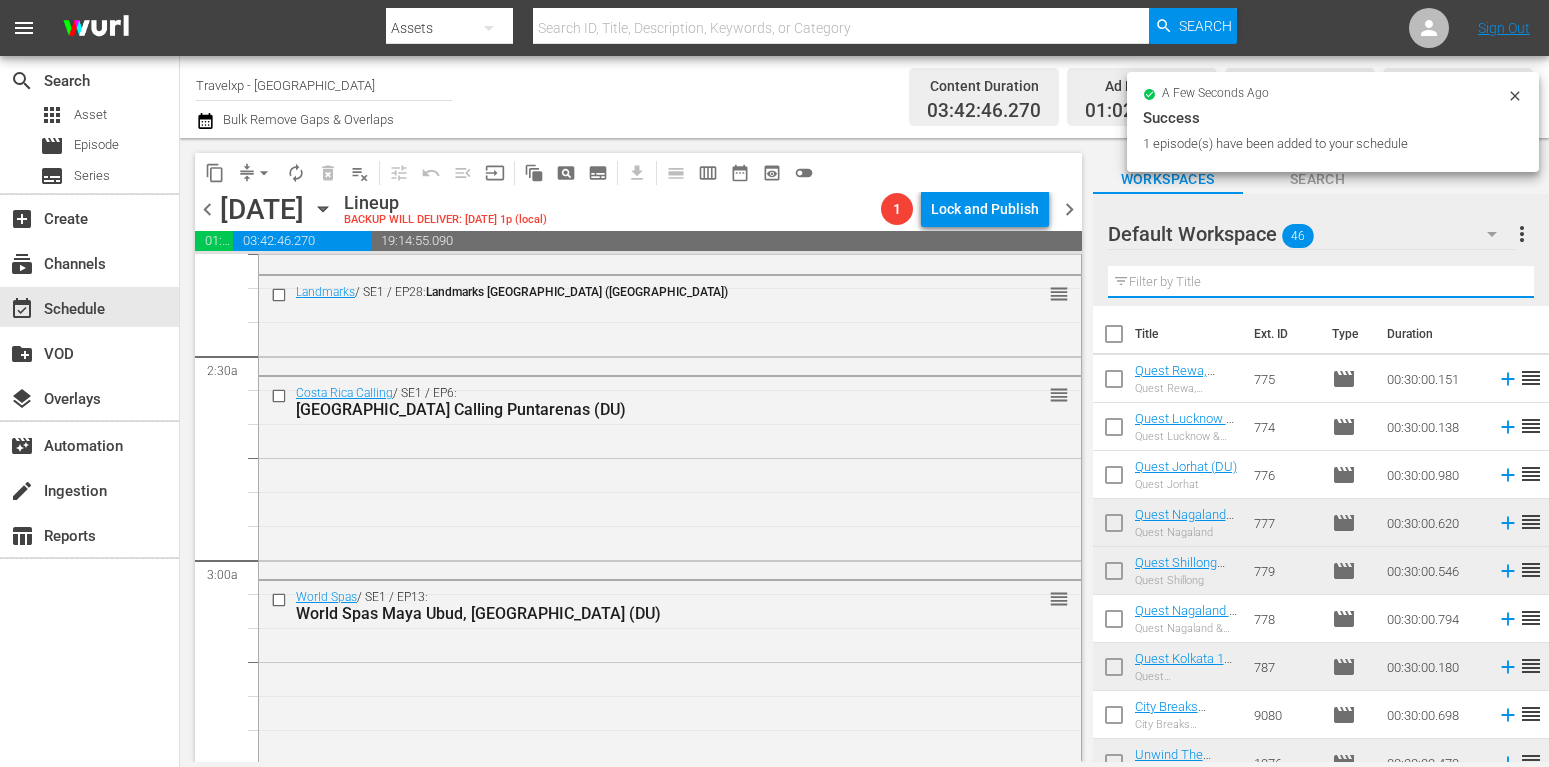 click at bounding box center [1321, 282] 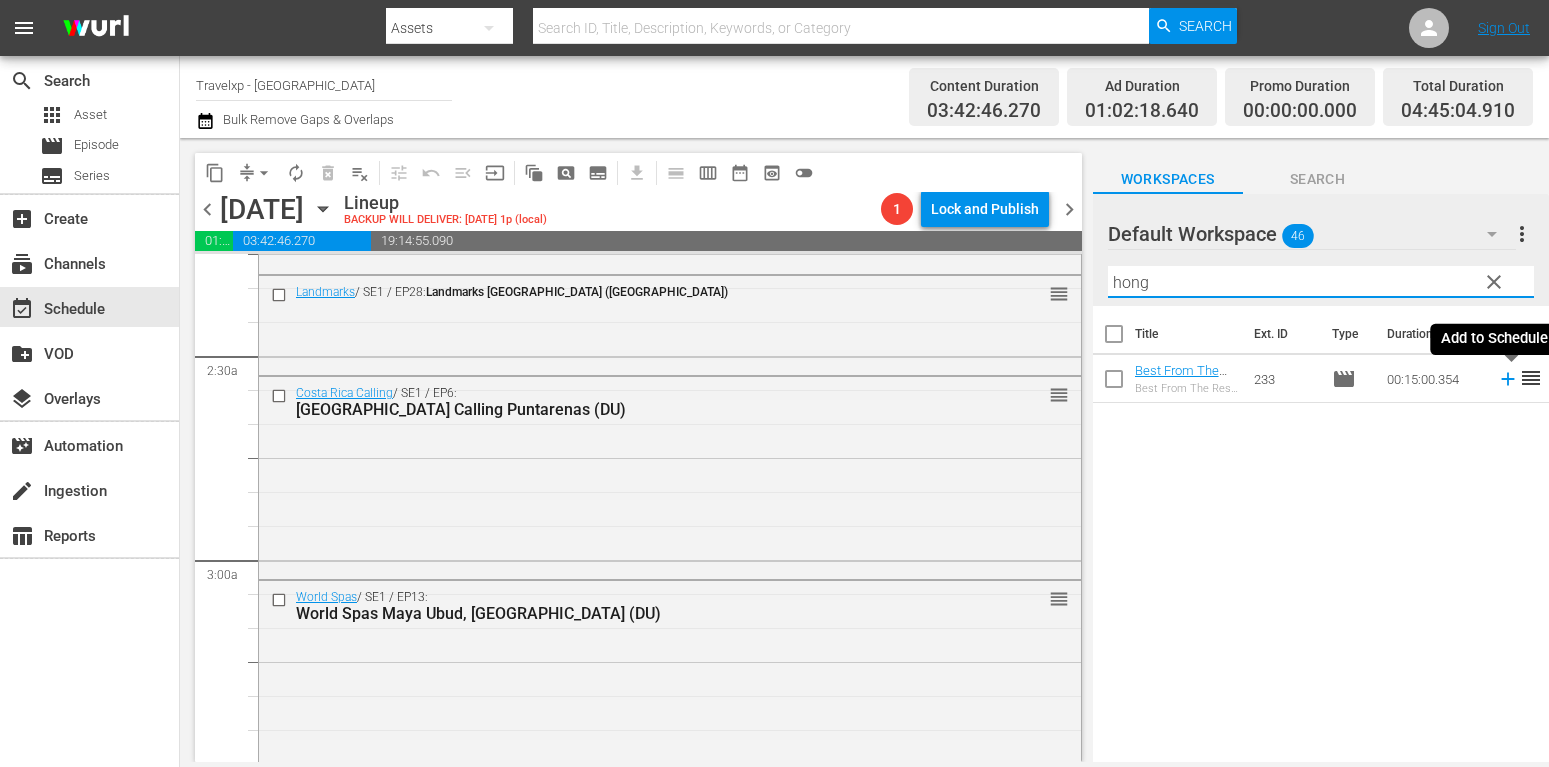 type on "hong" 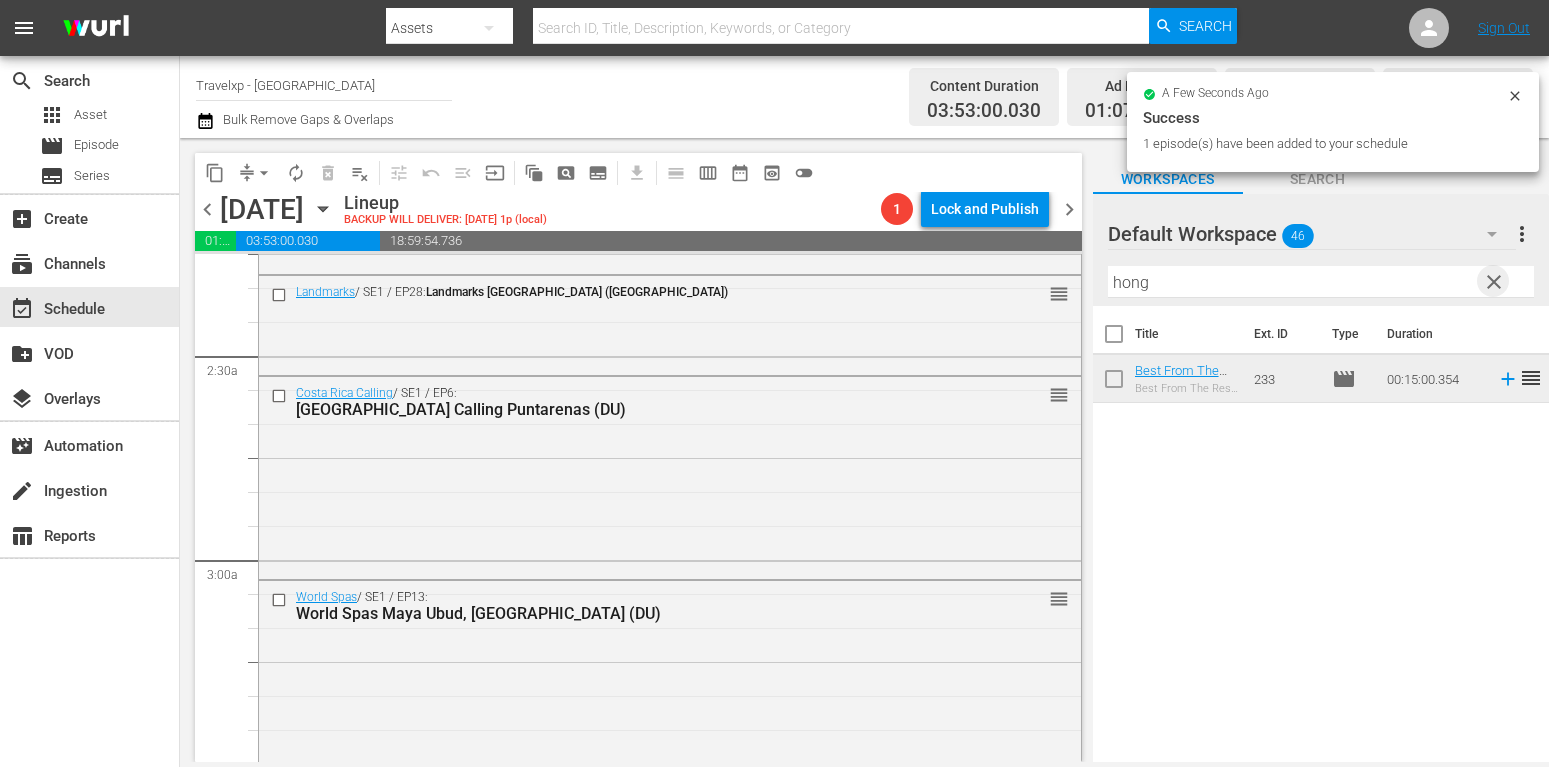 click on "clear" at bounding box center (1494, 282) 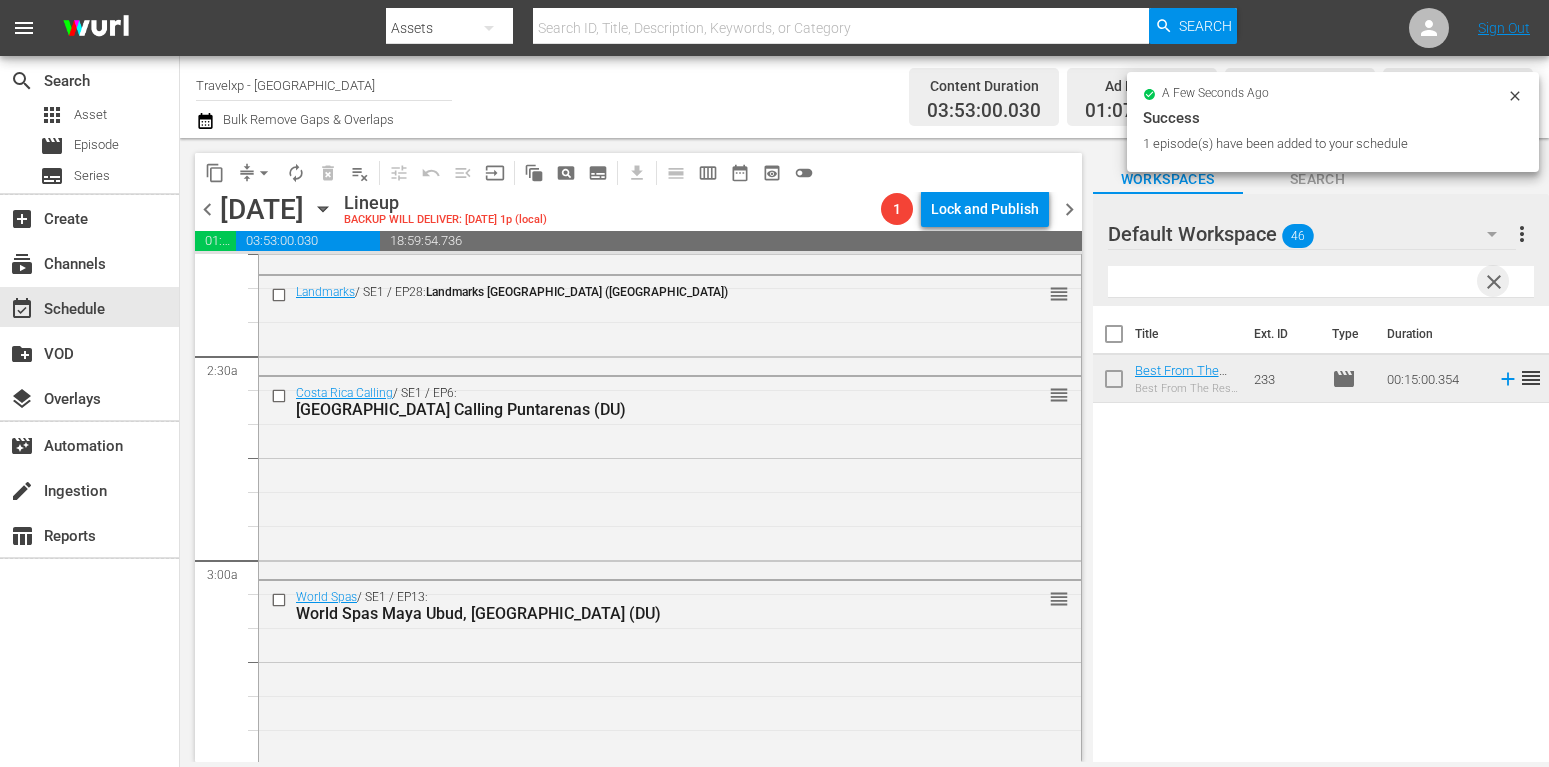 click at bounding box center (1321, 282) 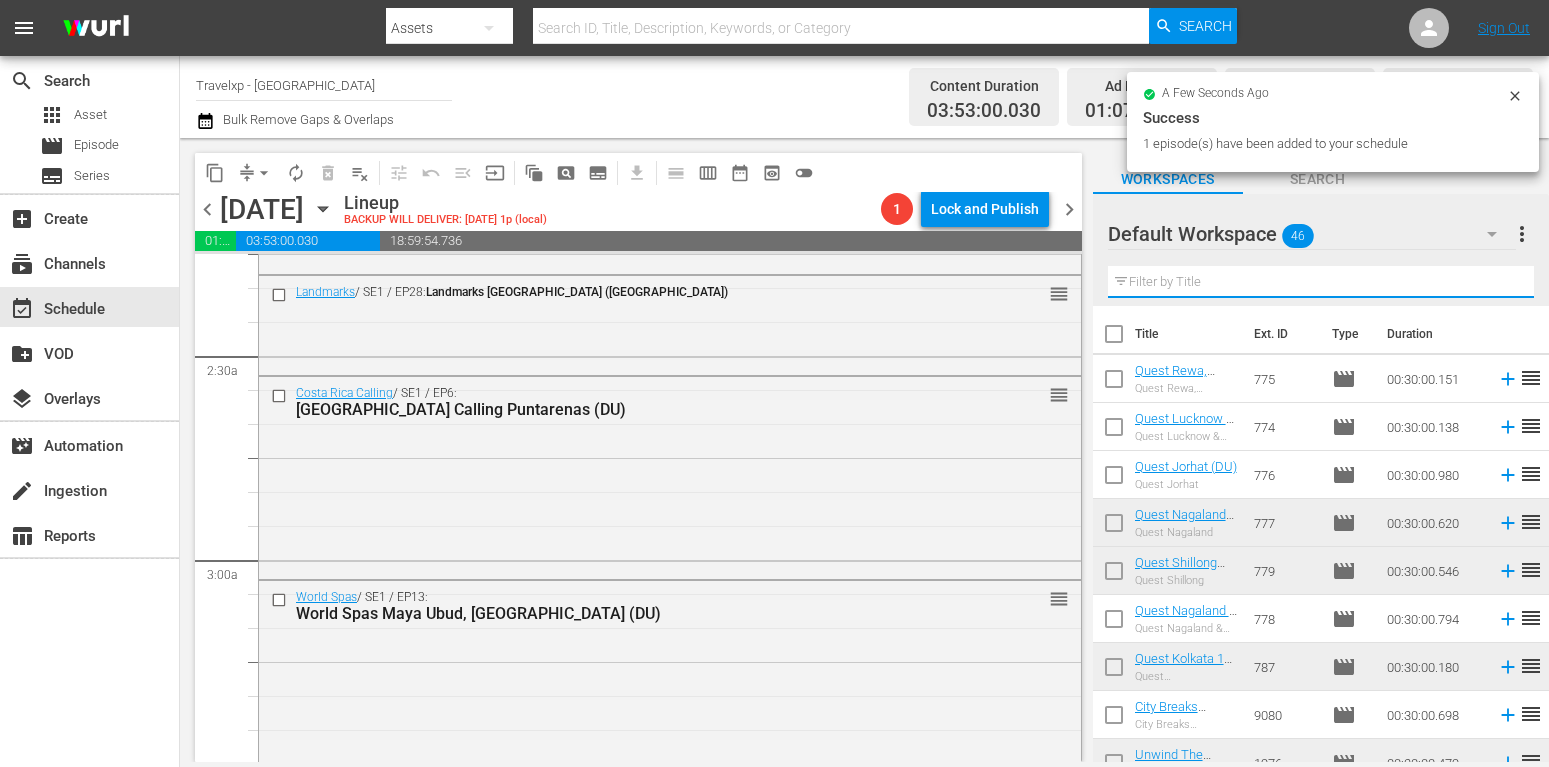 click at bounding box center (1321, 282) 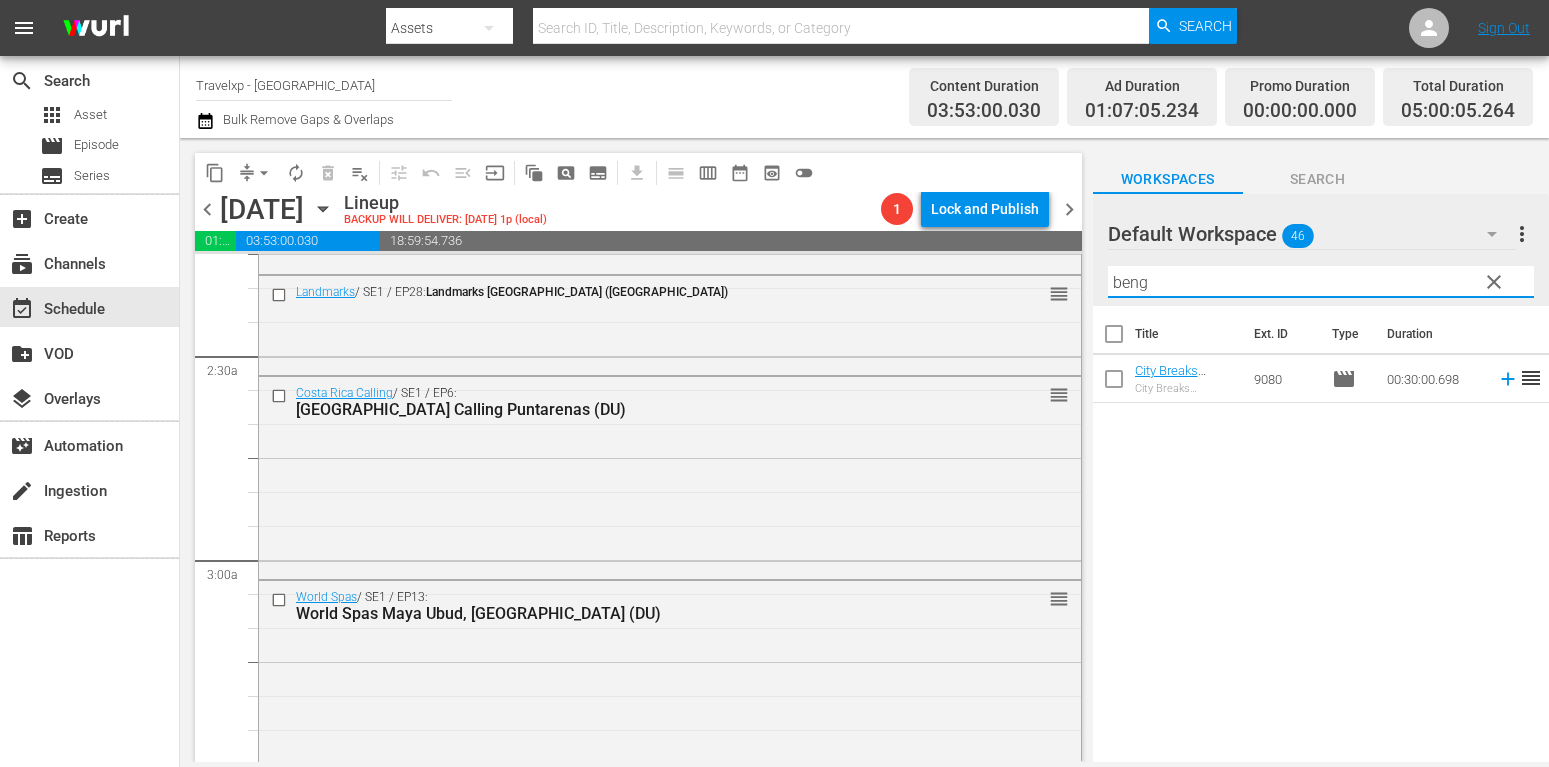 type on "beng" 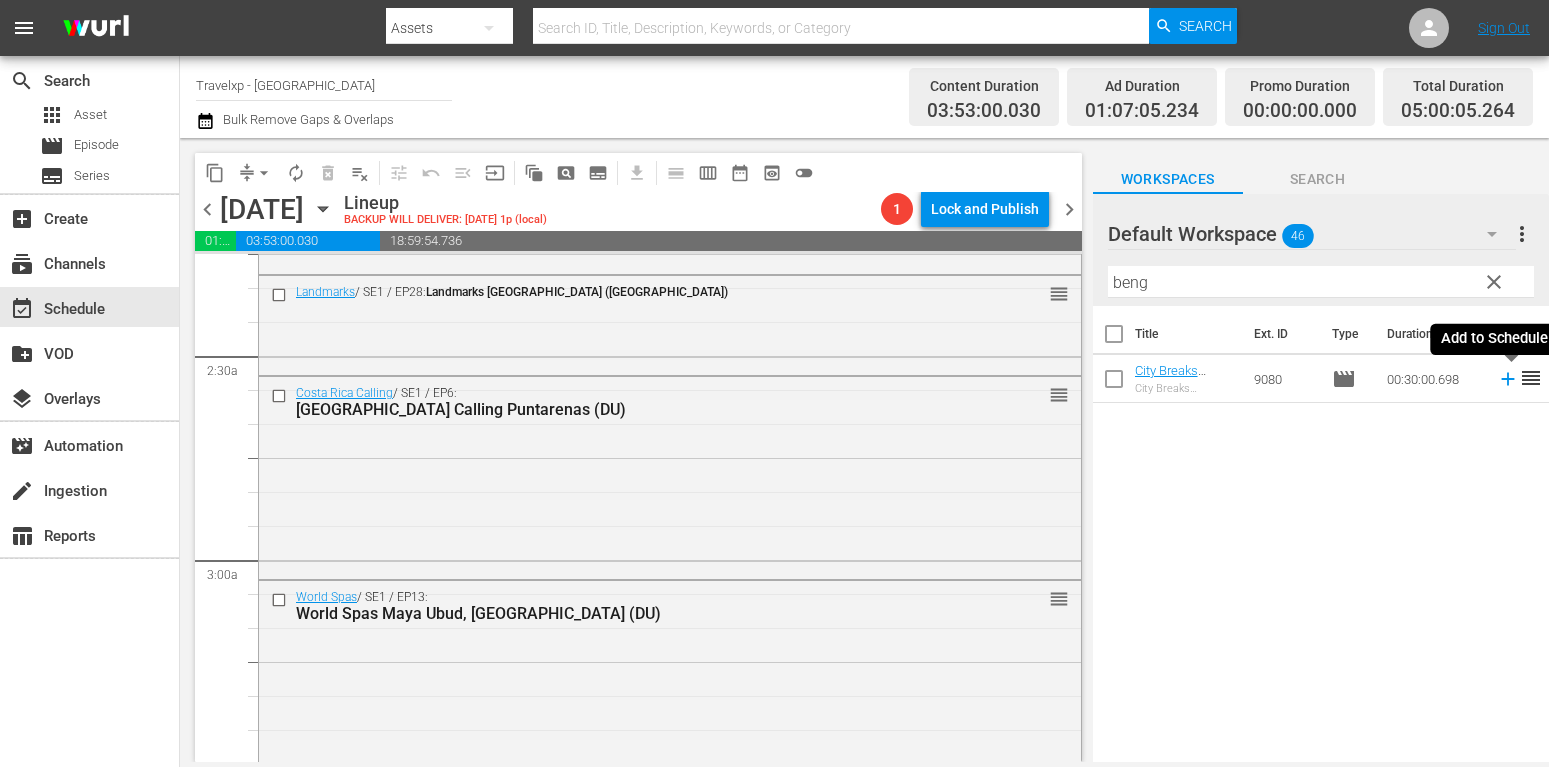 click 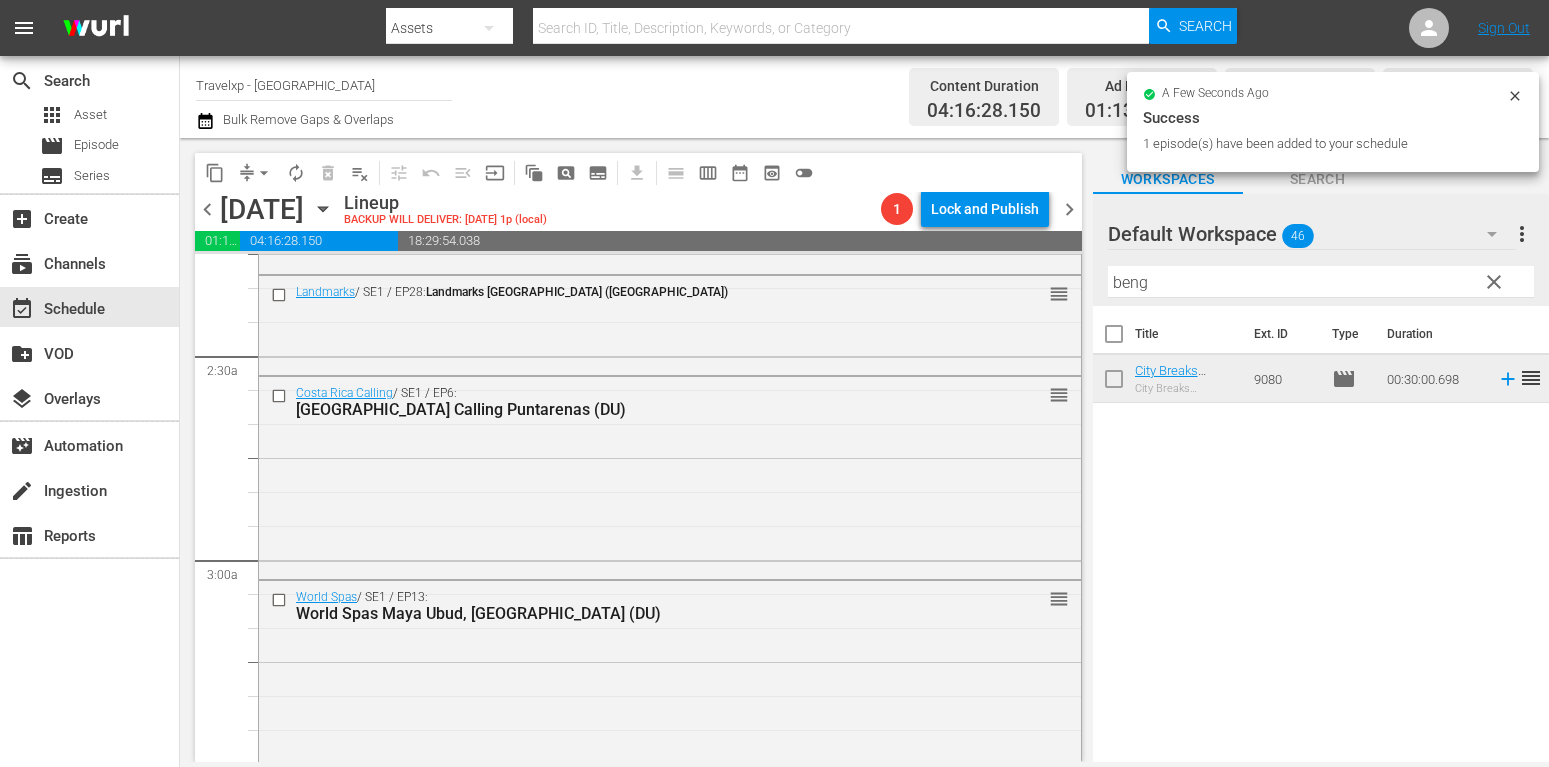click on "clear" at bounding box center (1494, 282) 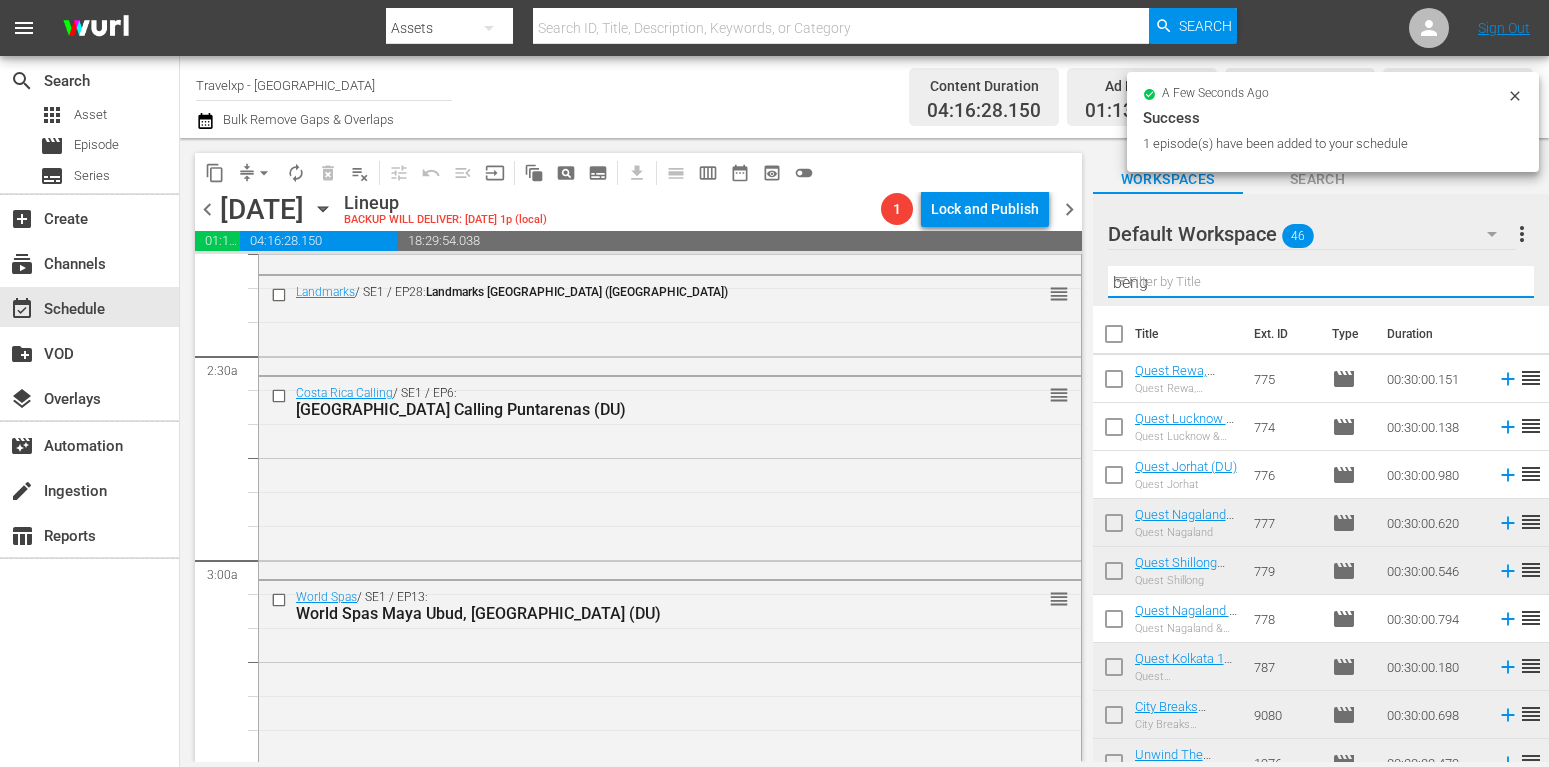 click on "beng" at bounding box center [1321, 282] 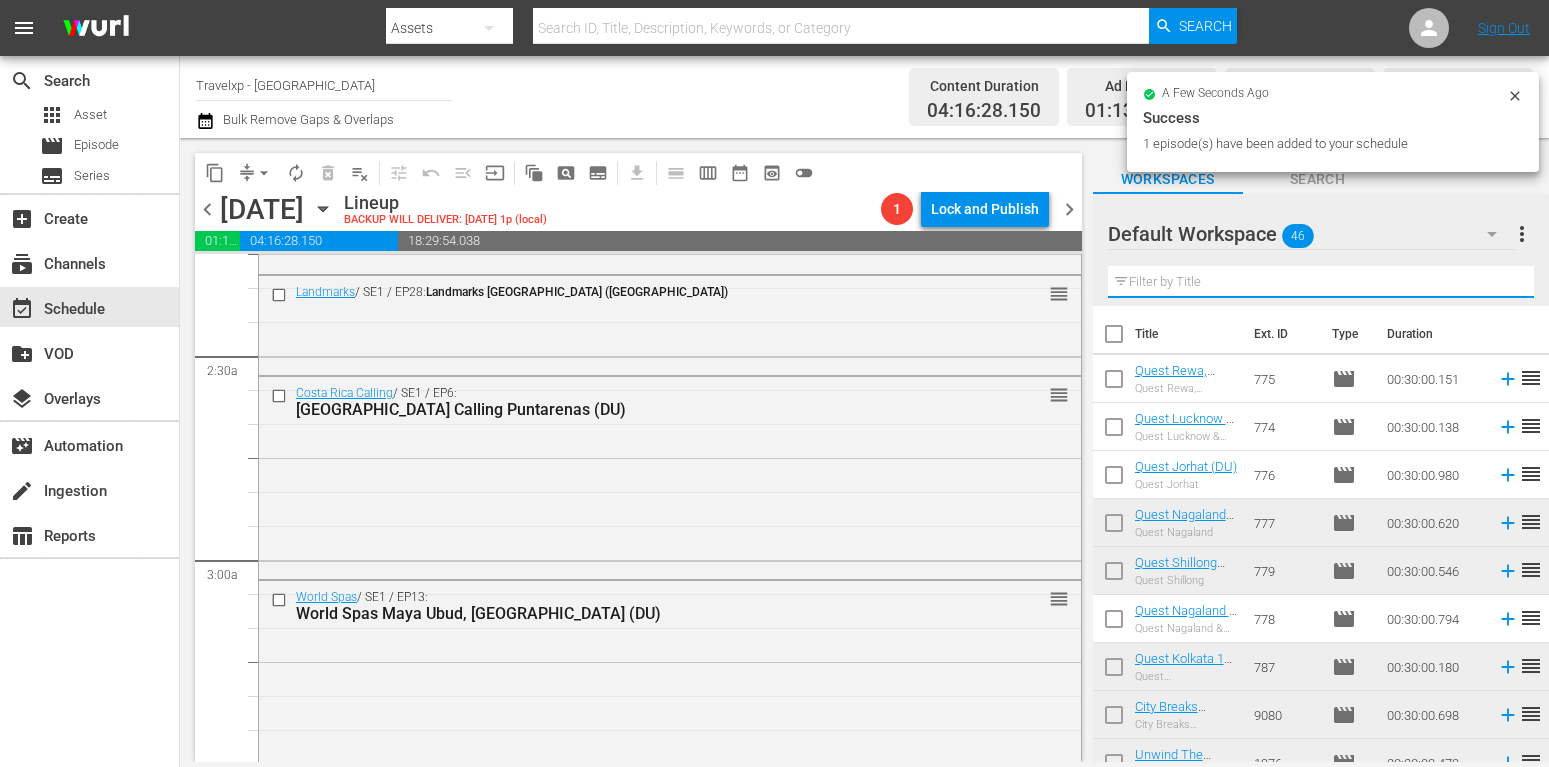 click at bounding box center [1321, 282] 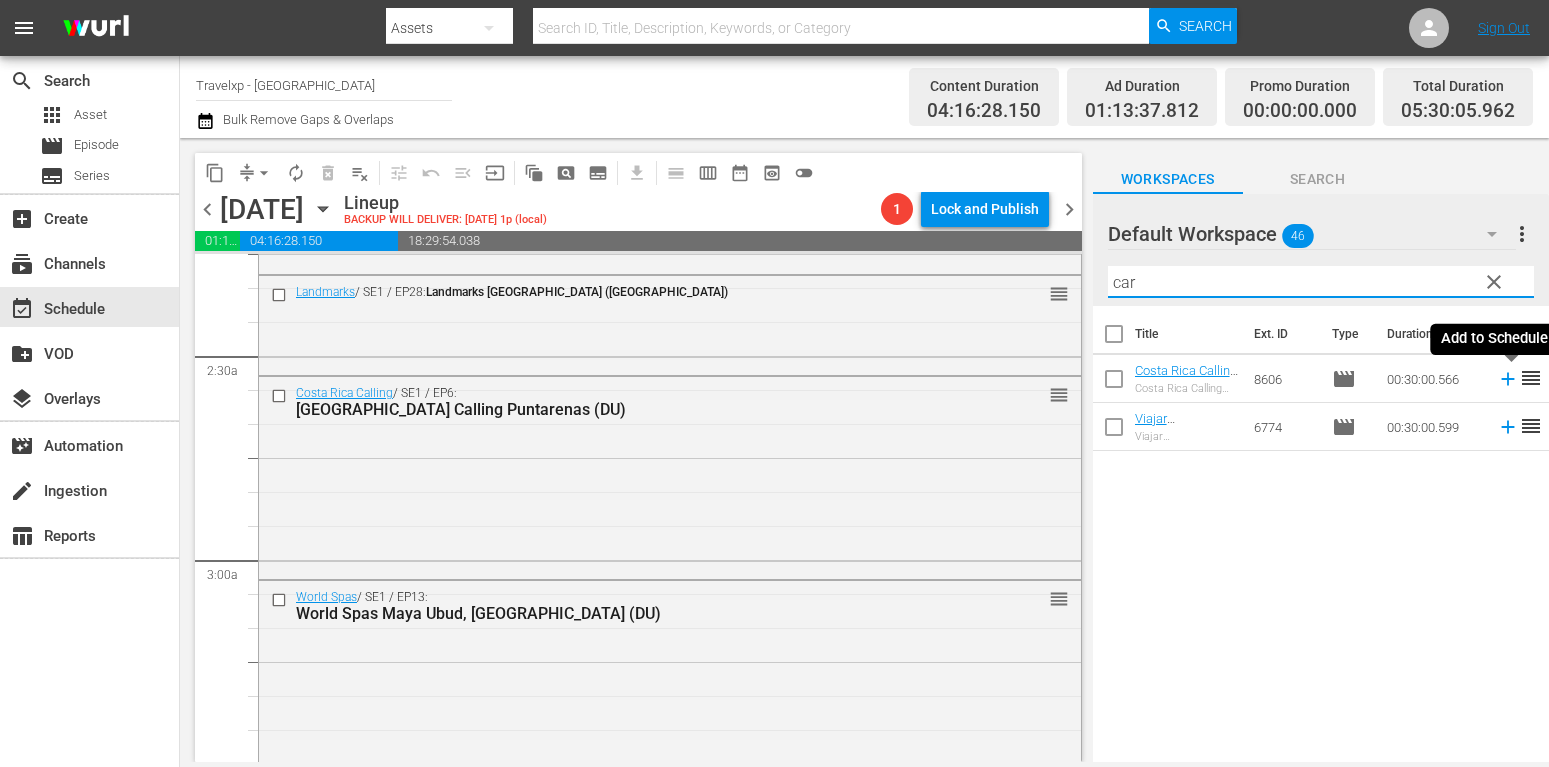 type on "car" 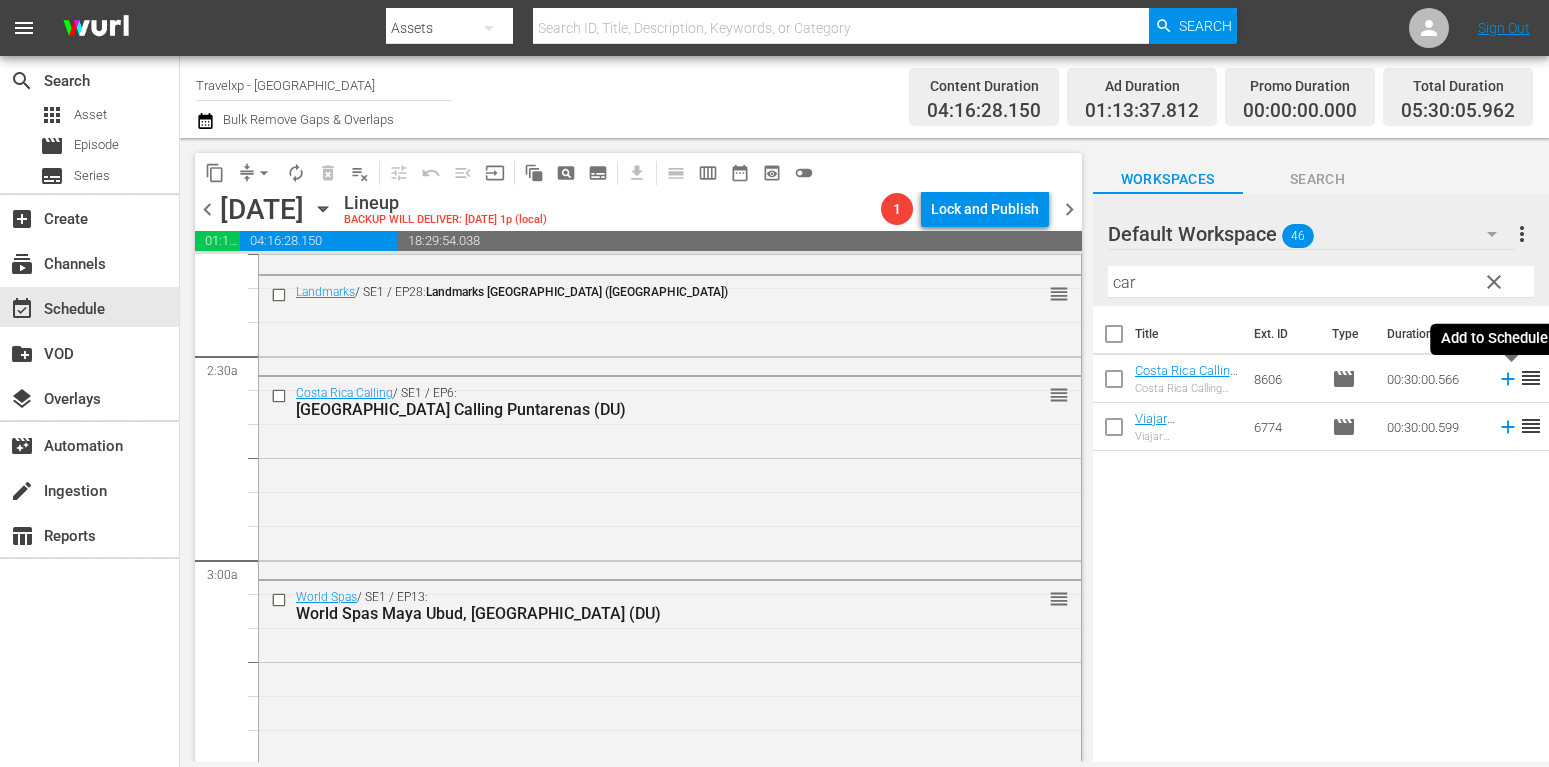 click 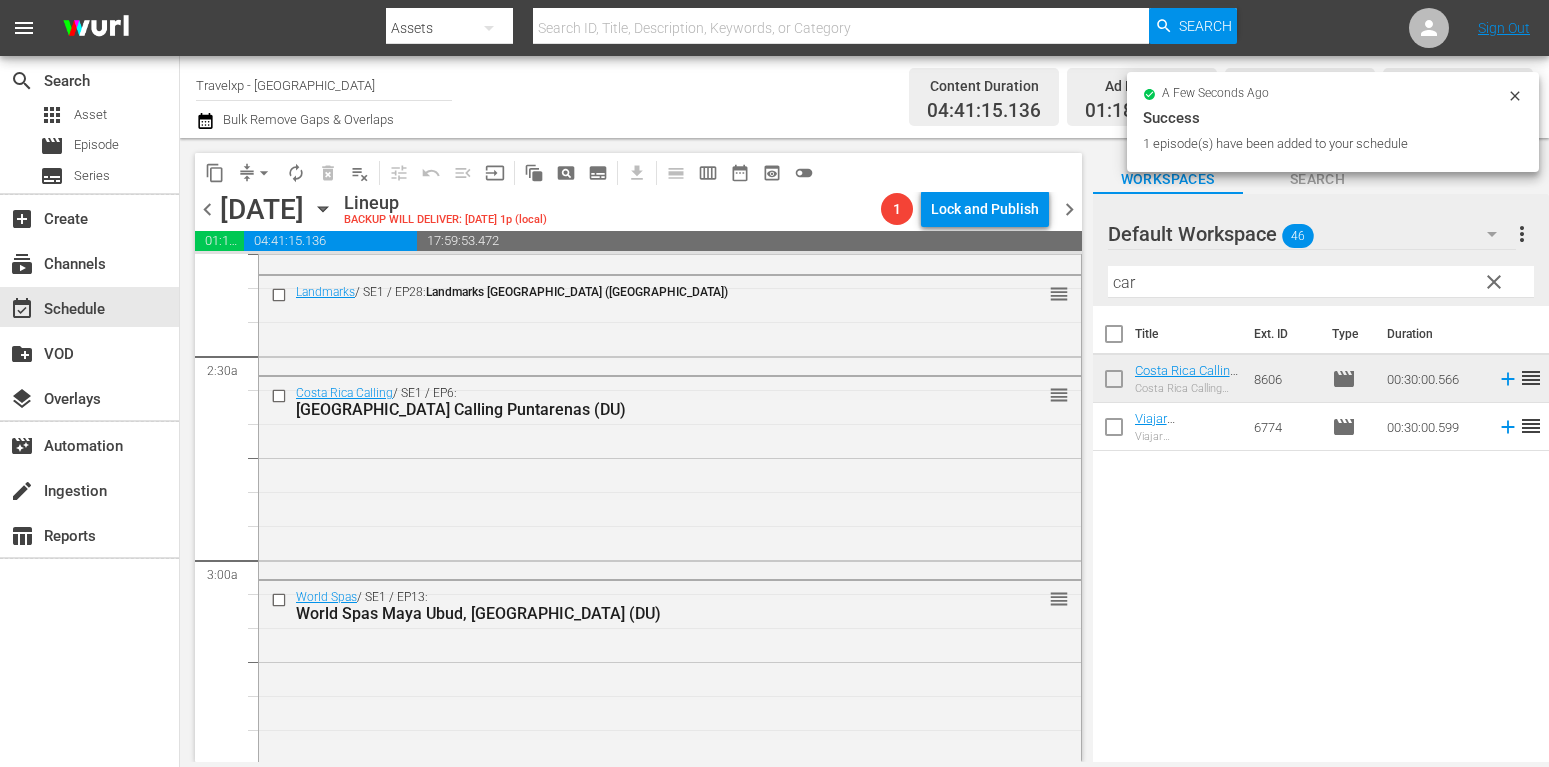 click on "clear" at bounding box center (1494, 282) 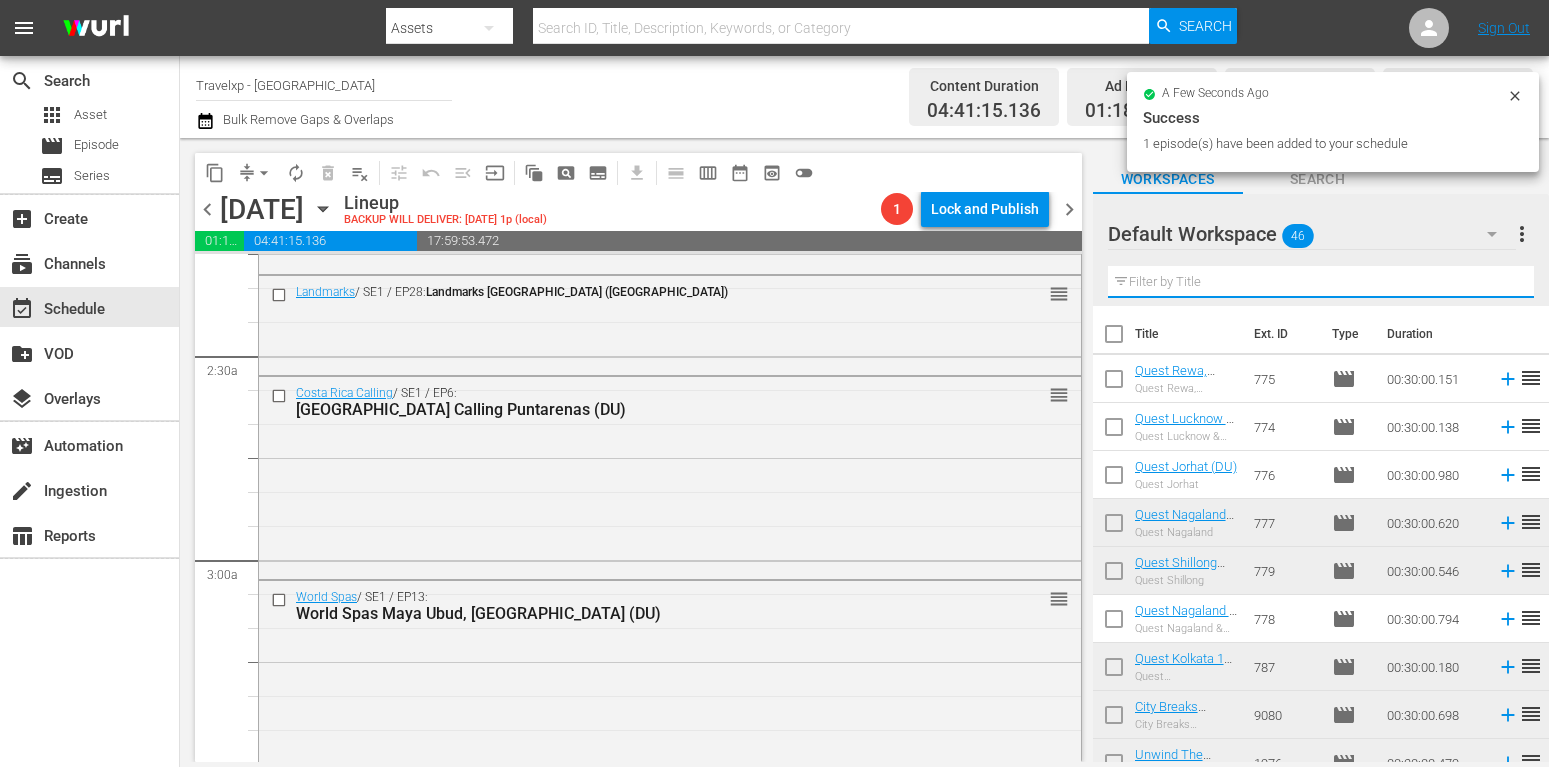 click at bounding box center [1321, 282] 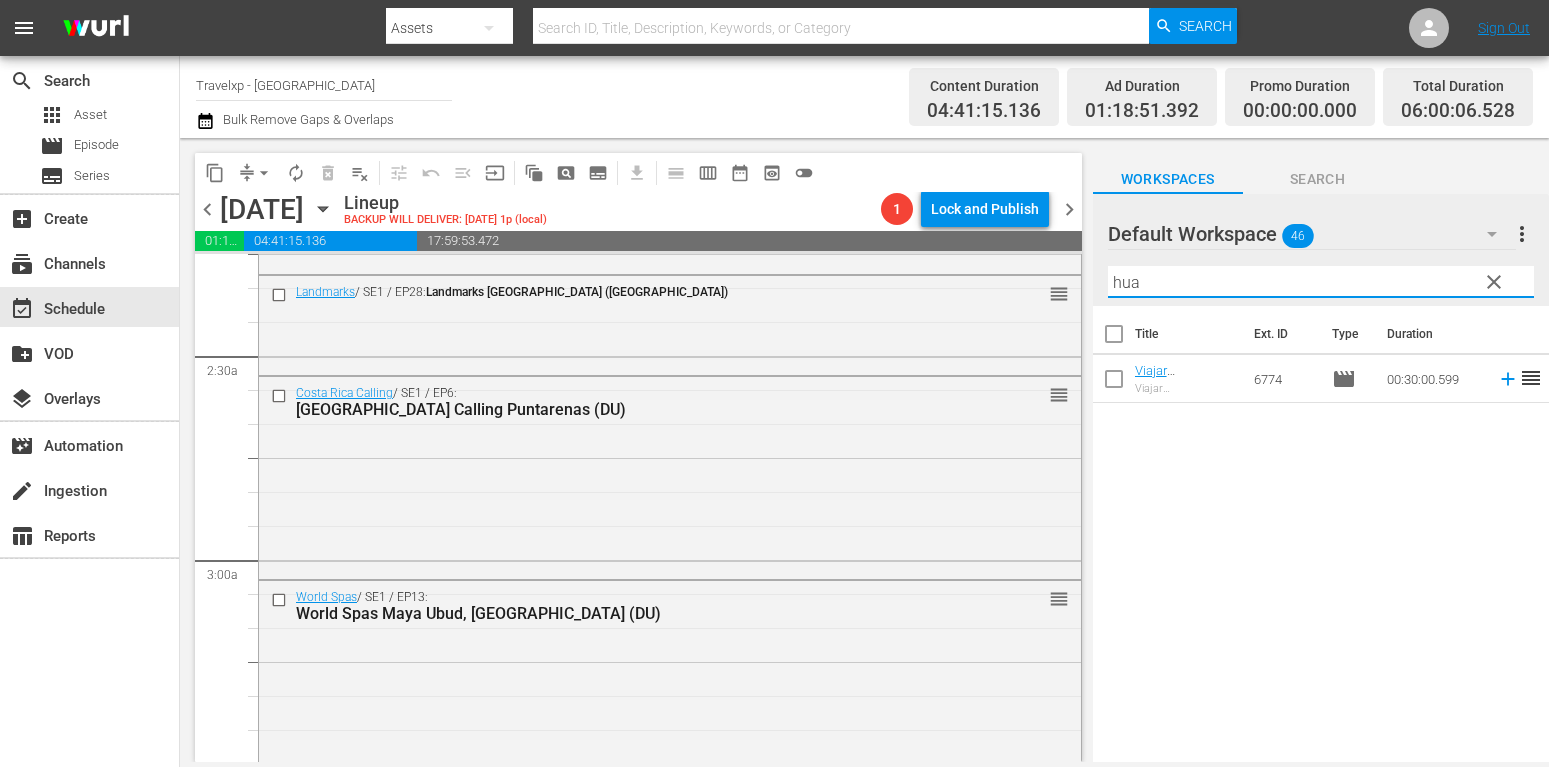 type on "hua" 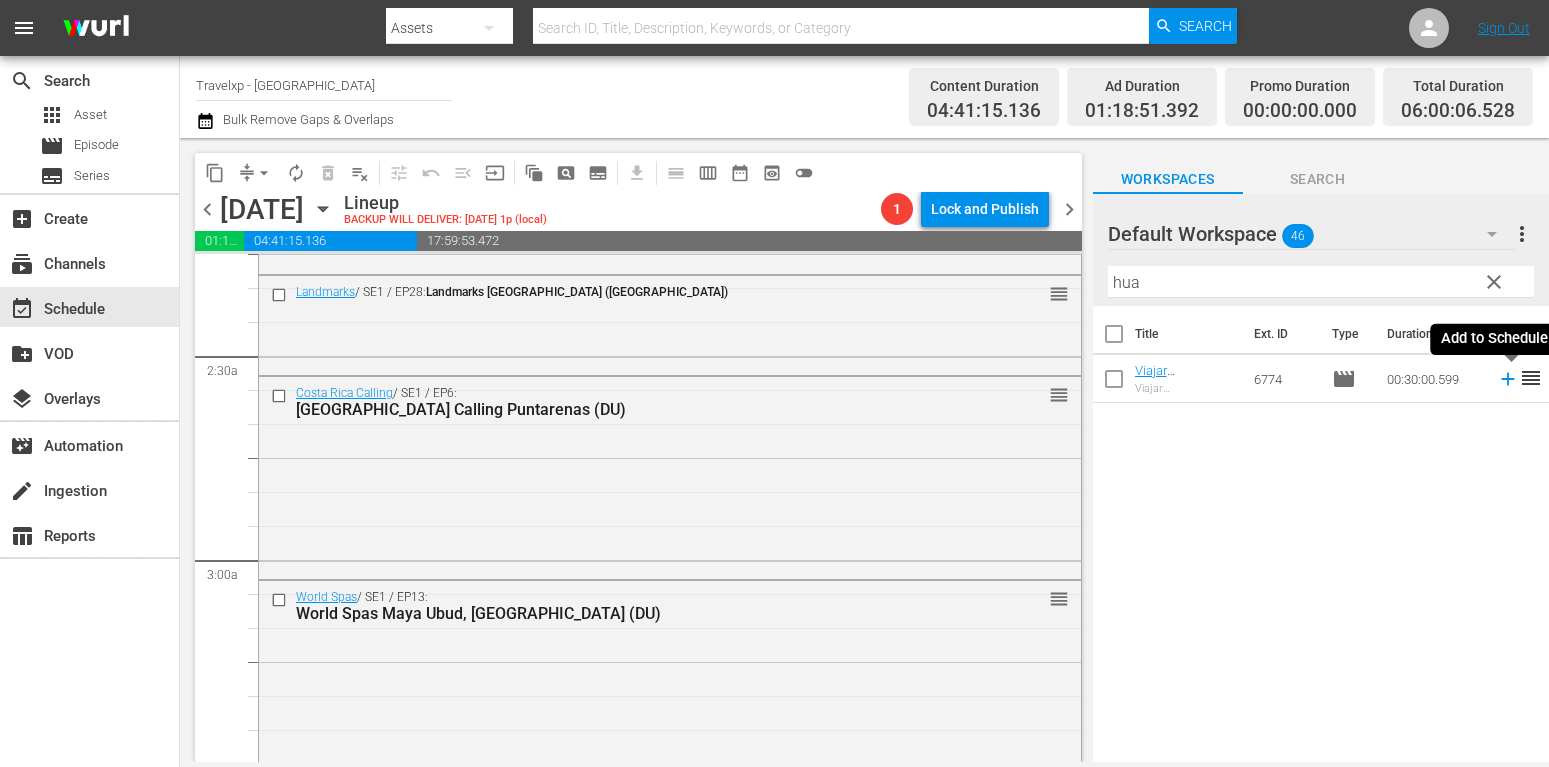 click 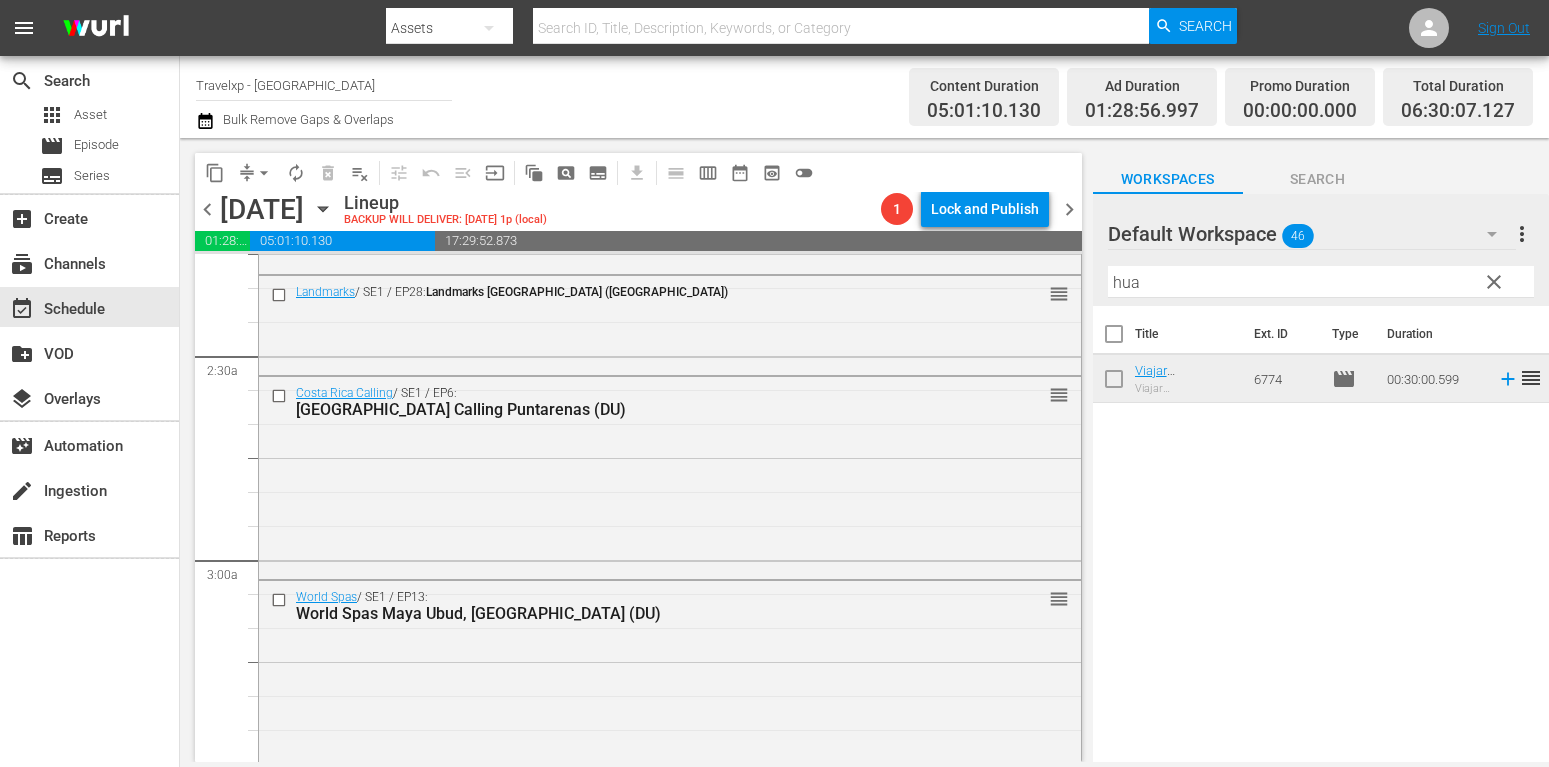 click on "clear" at bounding box center (1494, 282) 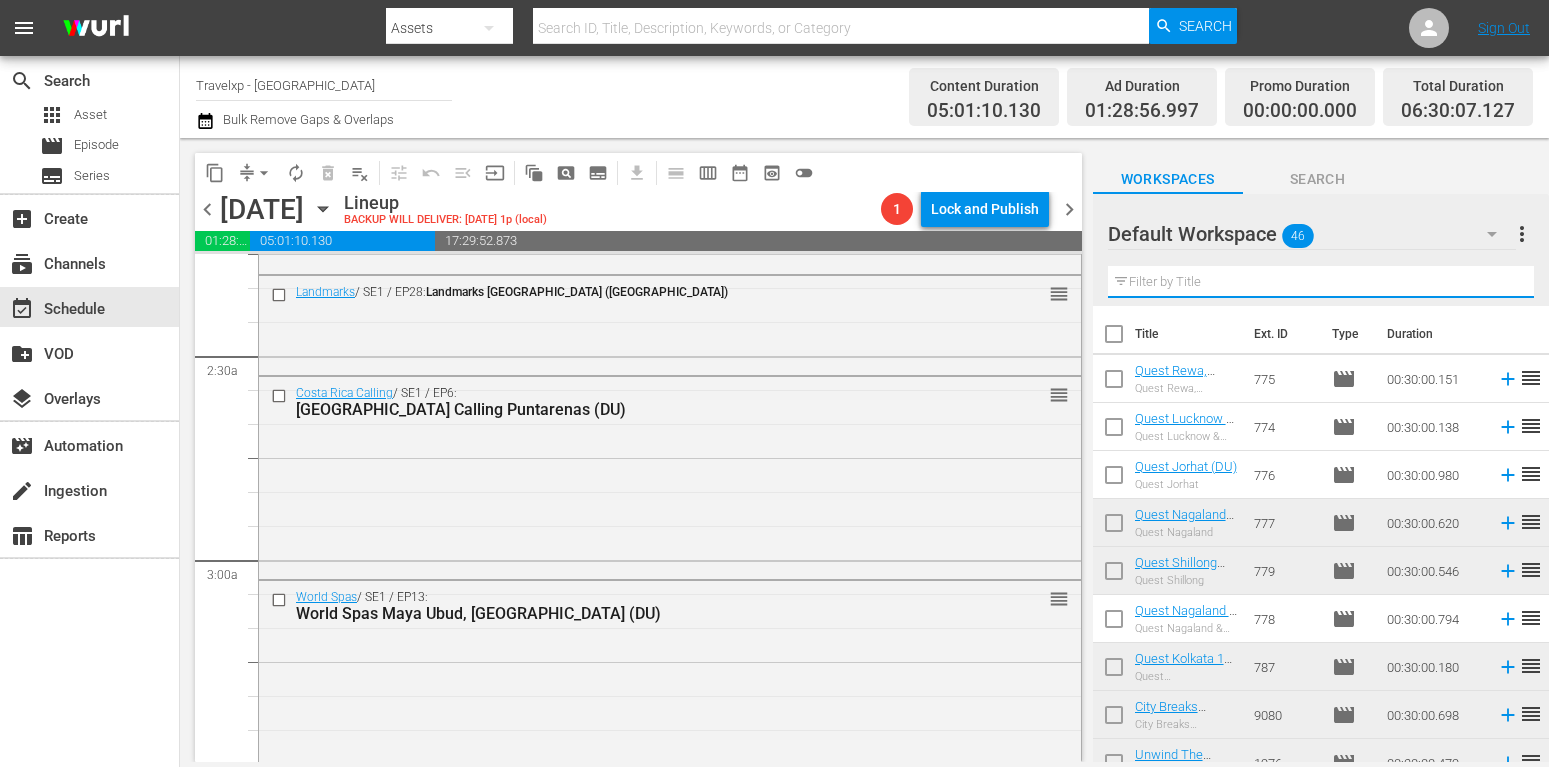 click at bounding box center [1321, 282] 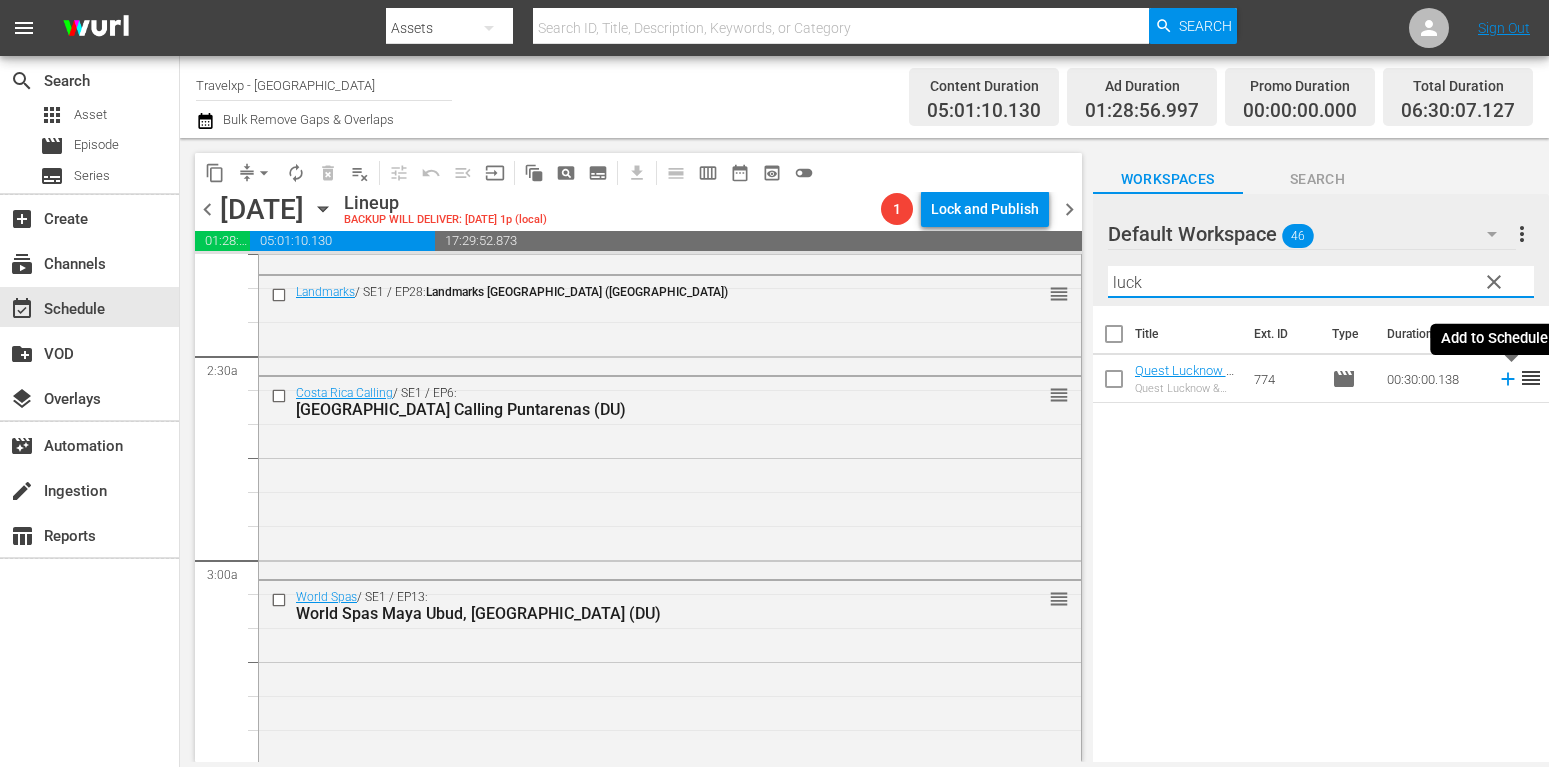 type on "luck" 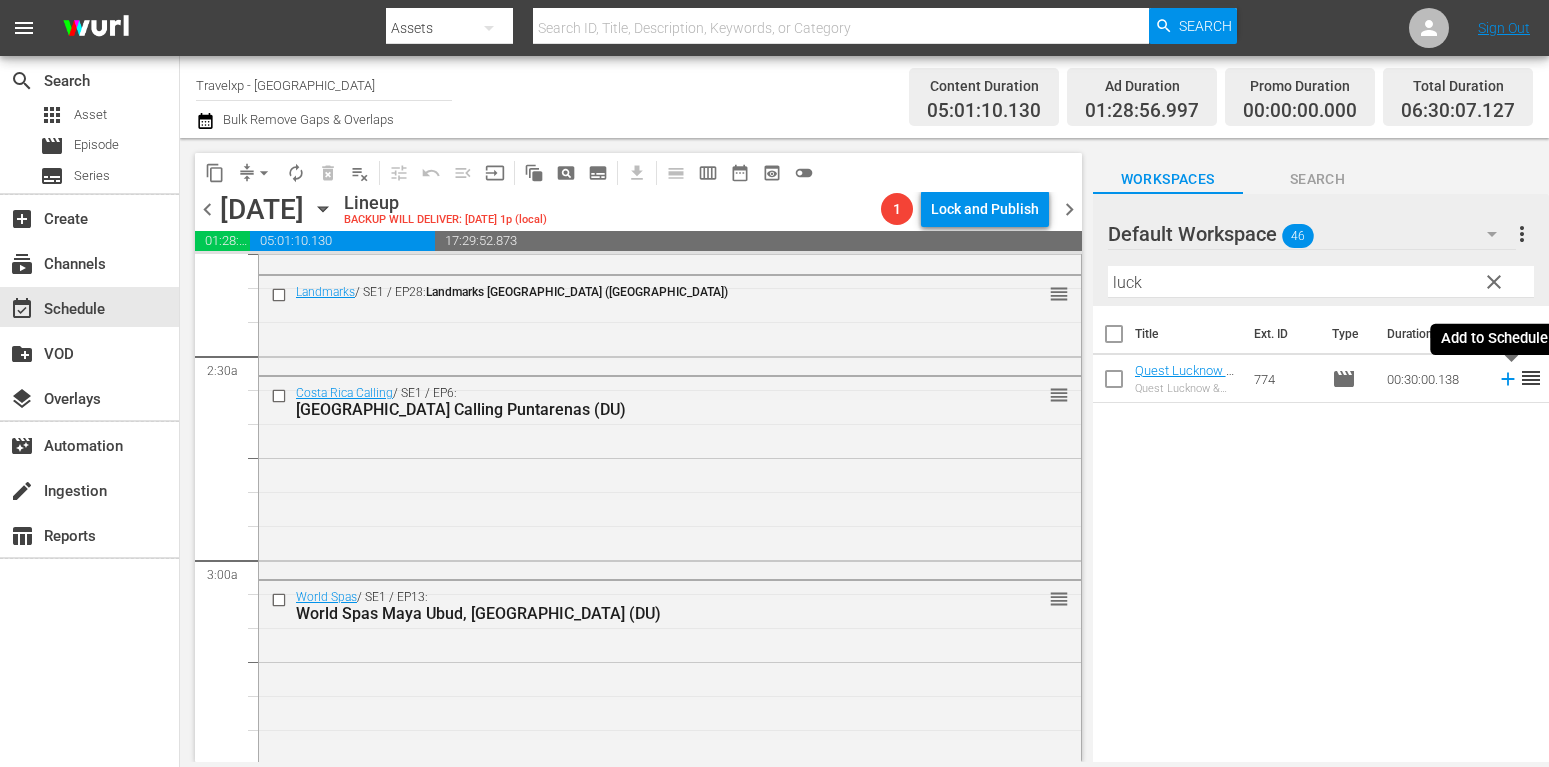 click 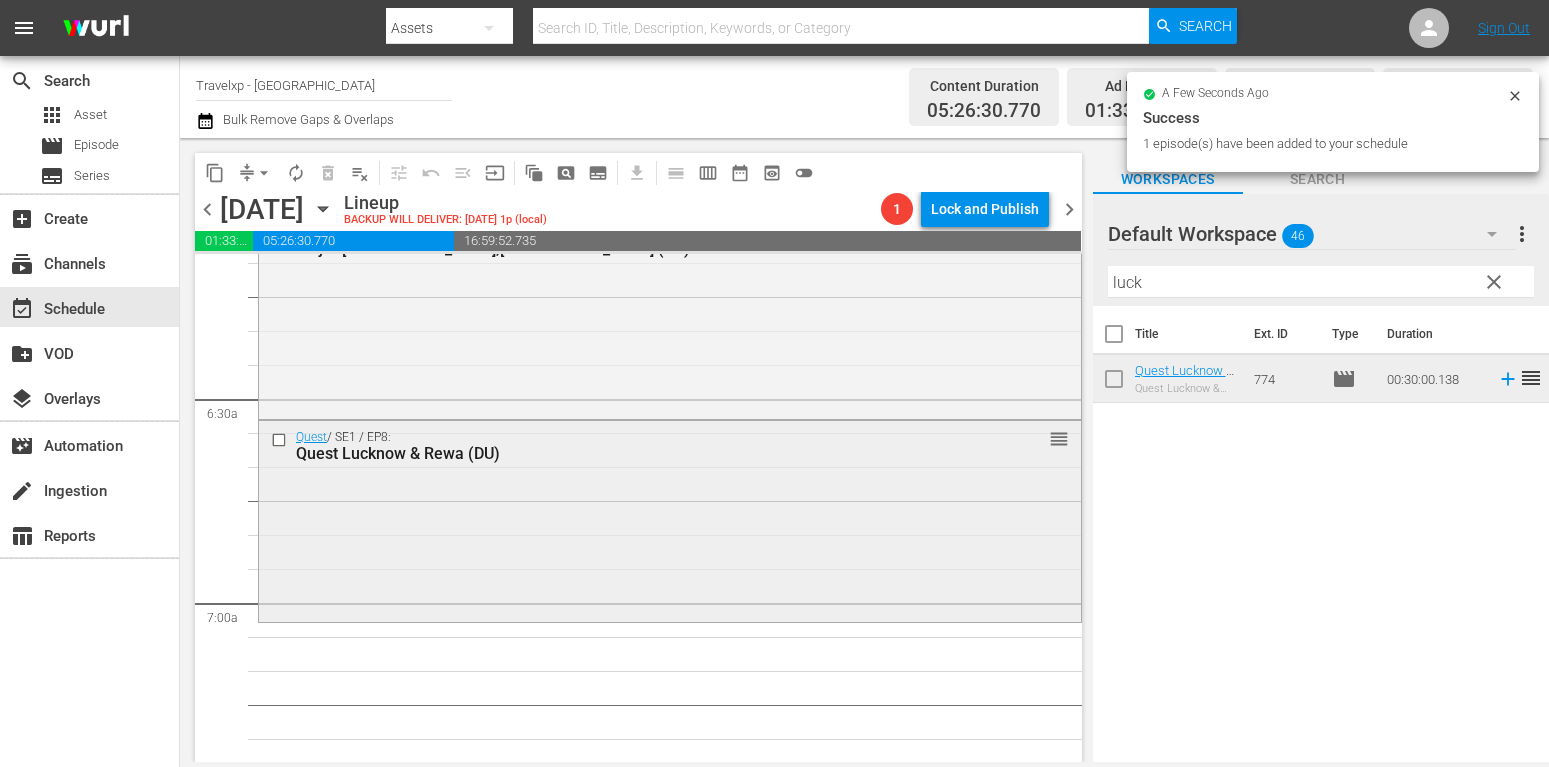 scroll, scrollTop: 2550, scrollLeft: 0, axis: vertical 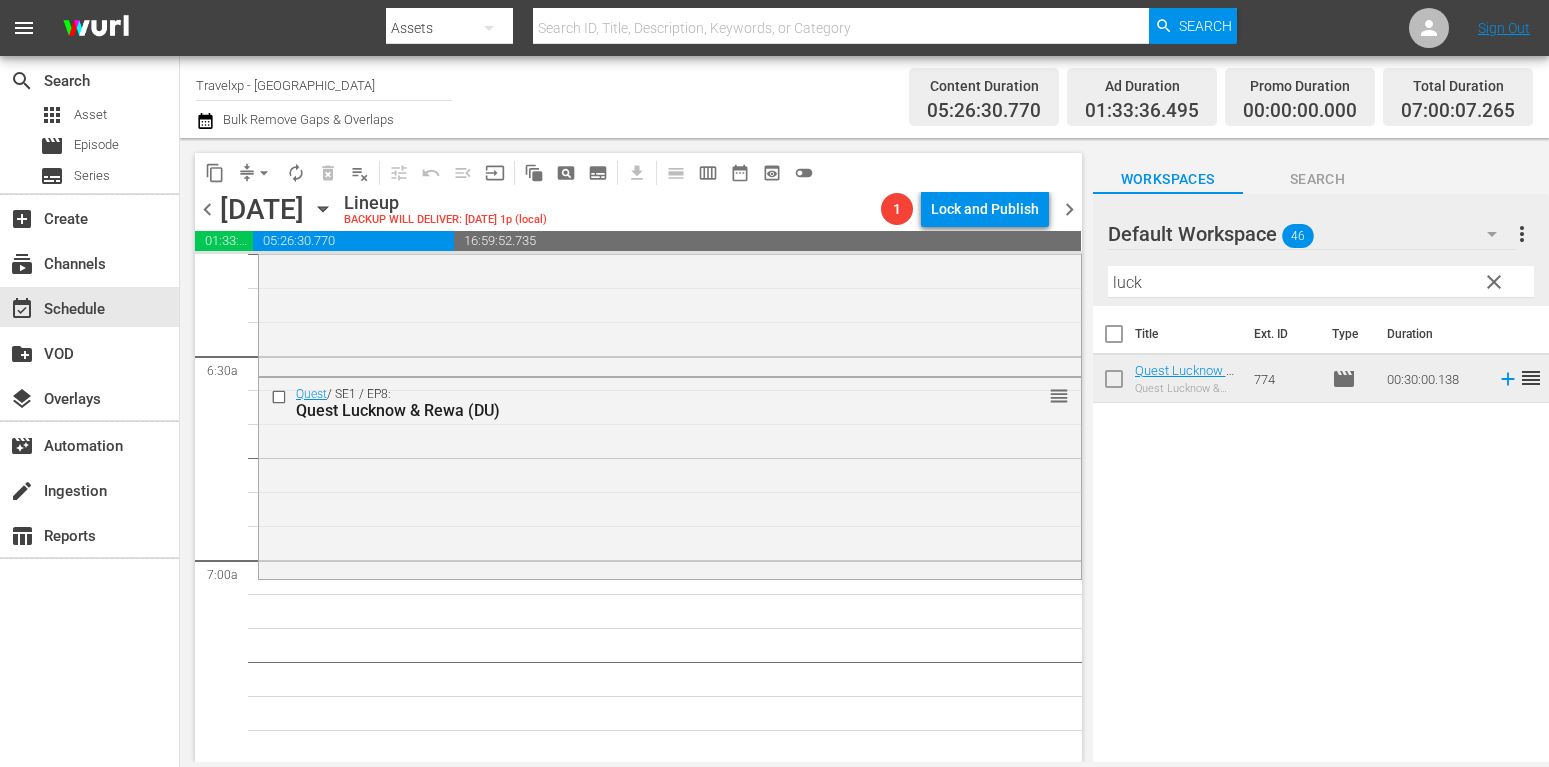 click on "clear" at bounding box center [1494, 282] 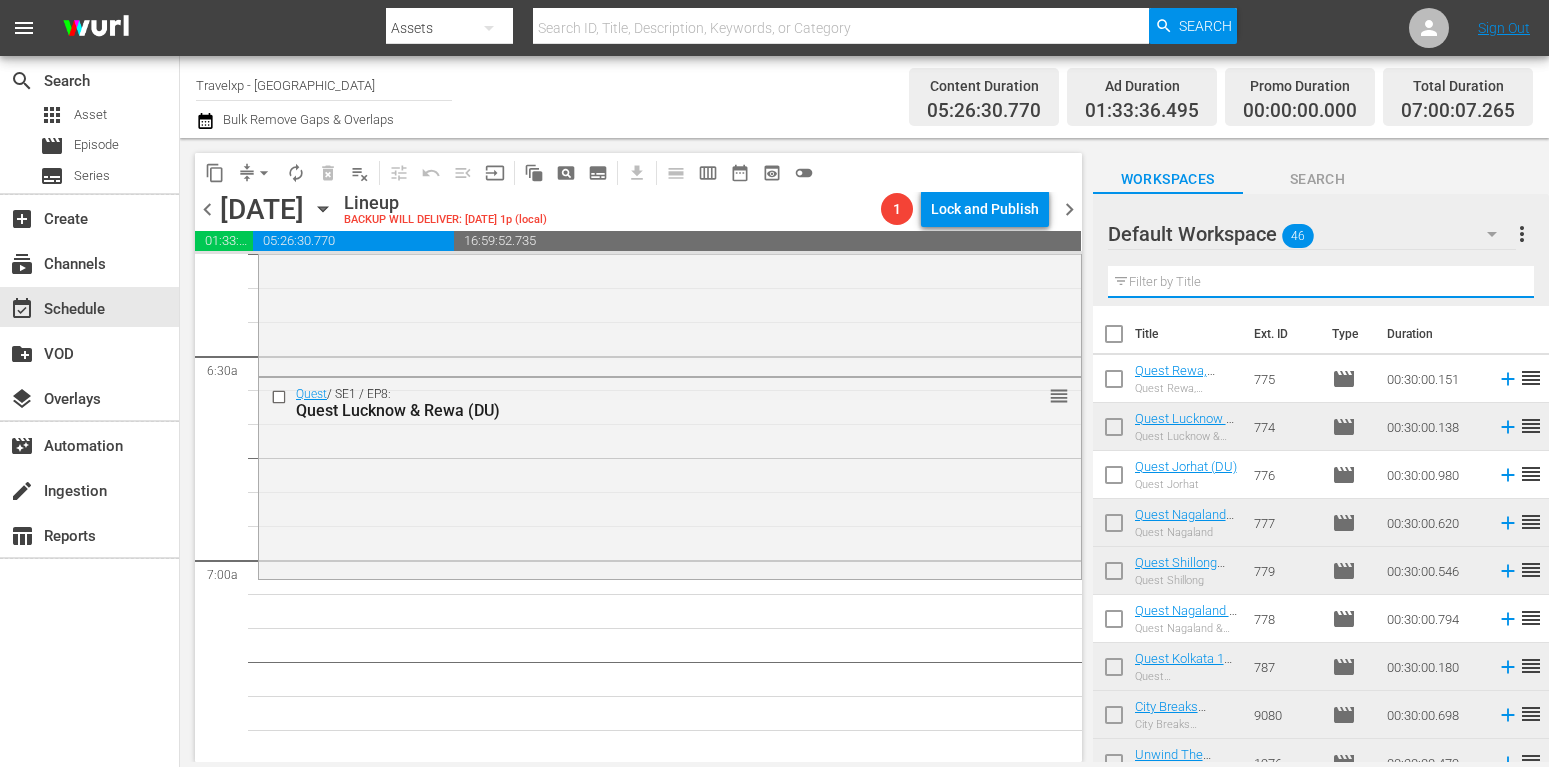 click at bounding box center [1321, 282] 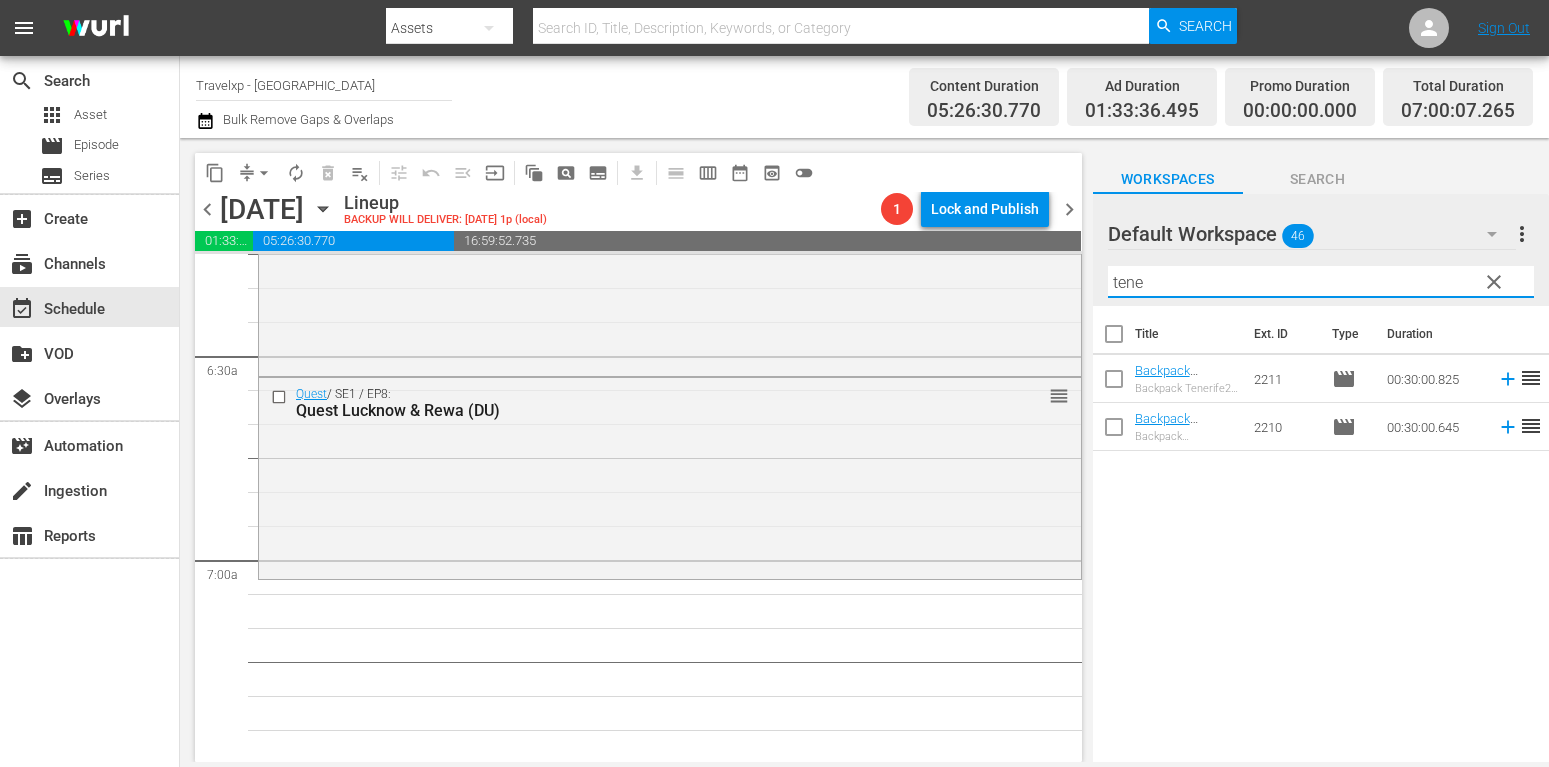 type on "tene" 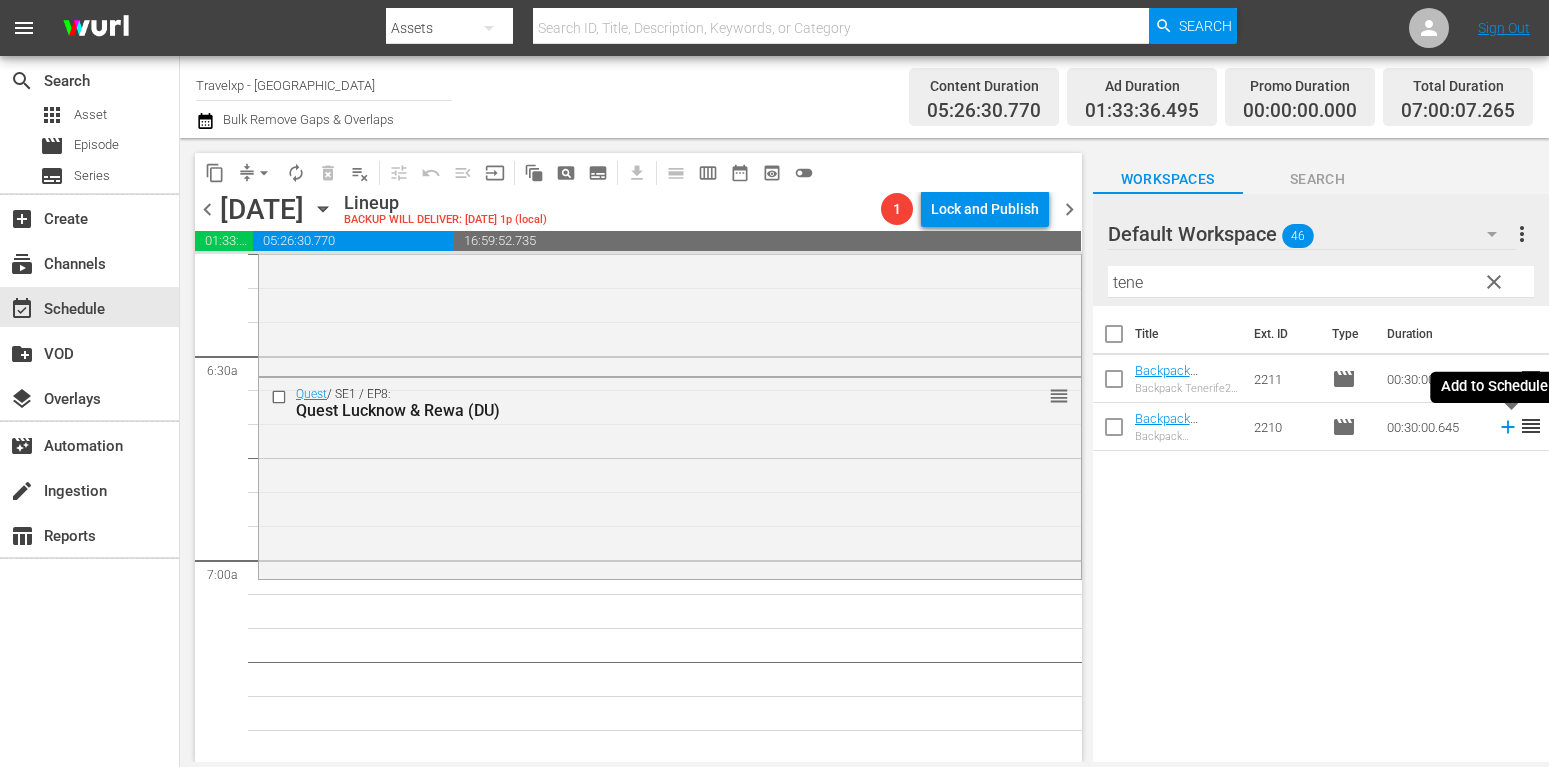 click 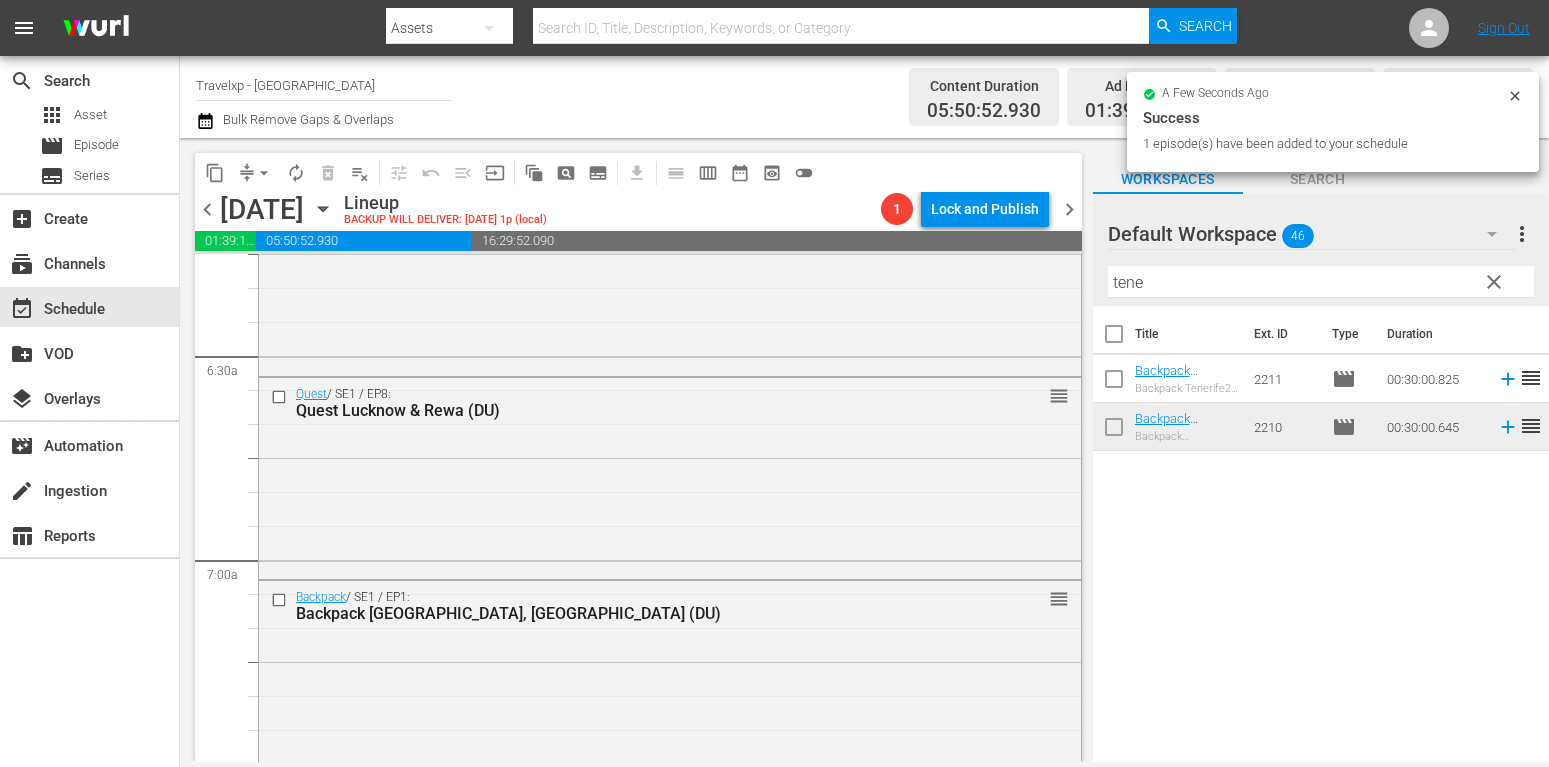 click on "clear" at bounding box center [1494, 282] 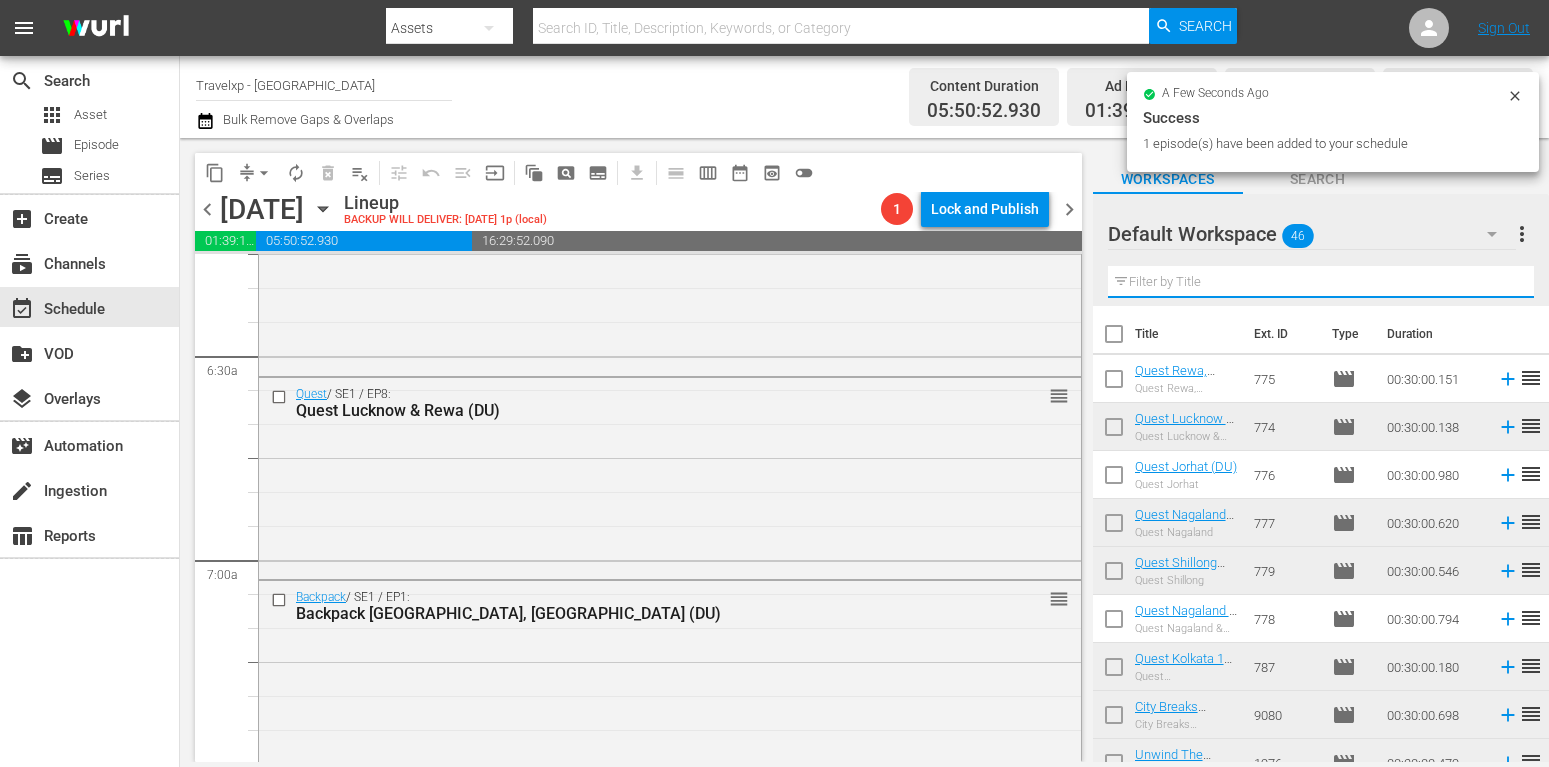 click at bounding box center [1321, 282] 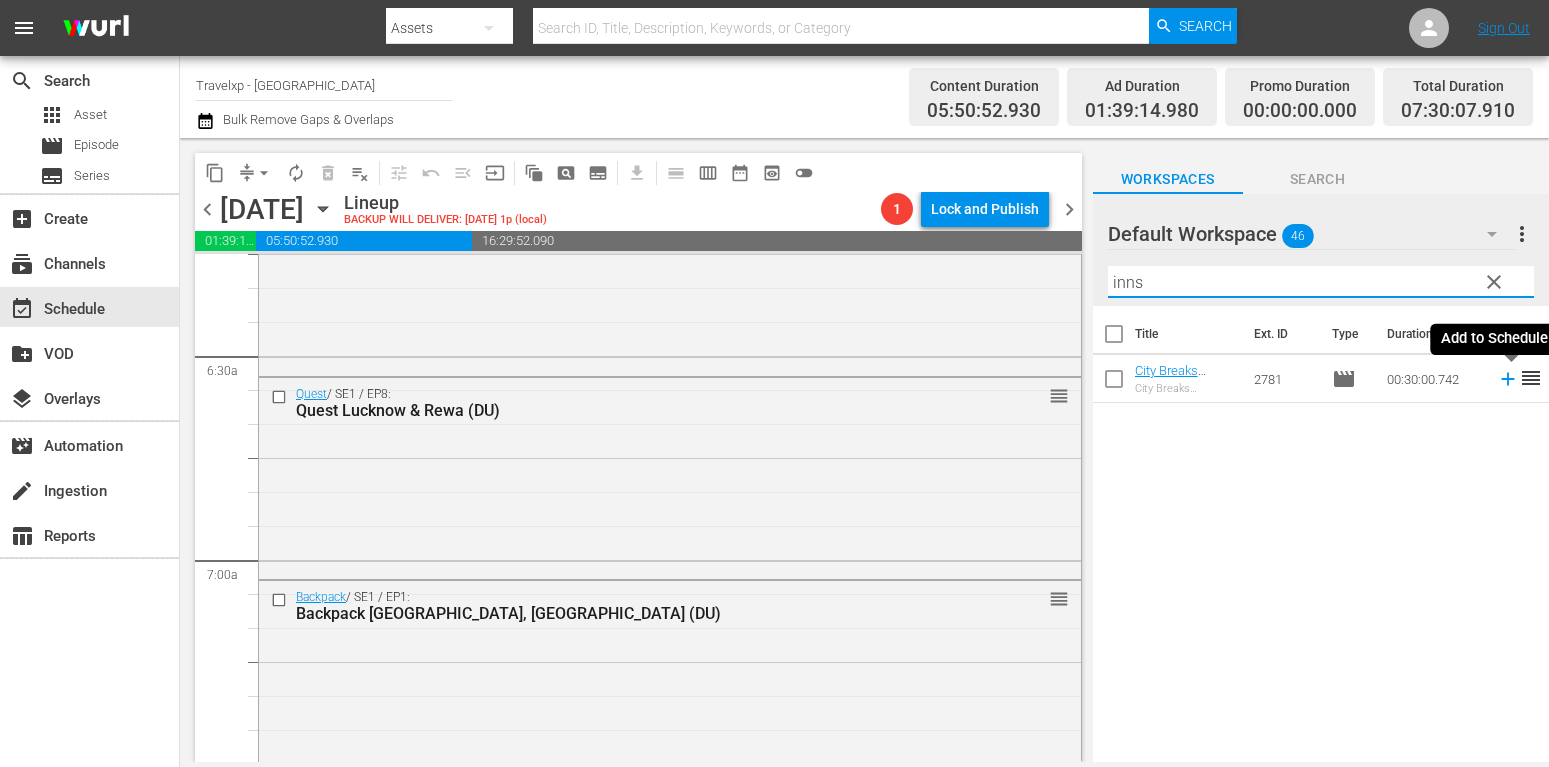 type on "inns" 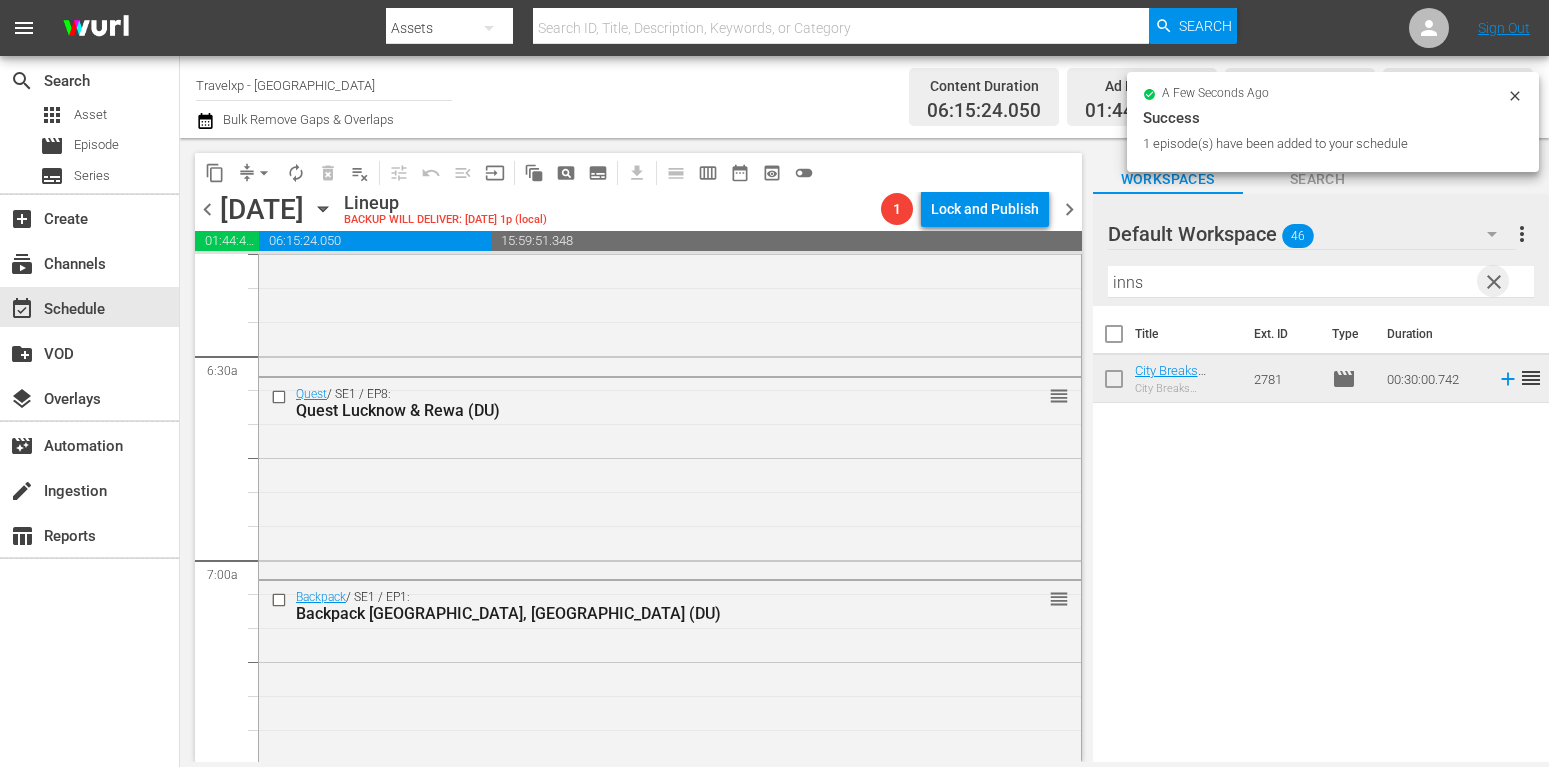click on "clear" at bounding box center [1494, 282] 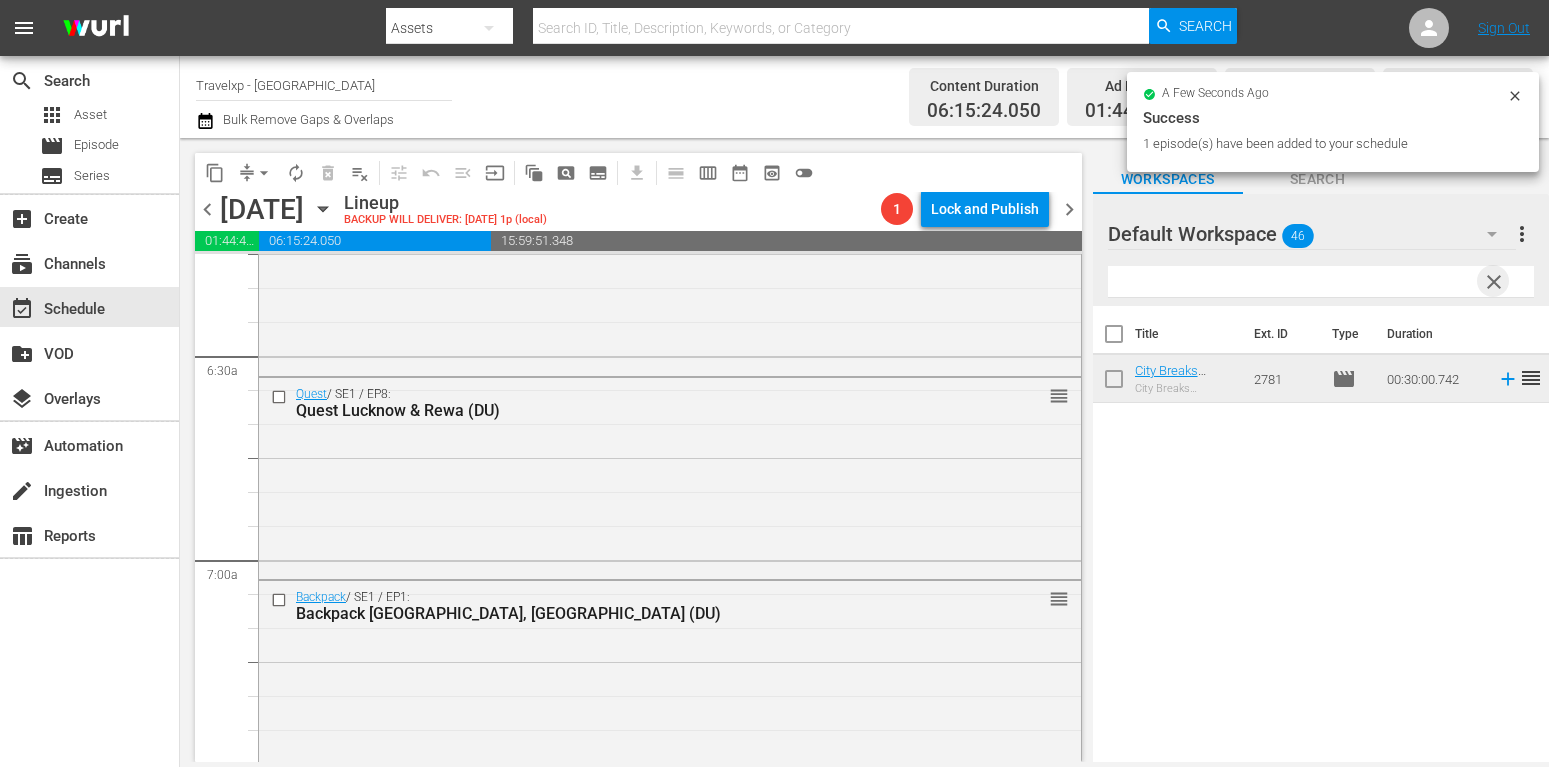 click at bounding box center (1321, 282) 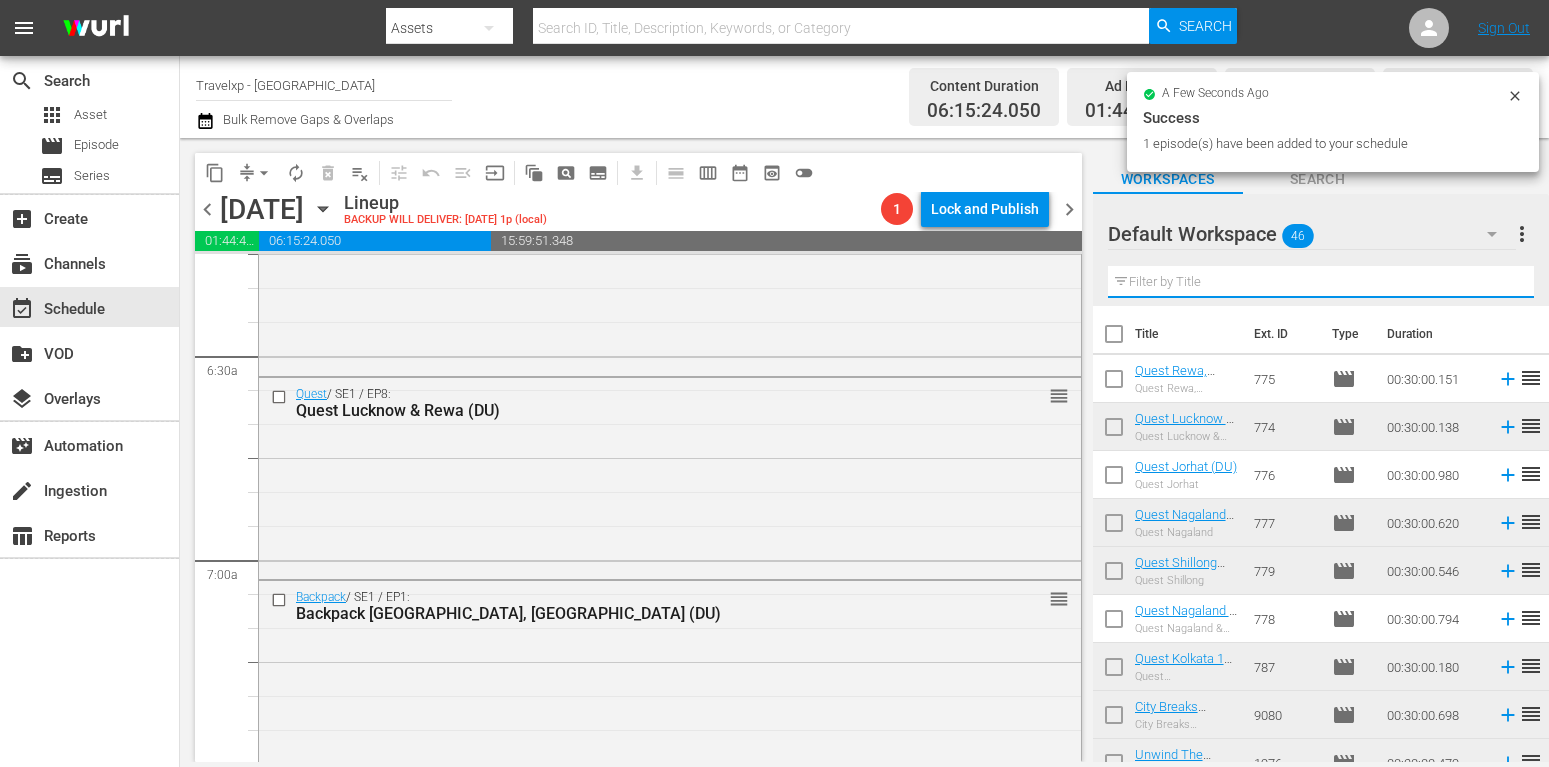 click at bounding box center [1321, 282] 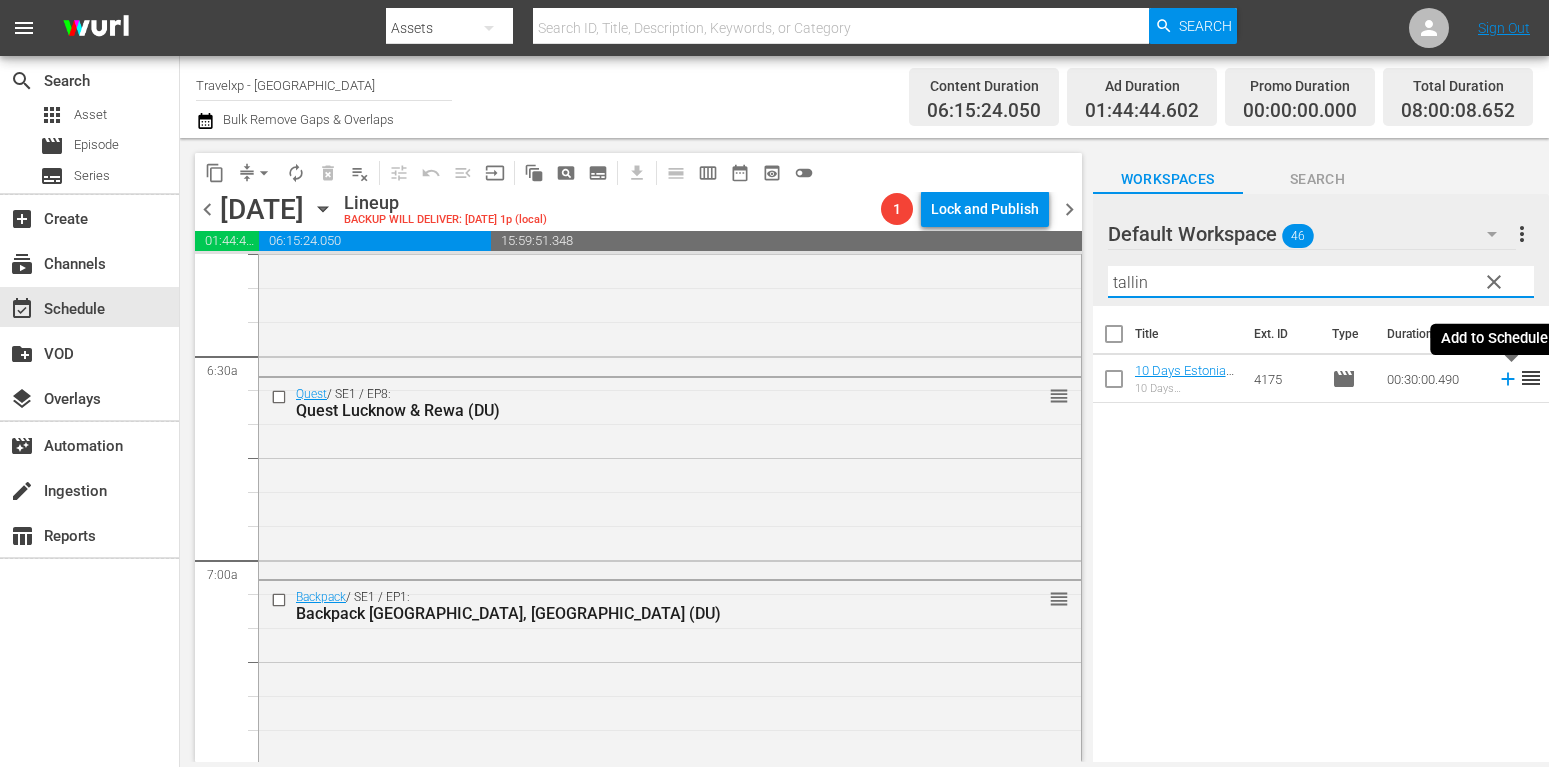 type on "tallin" 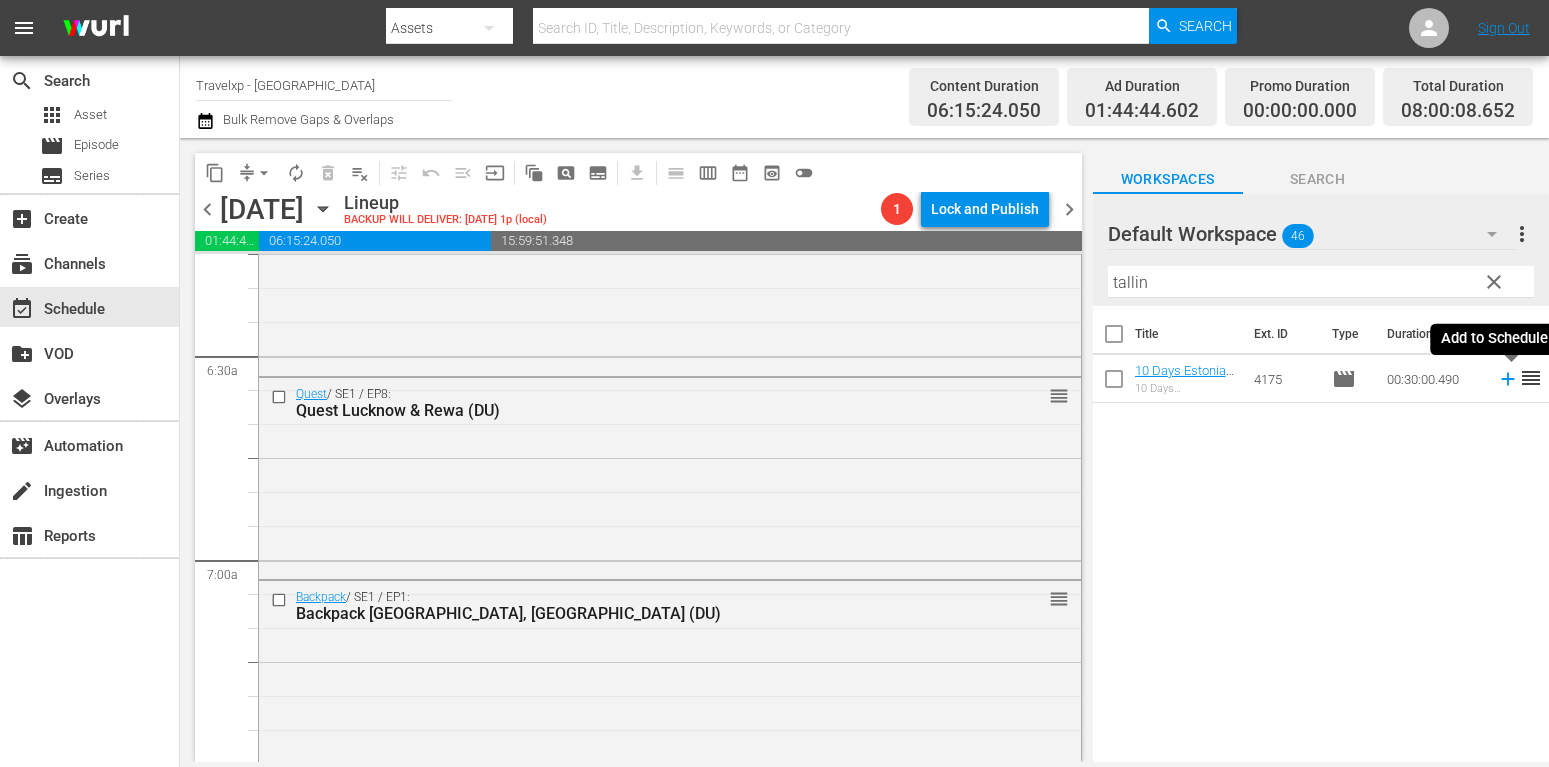 click 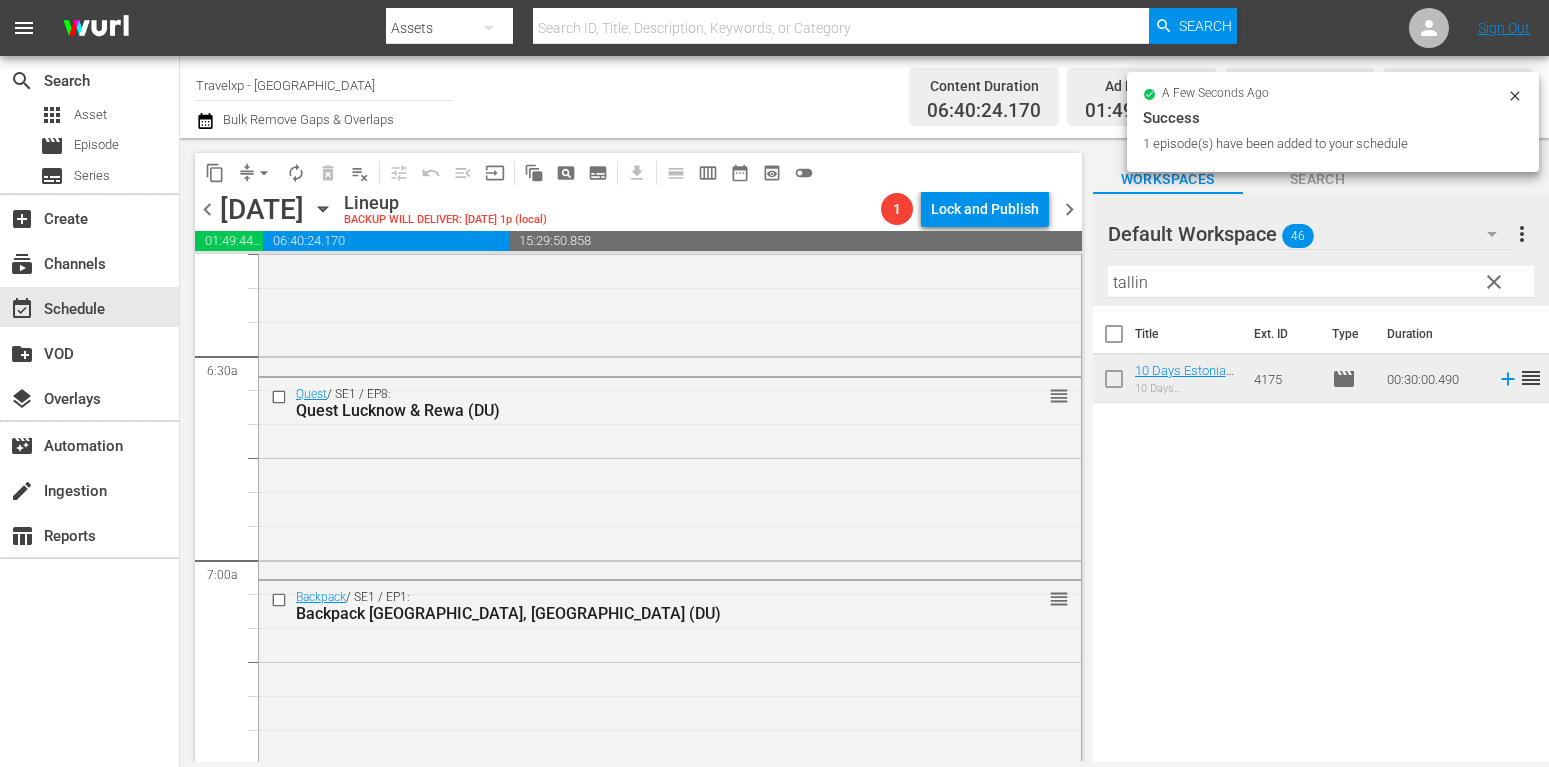 click on "clear" at bounding box center (1494, 282) 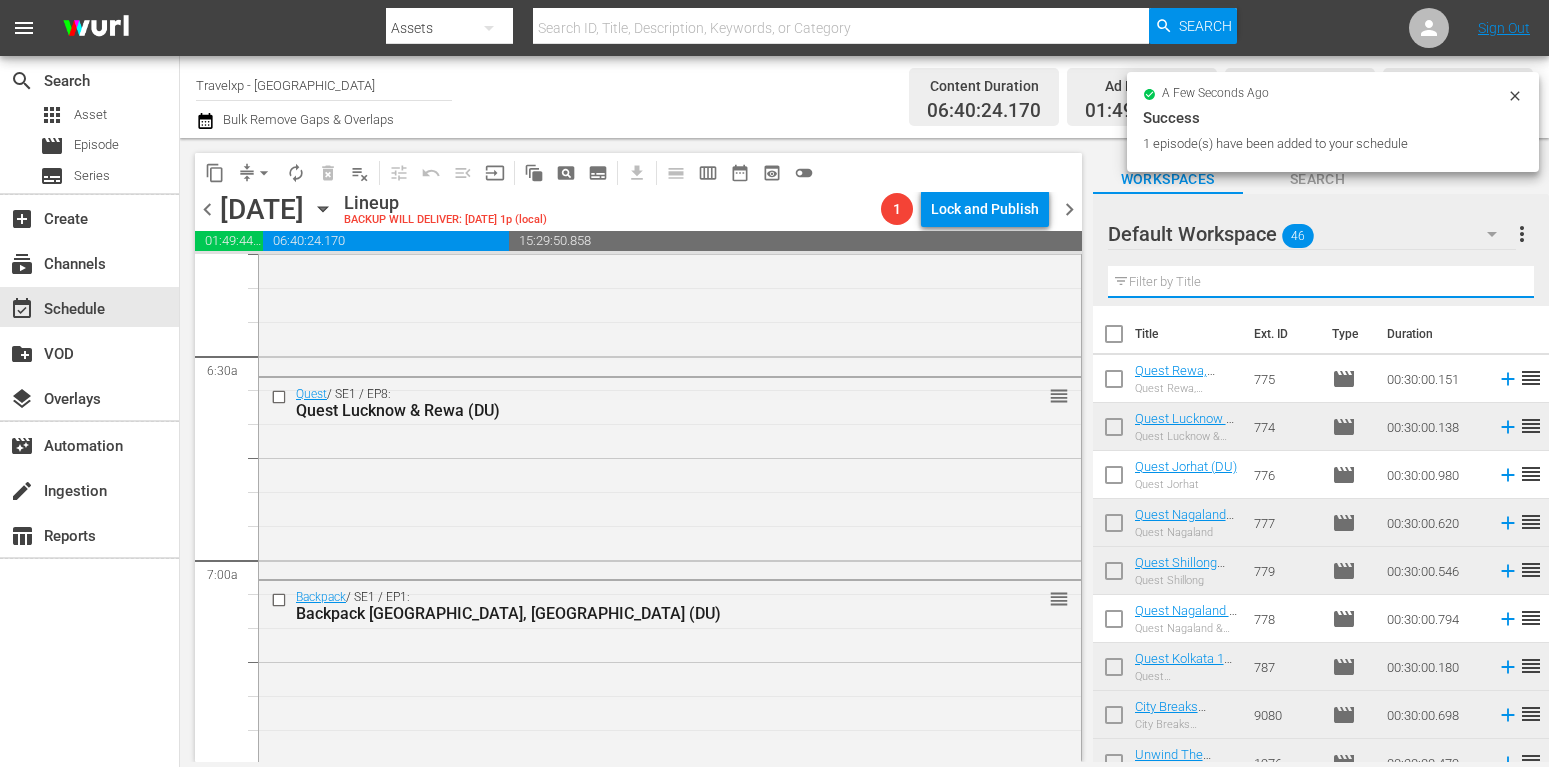 click at bounding box center [1321, 282] 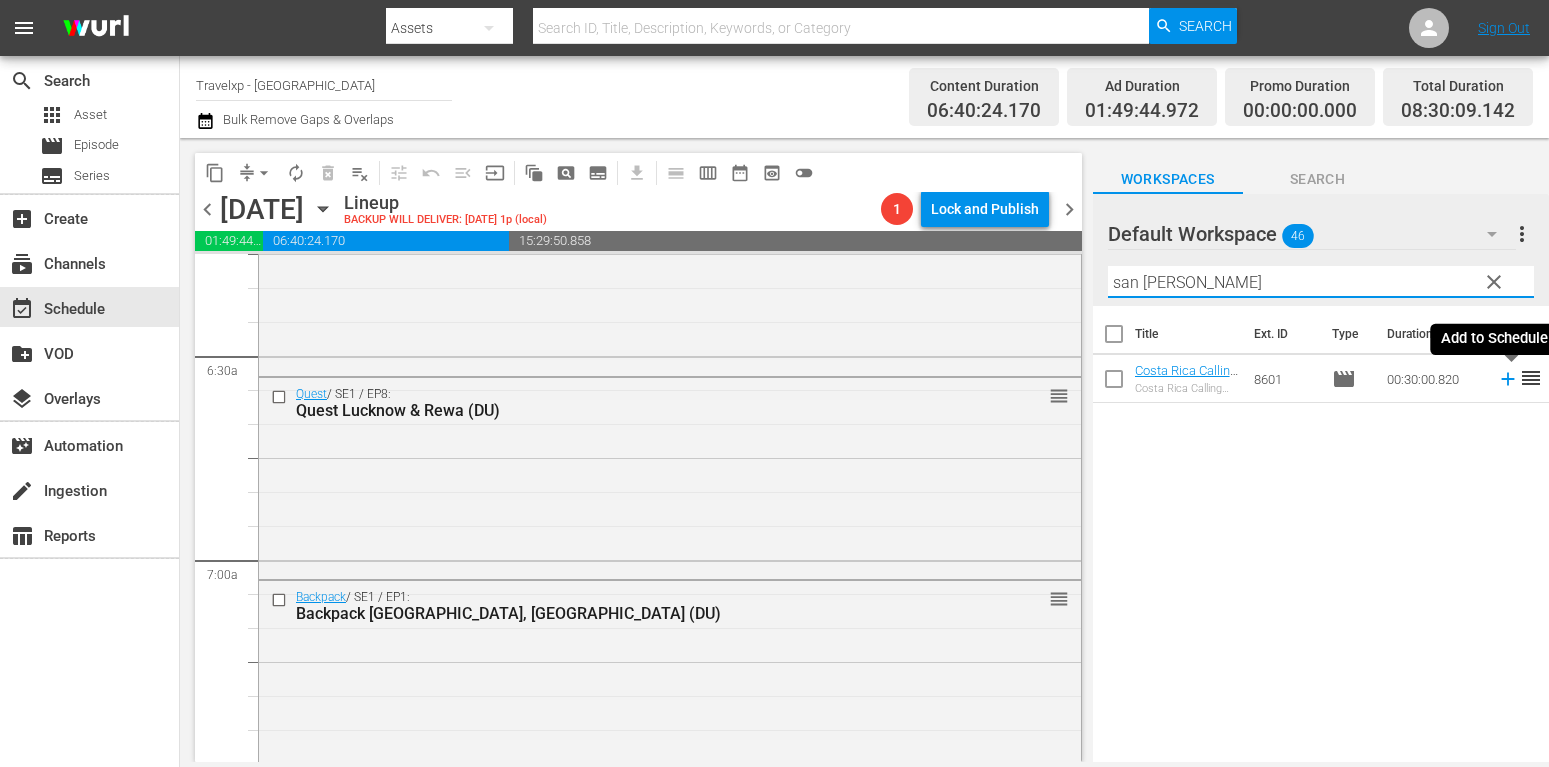 type on "san [PERSON_NAME]" 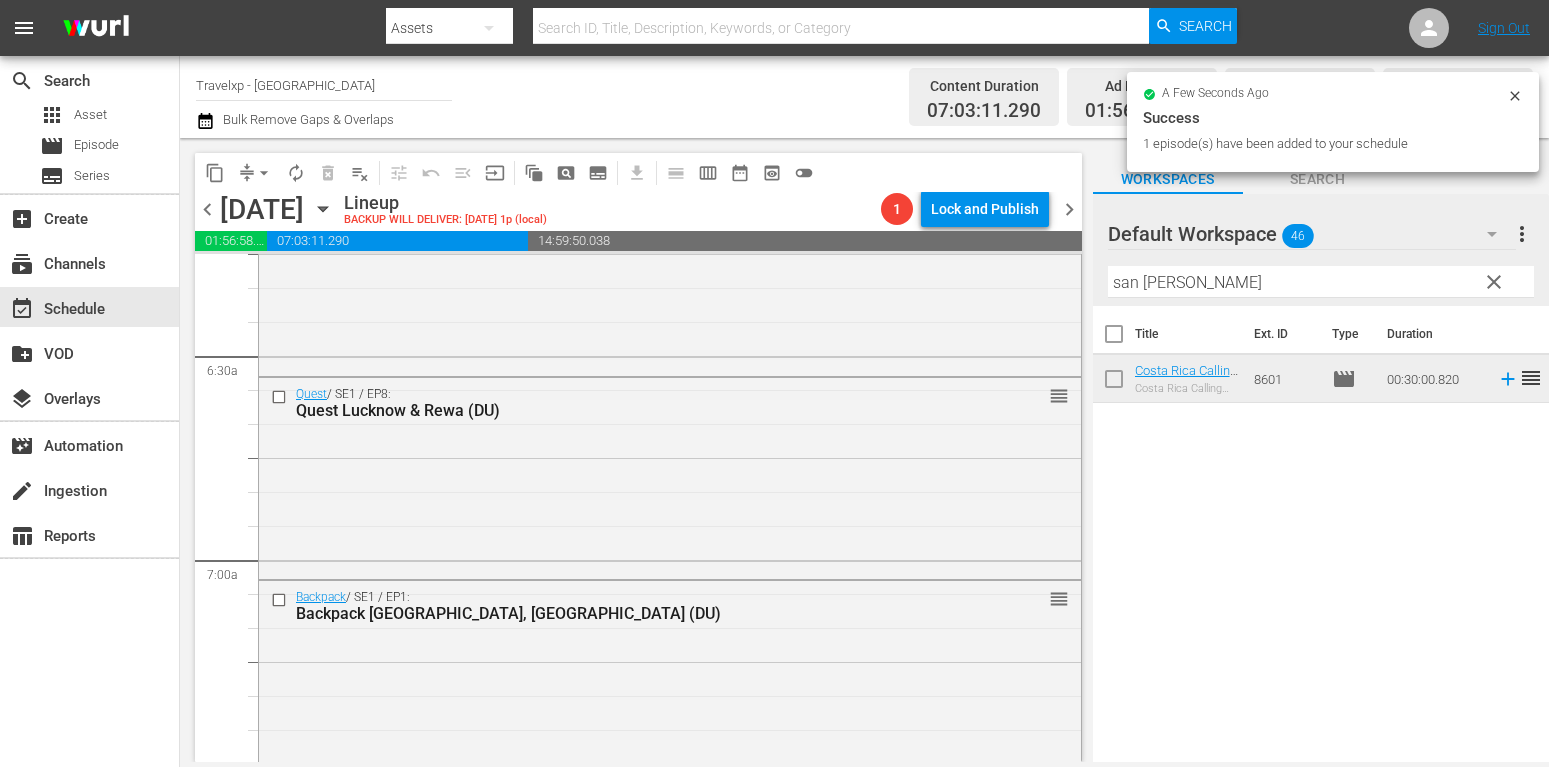 click on "clear" at bounding box center [1494, 282] 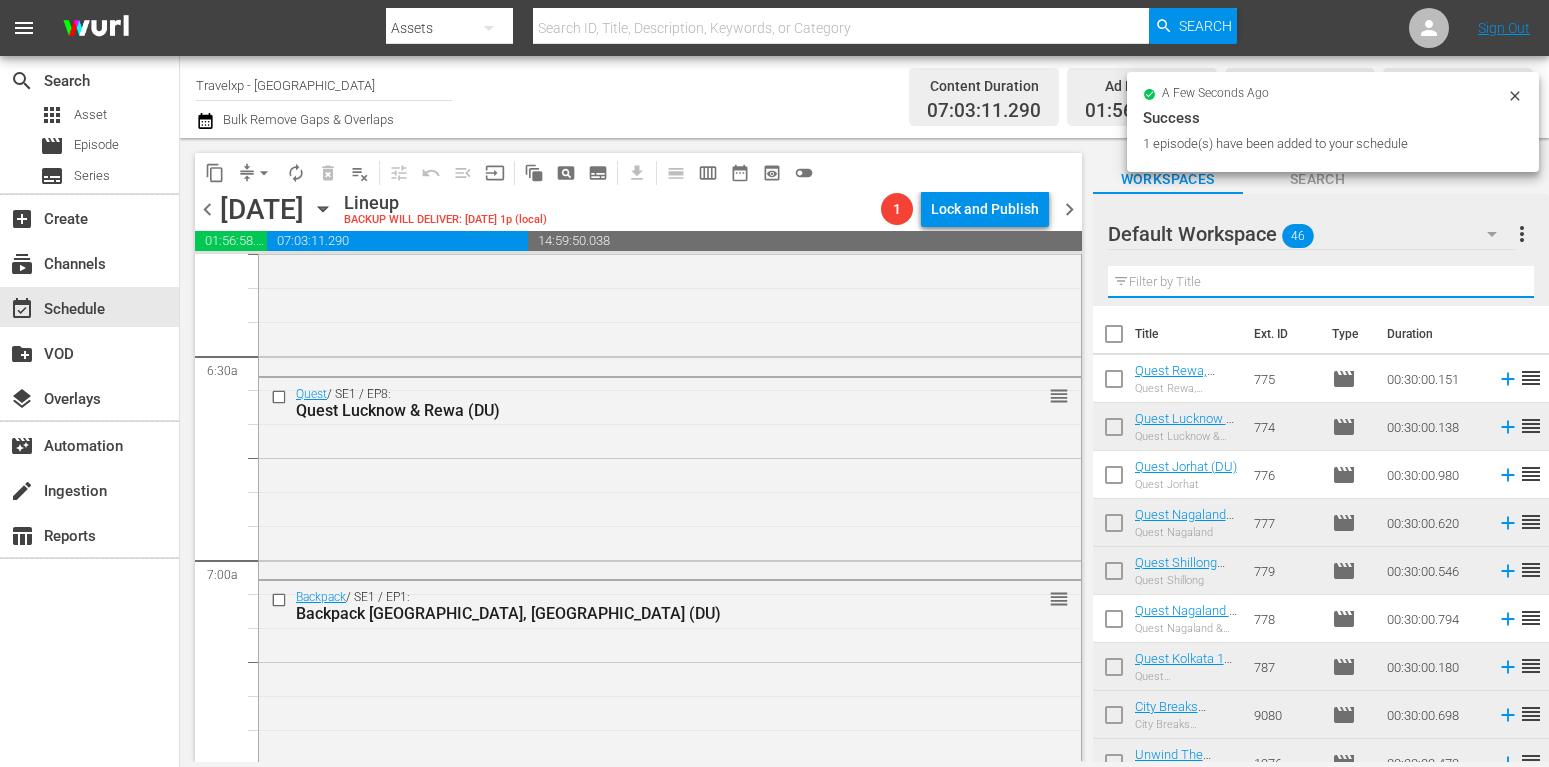click at bounding box center (1321, 282) 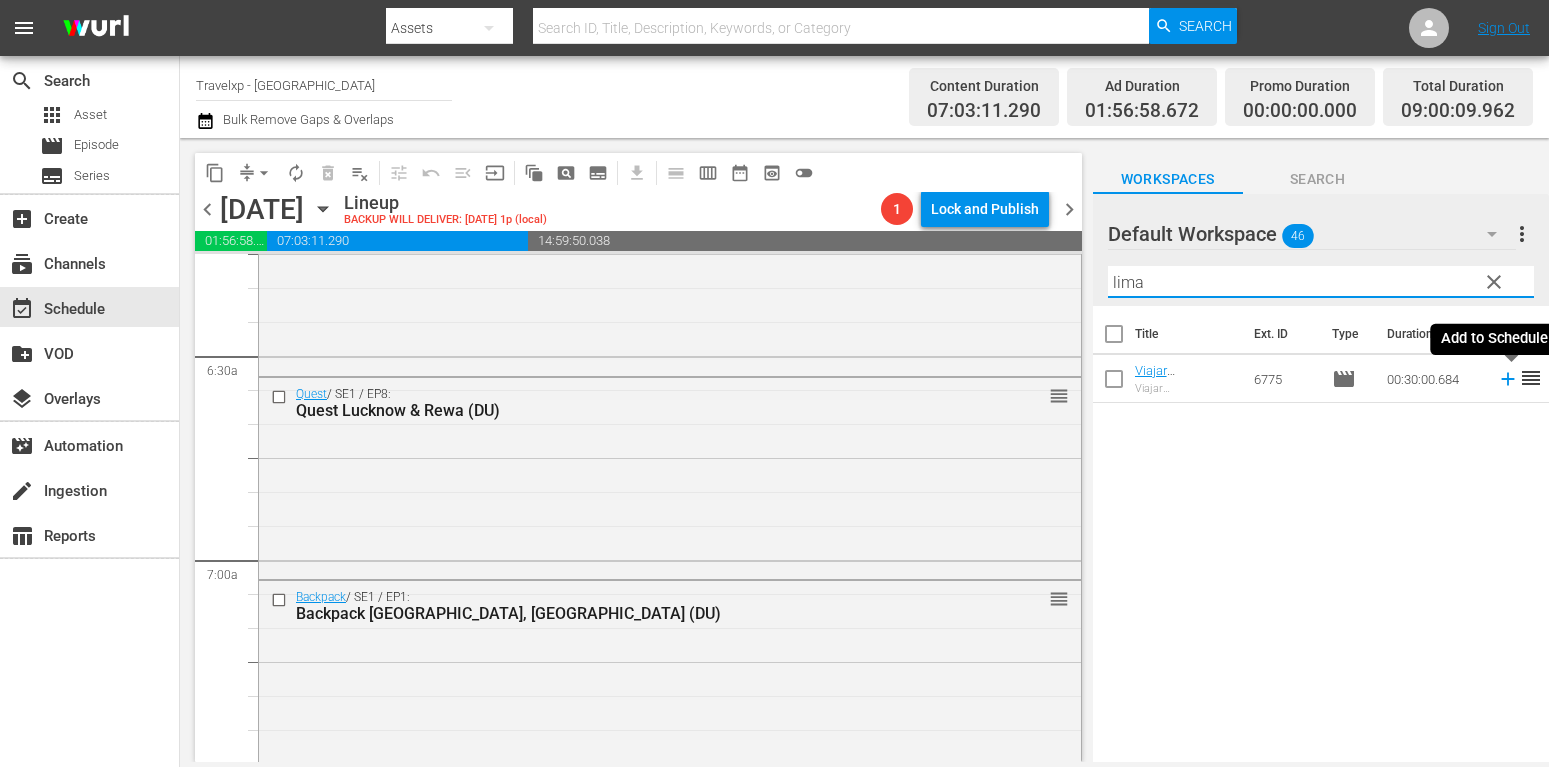 type on "lima" 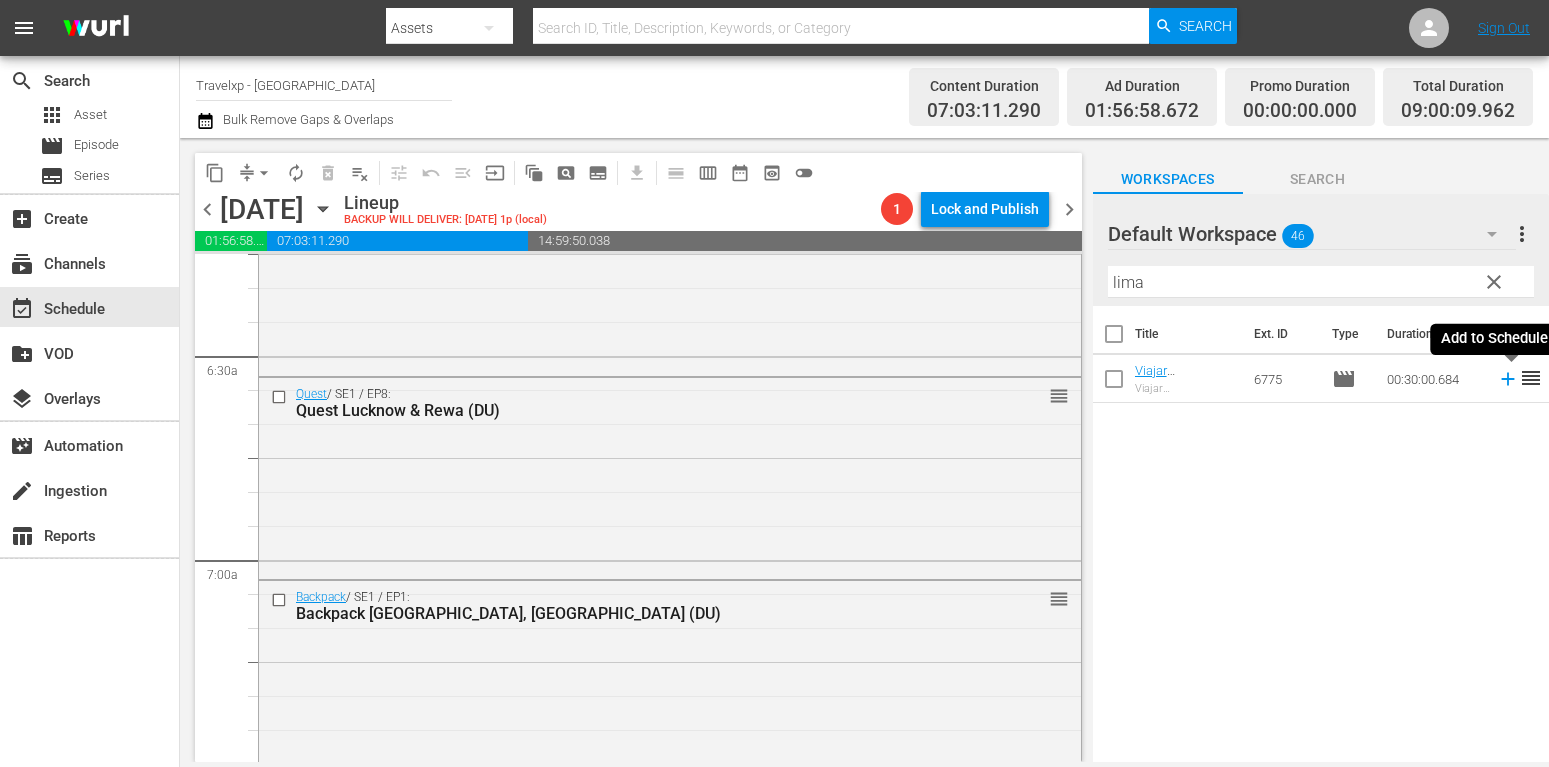 click 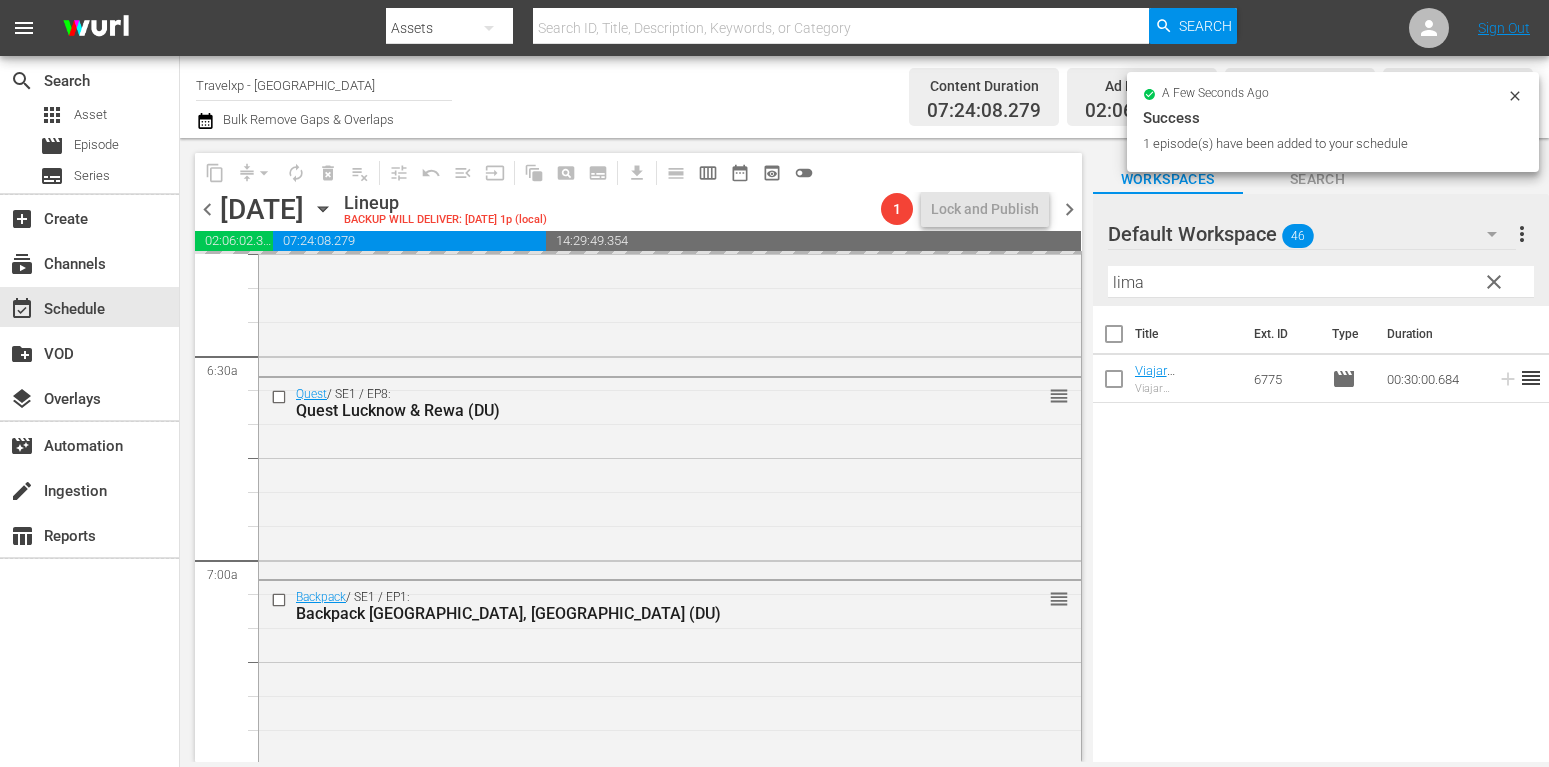 click on "clear" at bounding box center [1494, 282] 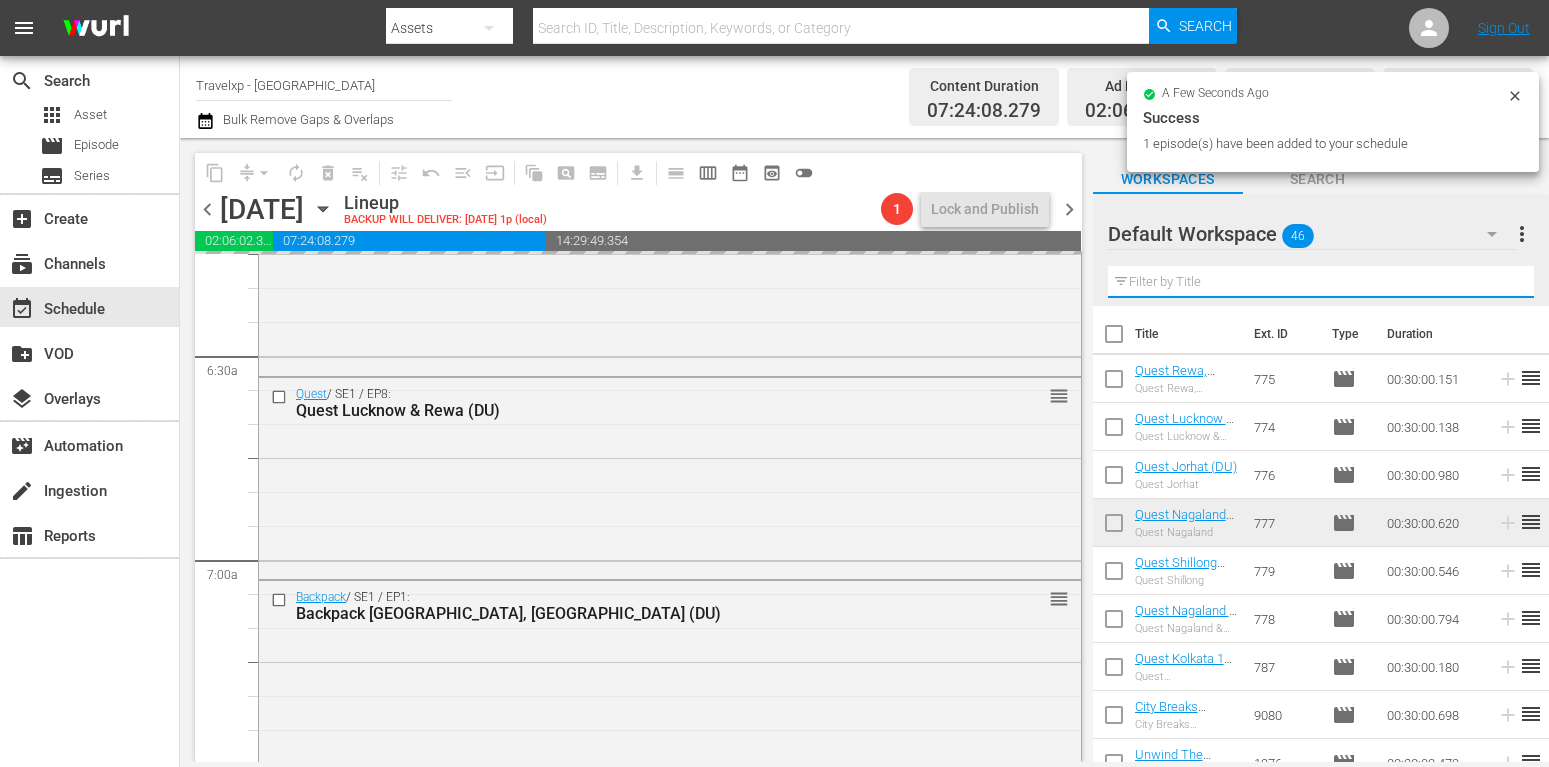 click at bounding box center [1321, 282] 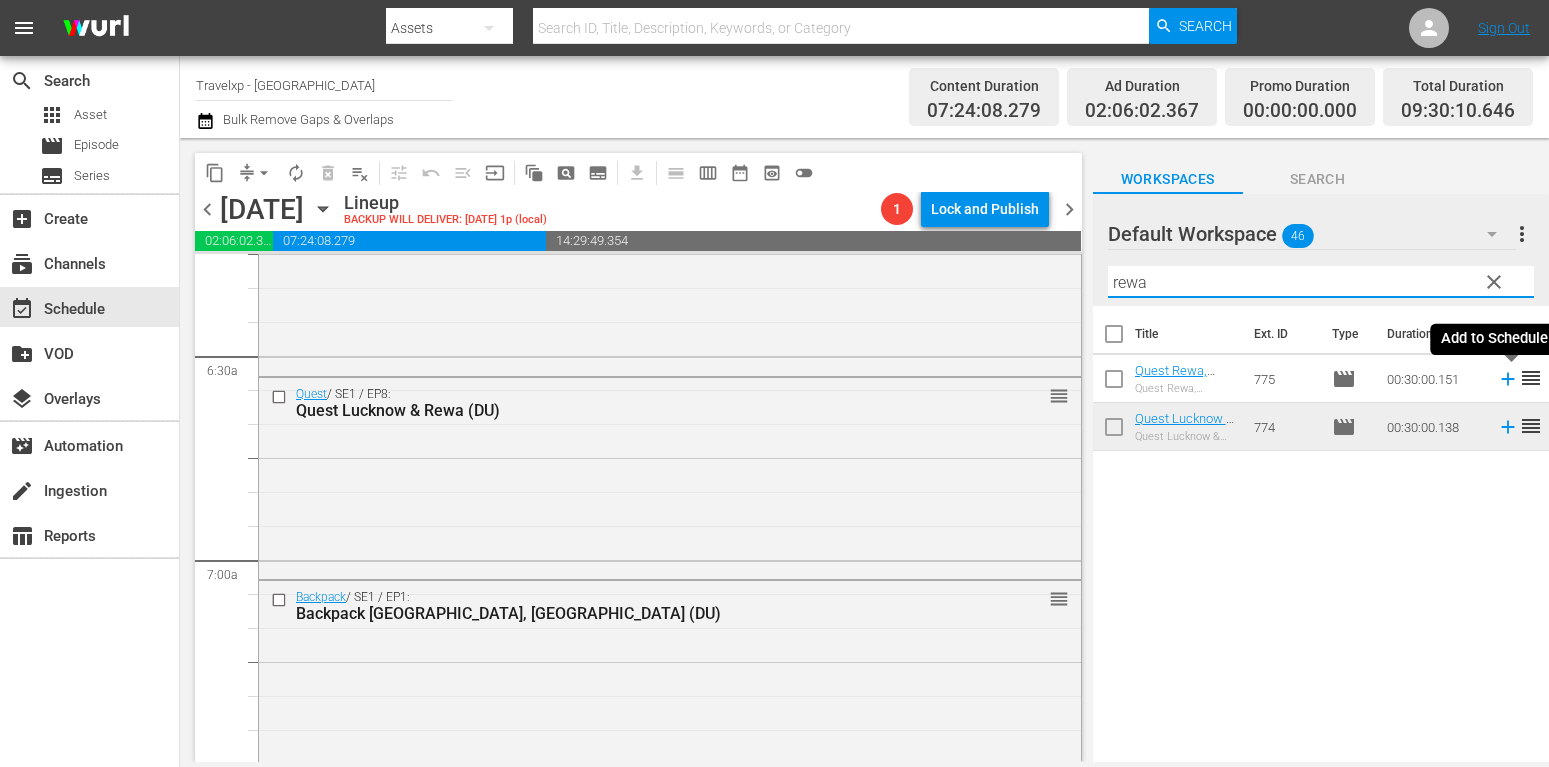 type on "rewa" 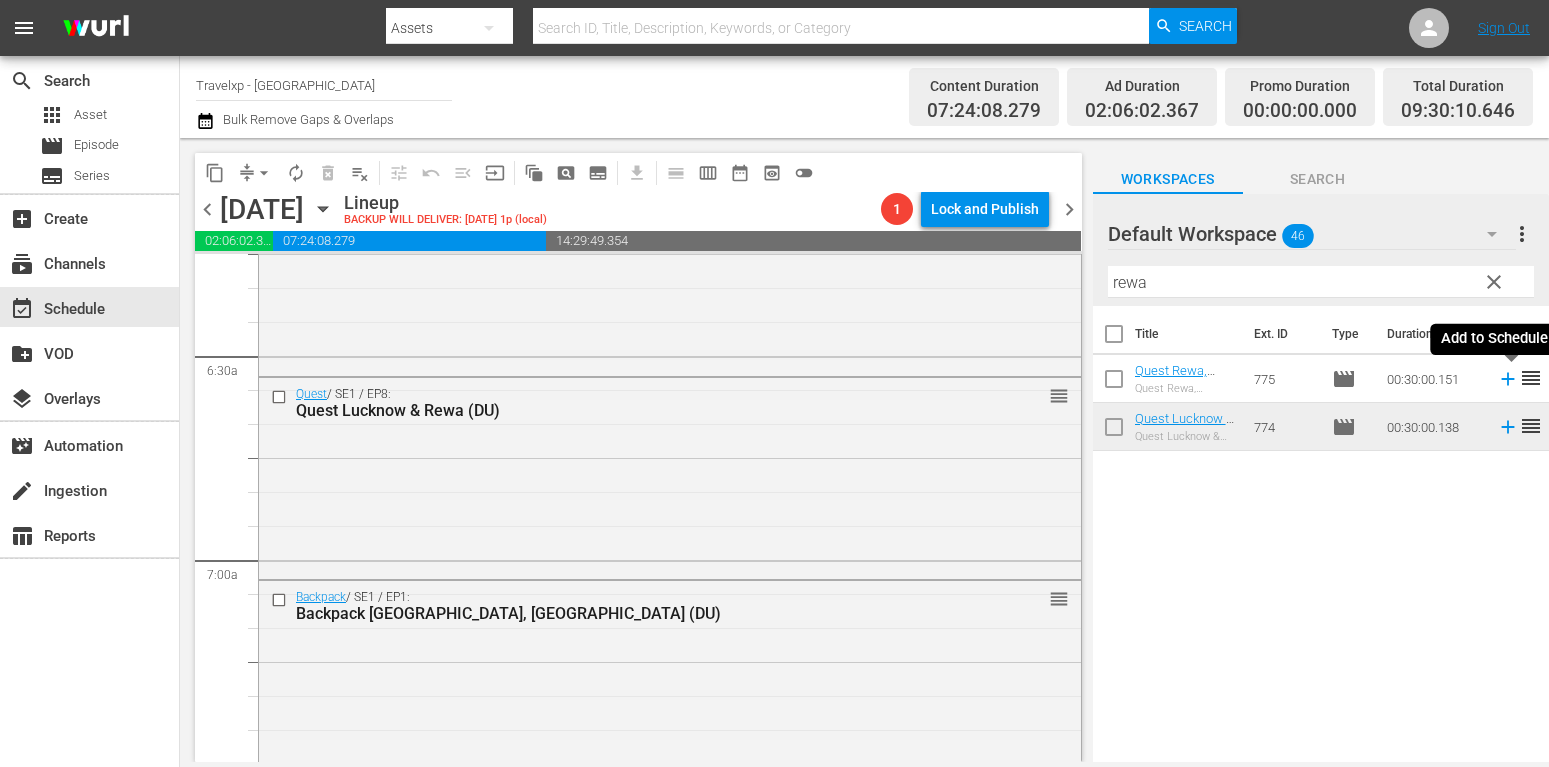 click 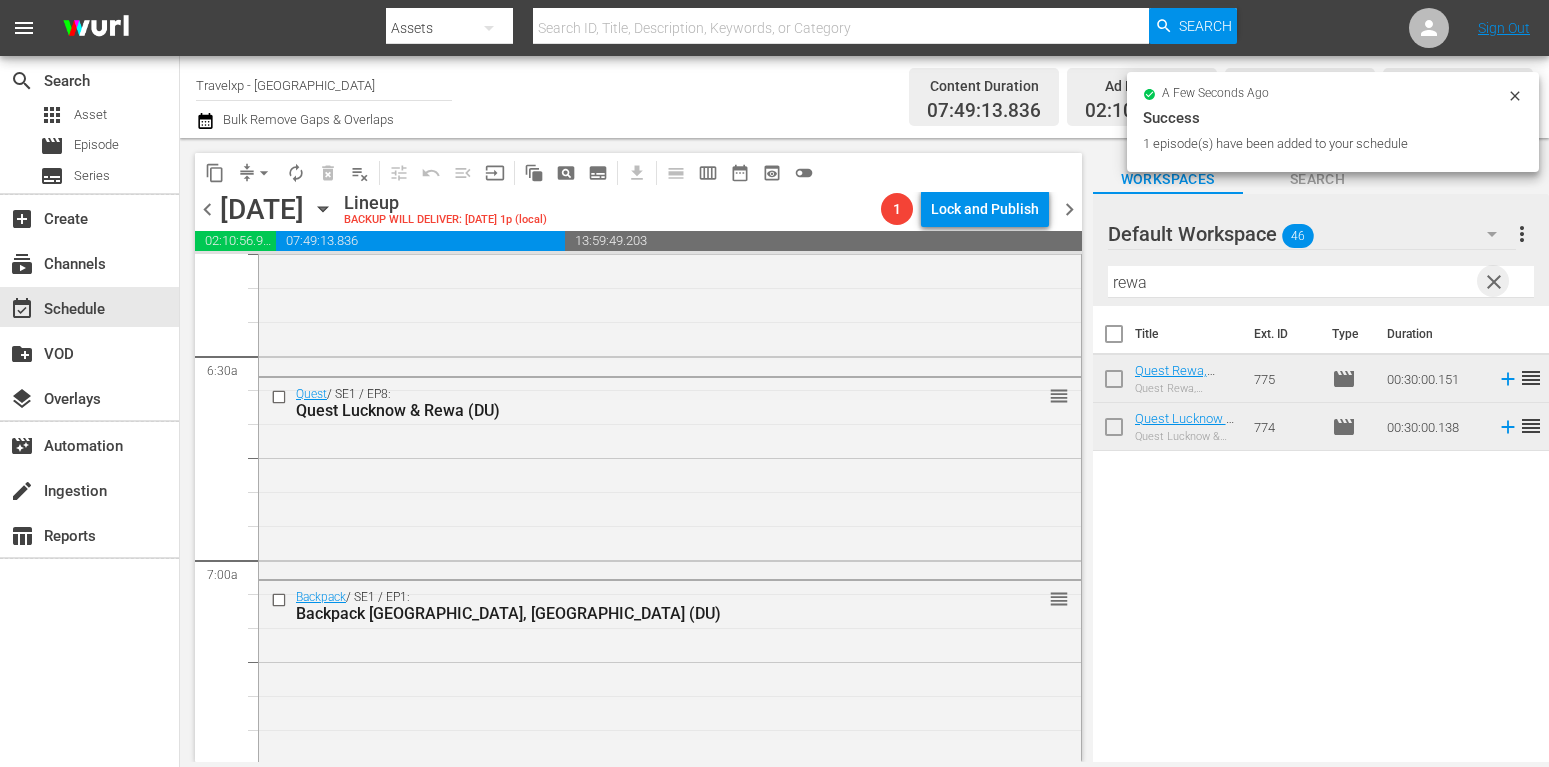 click on "clear" at bounding box center [1494, 282] 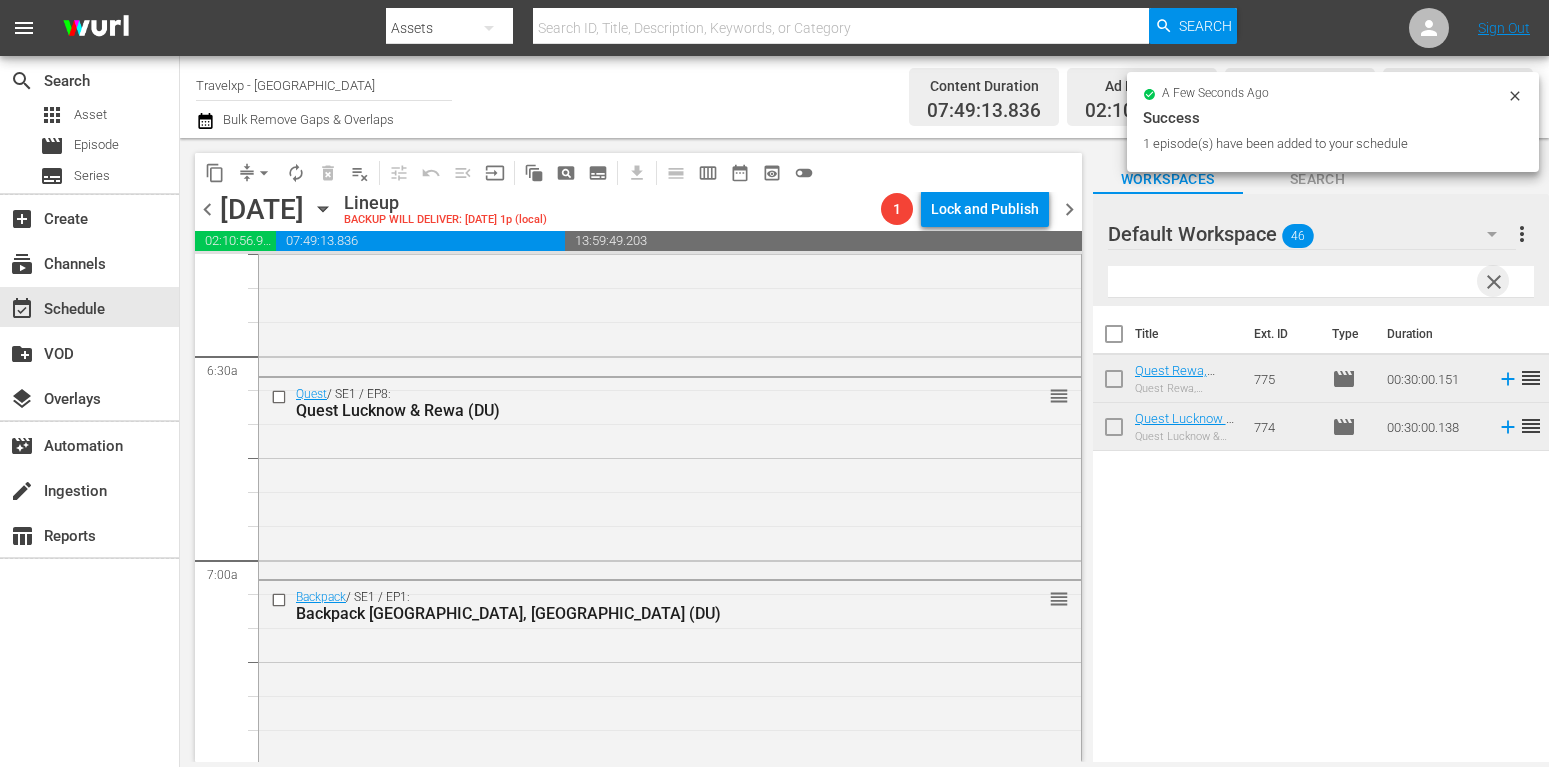 click at bounding box center [1321, 282] 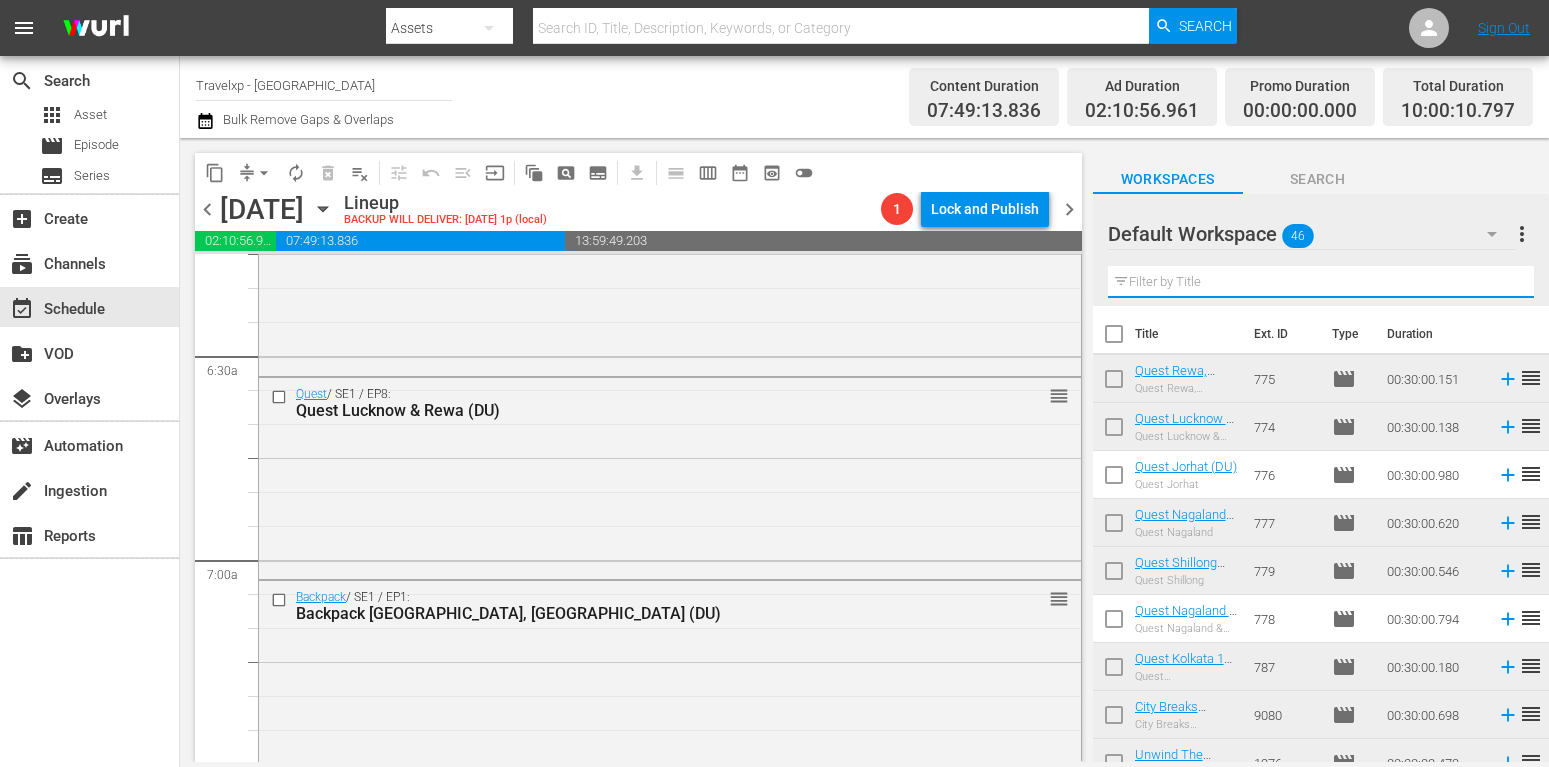 click at bounding box center (1321, 282) 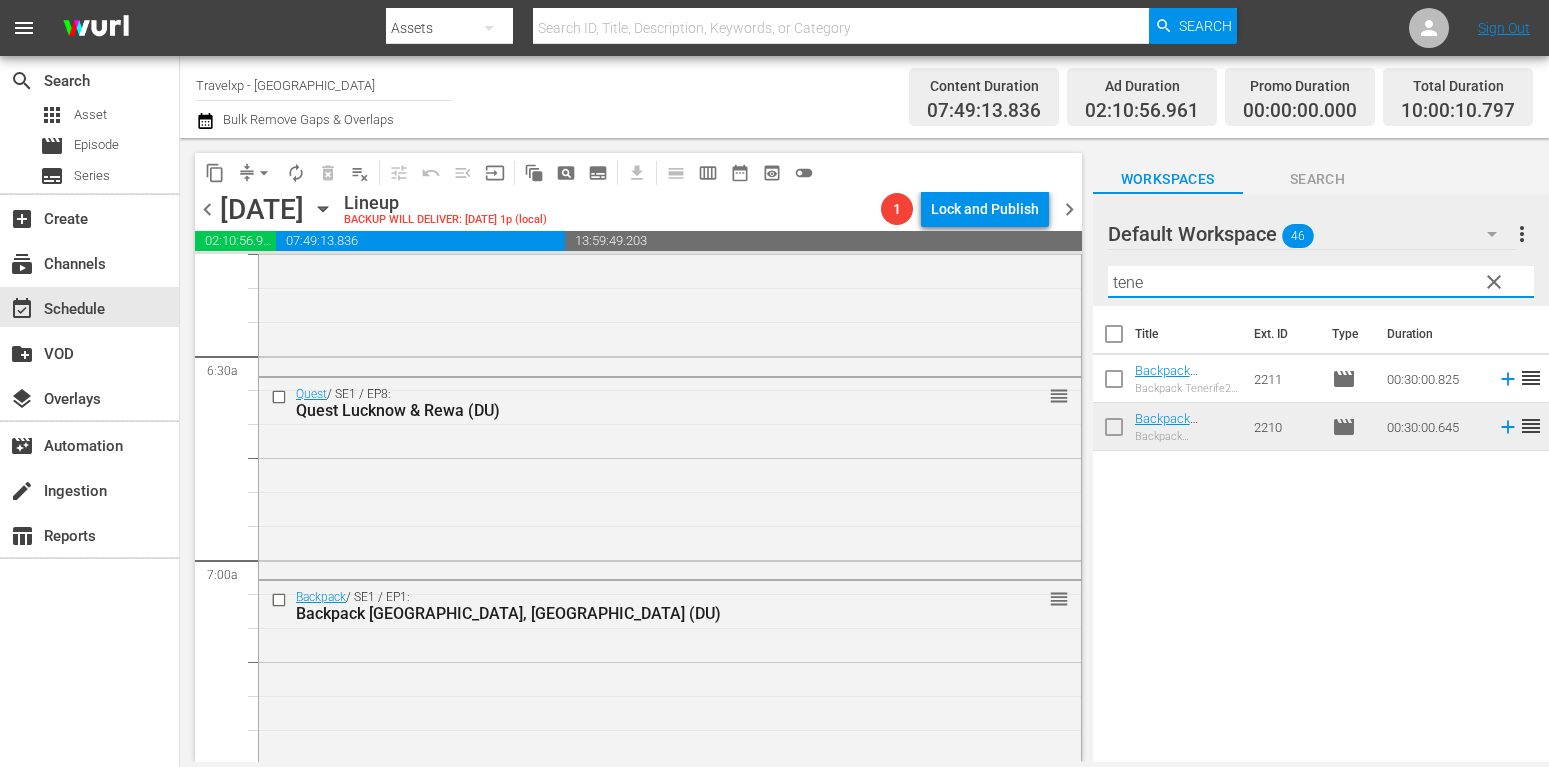 type on "tene" 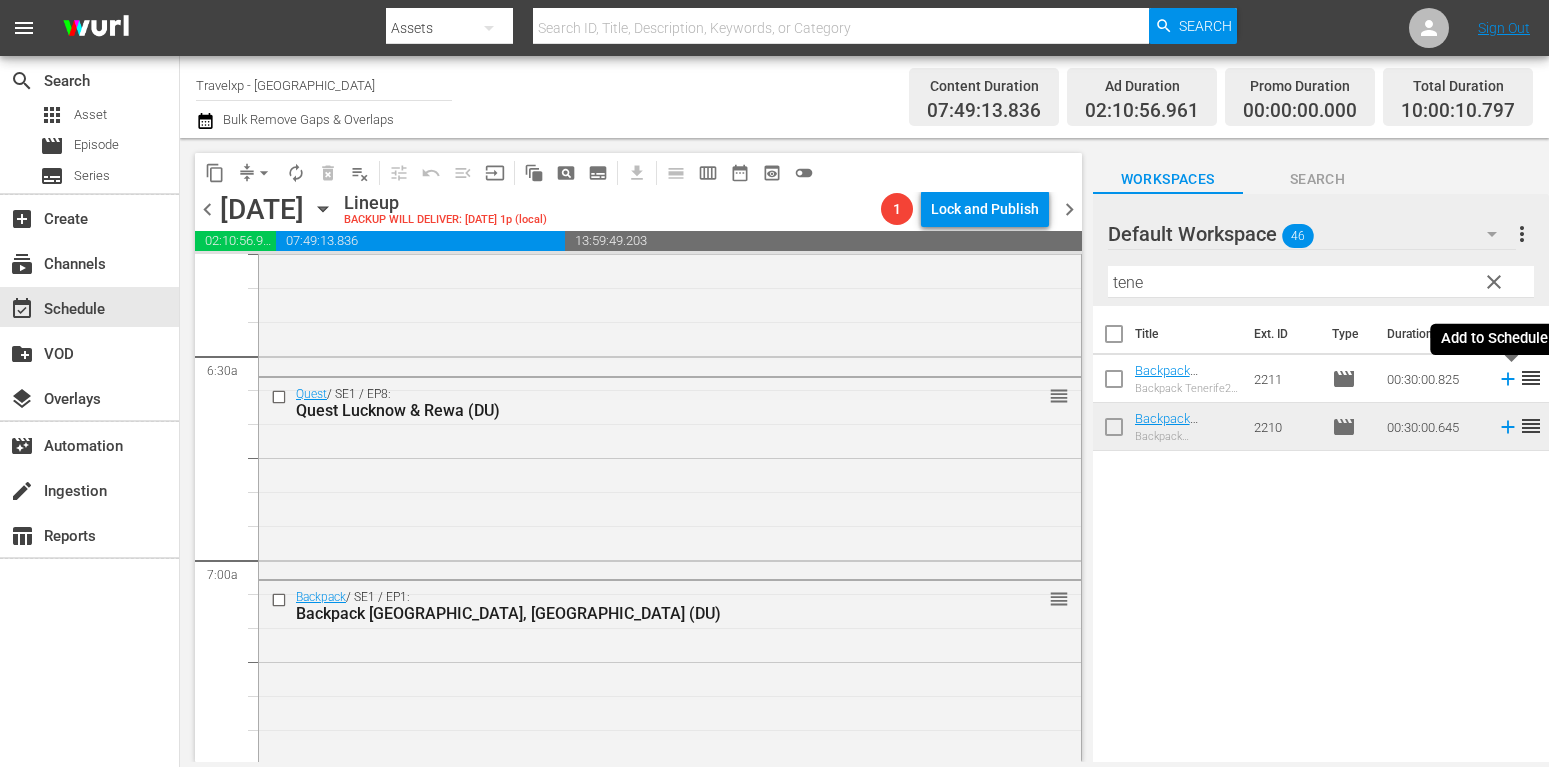 click 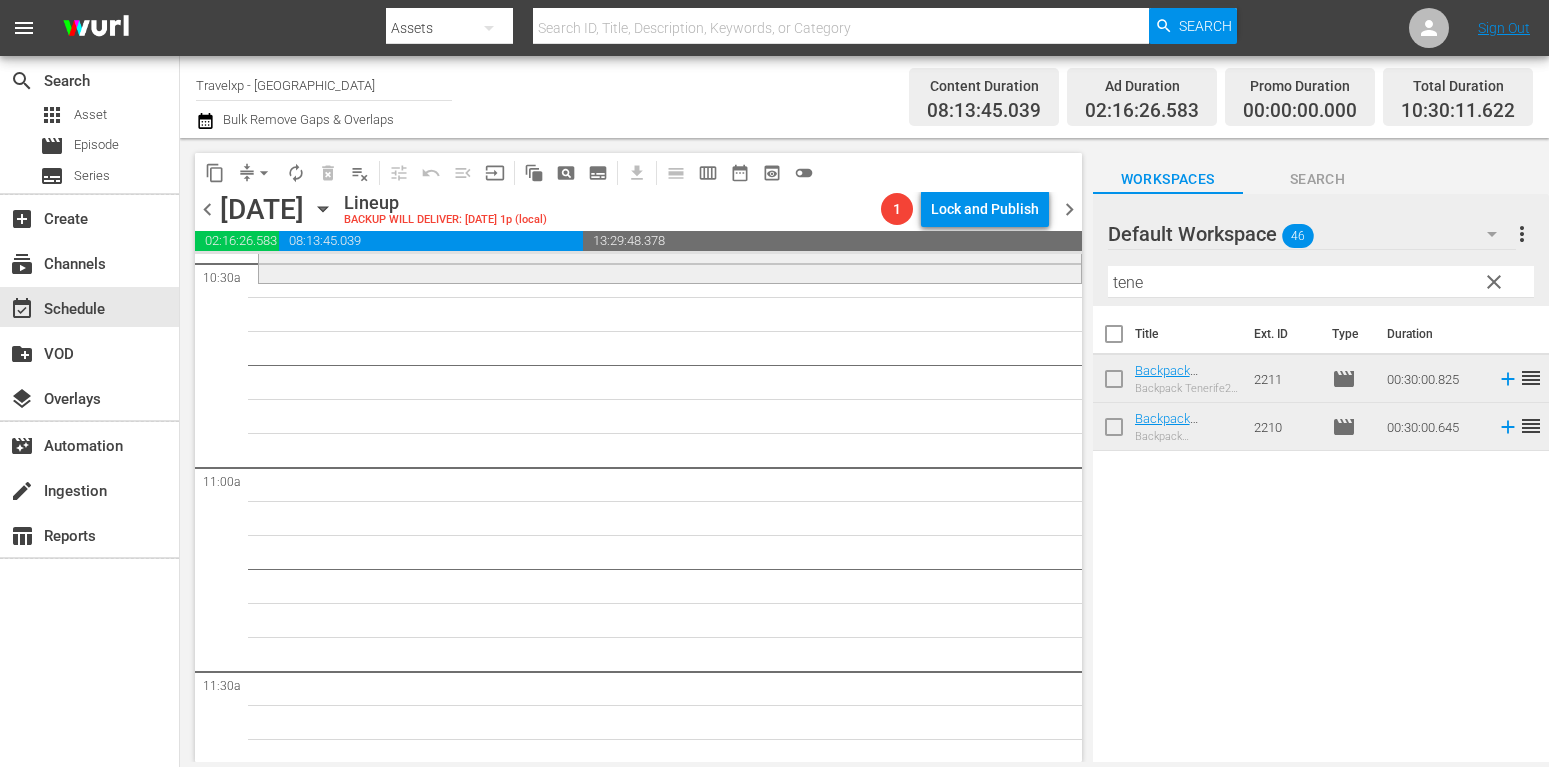 scroll, scrollTop: 4080, scrollLeft: 0, axis: vertical 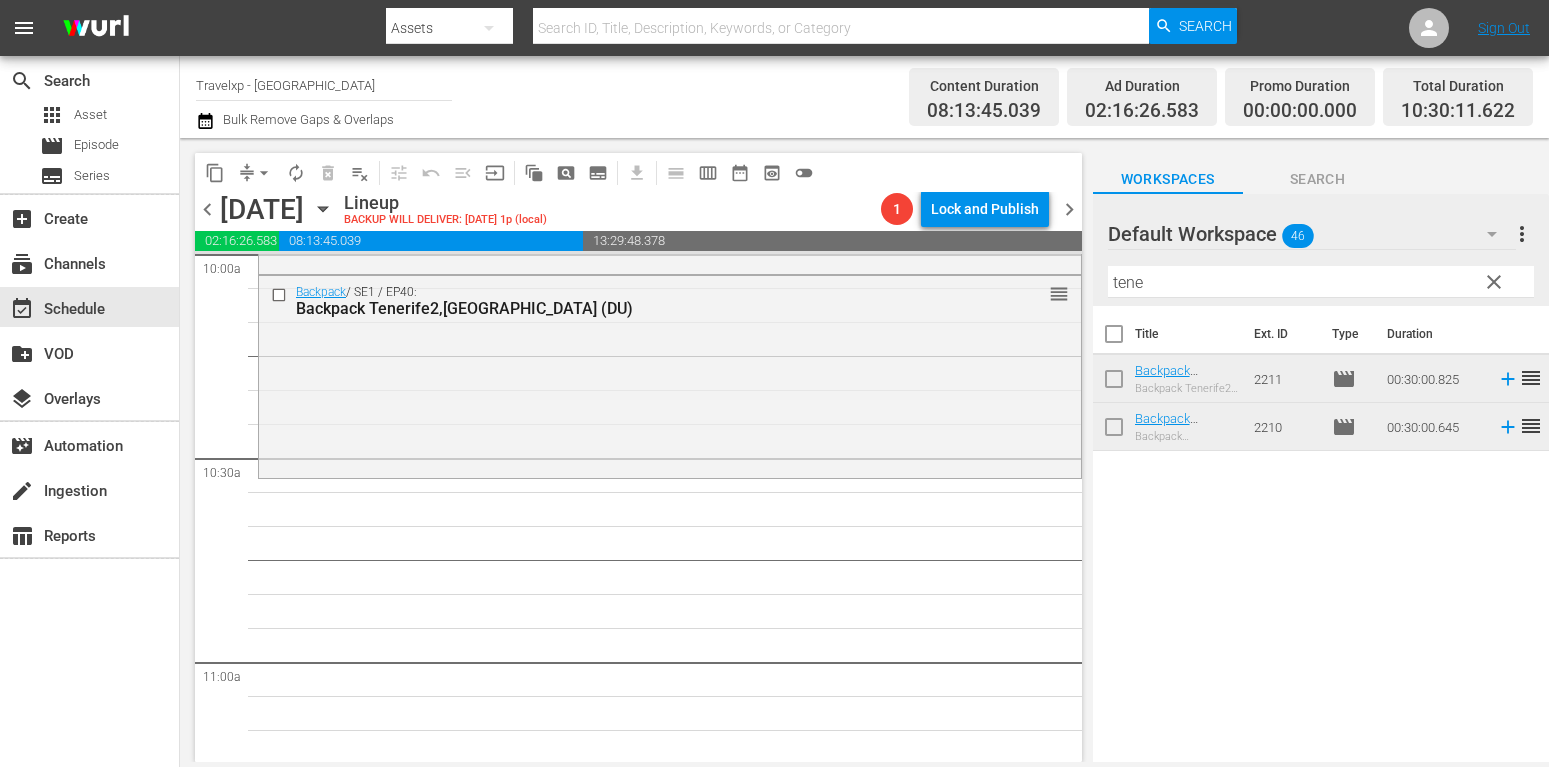 click on "clear" at bounding box center (1494, 282) 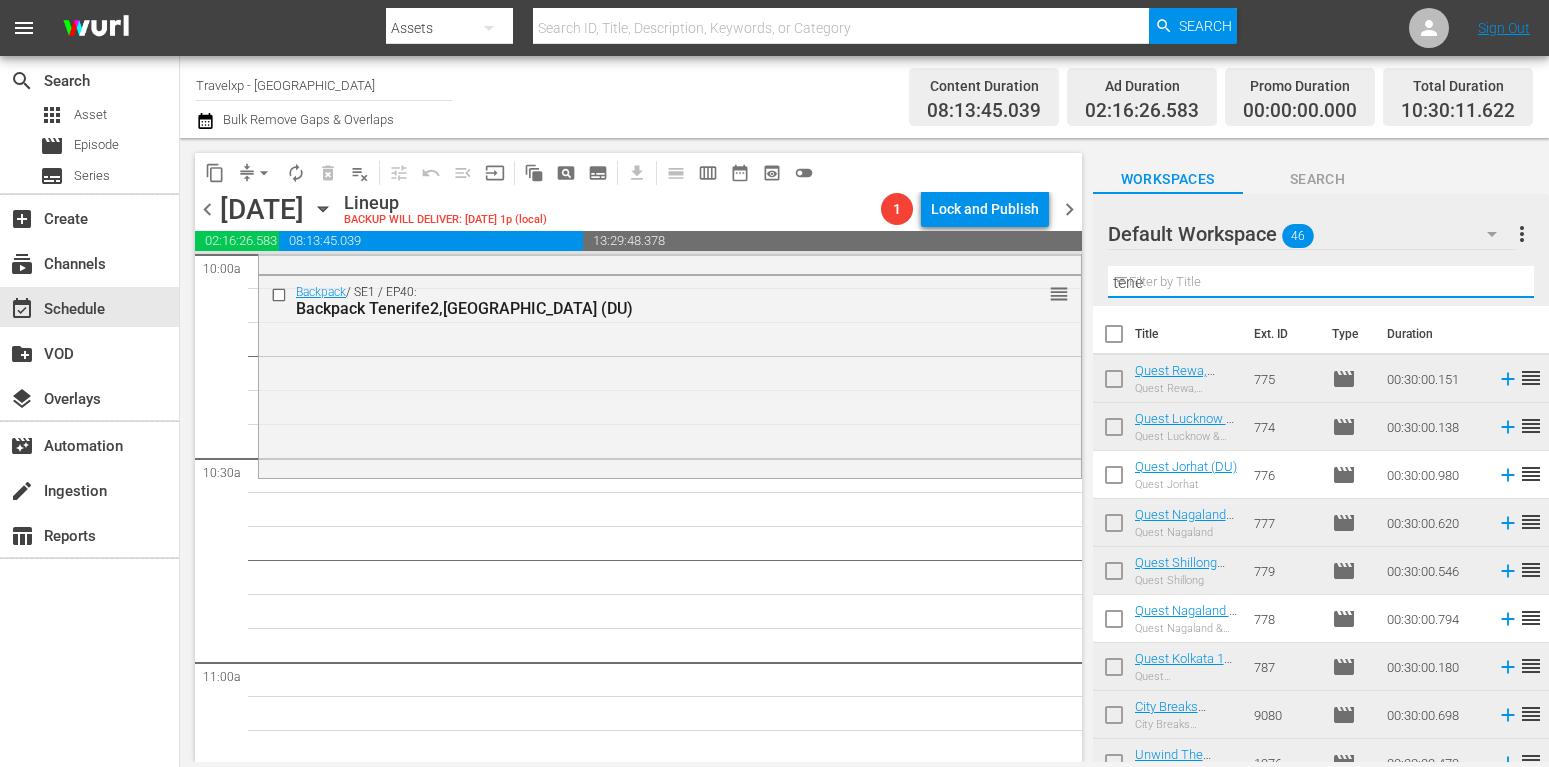 click on "tene" at bounding box center (1321, 282) 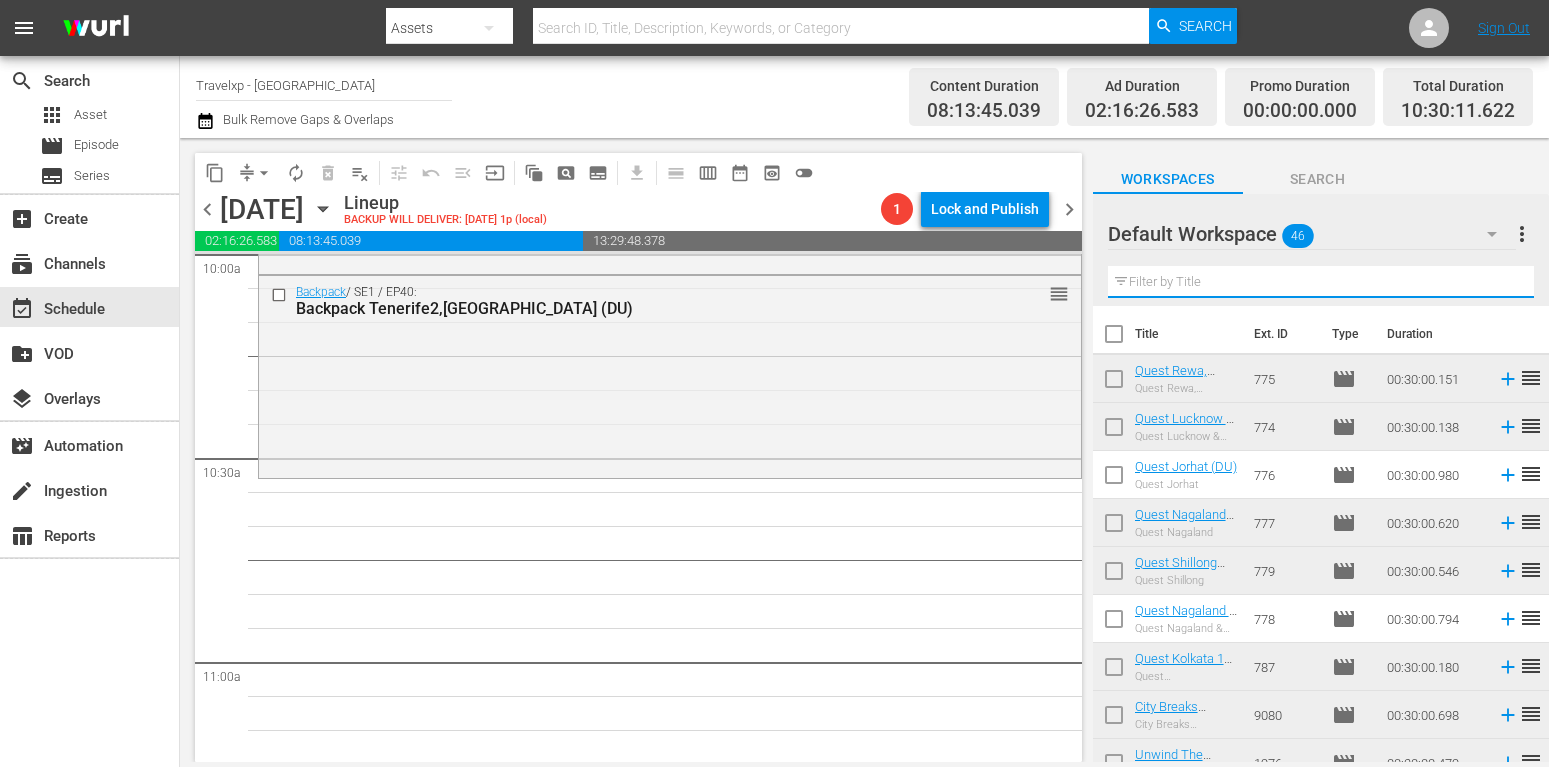 click at bounding box center (1321, 282) 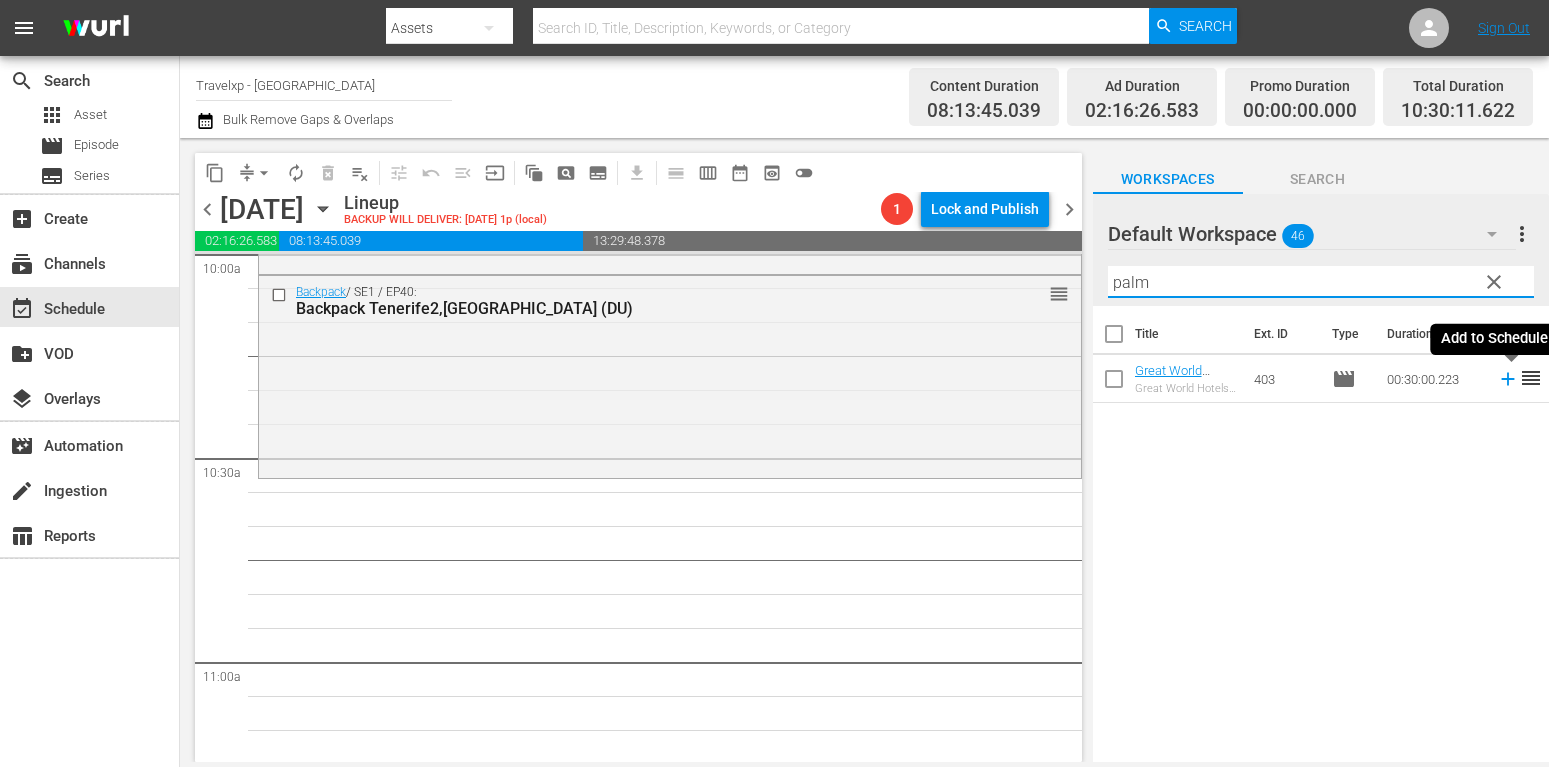type on "palm" 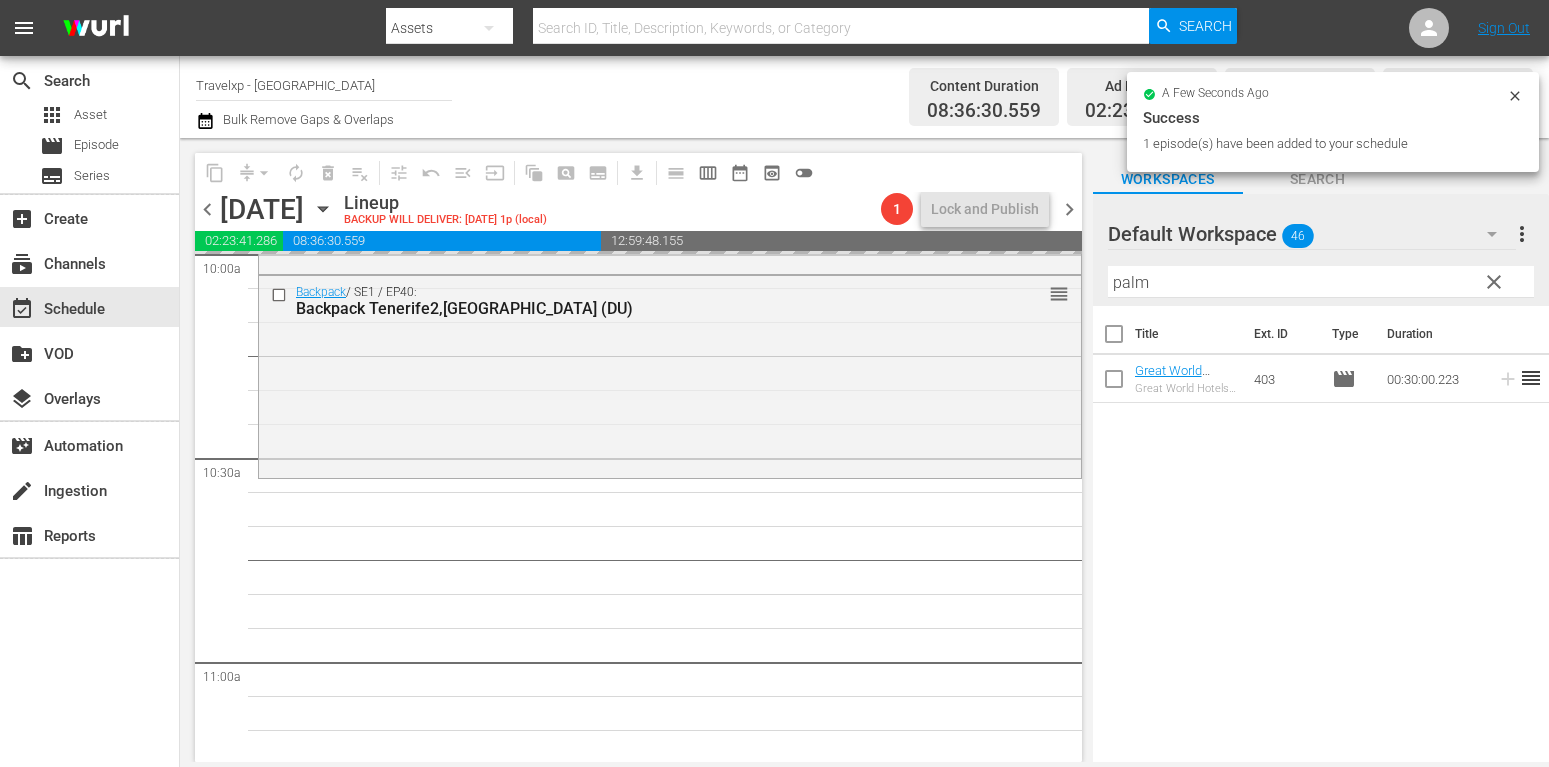 click on "clear" at bounding box center [1494, 282] 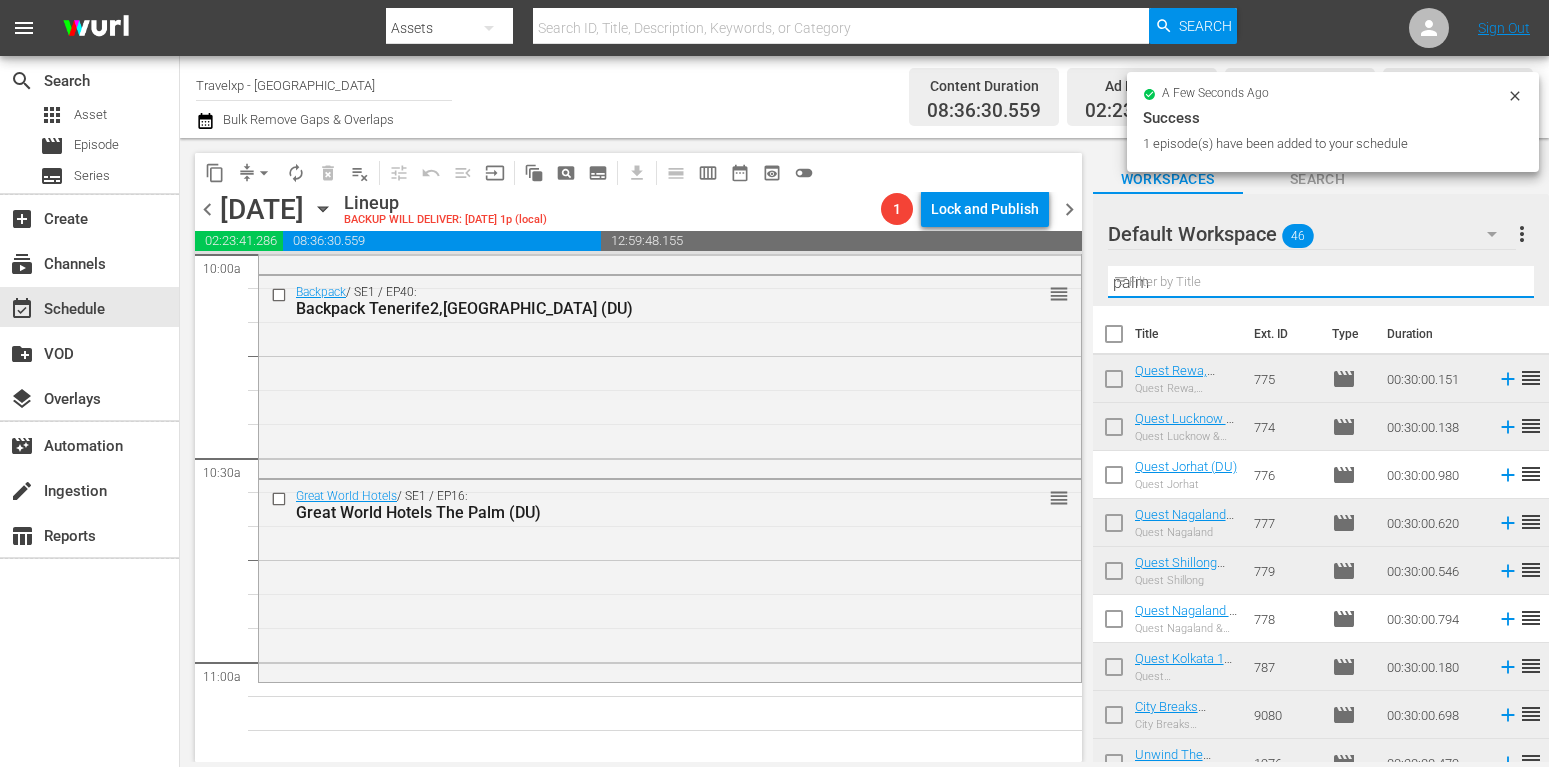 click on "palm" at bounding box center [1321, 282] 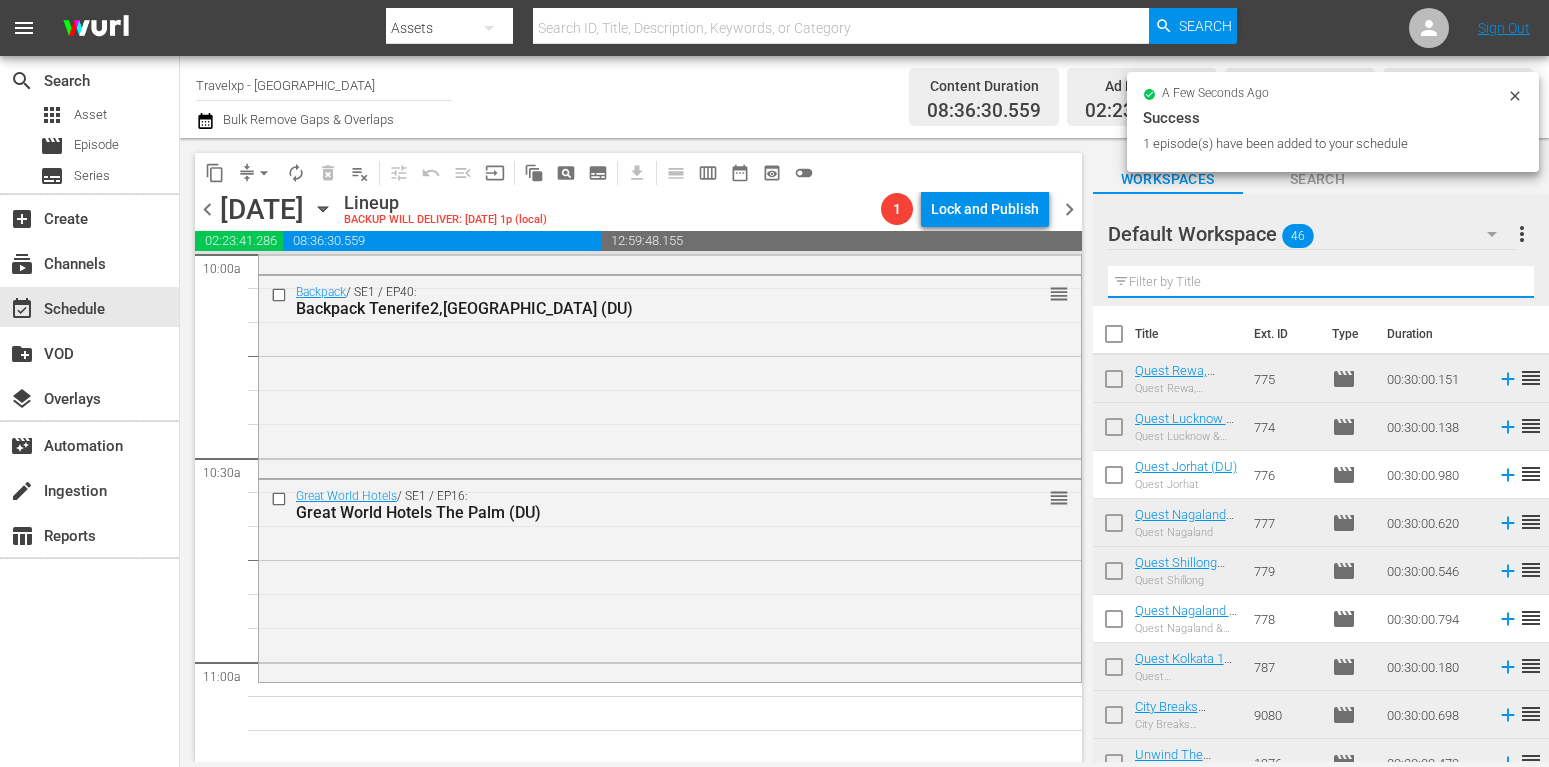 click at bounding box center (1321, 282) 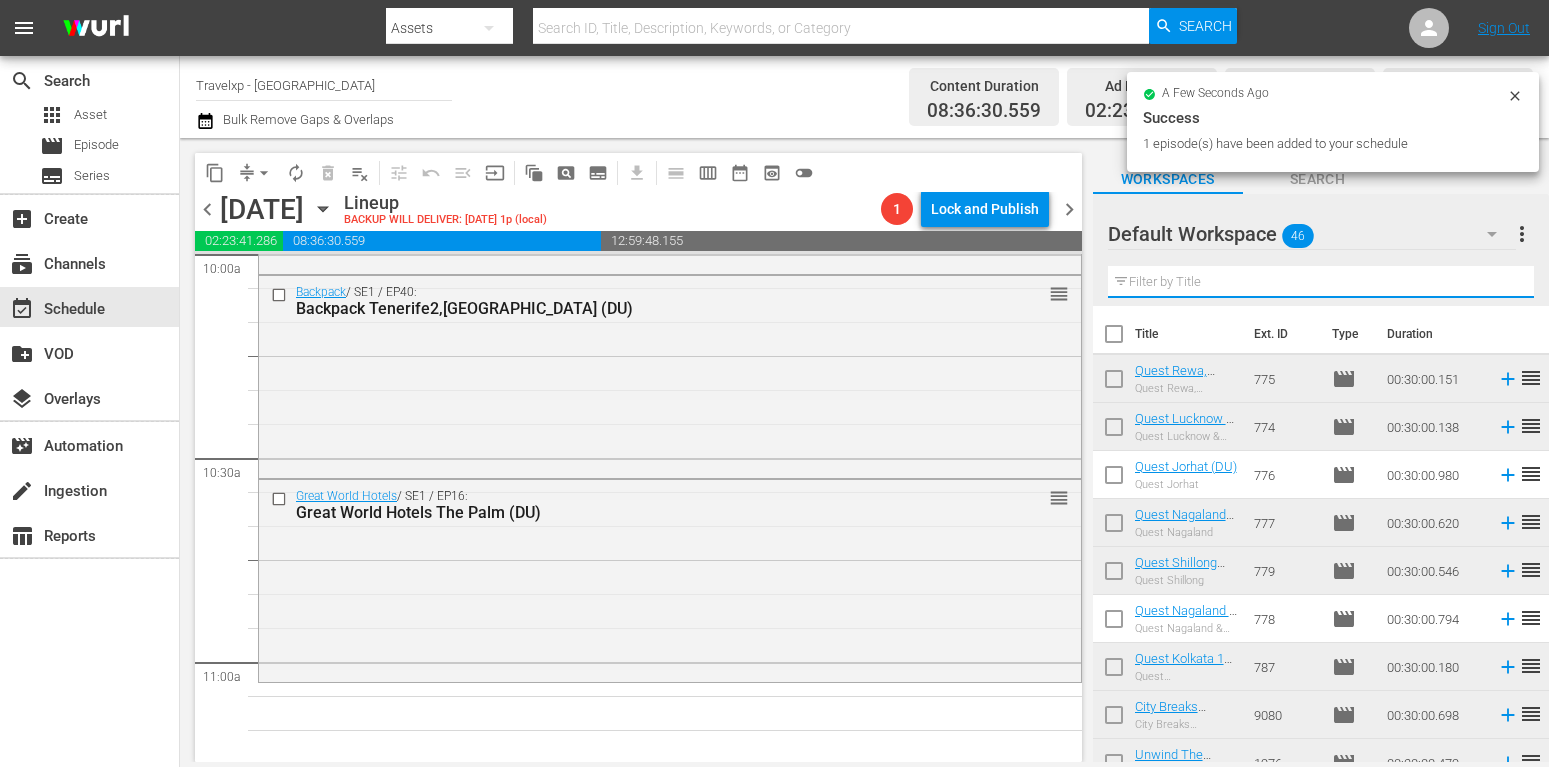 click at bounding box center [1321, 282] 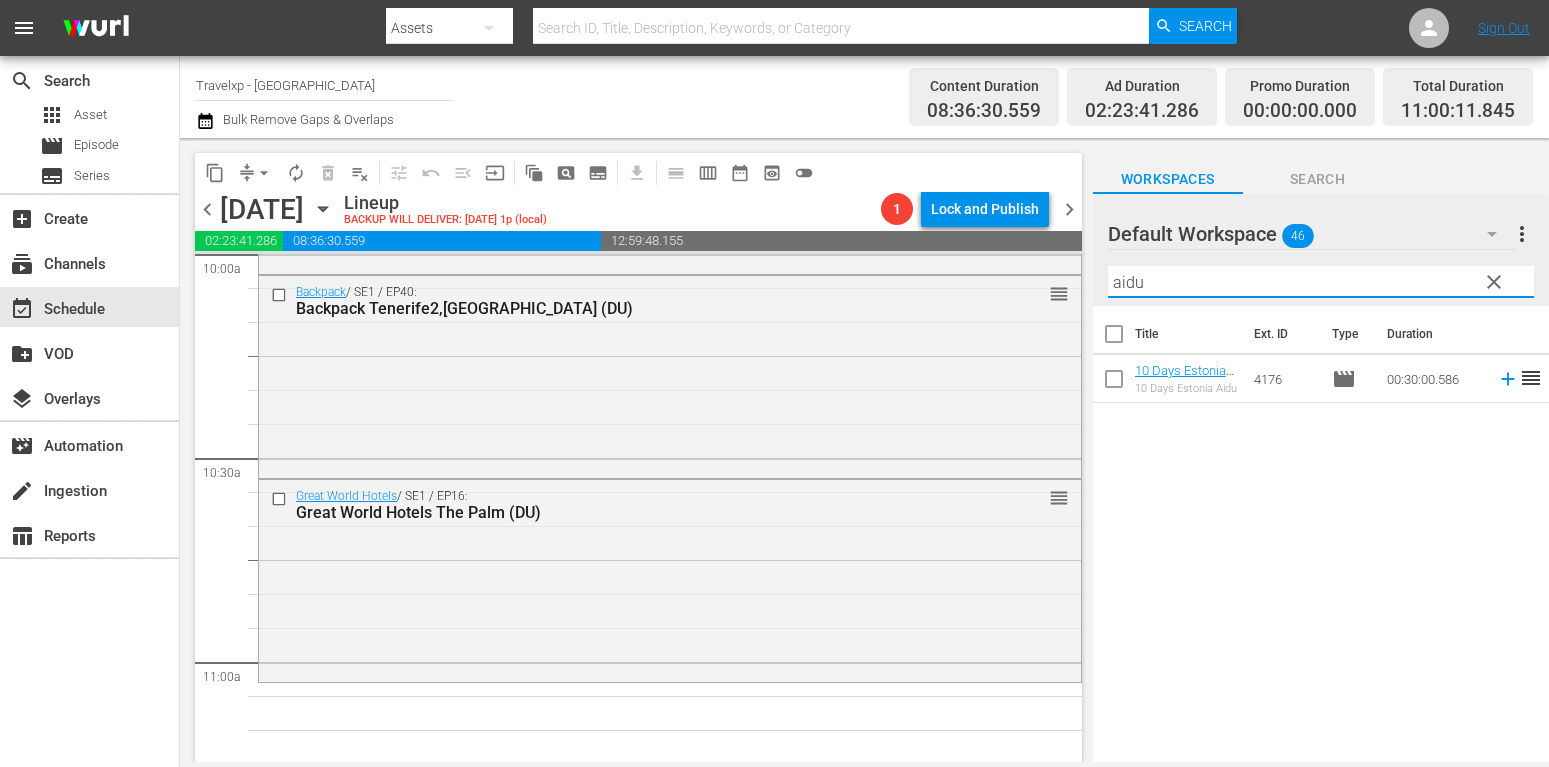 type on "aidu" 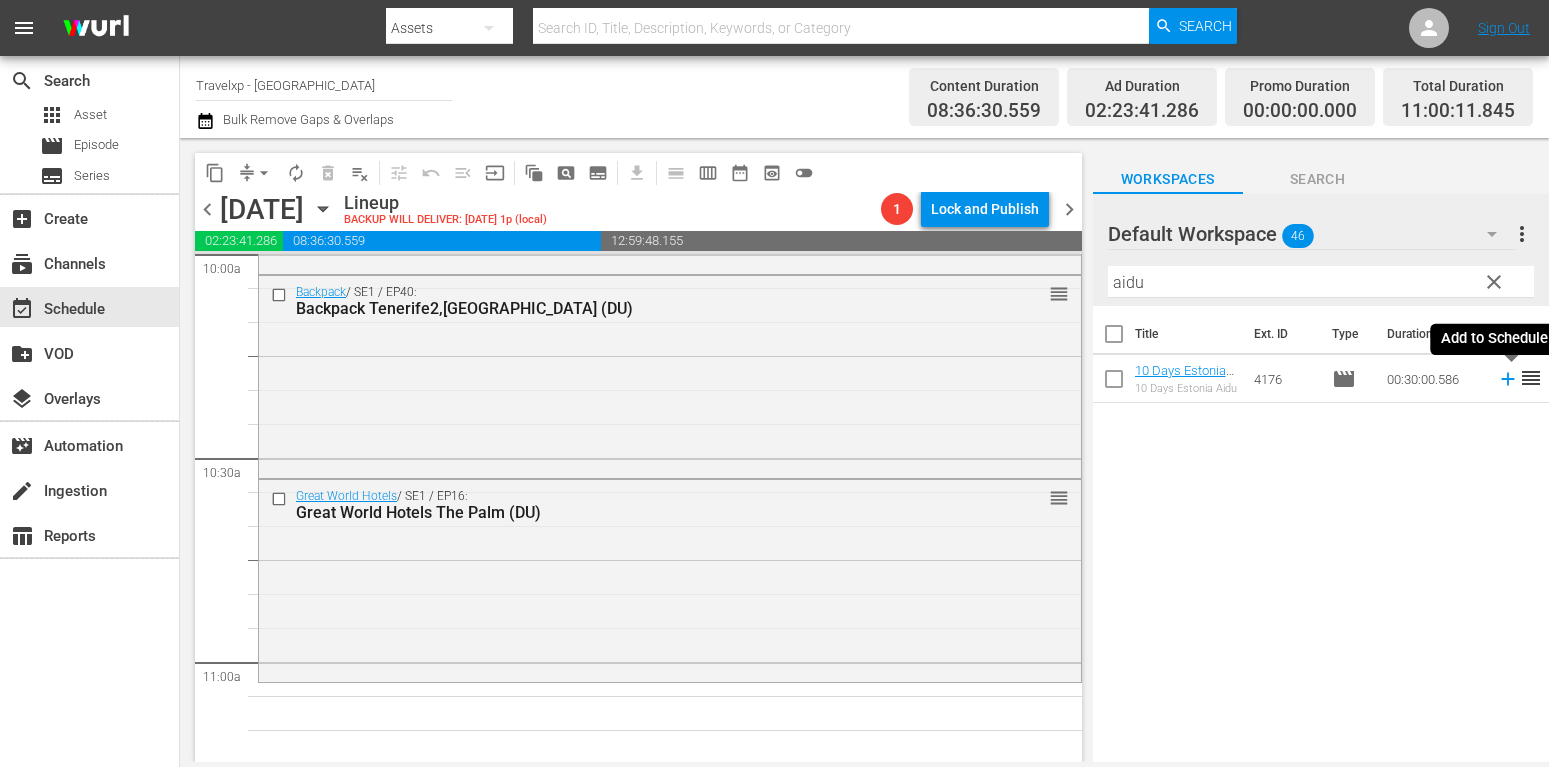 click 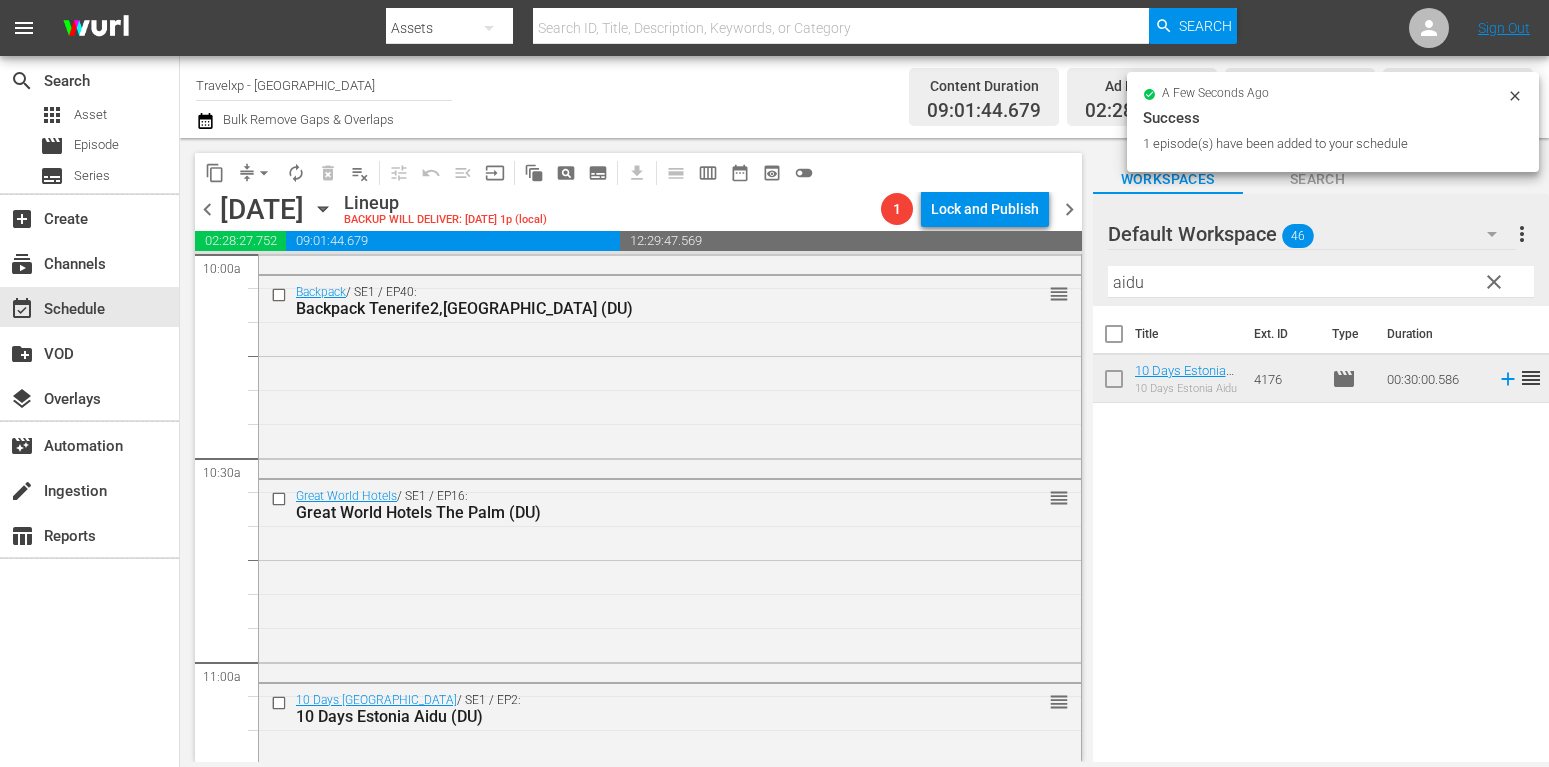 click on "clear" at bounding box center (1494, 282) 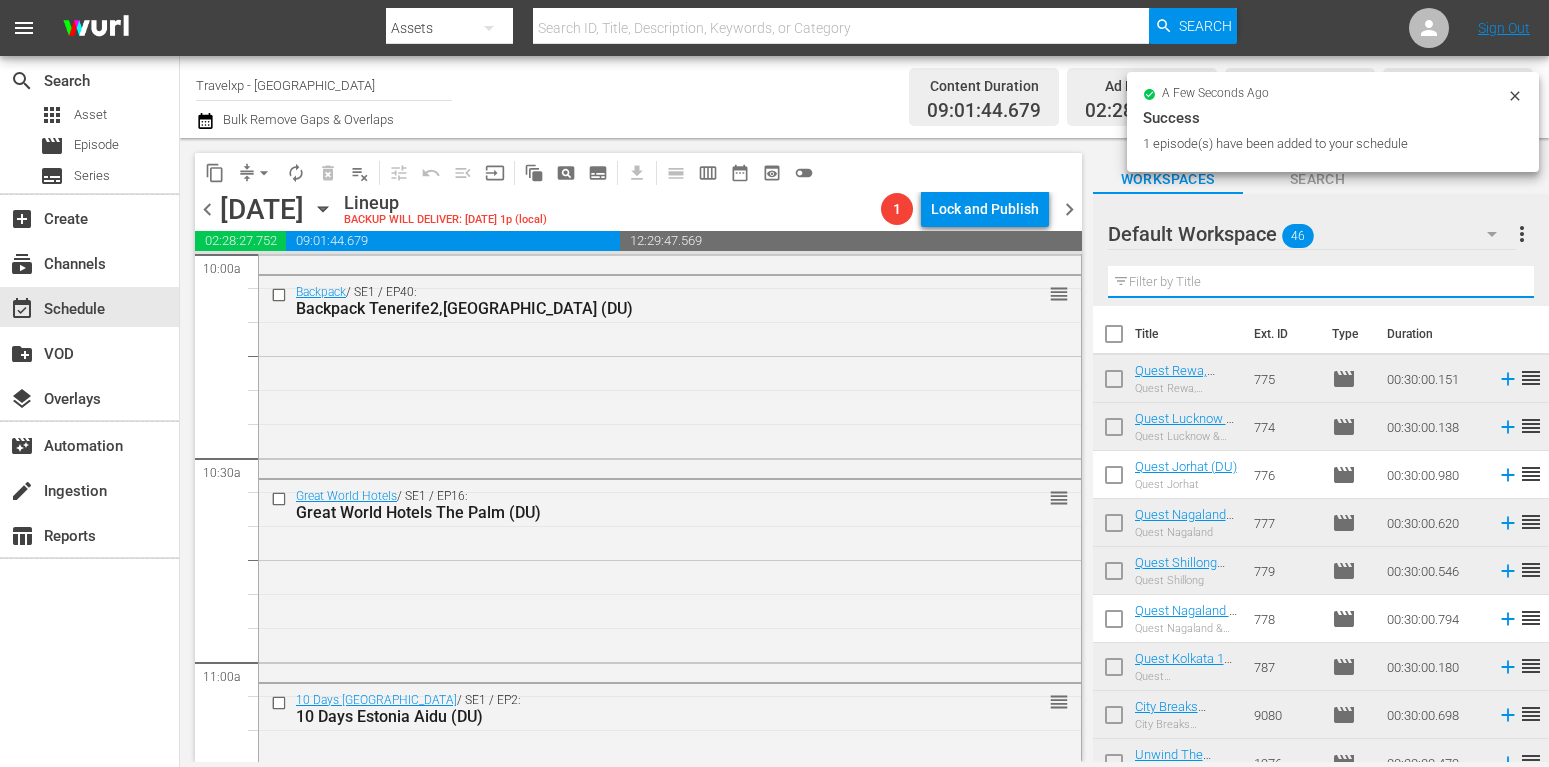 click at bounding box center [1321, 282] 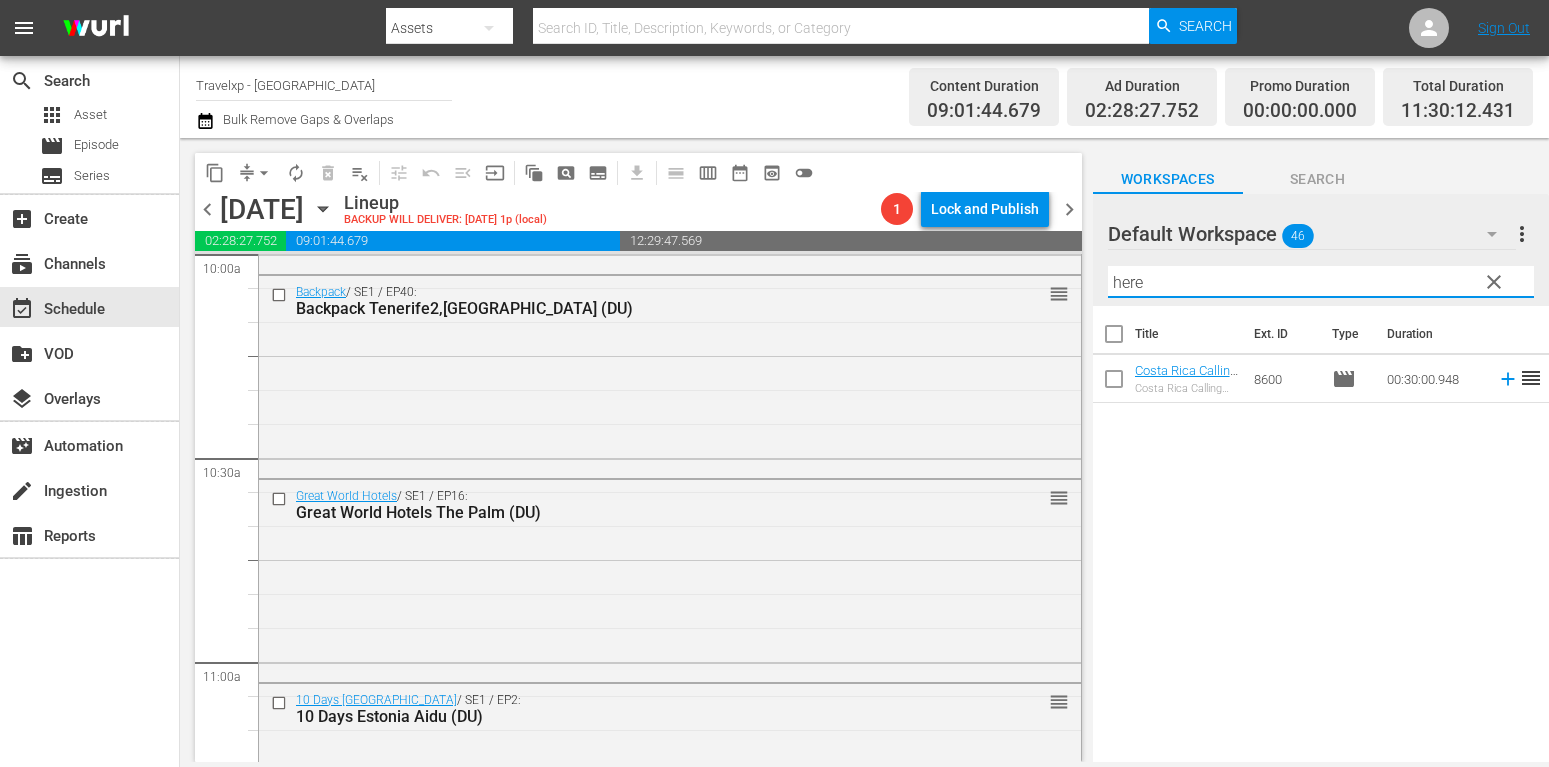 type on "here" 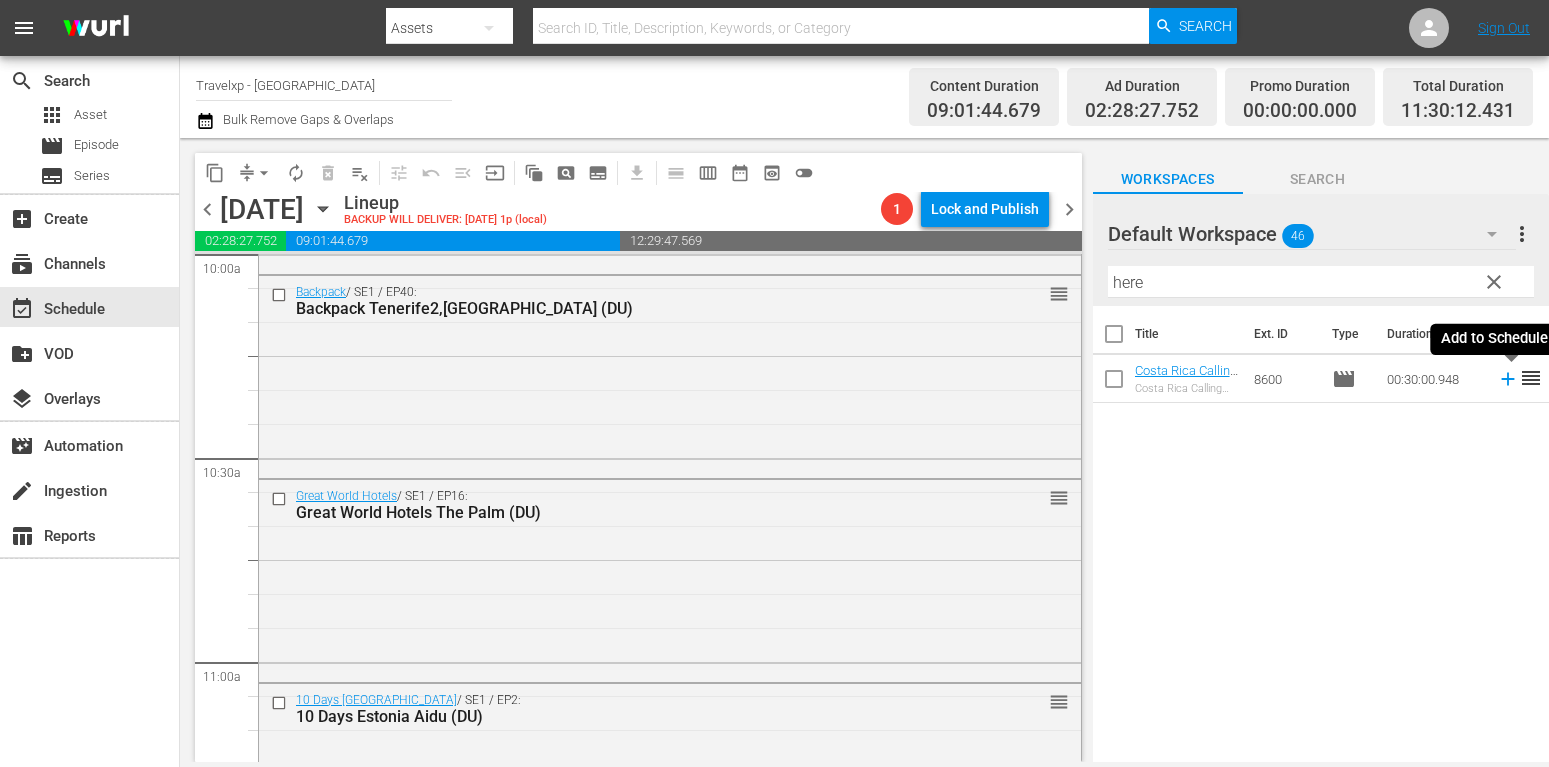 click 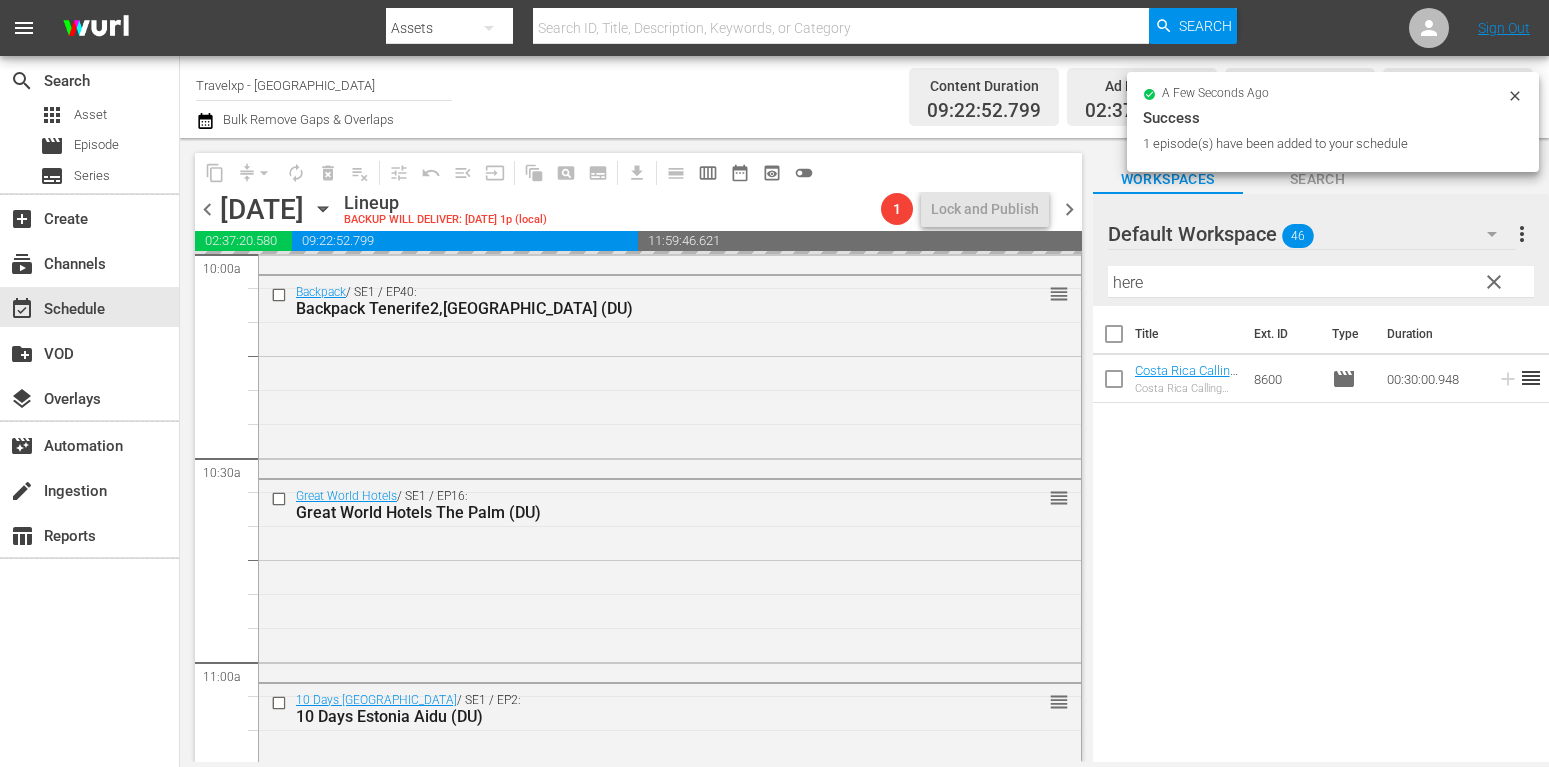 click on "clear" at bounding box center [1494, 282] 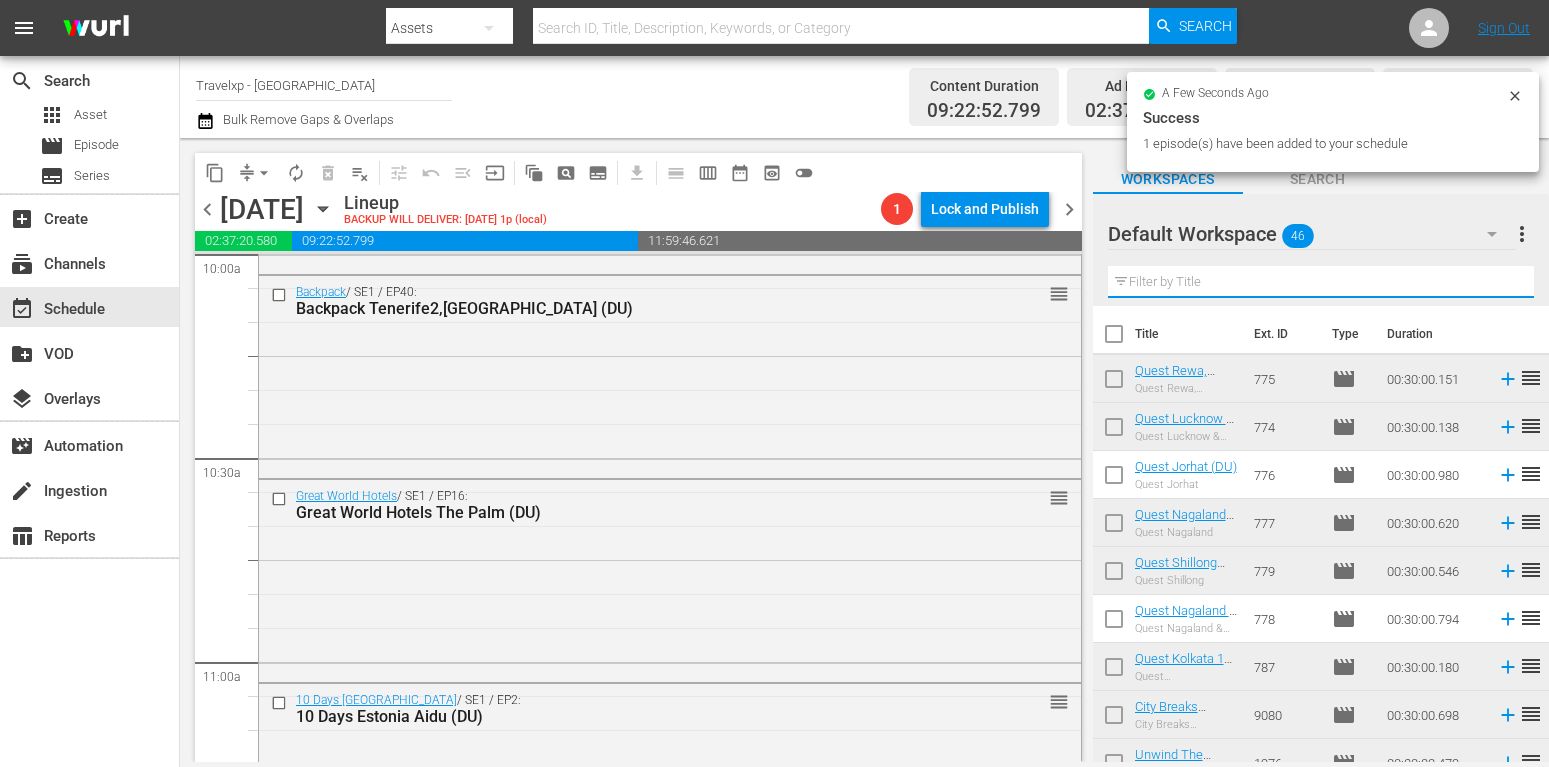 click at bounding box center (1321, 282) 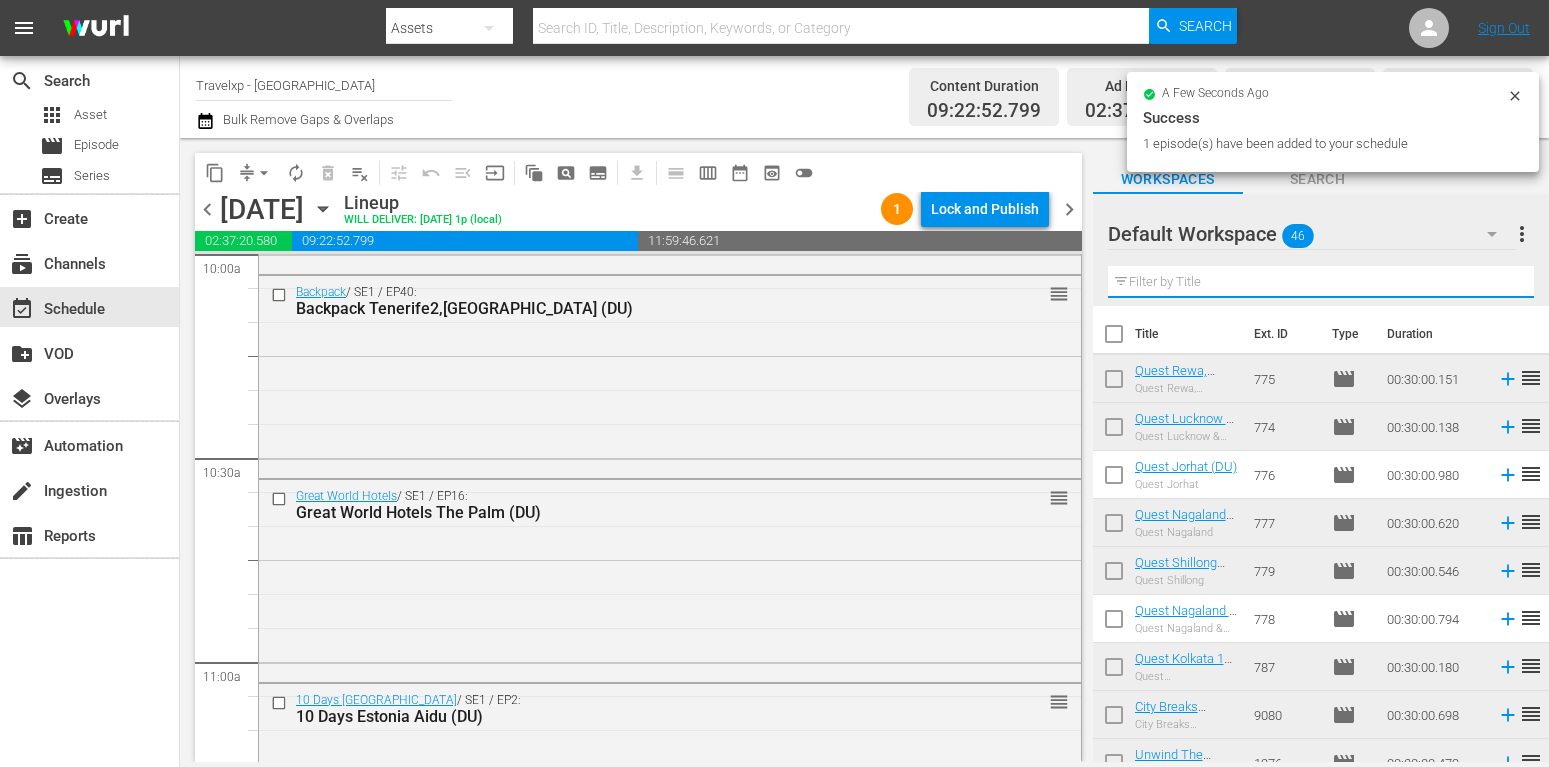 type on "v" 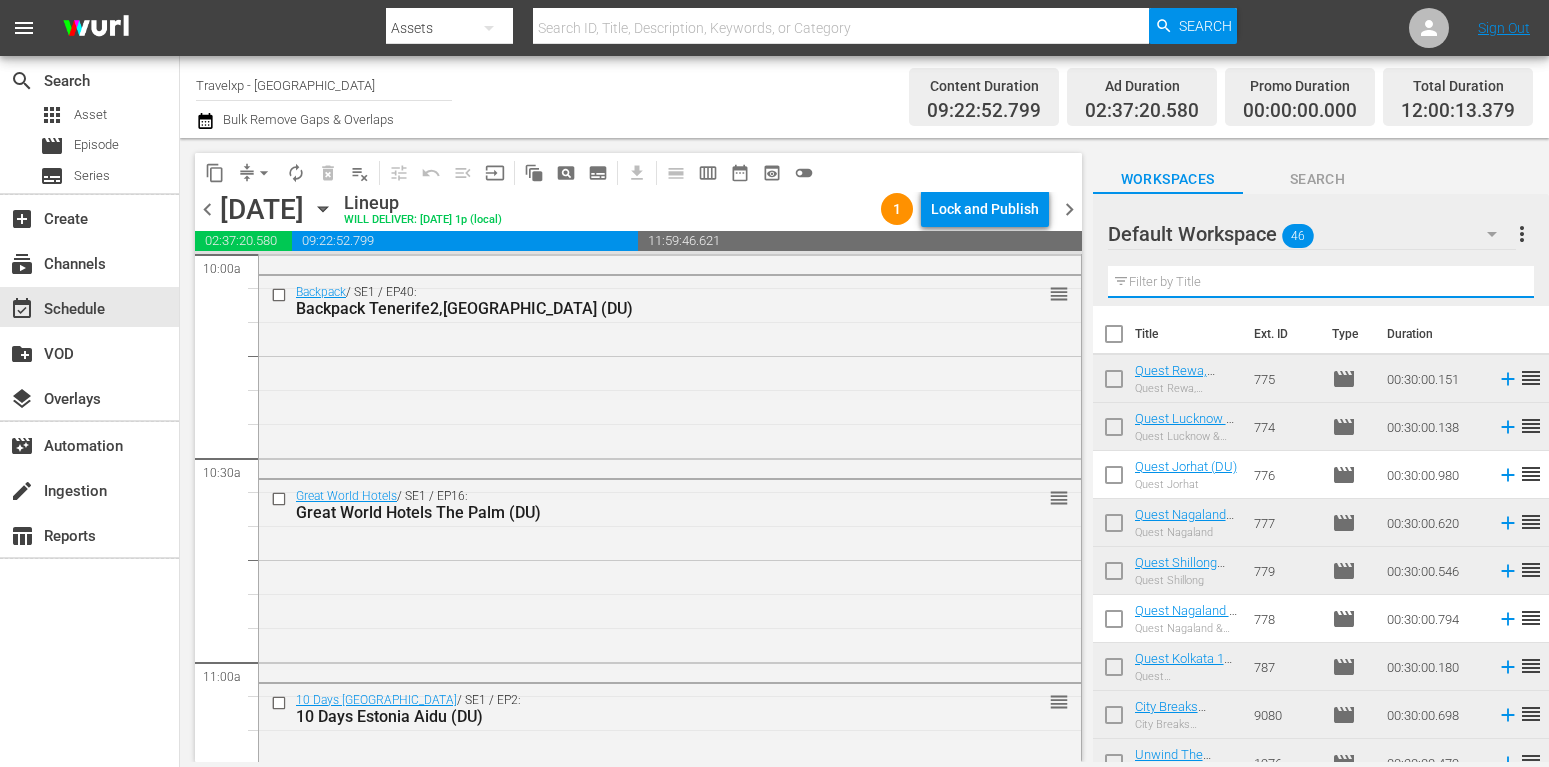 click at bounding box center (1321, 282) 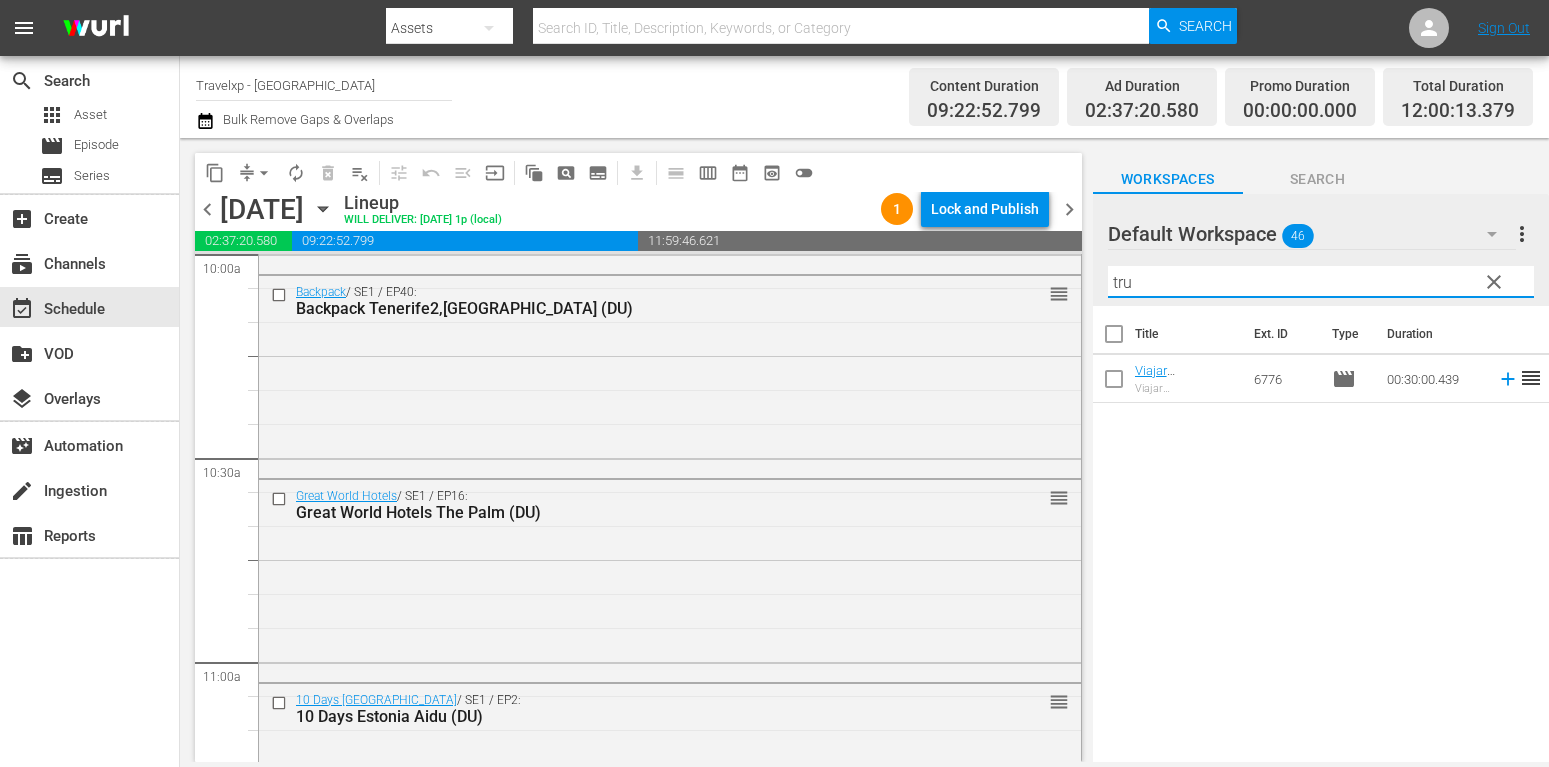type on "tru" 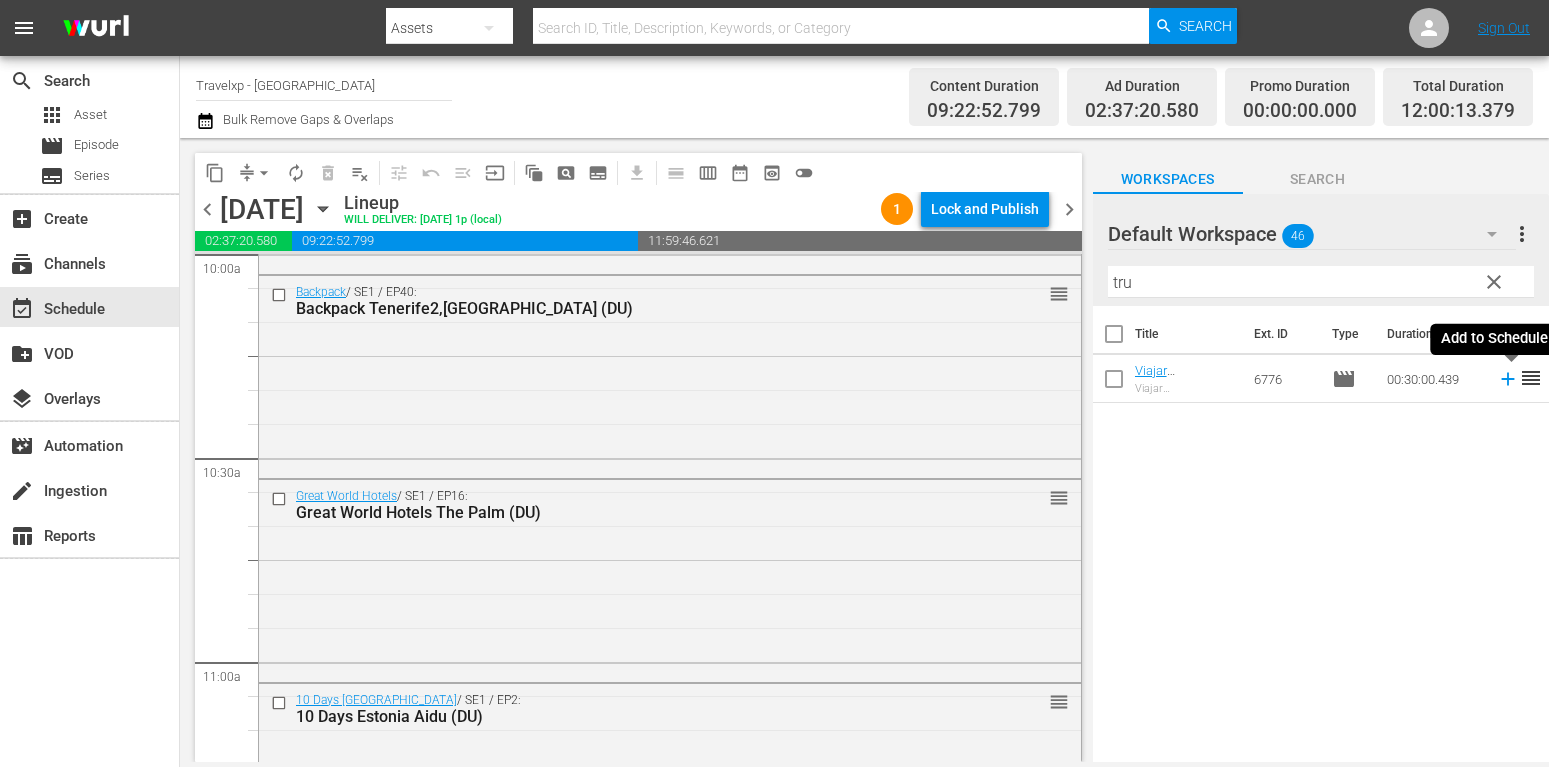 click 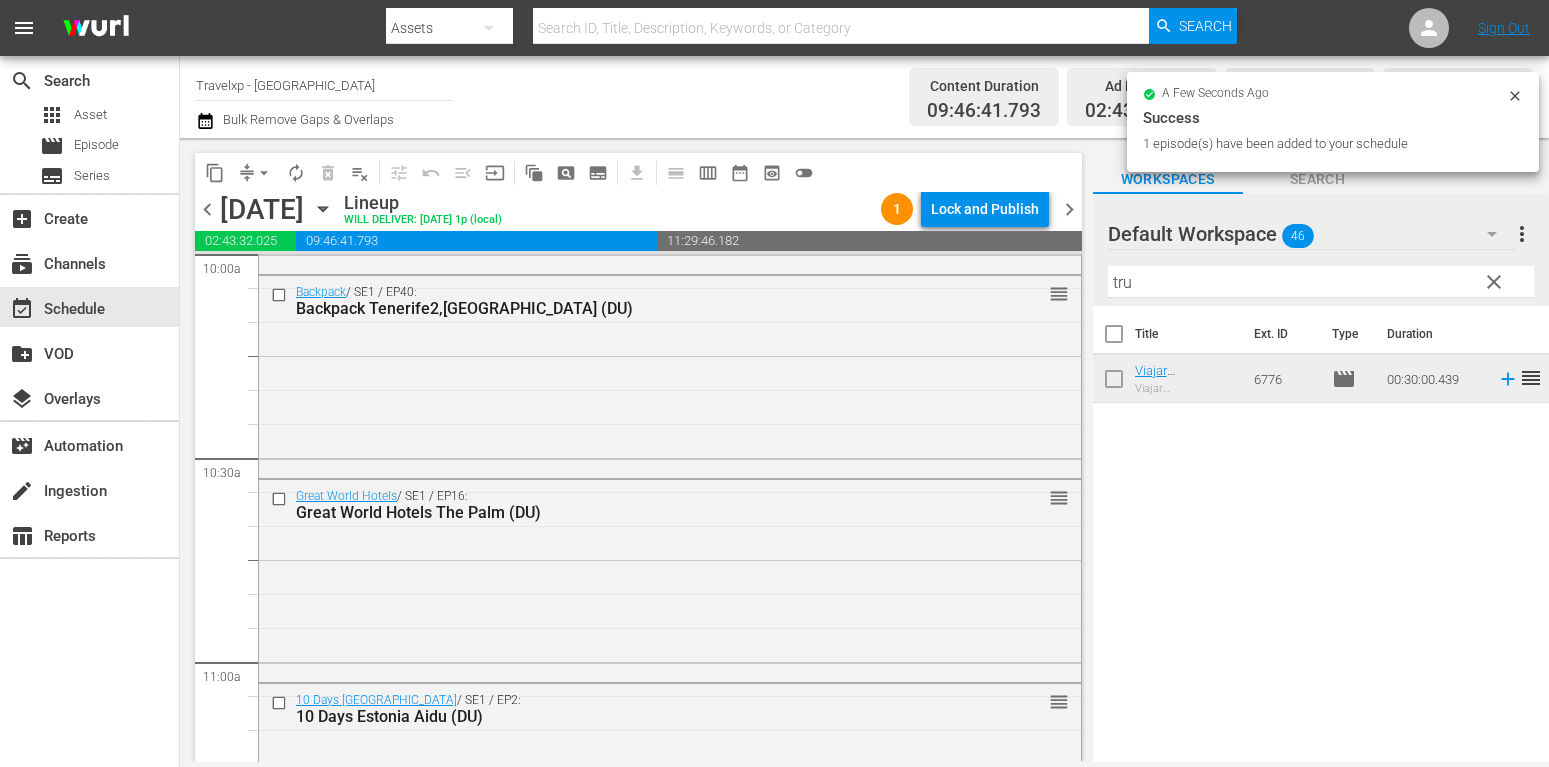click on "clear" at bounding box center (1494, 282) 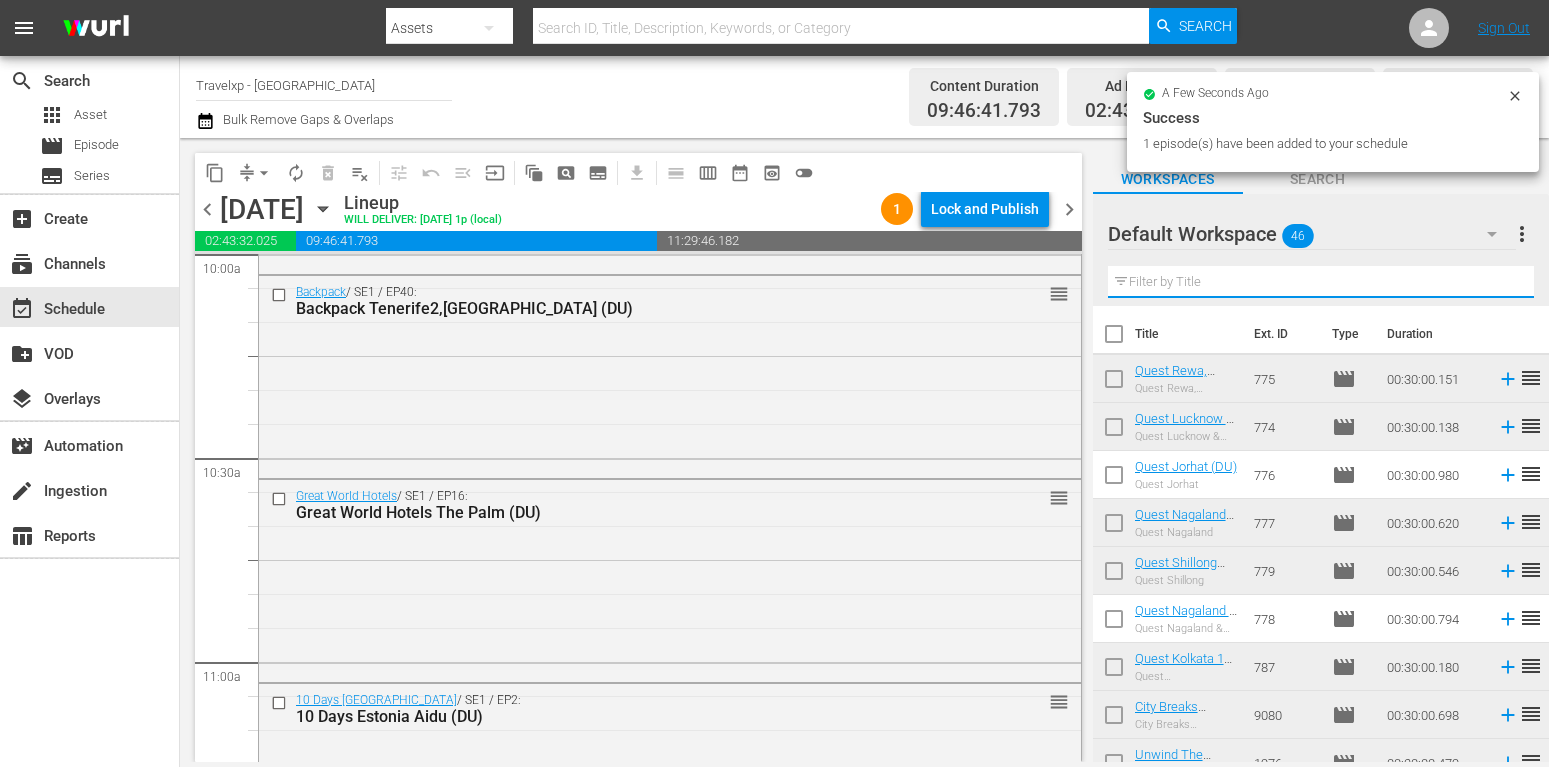 click at bounding box center [1321, 282] 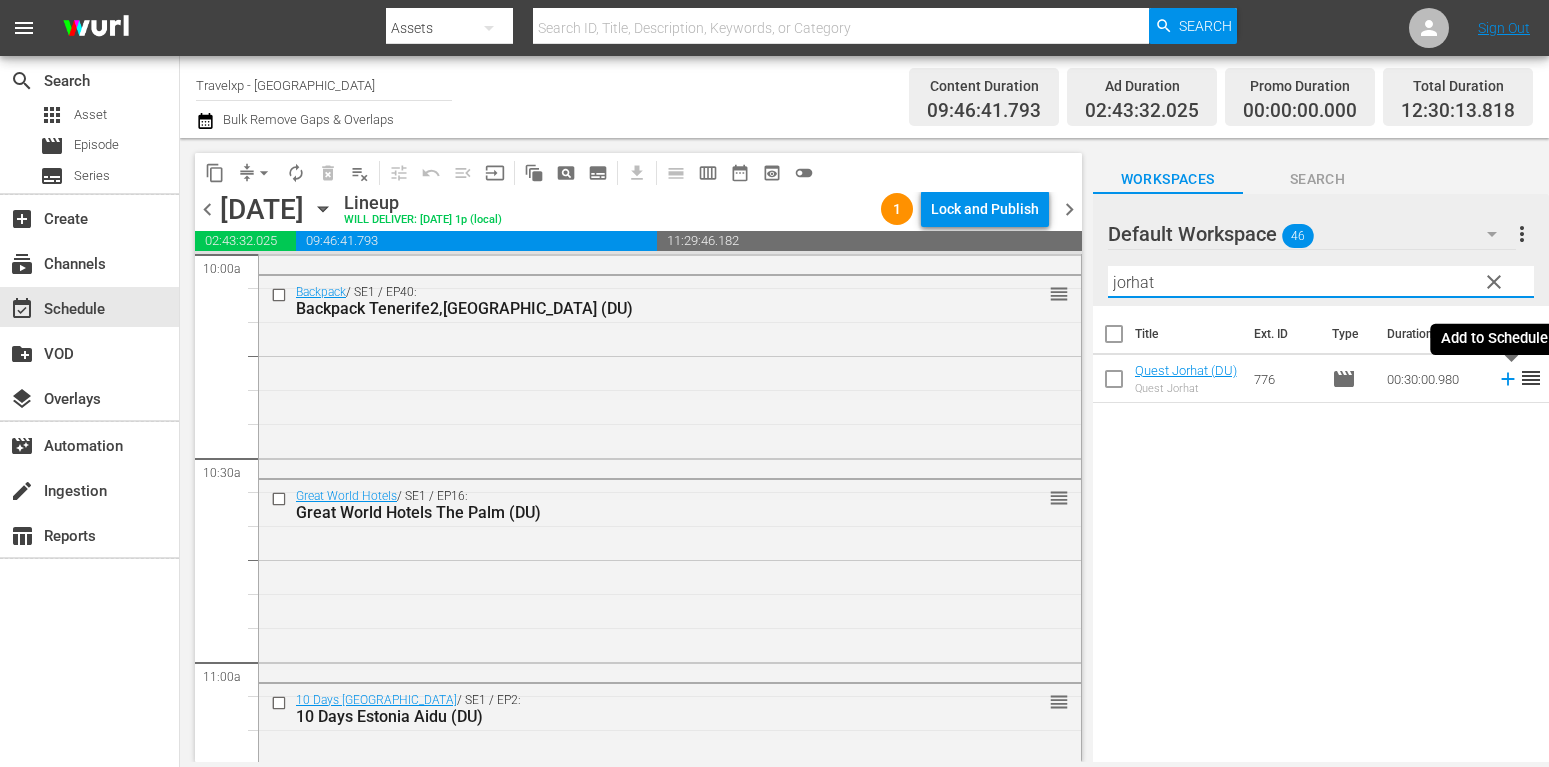 type on "jorhat" 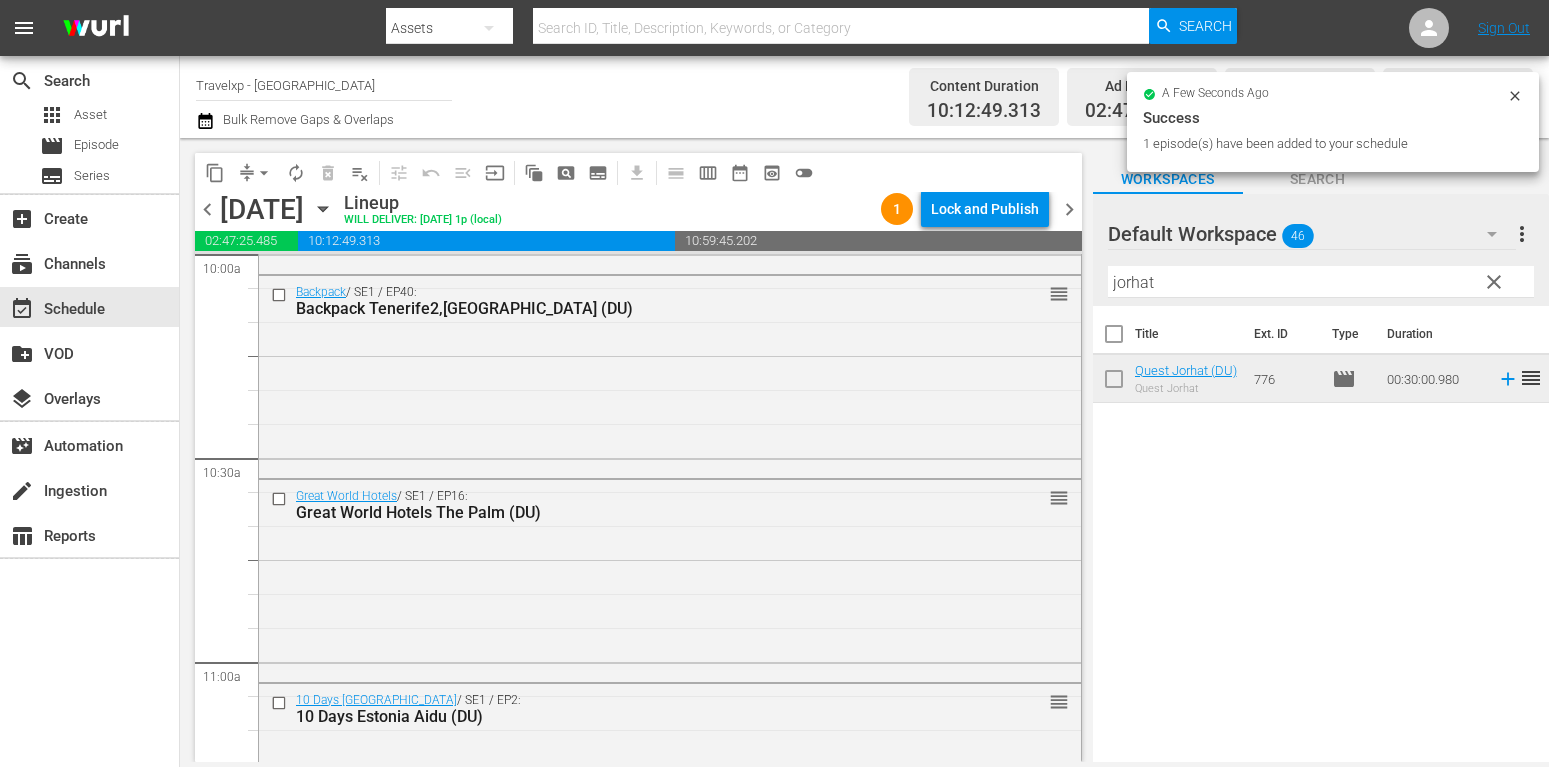 click on "clear" at bounding box center (1493, 281) 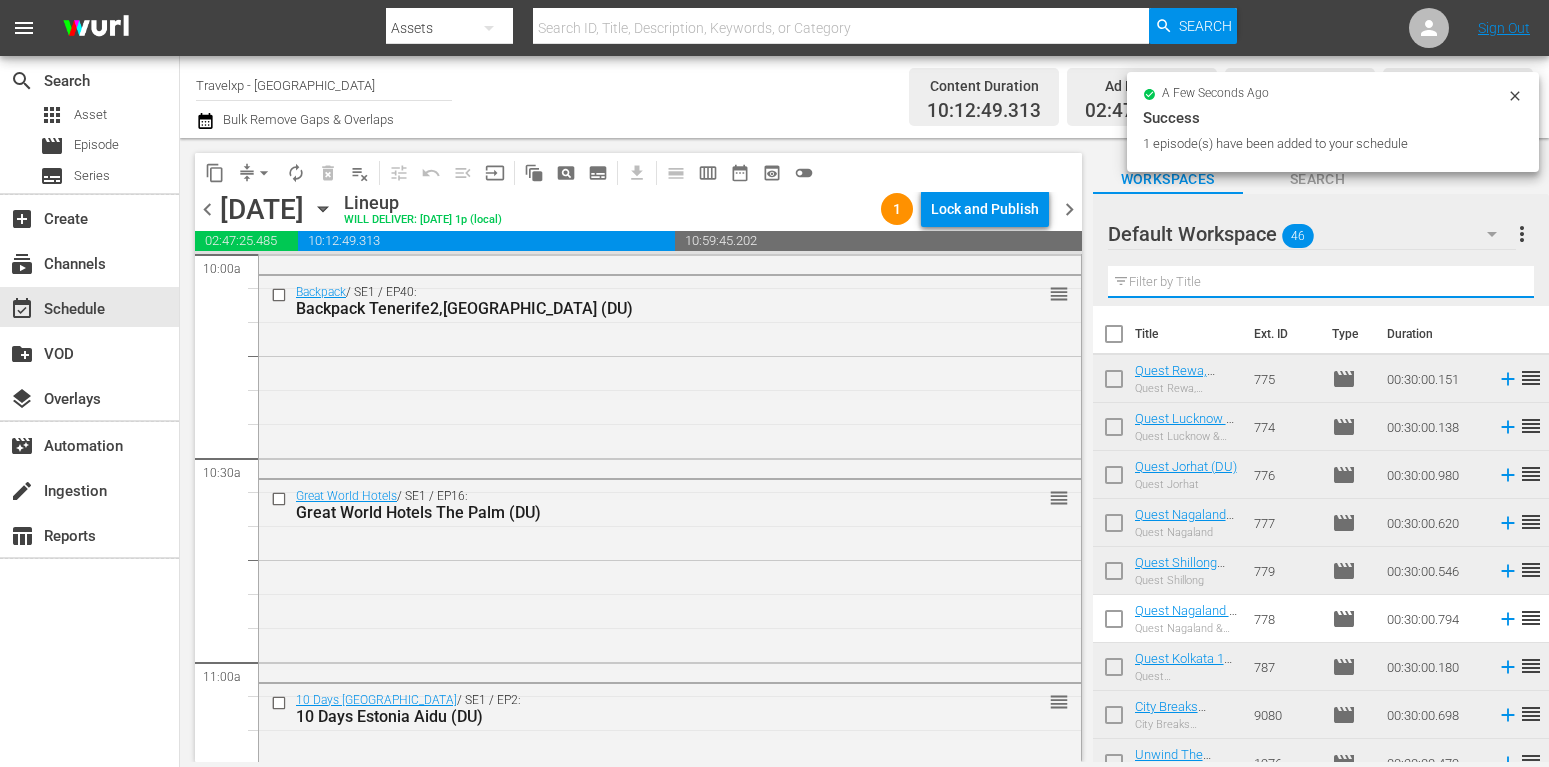 click at bounding box center (1321, 282) 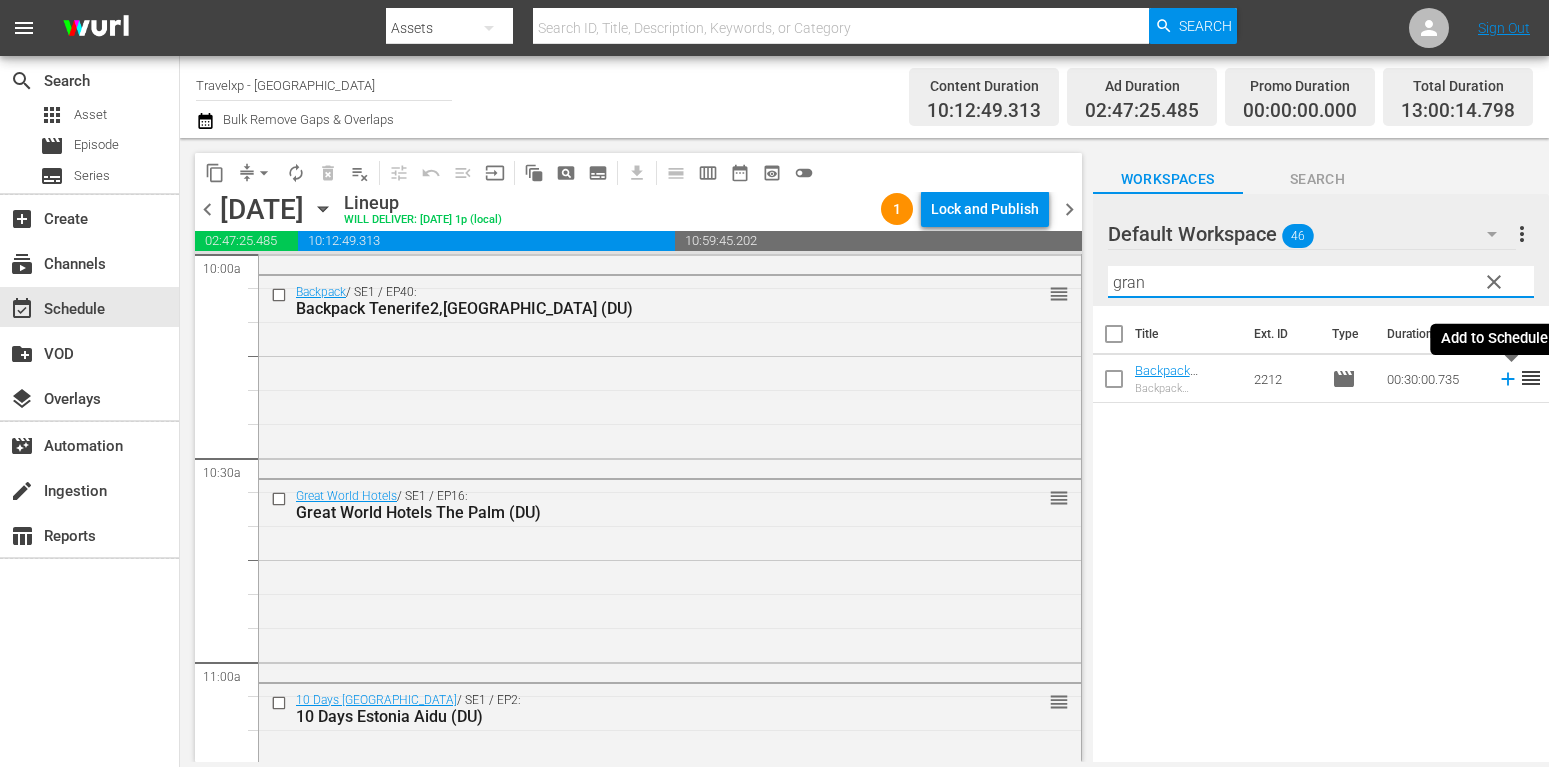 type on "gran" 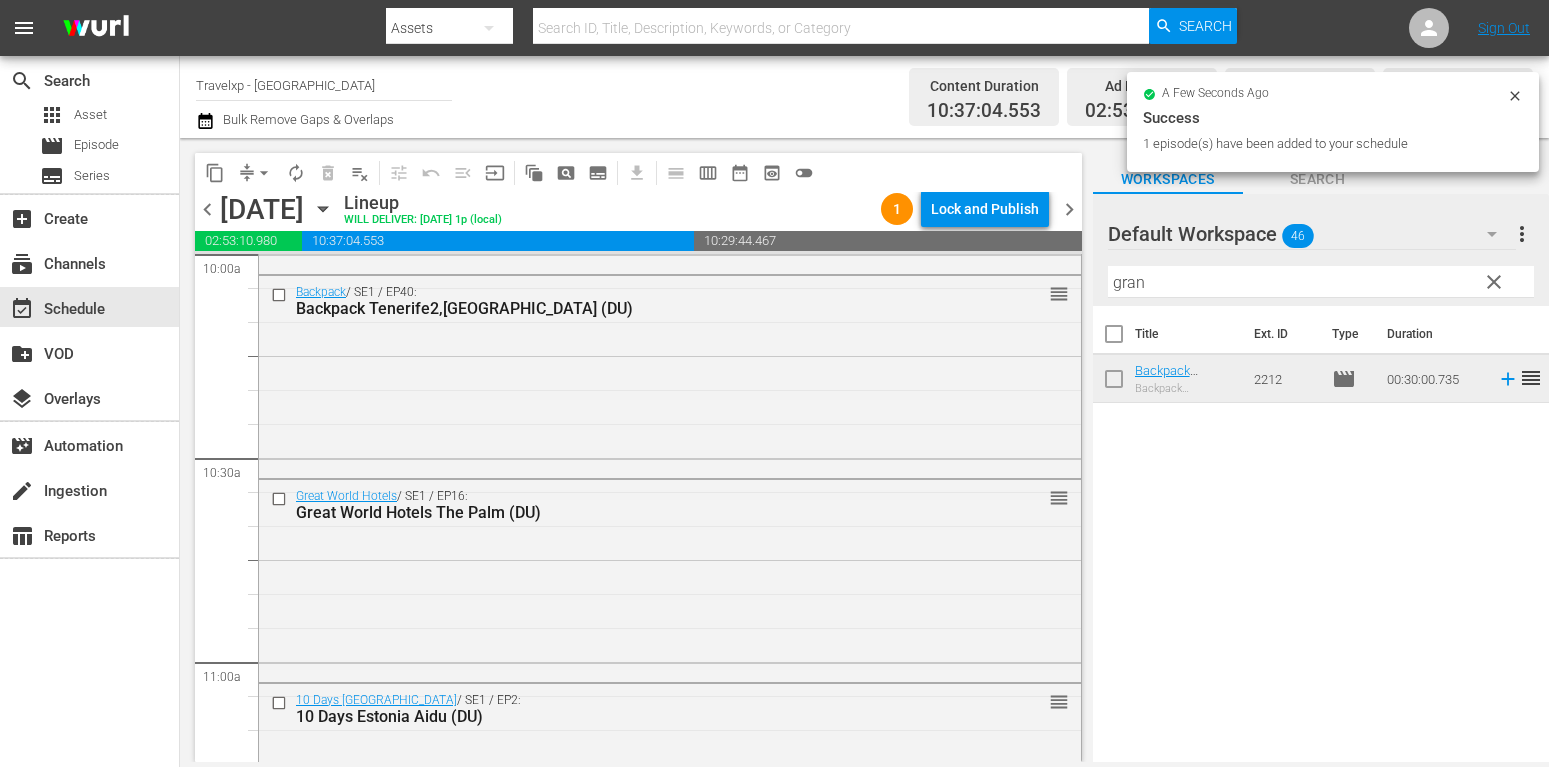 click on "clear" at bounding box center (1494, 282) 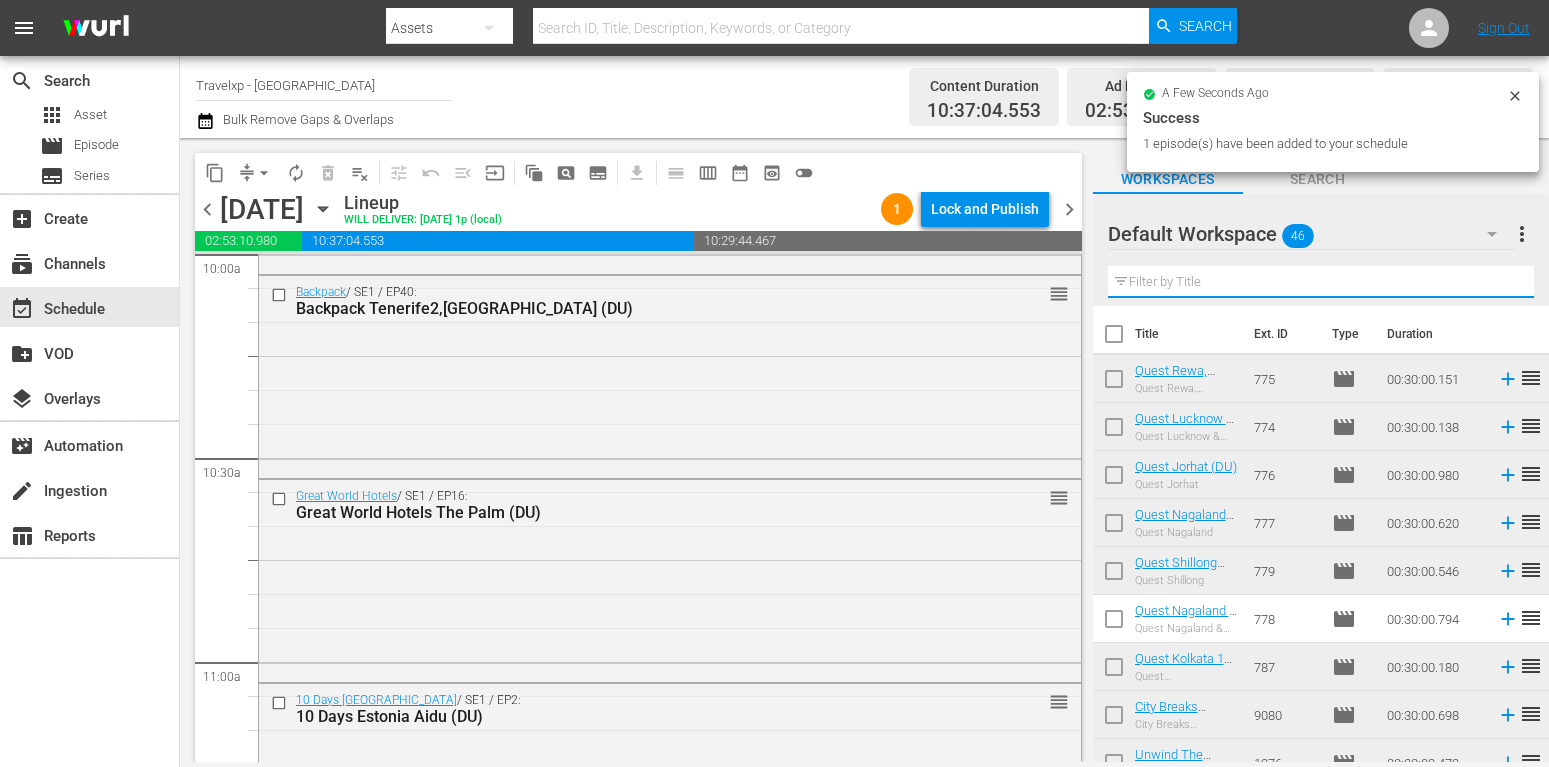 click at bounding box center [1321, 282] 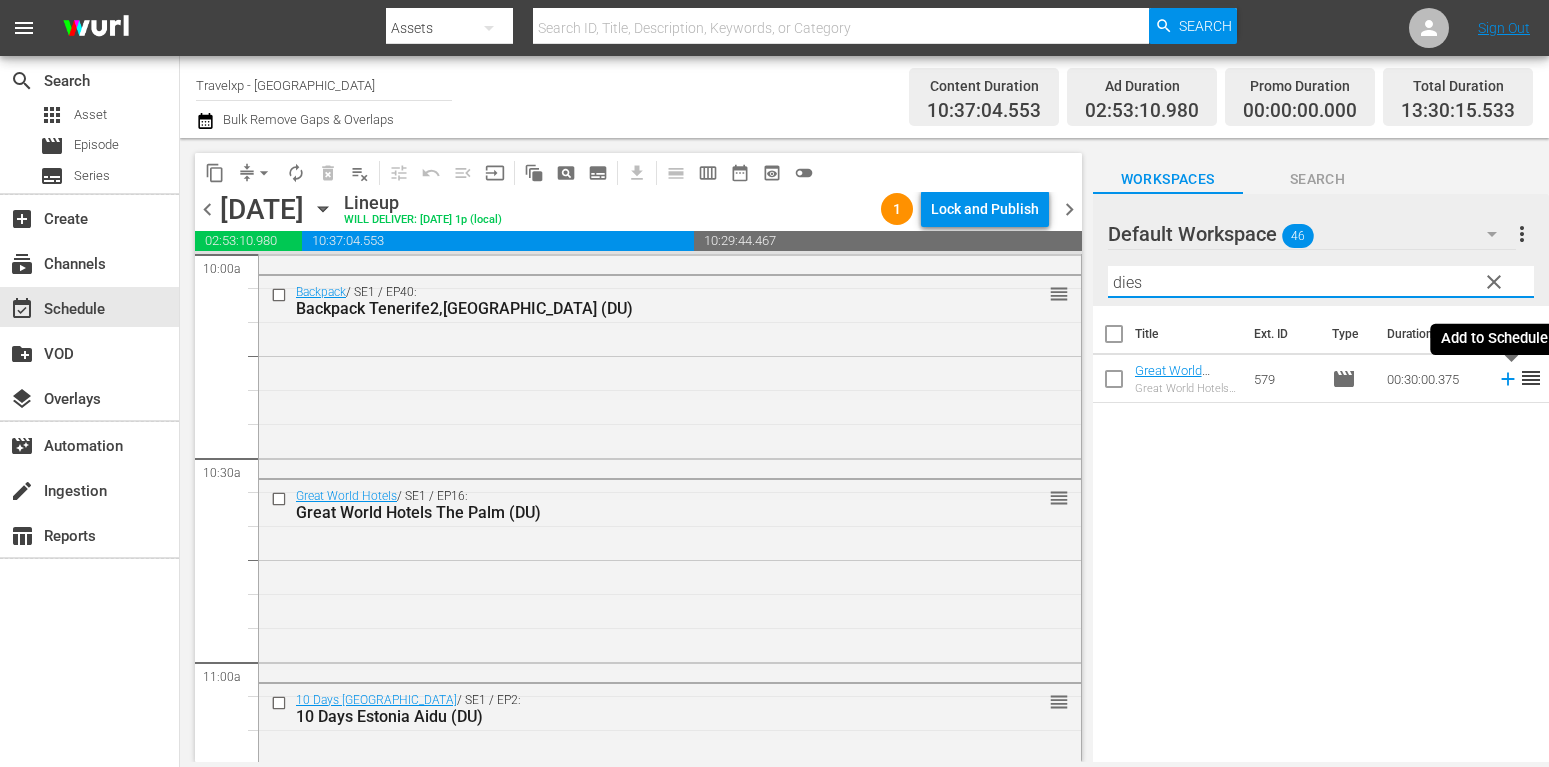 type on "dies" 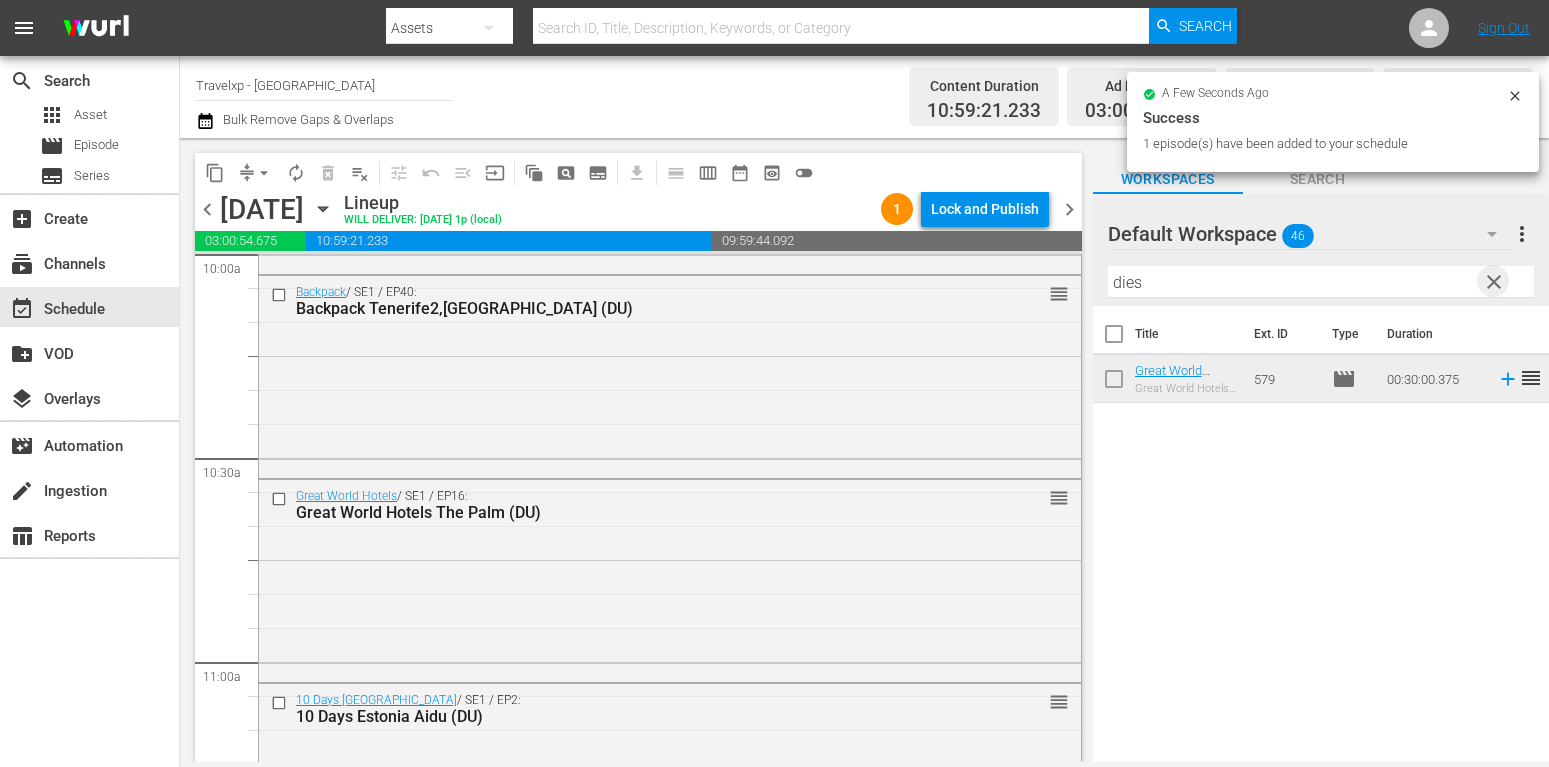 click on "clear" at bounding box center (1494, 282) 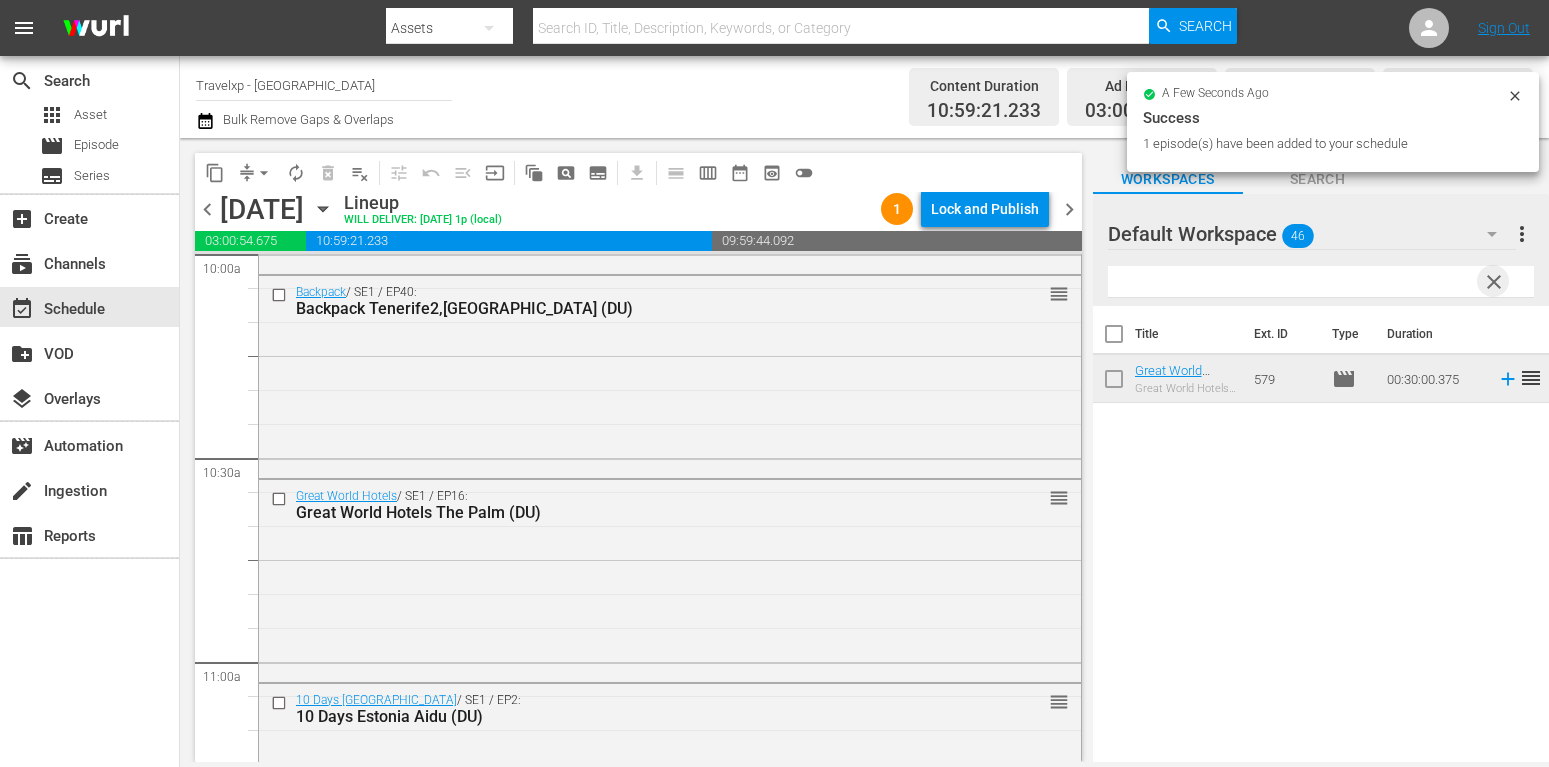 click at bounding box center (1321, 282) 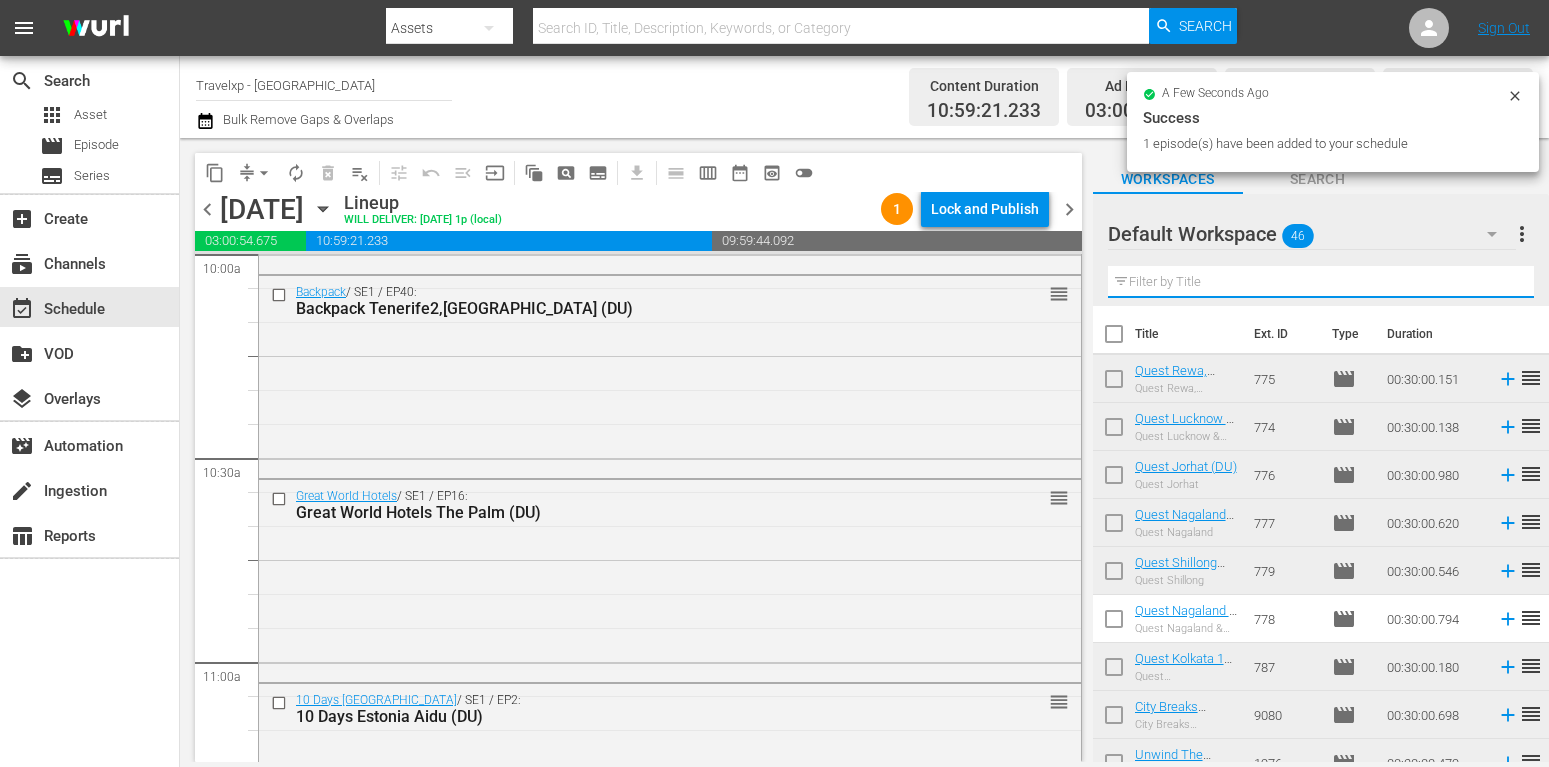click at bounding box center [1321, 282] 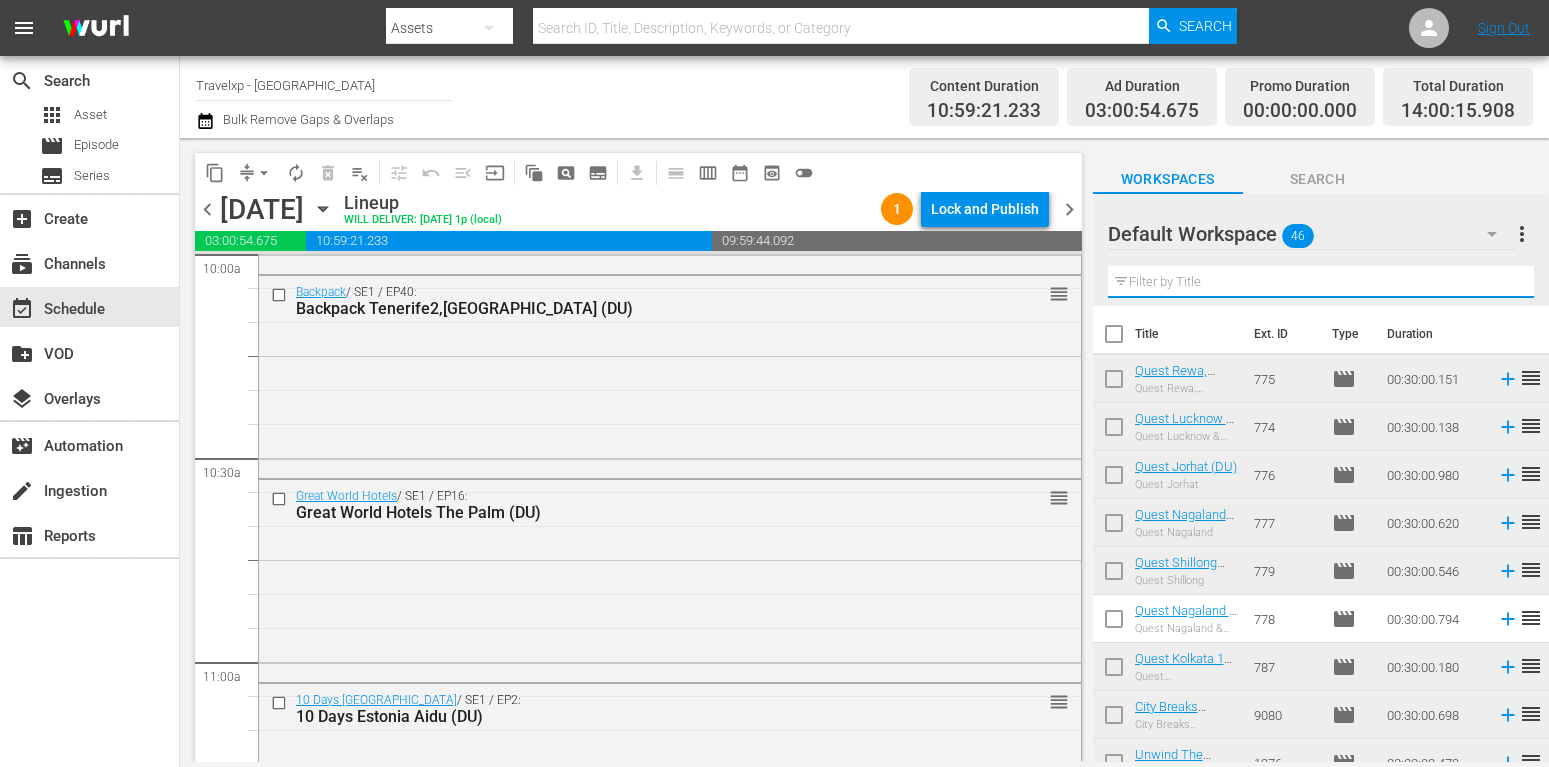 click at bounding box center [1321, 282] 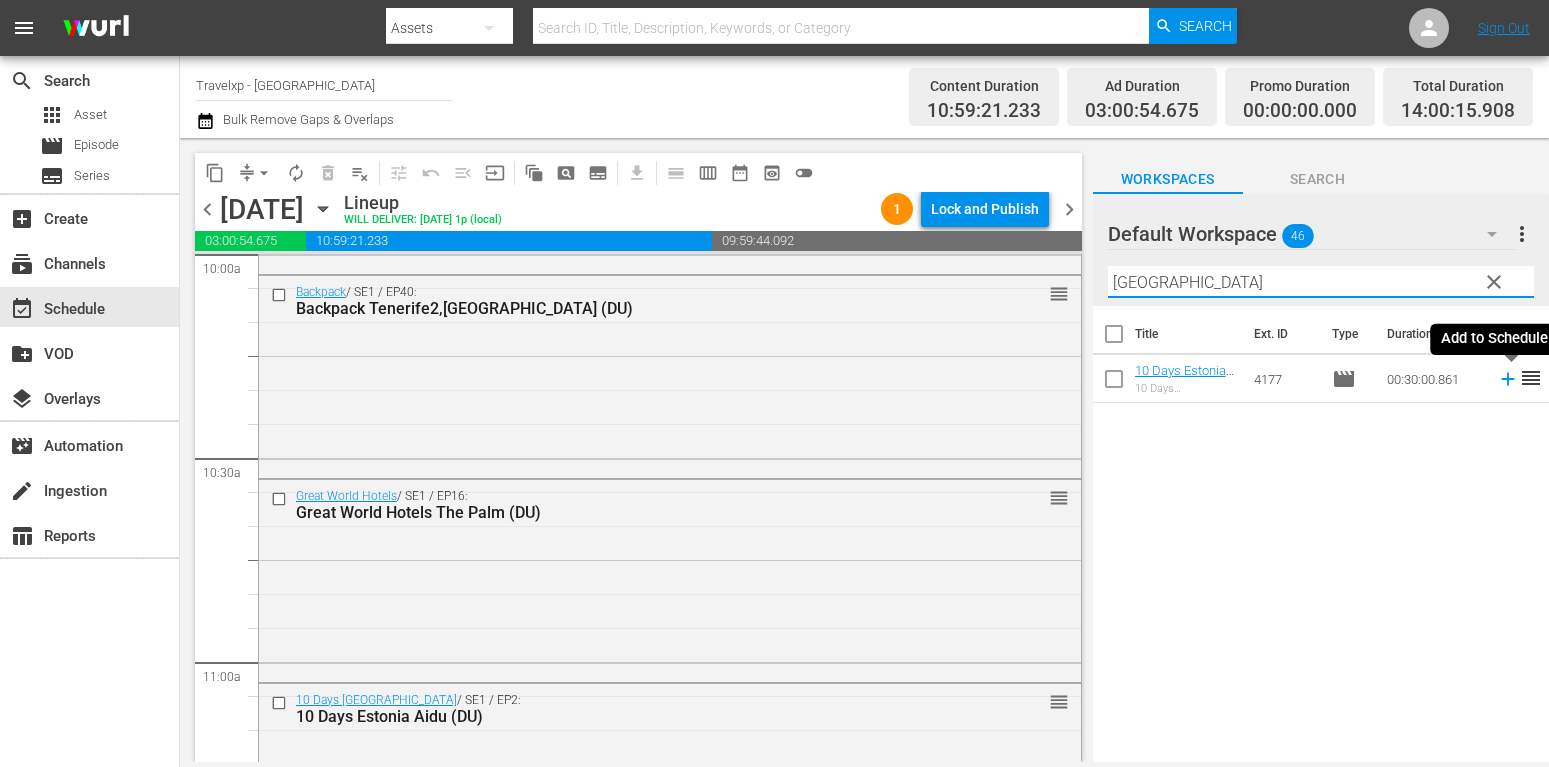 type on "[GEOGRAPHIC_DATA]" 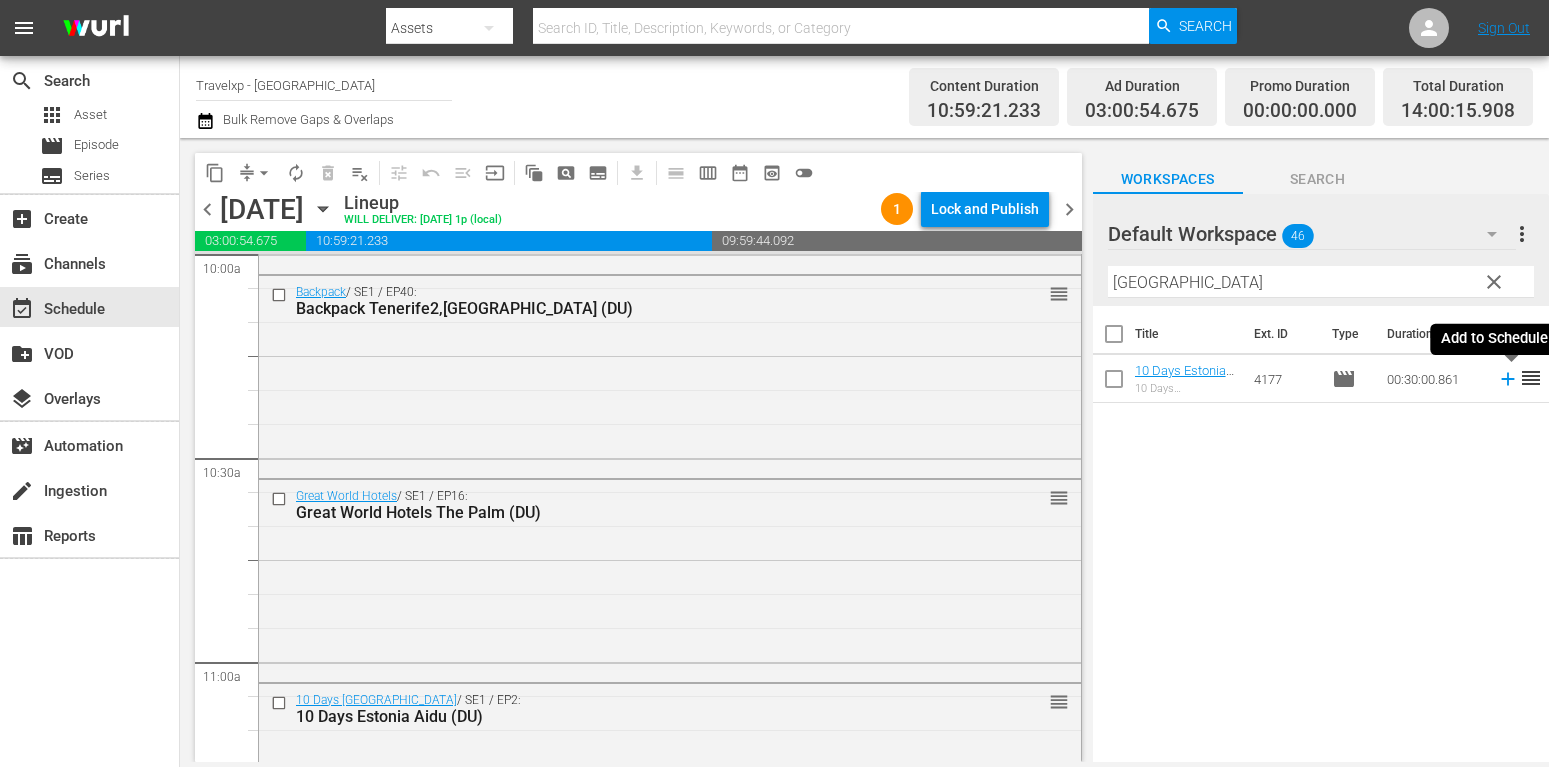 click 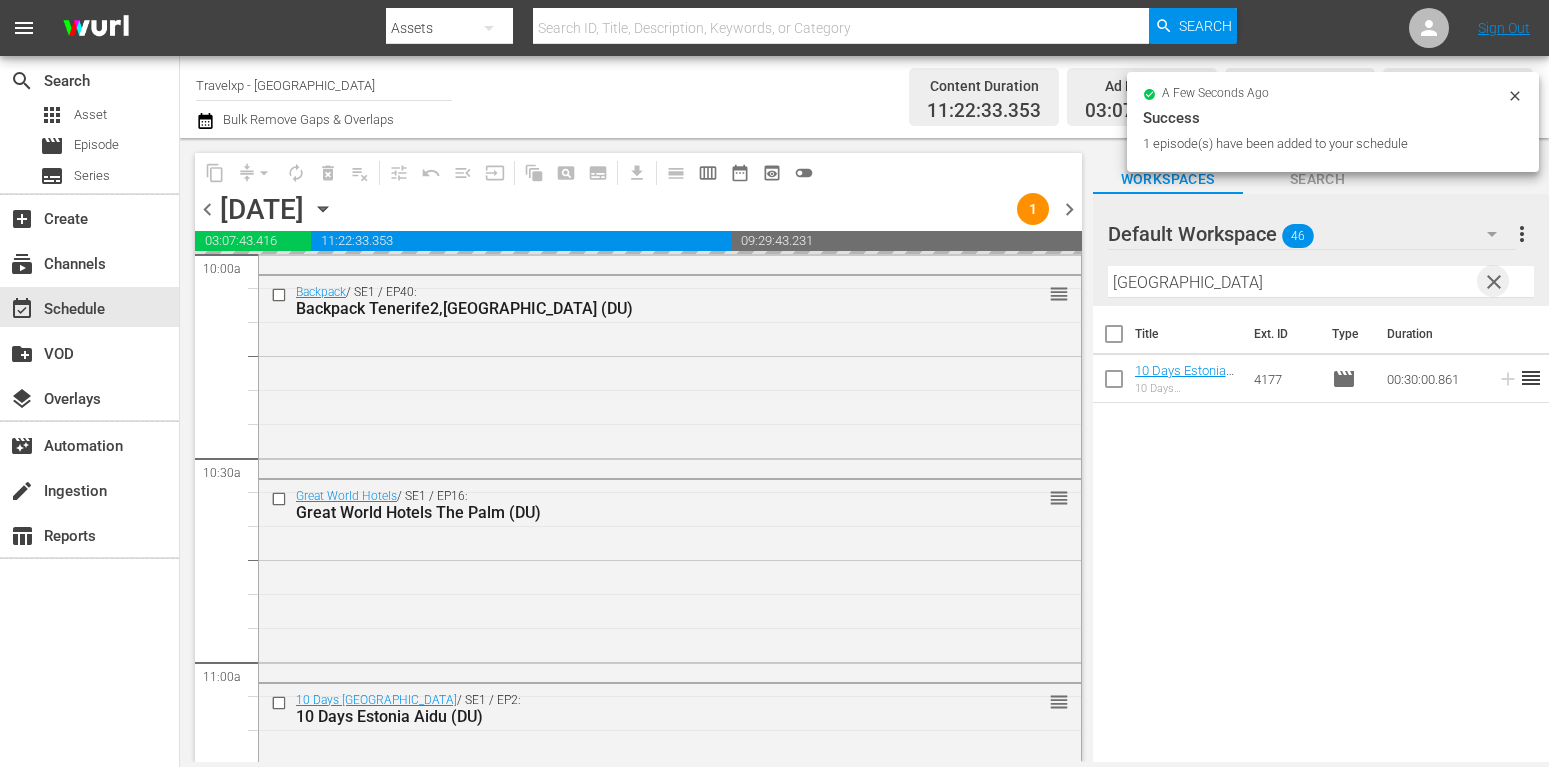 click on "clear" at bounding box center [1494, 282] 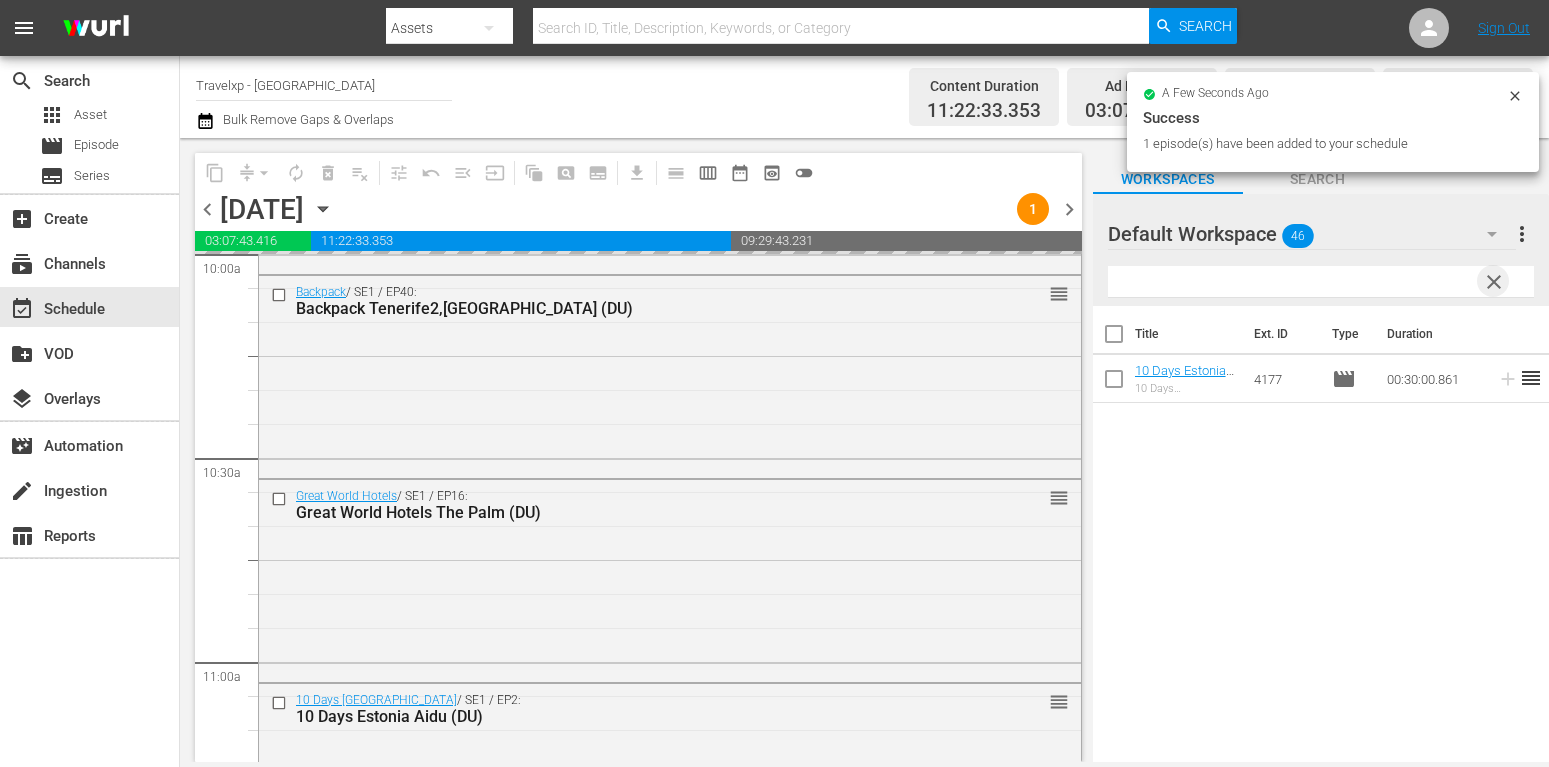 click at bounding box center [1321, 282] 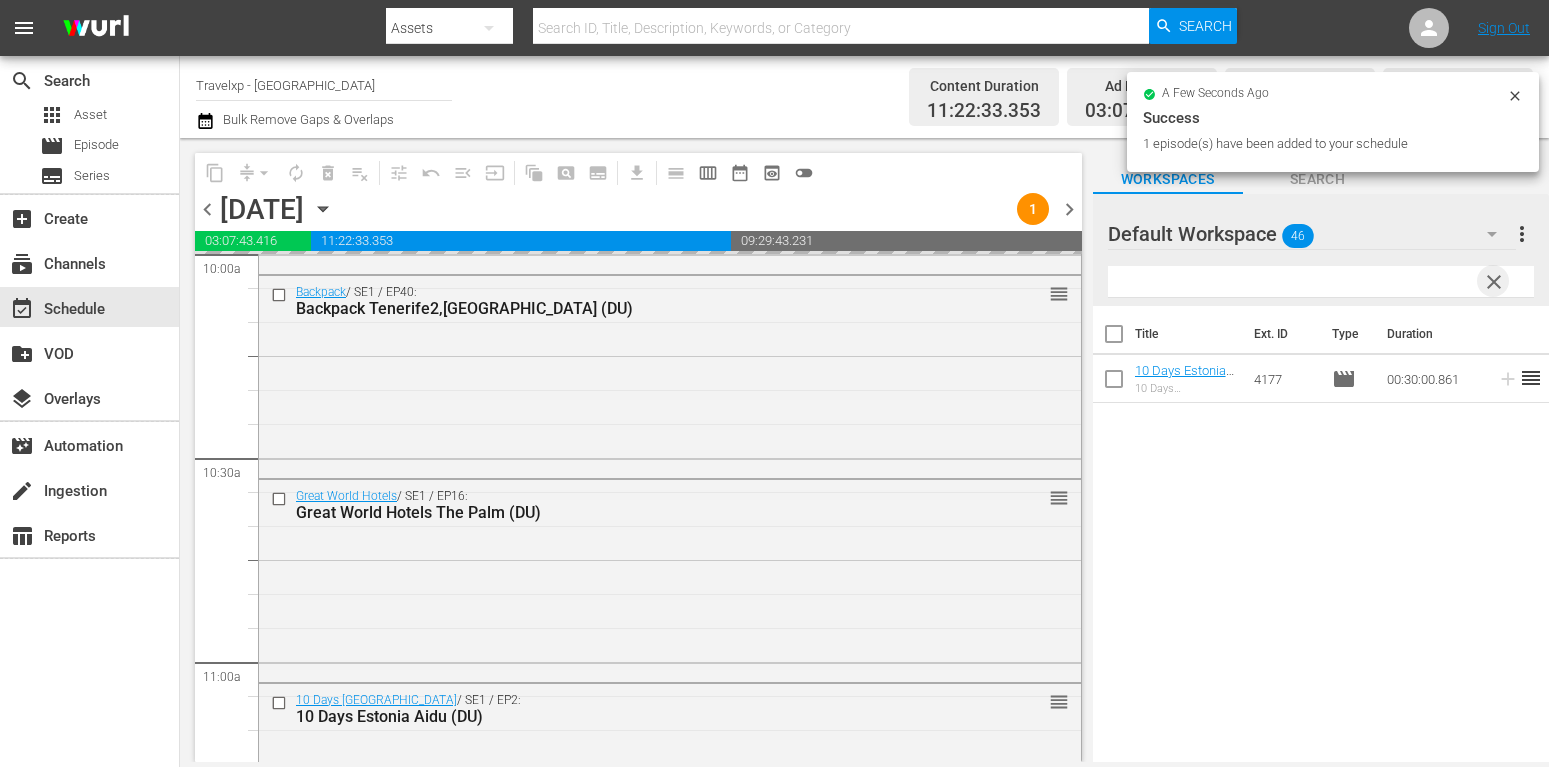 click at bounding box center [1321, 282] 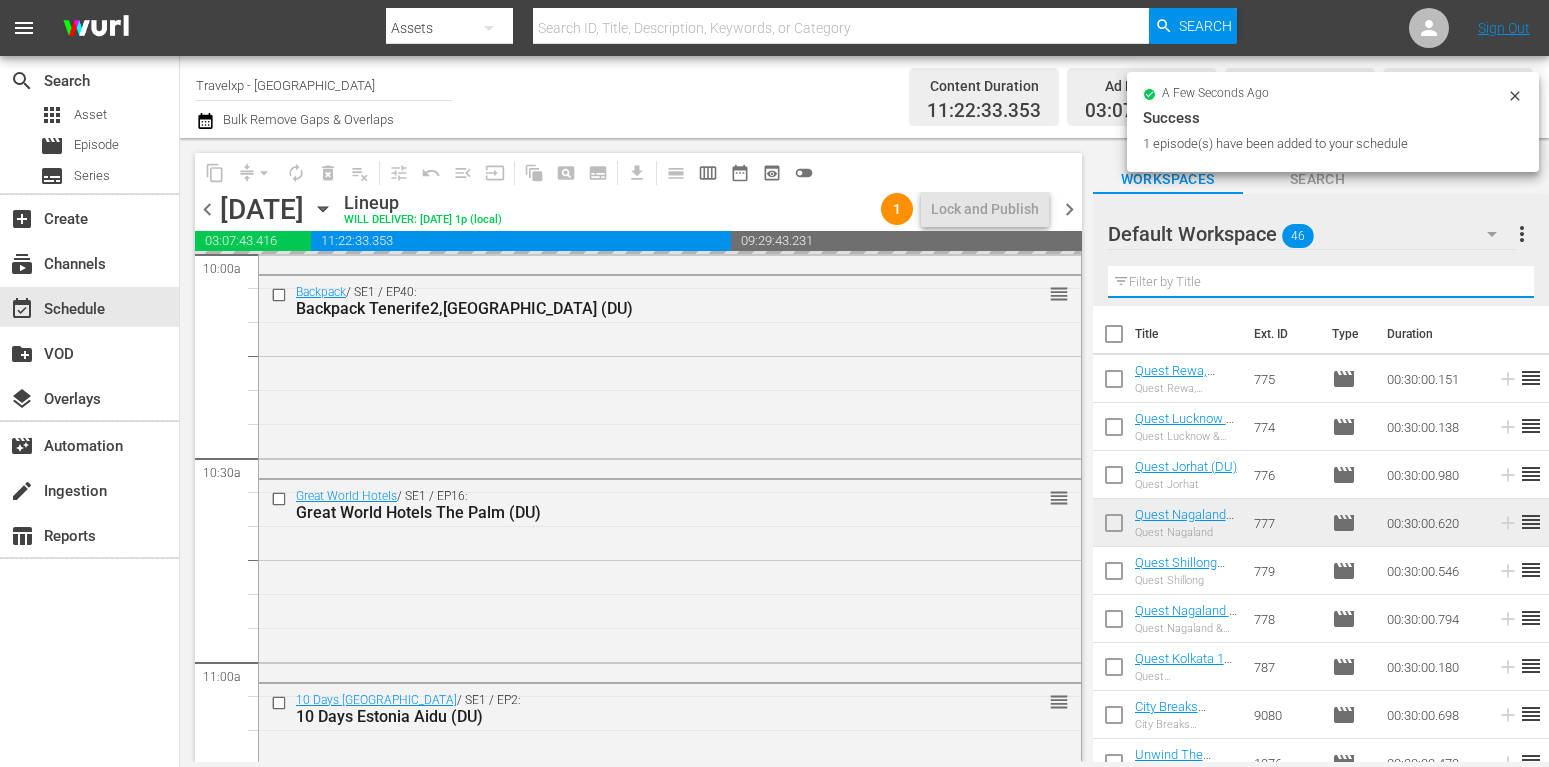 click at bounding box center (1321, 282) 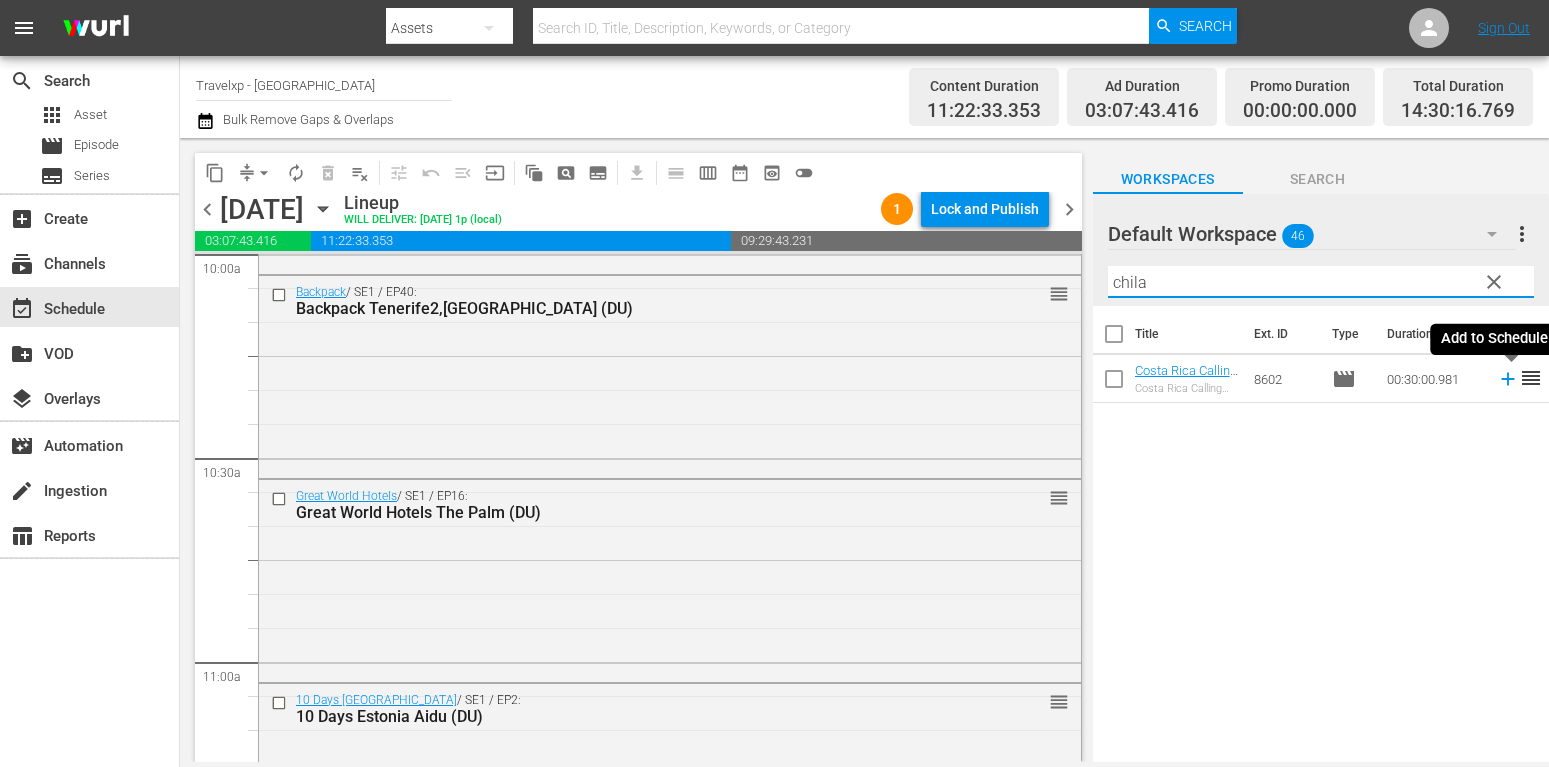 type on "chila" 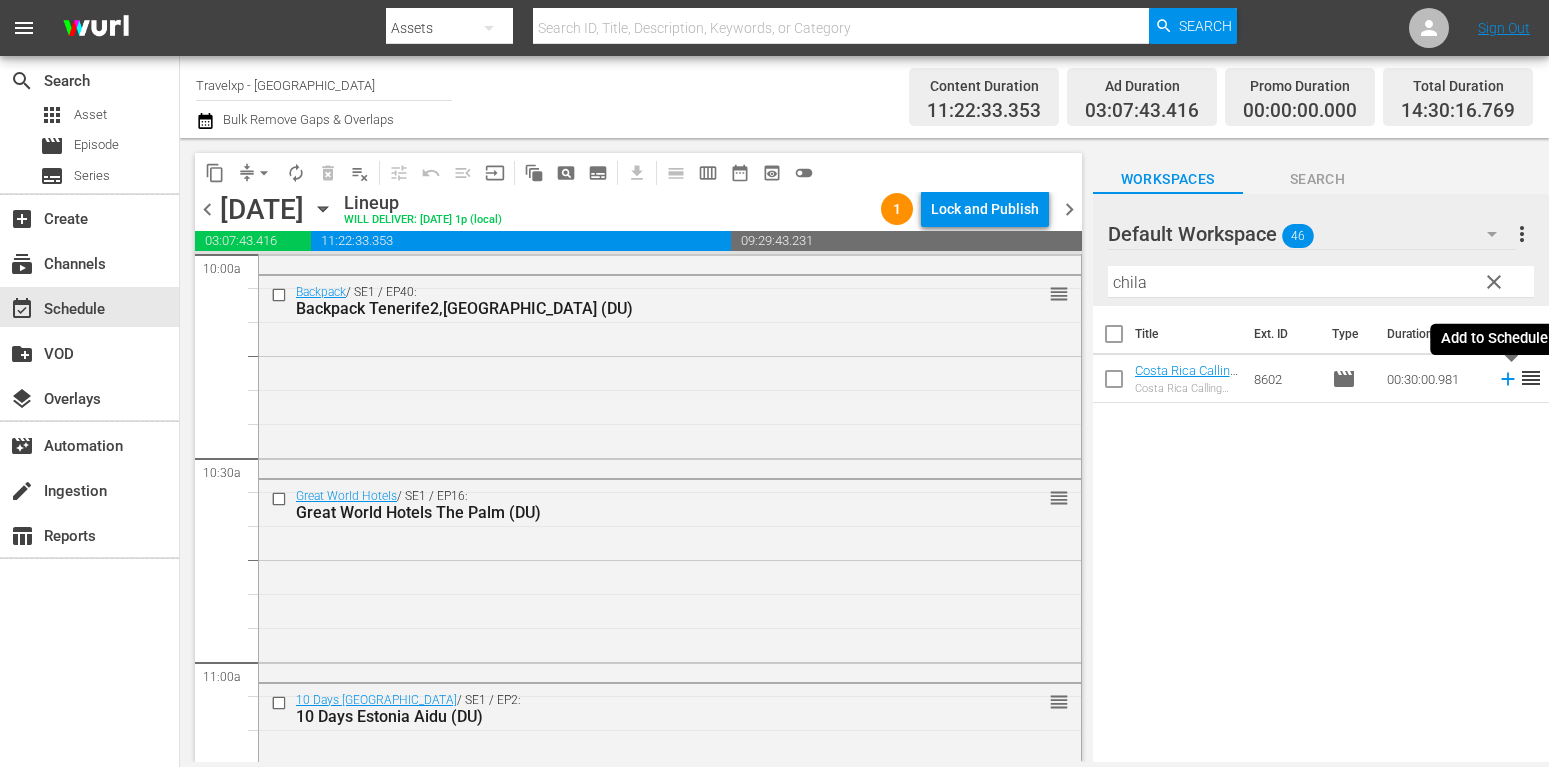 click 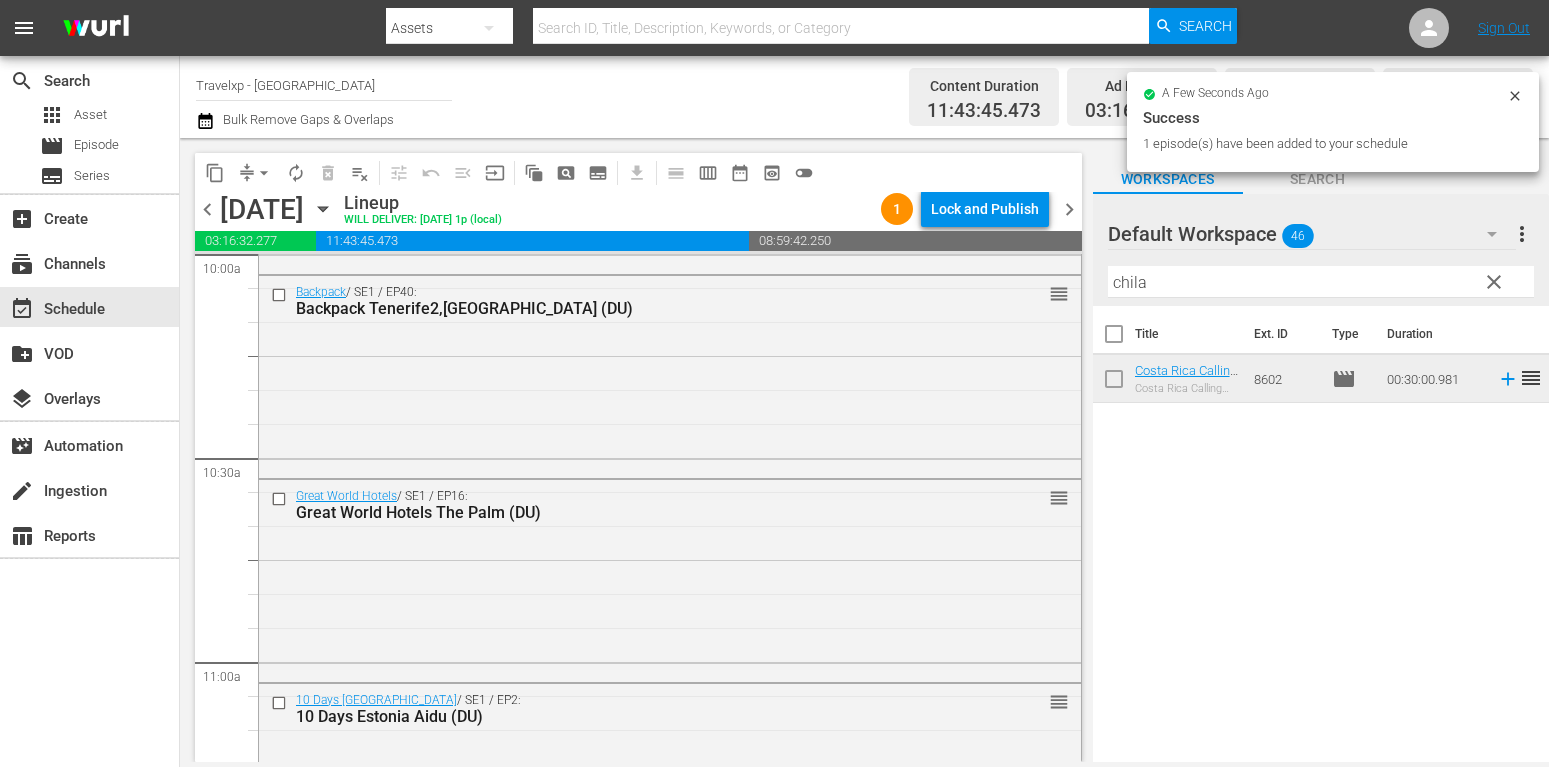 click on "clear" at bounding box center (1494, 282) 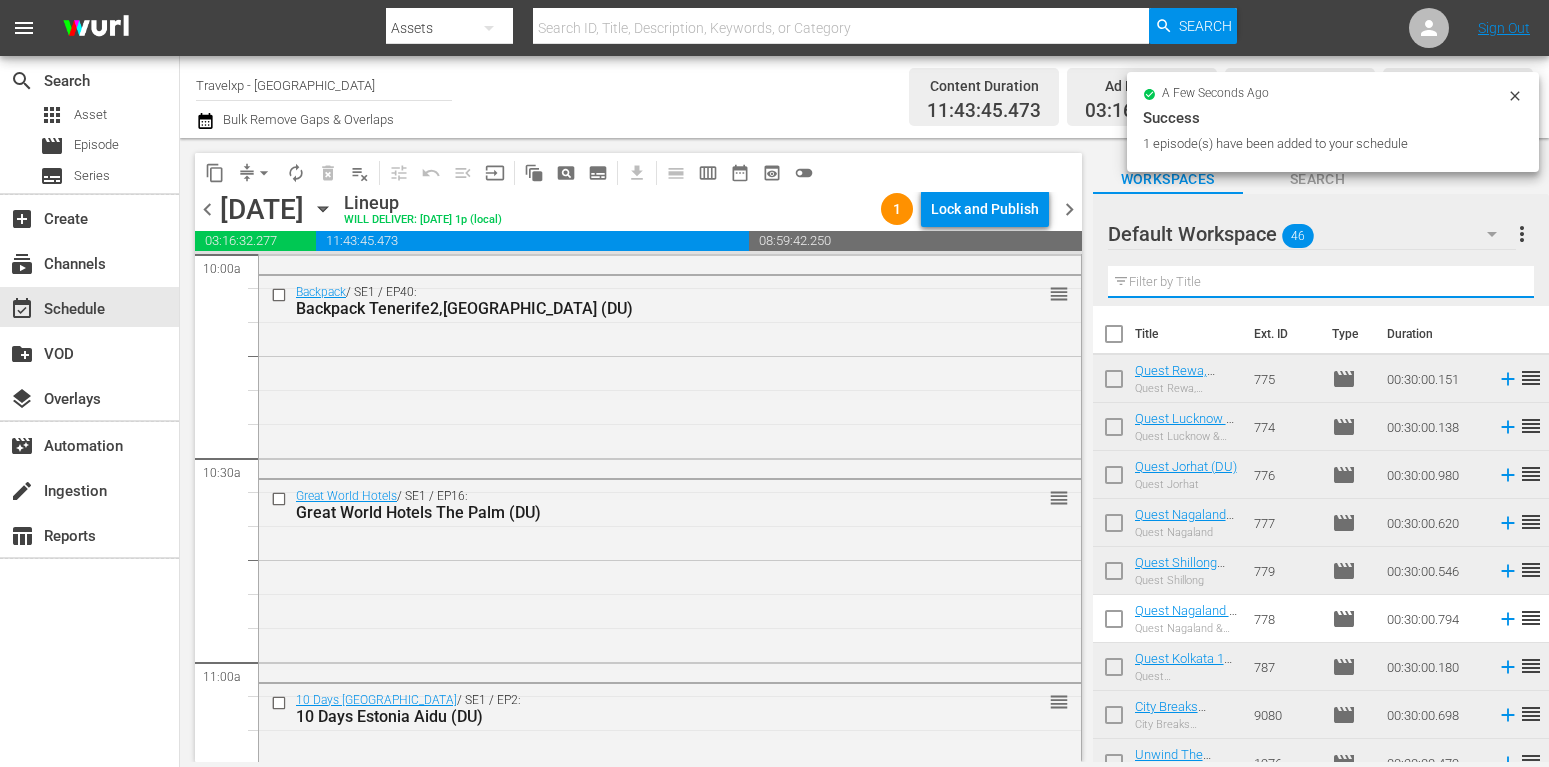 click at bounding box center (1321, 282) 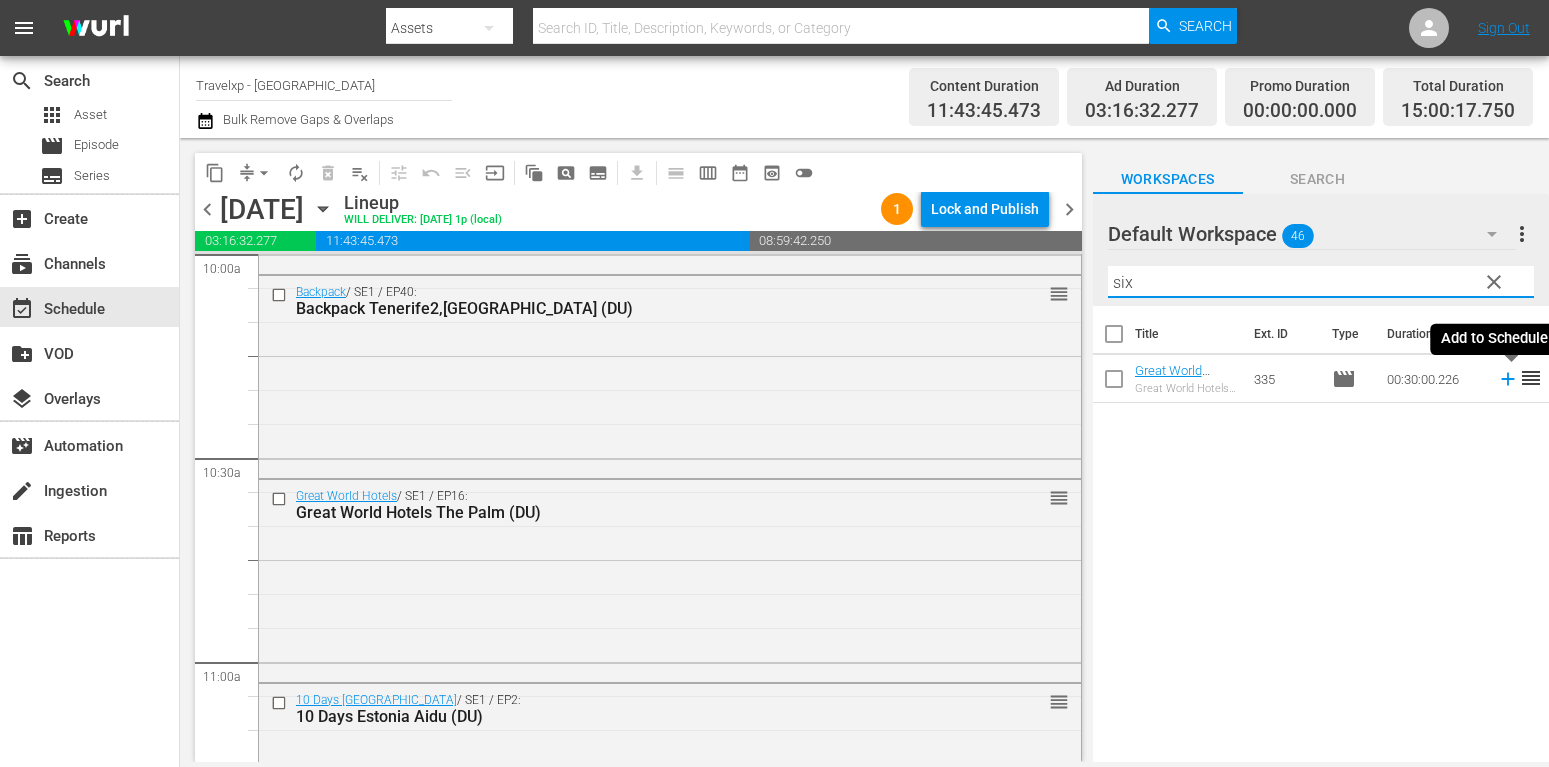 type on "six" 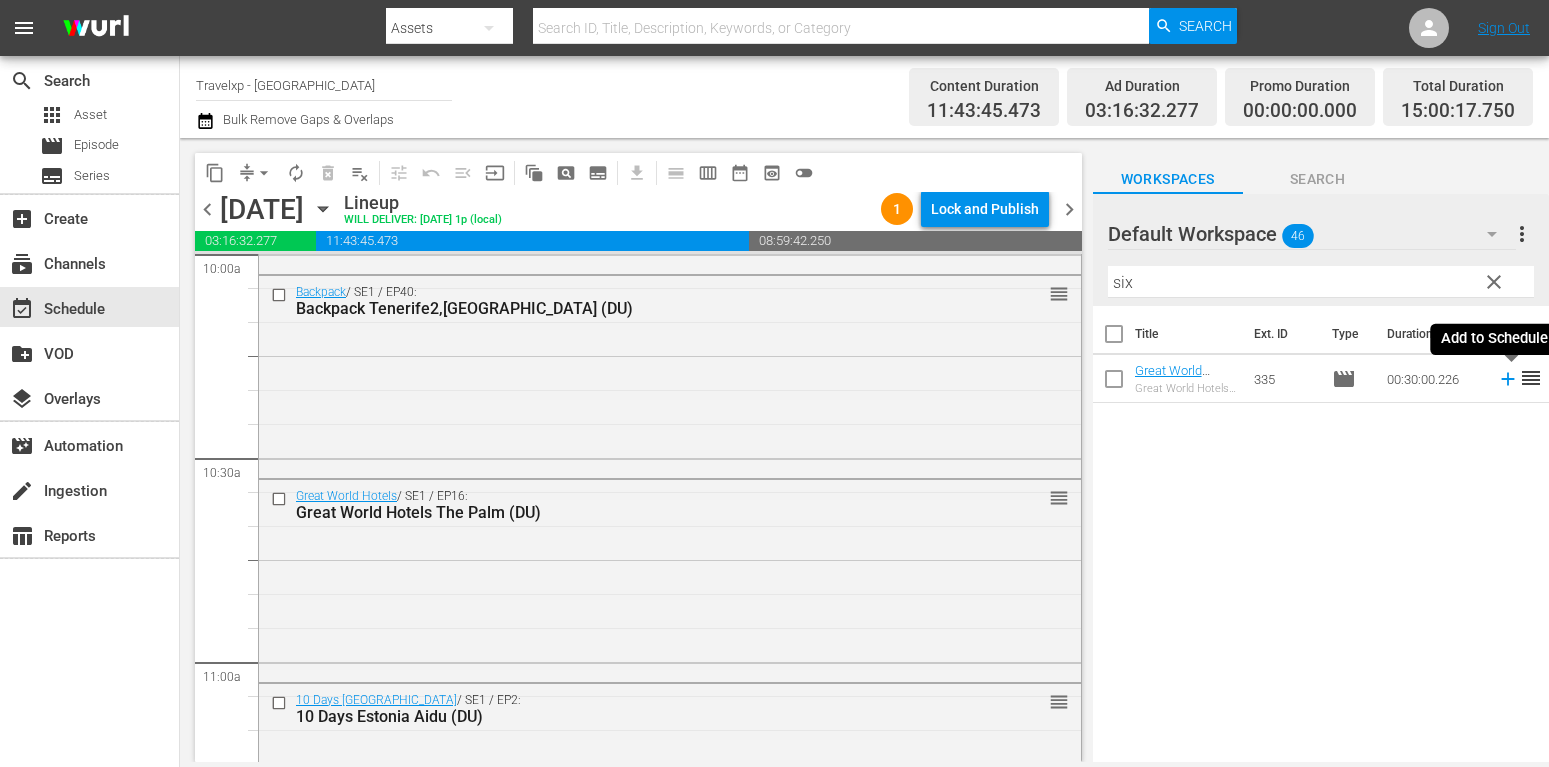 click 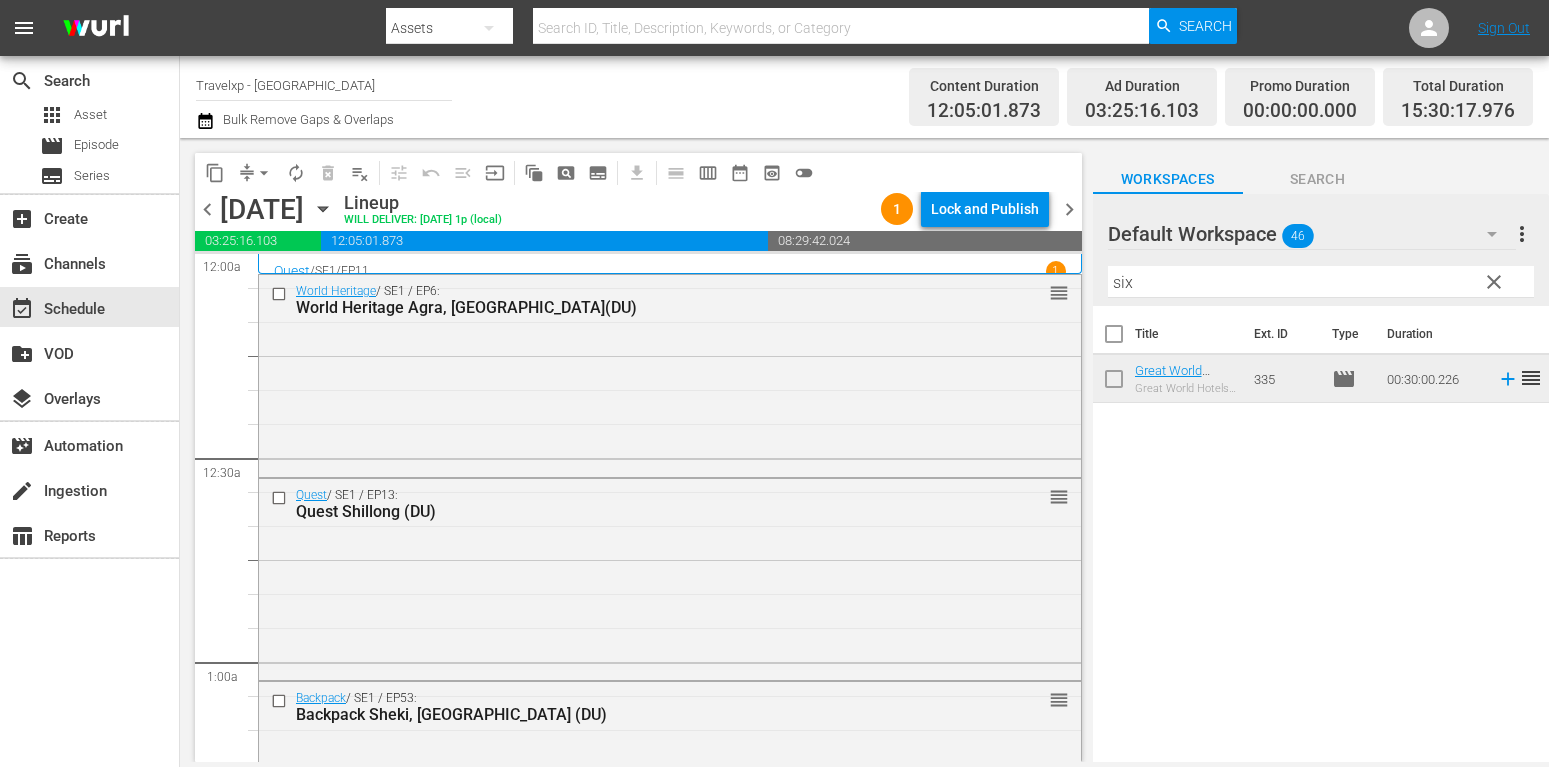 scroll, scrollTop: 0, scrollLeft: 0, axis: both 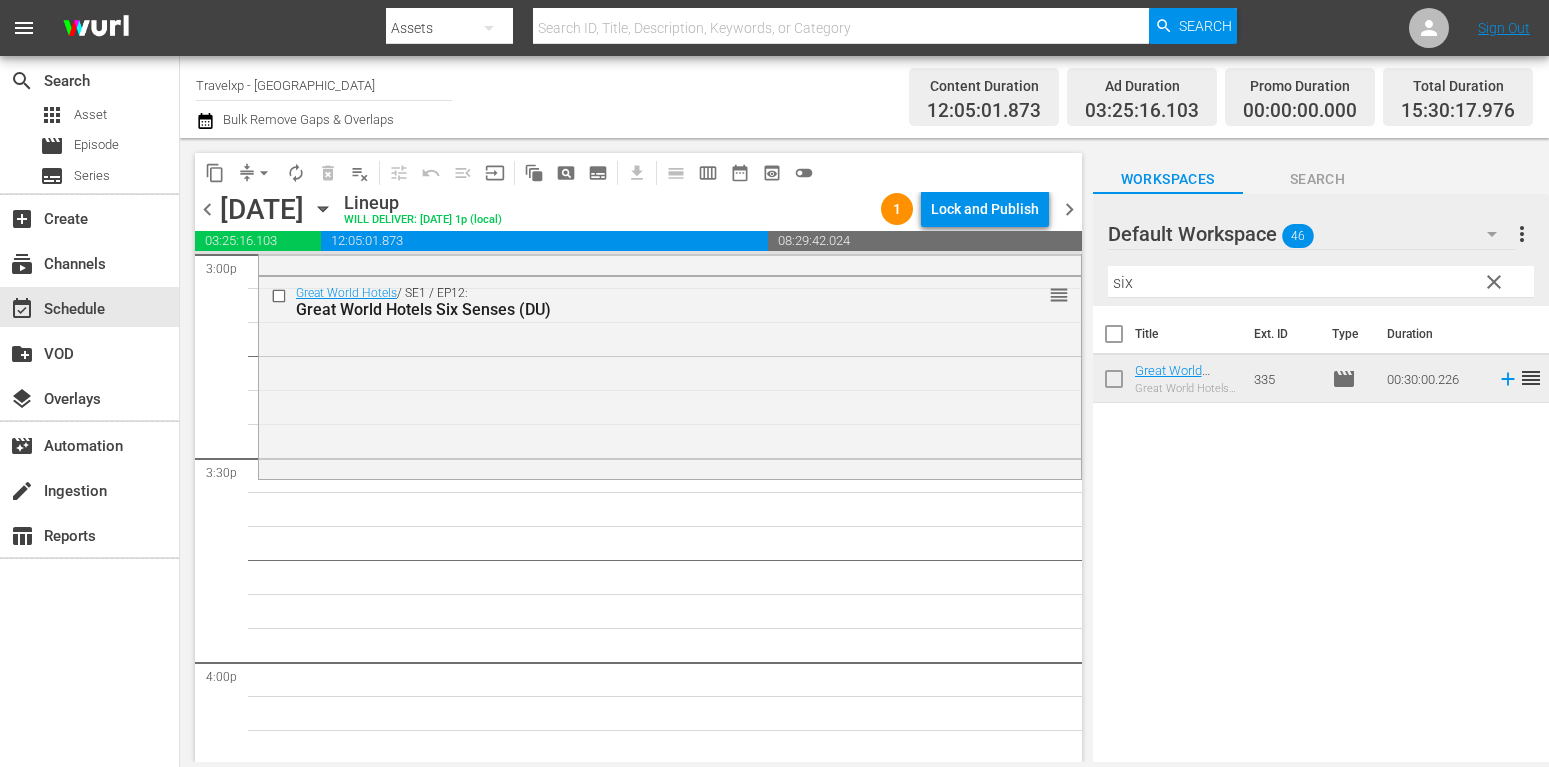 click on "clear" at bounding box center (1494, 282) 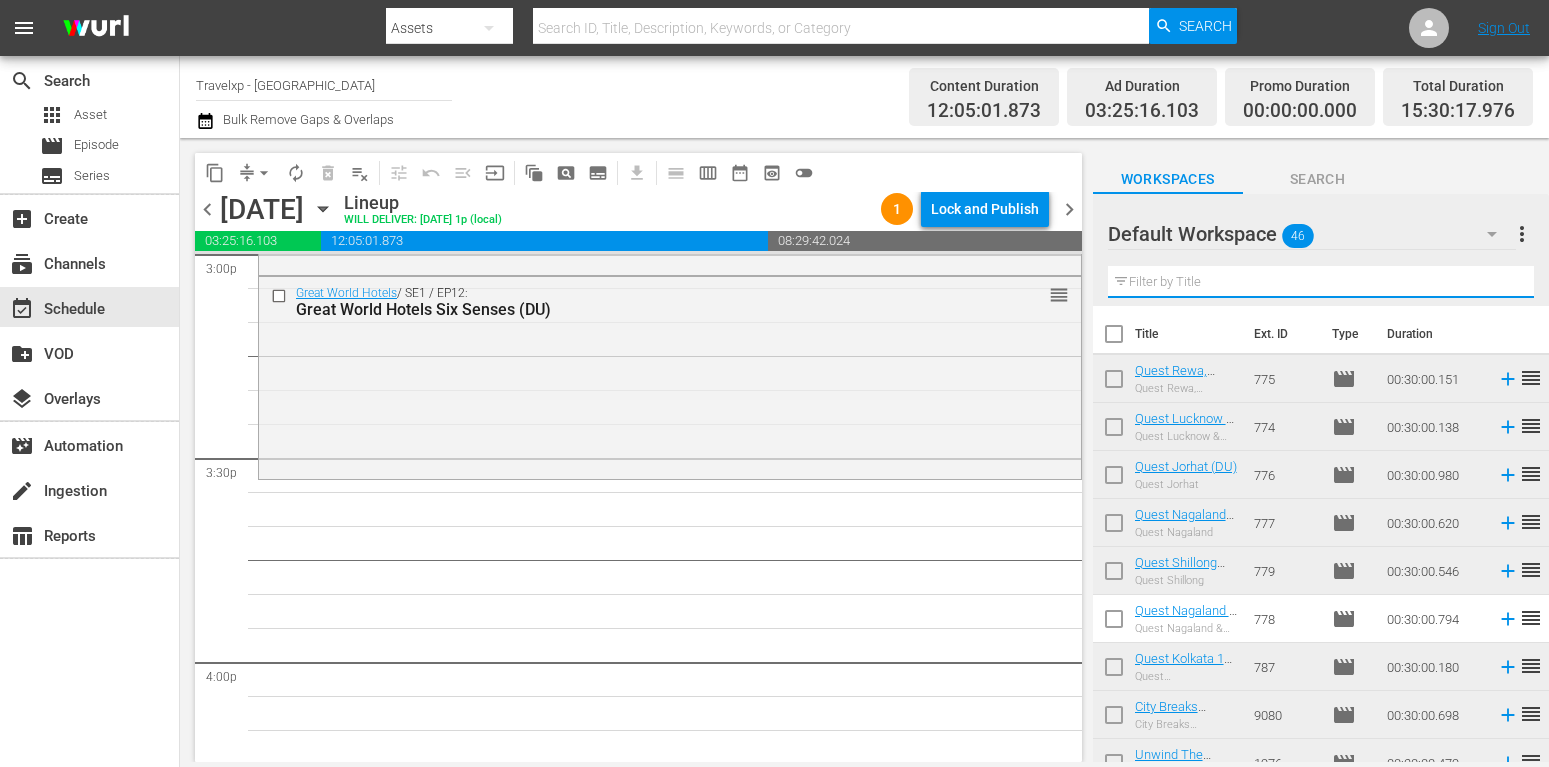 click at bounding box center (1321, 282) 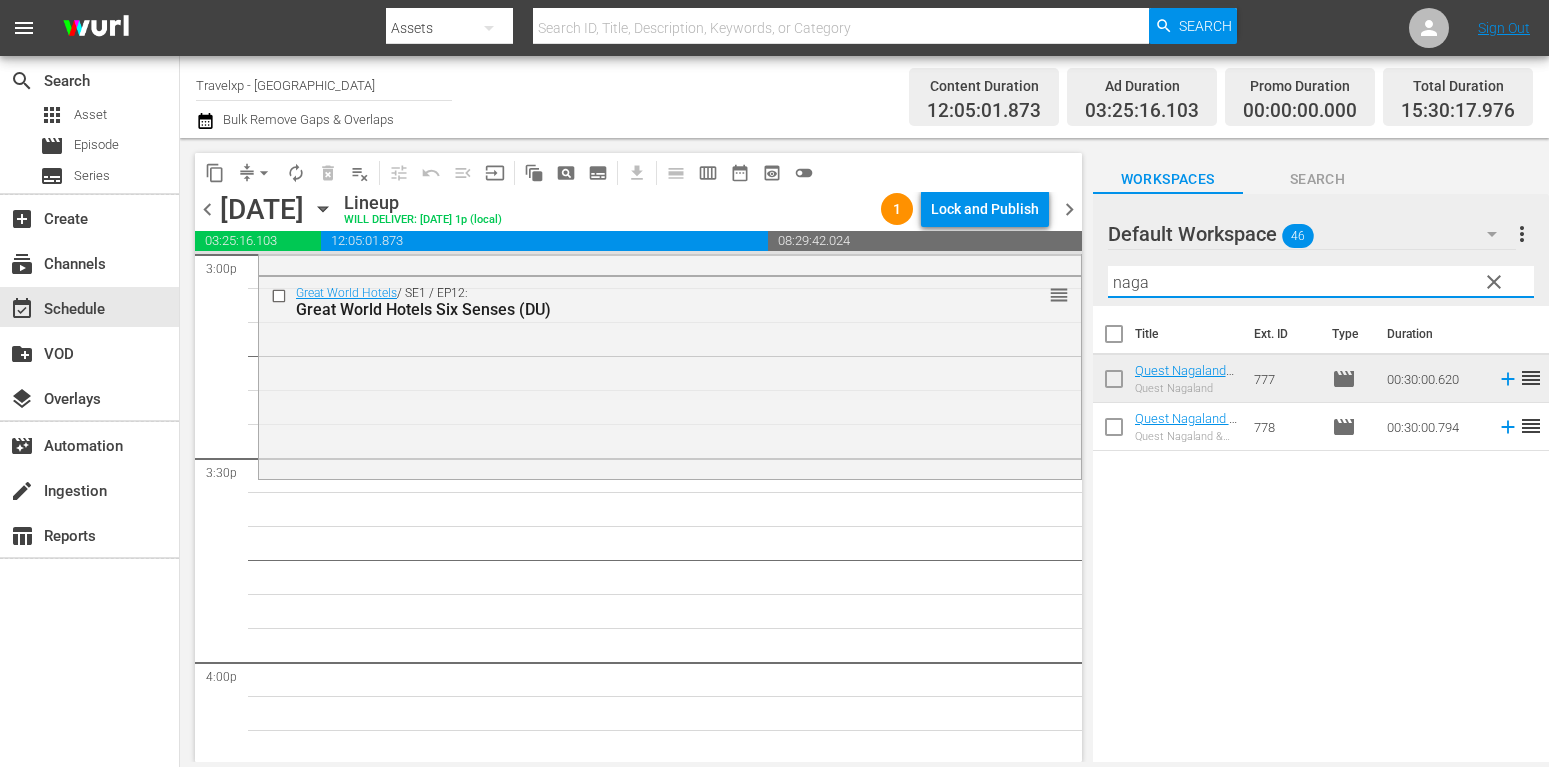 type on "naga" 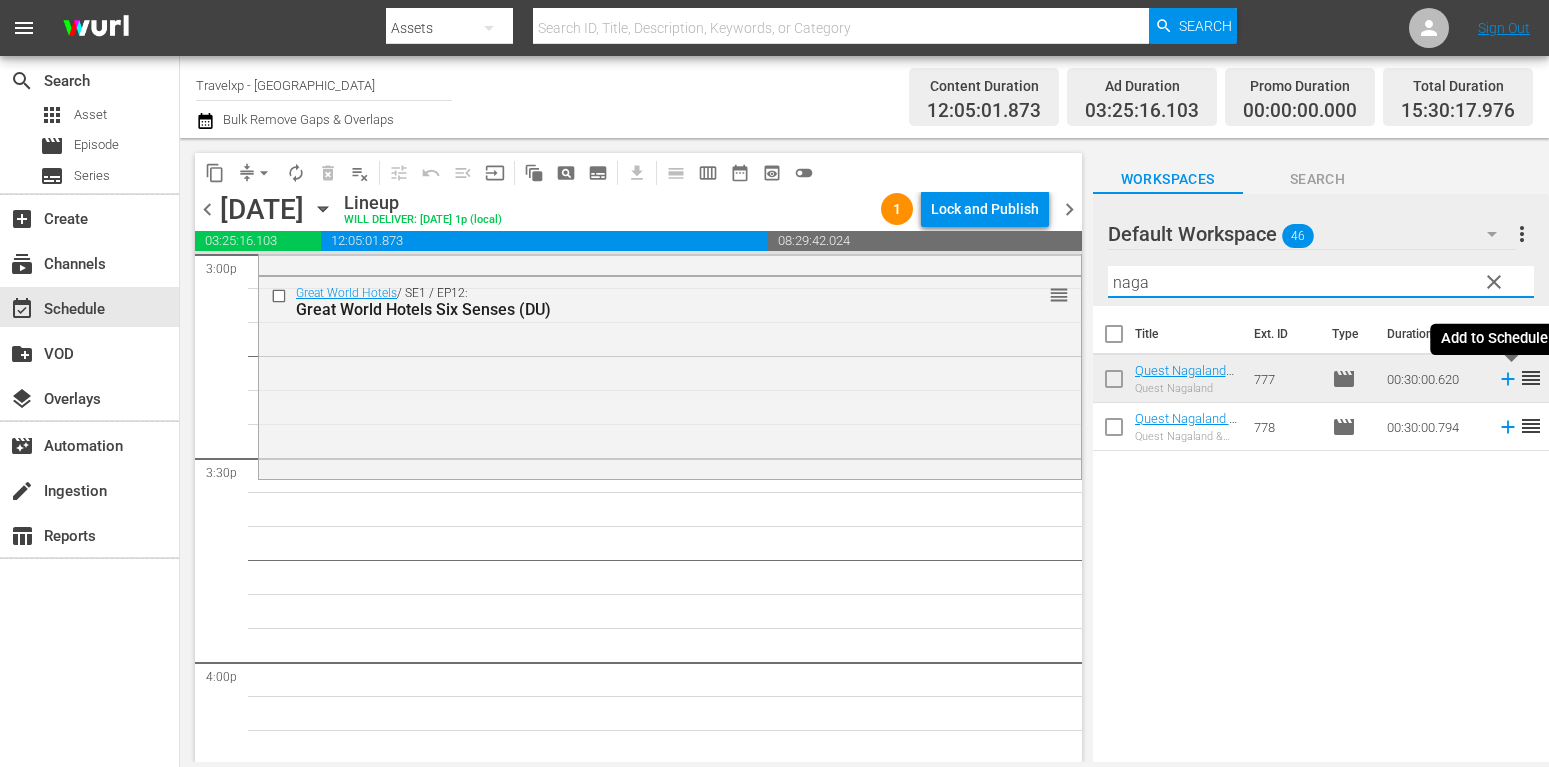 click 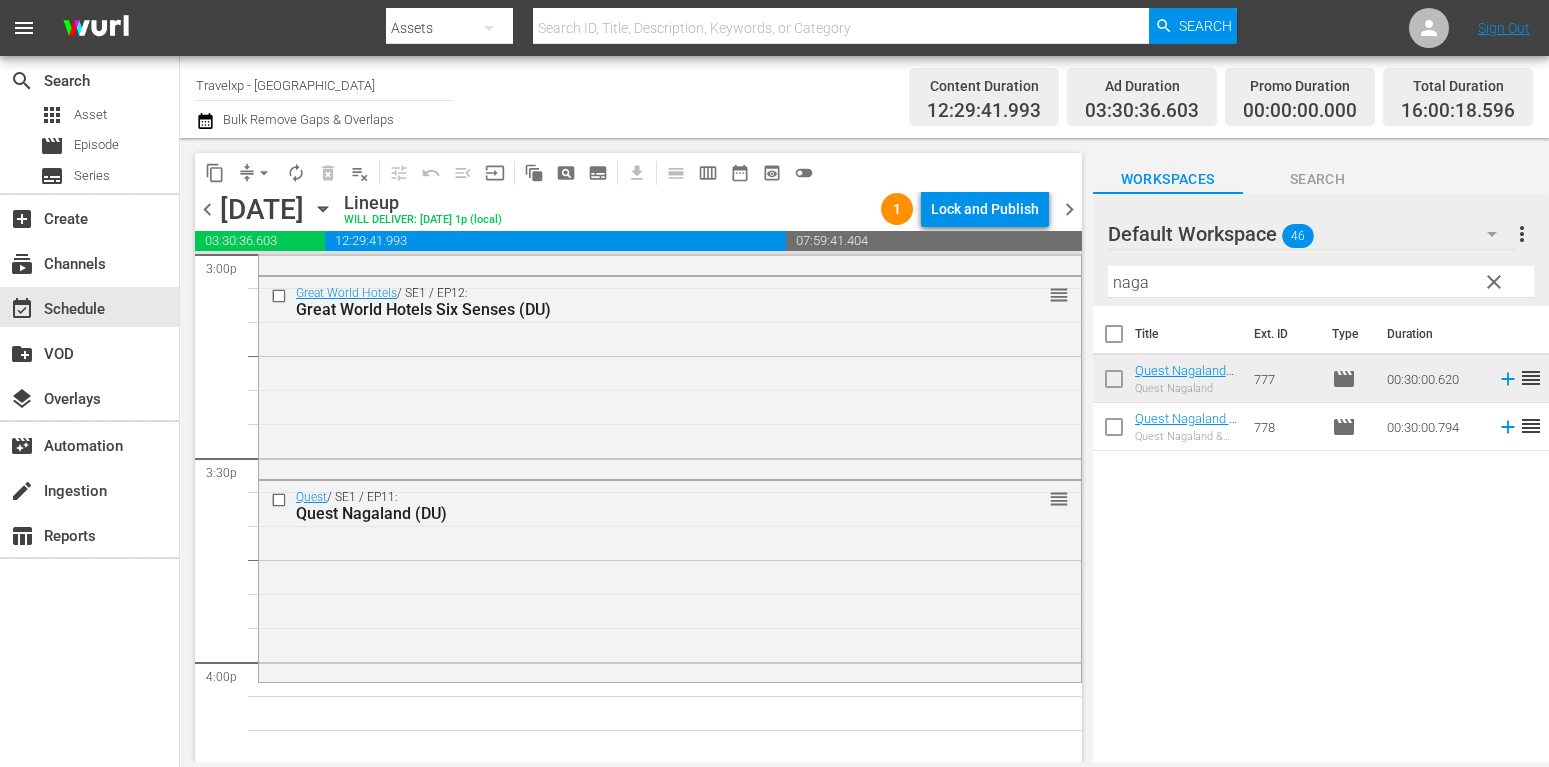 click on "clear" at bounding box center [1494, 282] 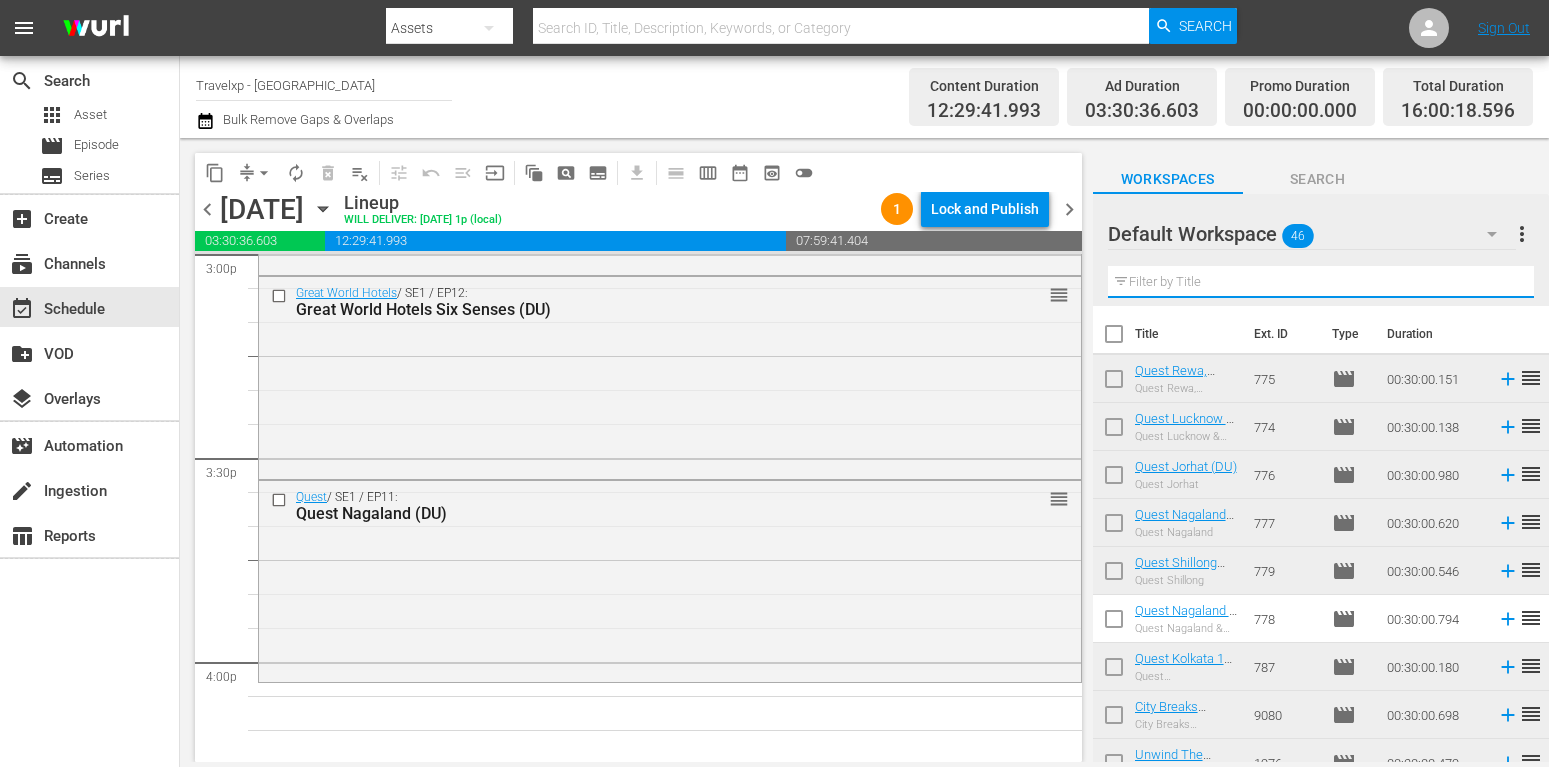 click at bounding box center (1321, 282) 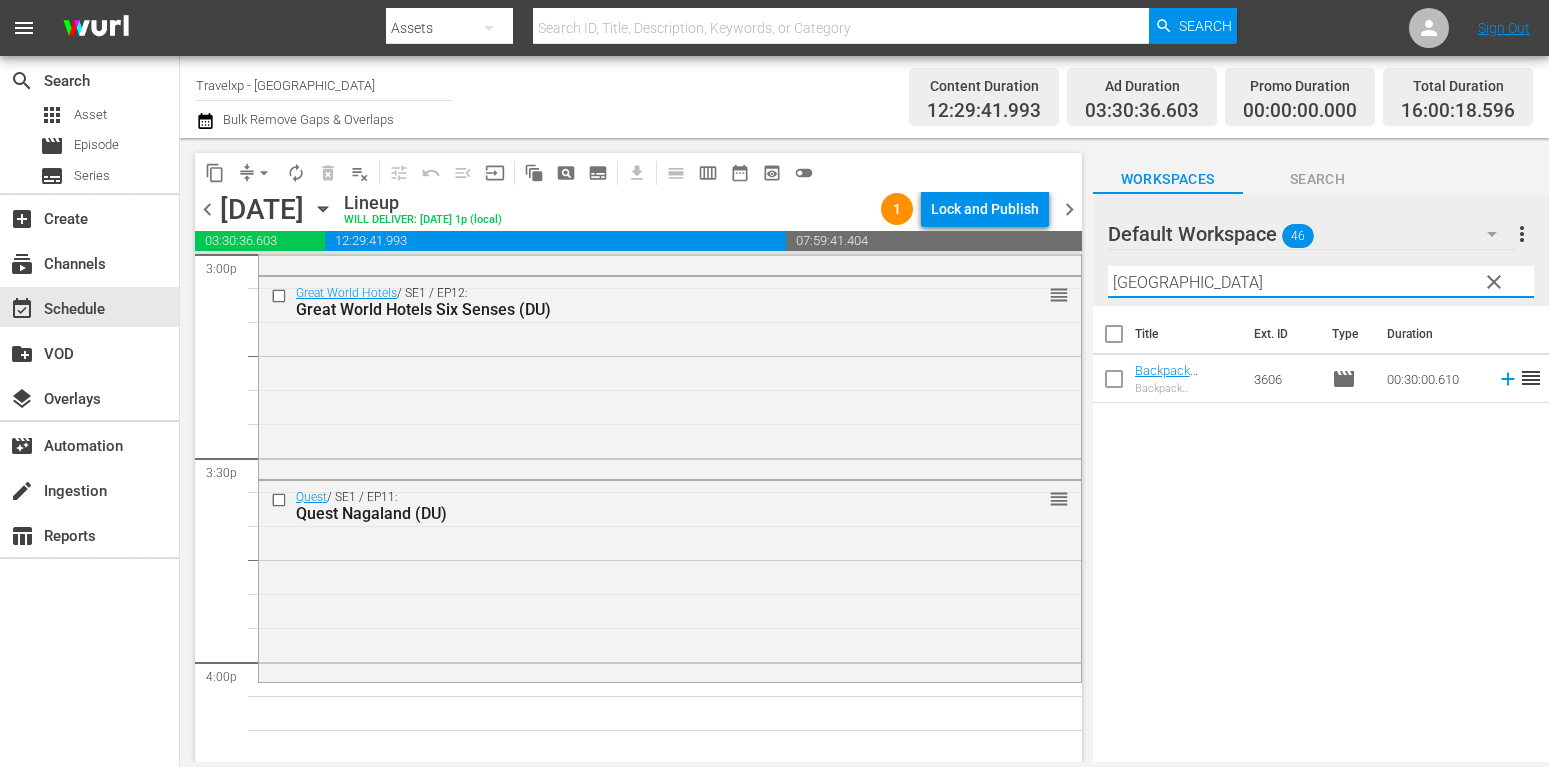 type on "[GEOGRAPHIC_DATA]" 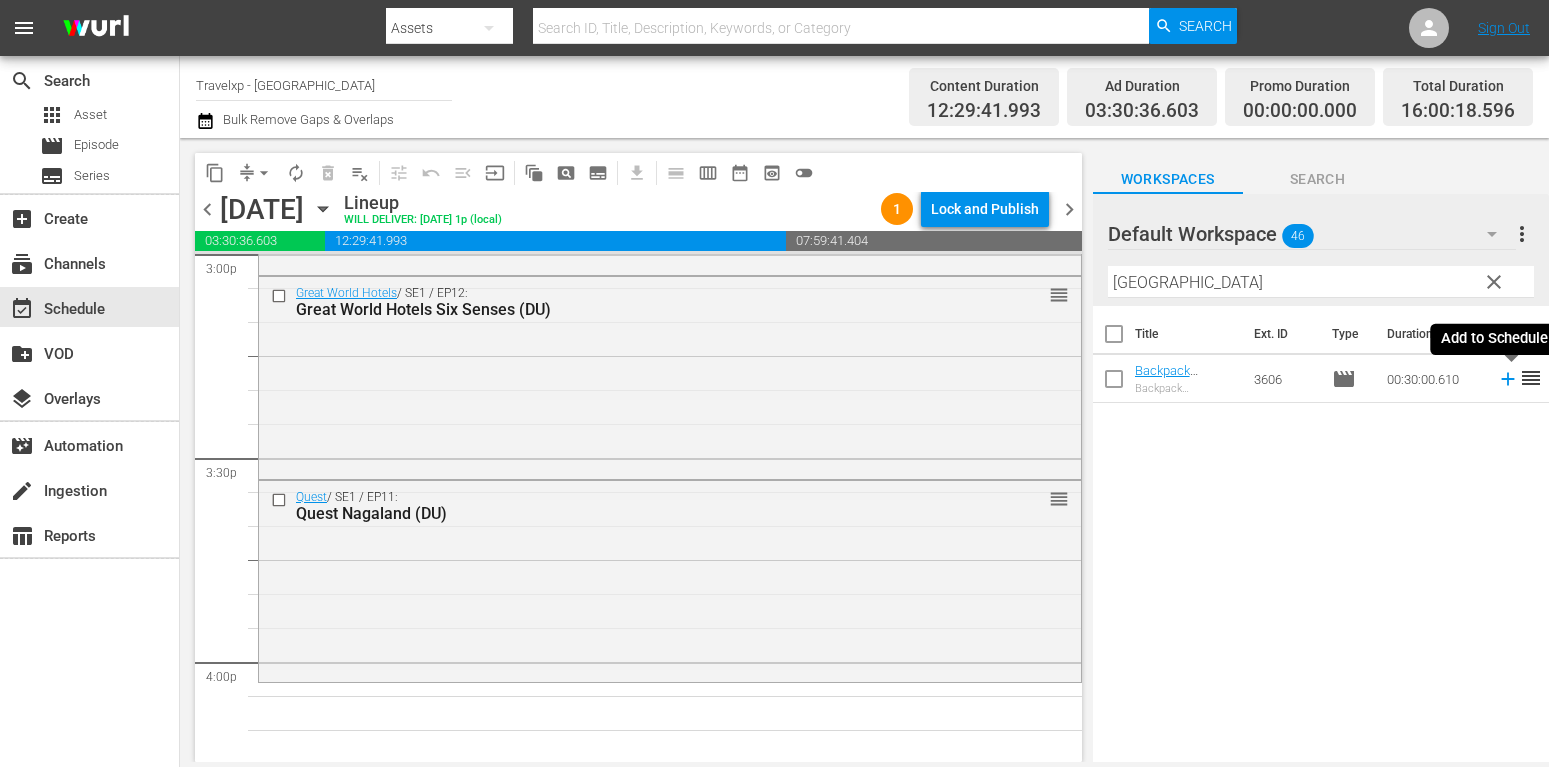 click 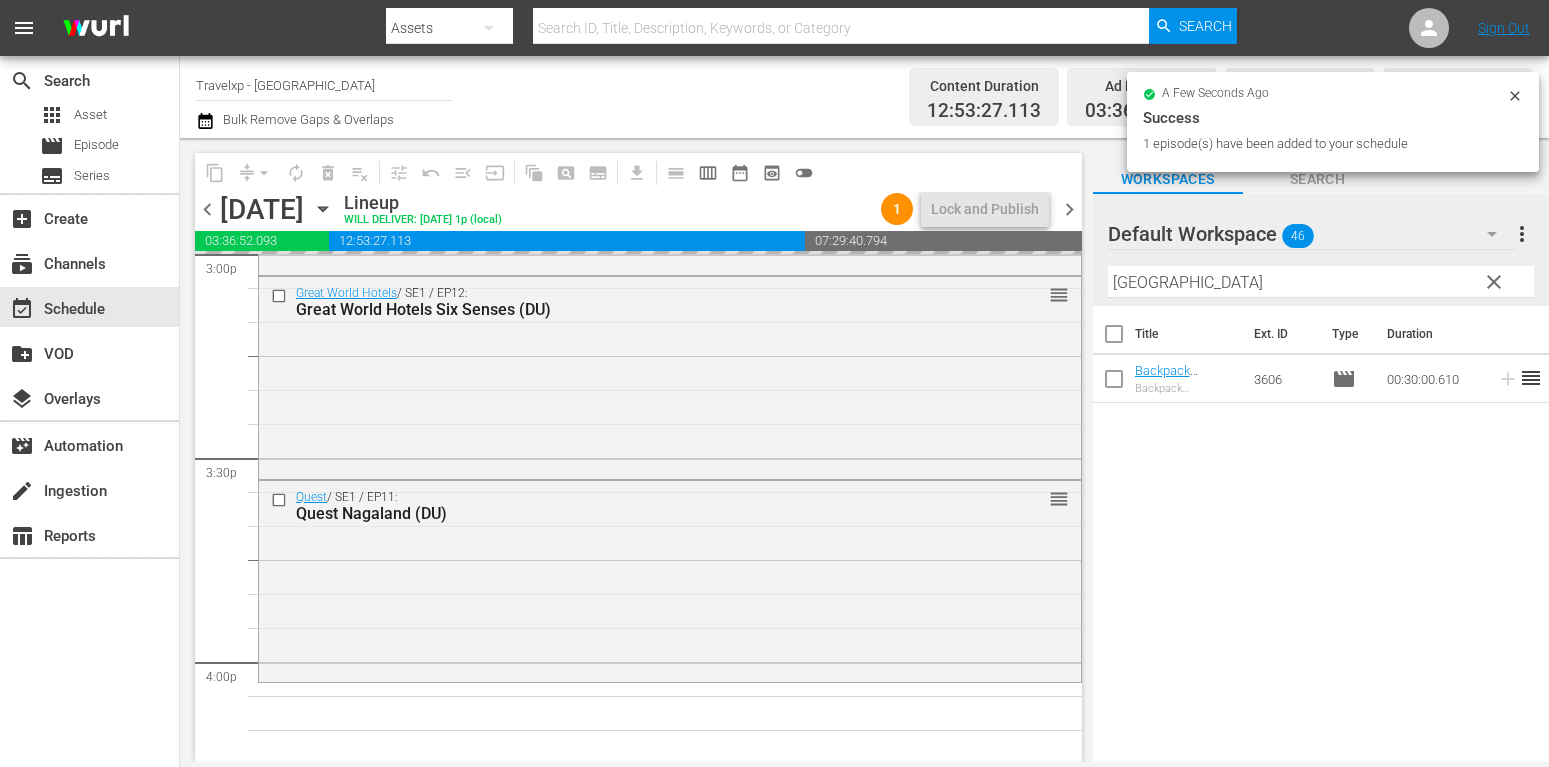 click on "clear" at bounding box center [1494, 282] 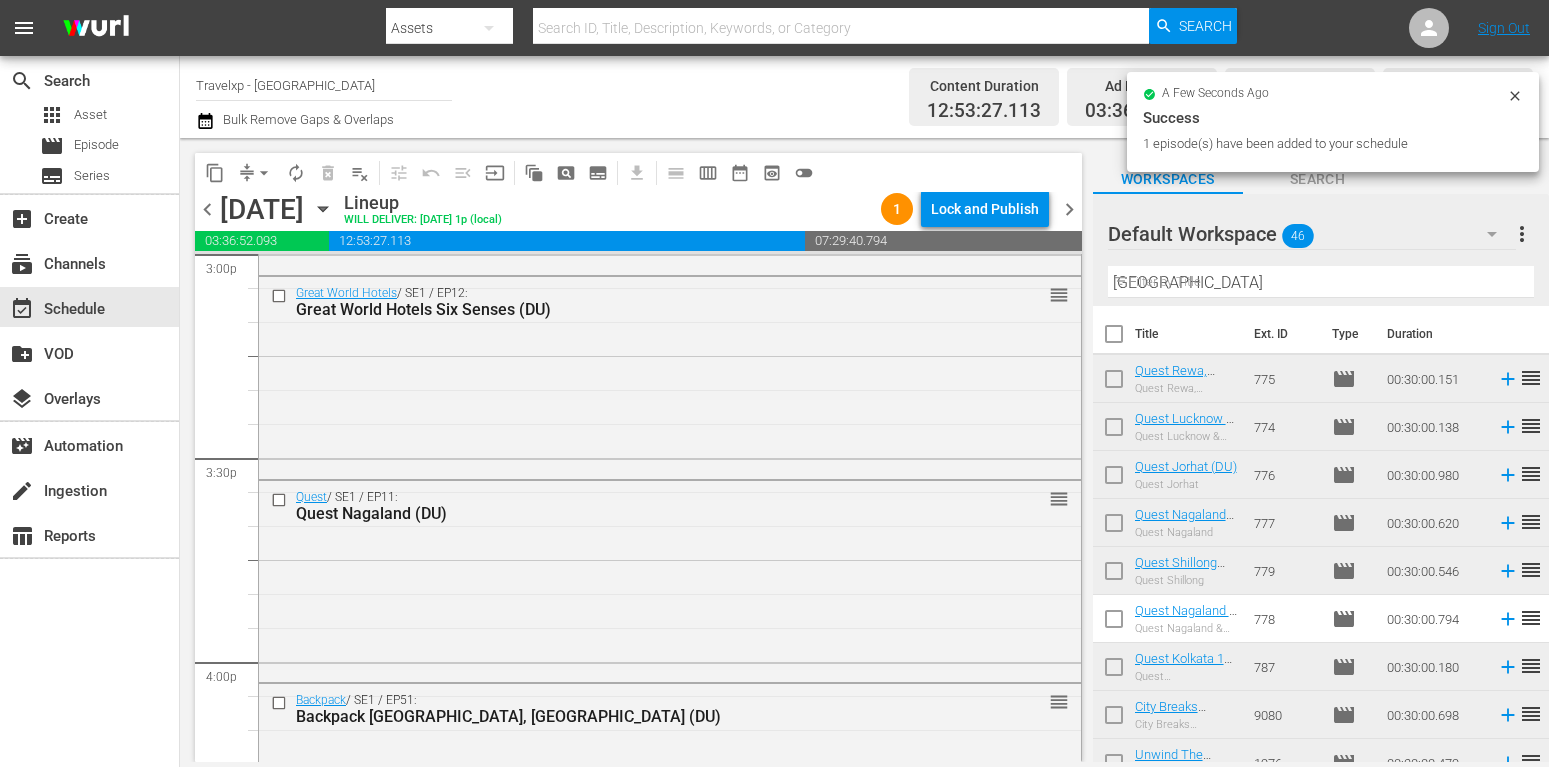 click on "[GEOGRAPHIC_DATA]" at bounding box center [1321, 282] 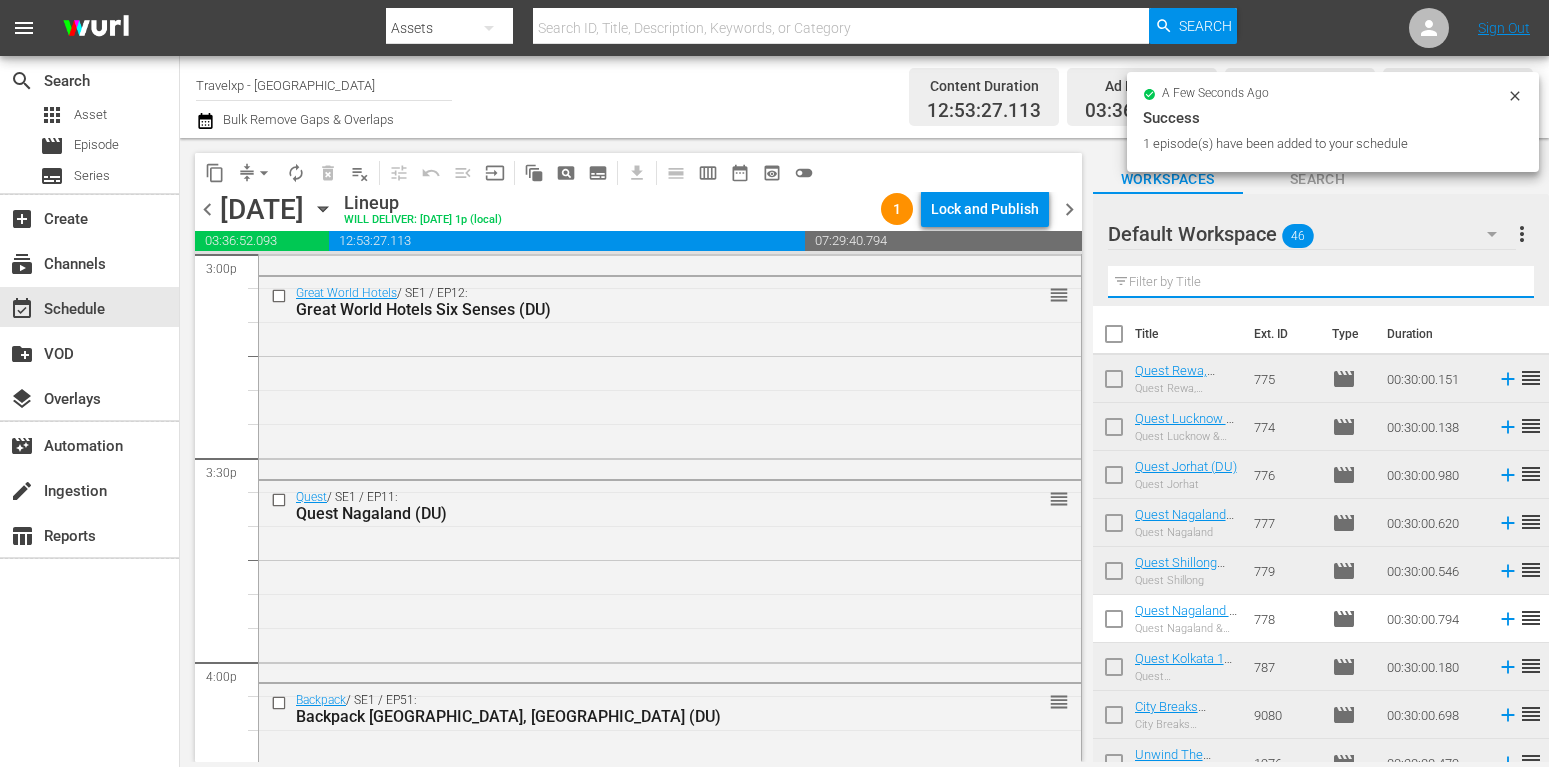 click at bounding box center (1321, 282) 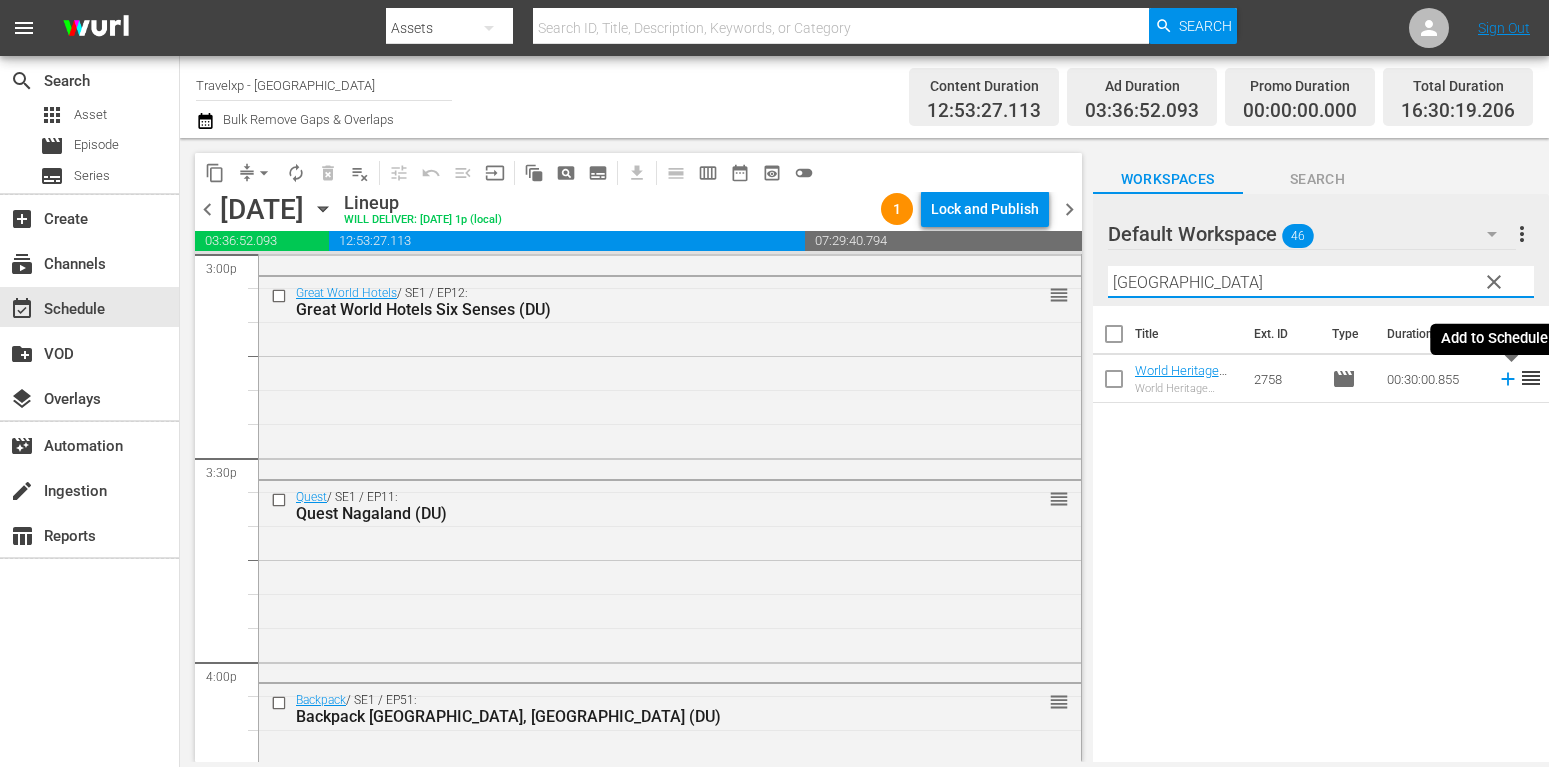 type on "[GEOGRAPHIC_DATA]" 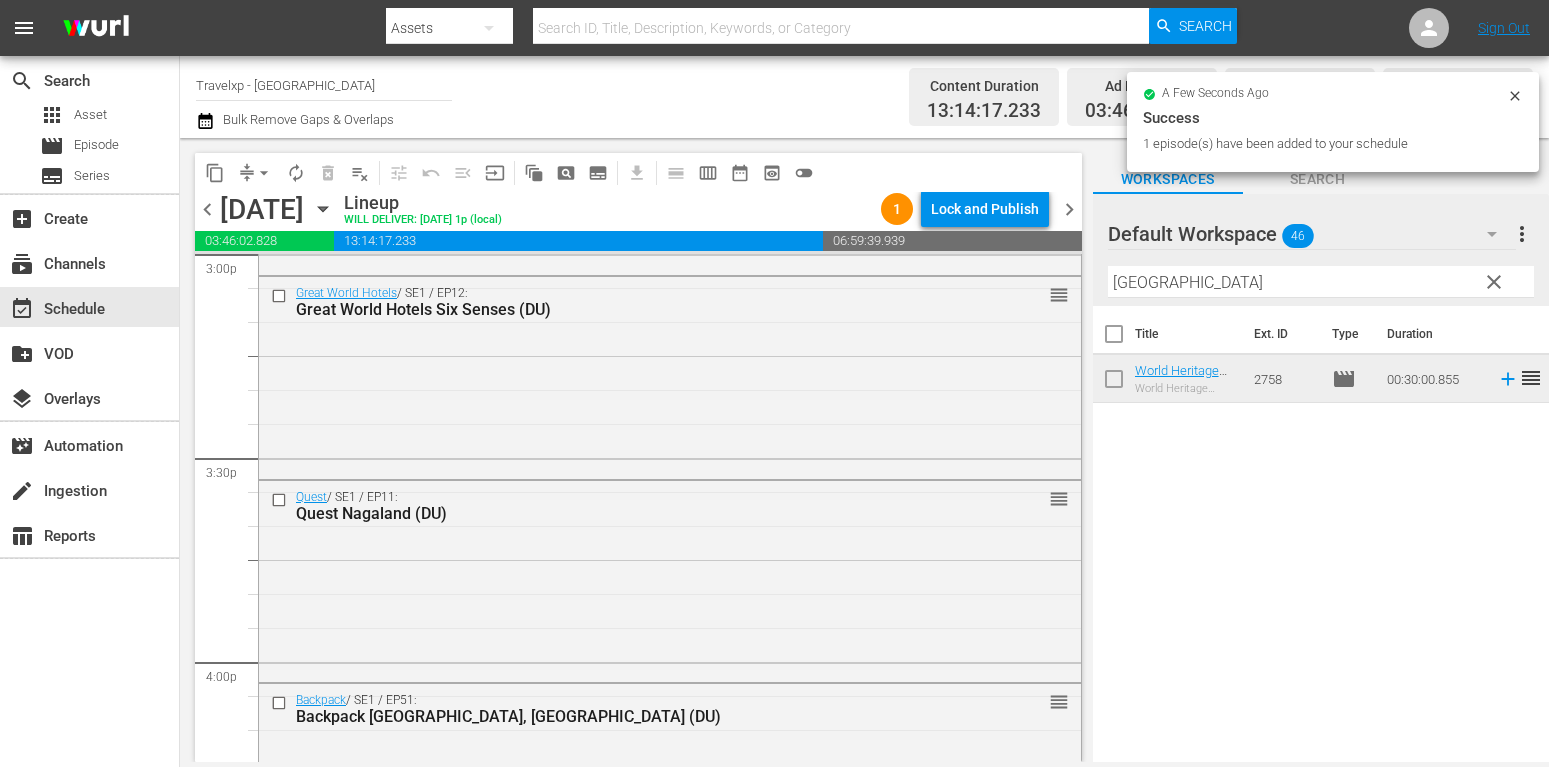 click at bounding box center (1321, 297) 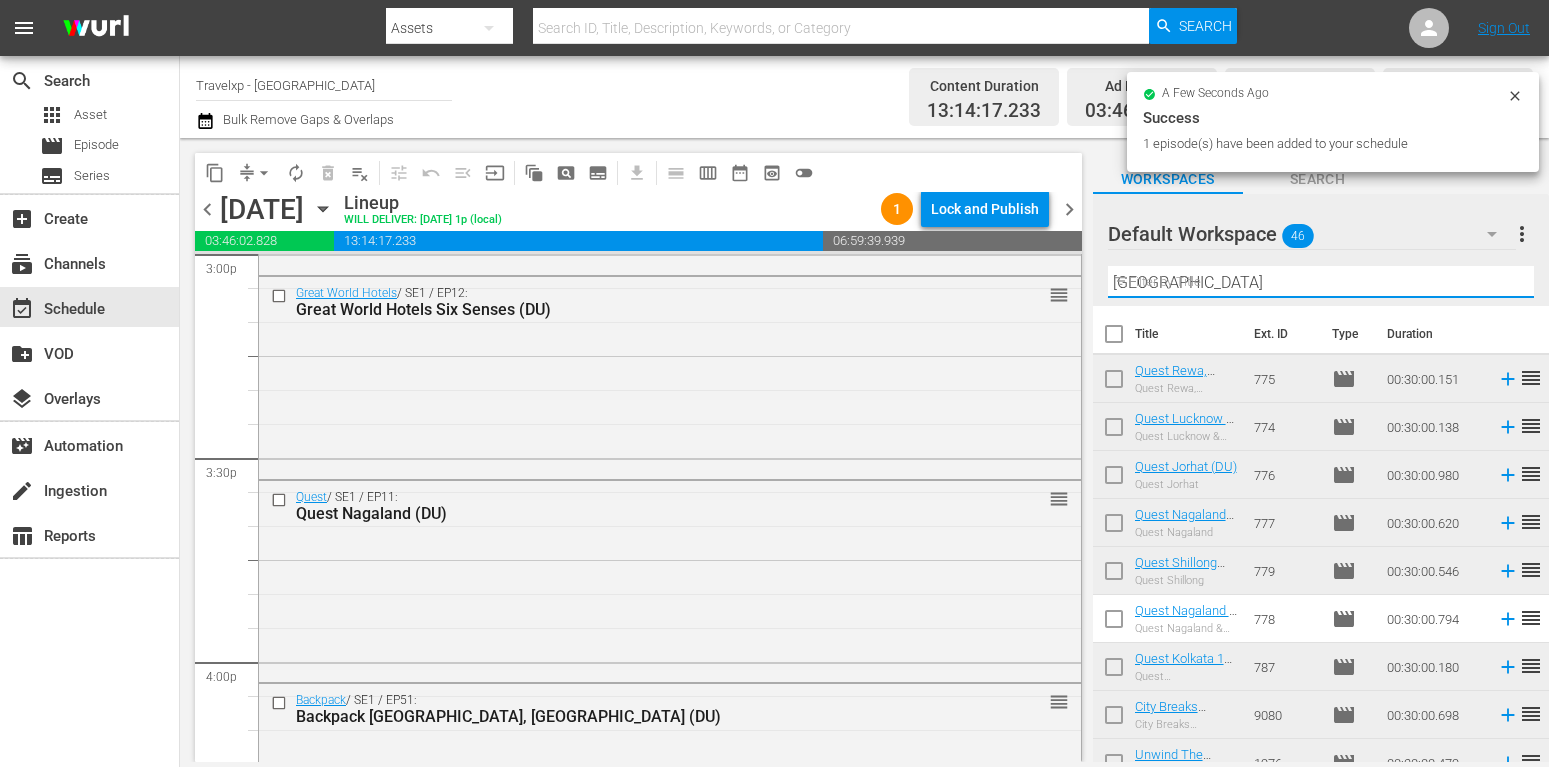 click on "[GEOGRAPHIC_DATA]" at bounding box center [1321, 282] 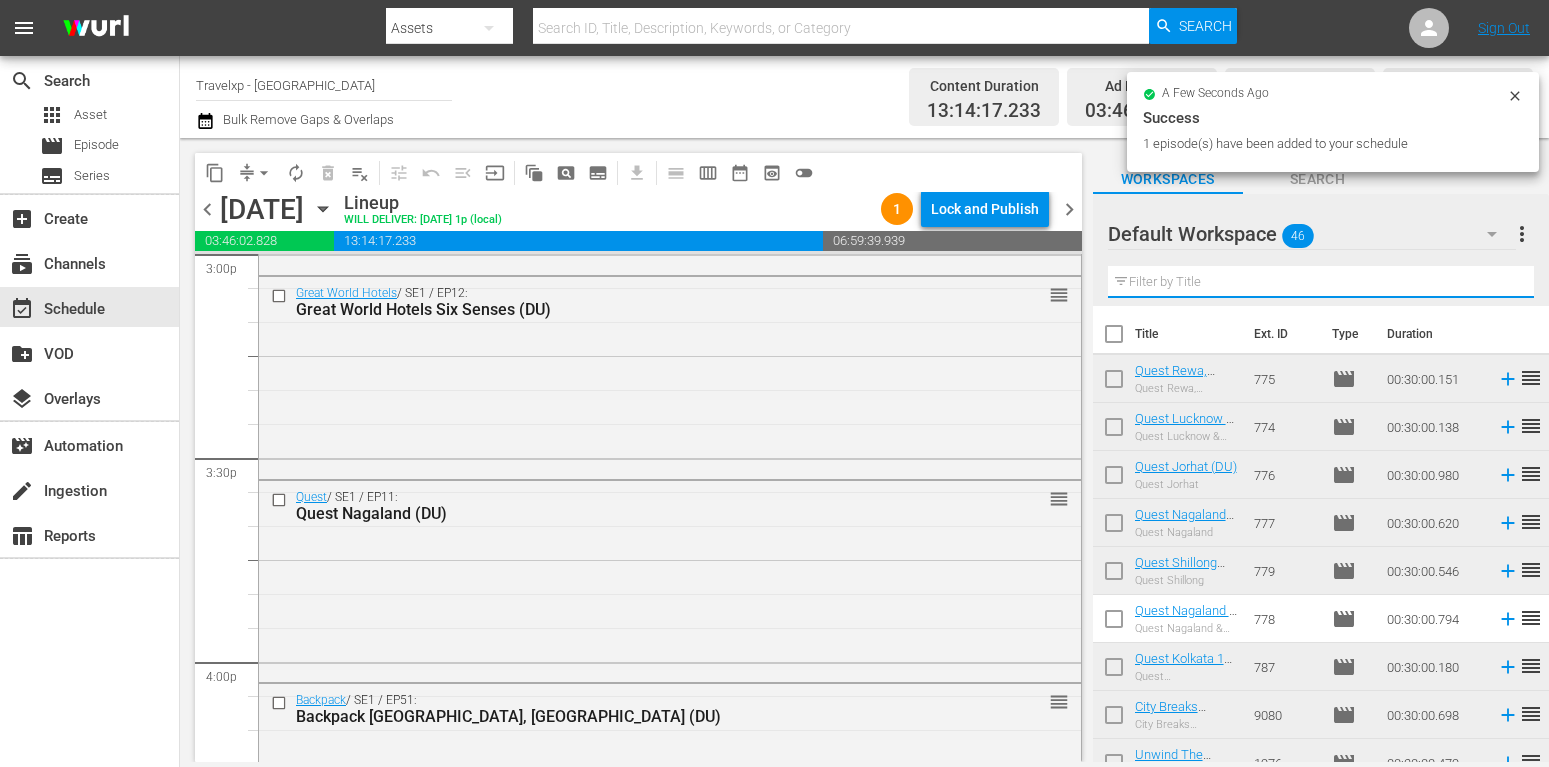 click at bounding box center (1321, 282) 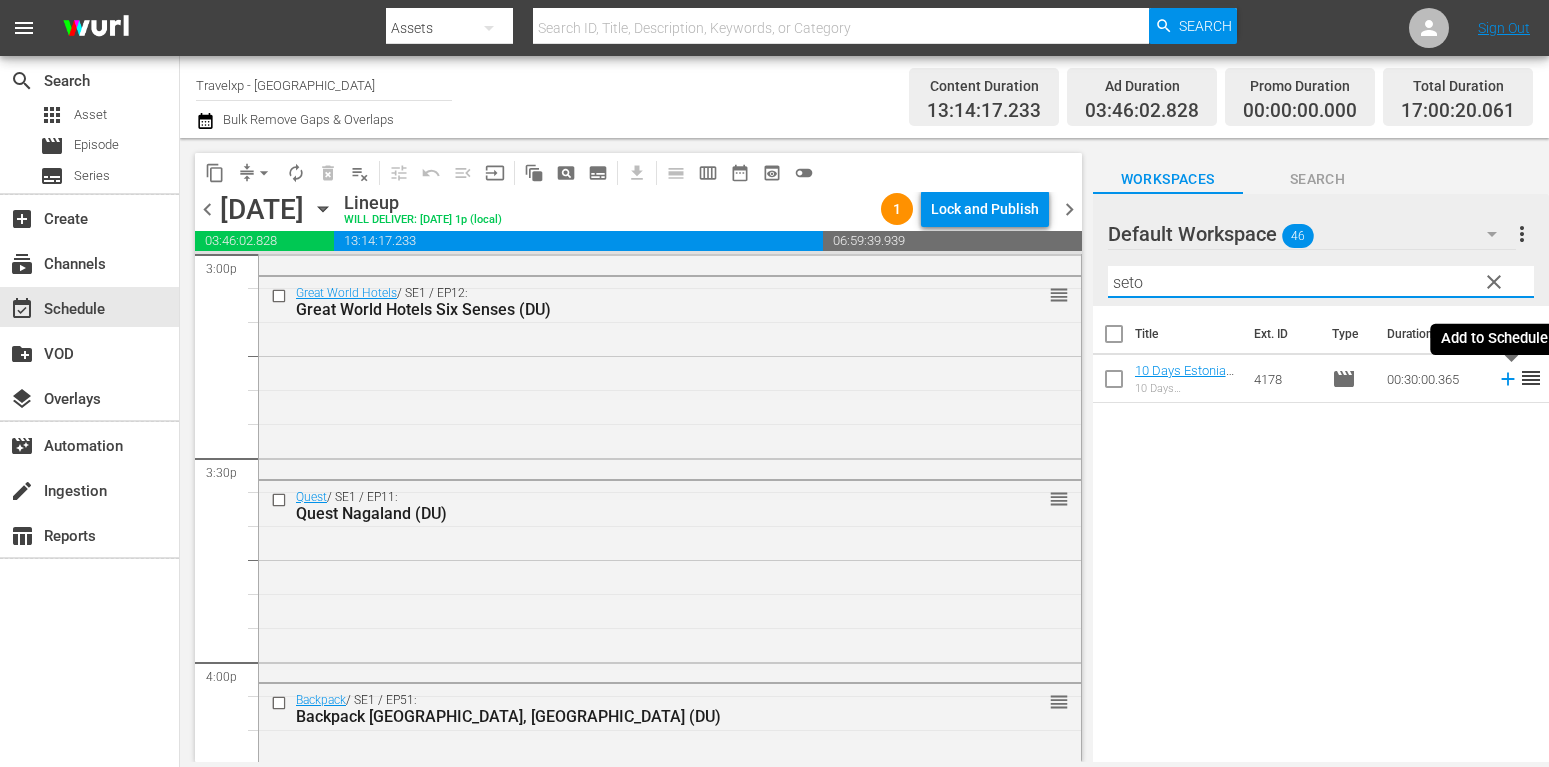 type on "seto" 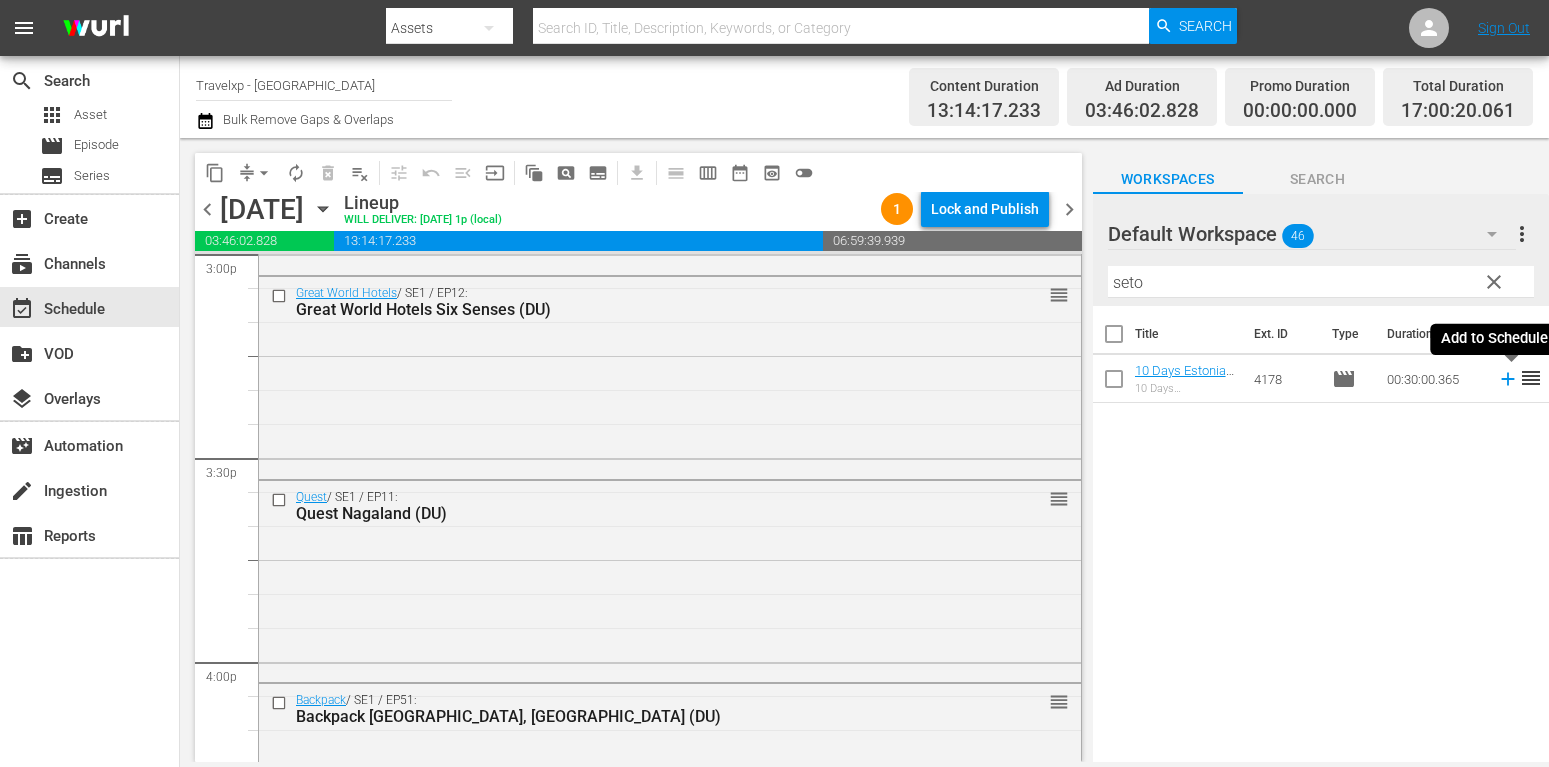 click 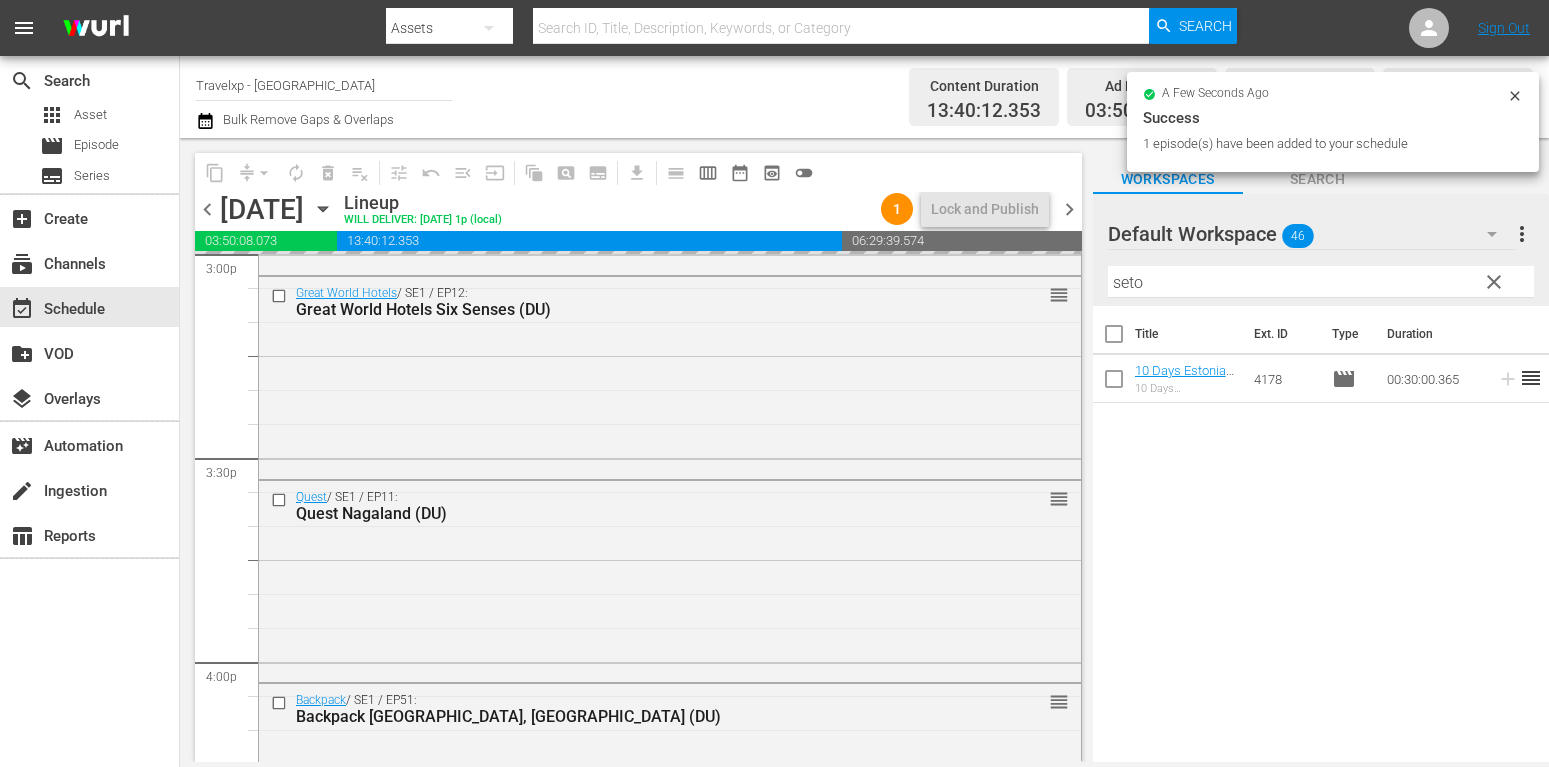 click on "clear" at bounding box center (1494, 282) 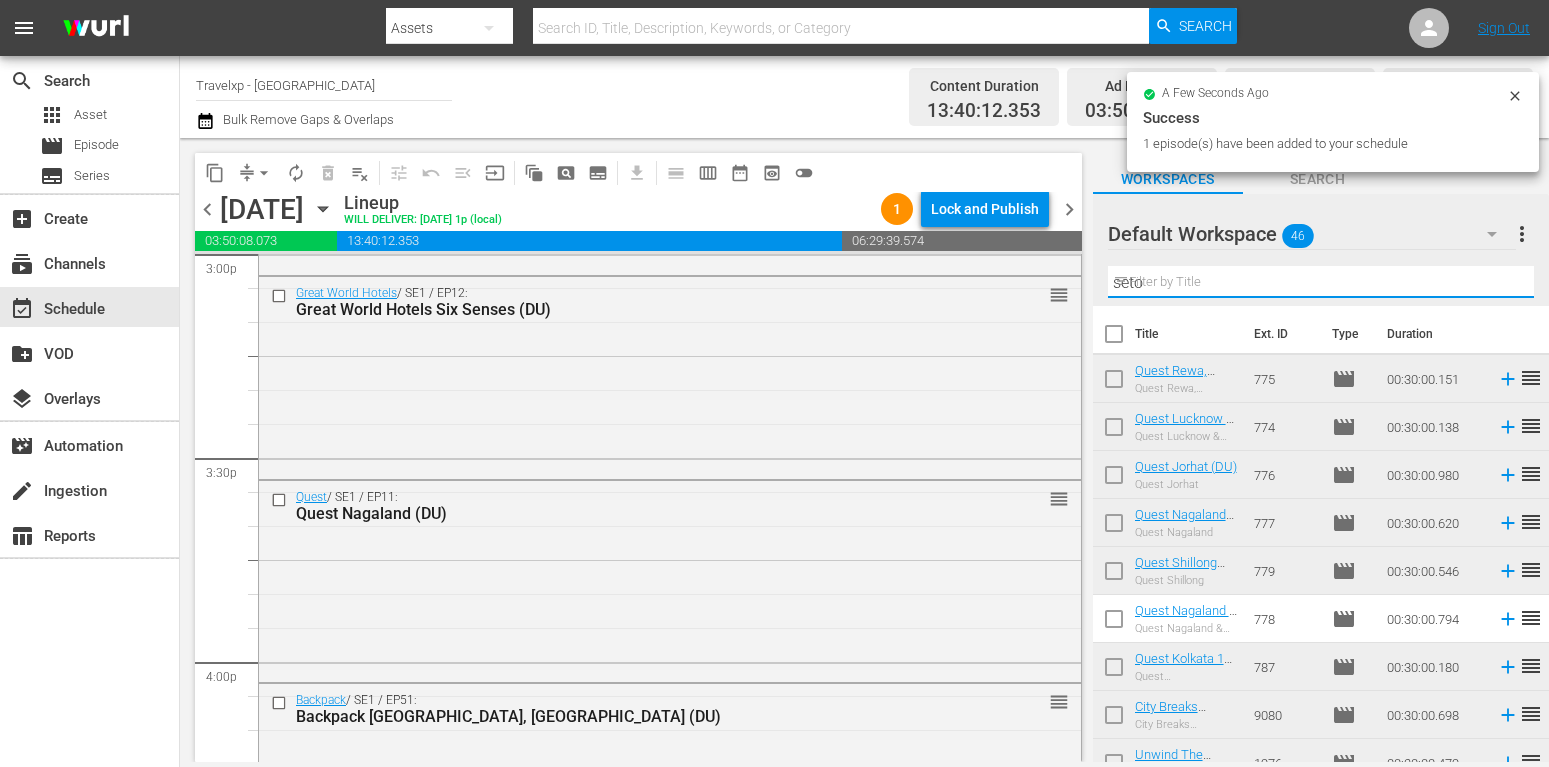click on "seto" at bounding box center (1321, 282) 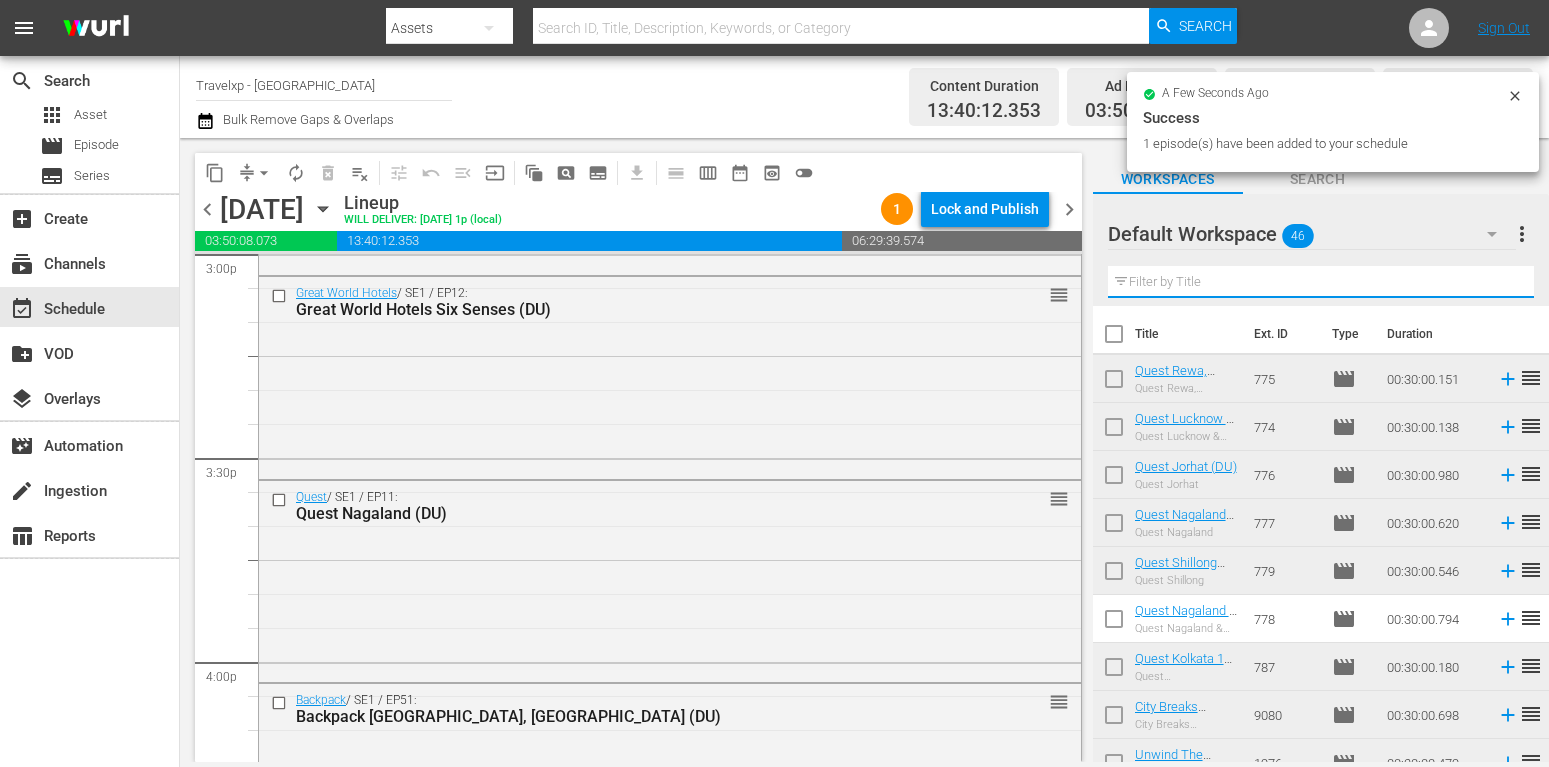 click at bounding box center [1321, 282] 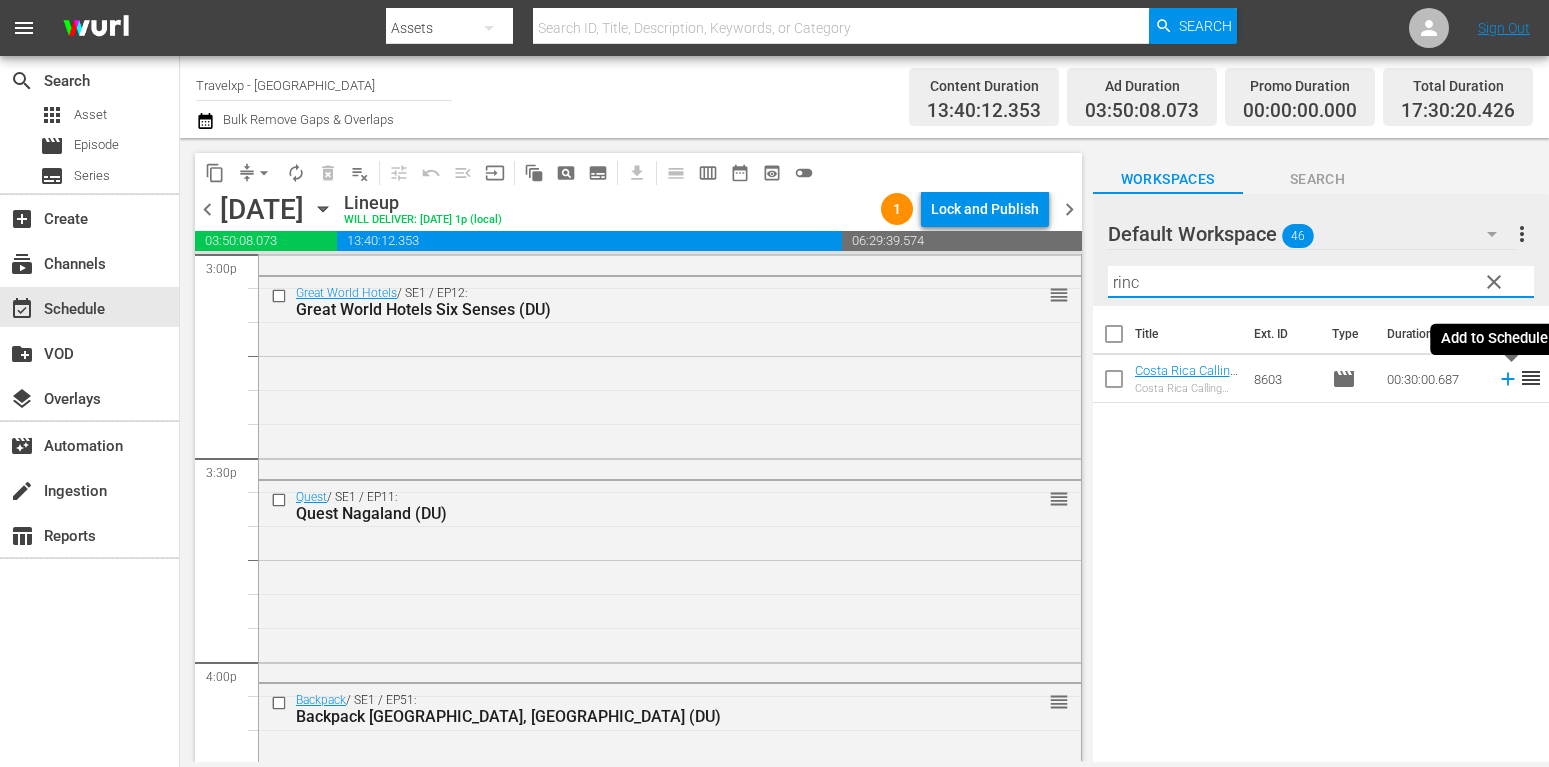 type on "rinc" 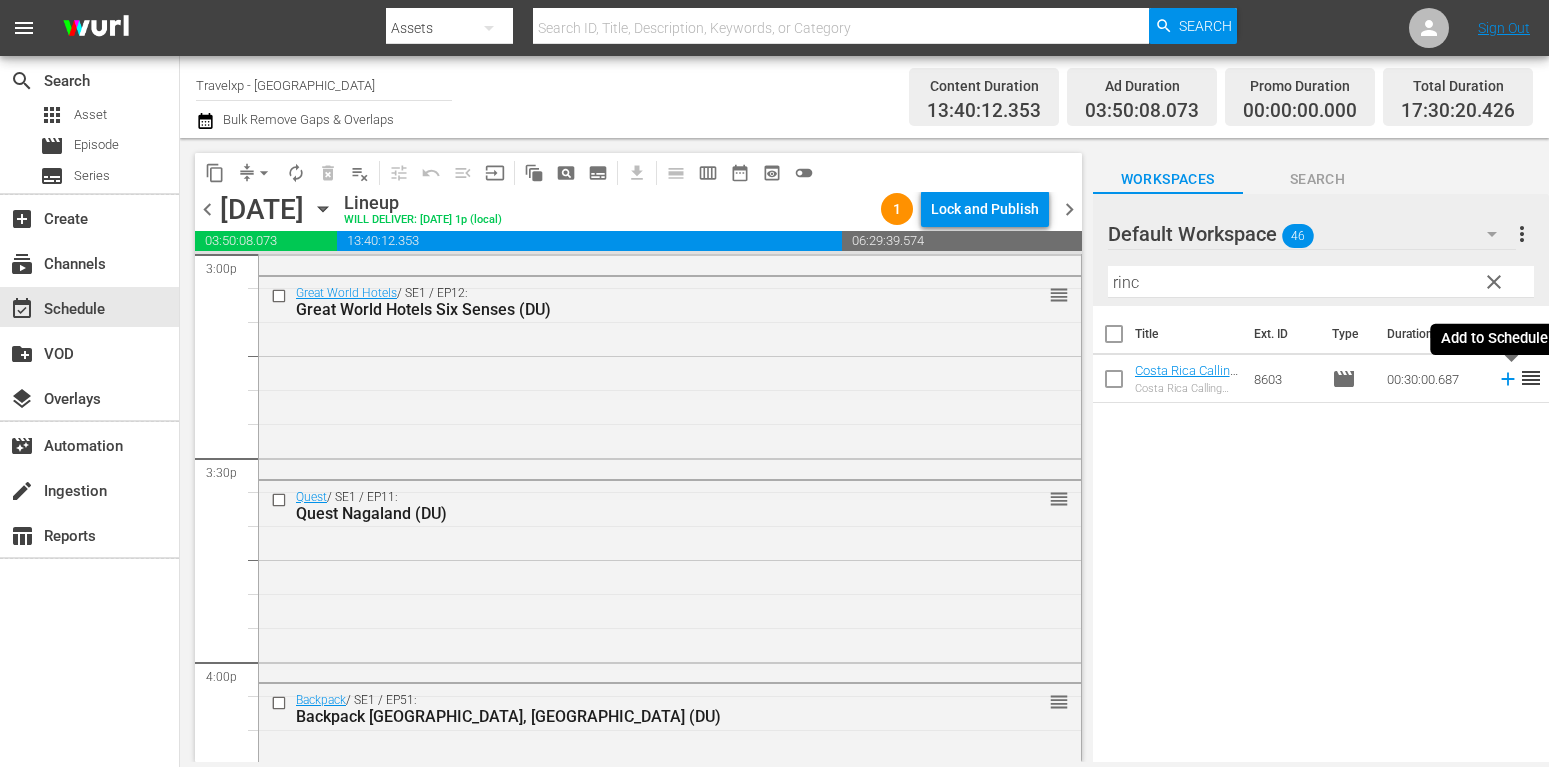 click 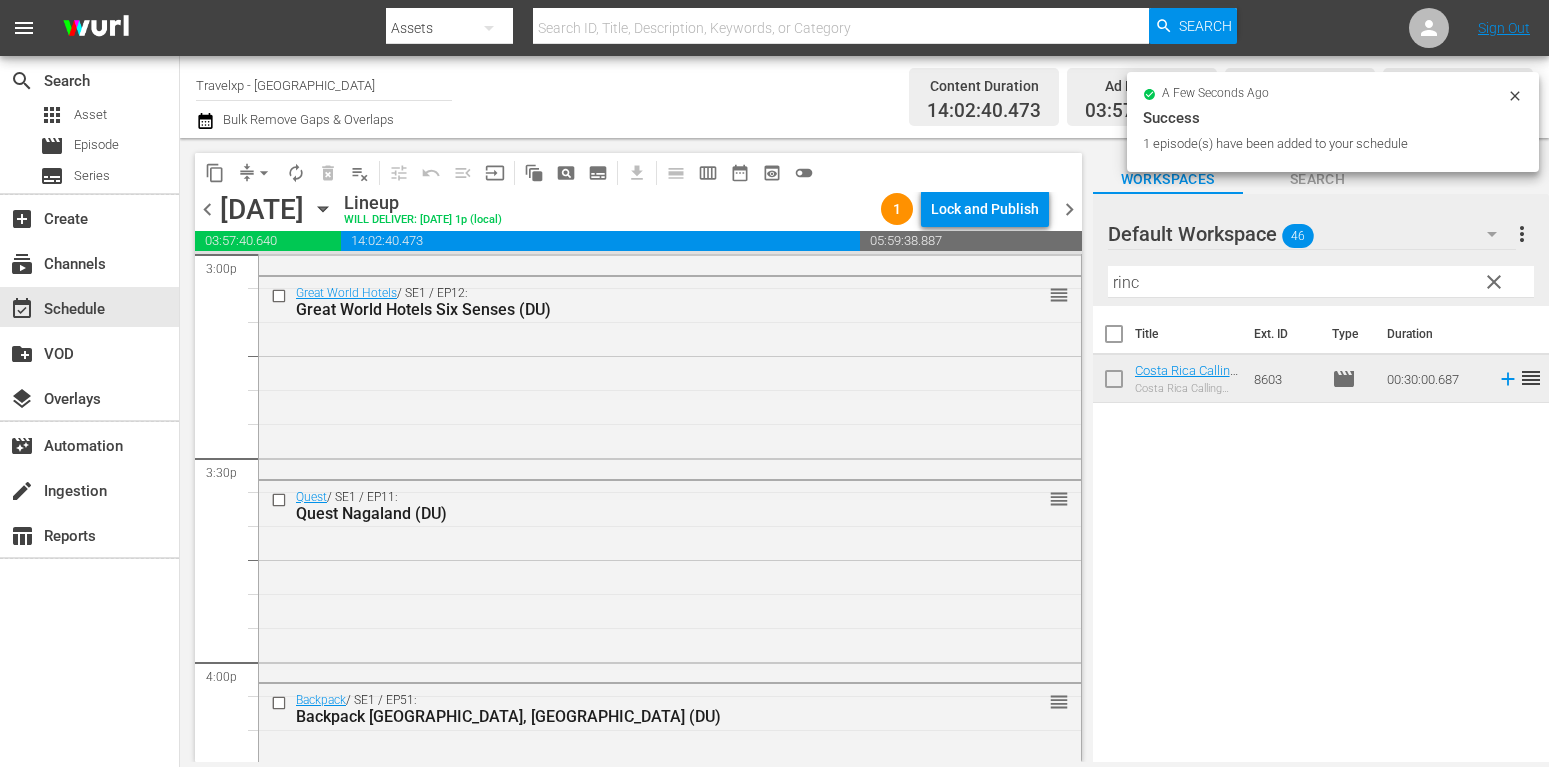 click on "clear" at bounding box center [1494, 282] 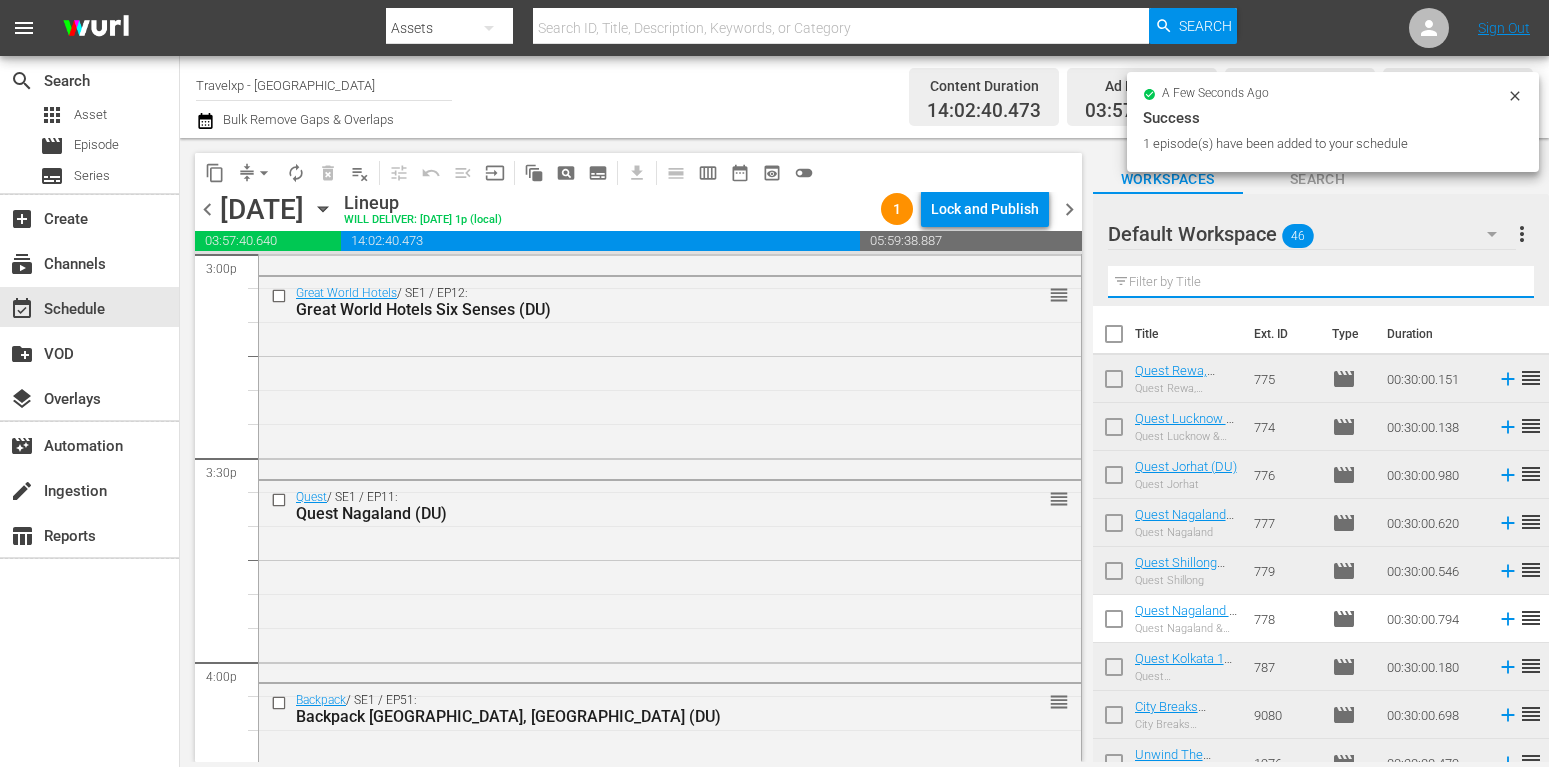 click at bounding box center (1321, 282) 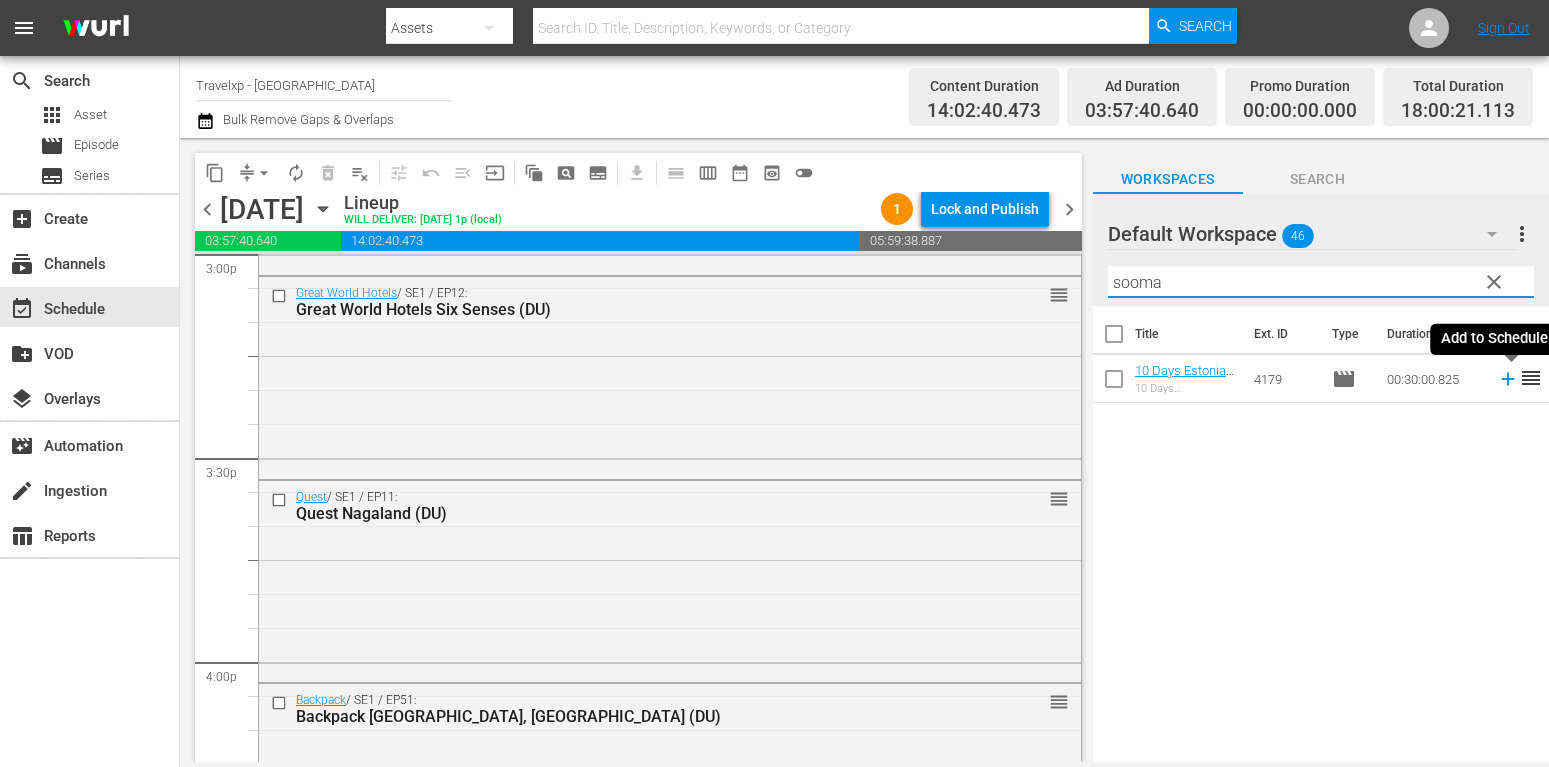 type on "sooma" 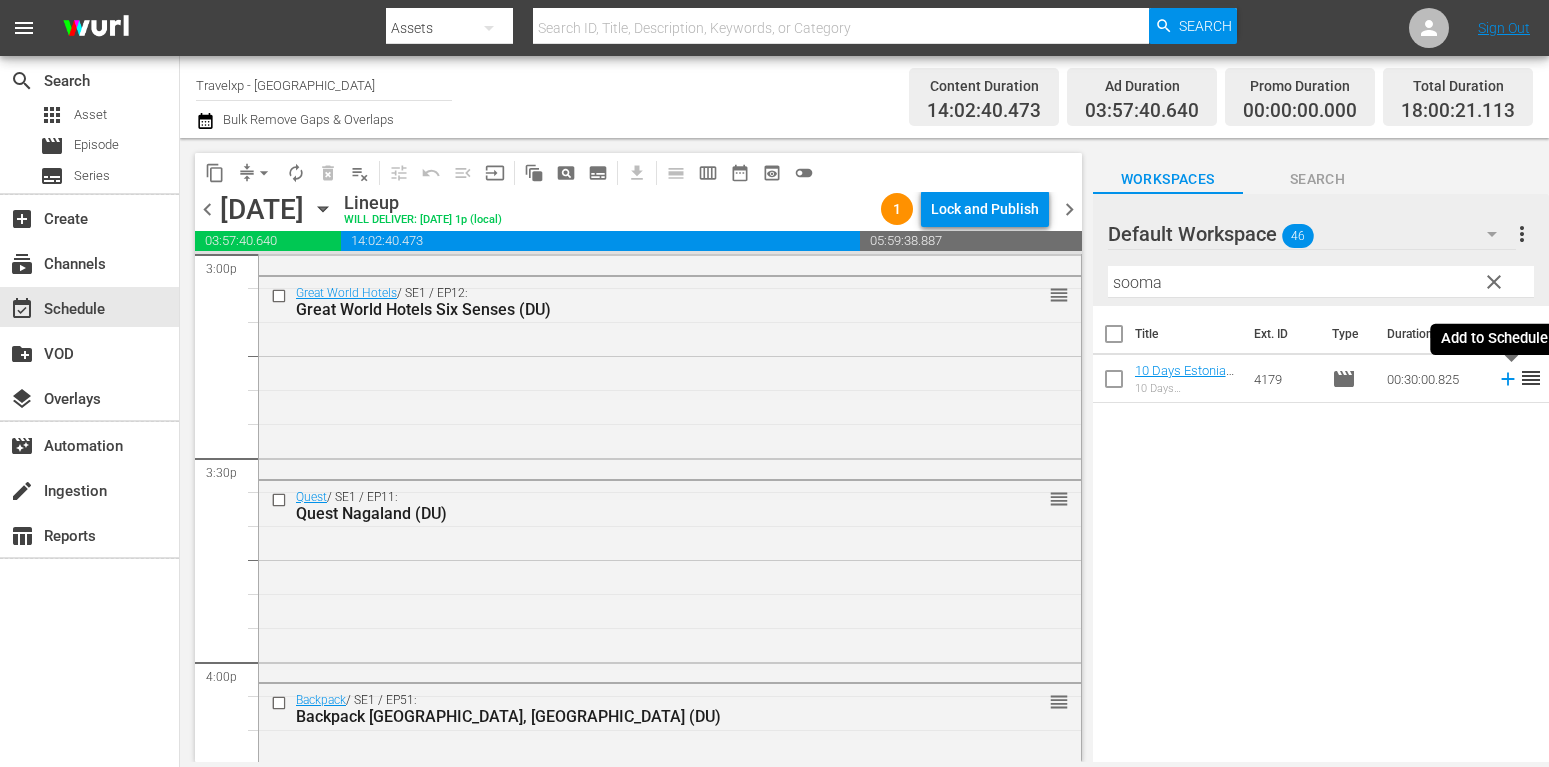 click 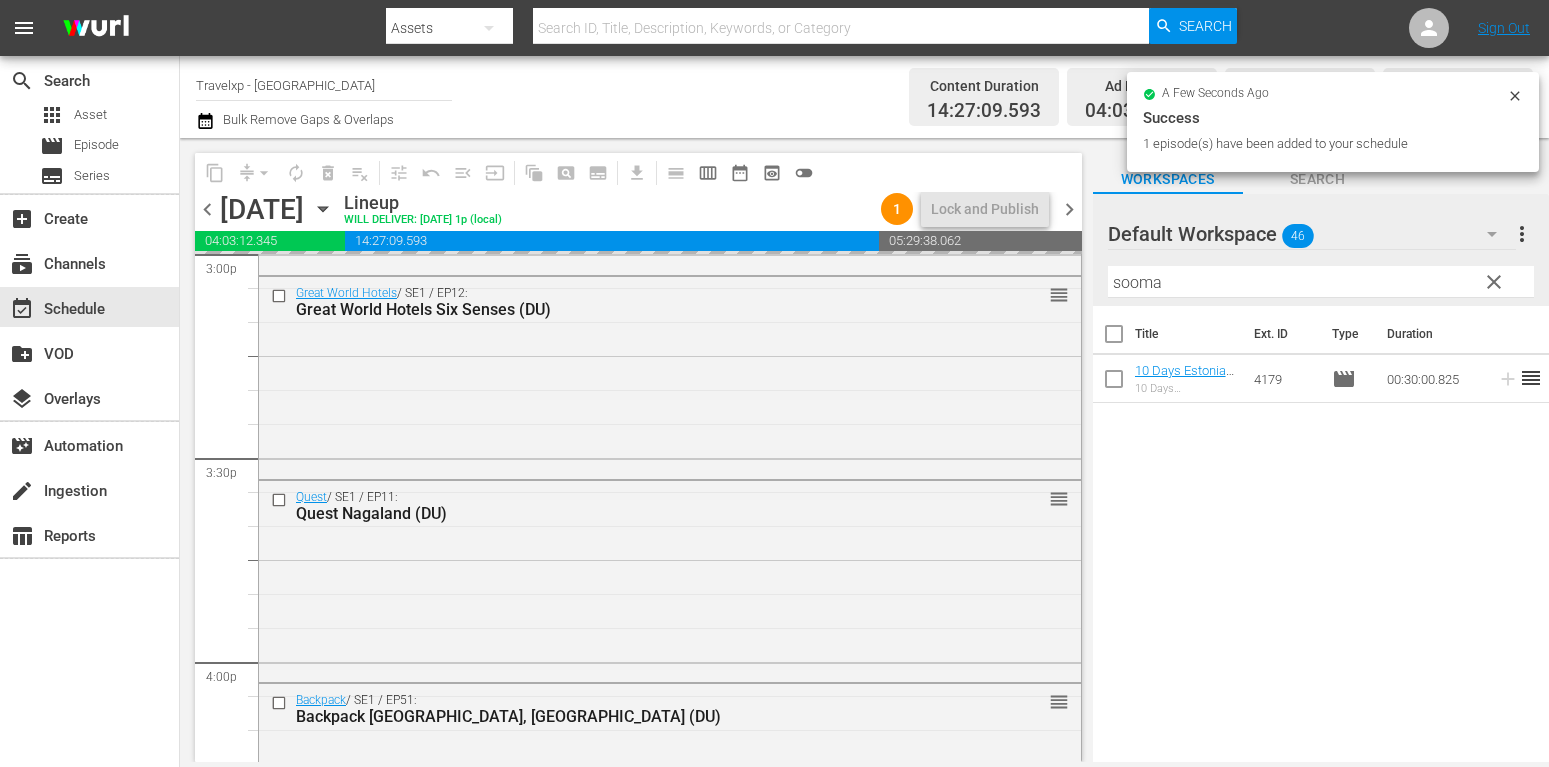 click on "clear" at bounding box center (1494, 282) 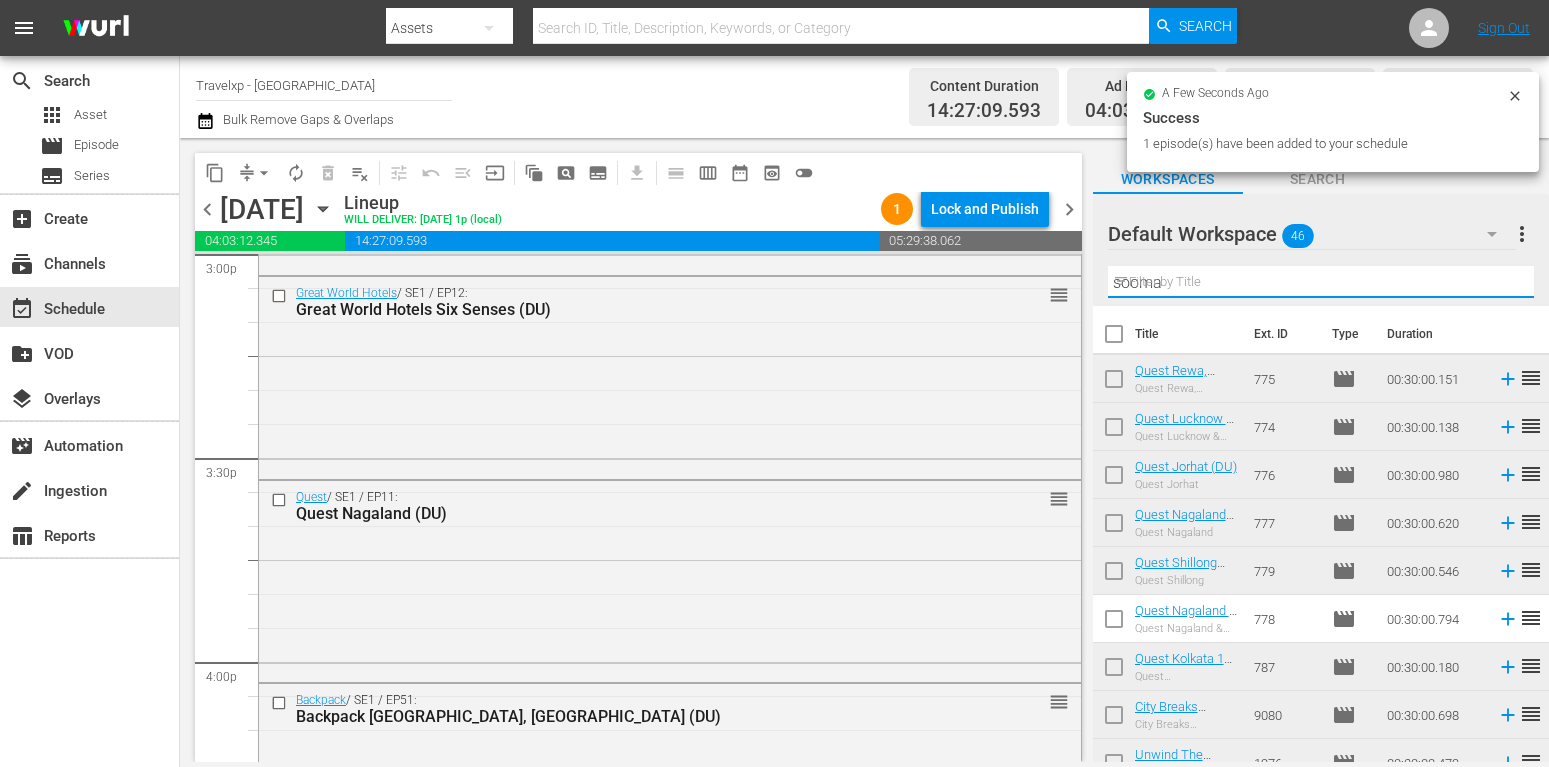 click on "sooma" at bounding box center (1321, 282) 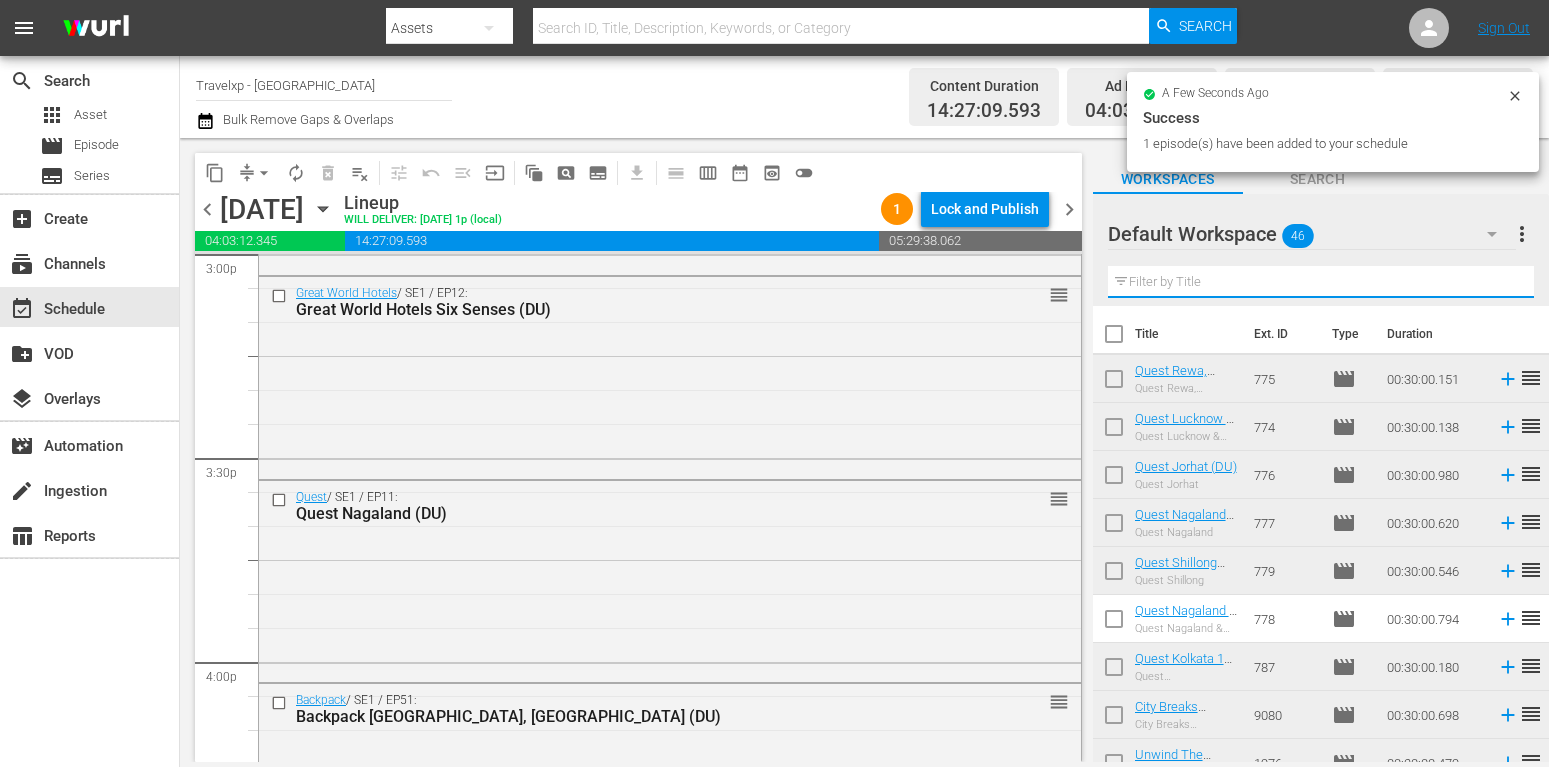 click at bounding box center (1321, 282) 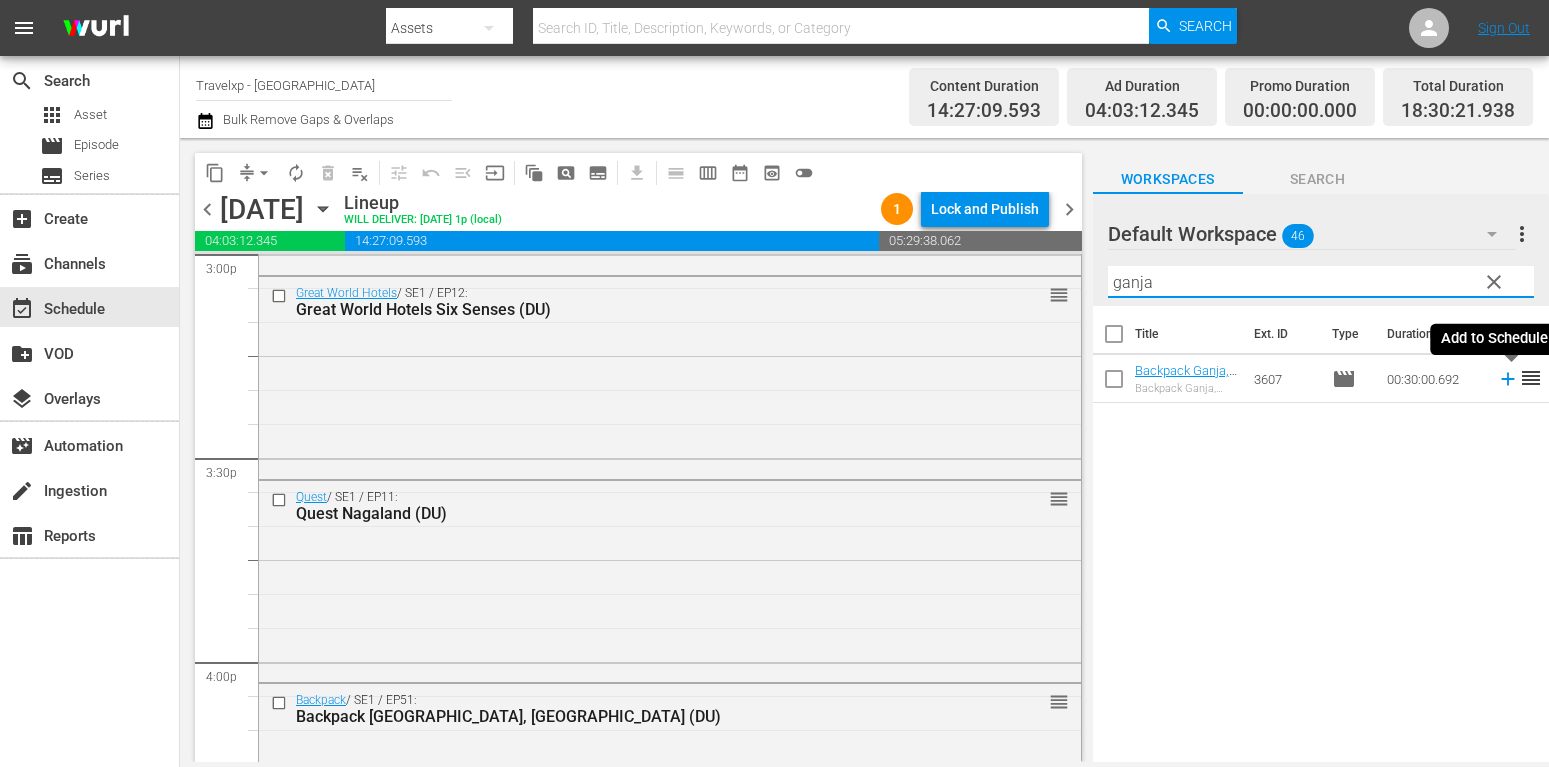 type on "ganja" 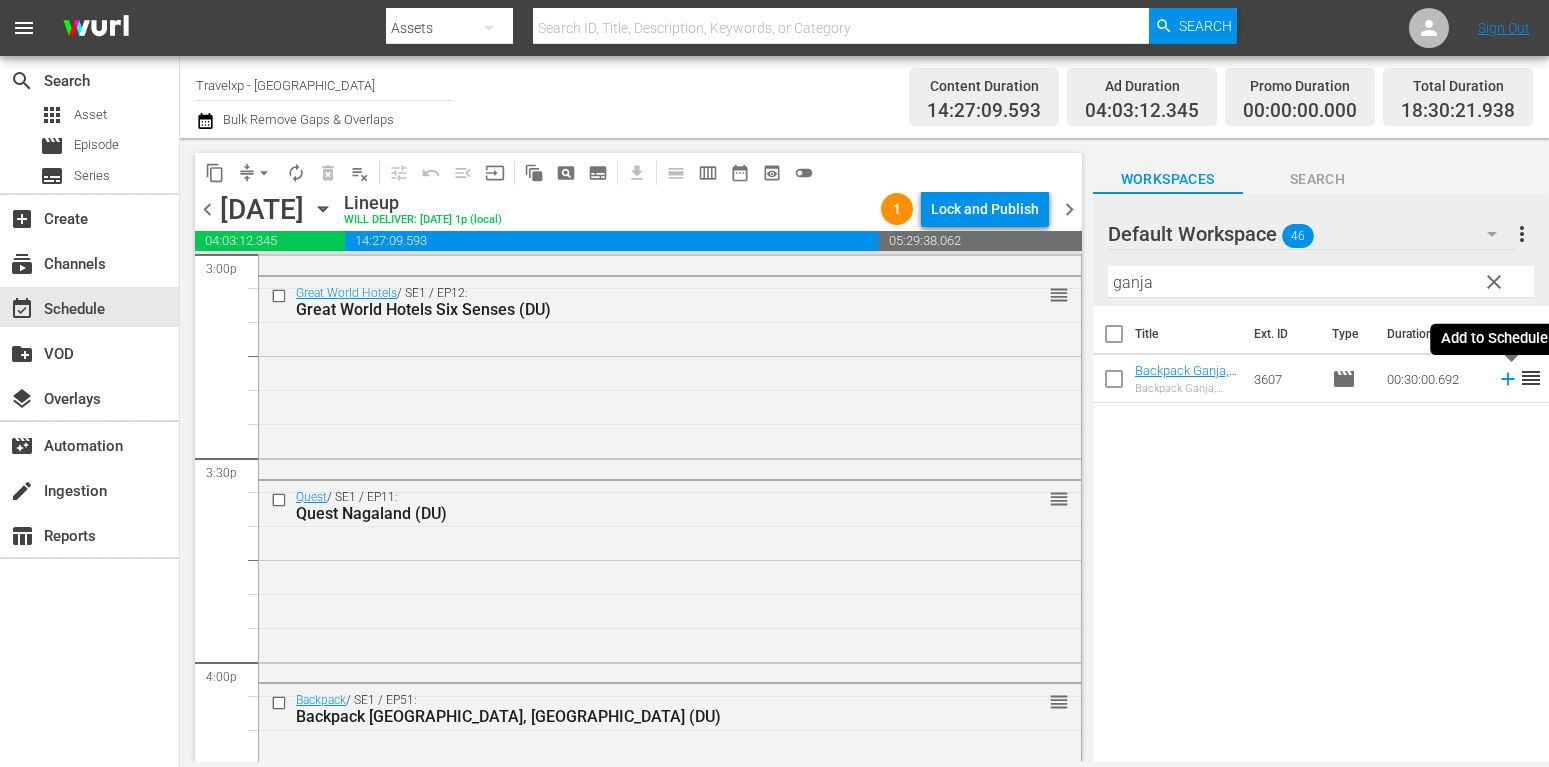 click 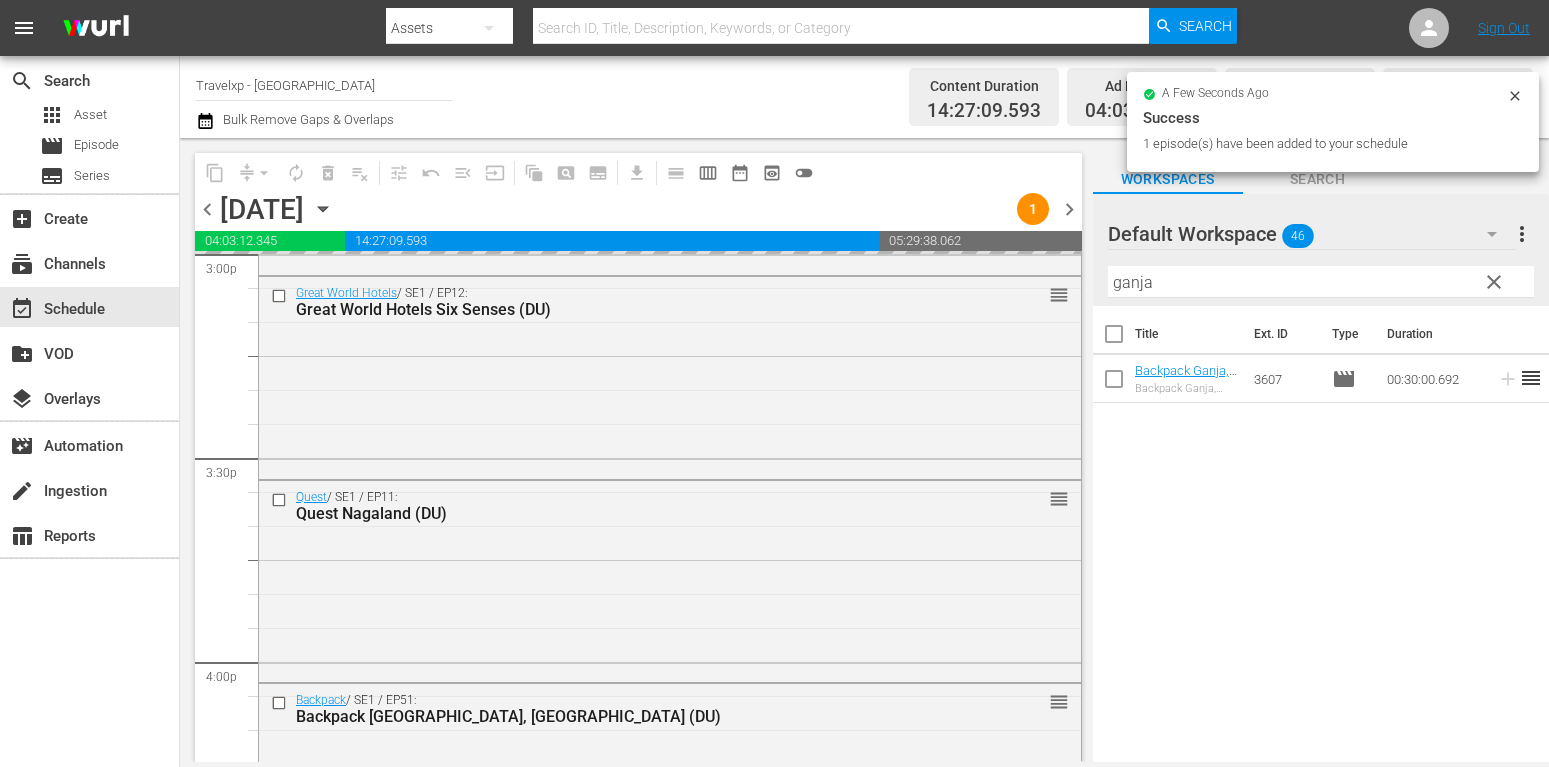 click on "clear" at bounding box center (1494, 282) 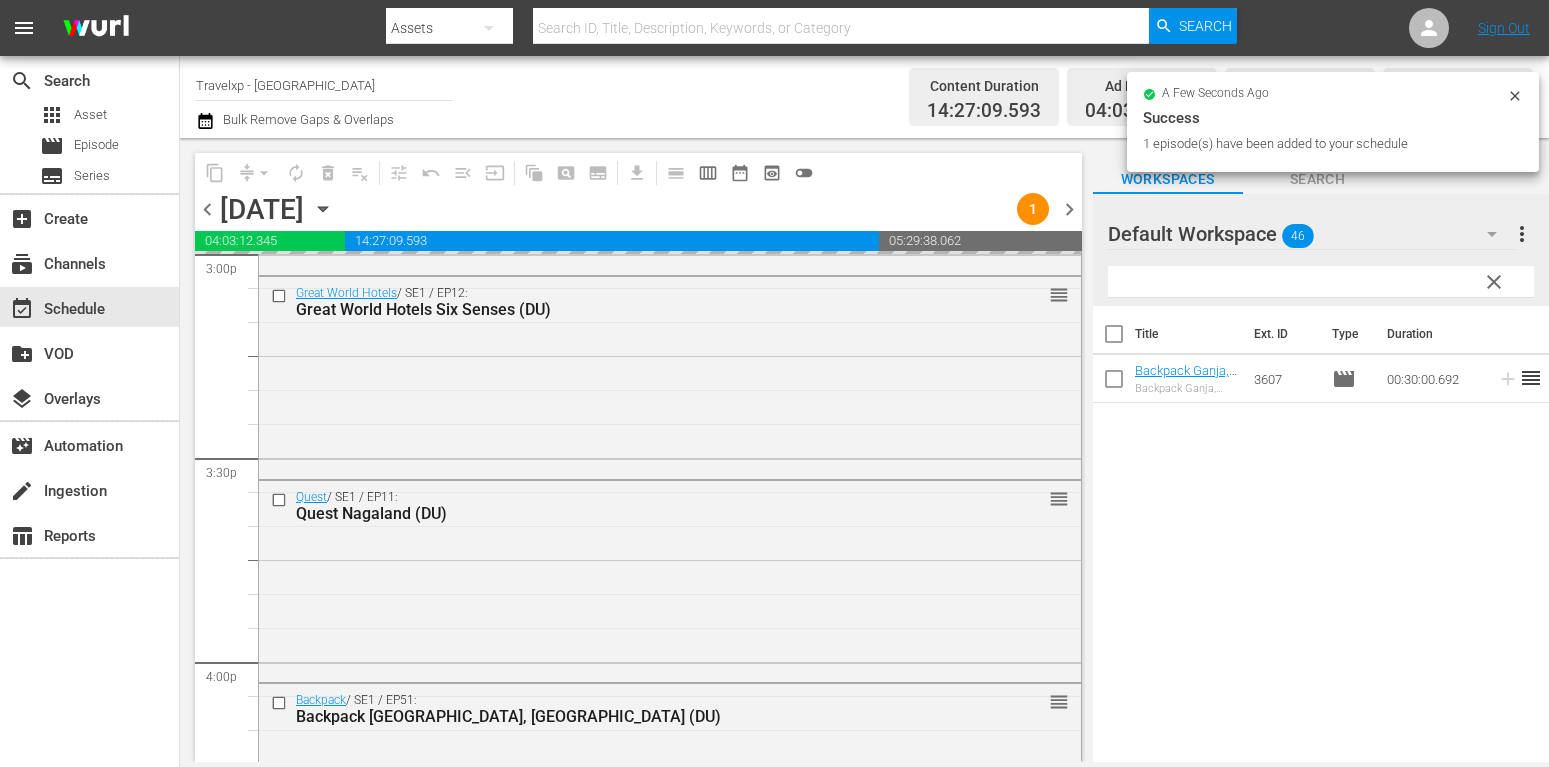 click at bounding box center (1321, 282) 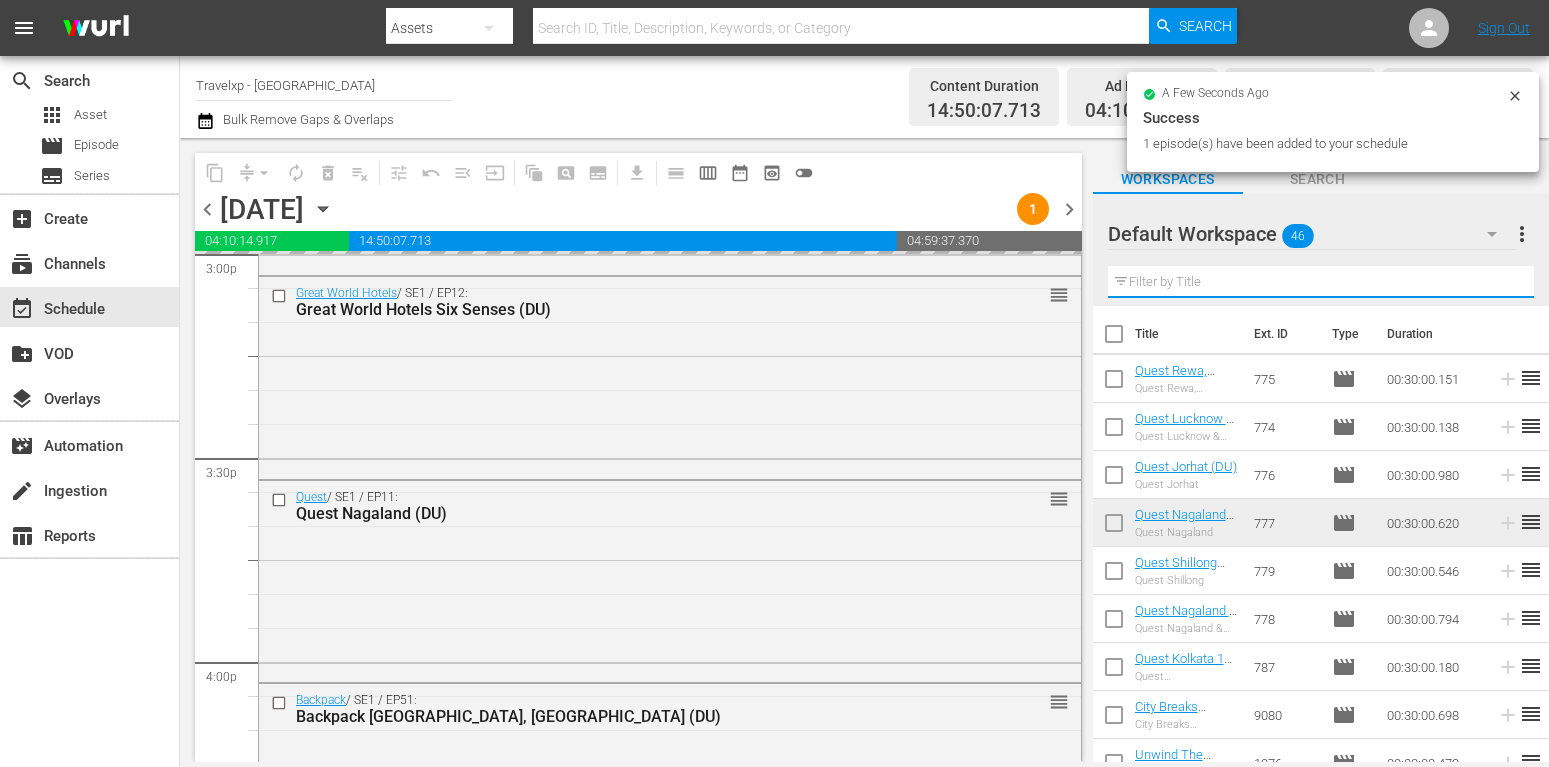 click at bounding box center (1321, 282) 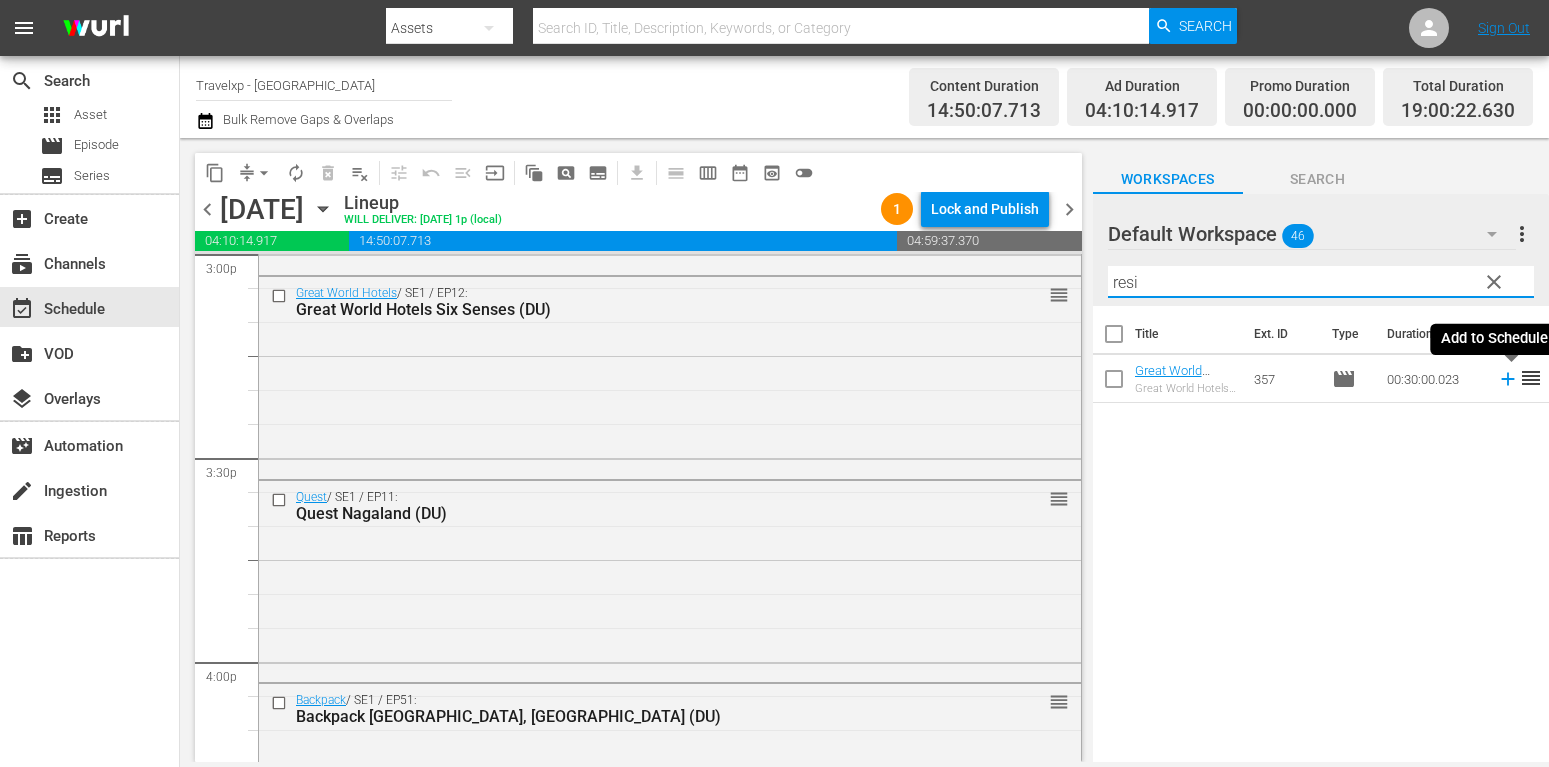 type on "resi" 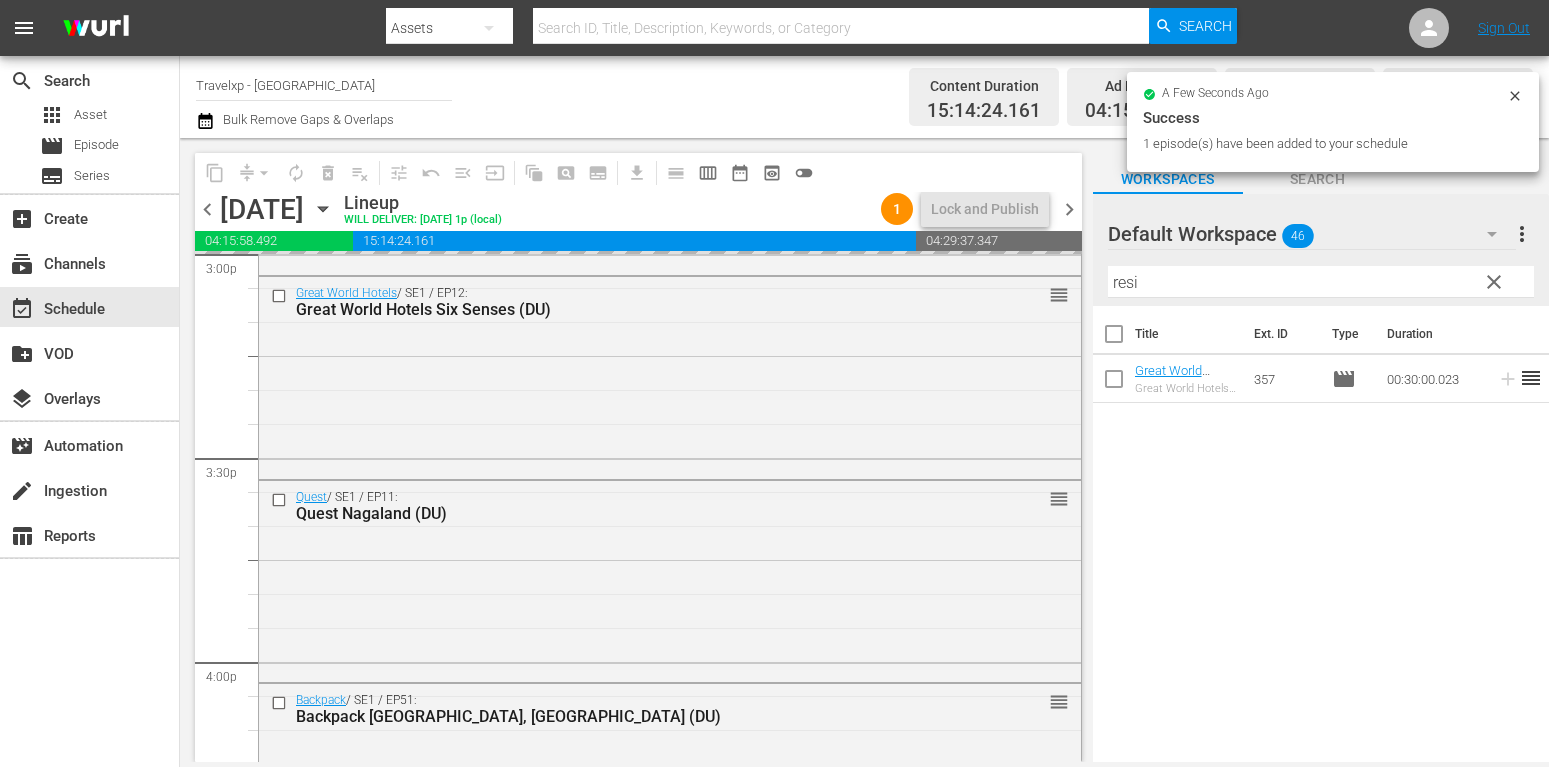 click on "clear" at bounding box center (1494, 282) 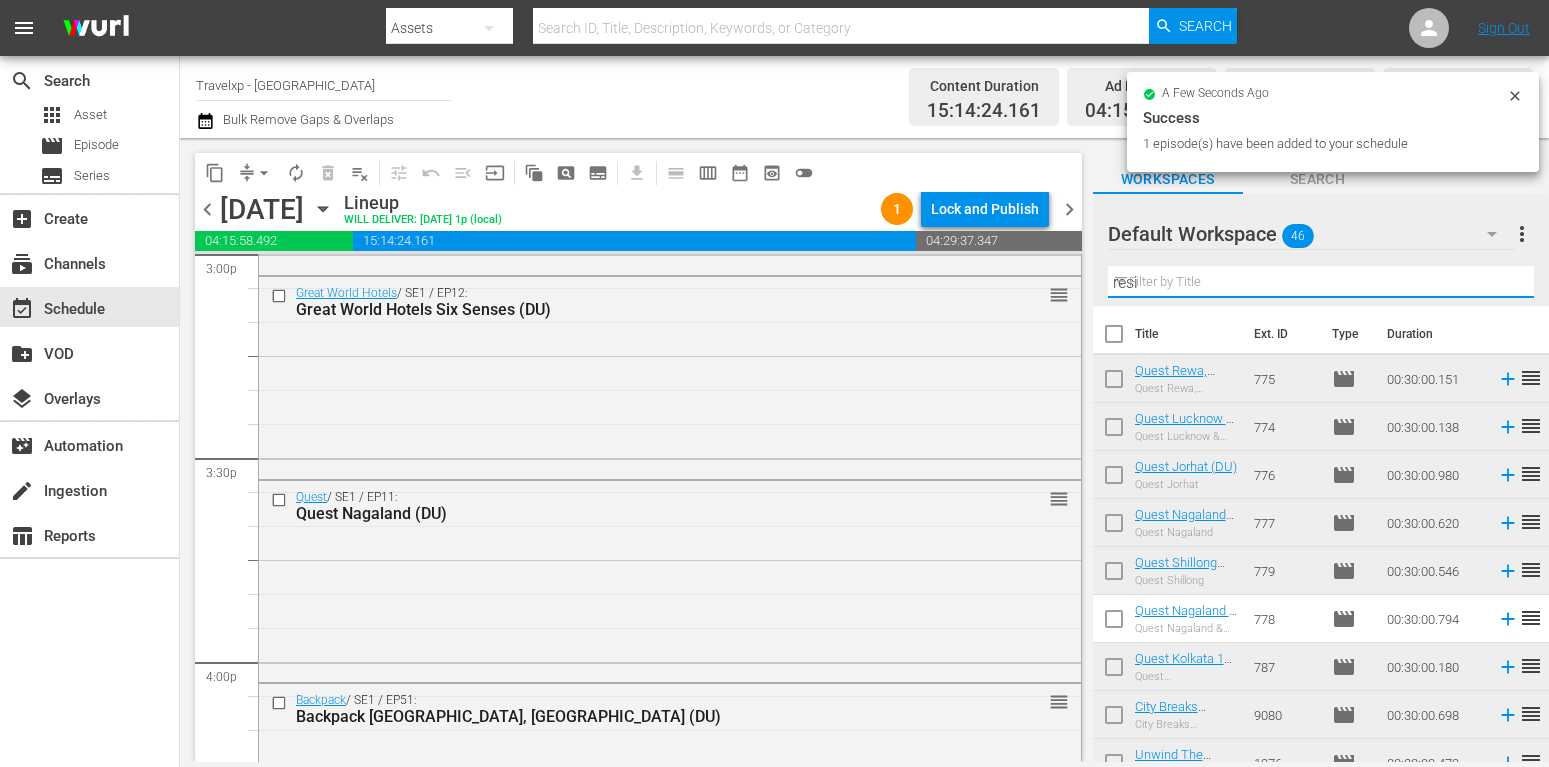 click on "resi" at bounding box center [1321, 282] 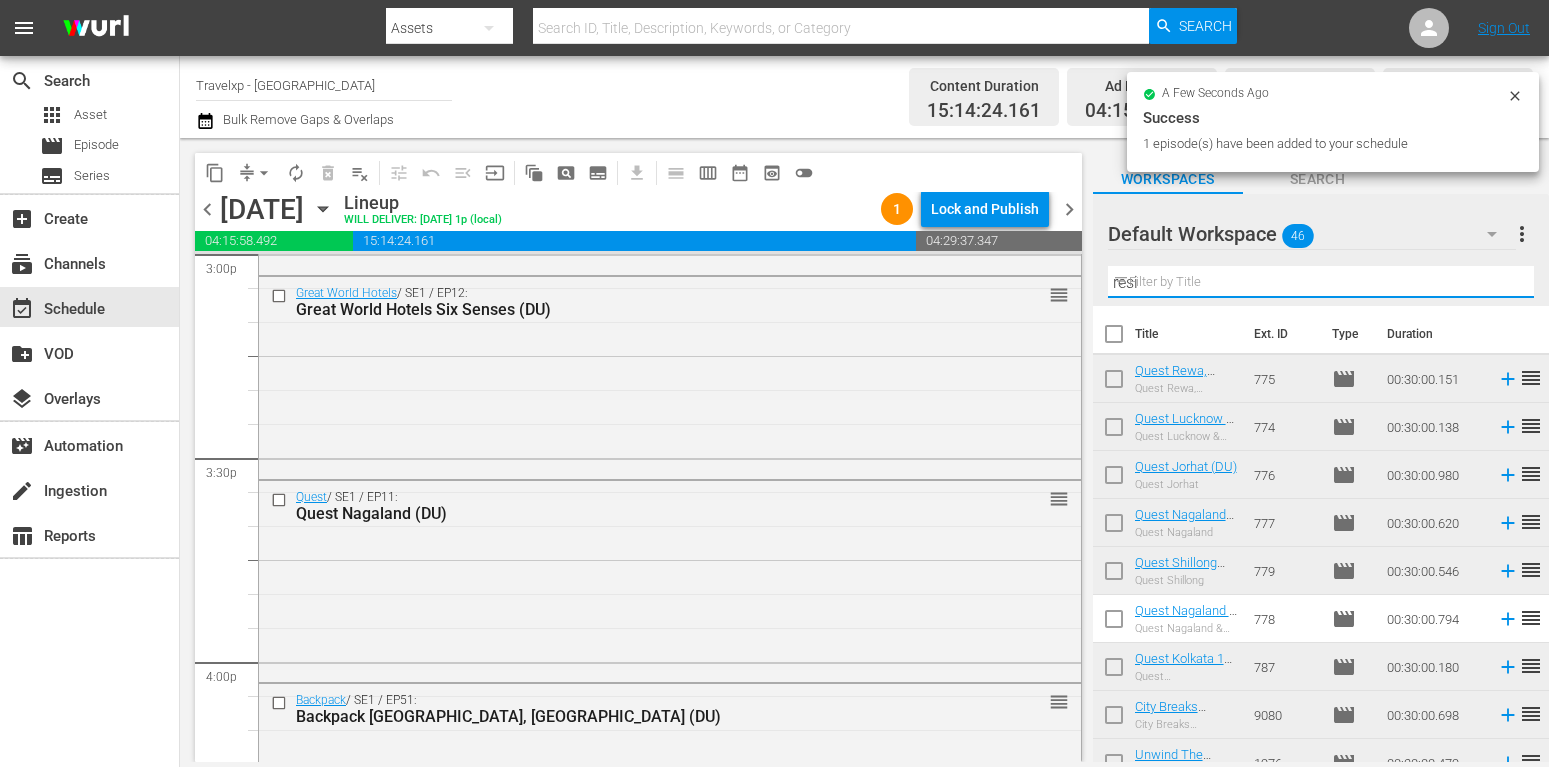 click on "resi" at bounding box center (1321, 282) 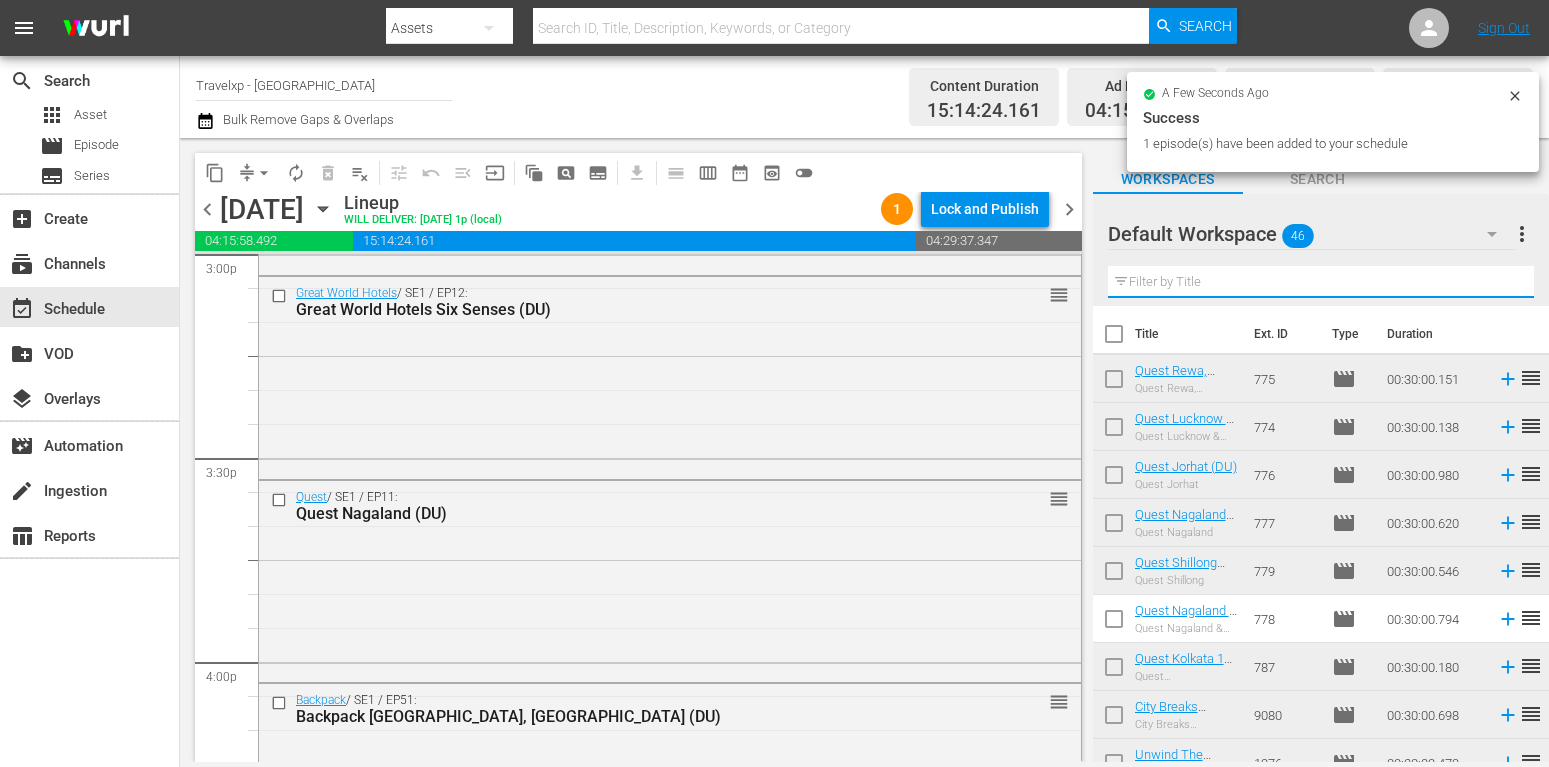 click at bounding box center [1321, 282] 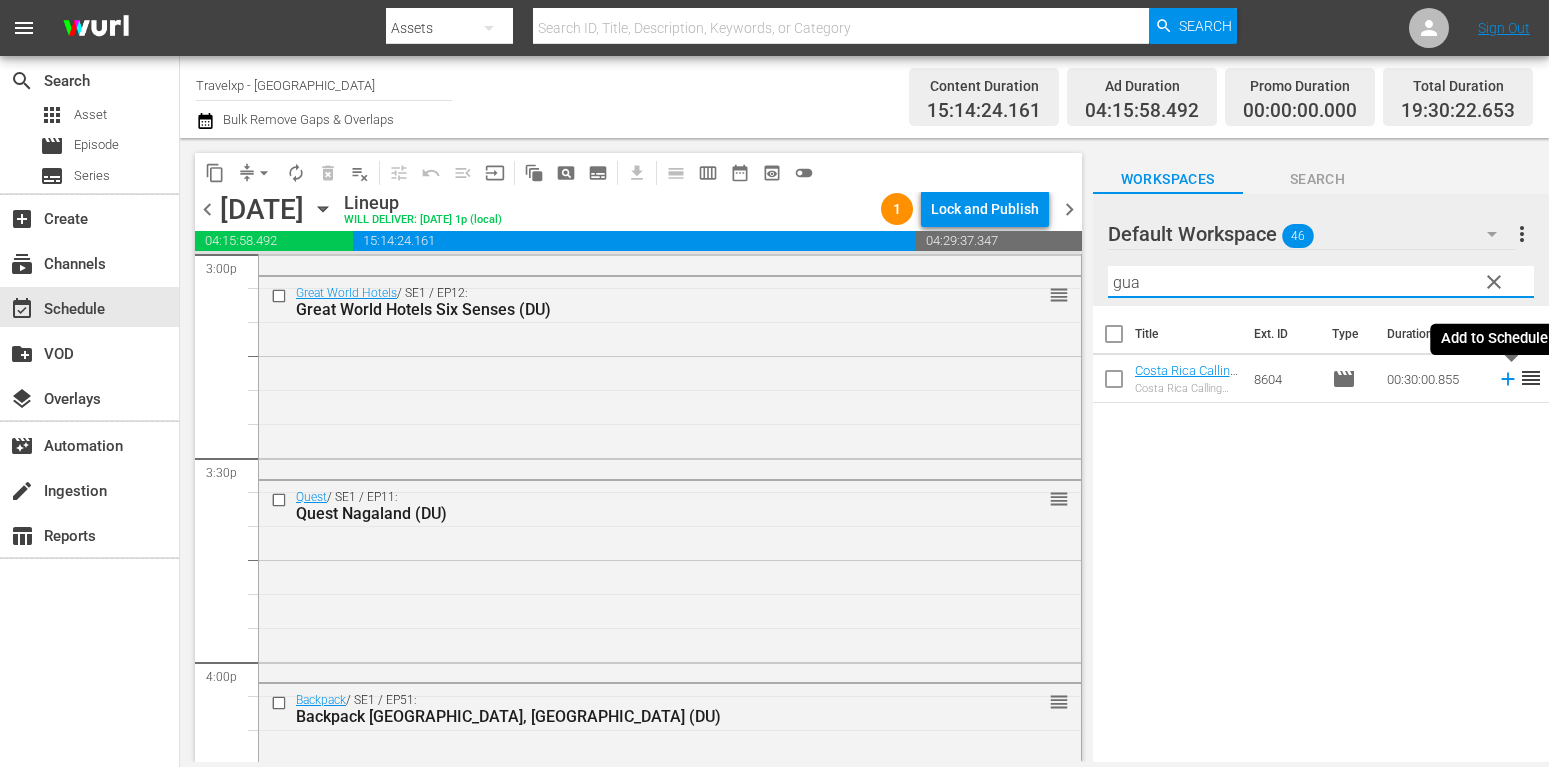type on "gua" 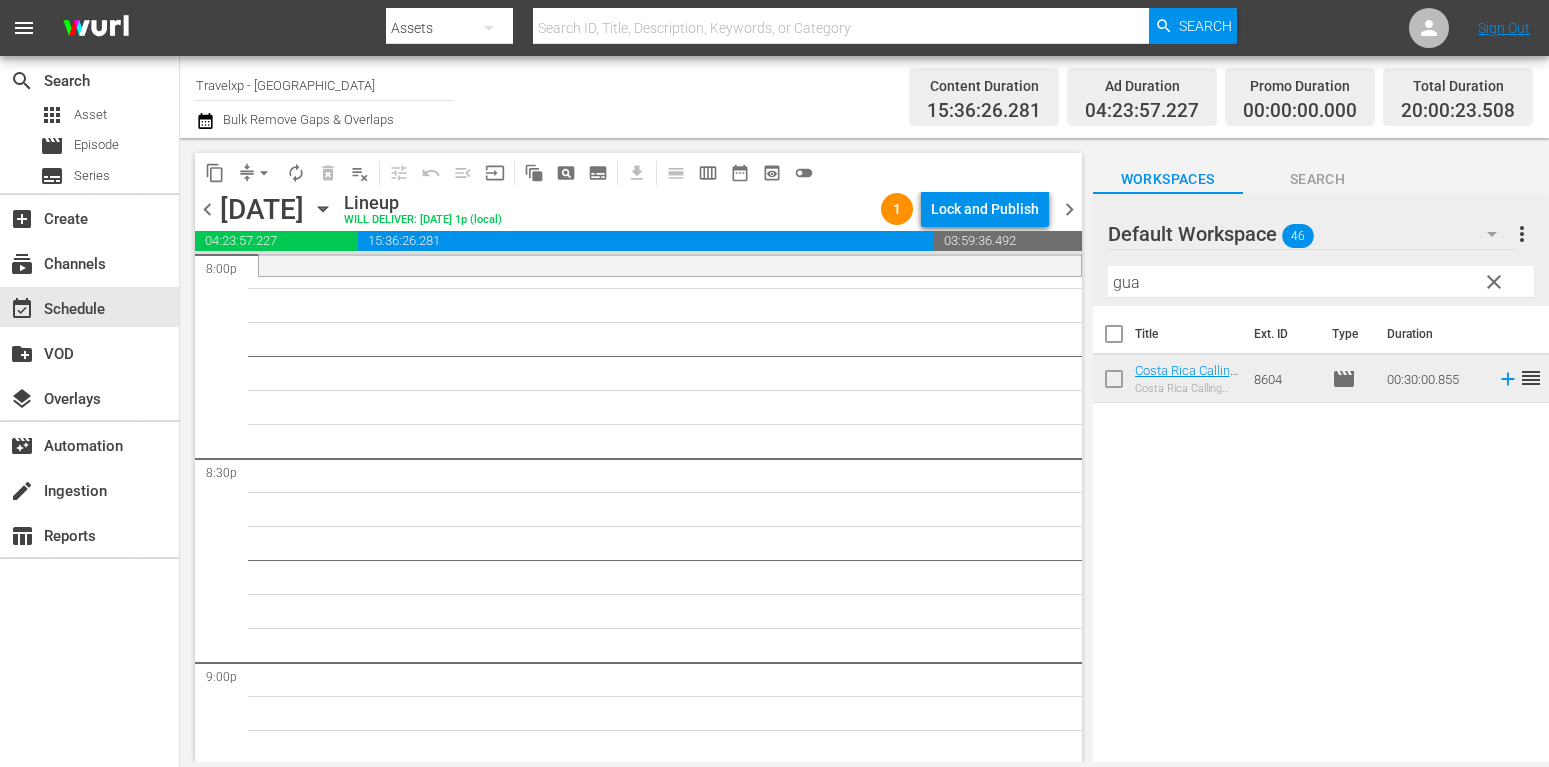 scroll, scrollTop: 7956, scrollLeft: 0, axis: vertical 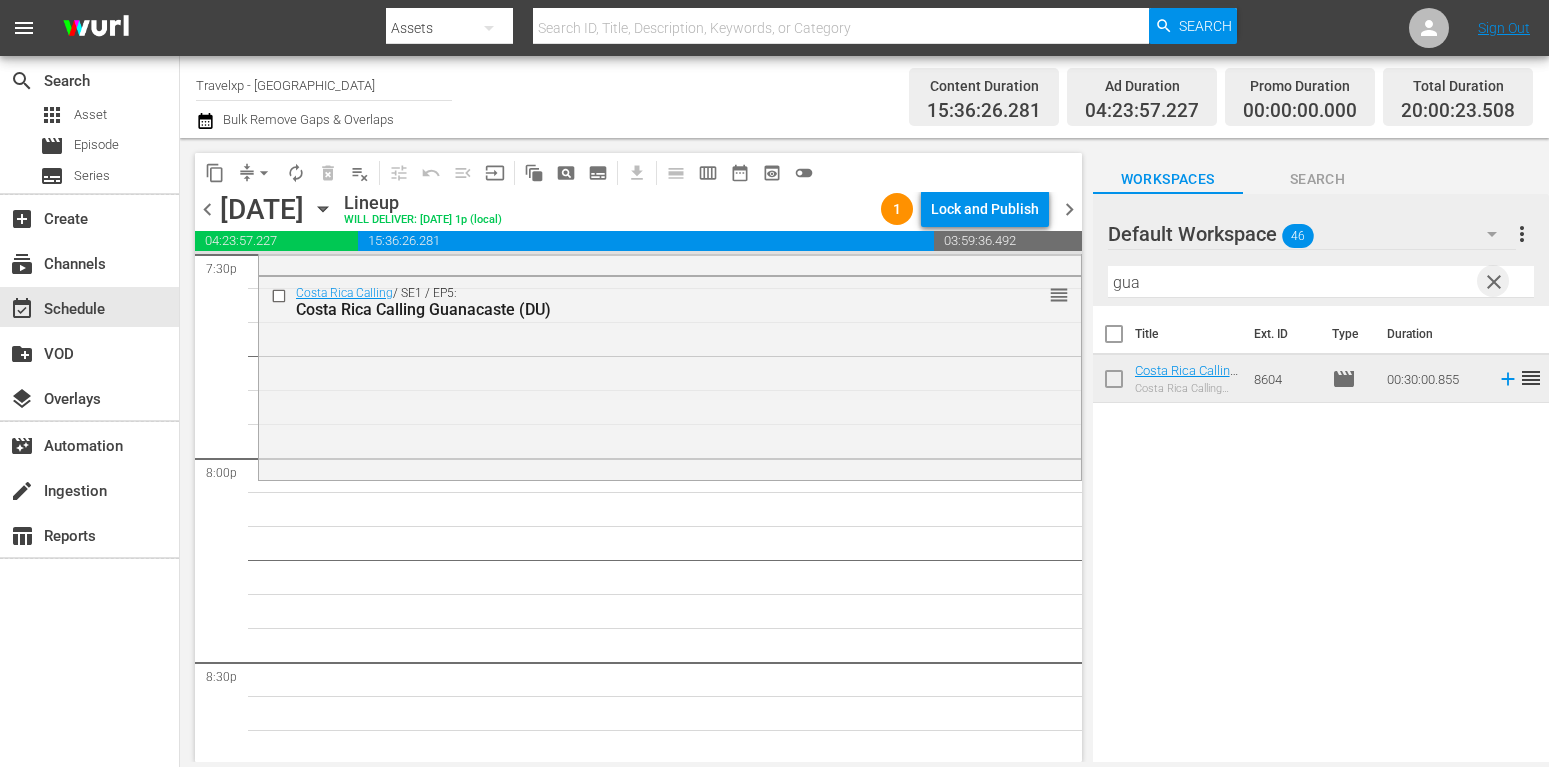 click on "clear" at bounding box center [1494, 282] 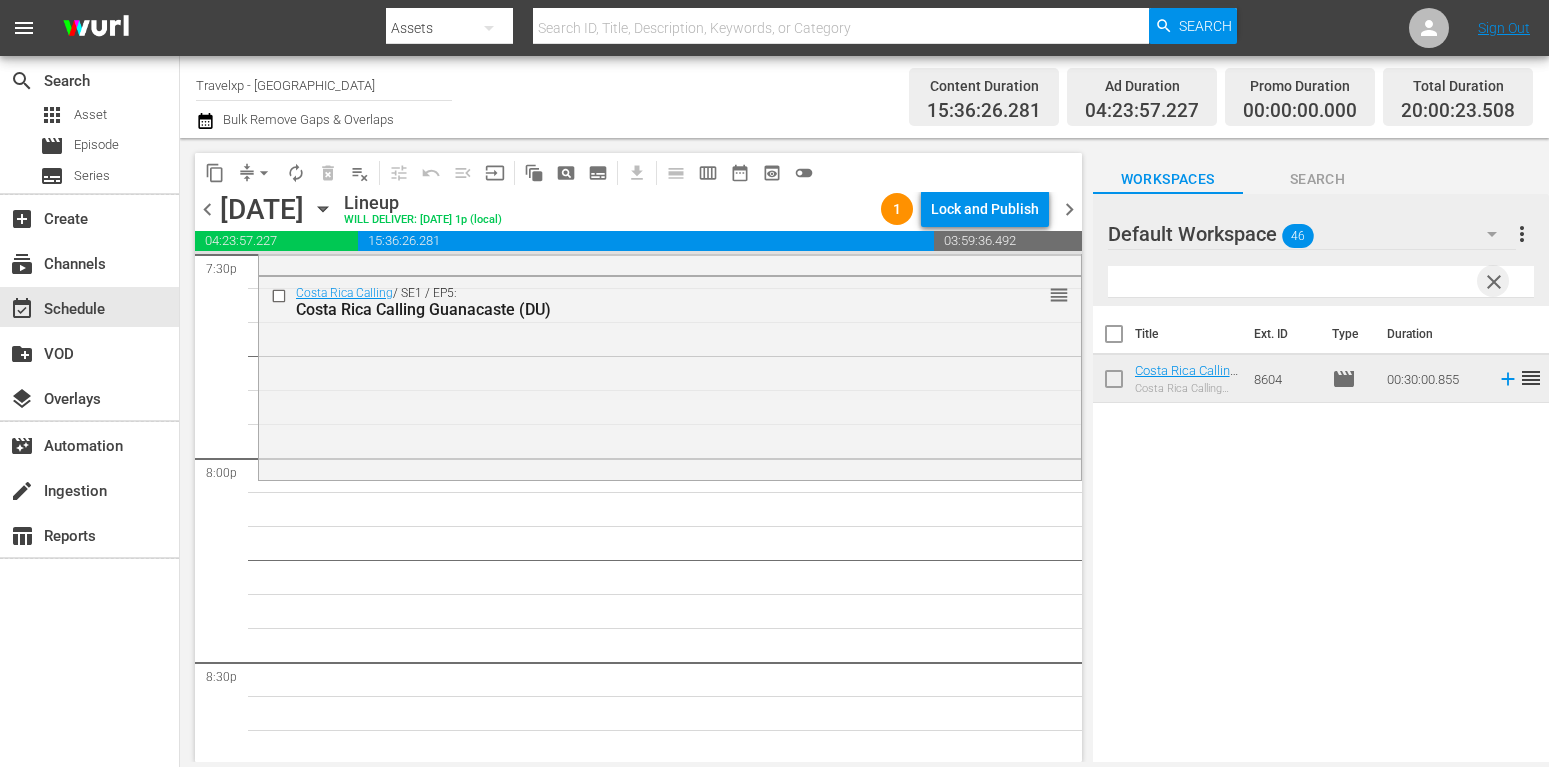 click at bounding box center (1321, 282) 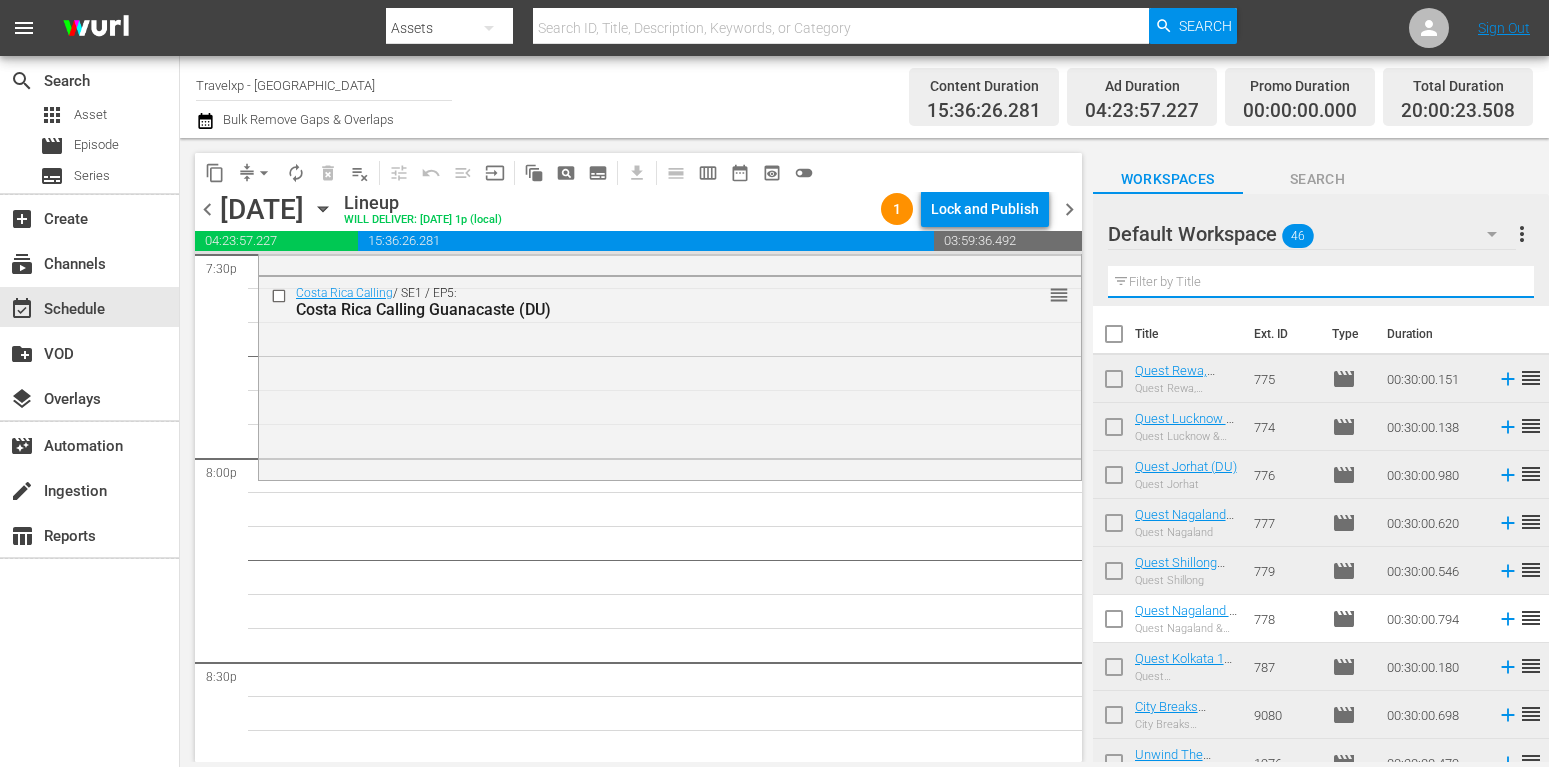 click at bounding box center [1321, 282] 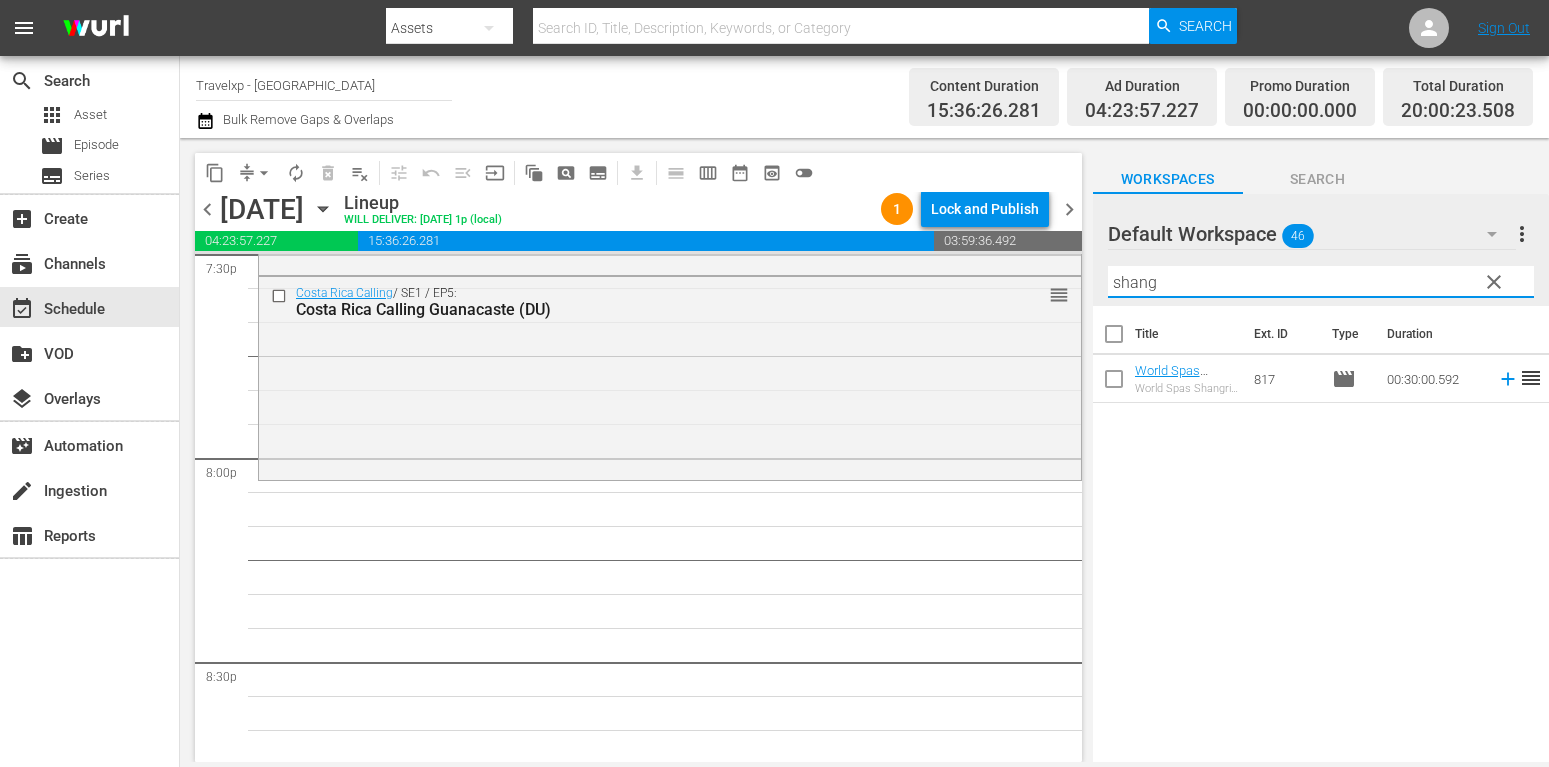 type on "shang" 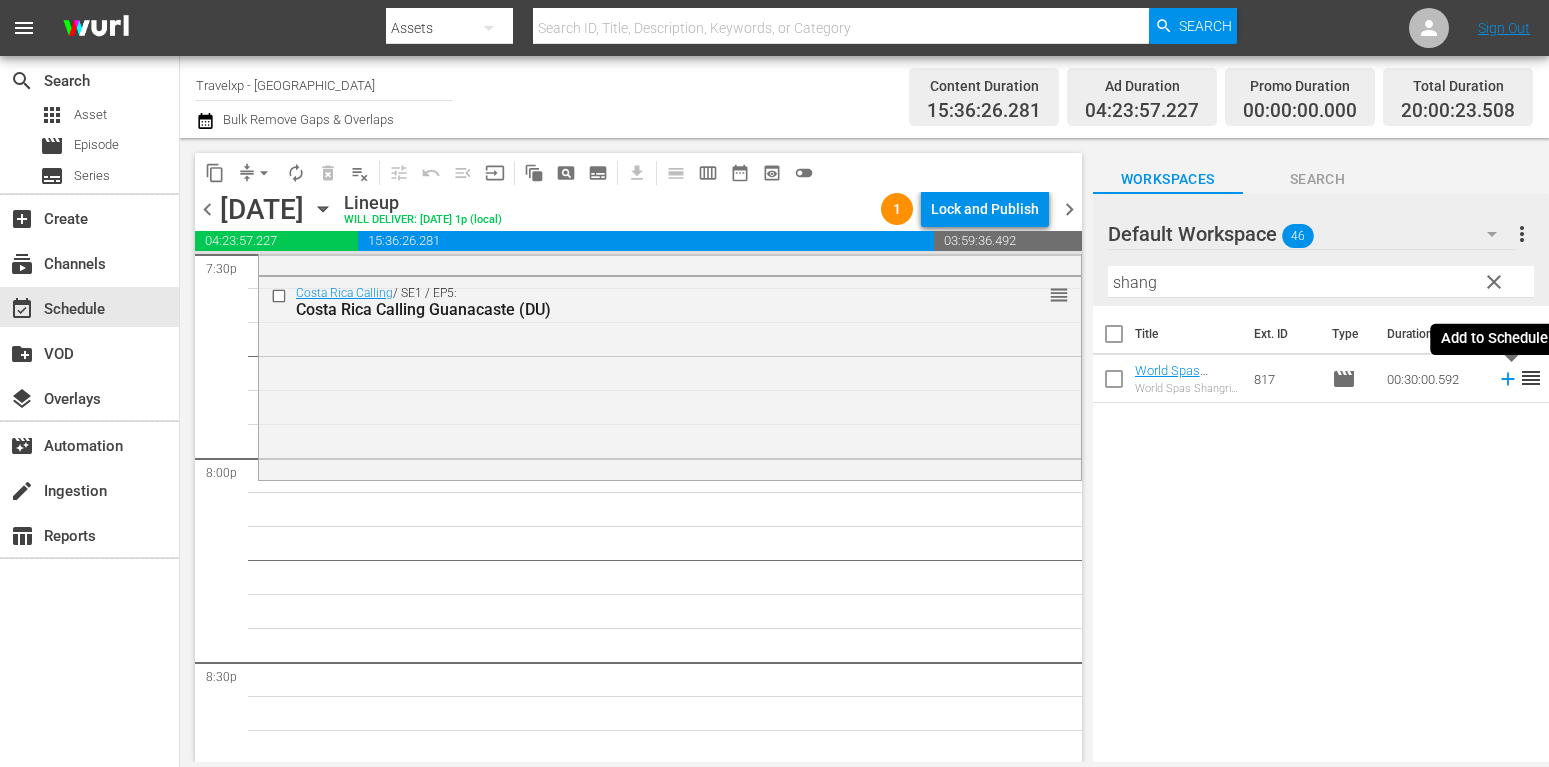 click 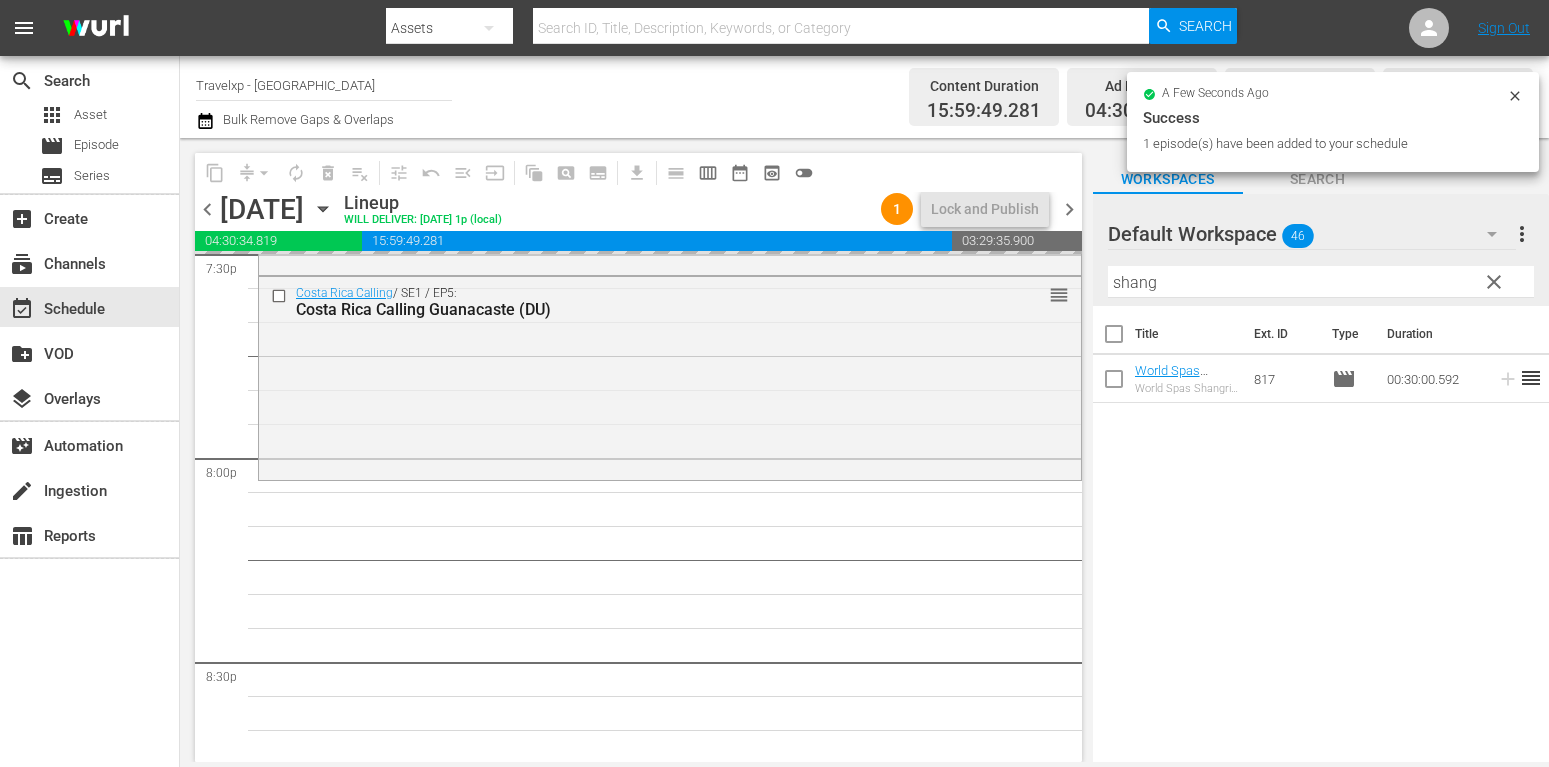 click on "clear" at bounding box center [1494, 282] 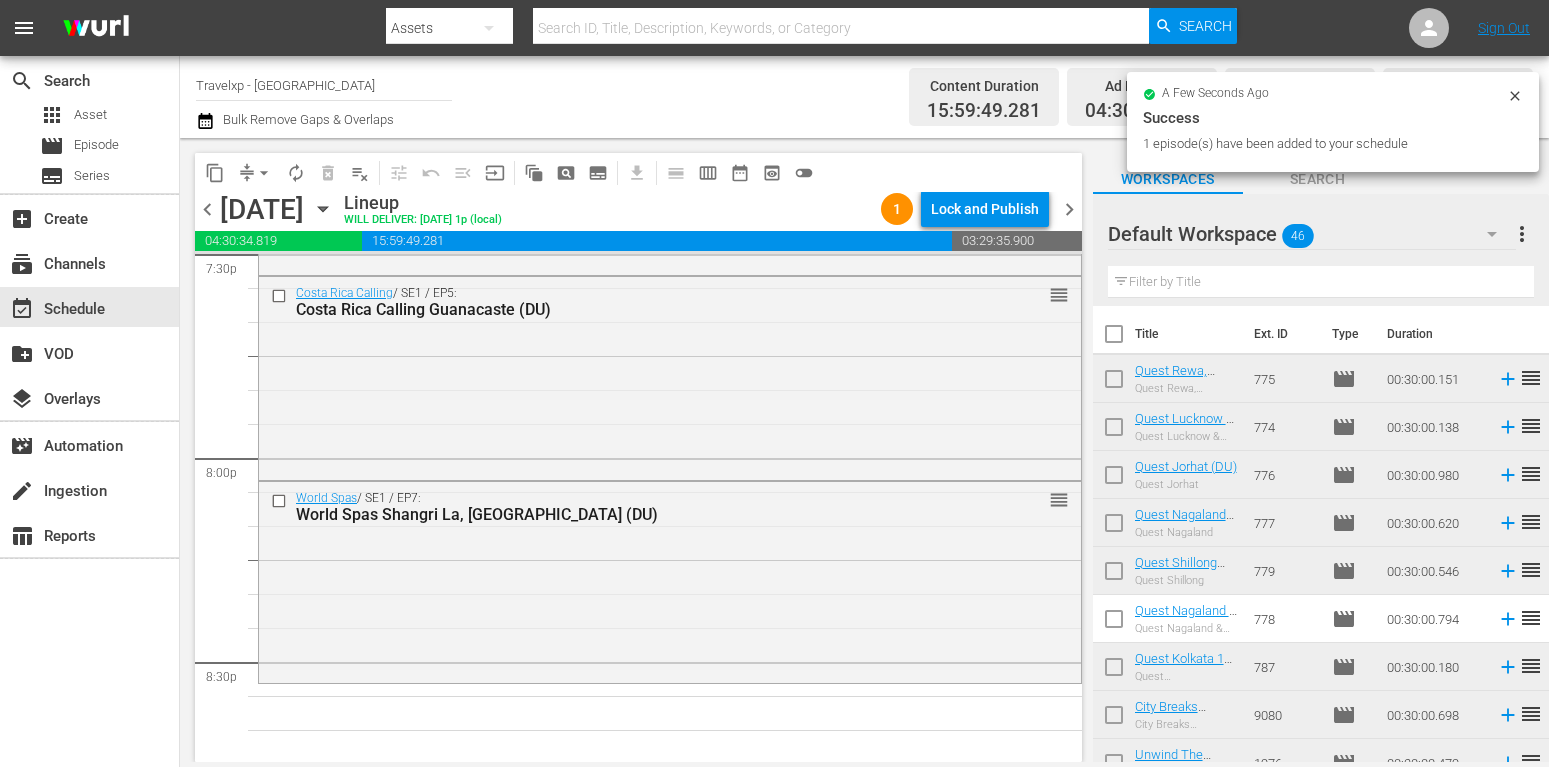 click at bounding box center (1321, 282) 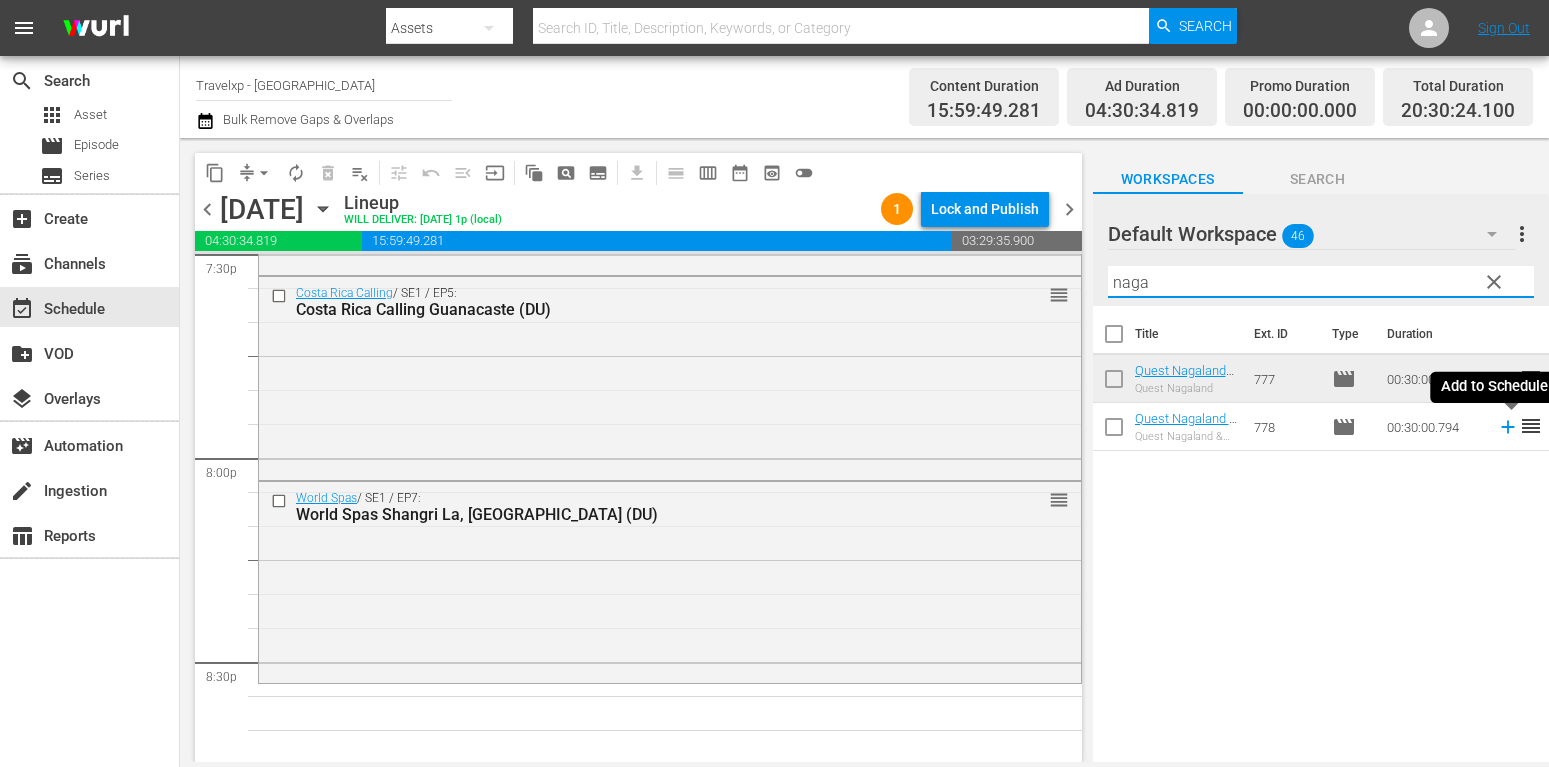type on "naga" 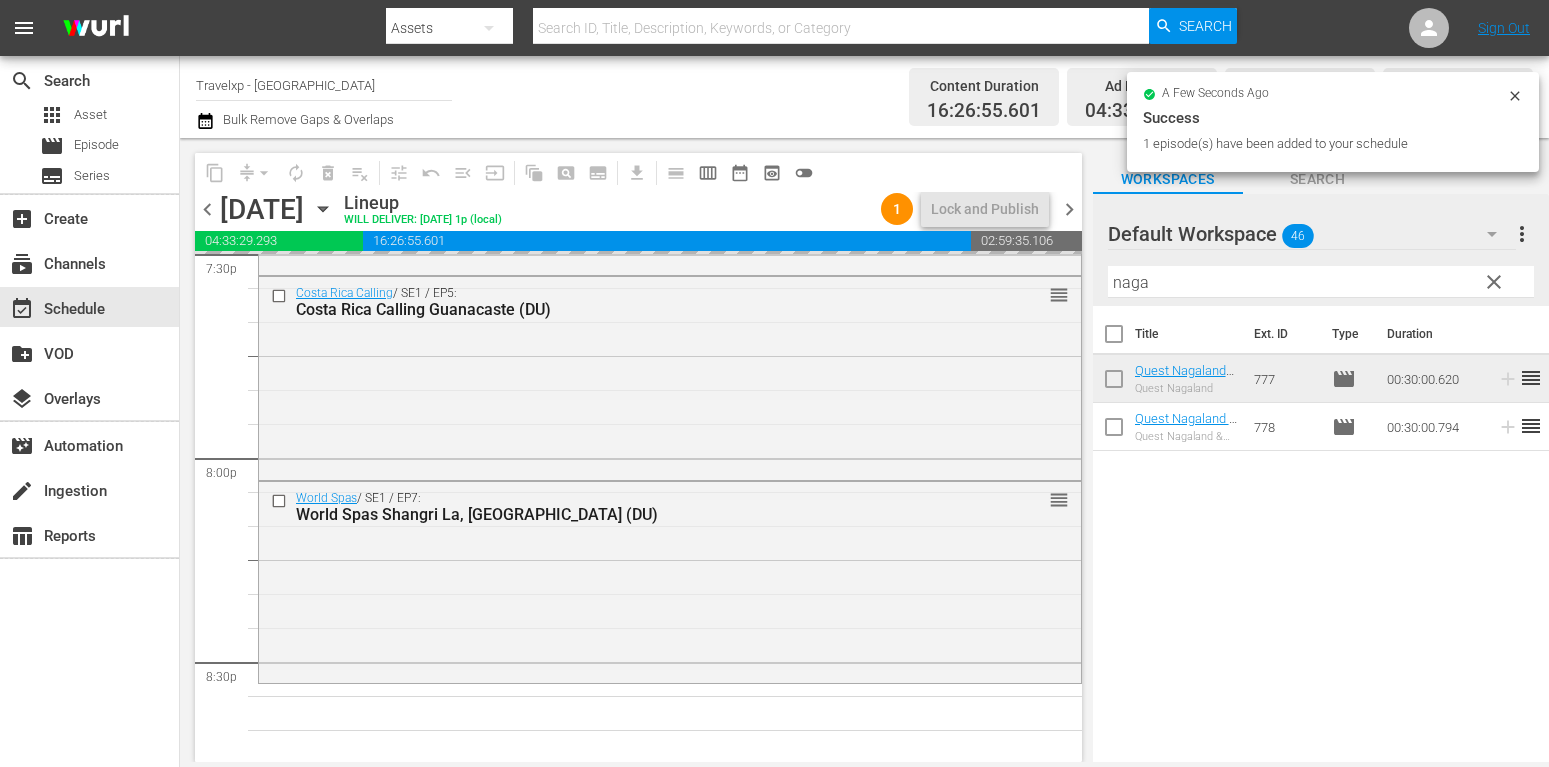 click on "clear" at bounding box center [1494, 282] 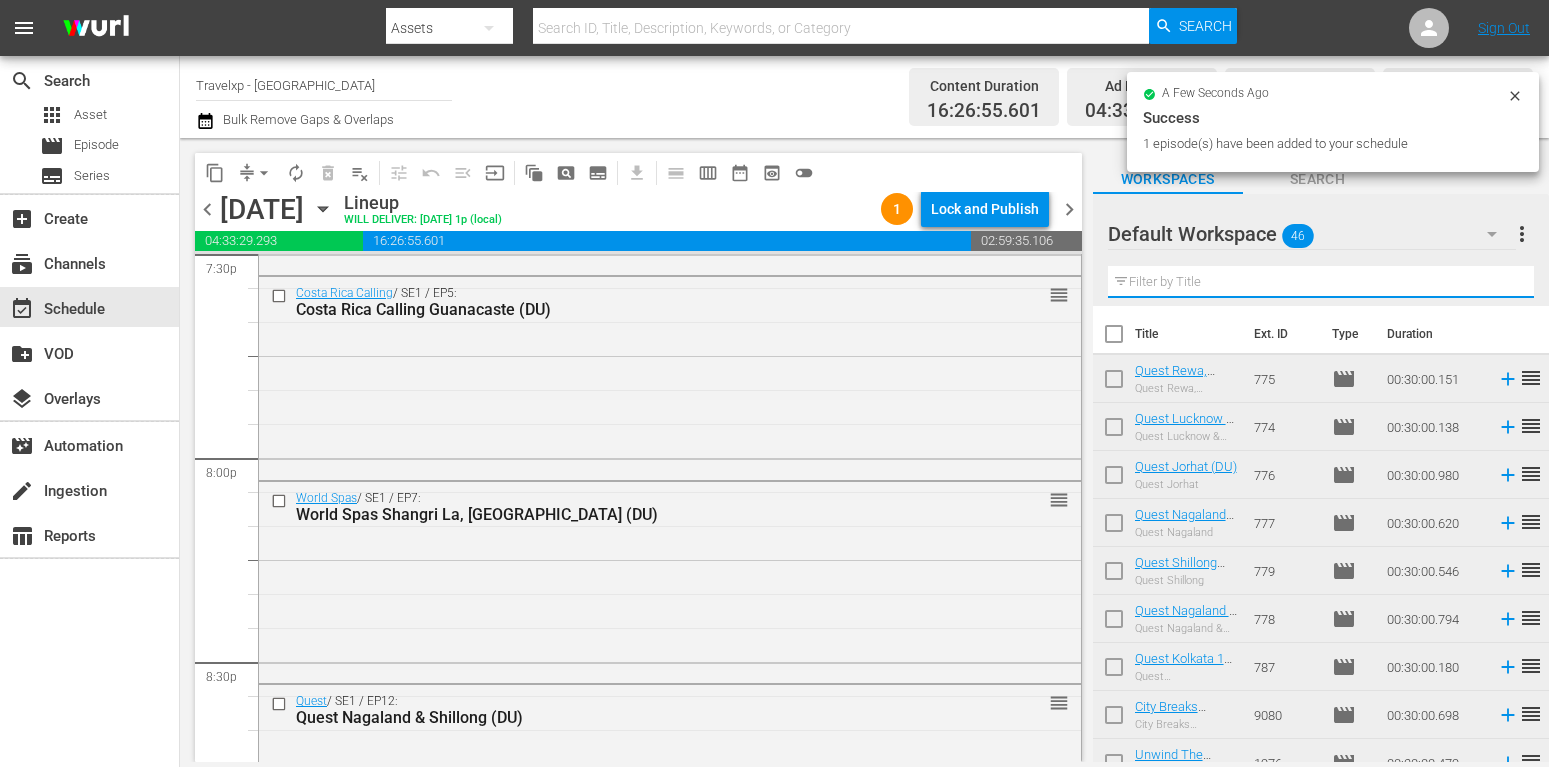 click at bounding box center [1321, 282] 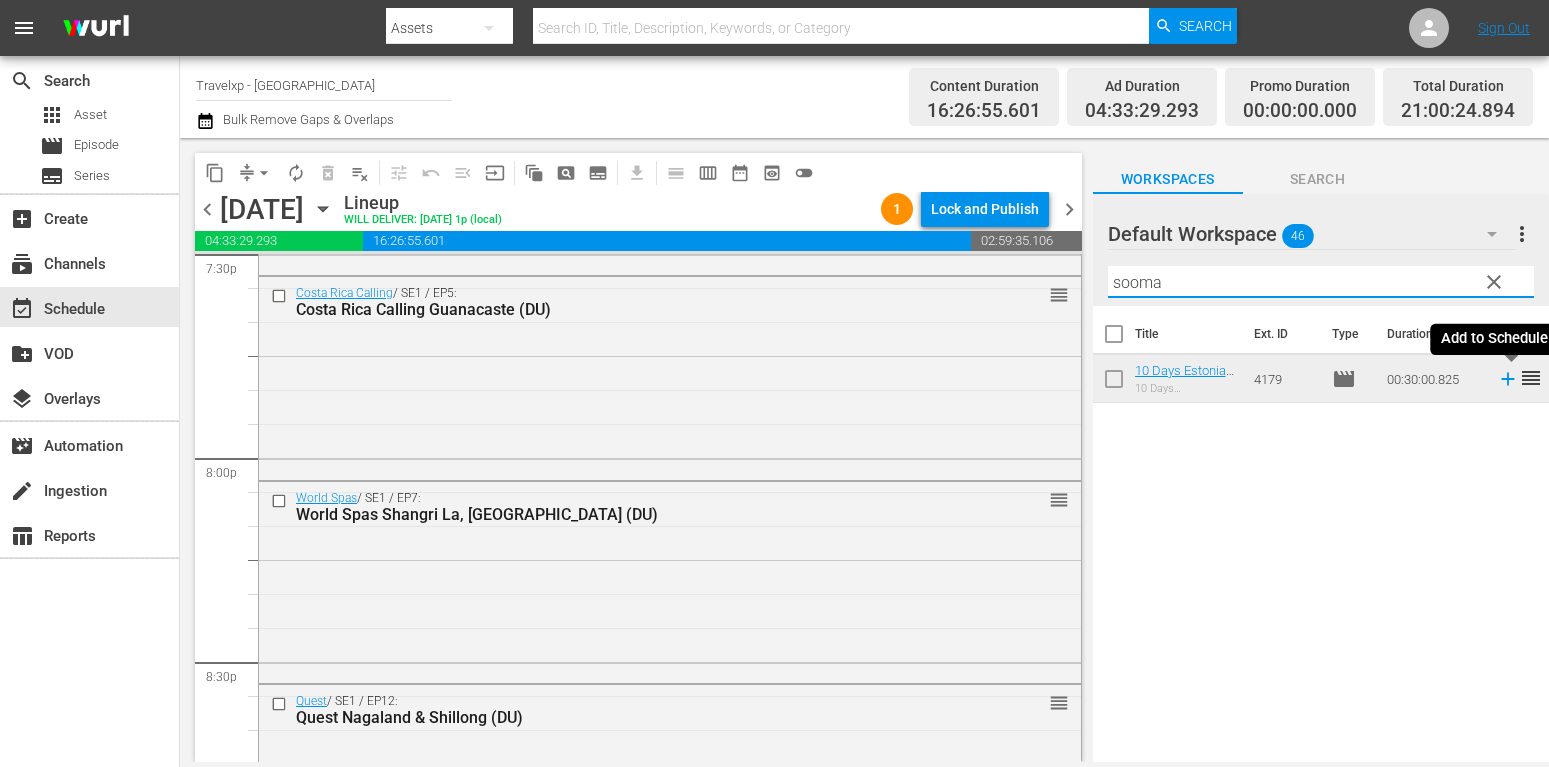 type on "sooma" 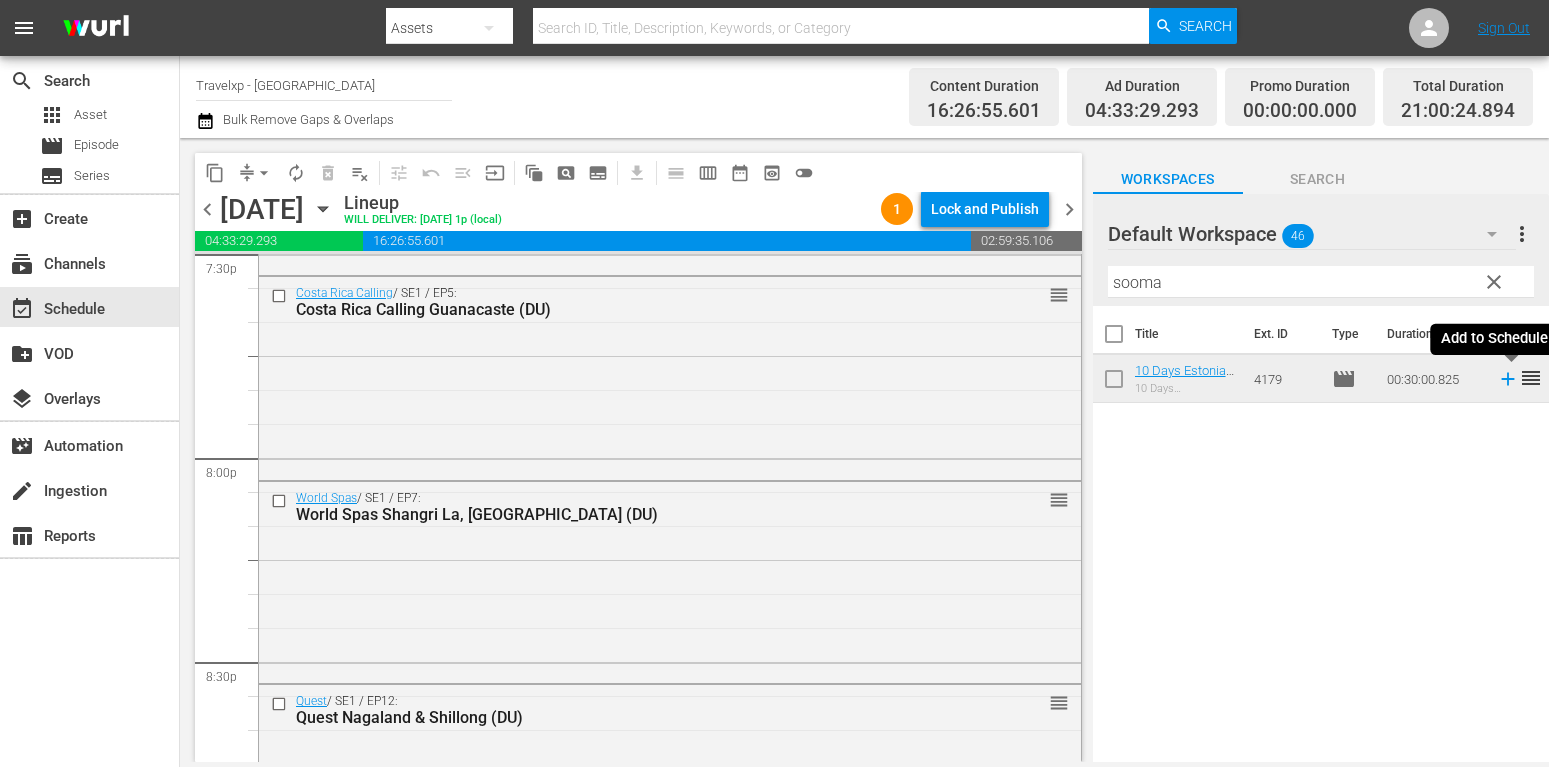 click 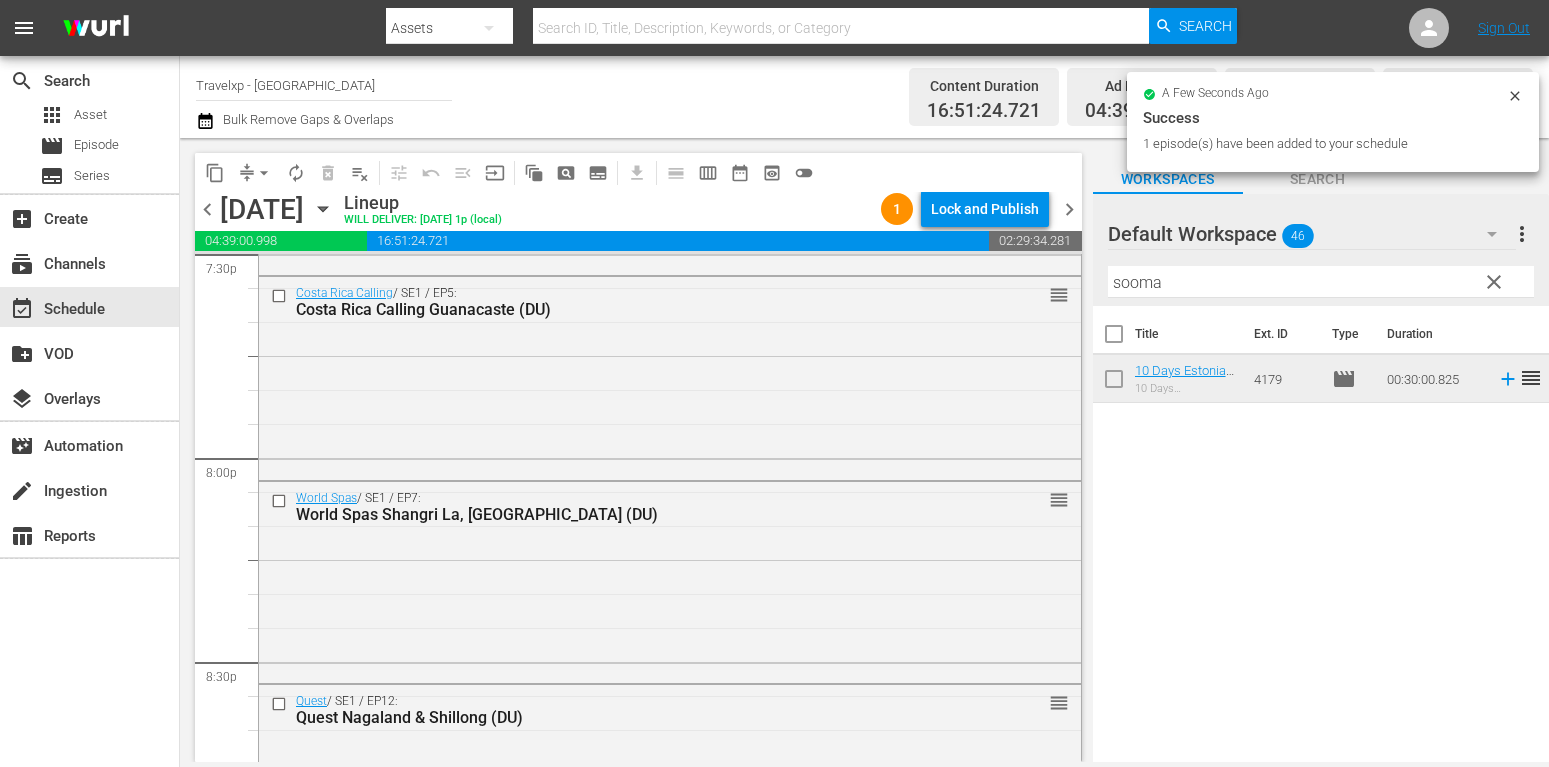 click on "clear" at bounding box center [1494, 282] 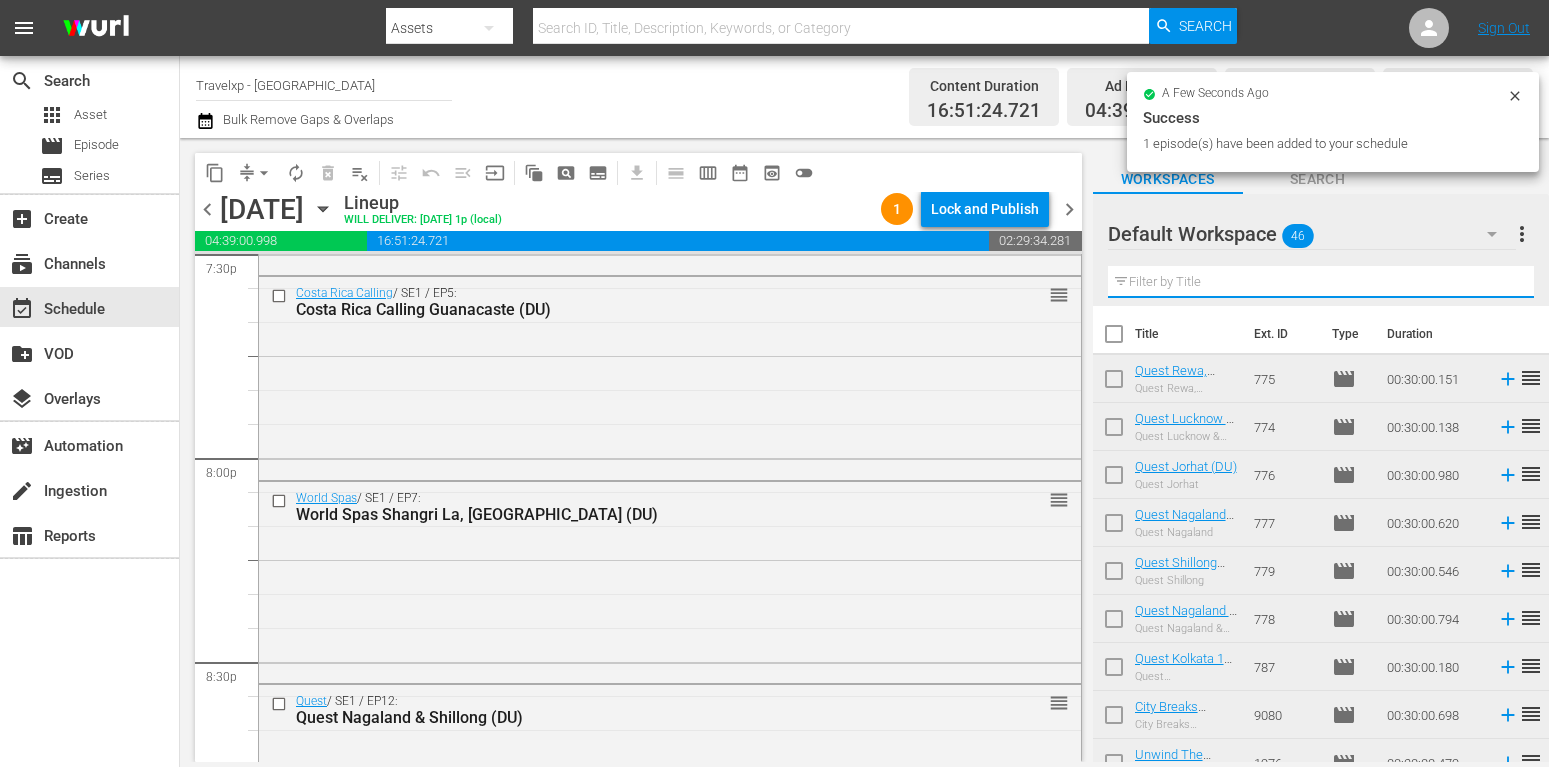 click at bounding box center (1321, 282) 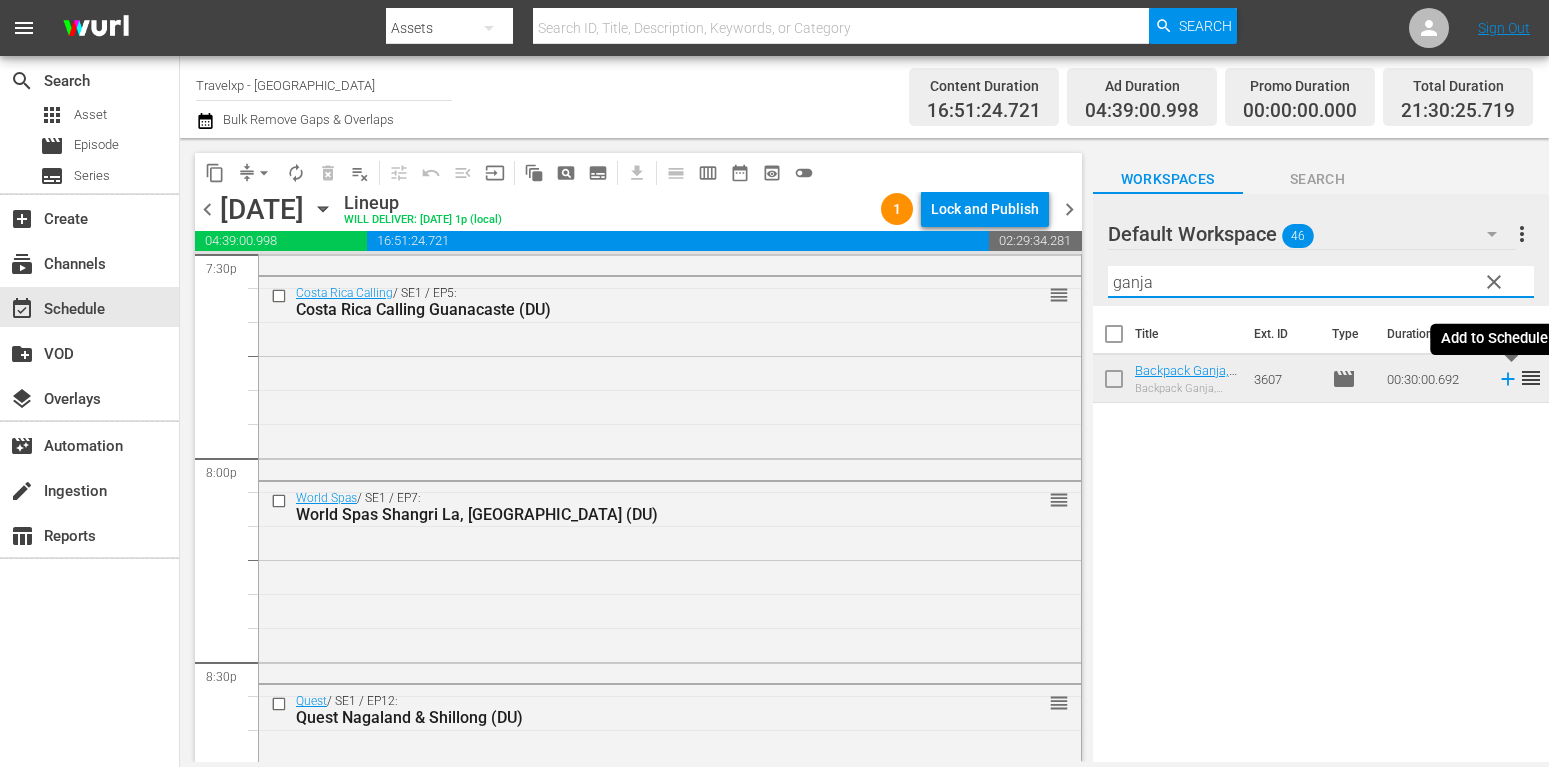 type on "ganja" 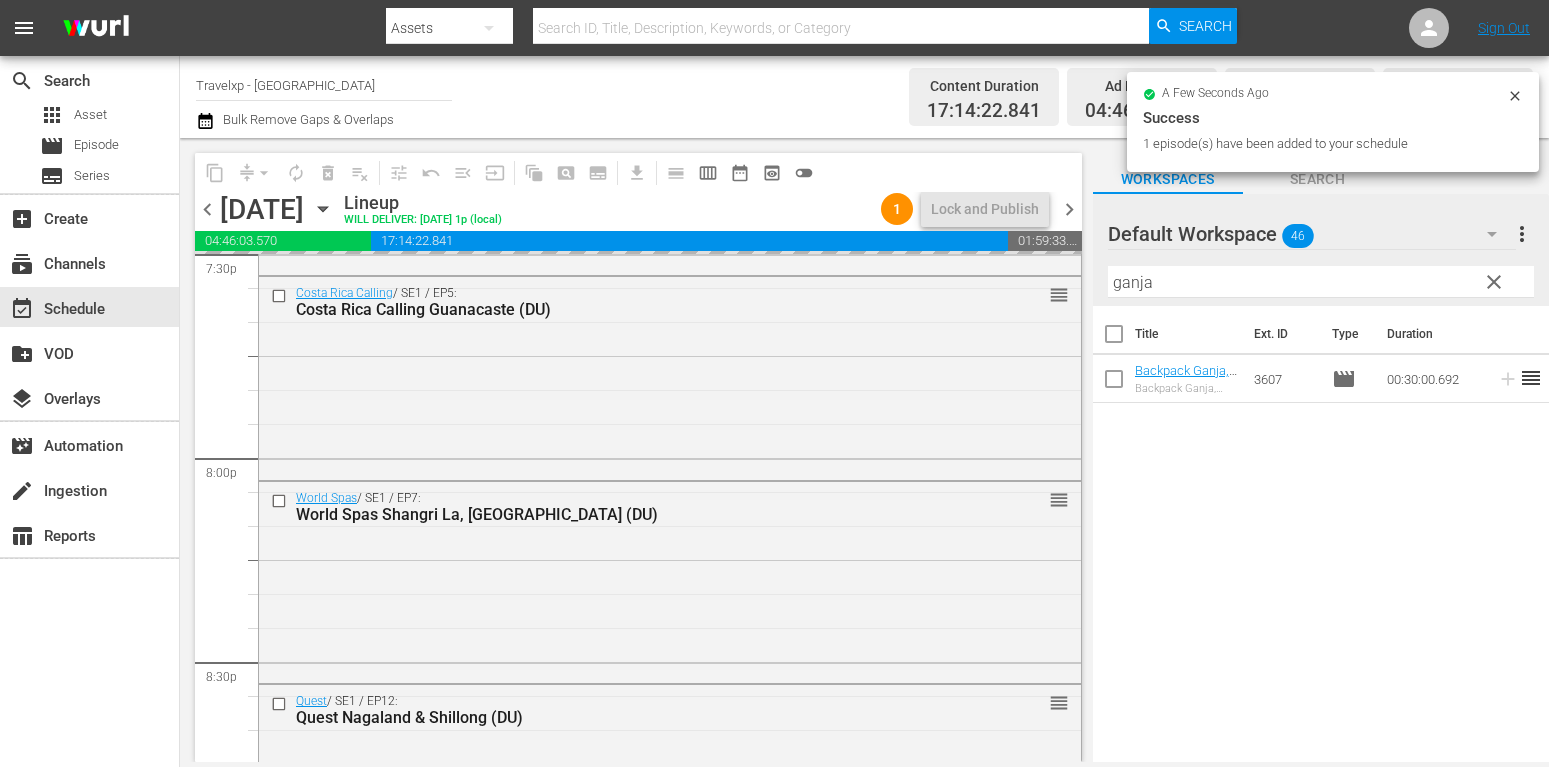click on "clear" at bounding box center (1494, 282) 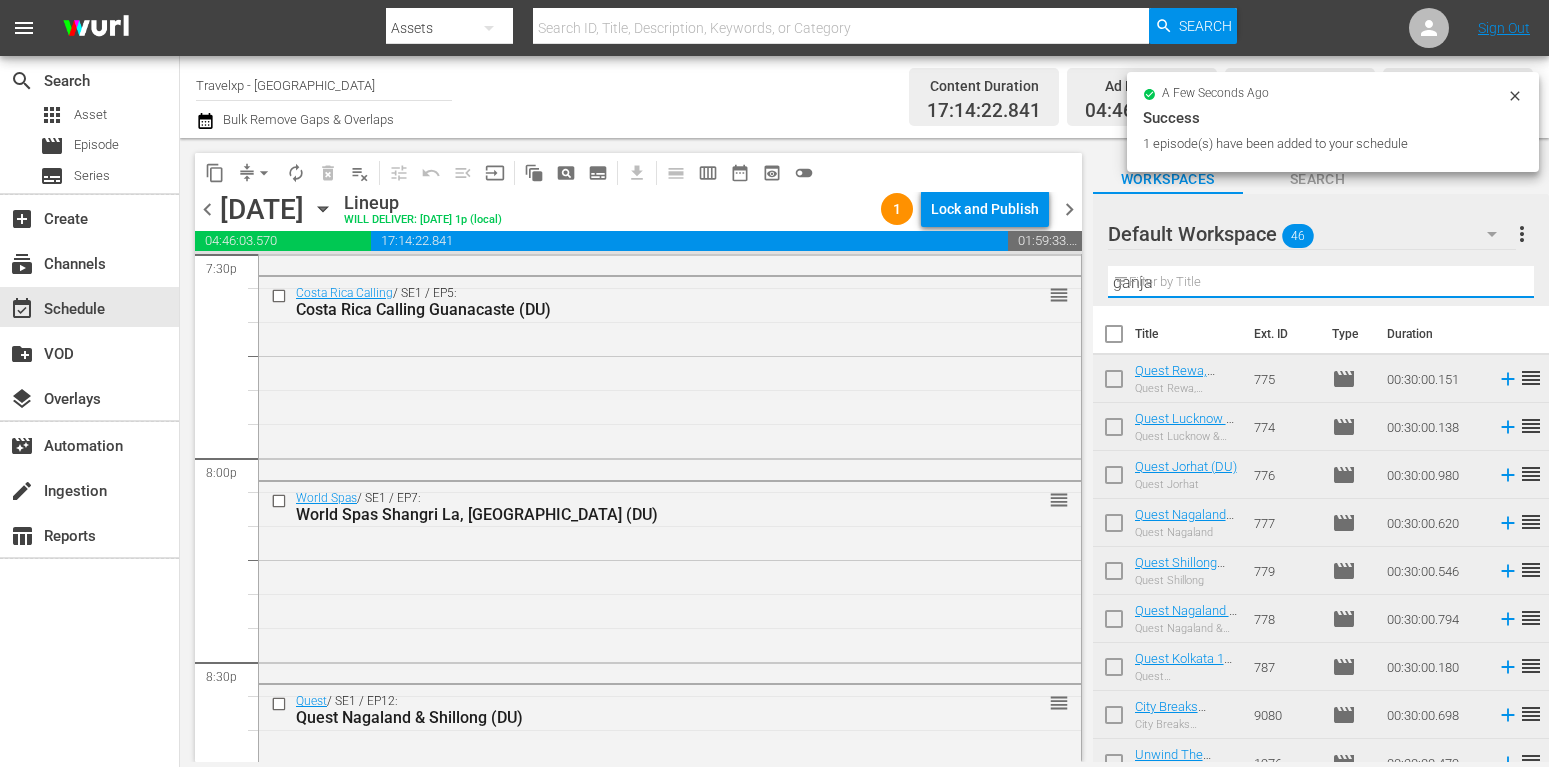 click on "ganja" at bounding box center [1321, 282] 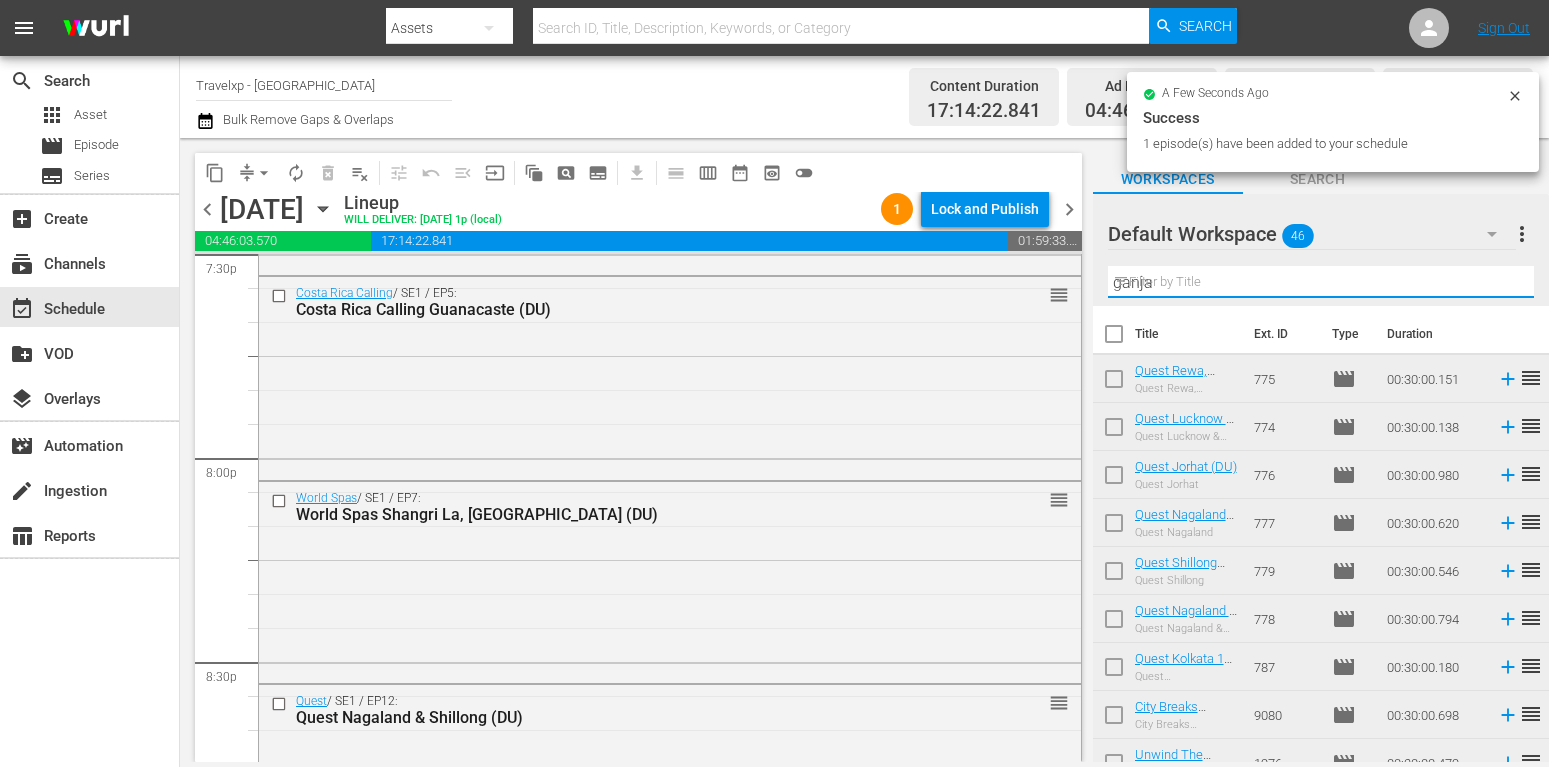 click on "ganja" at bounding box center (1321, 282) 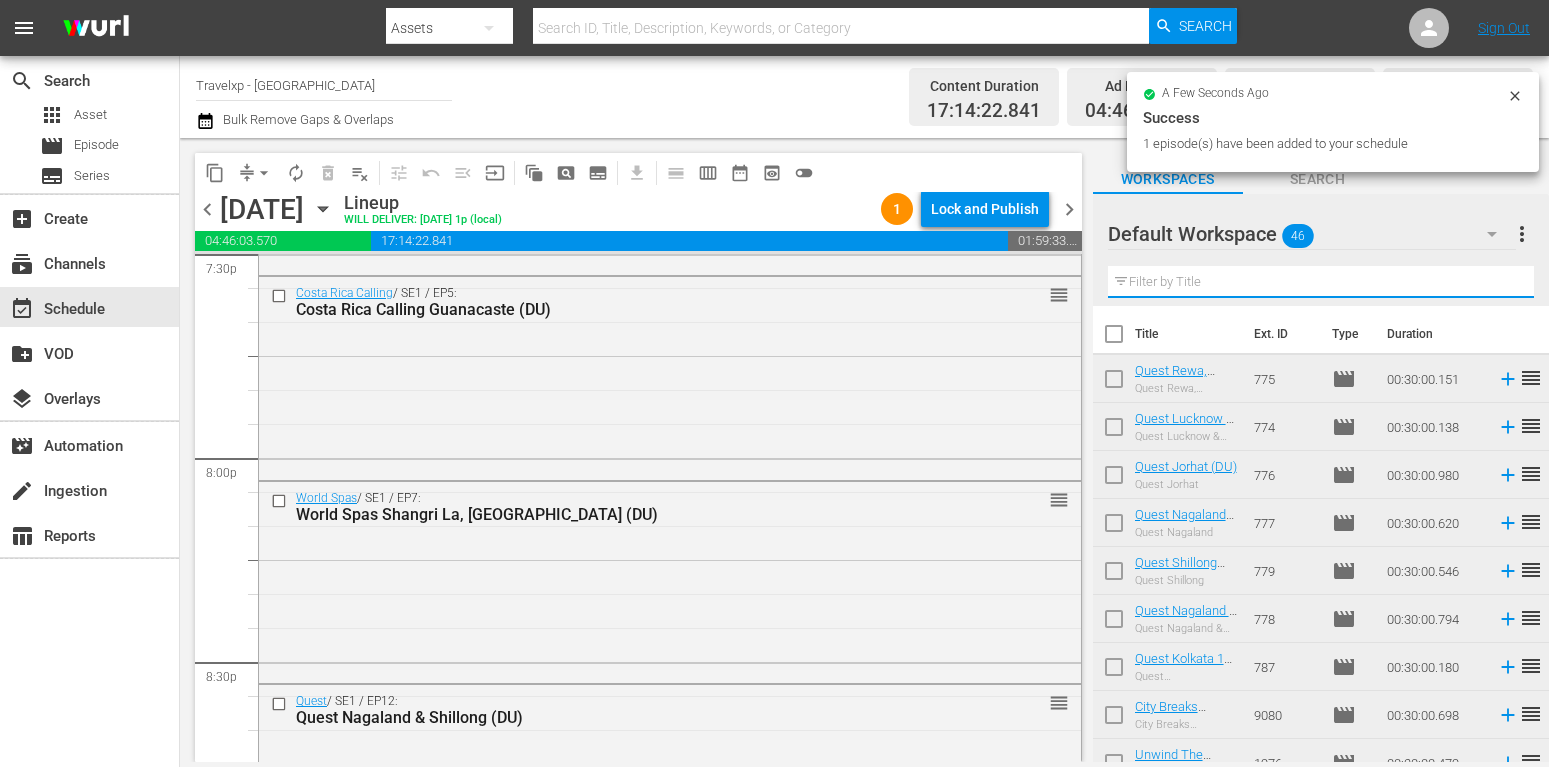 click at bounding box center [1321, 282] 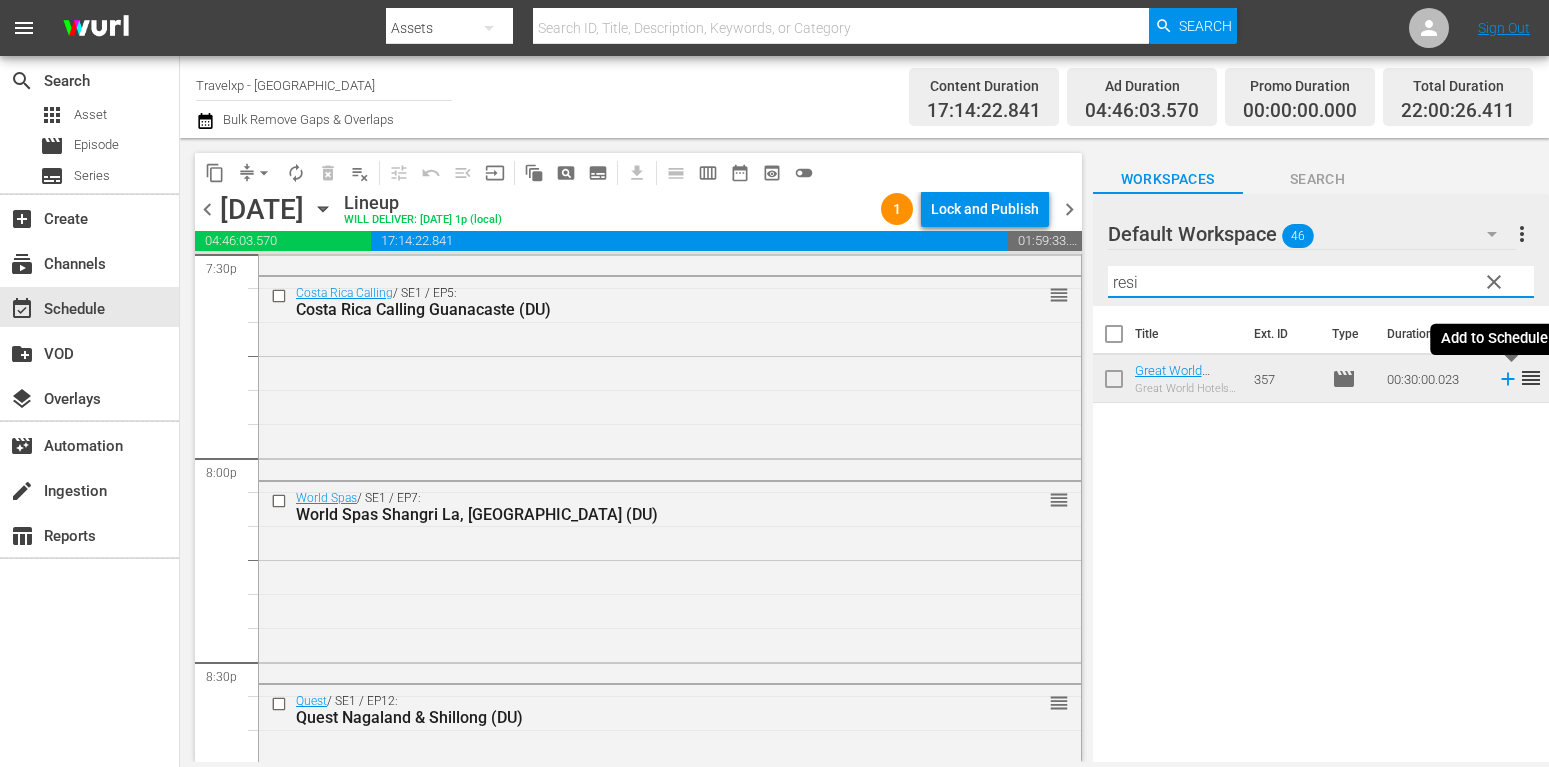 type on "resi" 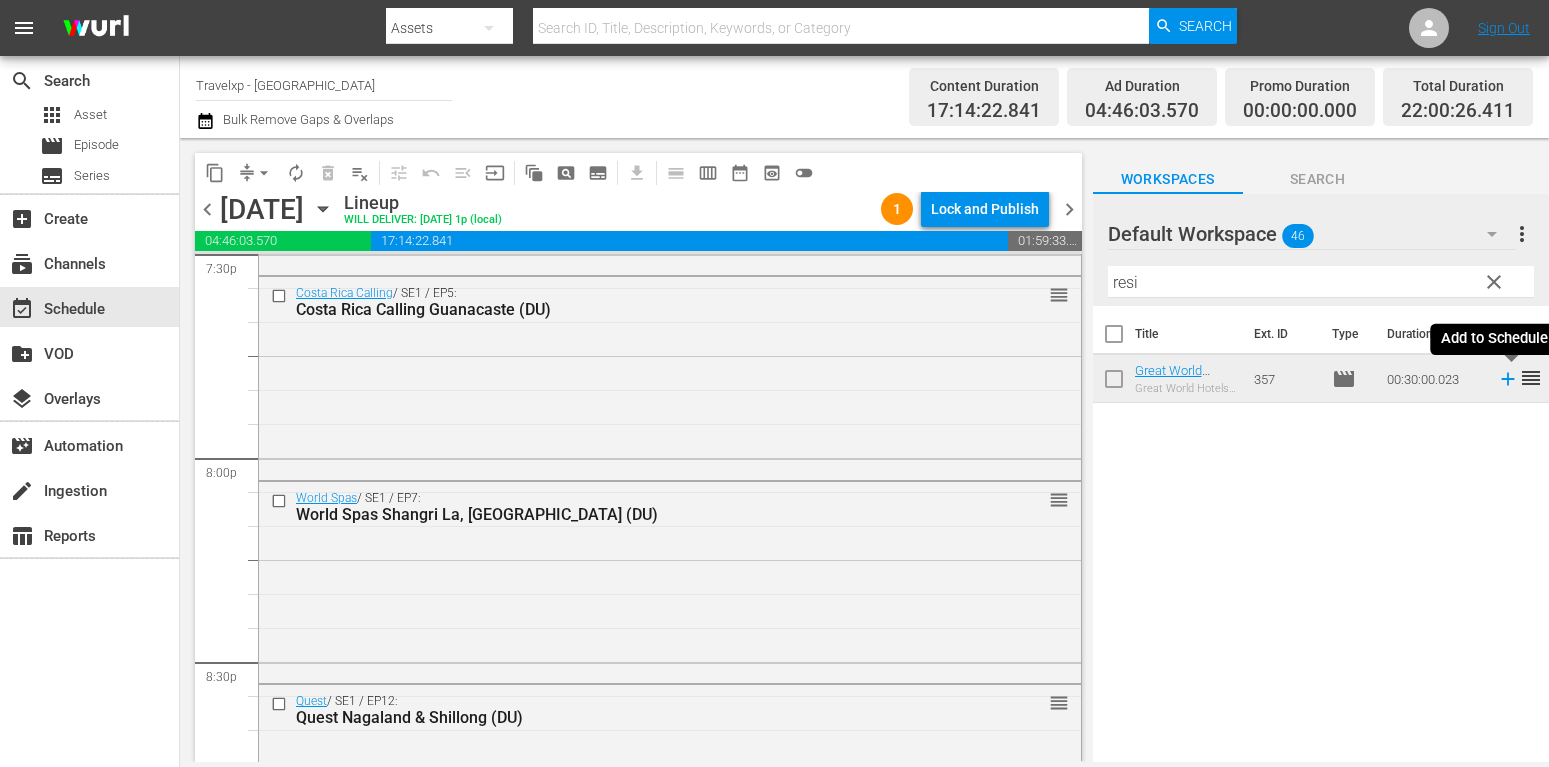 click 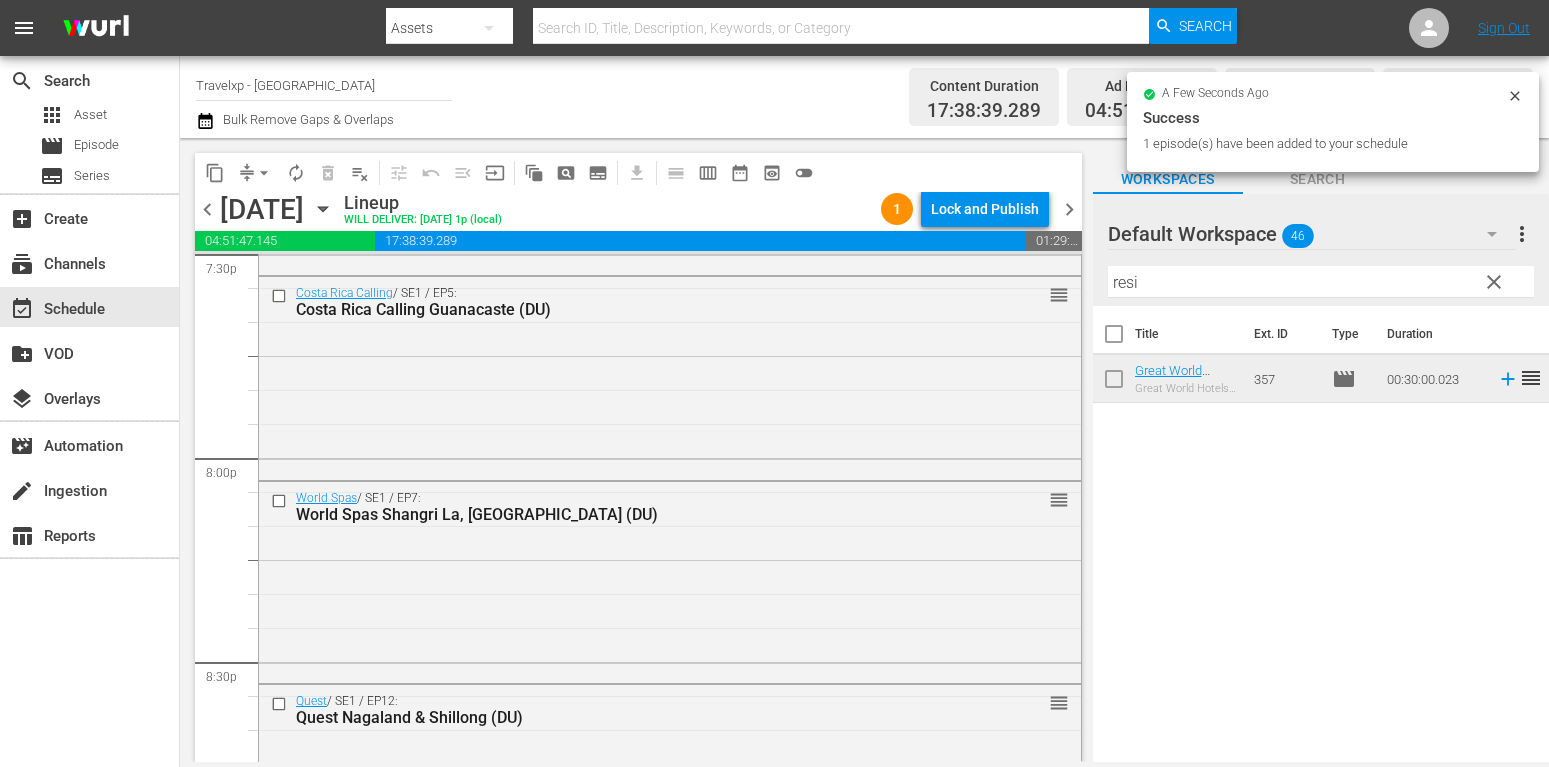 click on "clear" at bounding box center (1494, 282) 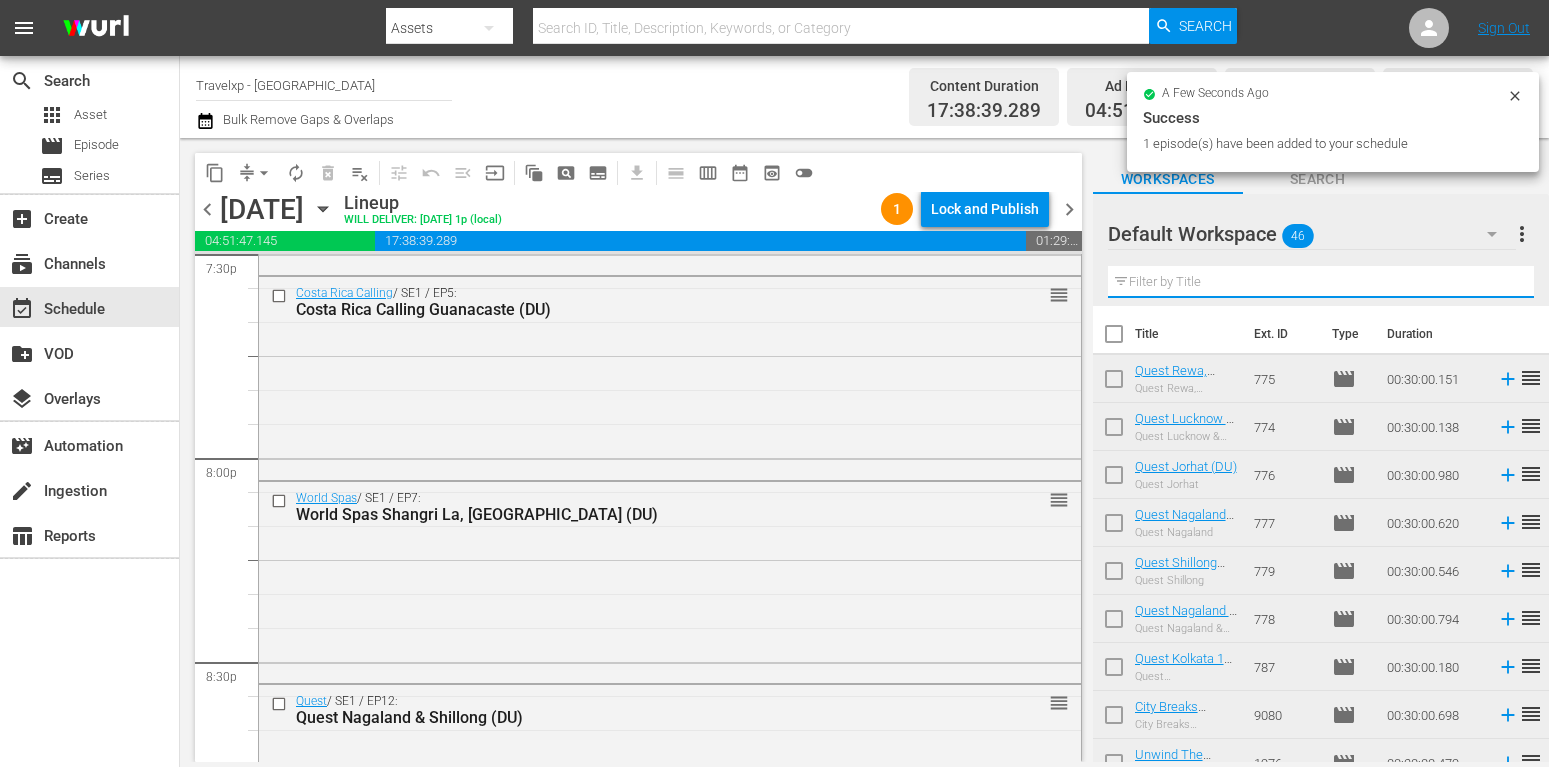 click at bounding box center (1321, 282) 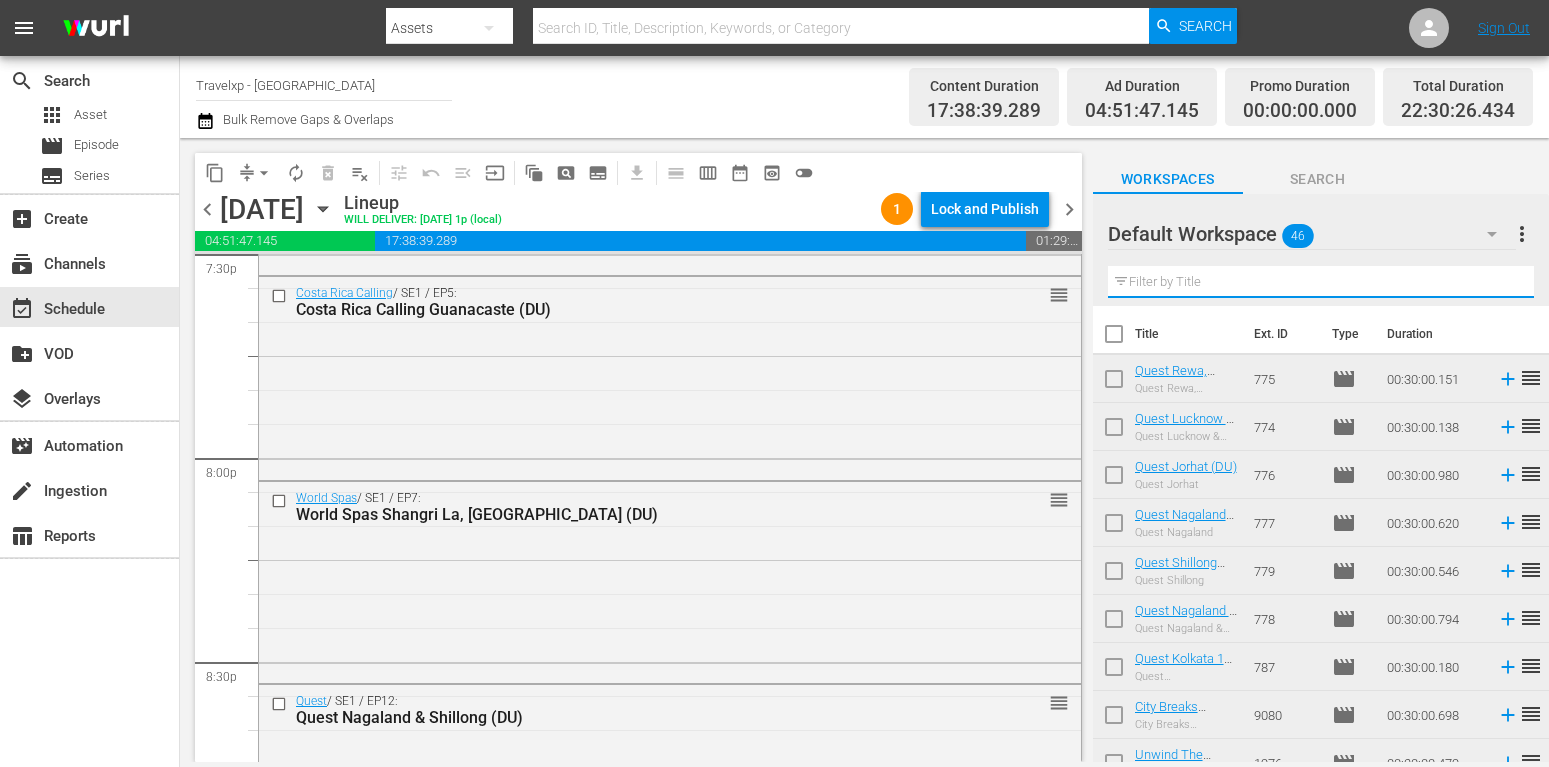 click at bounding box center (1321, 282) 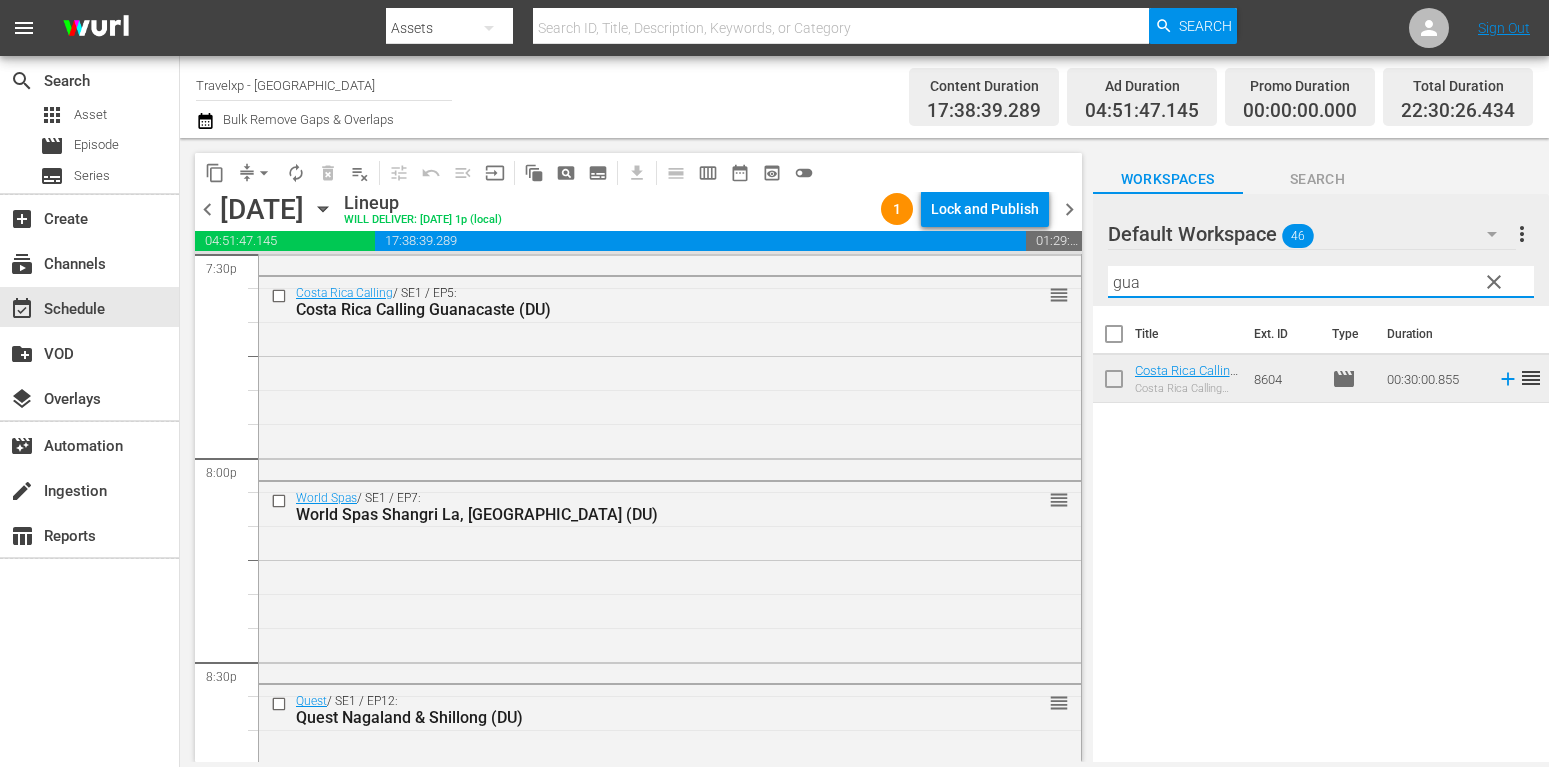 type on "gua" 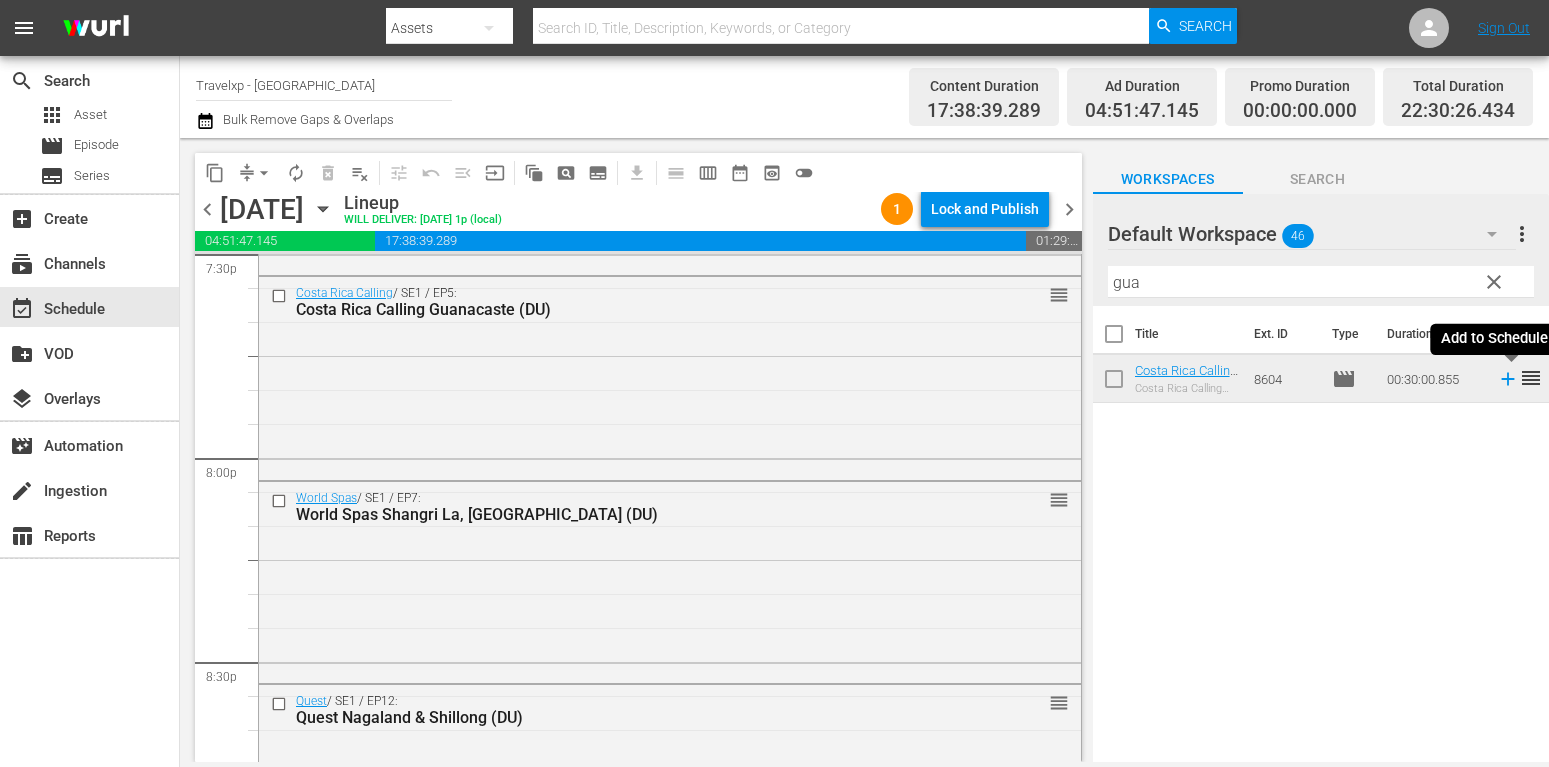 click 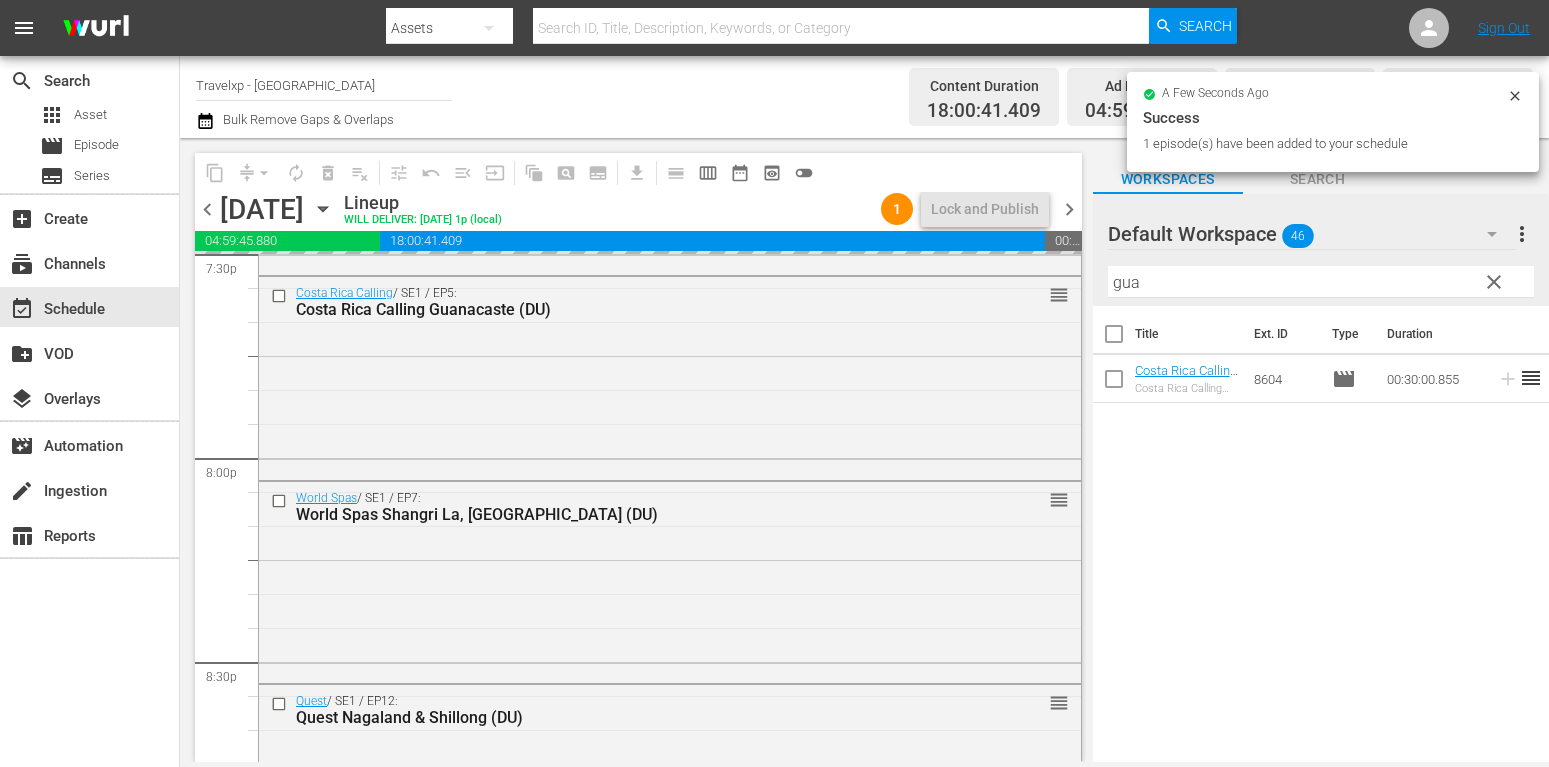 click on "clear" at bounding box center [1494, 282] 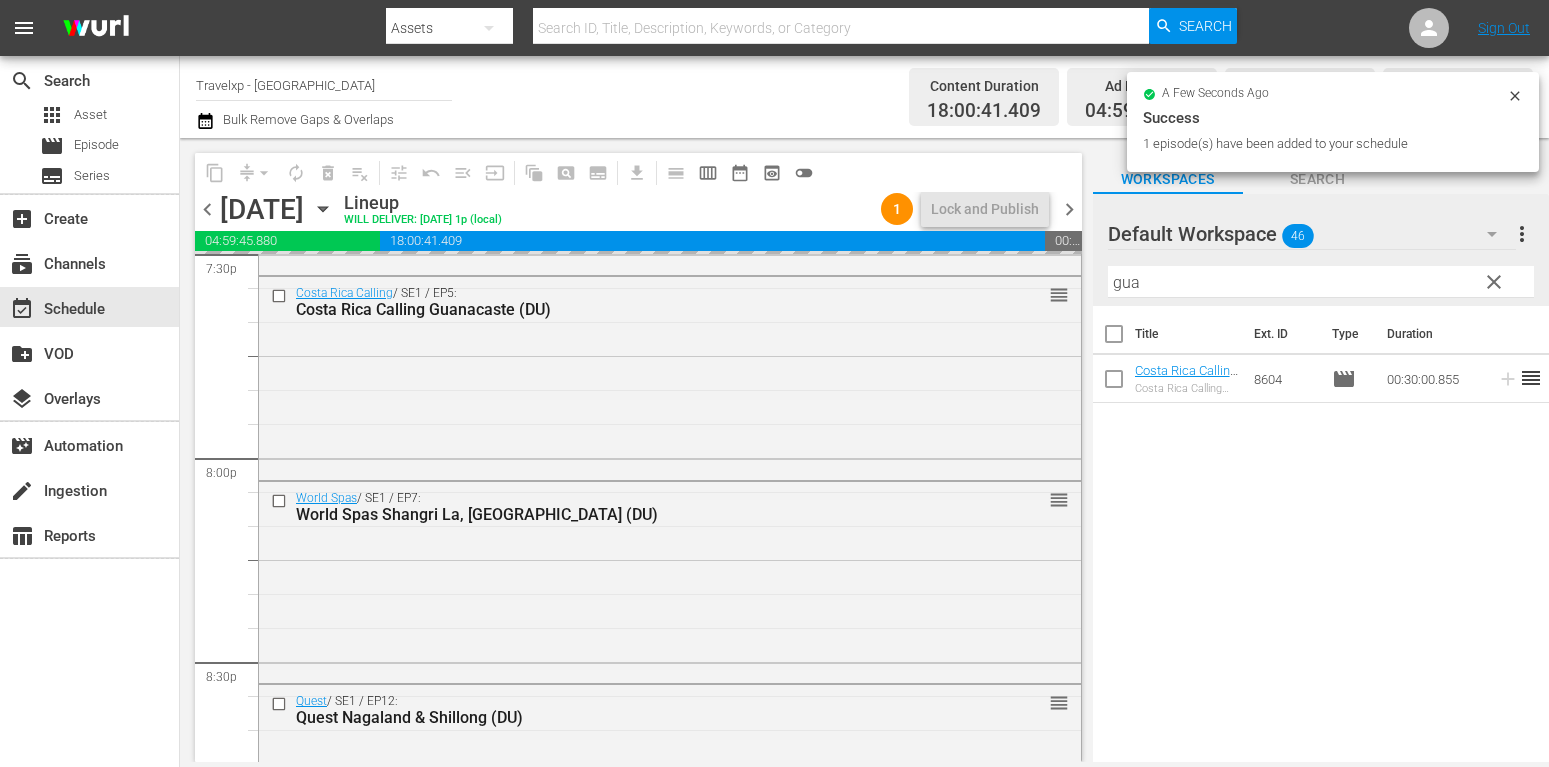 click on "gua" at bounding box center [1321, 282] 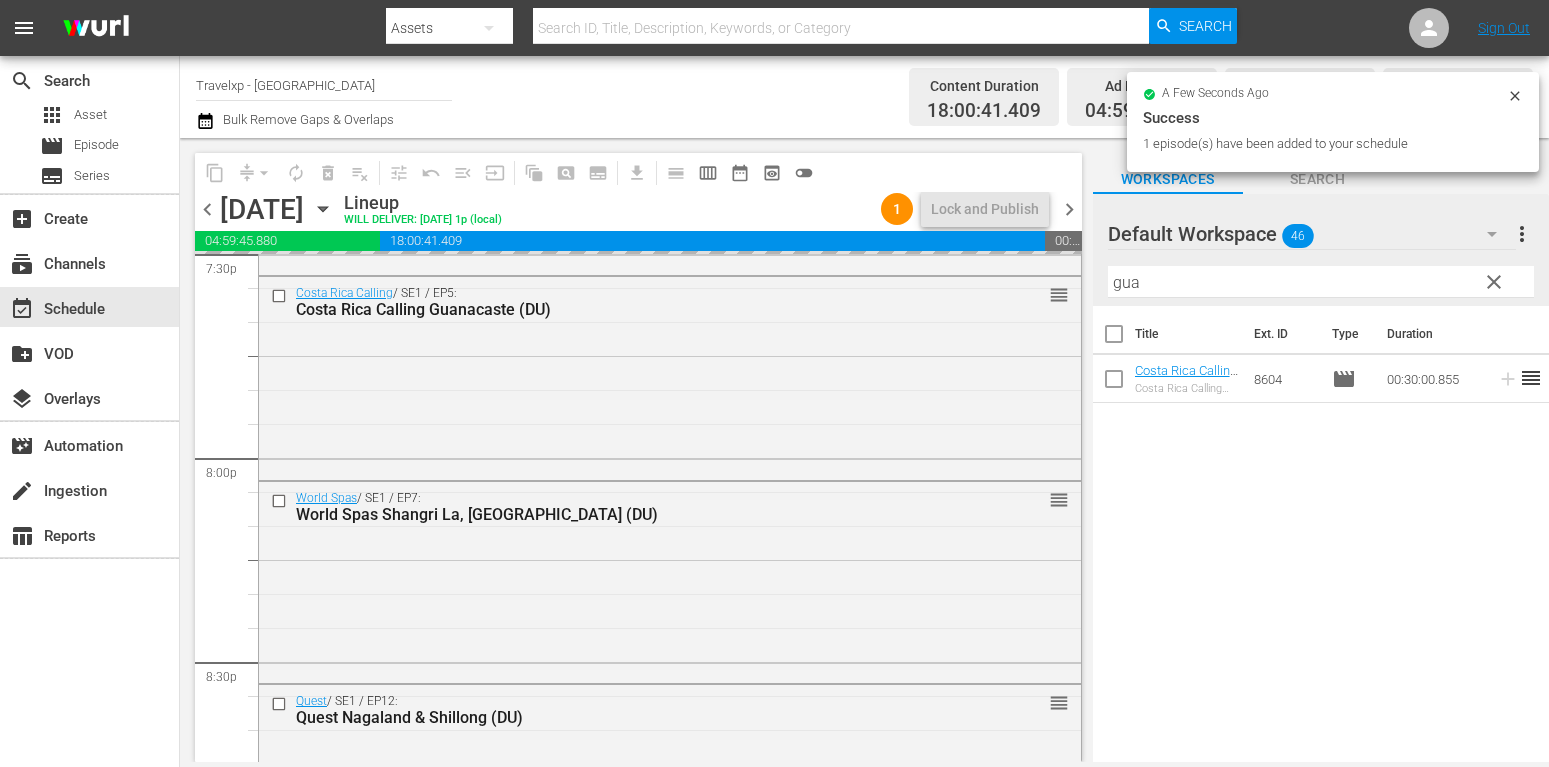 click on "gua" at bounding box center [1321, 282] 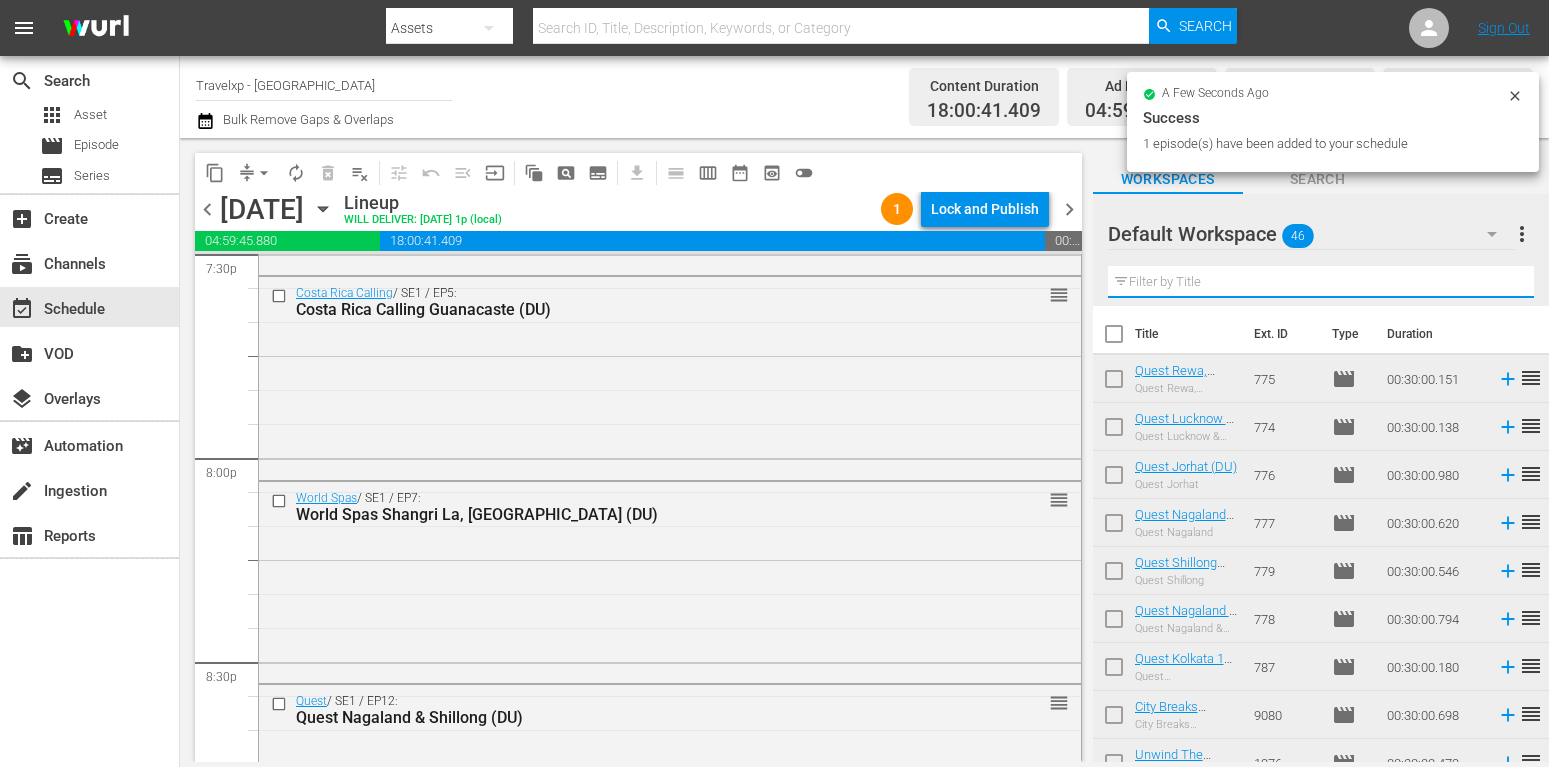click at bounding box center (1321, 282) 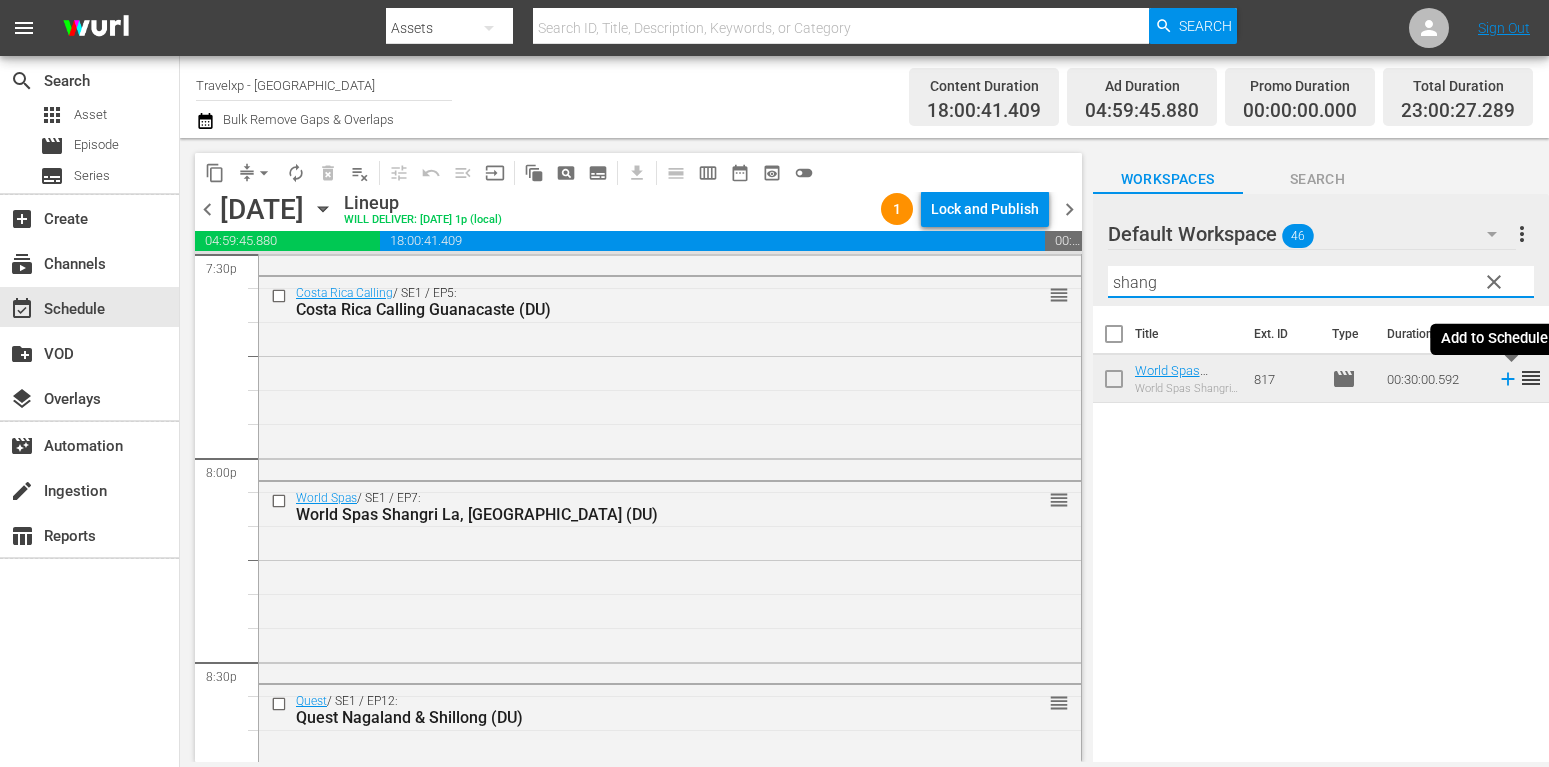 type on "shang" 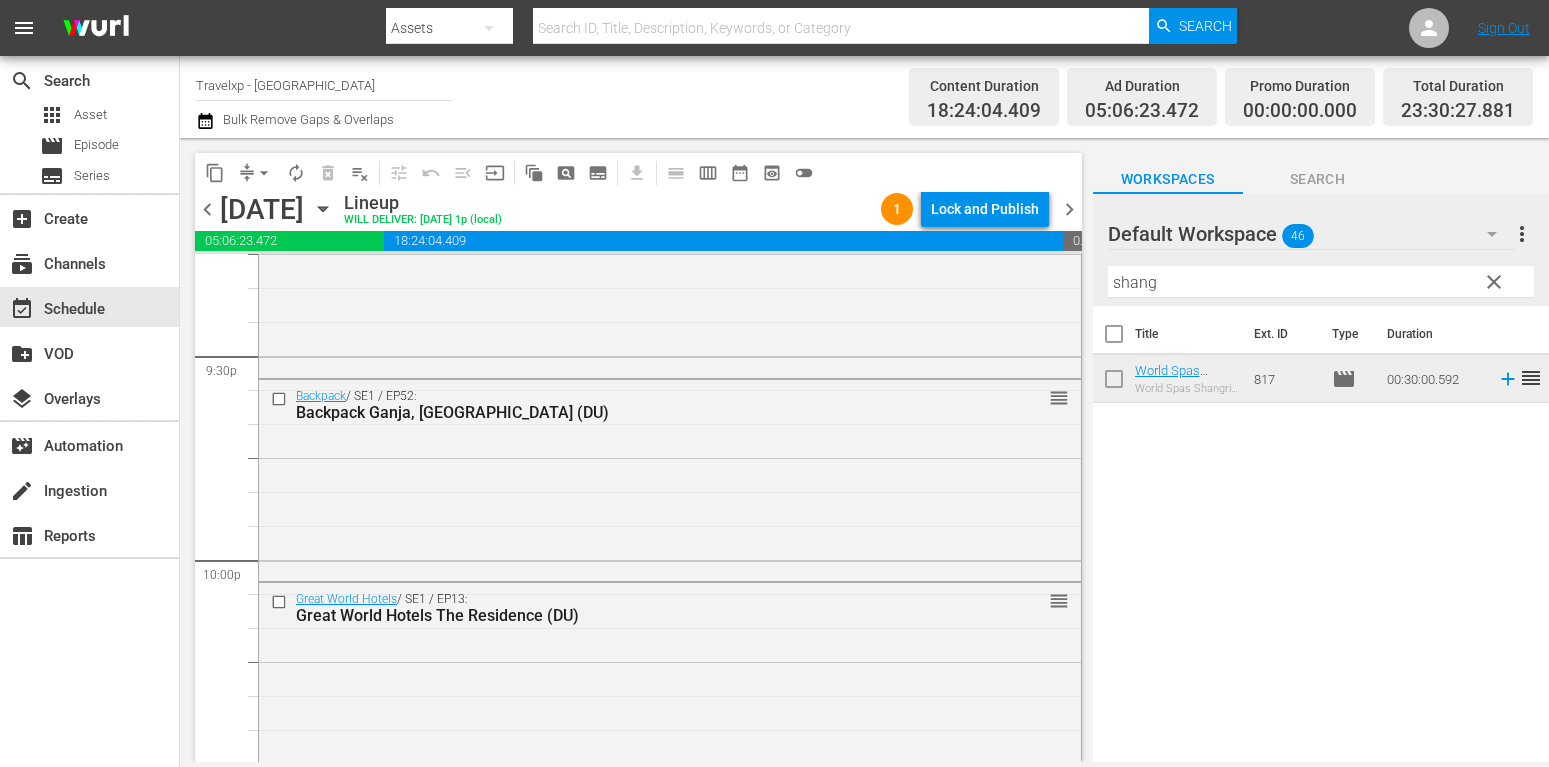 scroll, scrollTop: 9284, scrollLeft: 0, axis: vertical 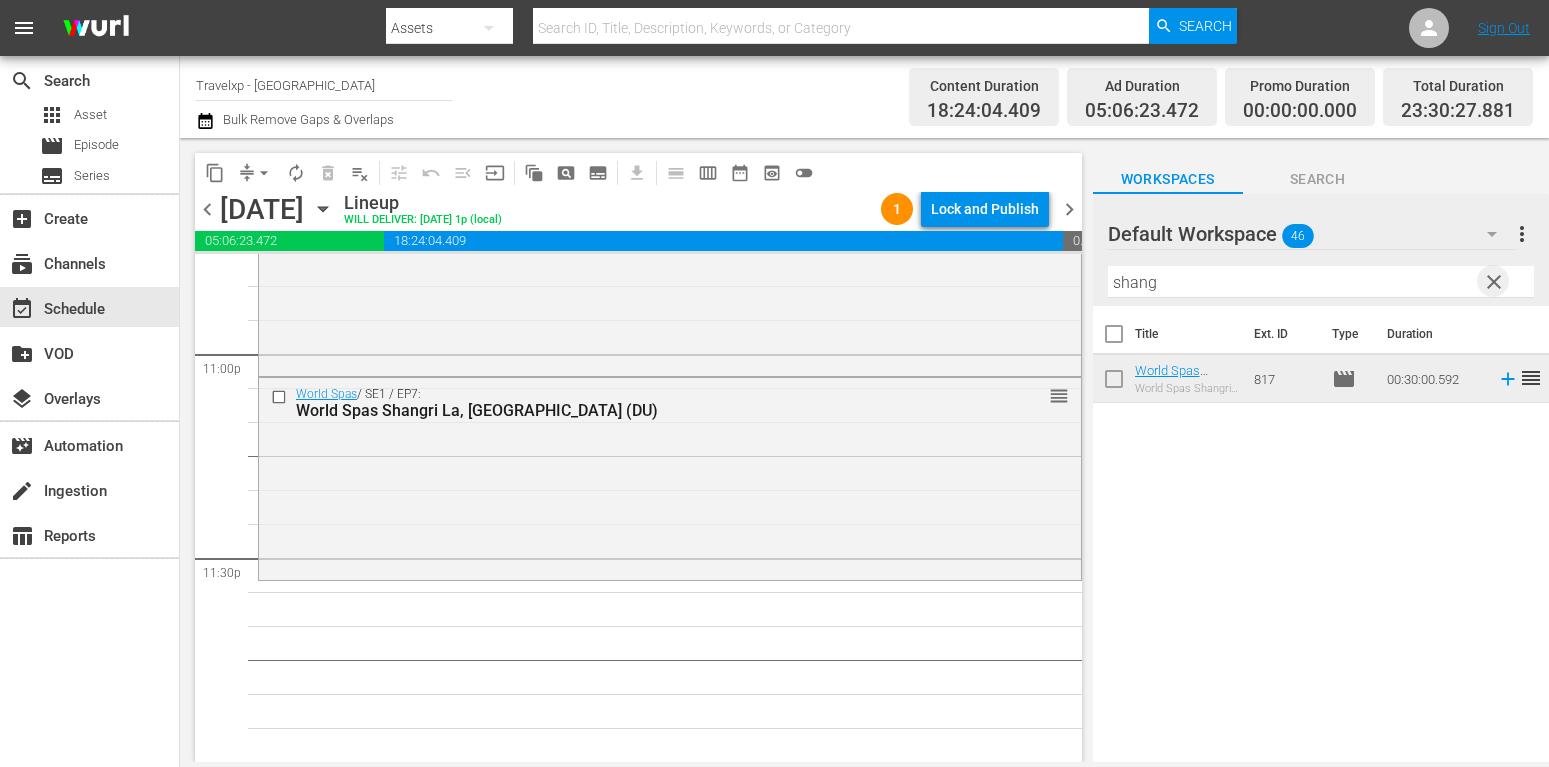click on "clear" at bounding box center [1494, 282] 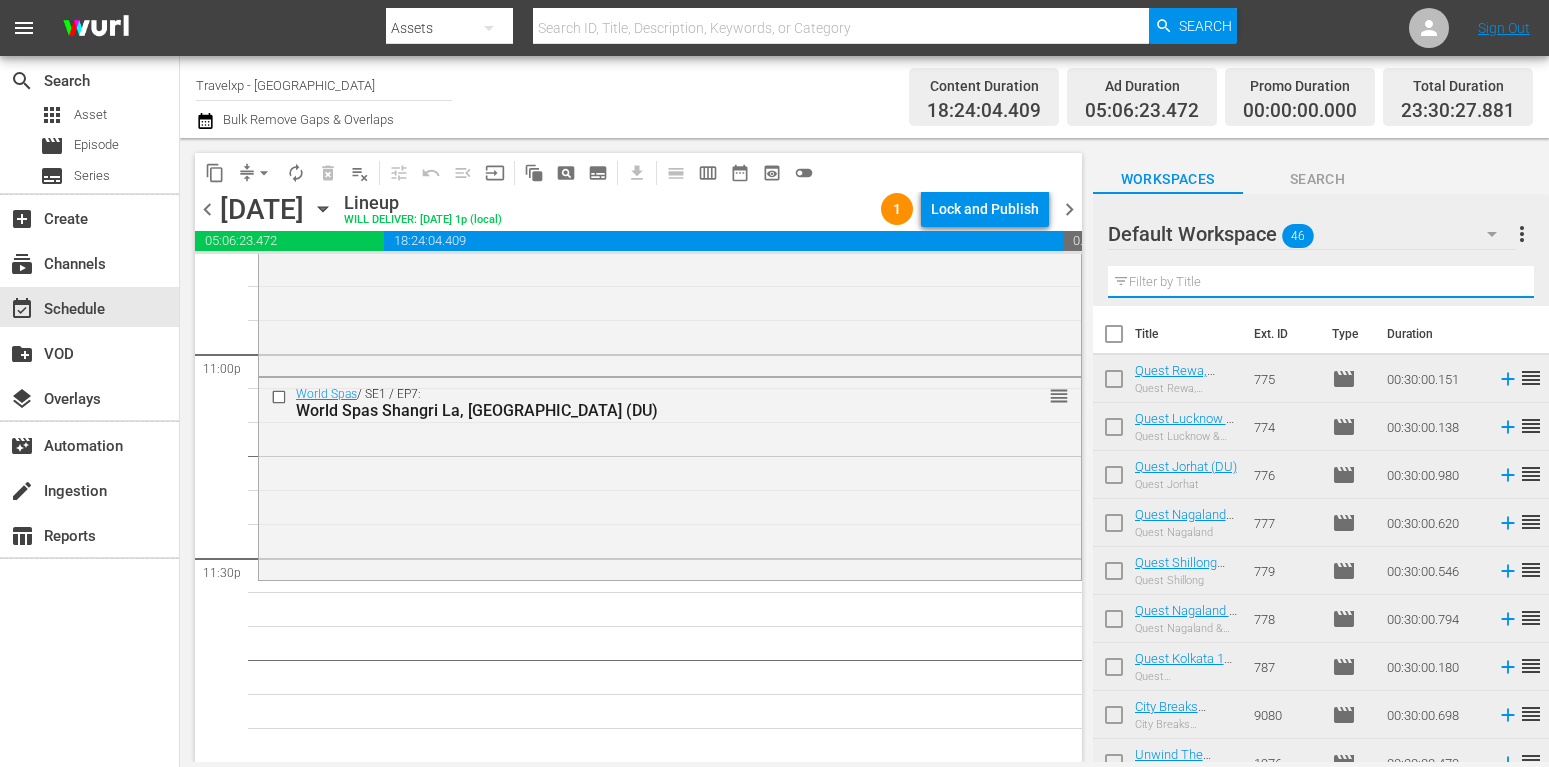 click at bounding box center [1321, 282] 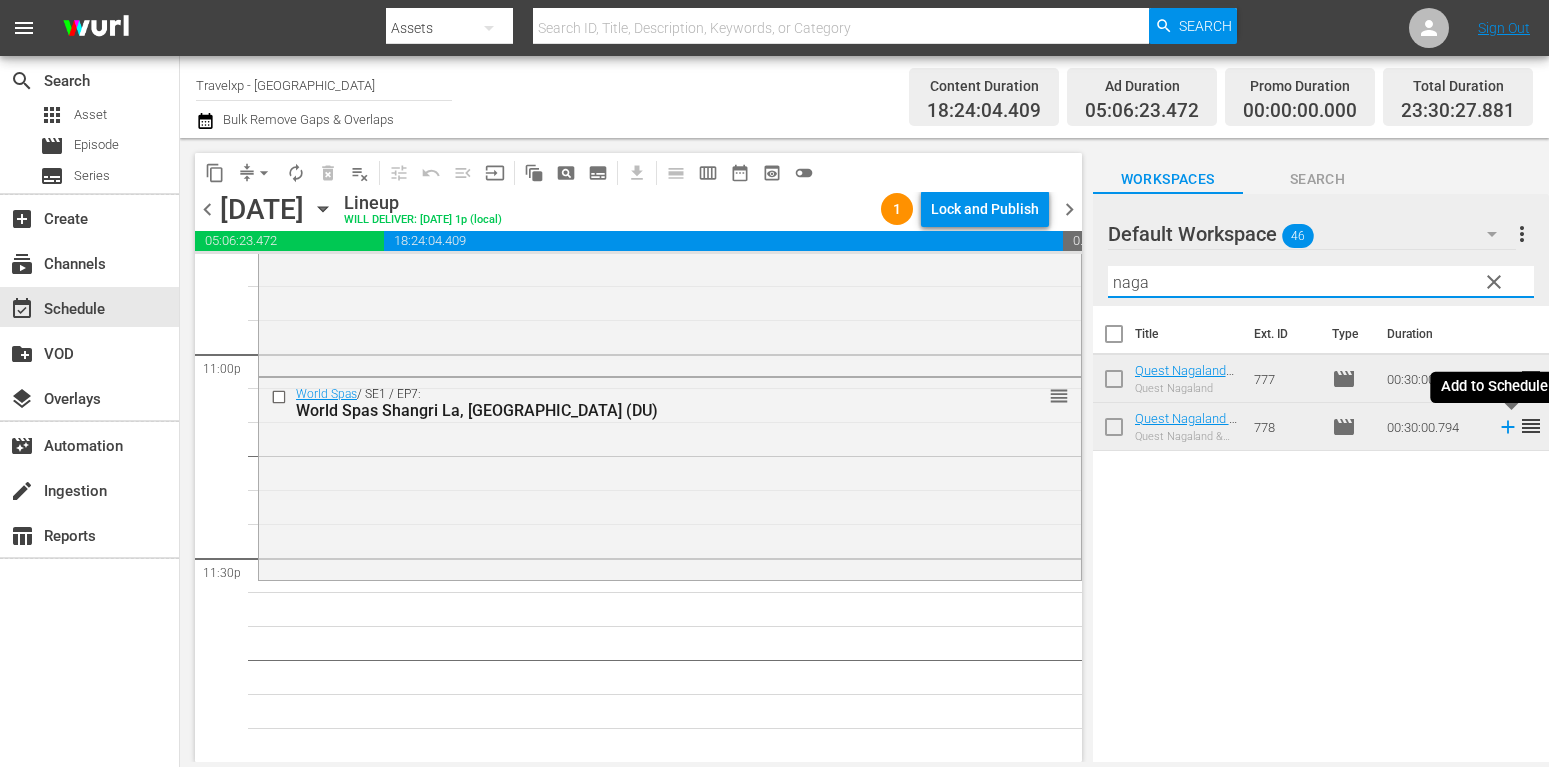 type on "naga" 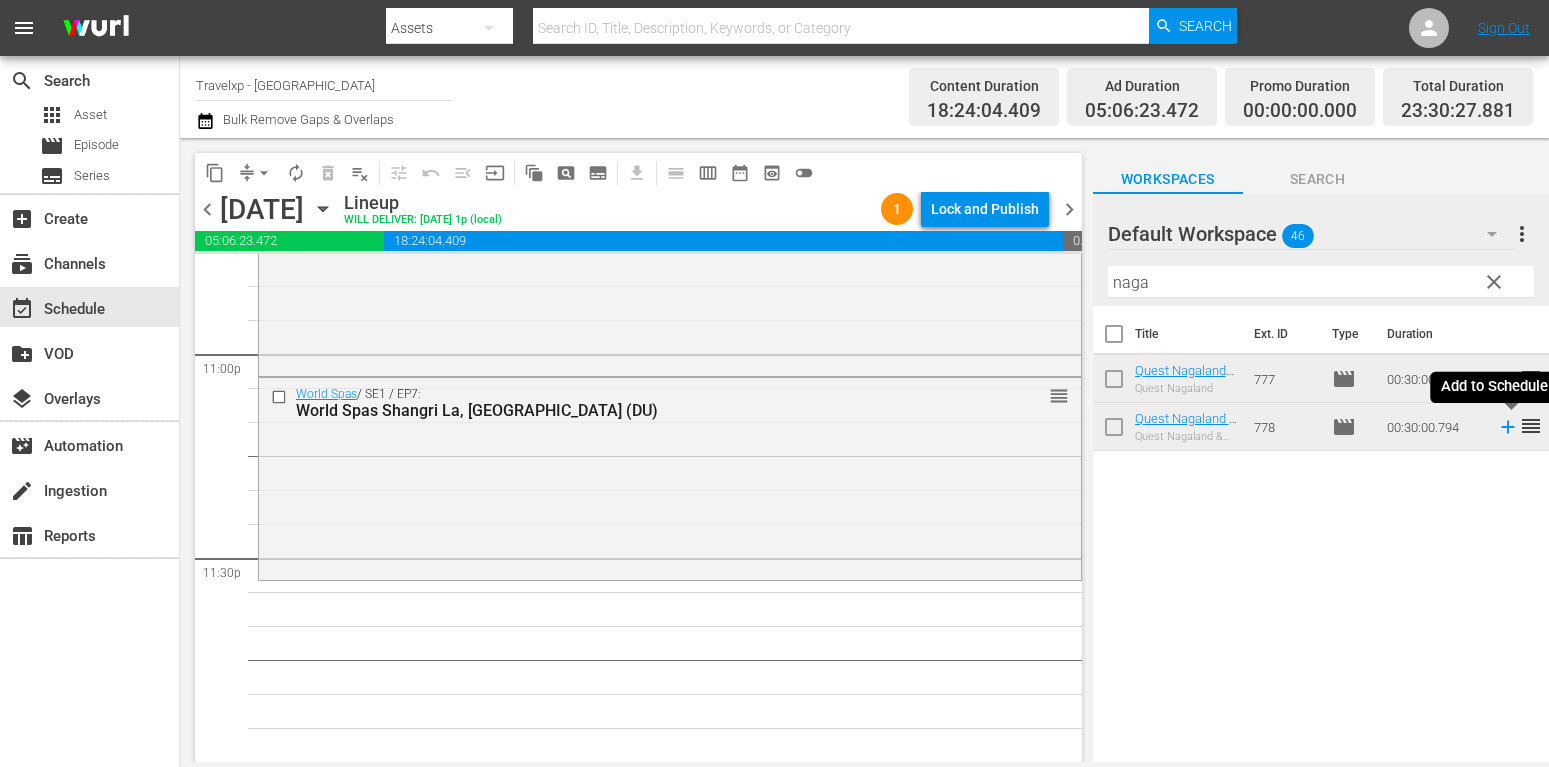 click 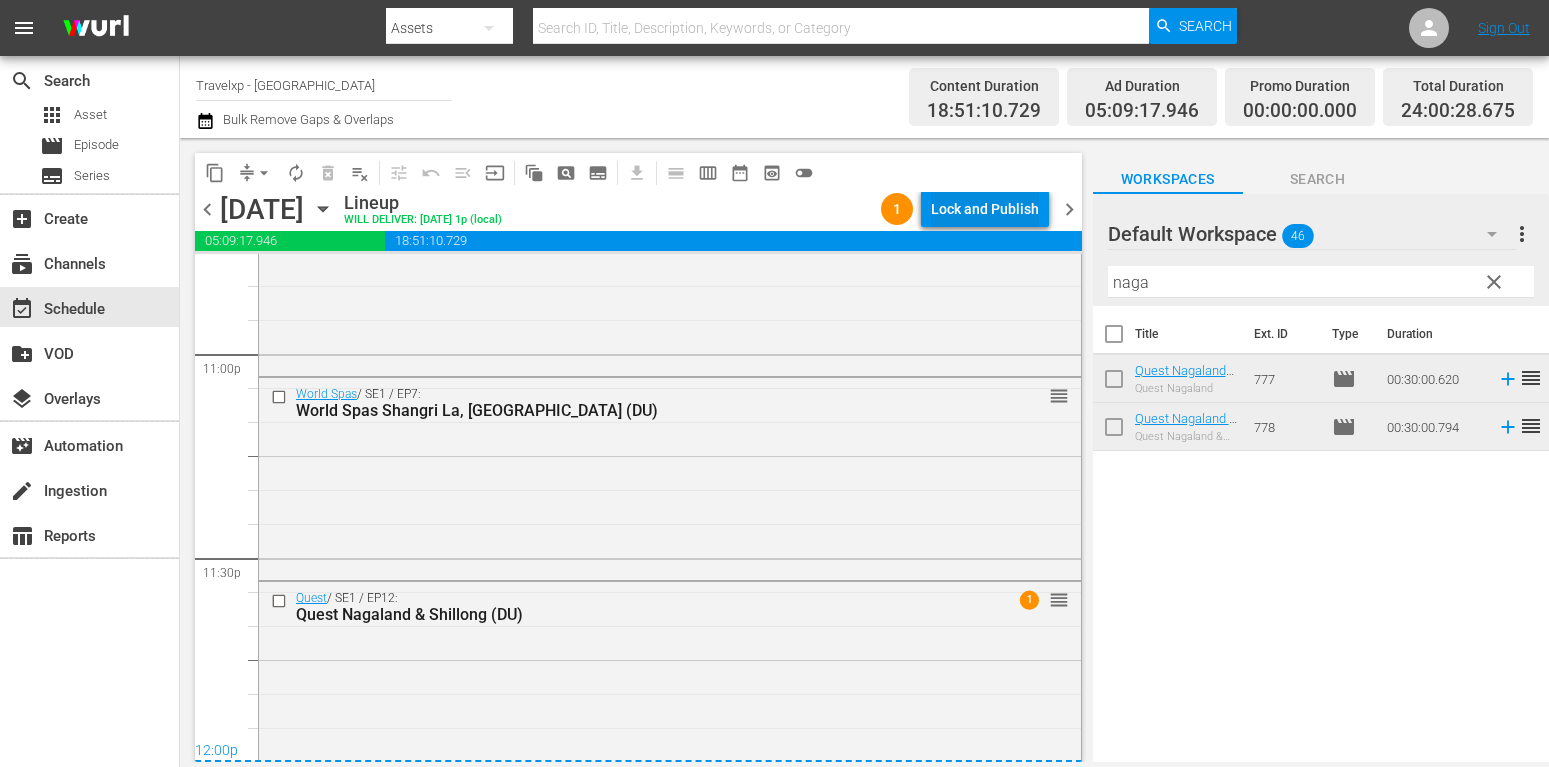 click on "Lock and Publish" at bounding box center (985, 209) 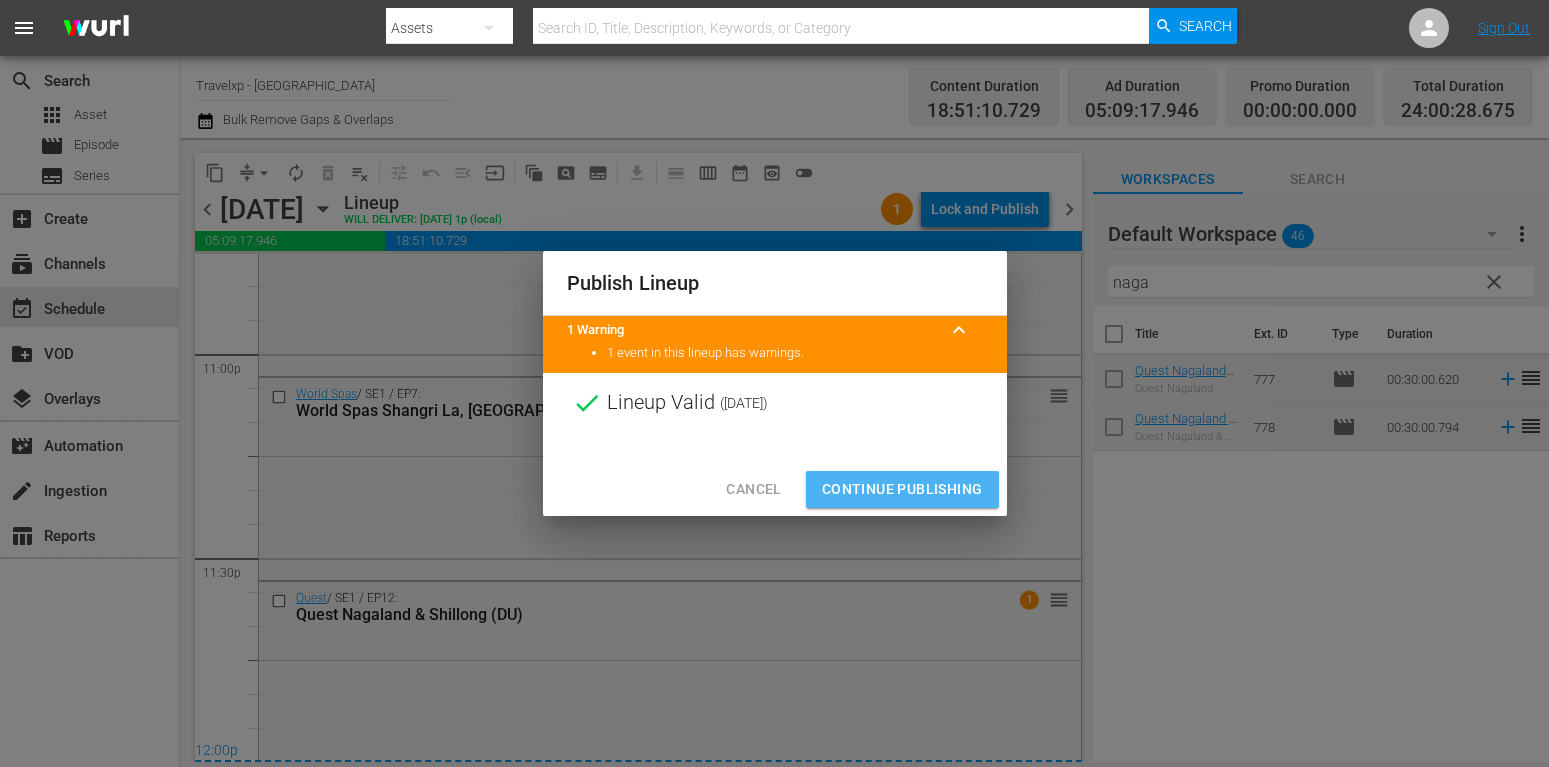 click on "Continue Publishing" at bounding box center (902, 489) 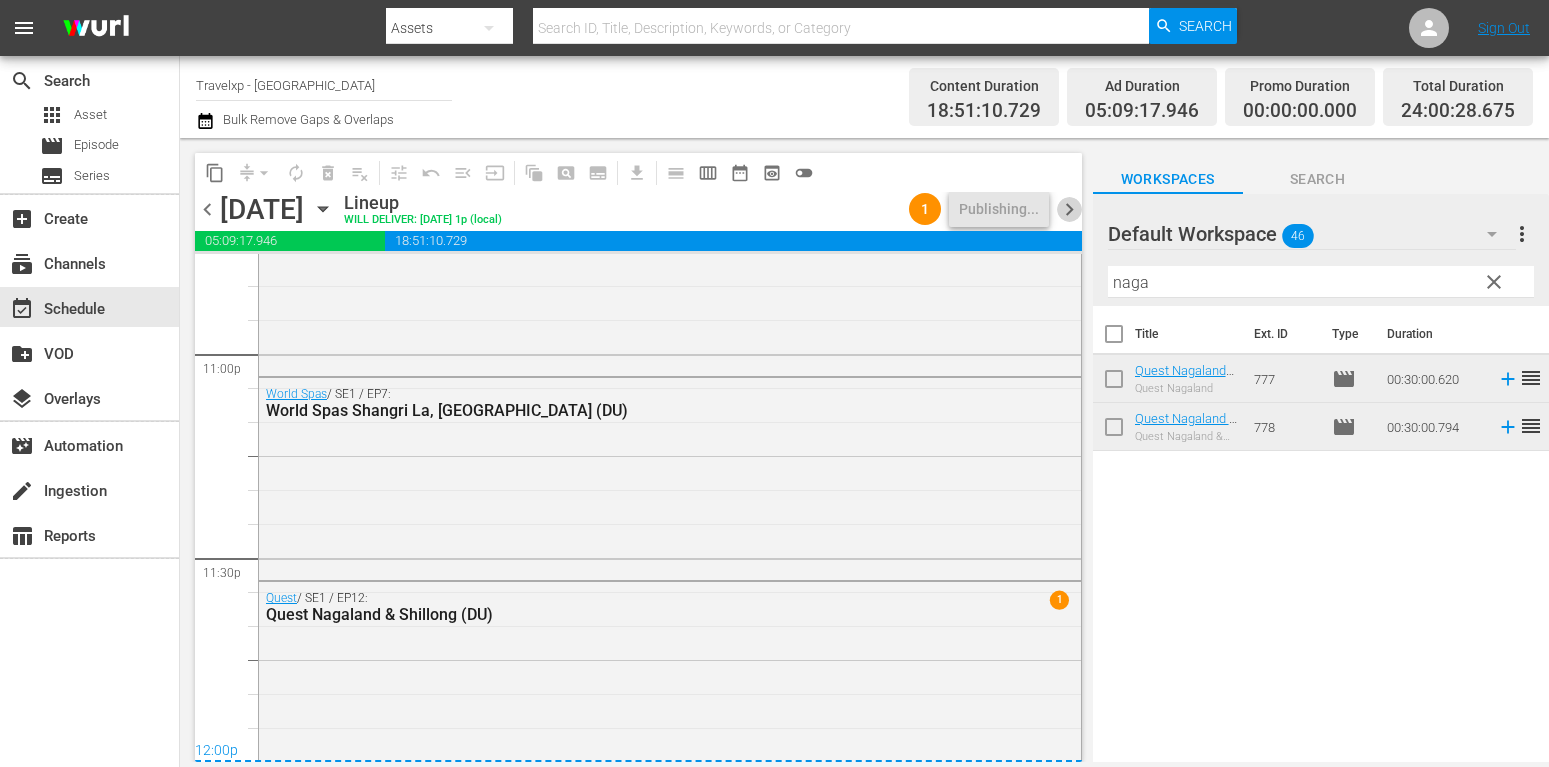 click on "chevron_right" at bounding box center (1069, 209) 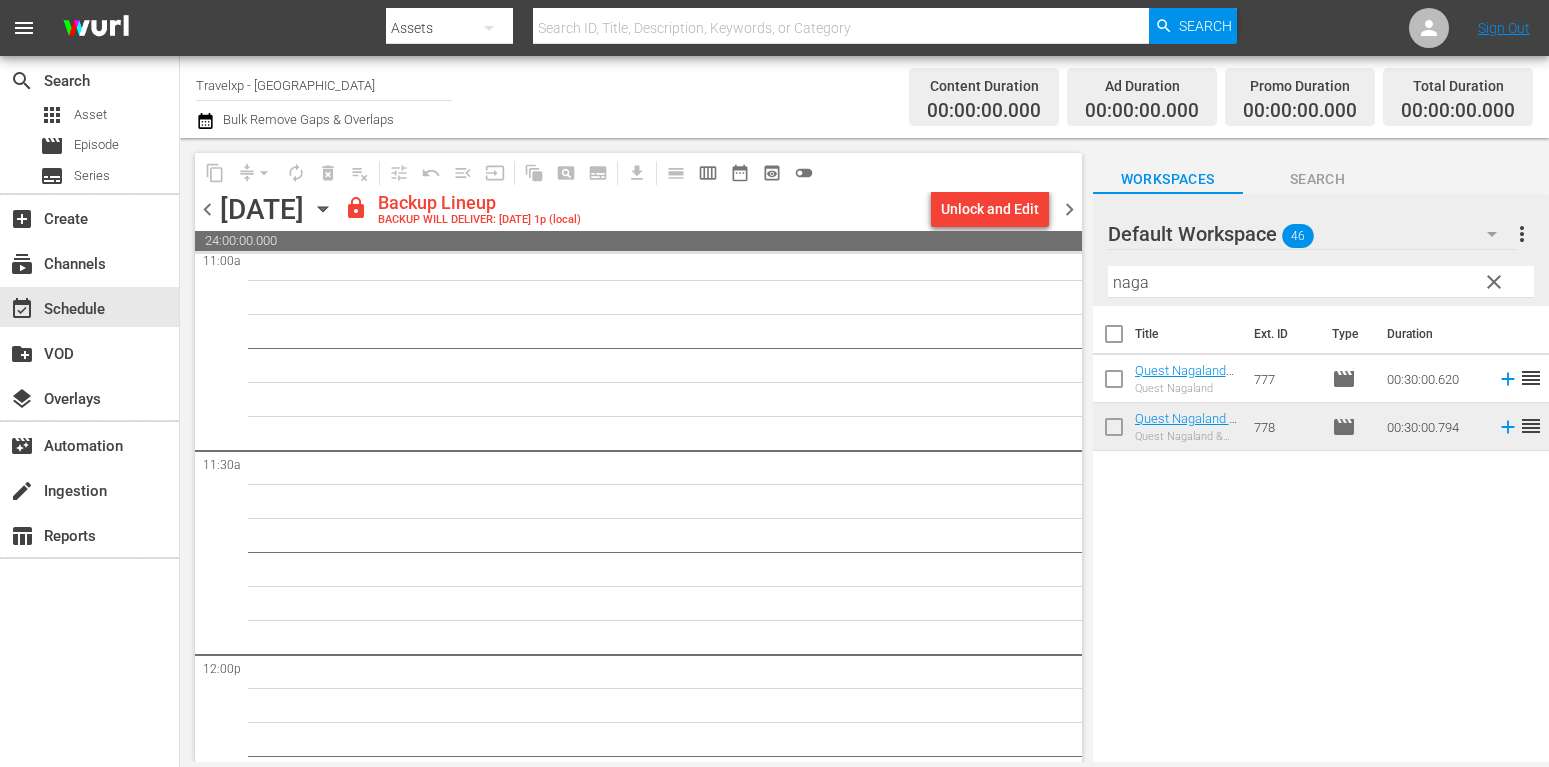 scroll, scrollTop: 0, scrollLeft: 0, axis: both 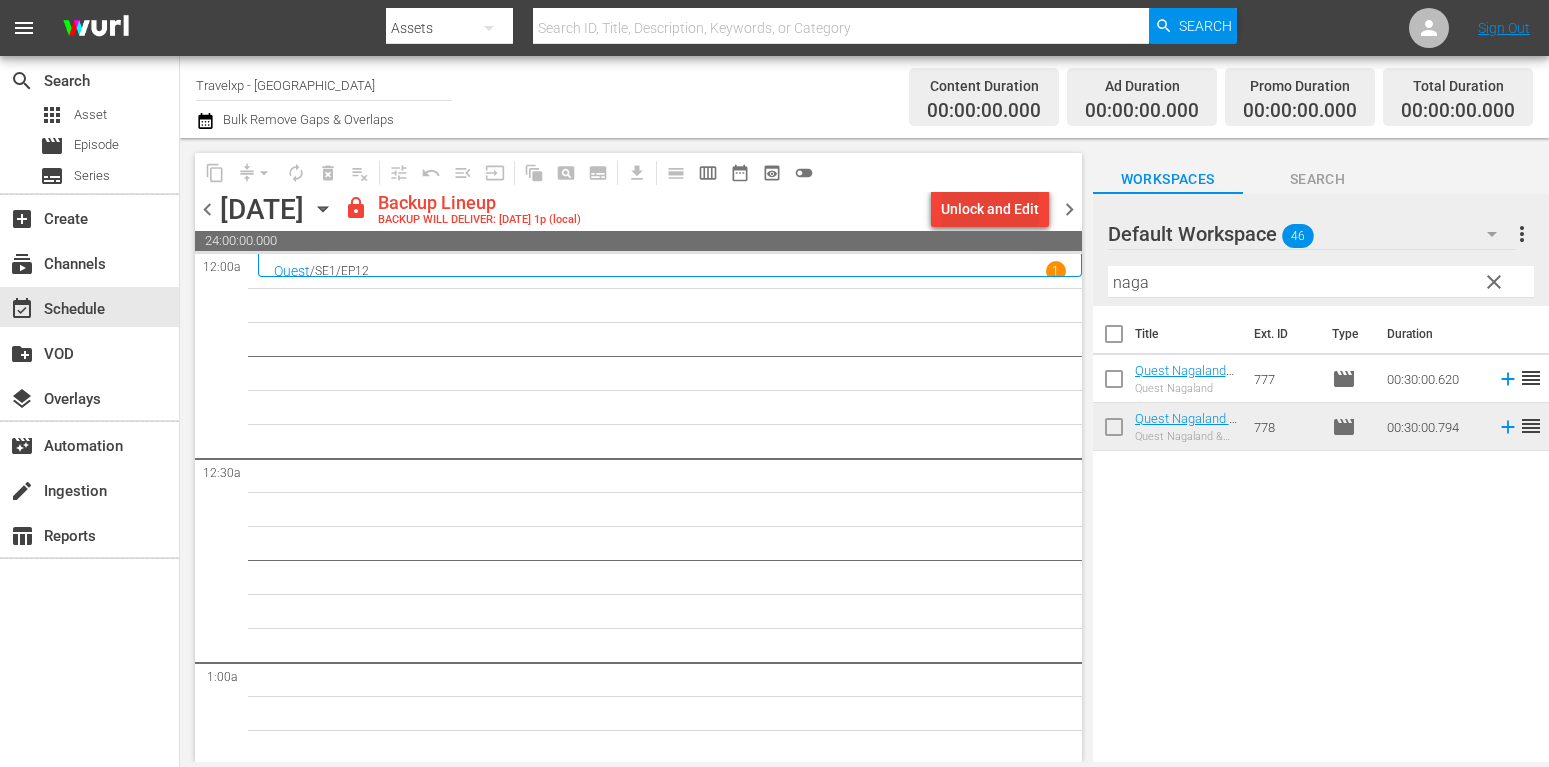 click on "Unlock and Edit" at bounding box center [990, 209] 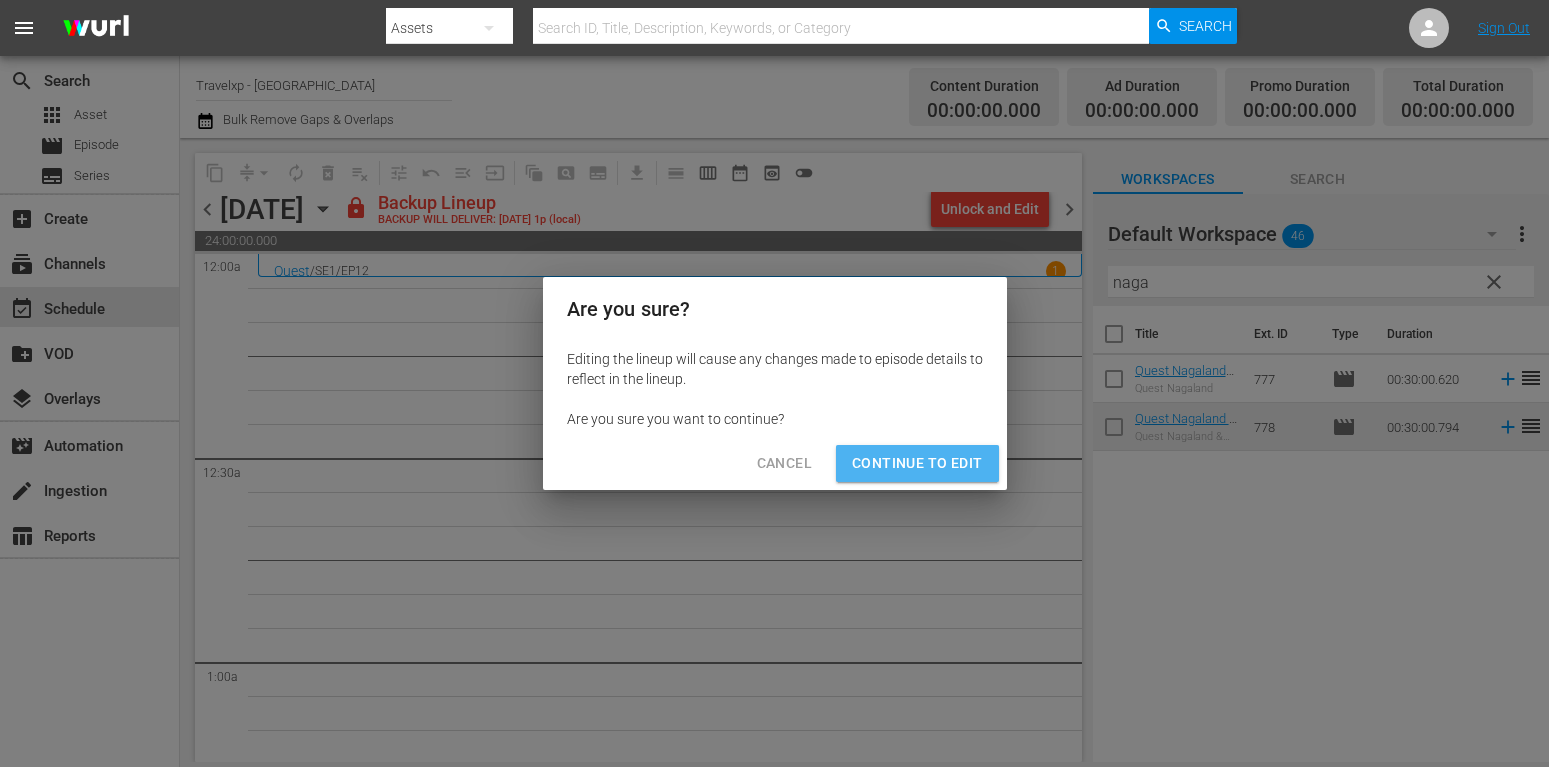 click on "Continue to Edit" at bounding box center [917, 463] 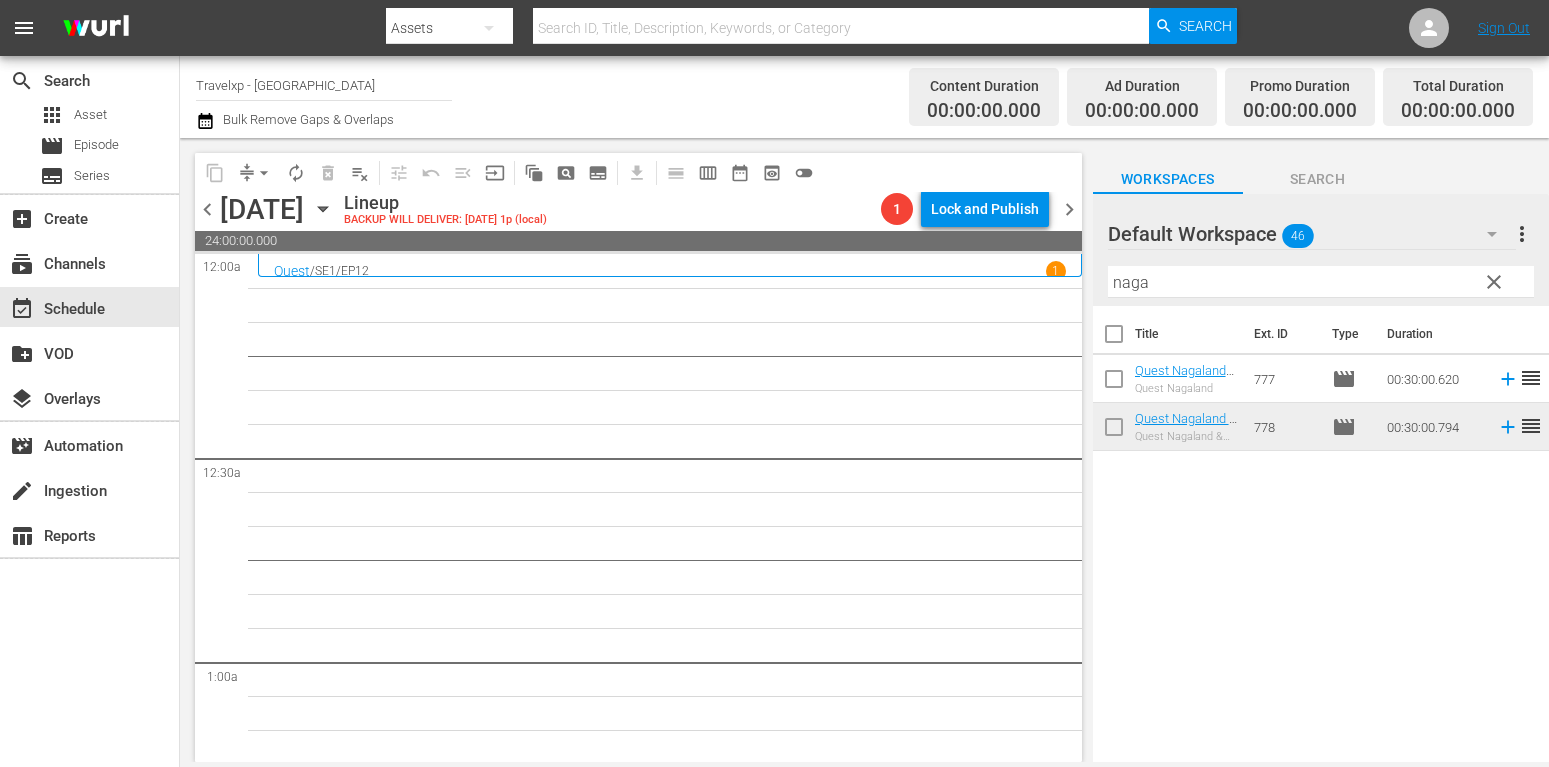 click on "clear" at bounding box center [1494, 282] 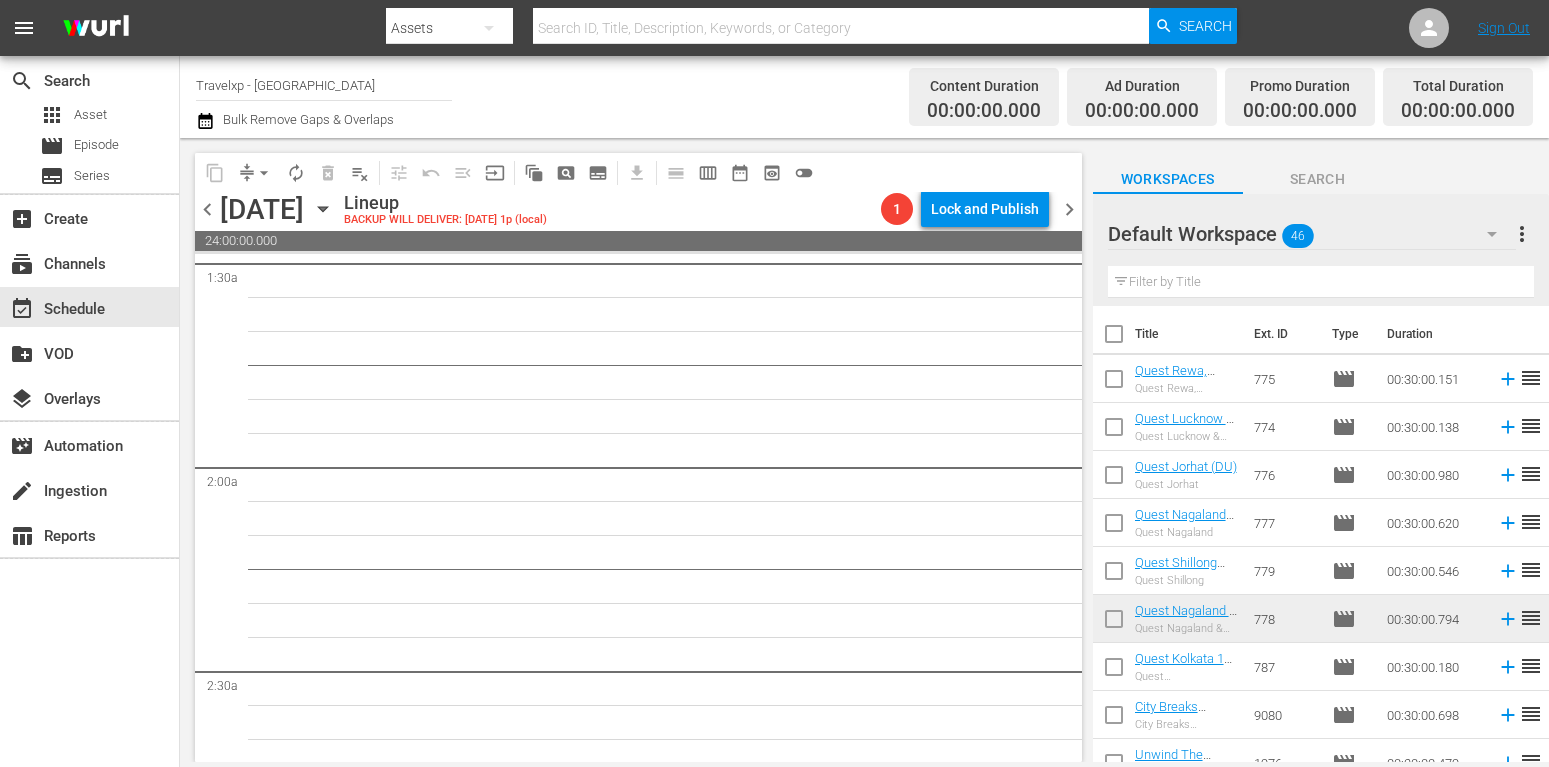 scroll, scrollTop: 612, scrollLeft: 0, axis: vertical 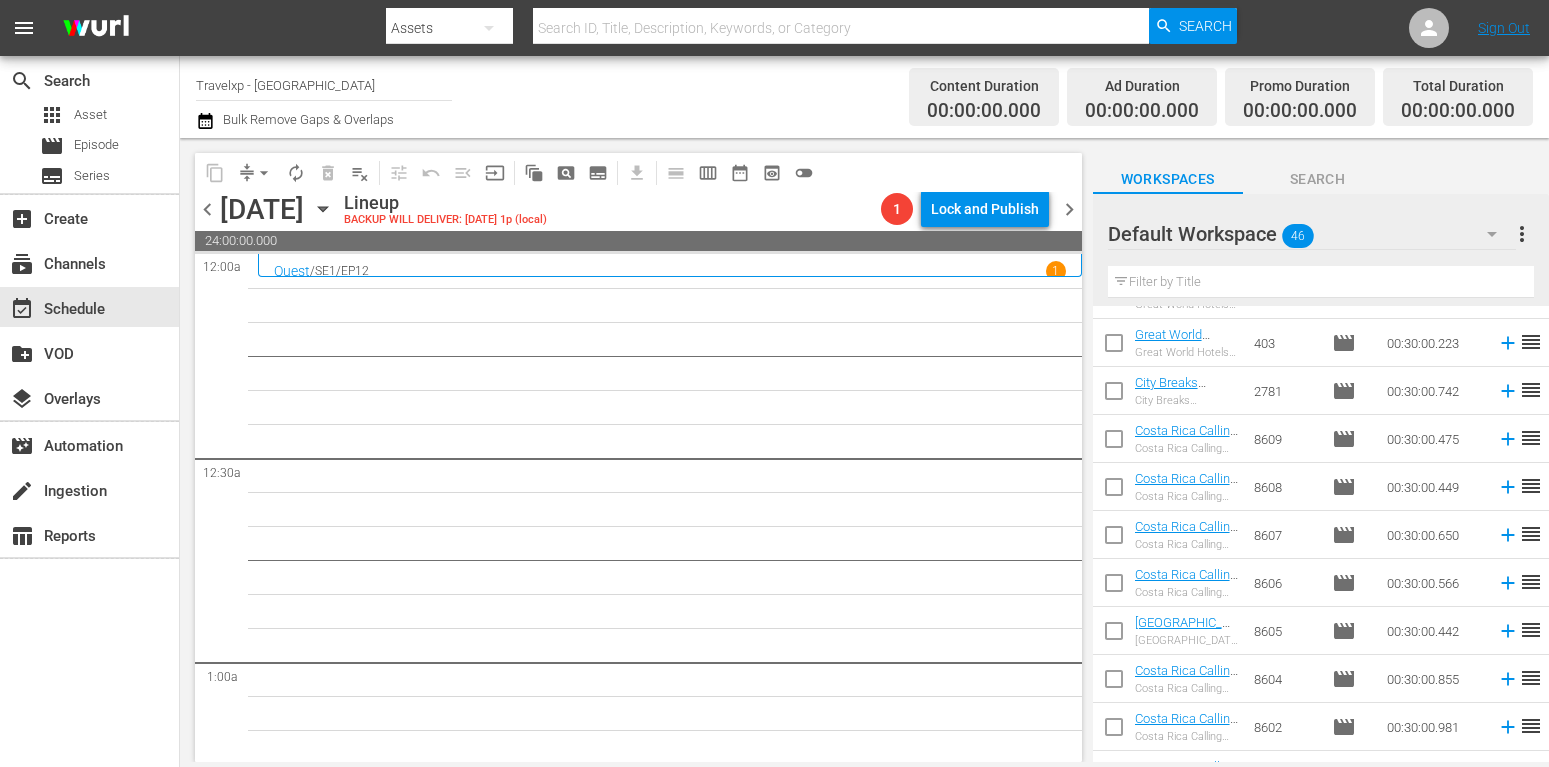 click at bounding box center [1321, 282] 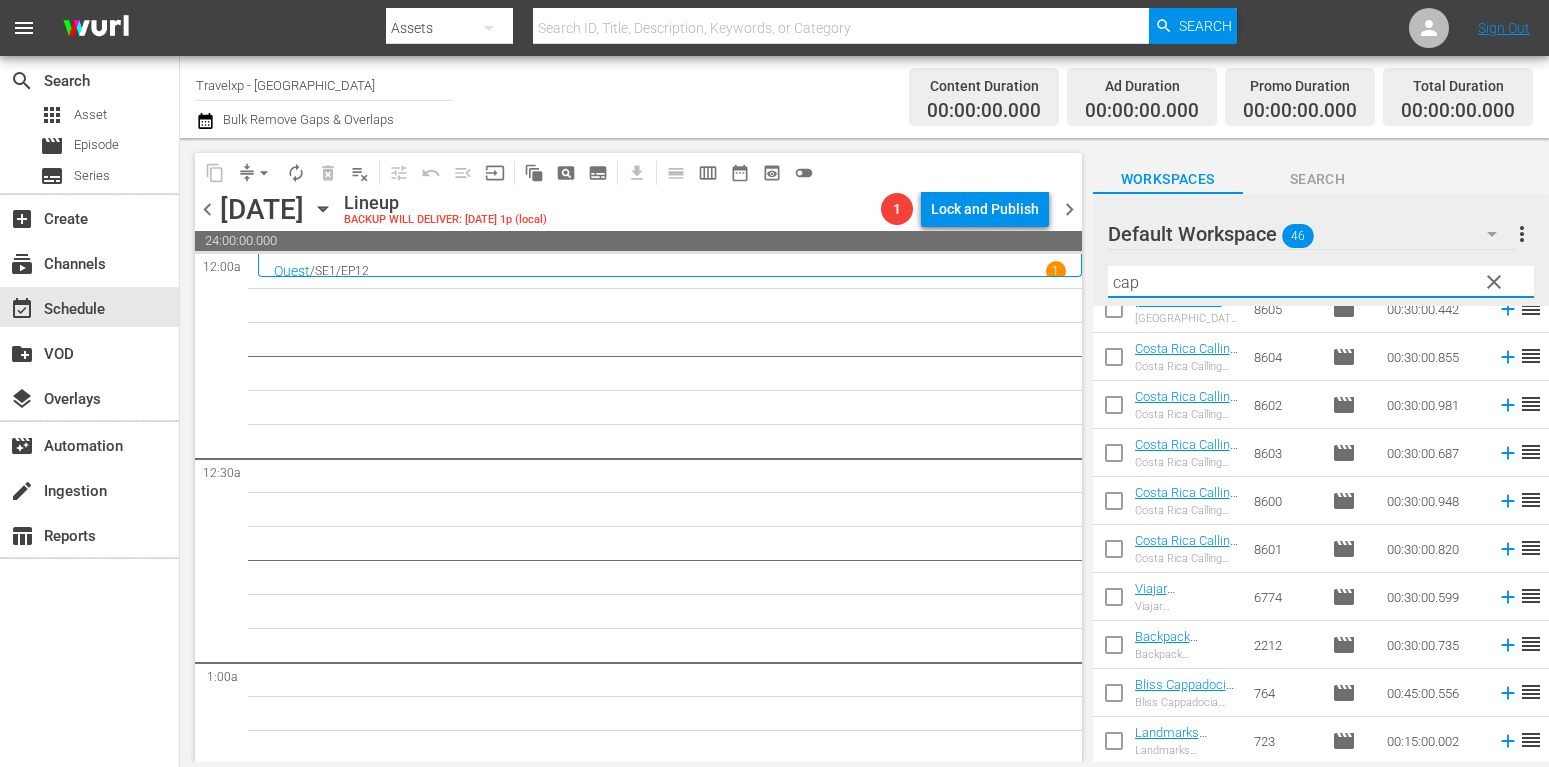 scroll, scrollTop: 0, scrollLeft: 0, axis: both 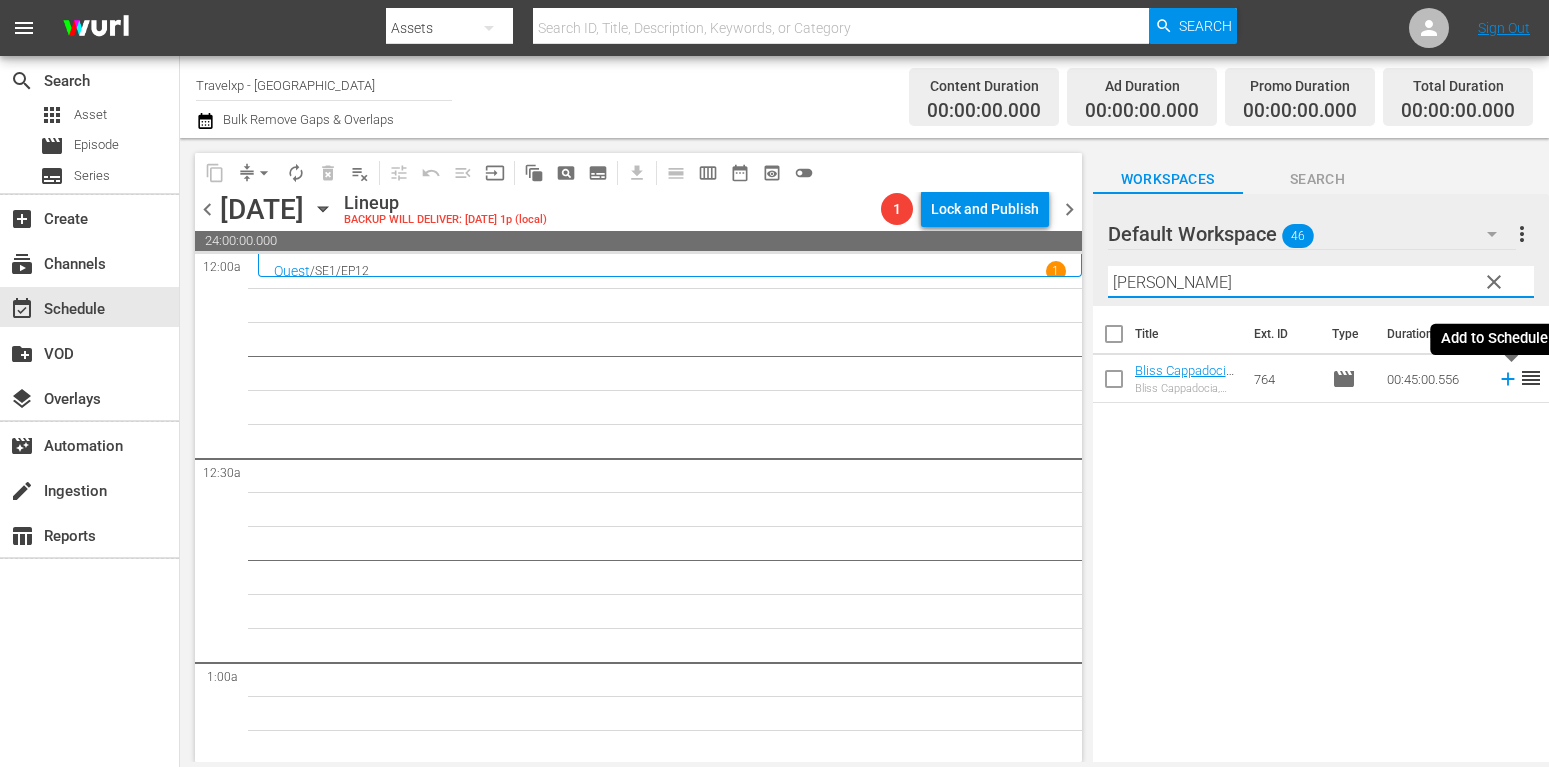 type on "[PERSON_NAME]" 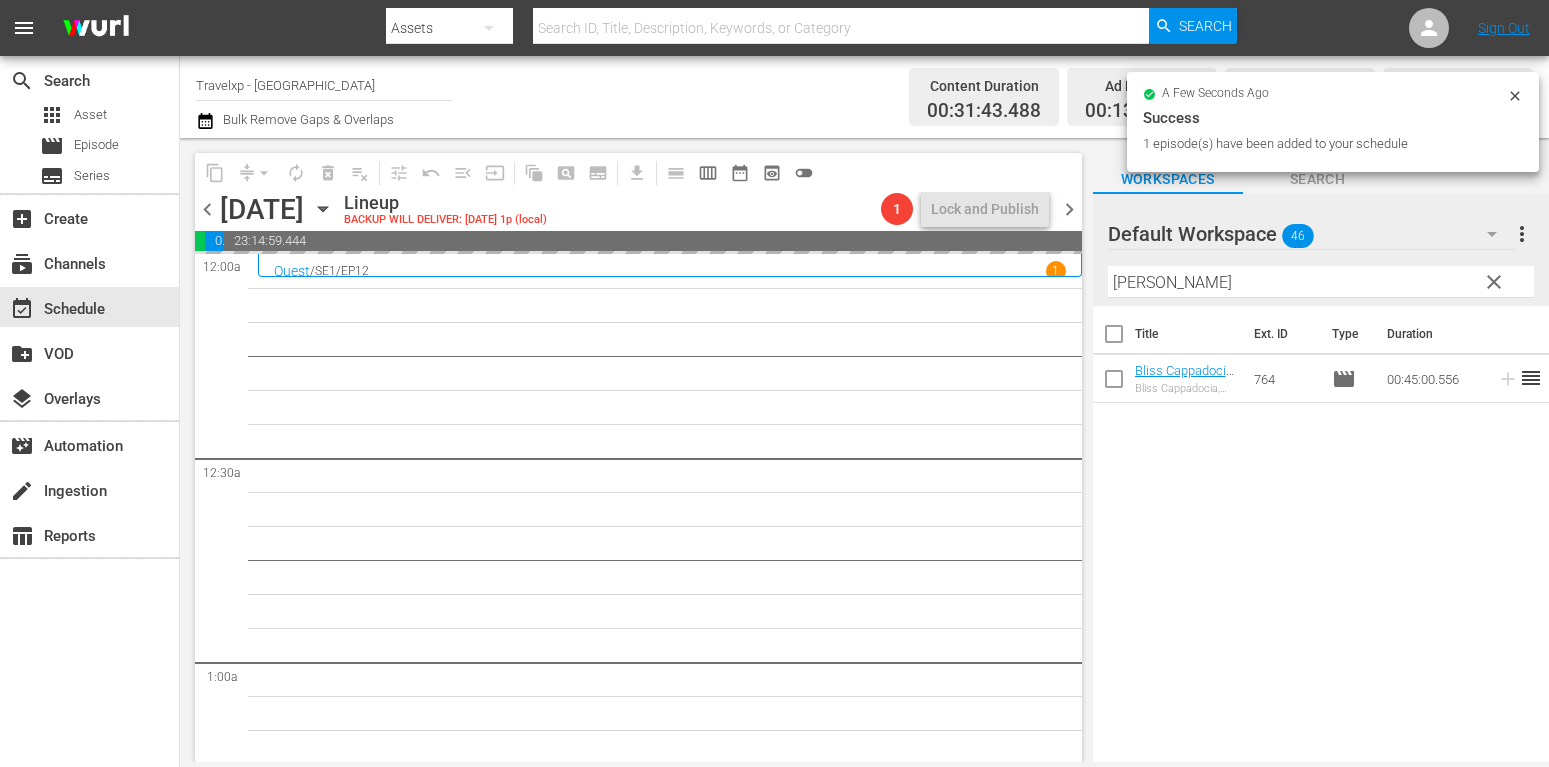 click on "clear" at bounding box center [1494, 282] 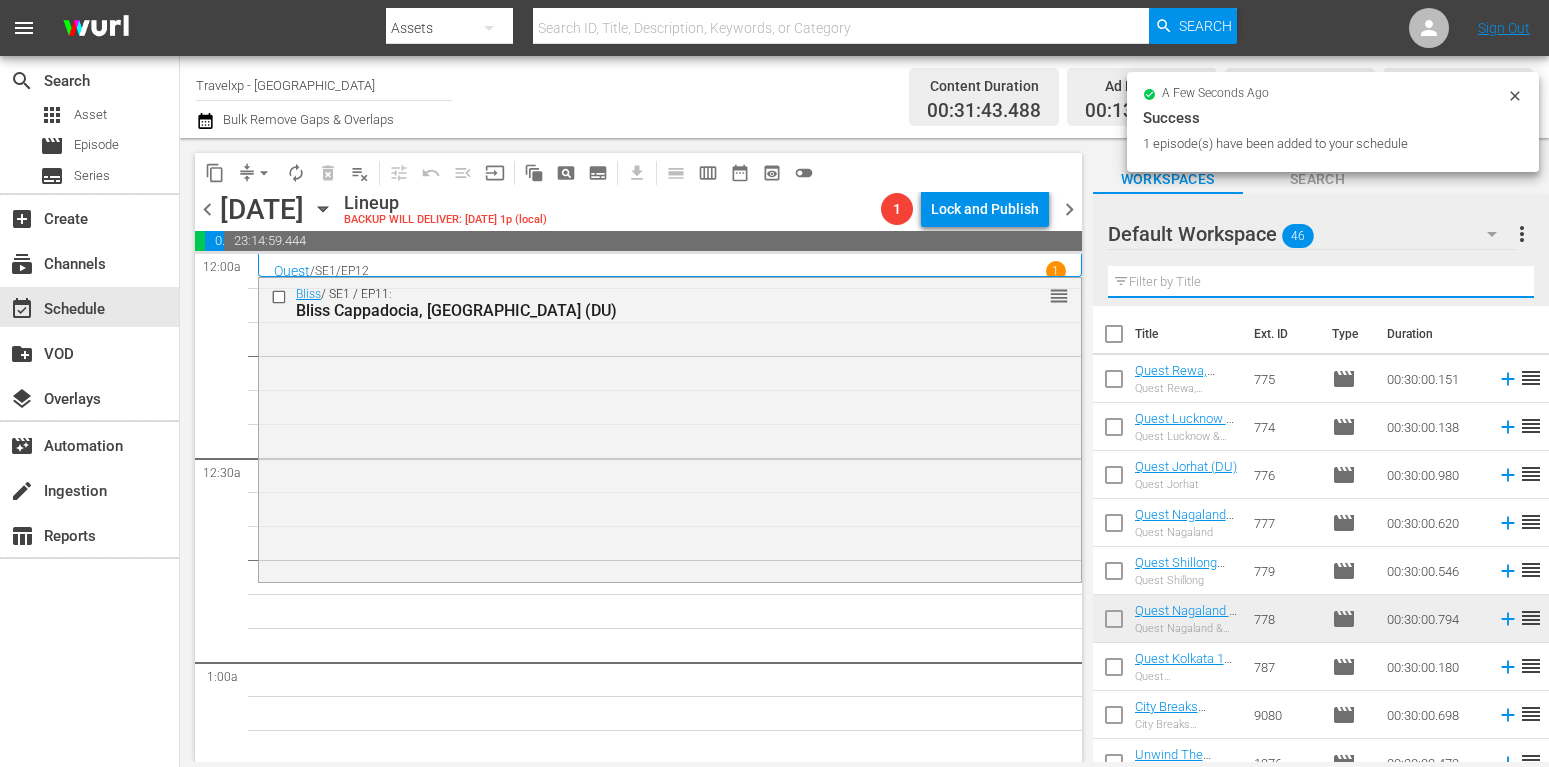 click at bounding box center (1321, 282) 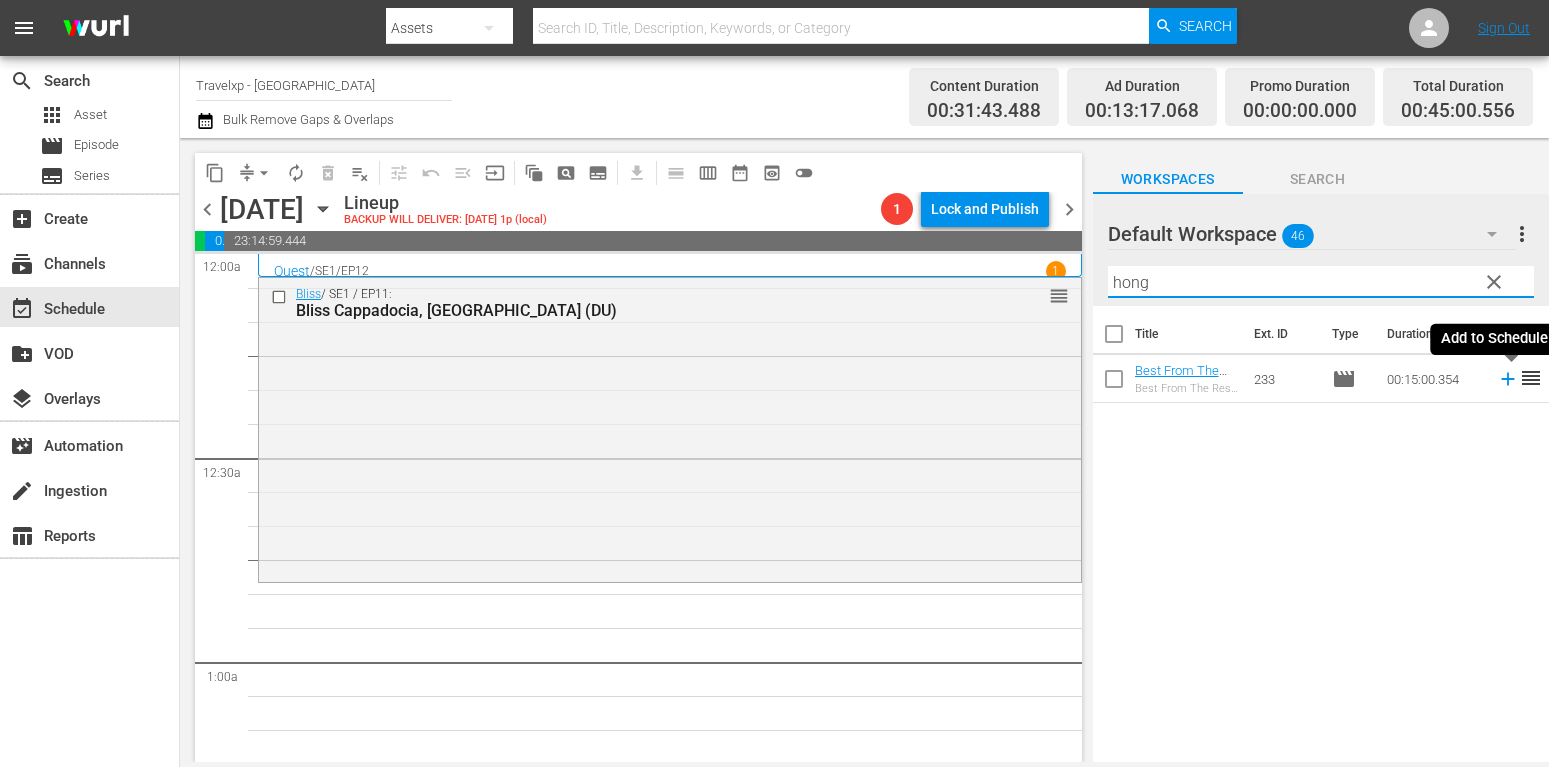 type on "hong" 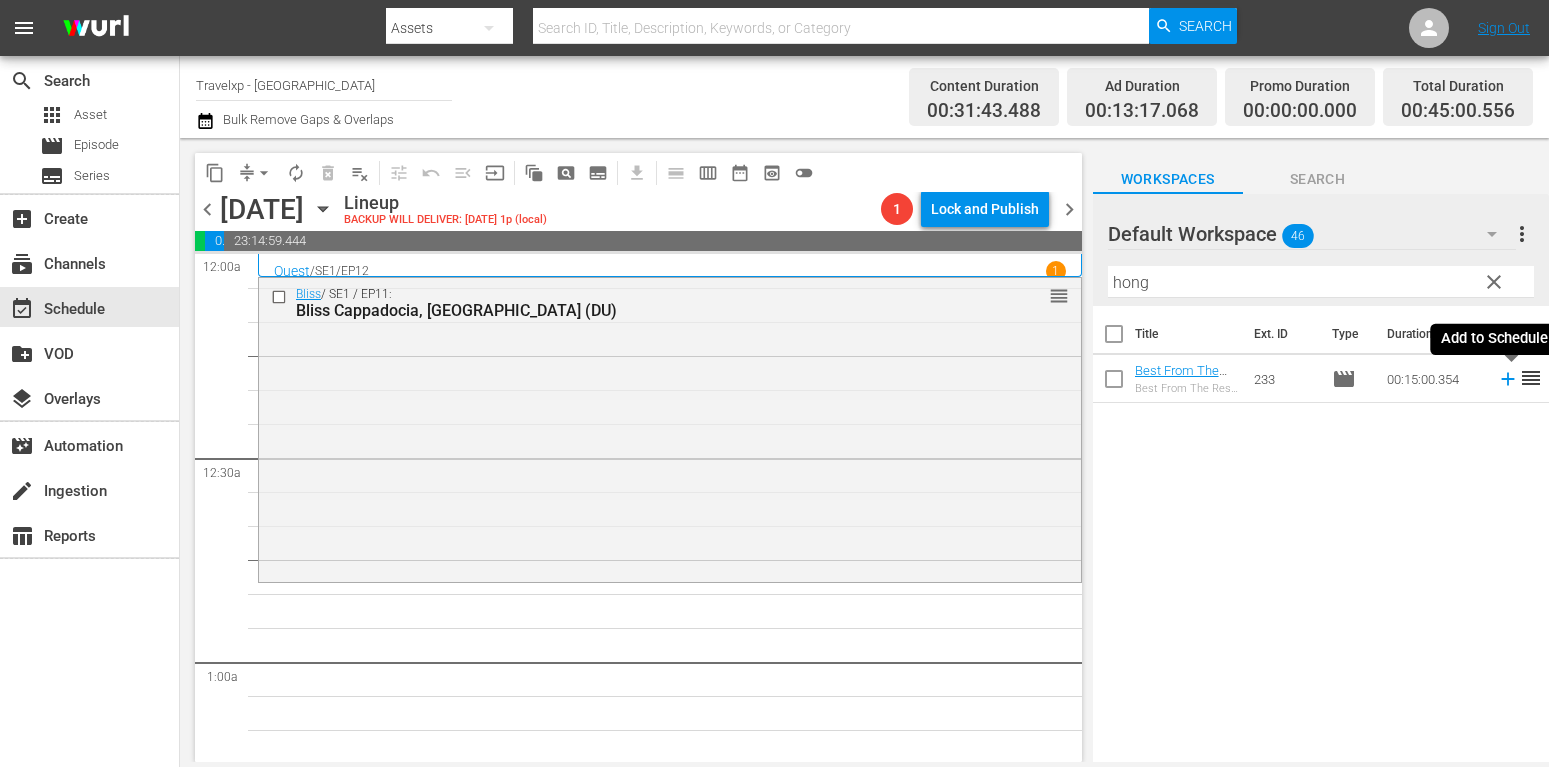 click 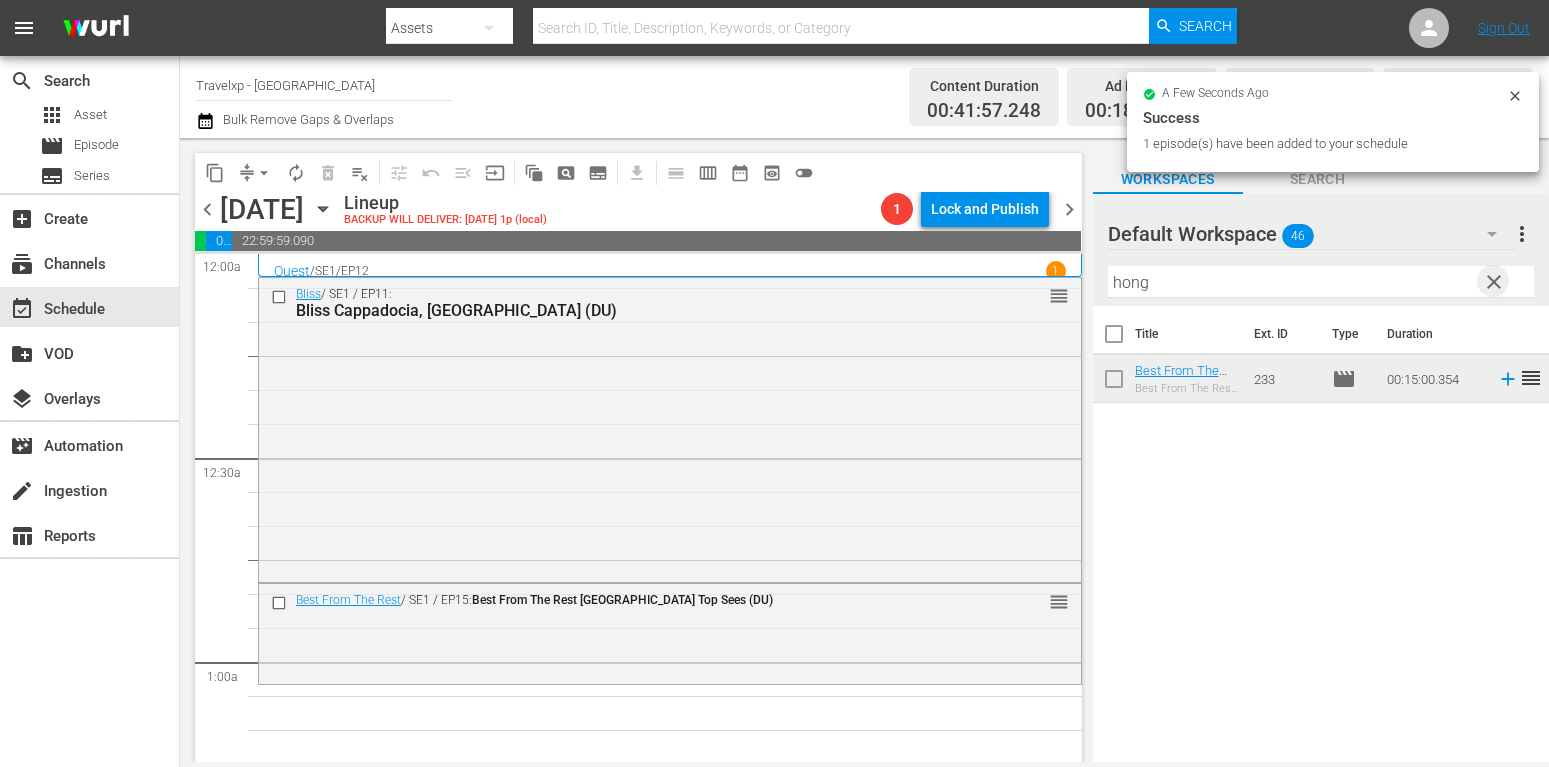 click on "clear" at bounding box center [1494, 282] 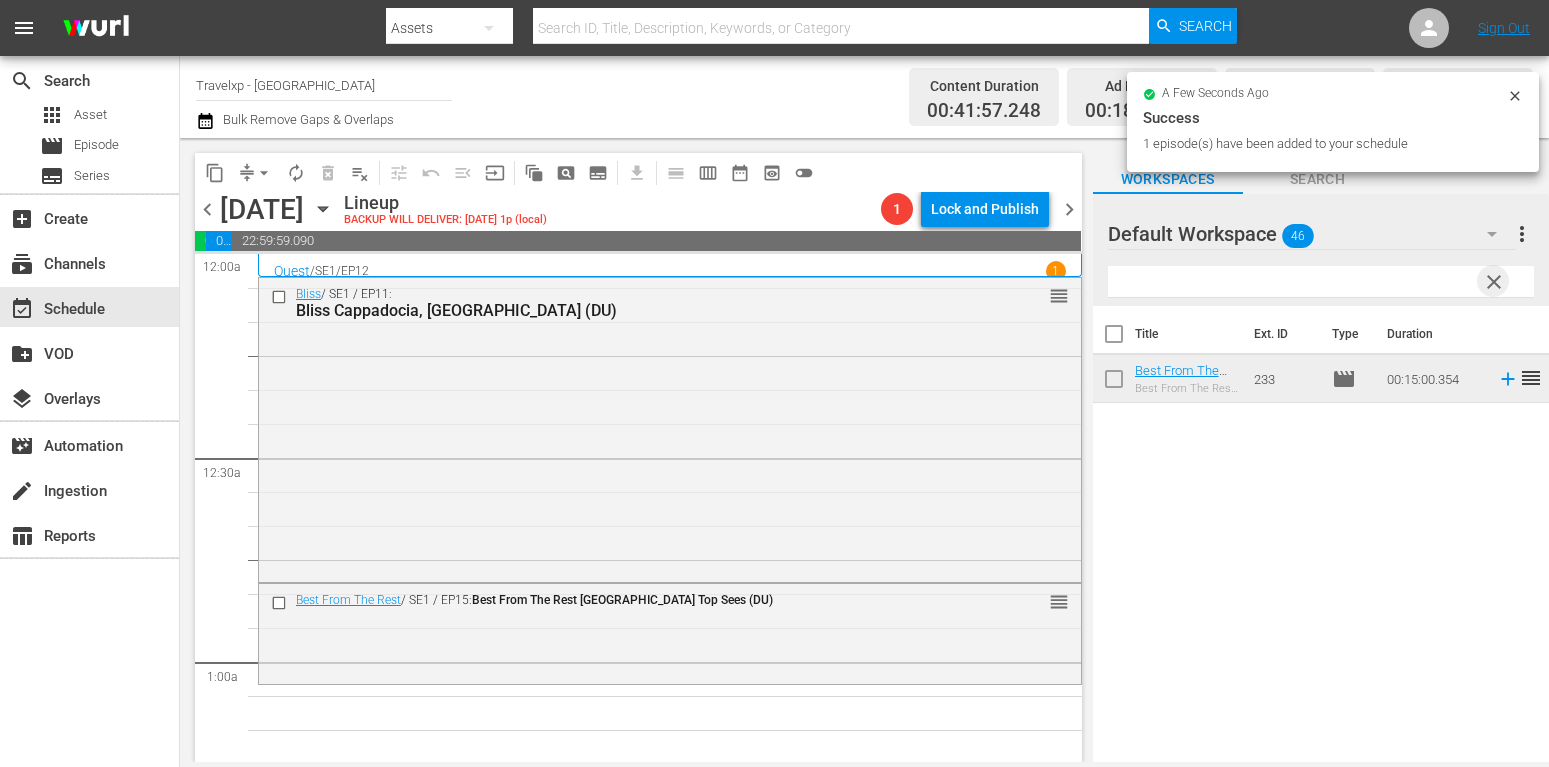 click at bounding box center [1321, 282] 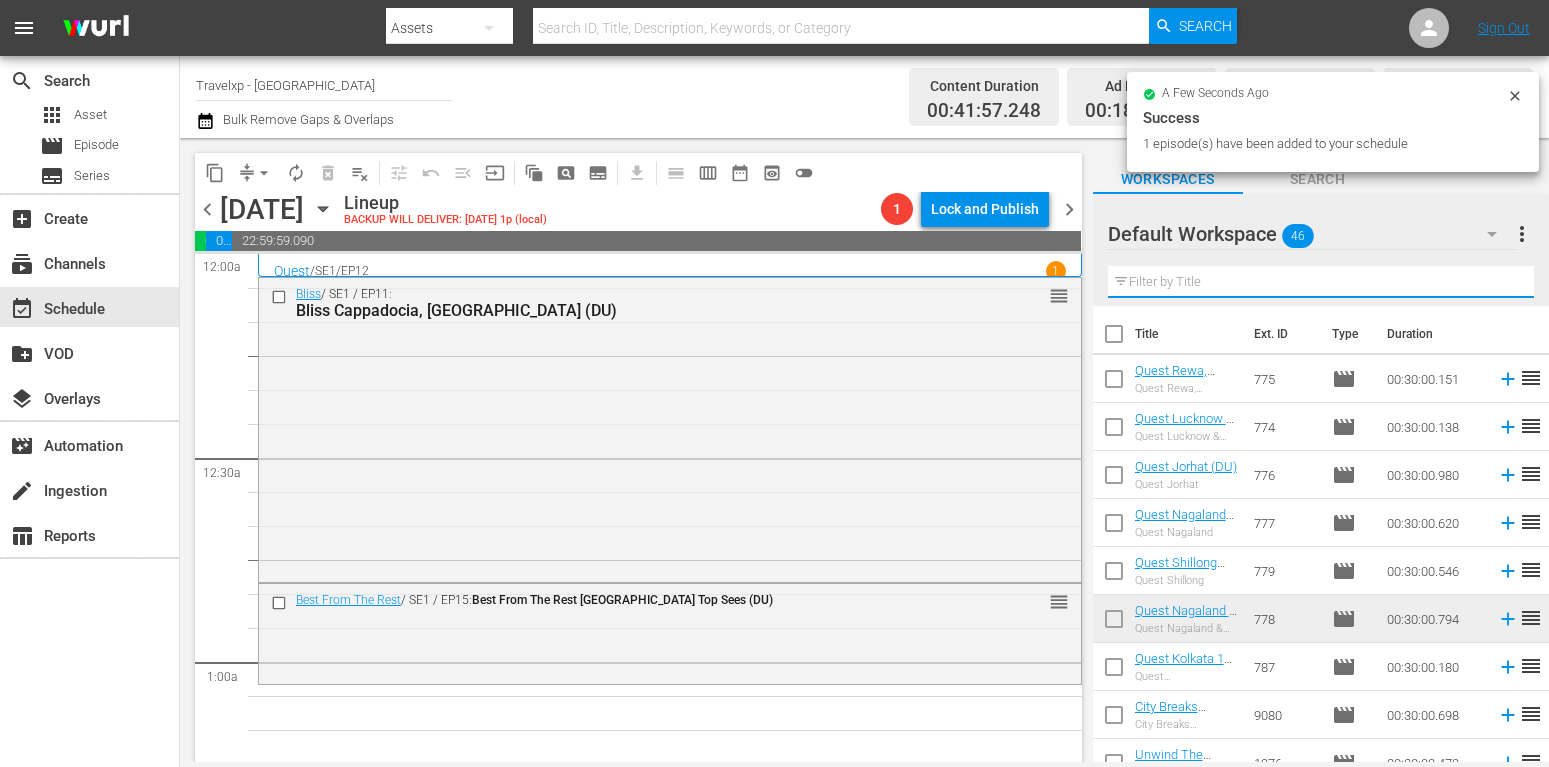 click at bounding box center (1321, 282) 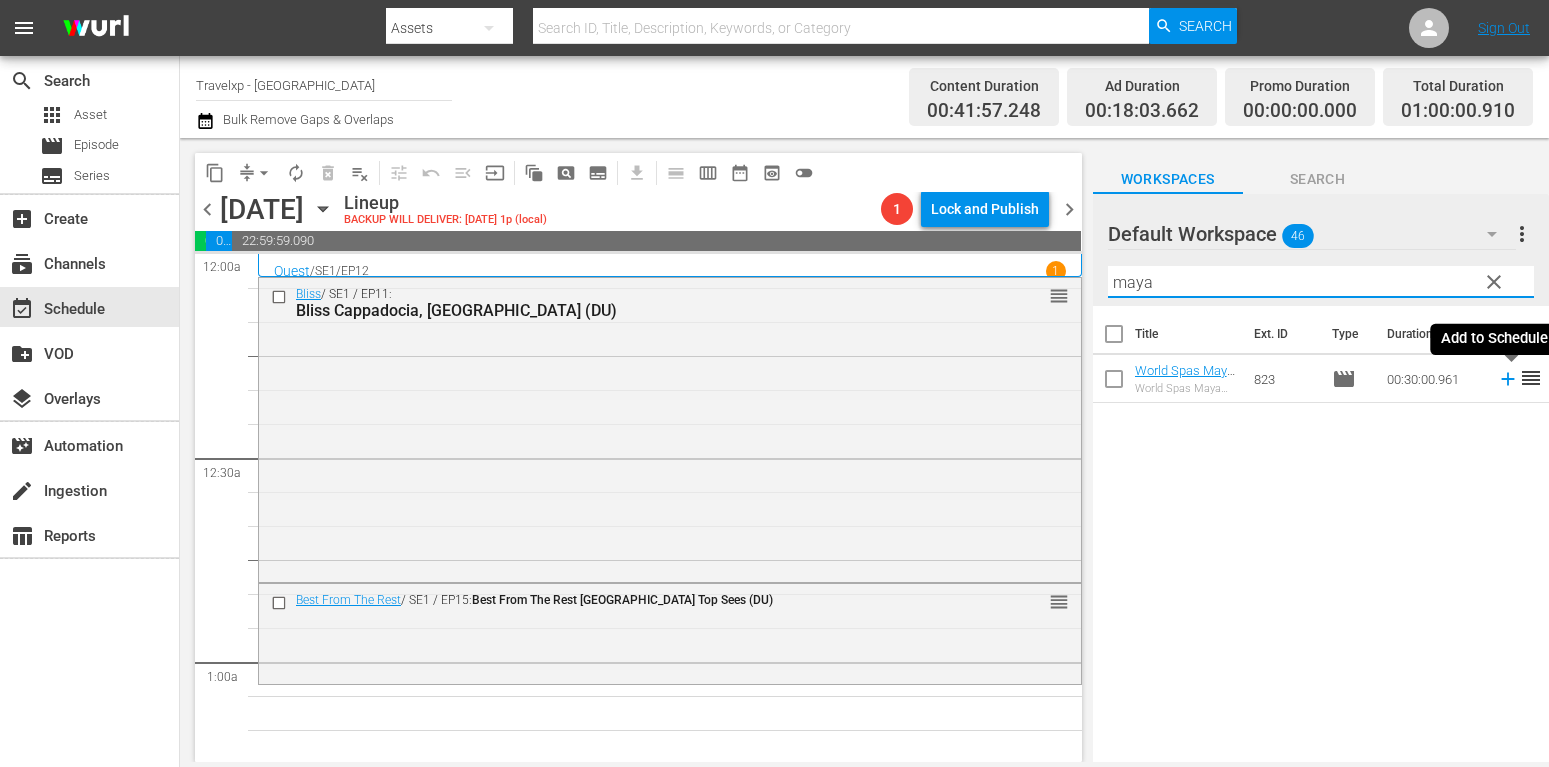 type on "maya" 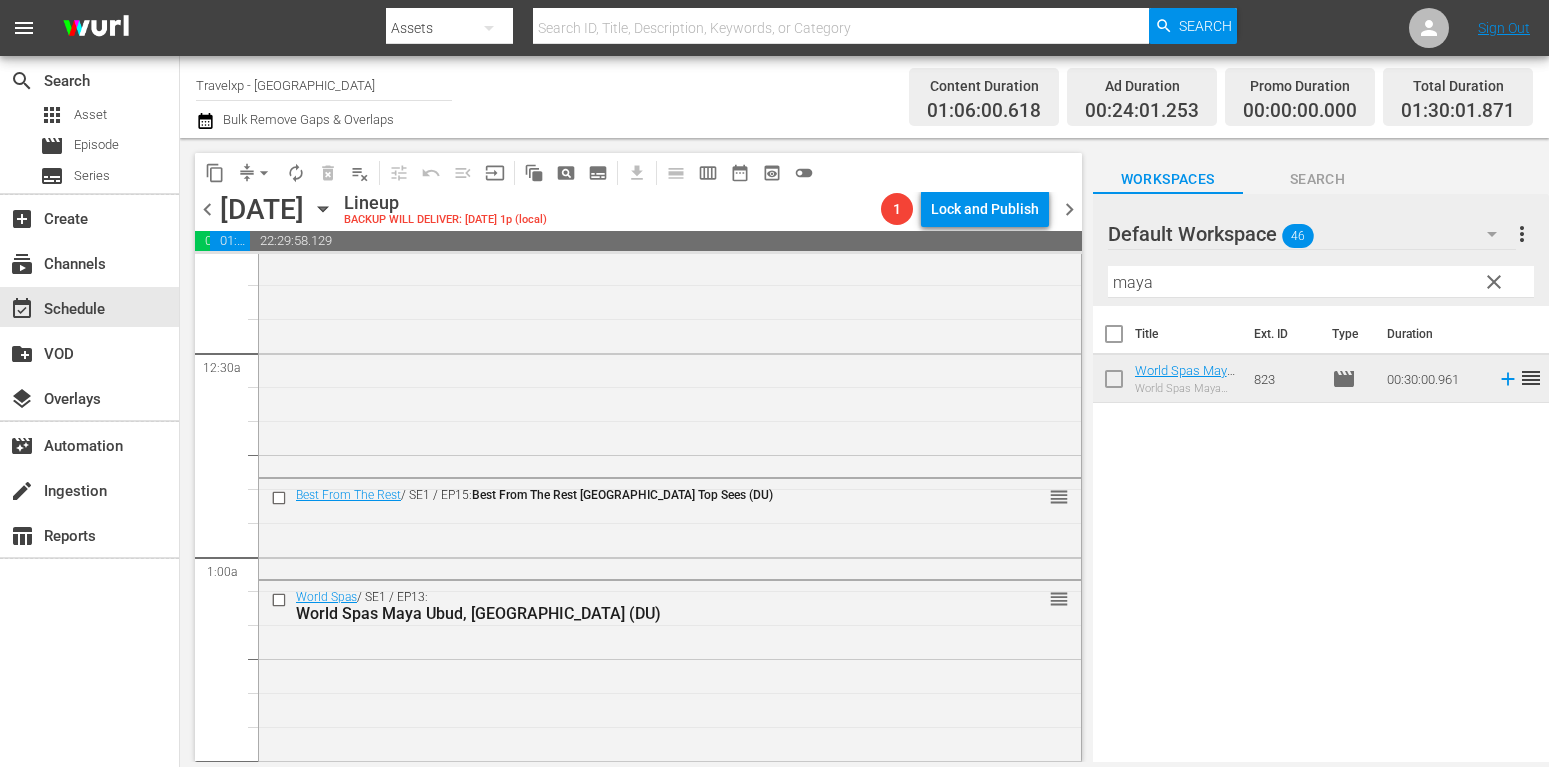 scroll, scrollTop: 102, scrollLeft: 0, axis: vertical 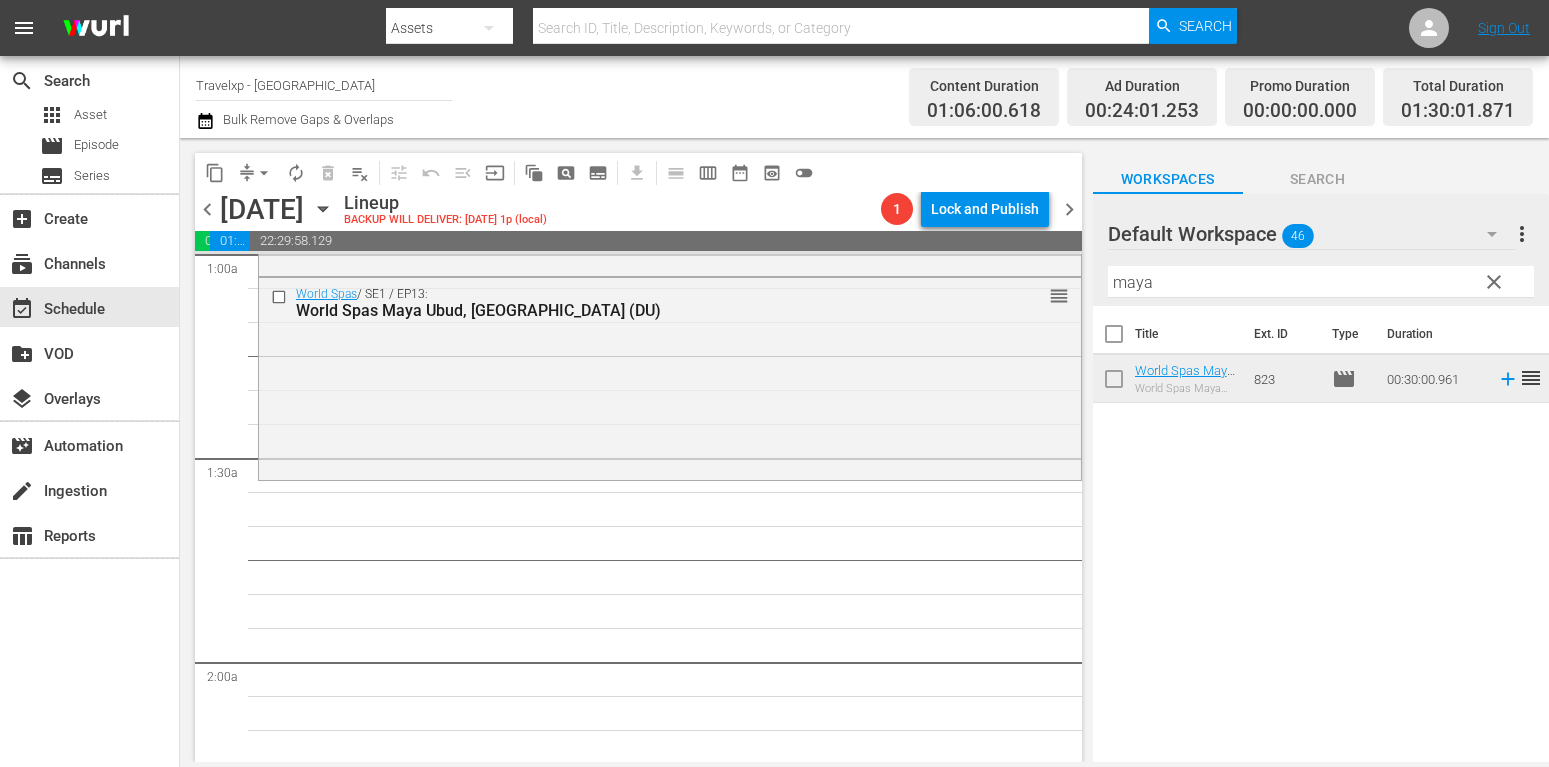 click on "clear" at bounding box center (1494, 282) 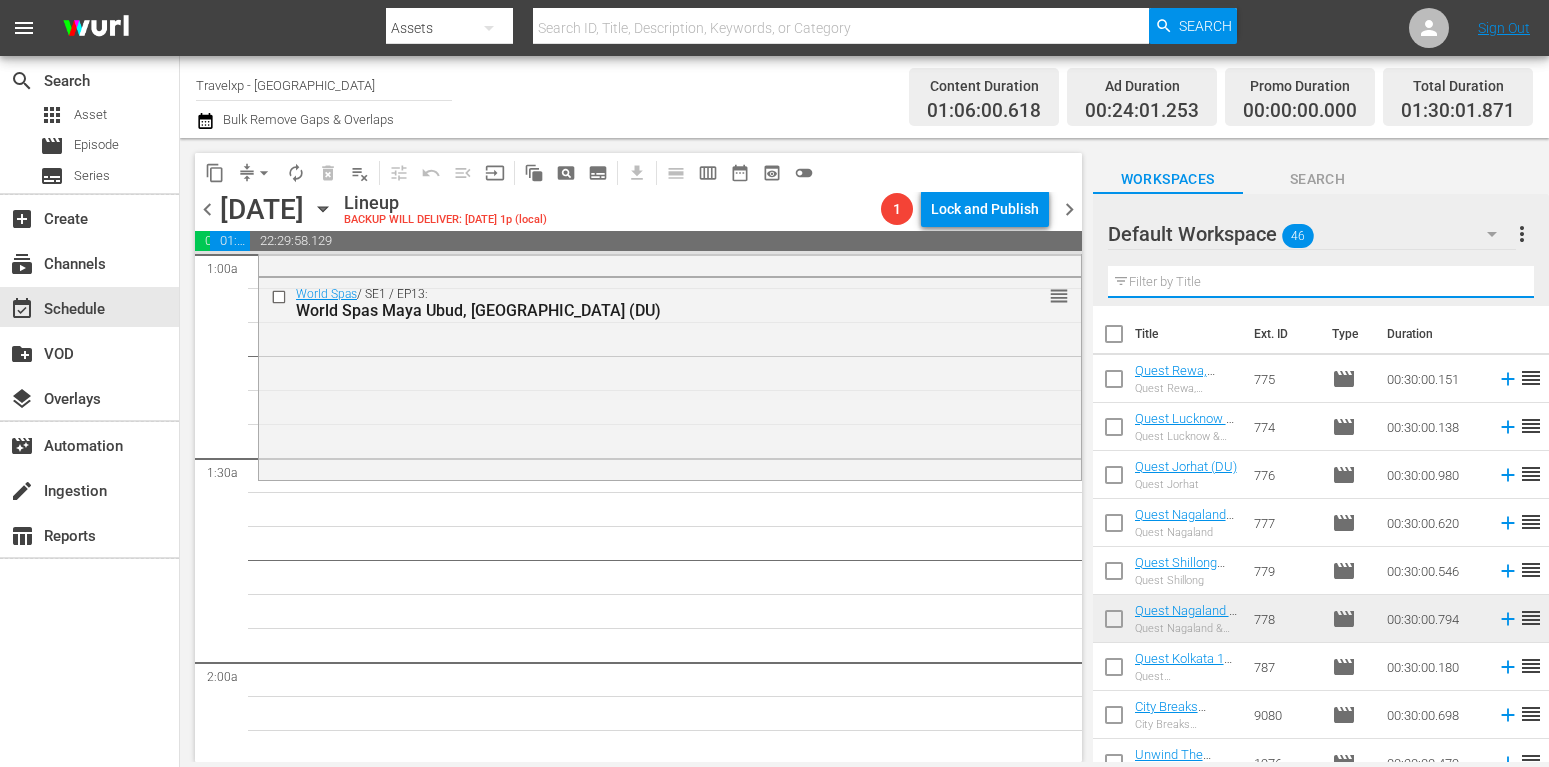click at bounding box center [1321, 282] 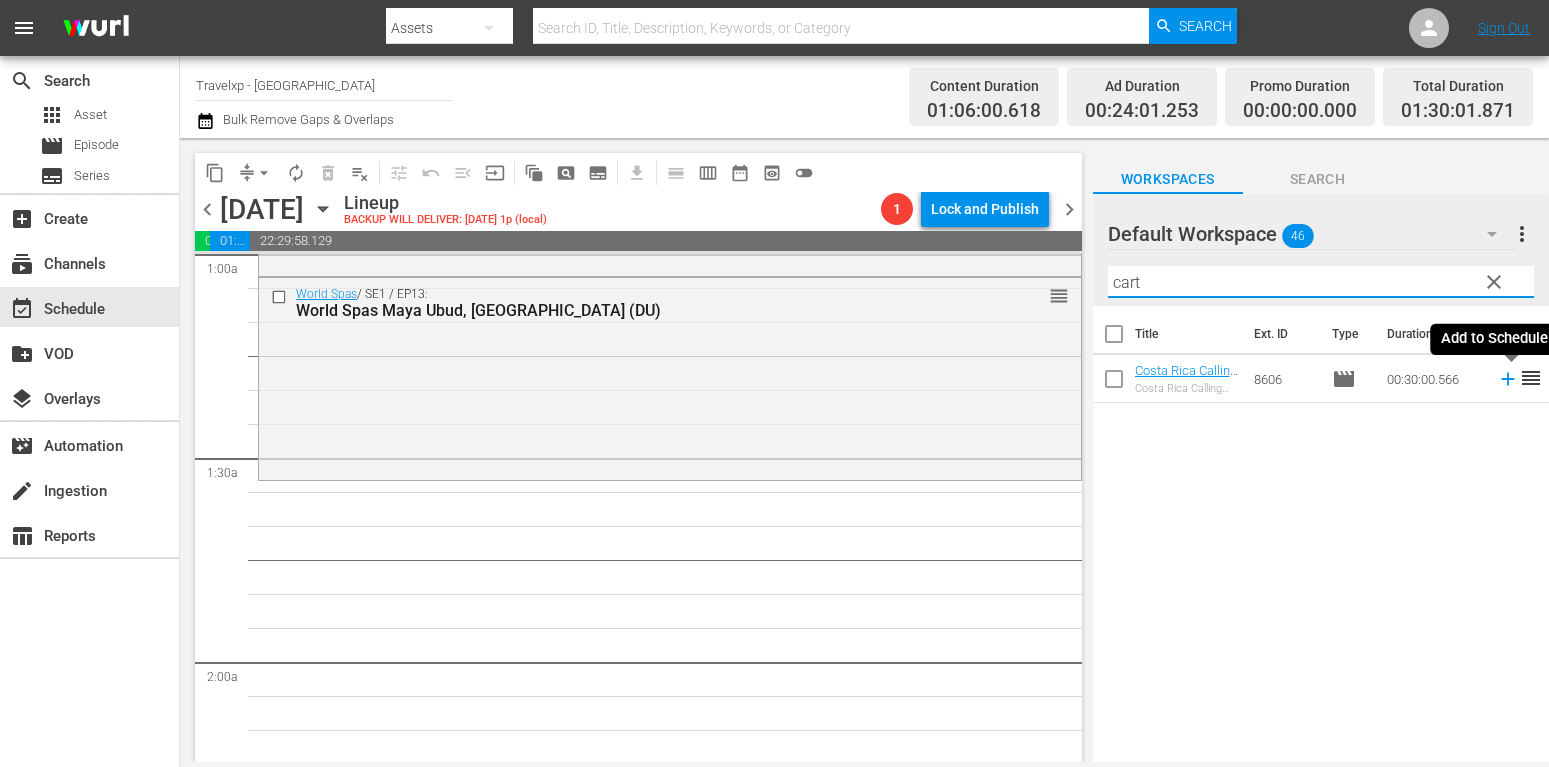 type on "cart" 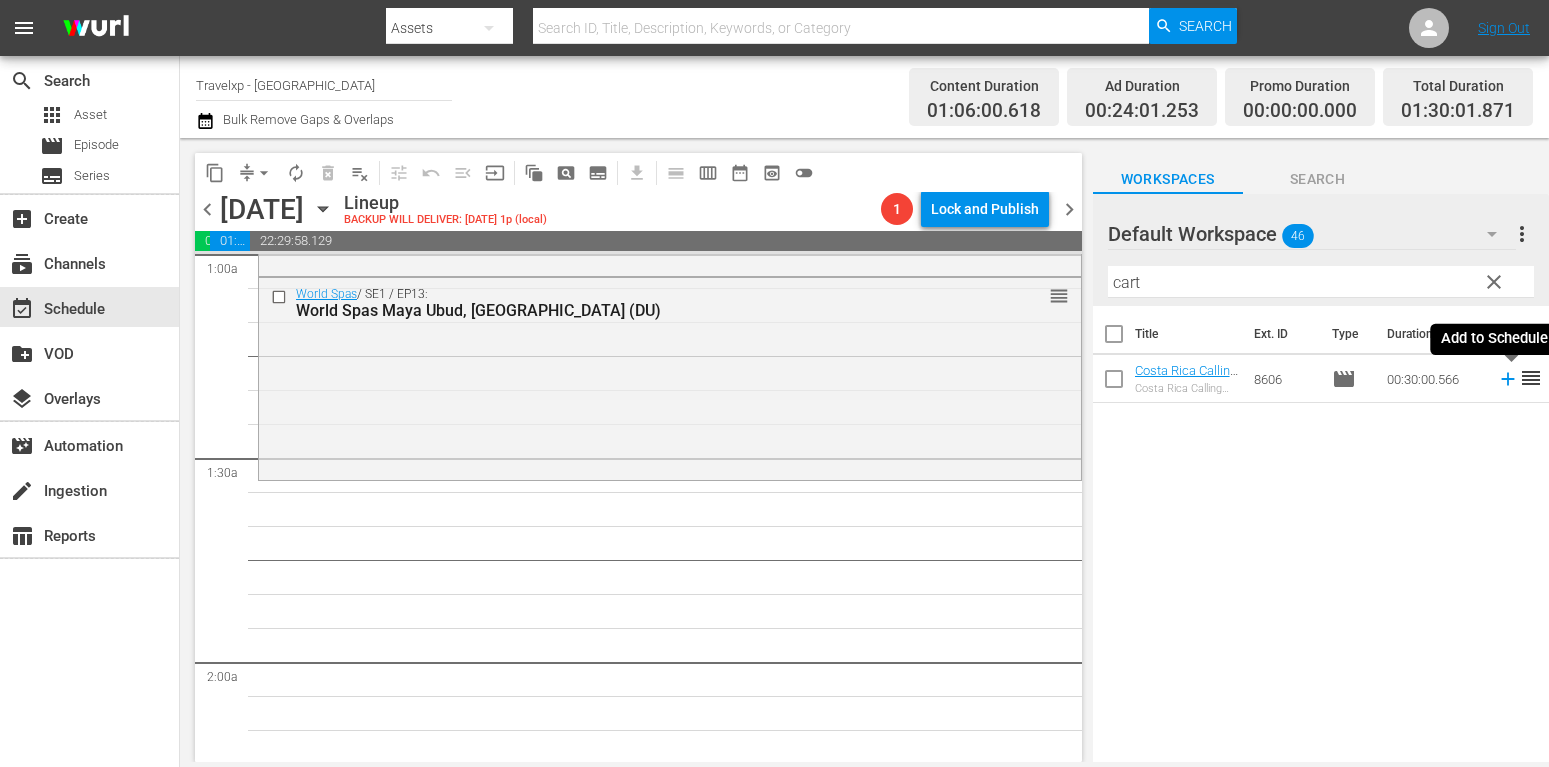 click 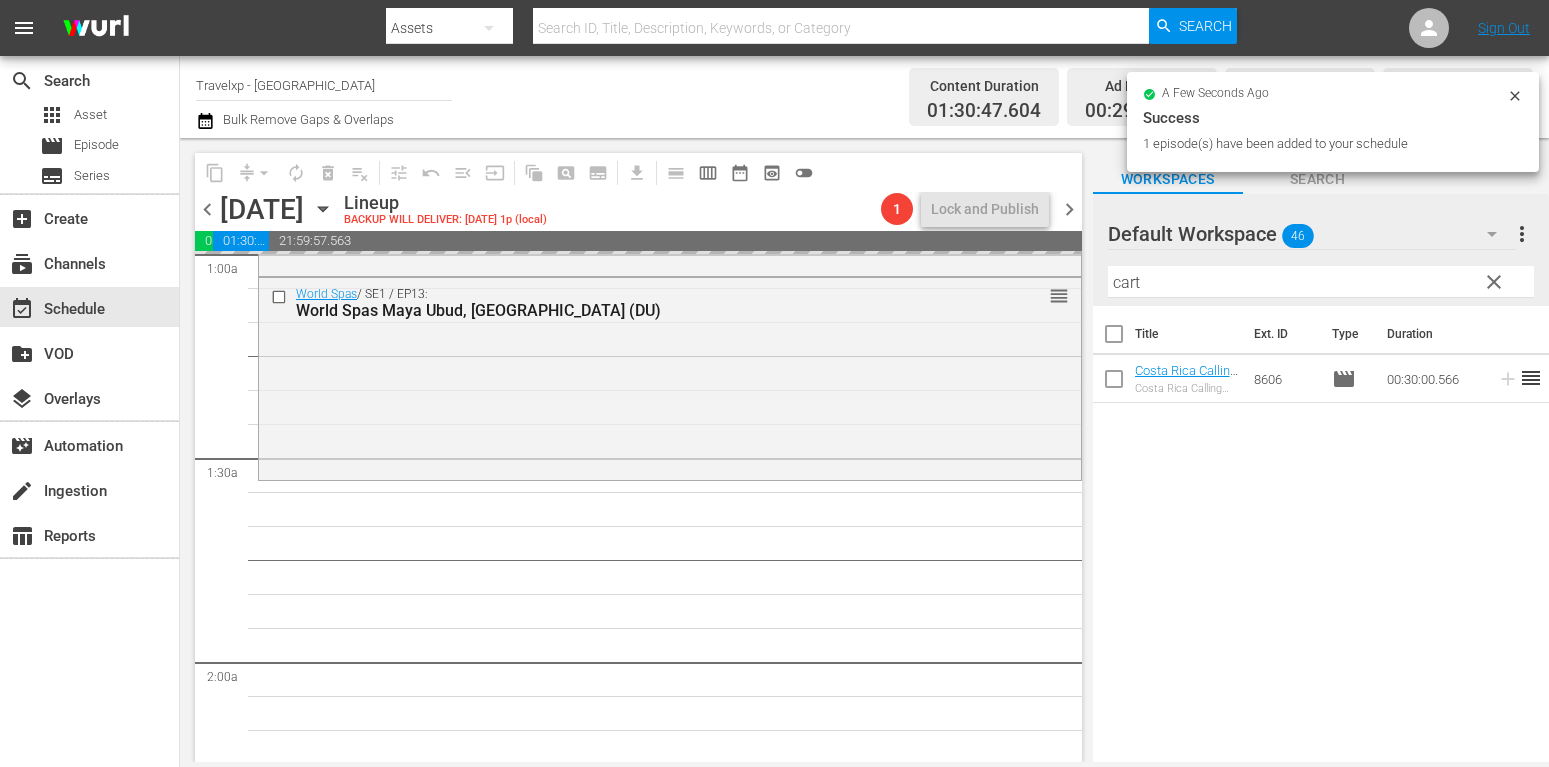 click on "clear" at bounding box center [1494, 282] 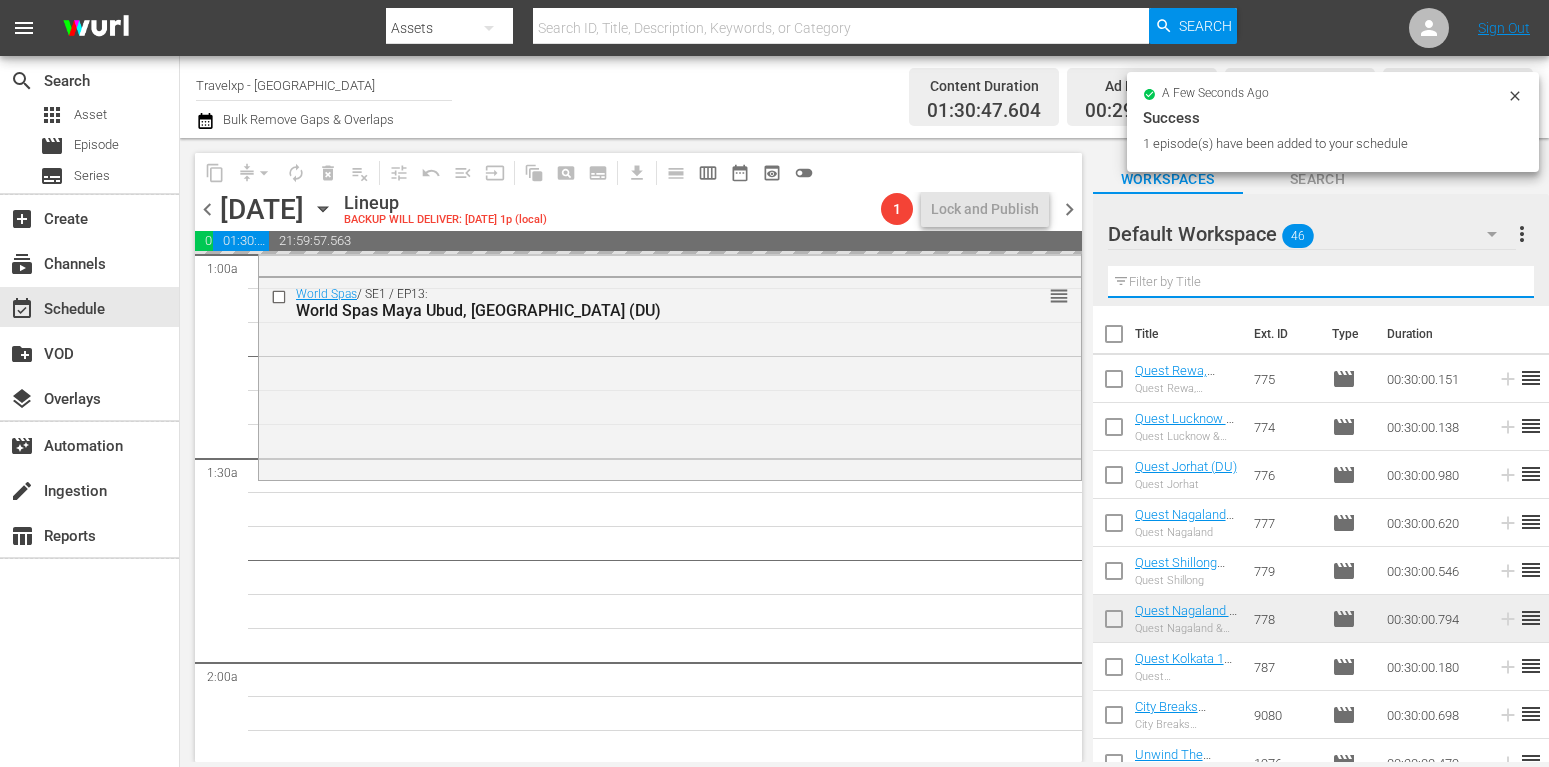 click at bounding box center (1321, 282) 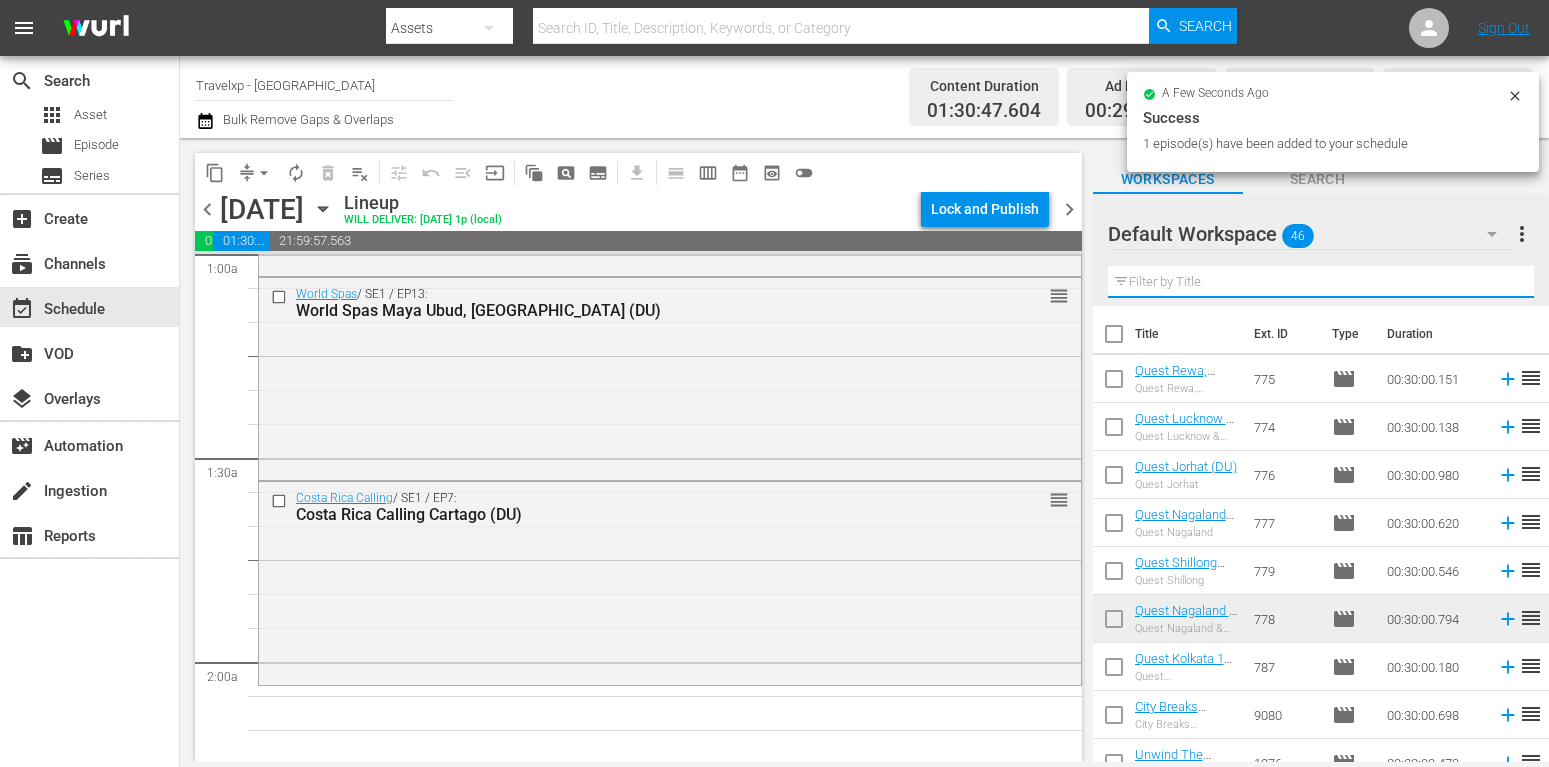 click at bounding box center [1321, 282] 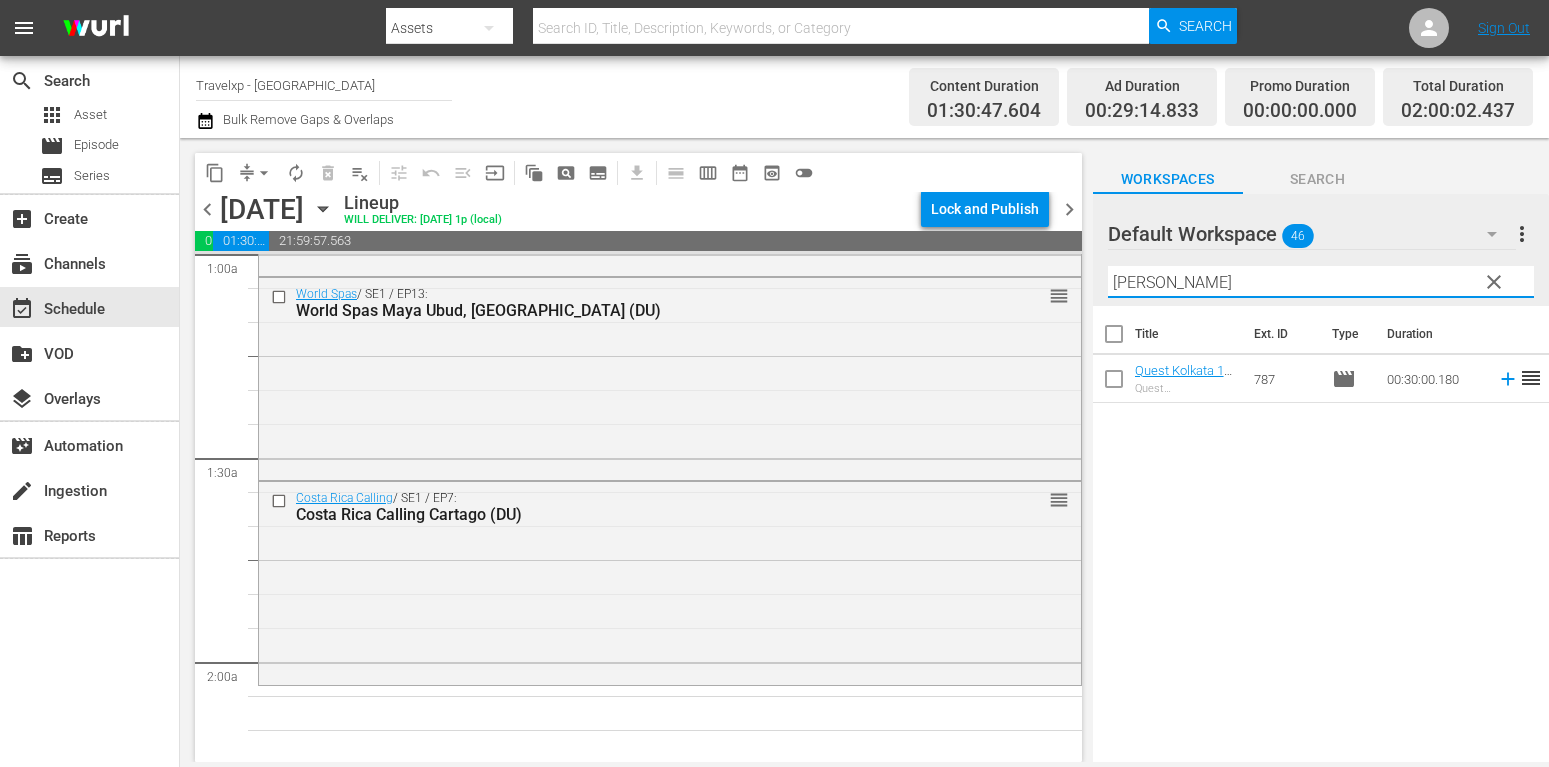 type on "kolka" 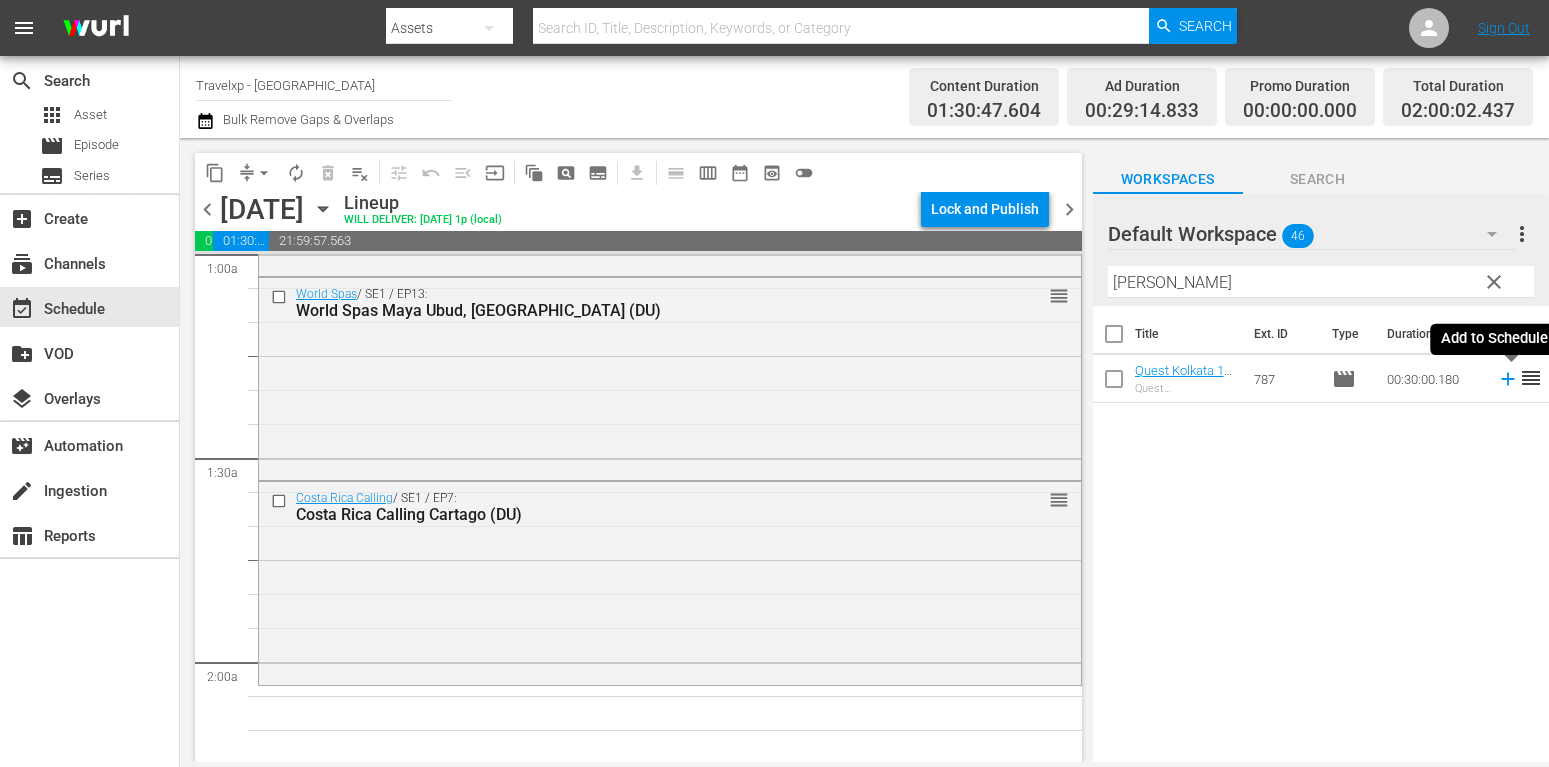click 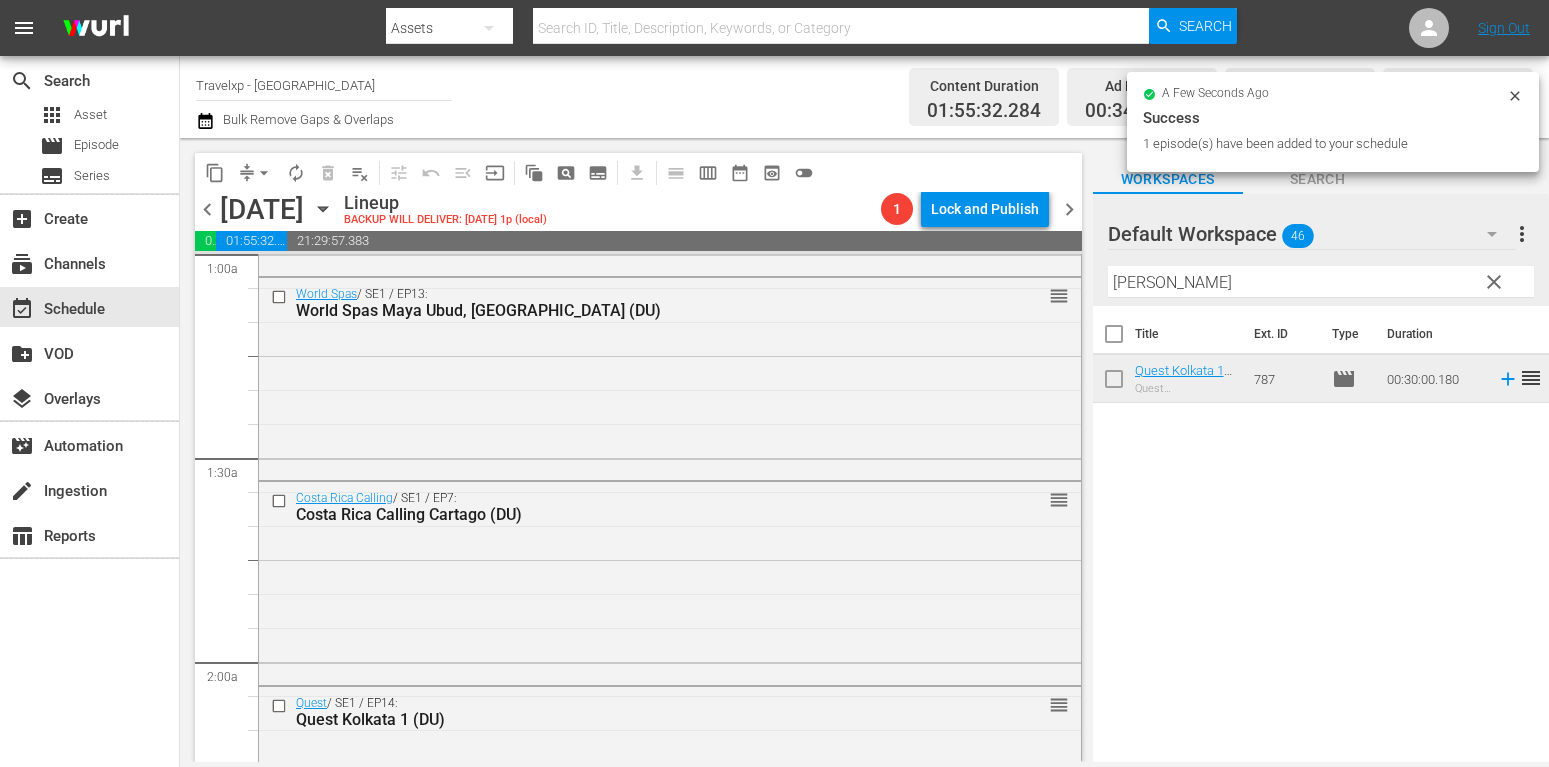 click on "clear" at bounding box center [1493, 281] 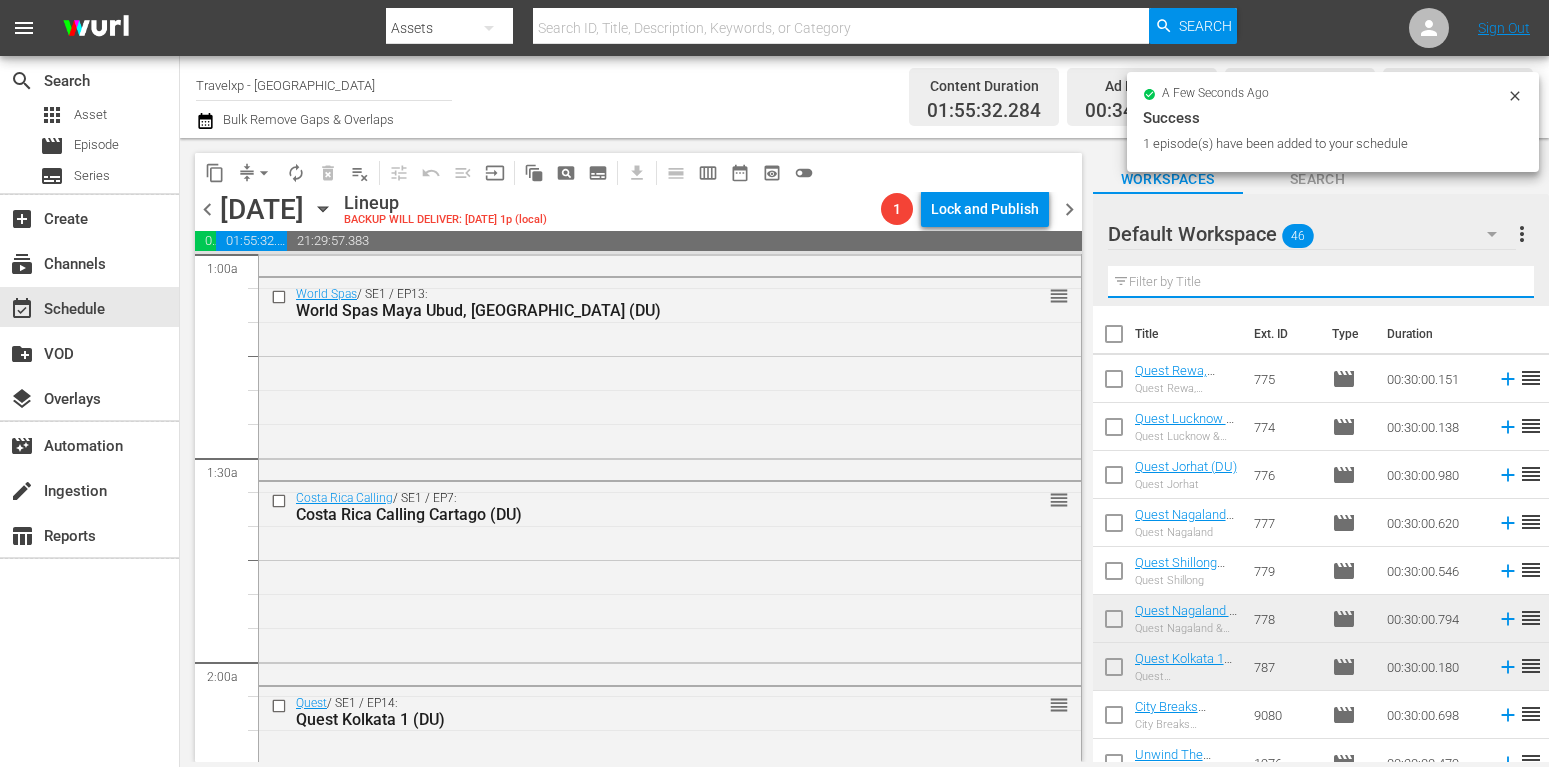 click at bounding box center (1321, 282) 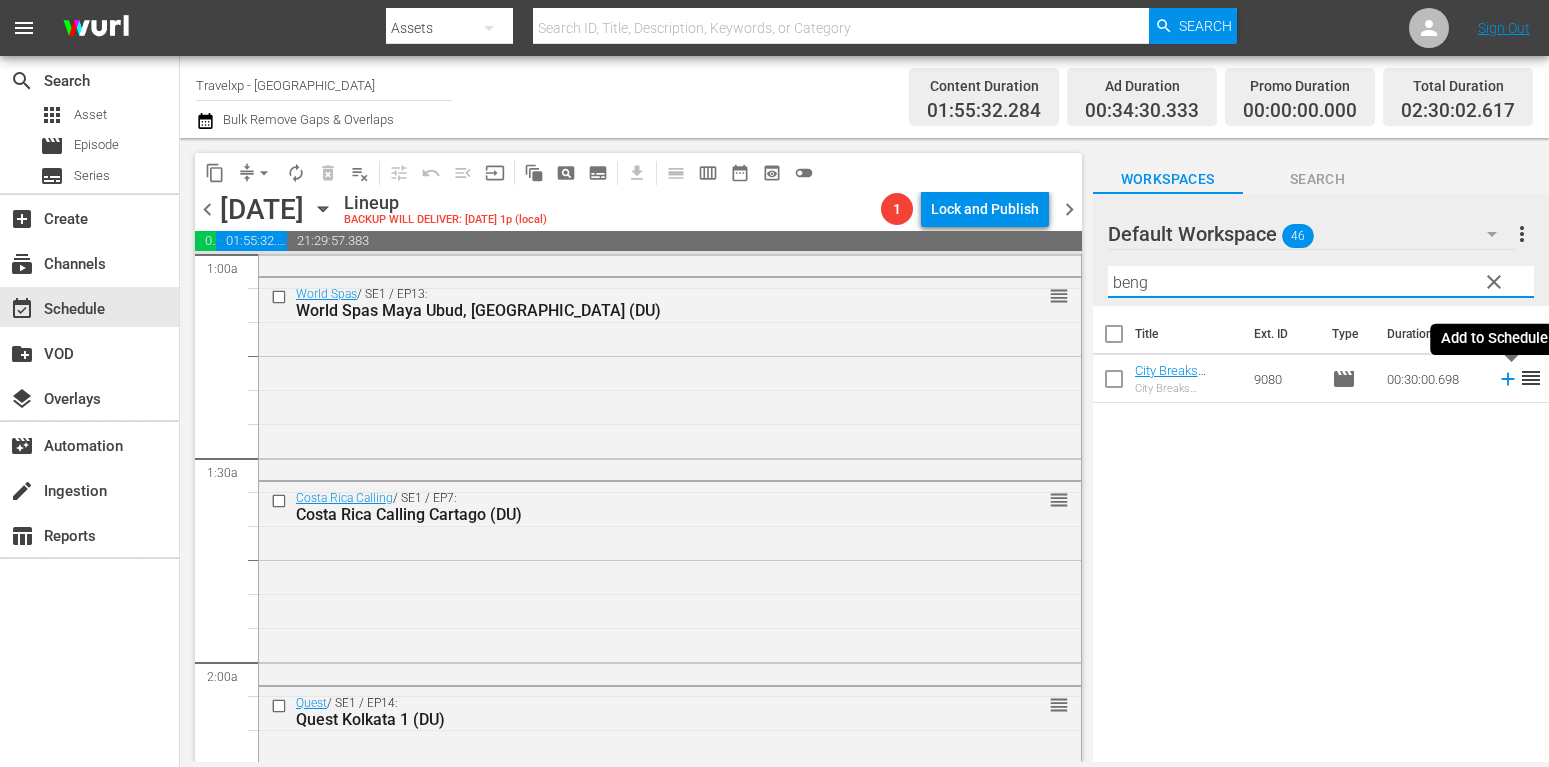 type on "beng" 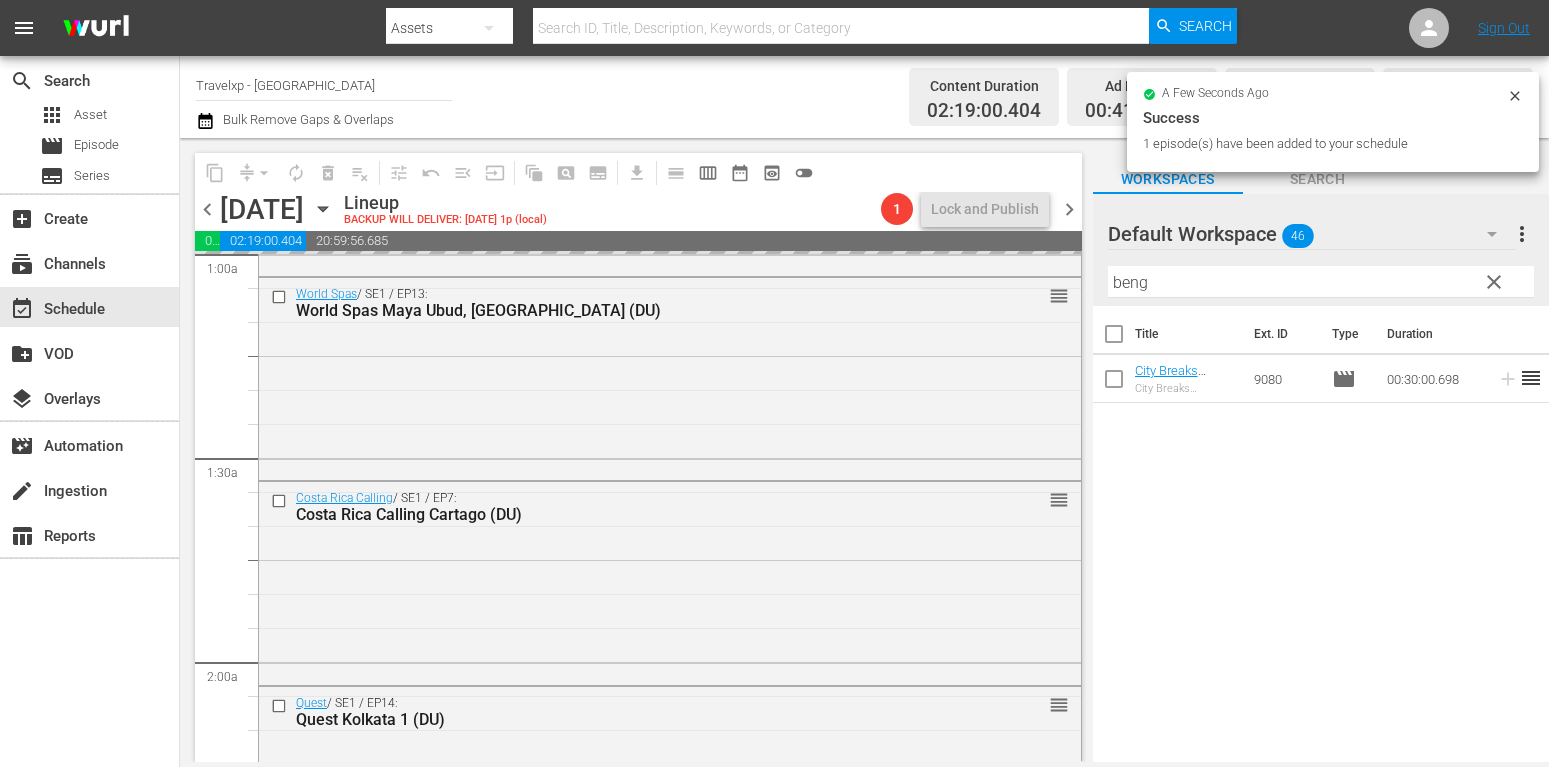 drag, startPoint x: 1507, startPoint y: 273, endPoint x: 1487, endPoint y: 285, distance: 23.323807 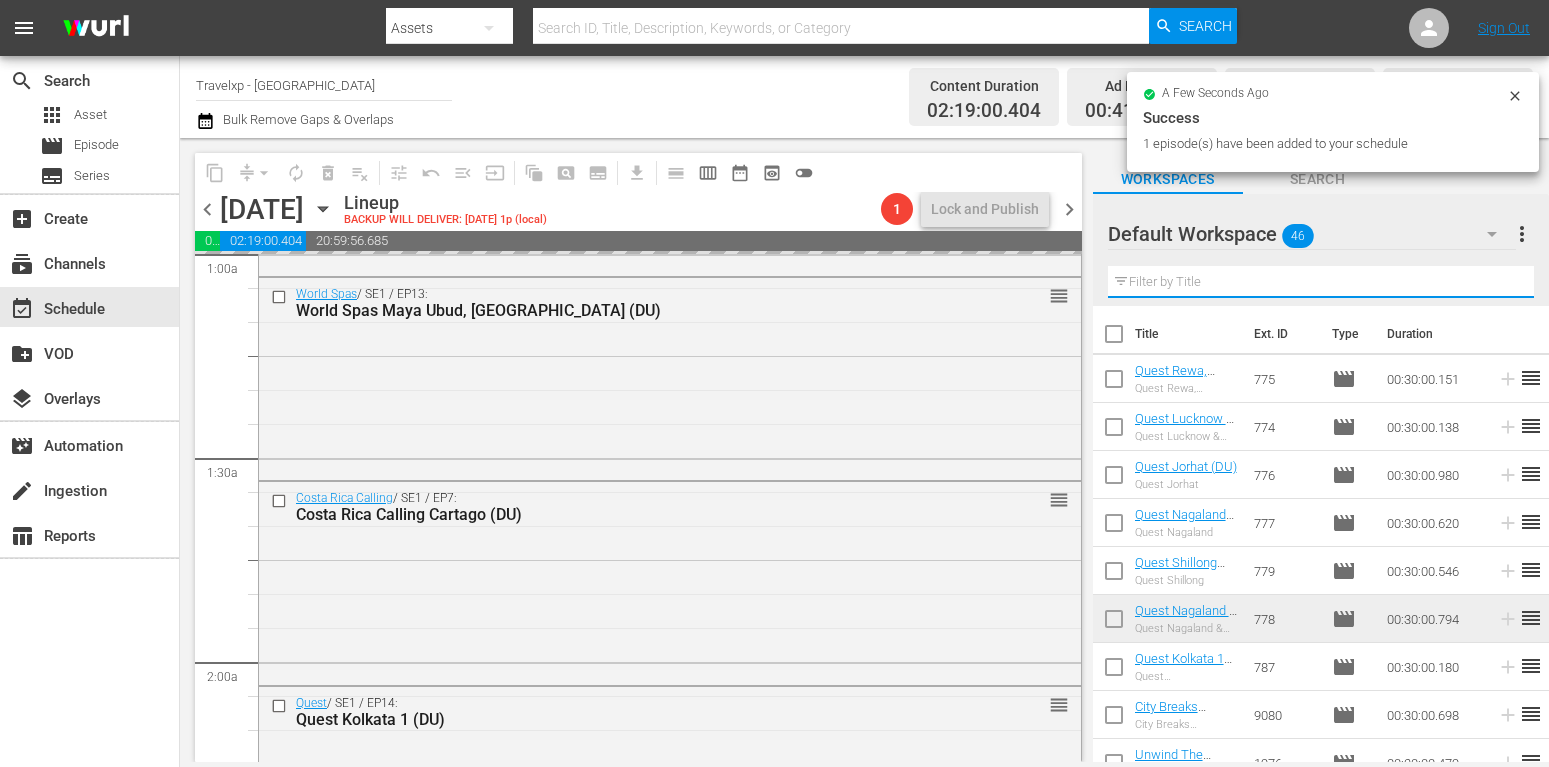 click at bounding box center [1321, 282] 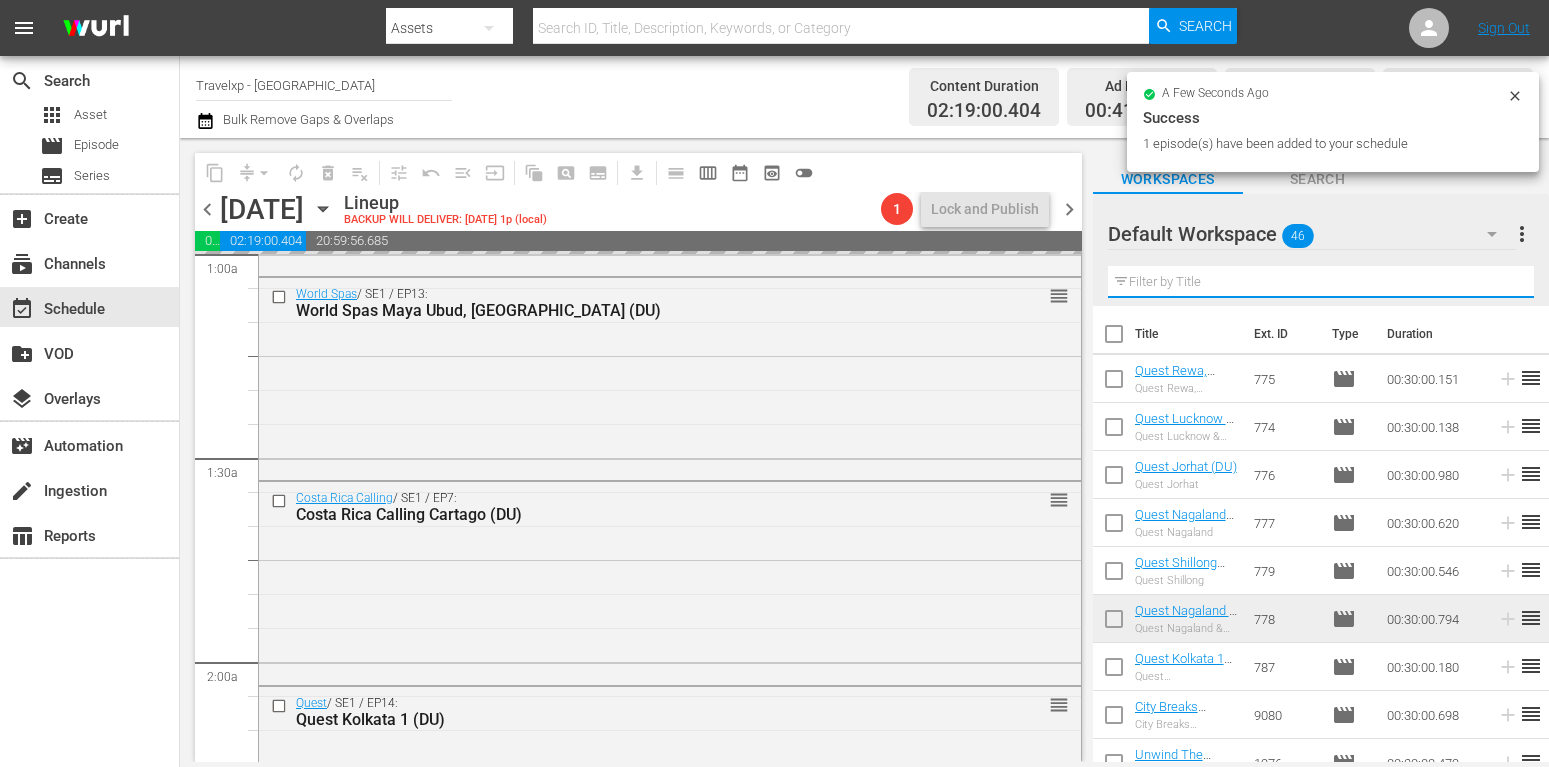 click at bounding box center (1321, 282) 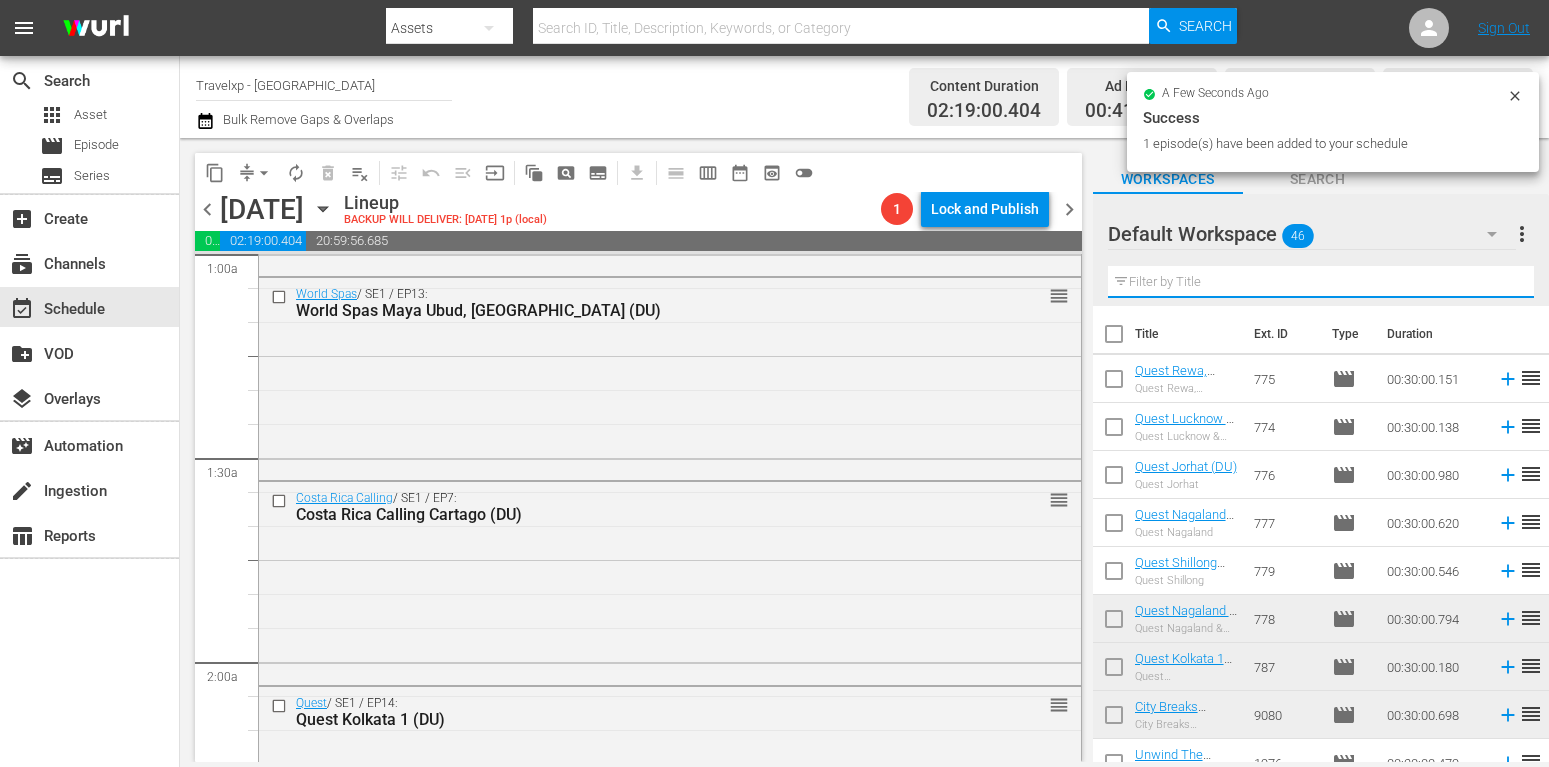 click at bounding box center [1321, 282] 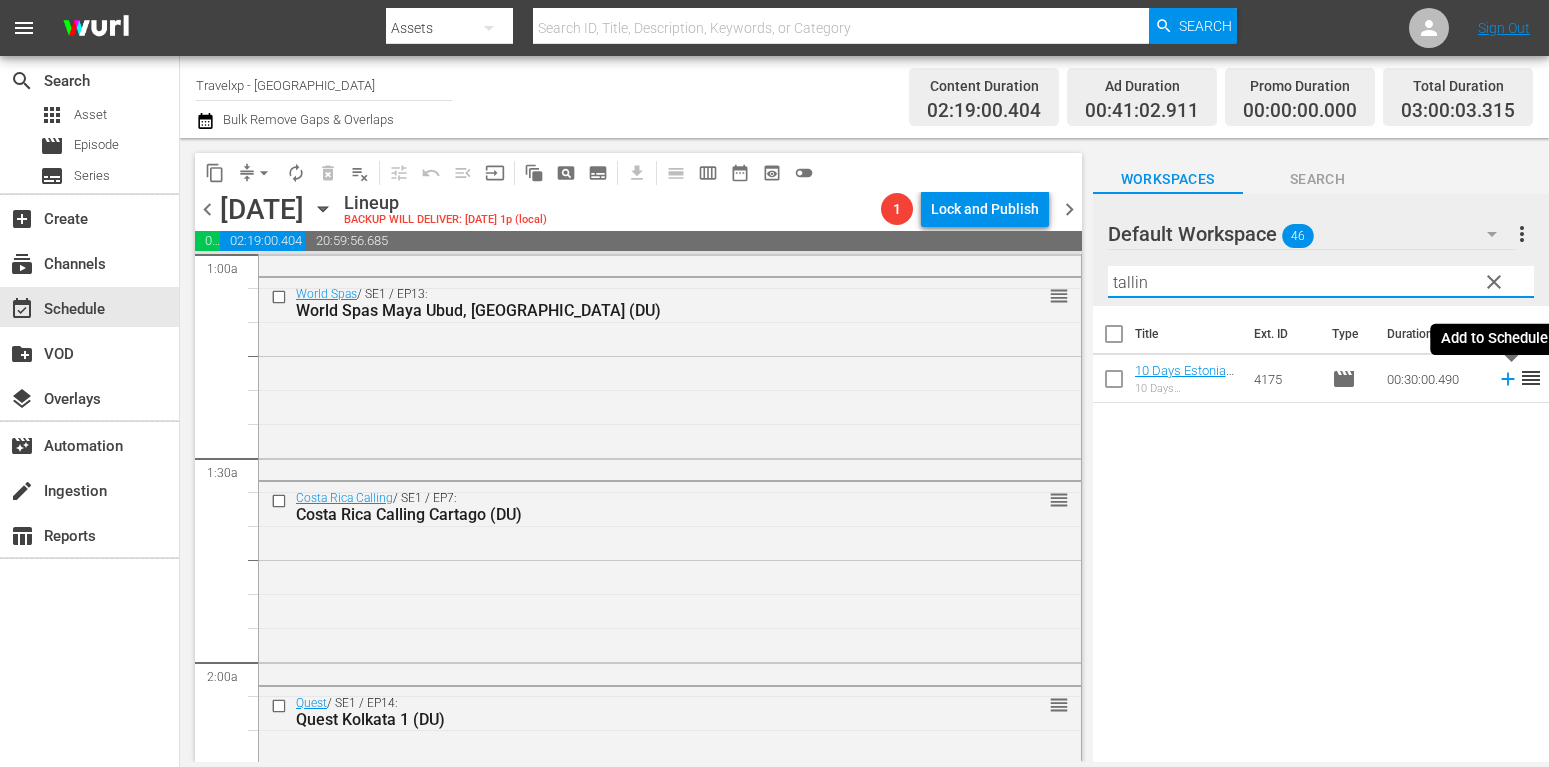 type on "tallin" 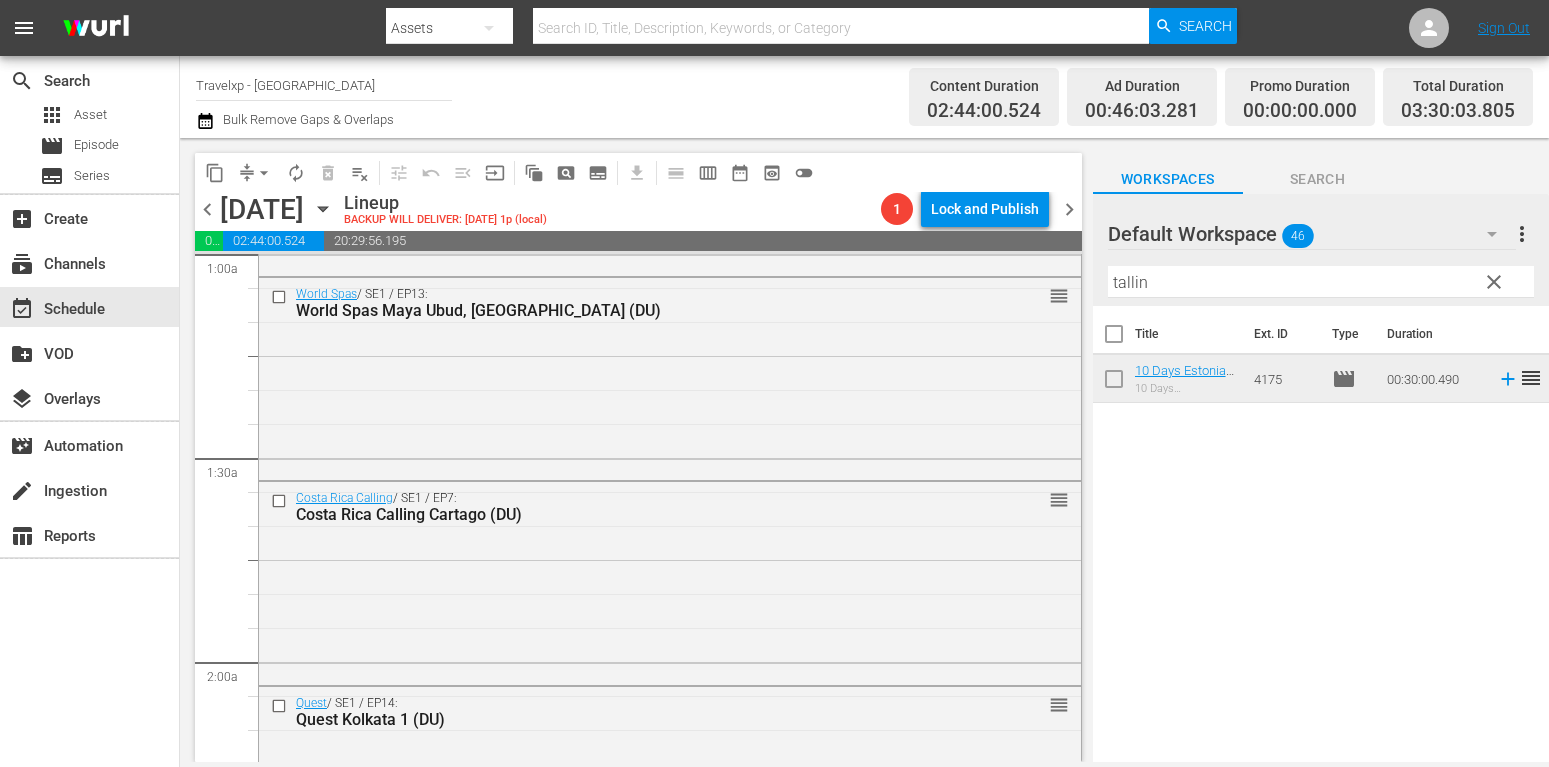 click on "clear" at bounding box center [1494, 282] 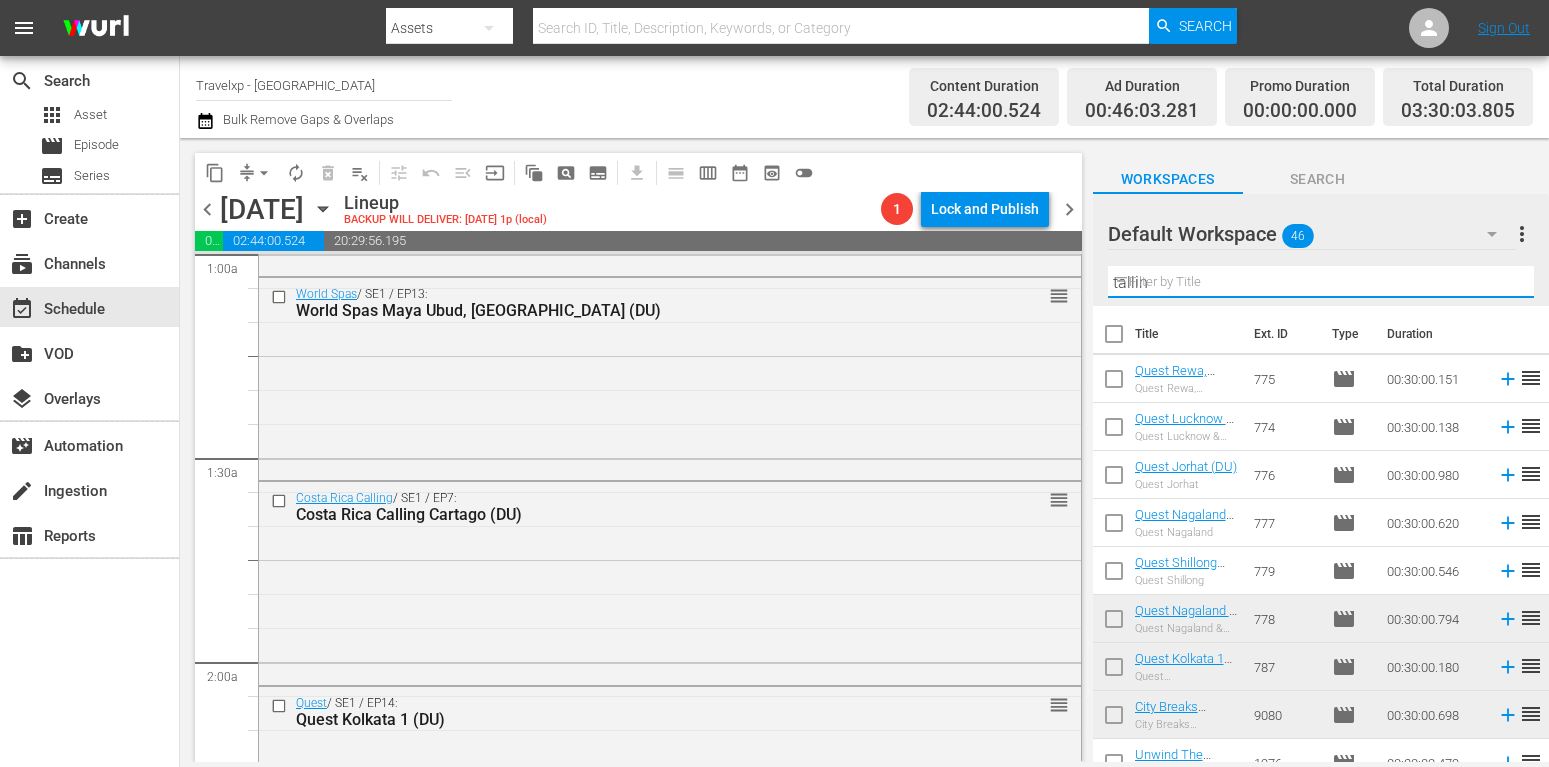 click on "tallin" at bounding box center [1321, 282] 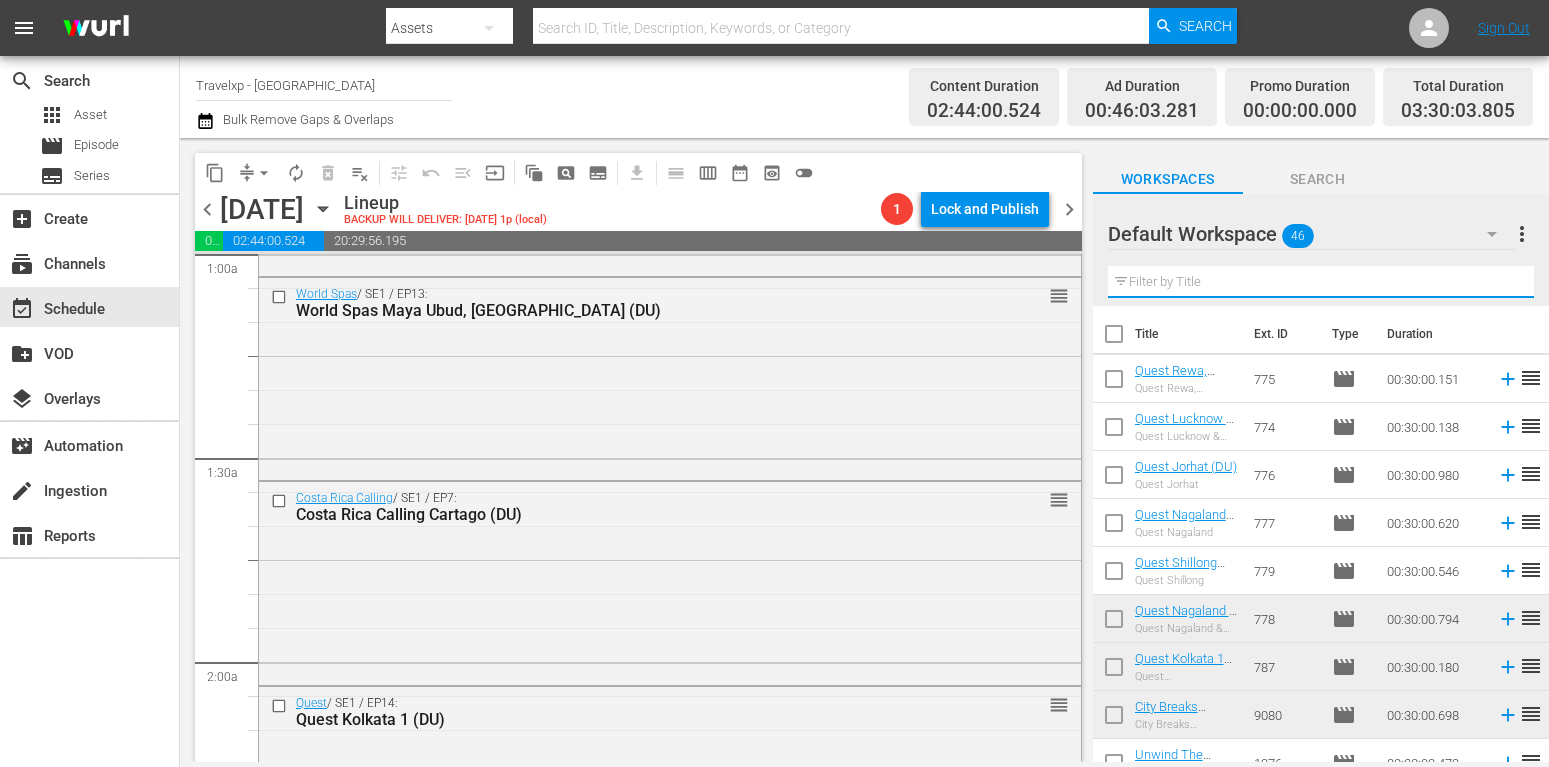 click at bounding box center (1321, 282) 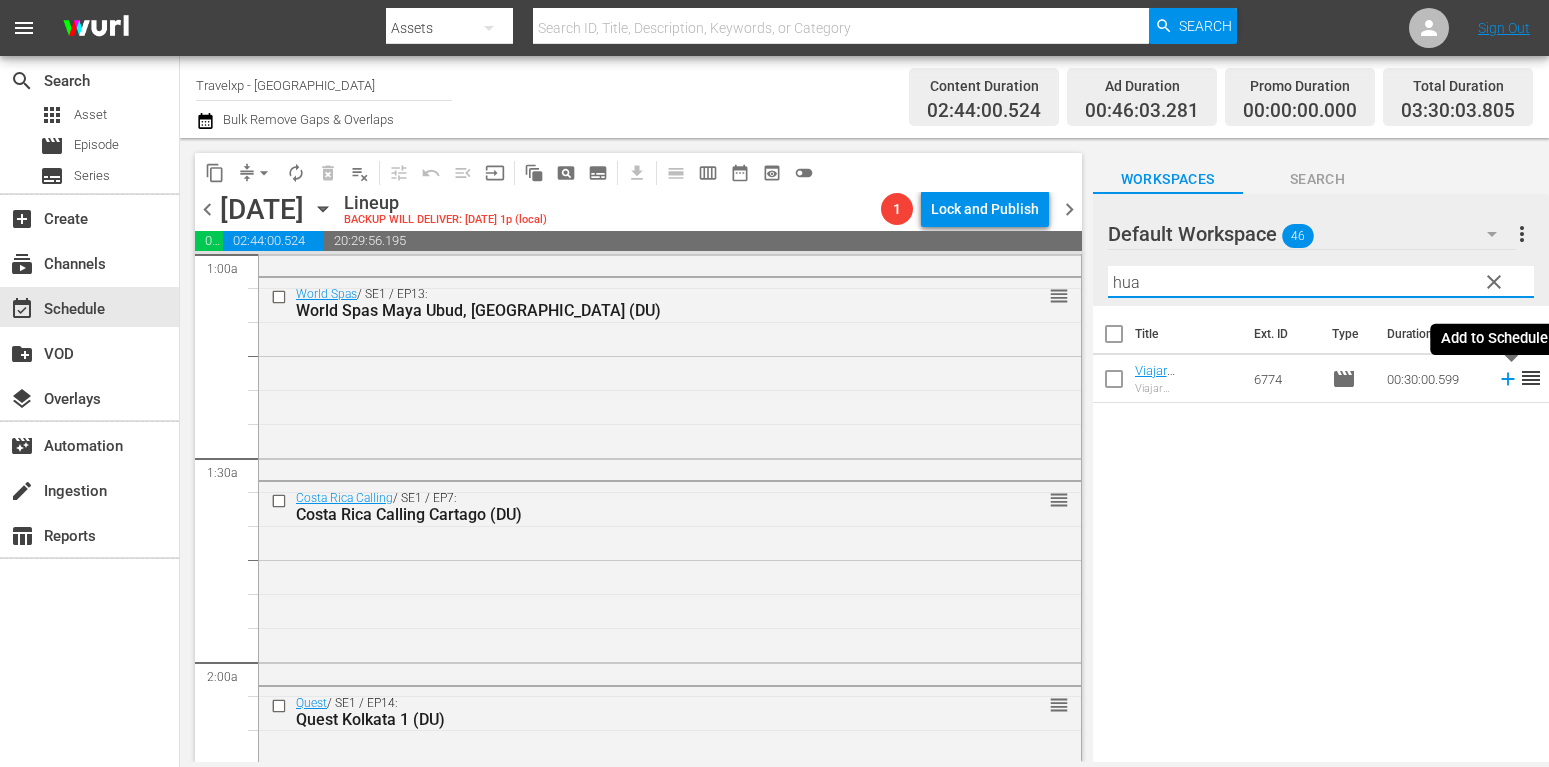 type on "hua" 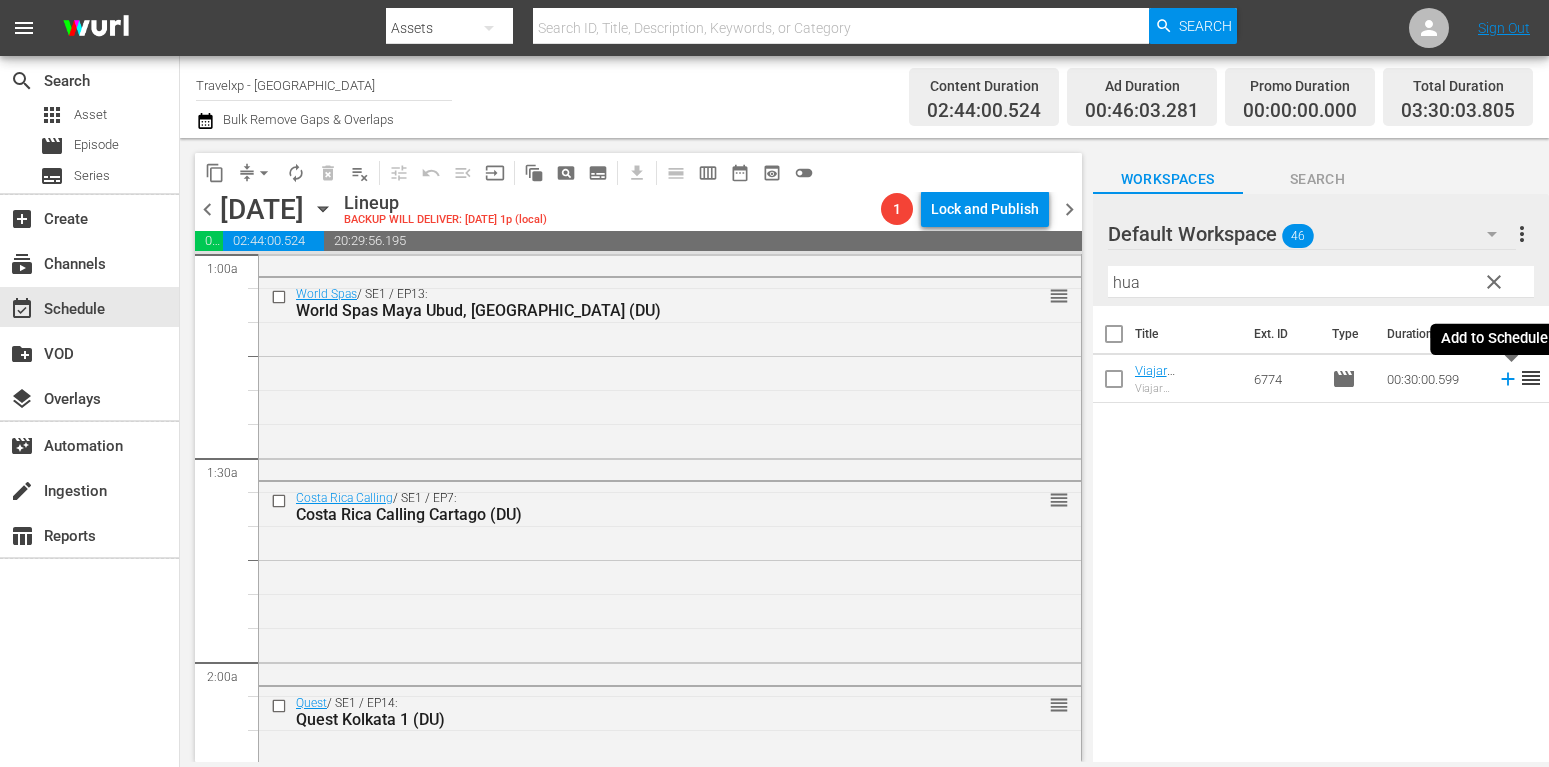 click 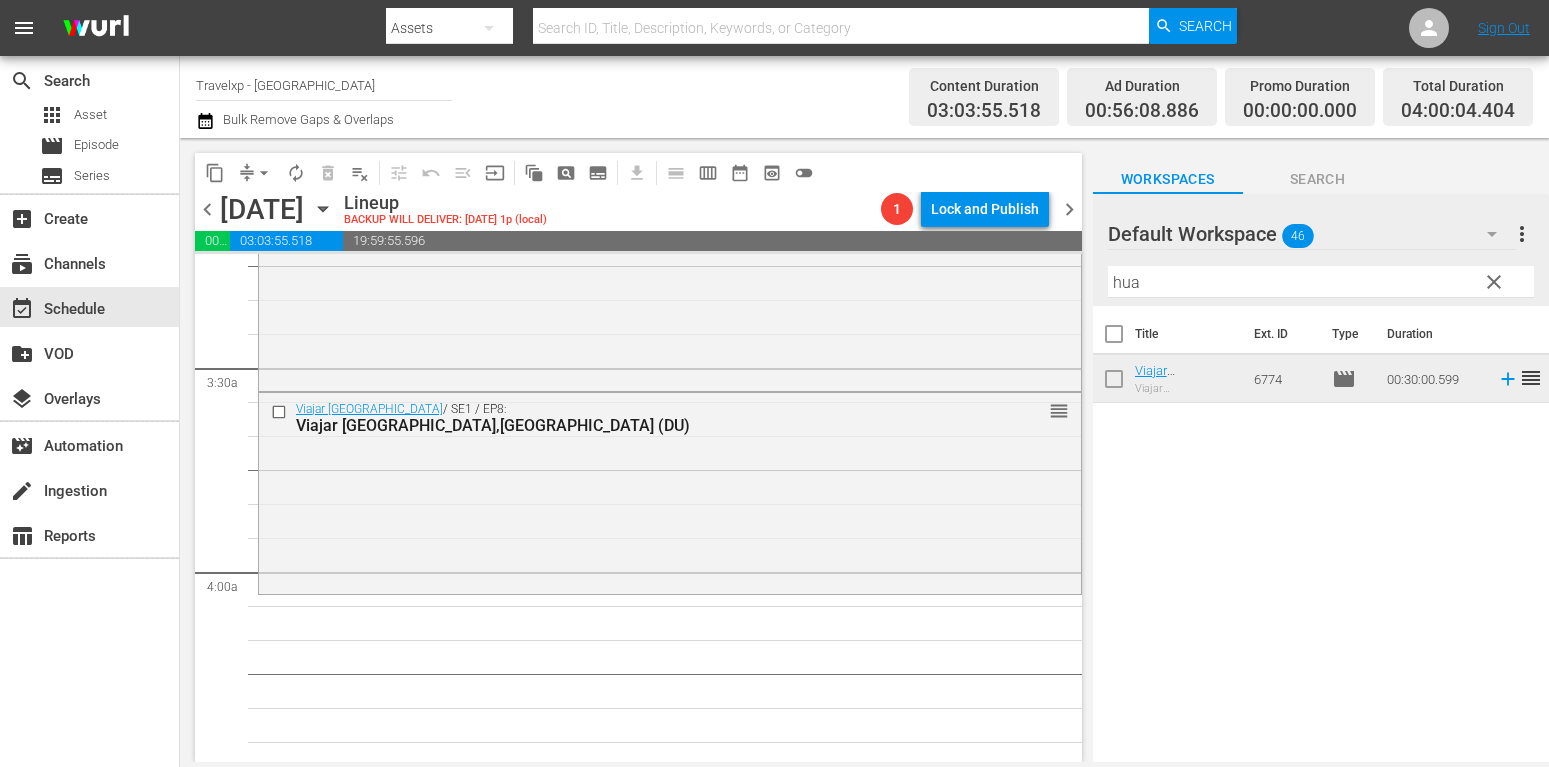 scroll, scrollTop: 1530, scrollLeft: 0, axis: vertical 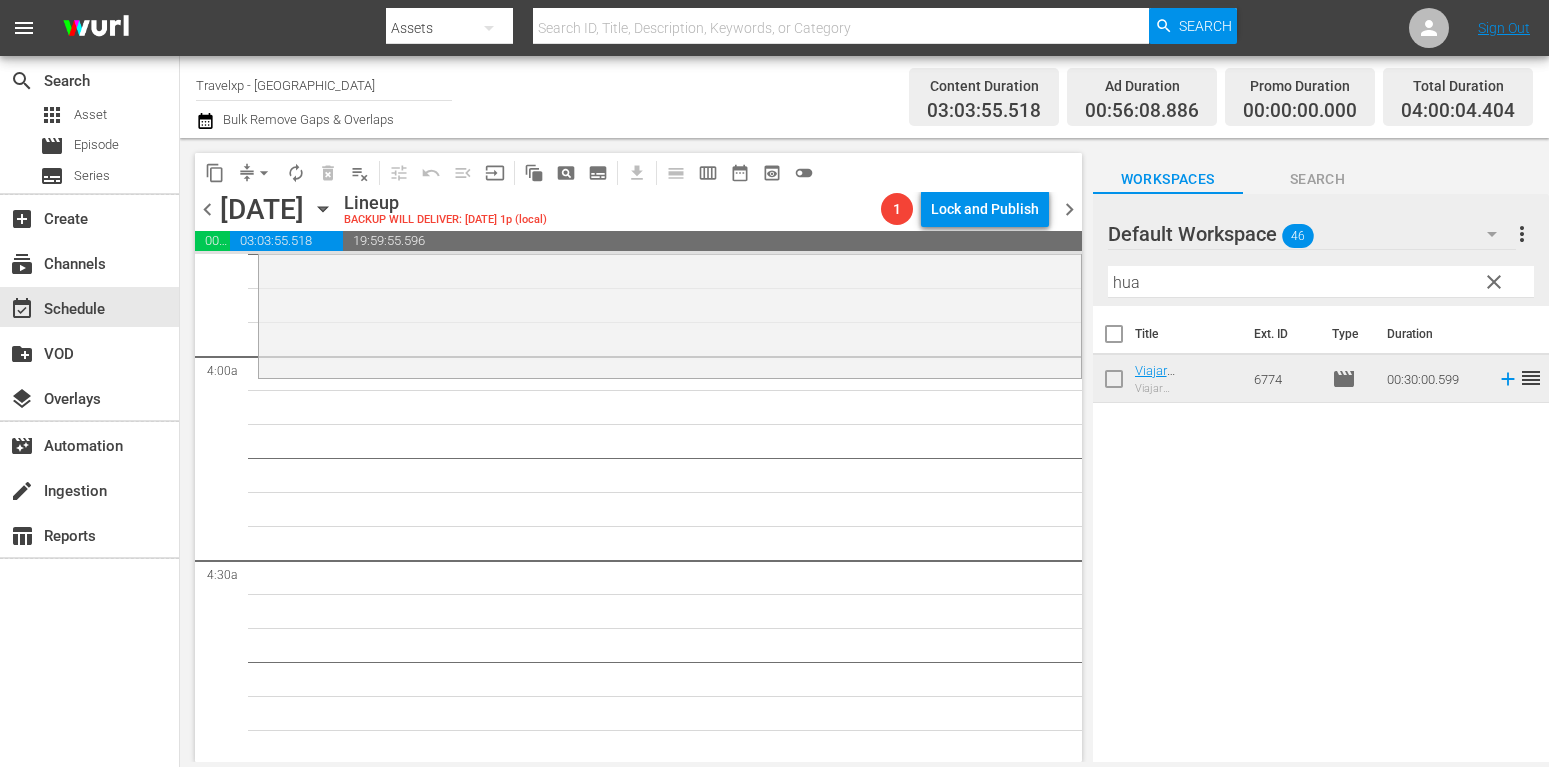 click on "clear" at bounding box center [1494, 282] 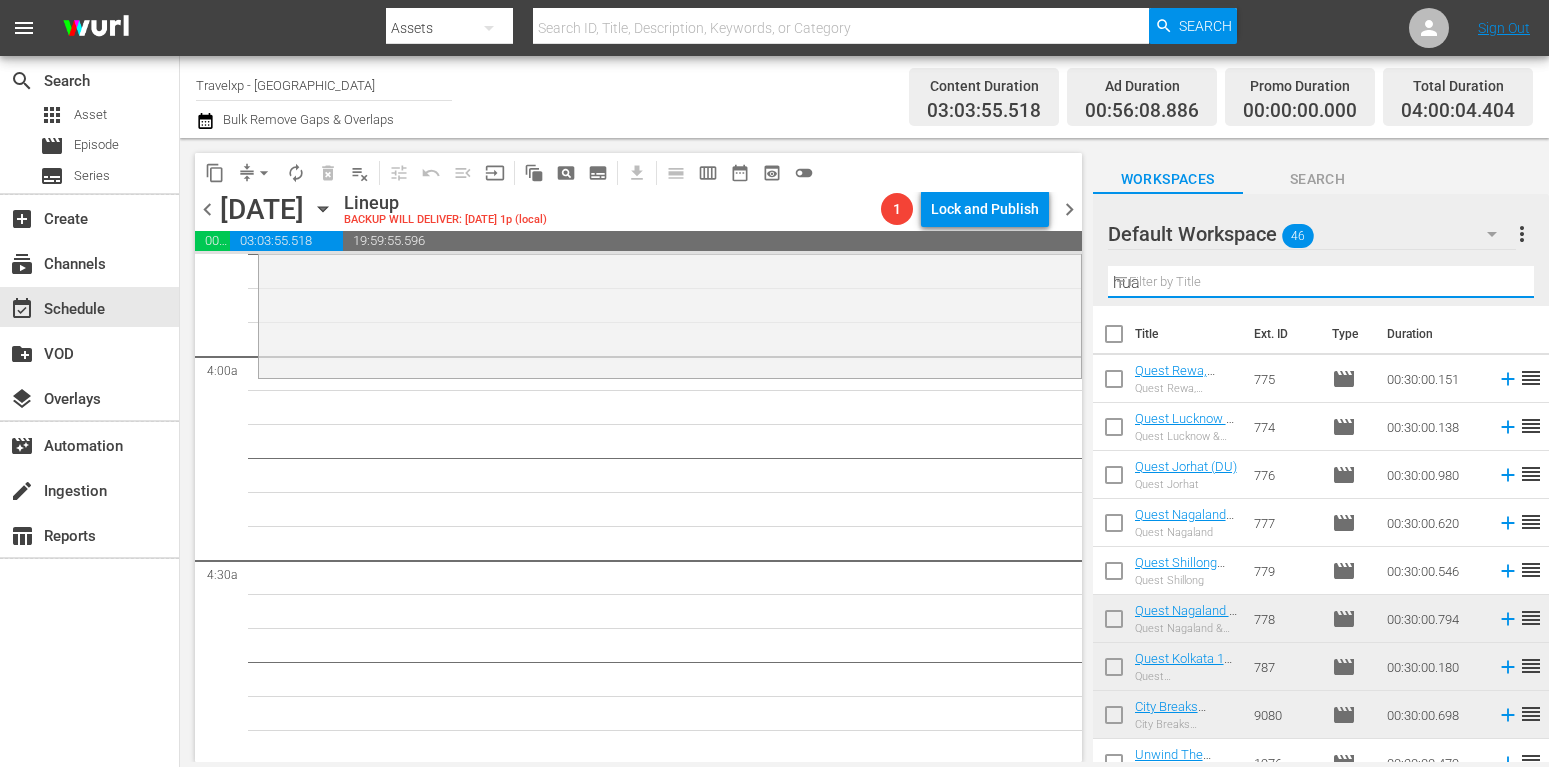 click on "hua" at bounding box center (1321, 282) 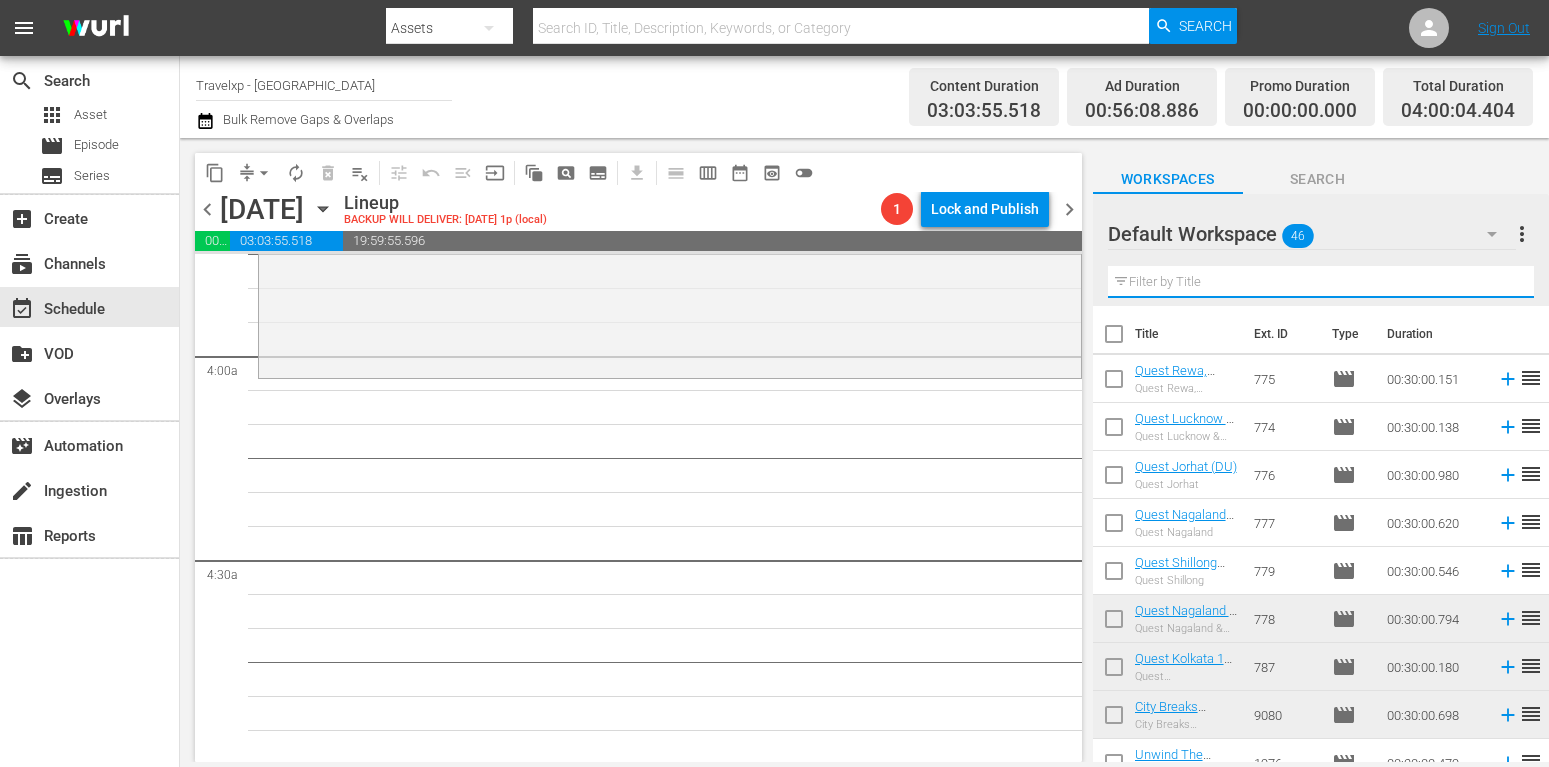 click at bounding box center [1321, 282] 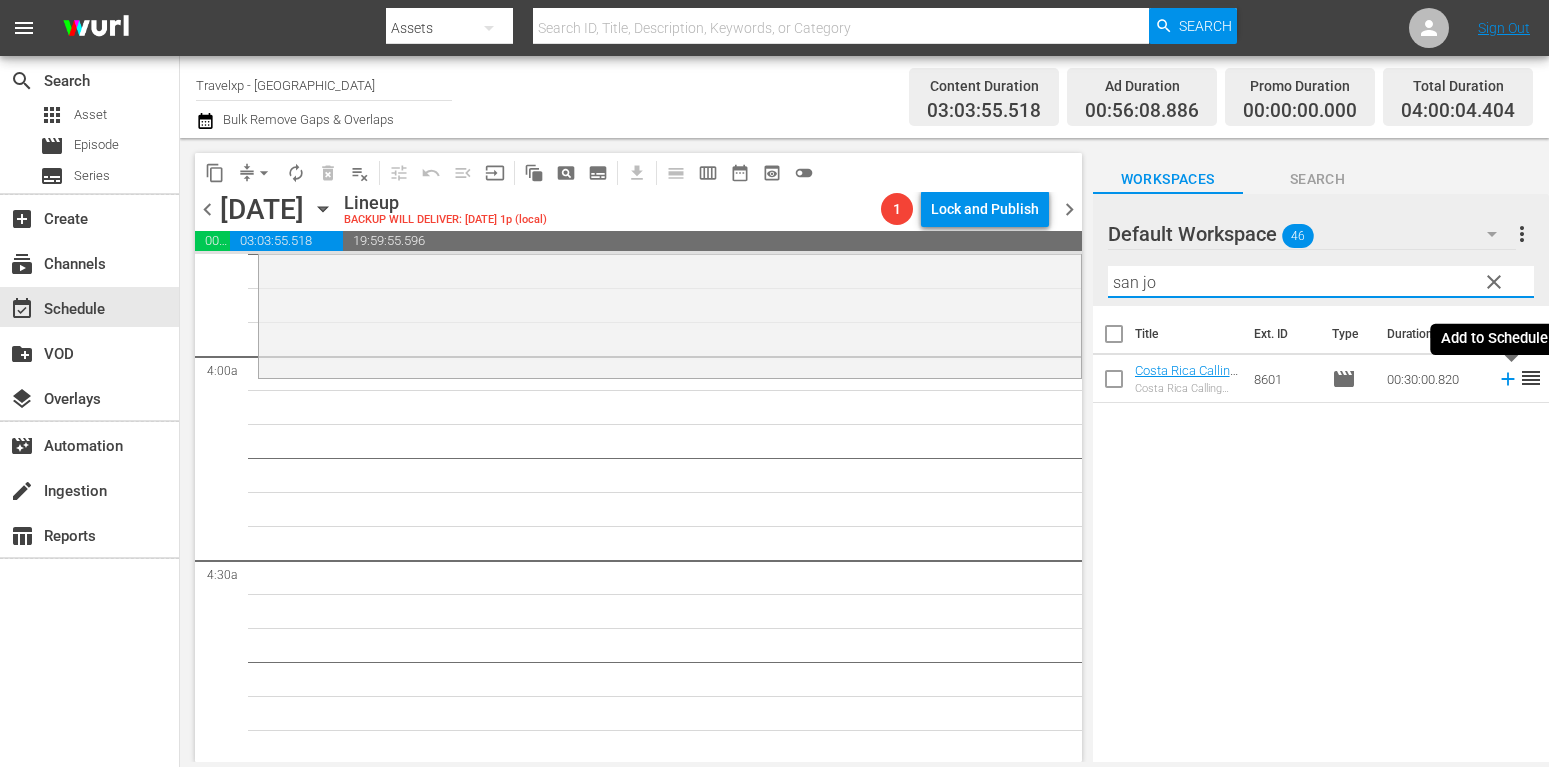 type on "san jo" 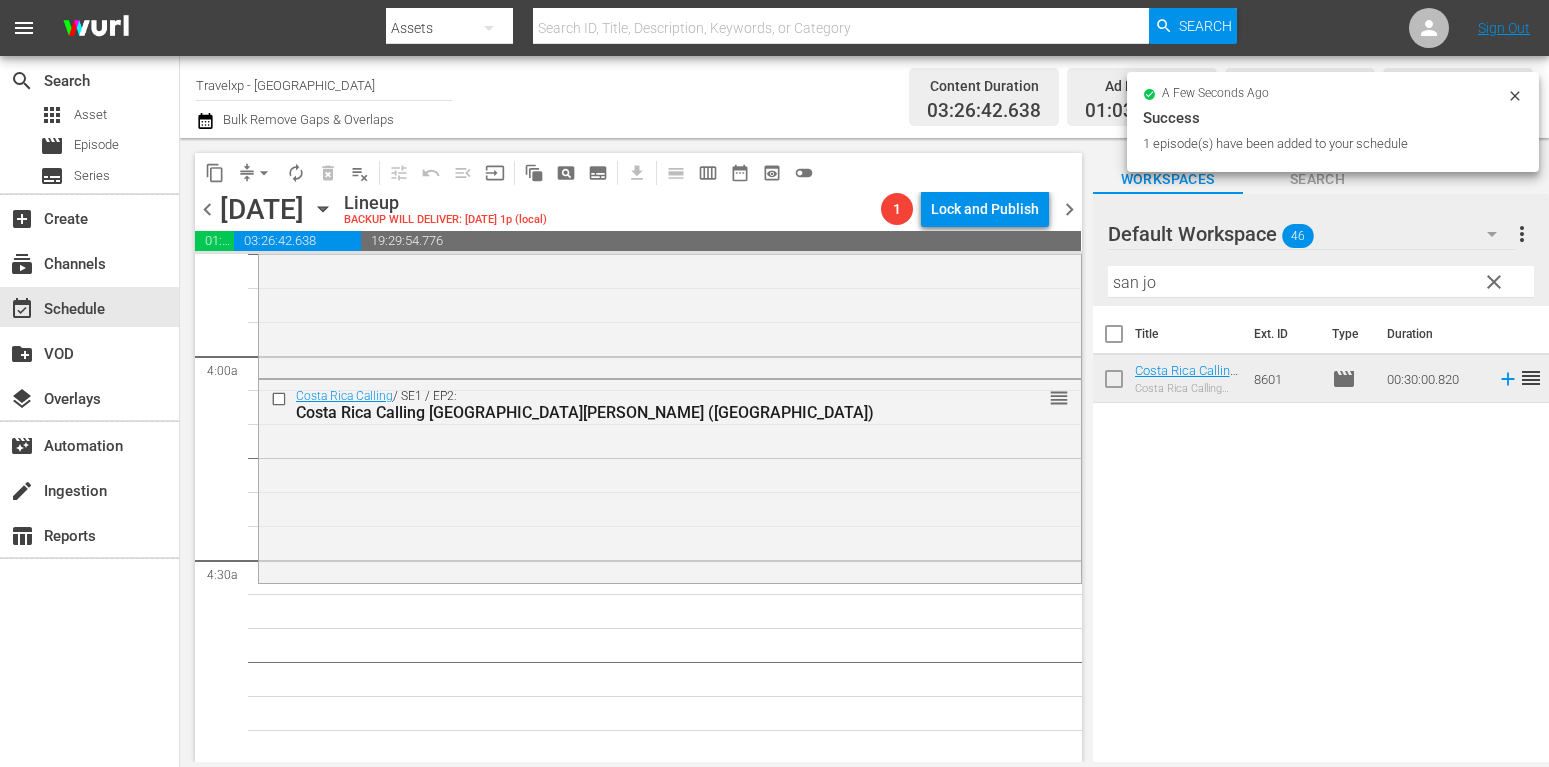 click on "clear" at bounding box center [1494, 282] 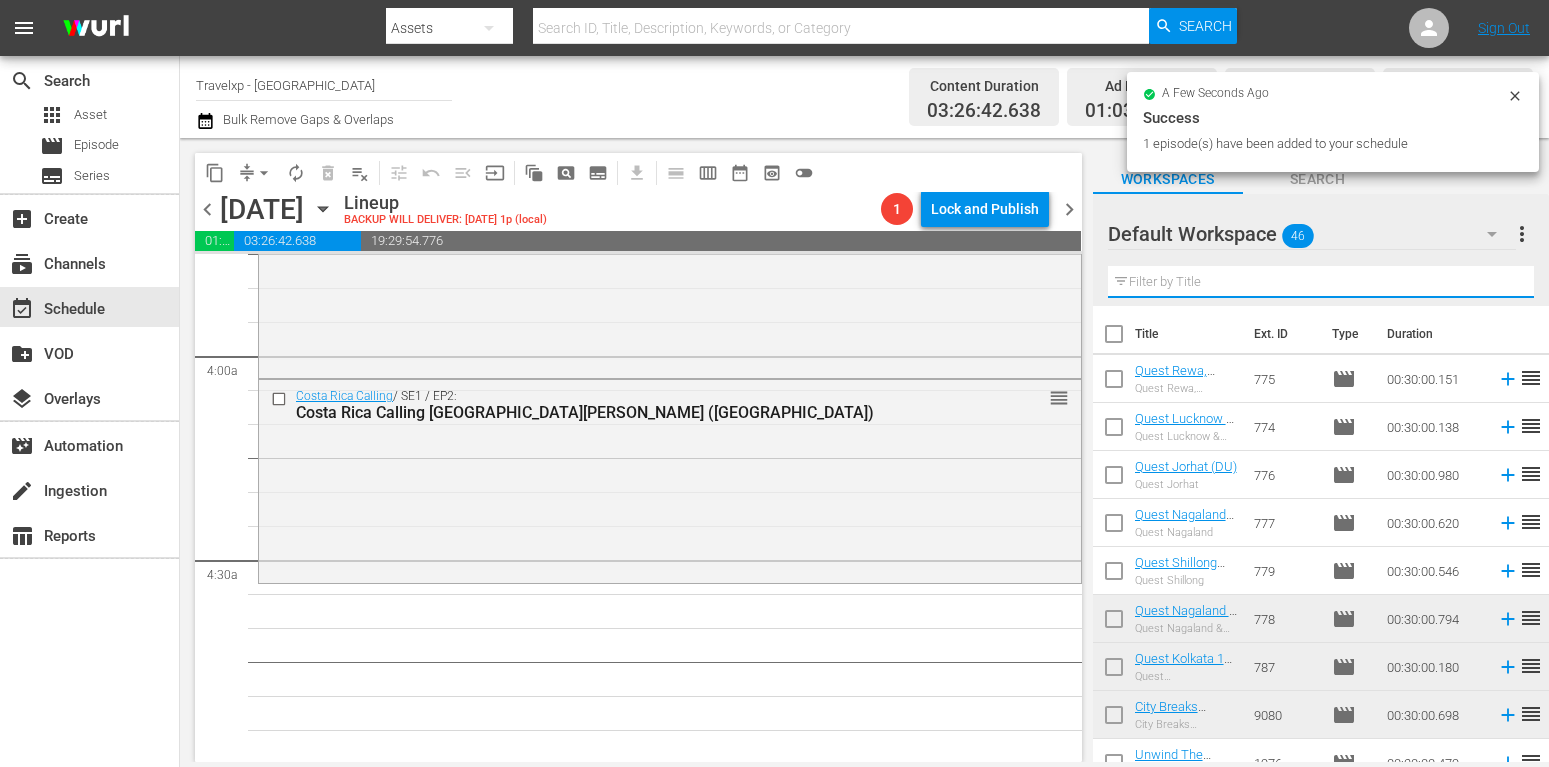 click at bounding box center (1321, 282) 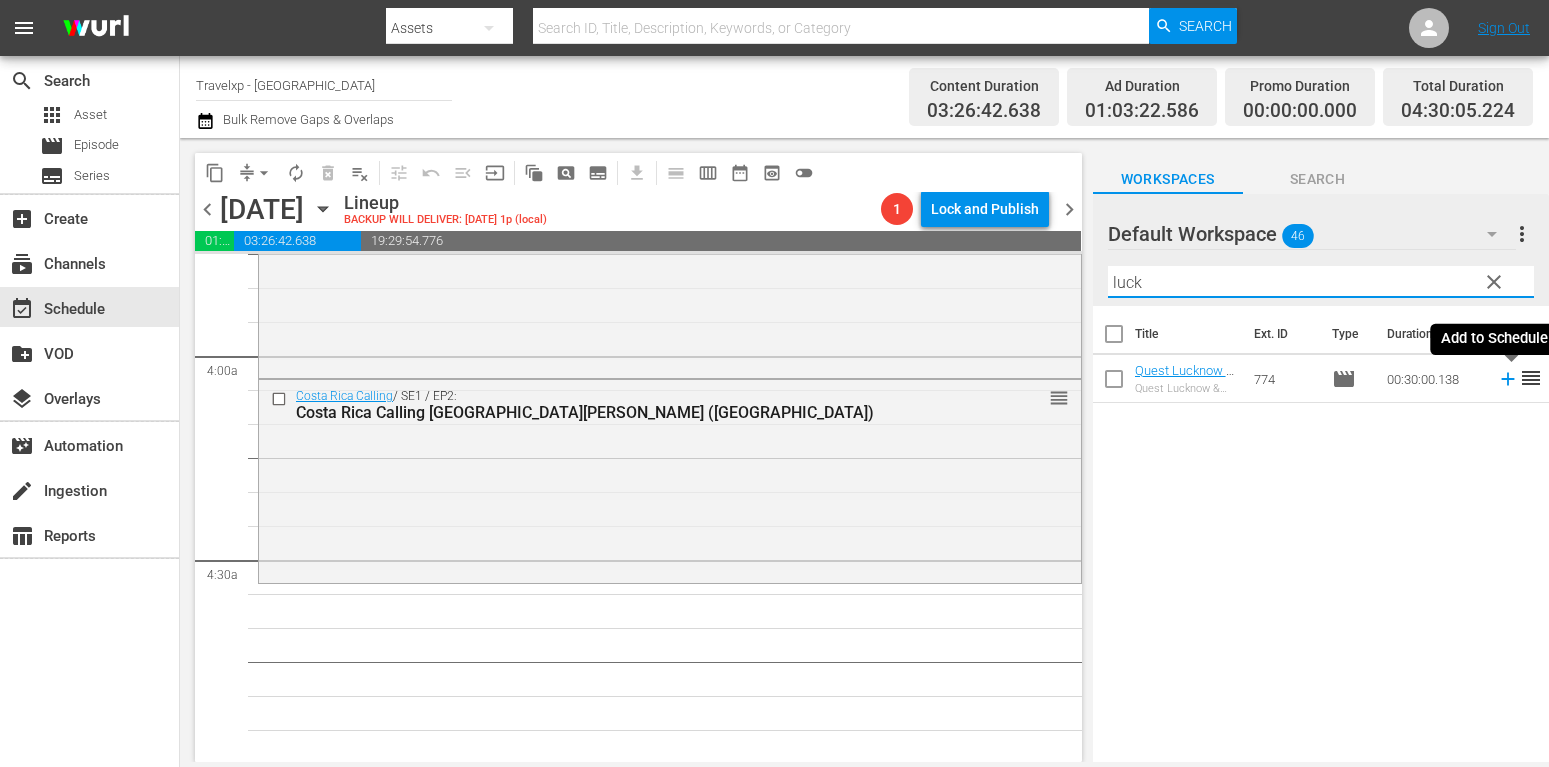 type on "luck" 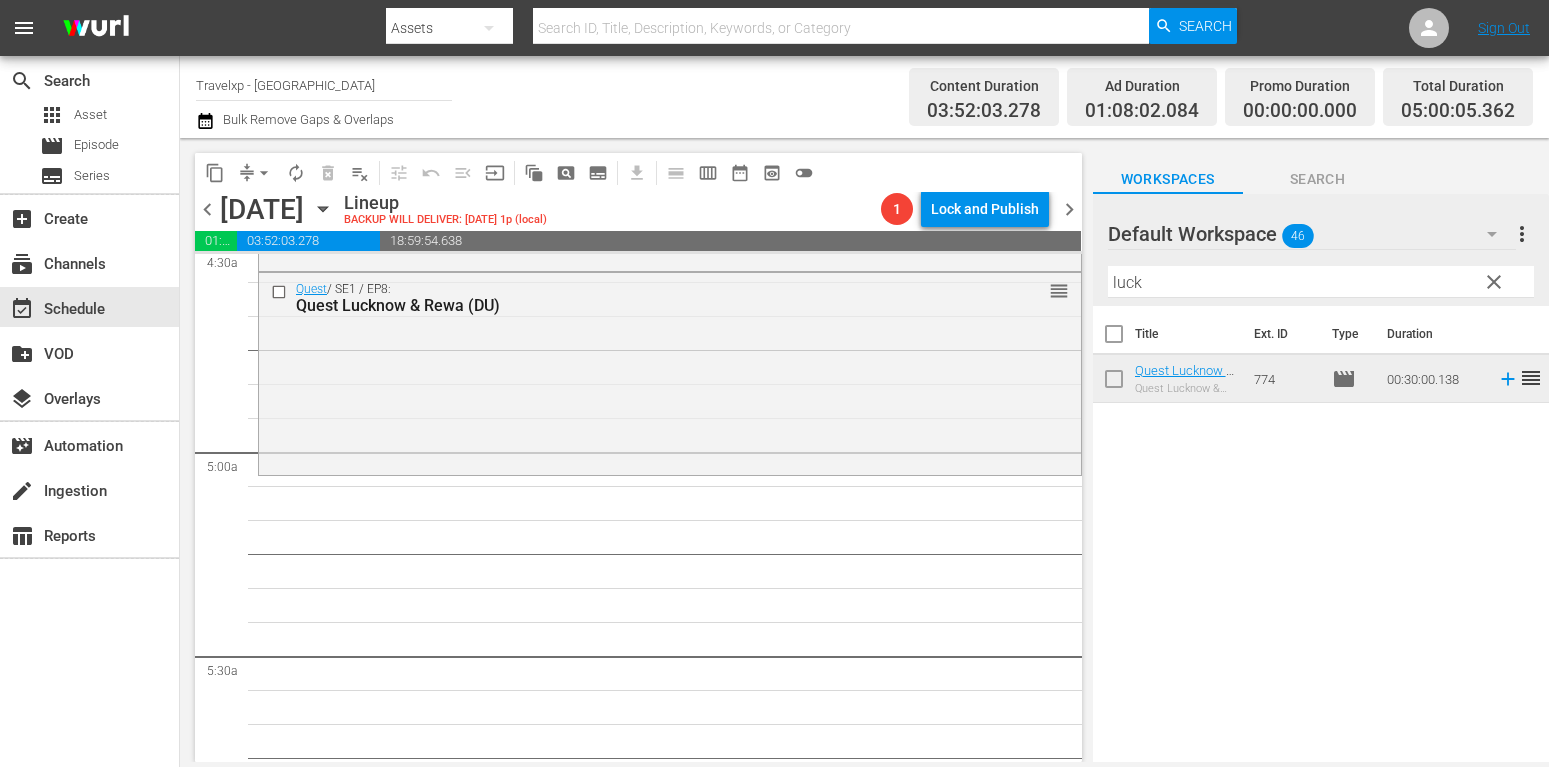scroll, scrollTop: 1836, scrollLeft: 0, axis: vertical 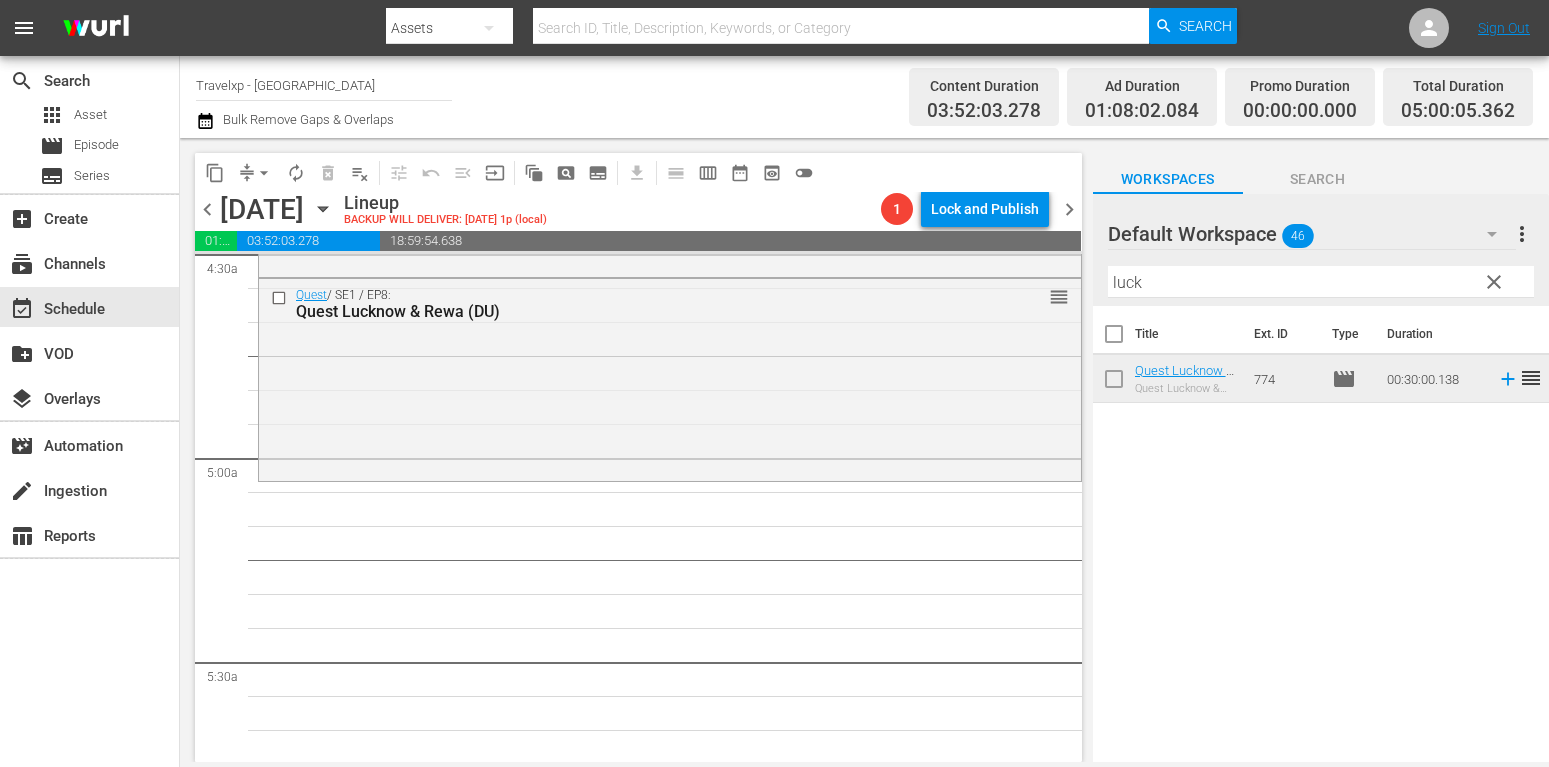click on "clear" at bounding box center (1494, 282) 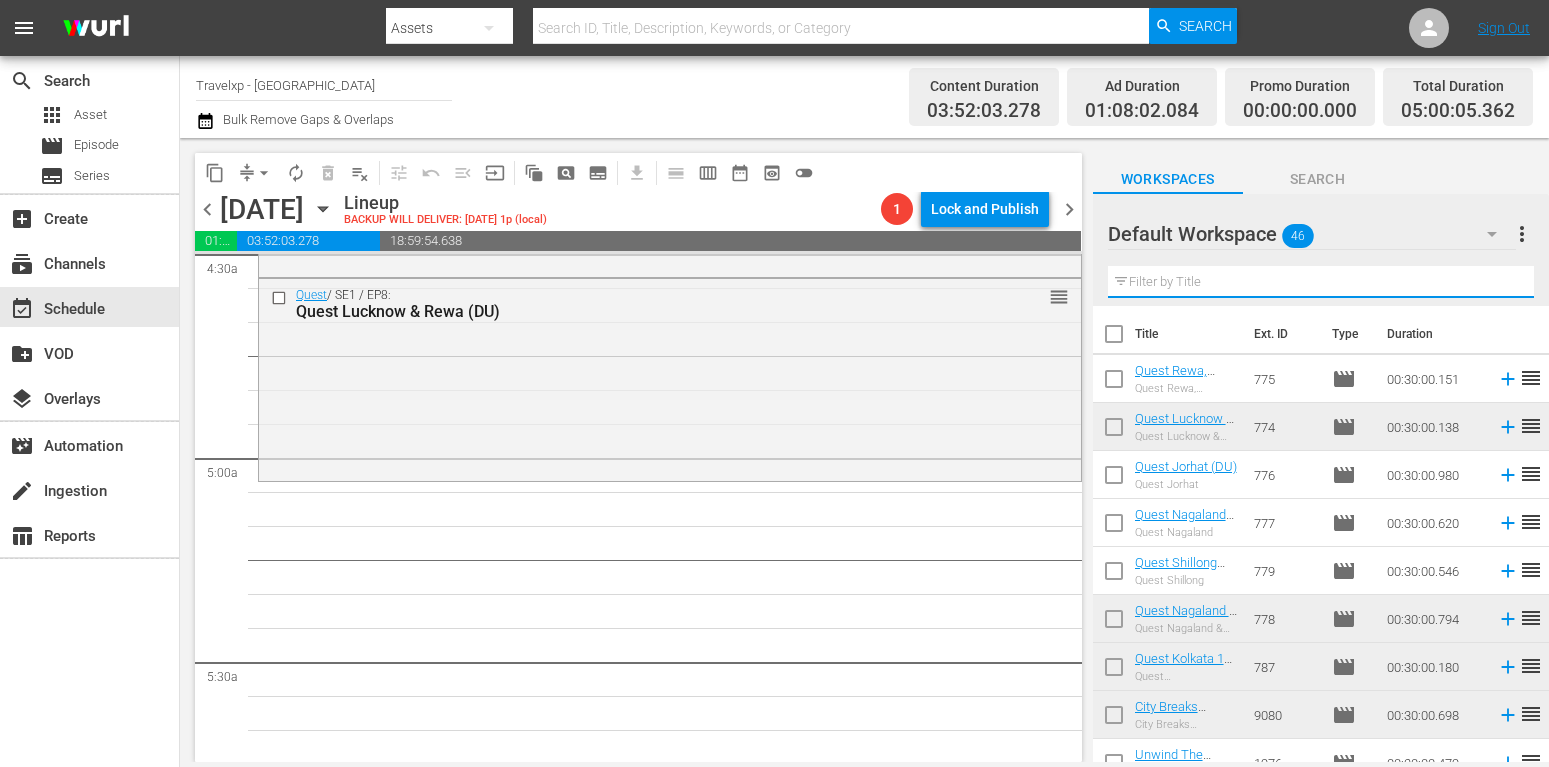 click at bounding box center [1321, 282] 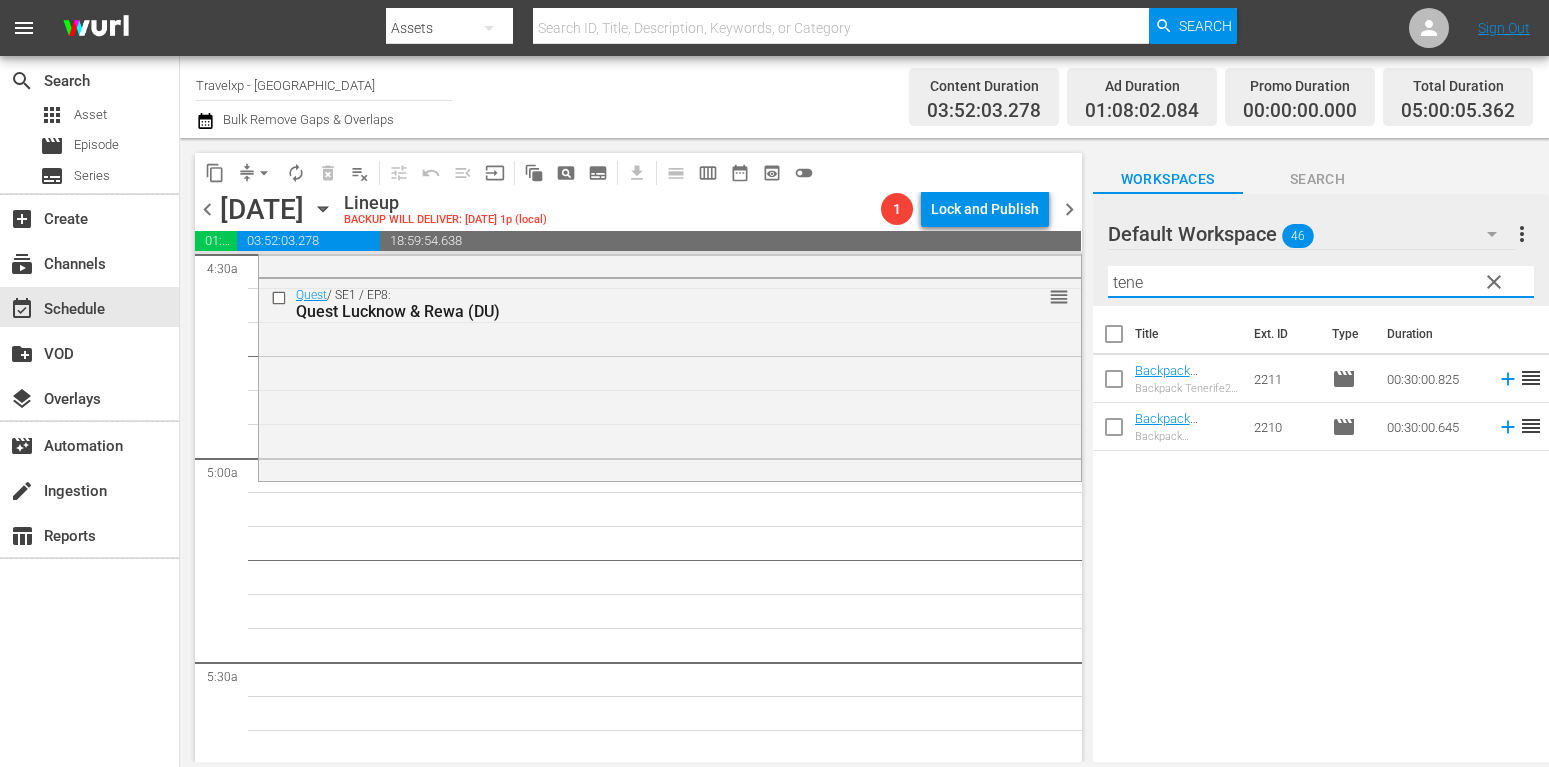 type on "tene" 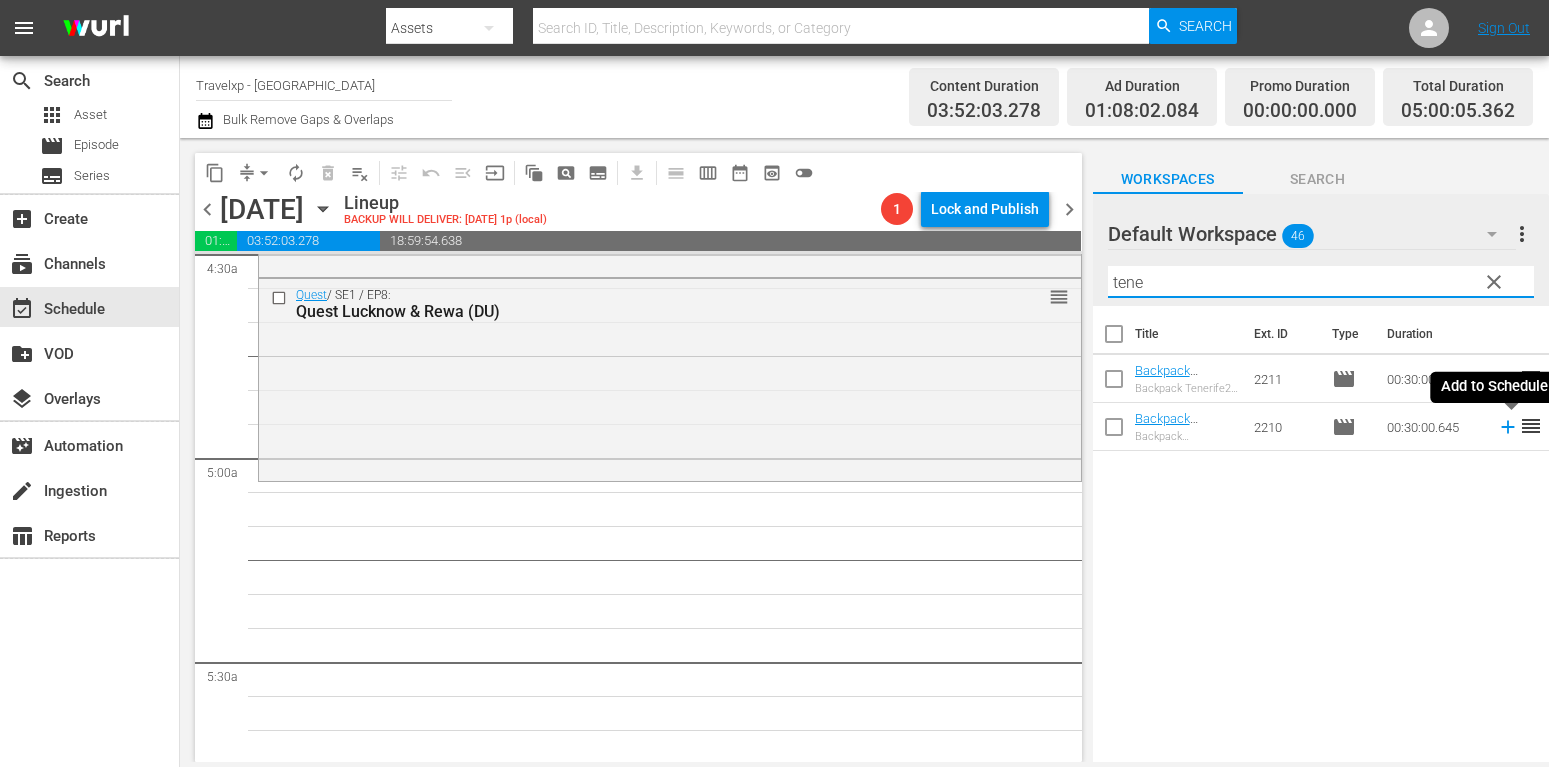 click 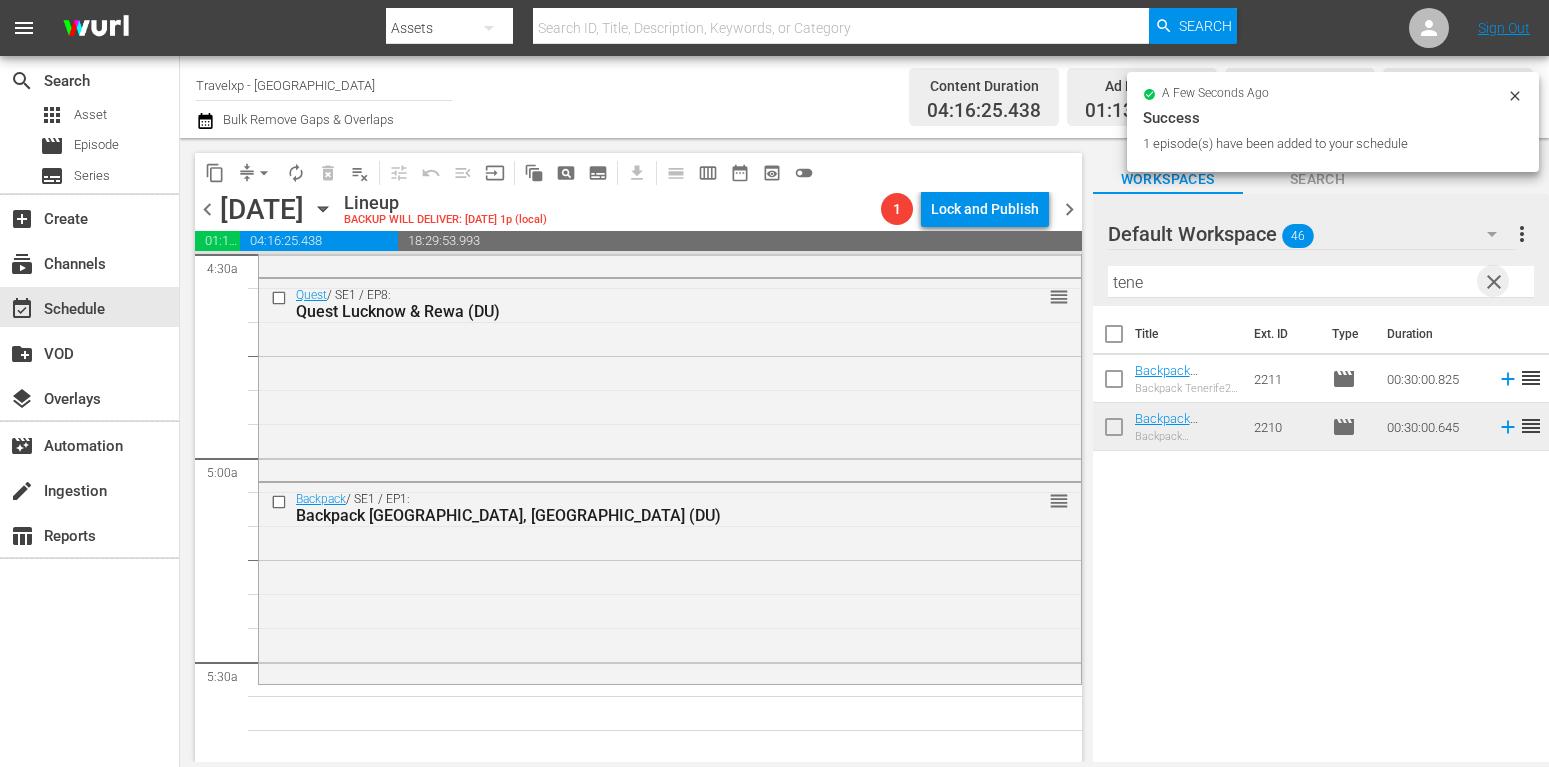 click on "clear" at bounding box center (1494, 282) 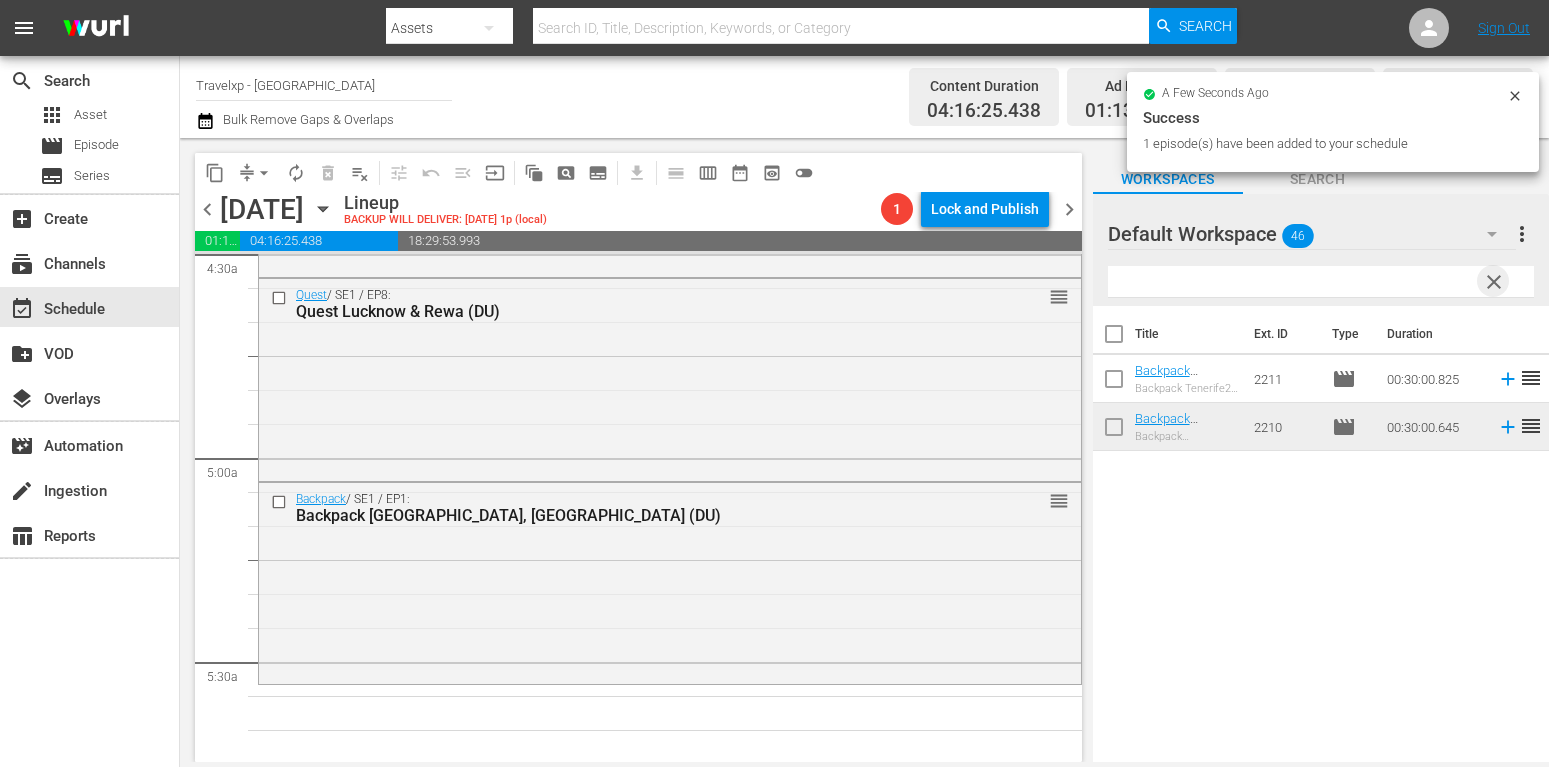 click at bounding box center [1321, 282] 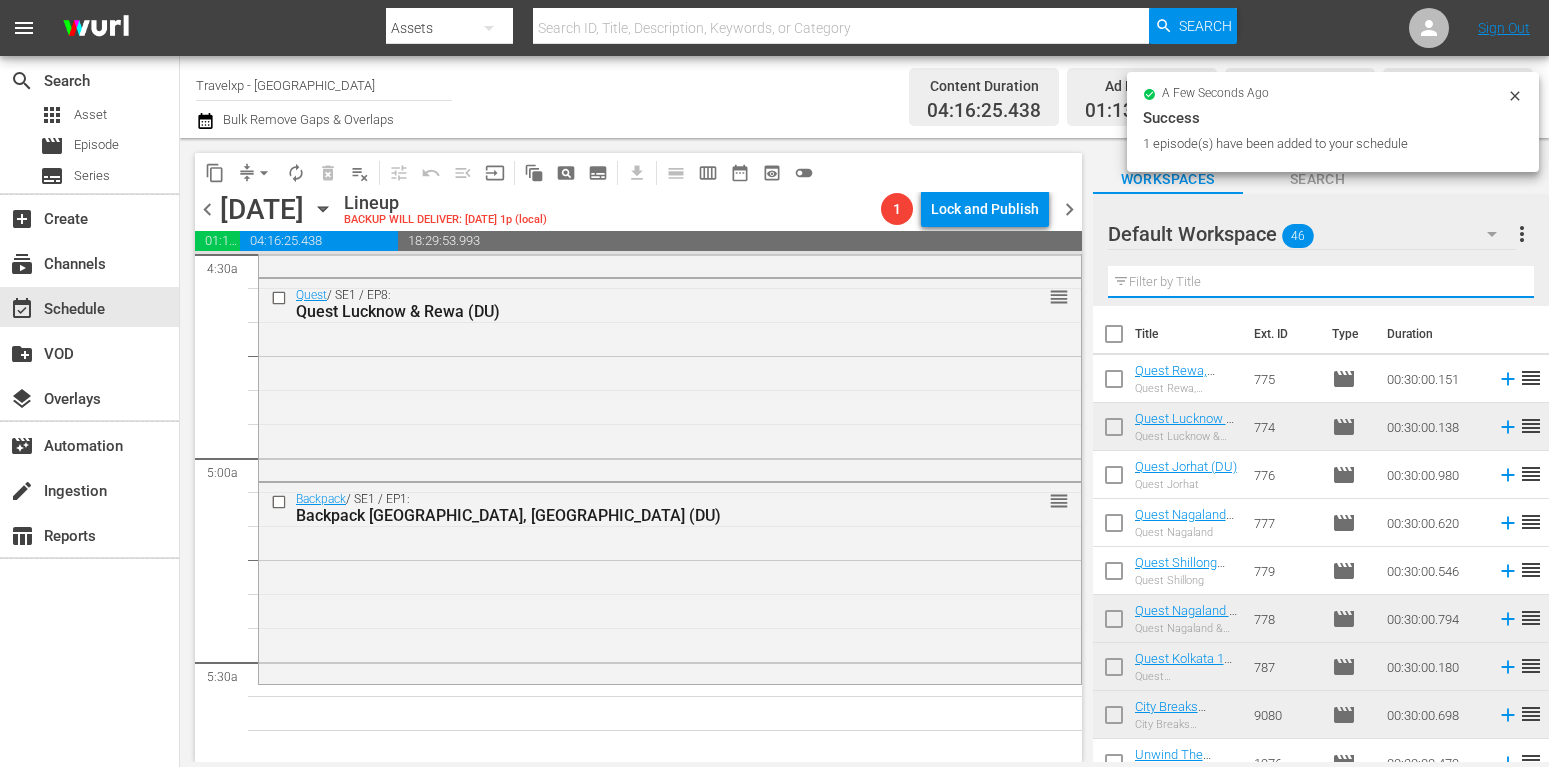 click at bounding box center [1321, 282] 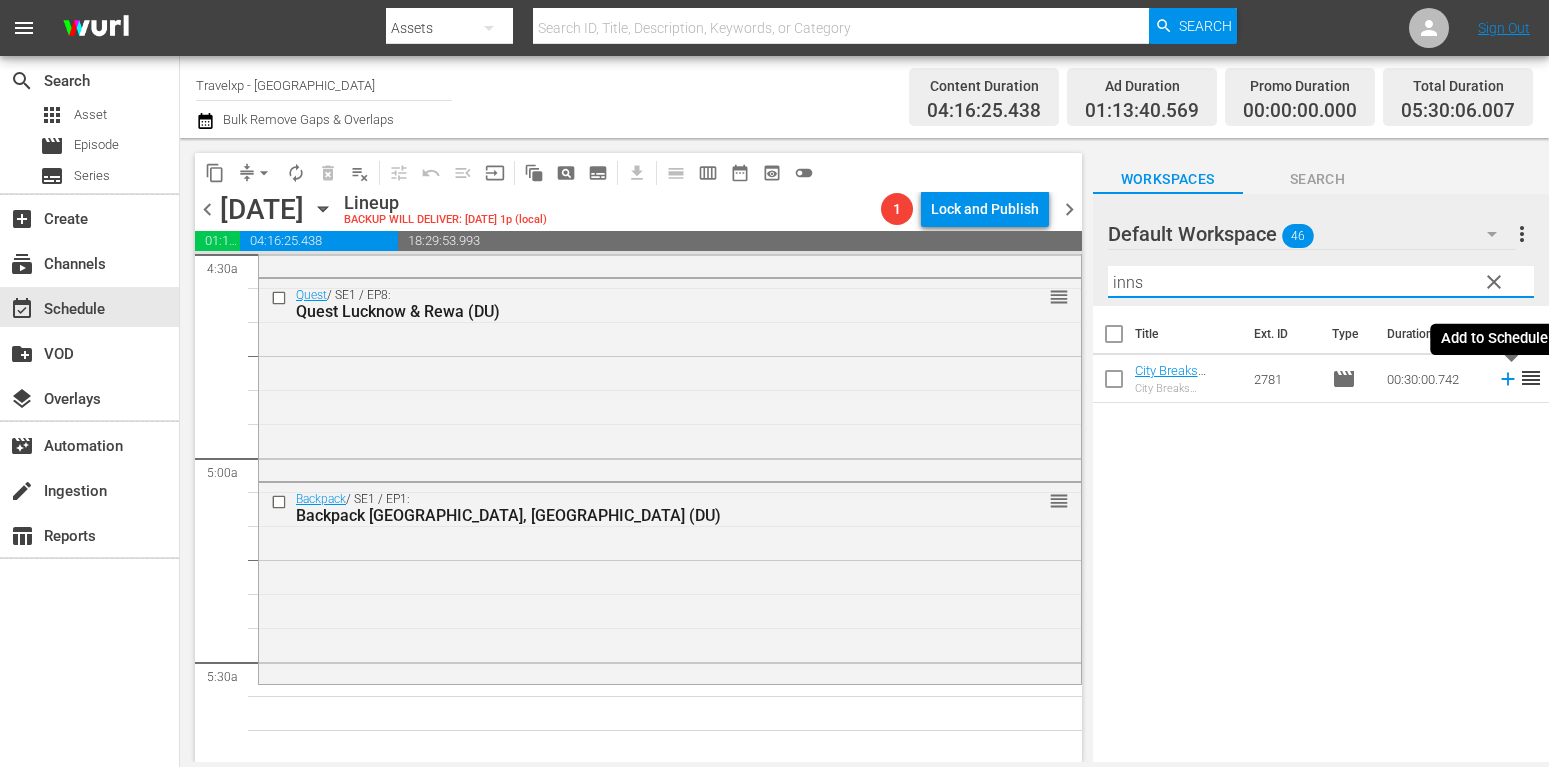 type on "inns" 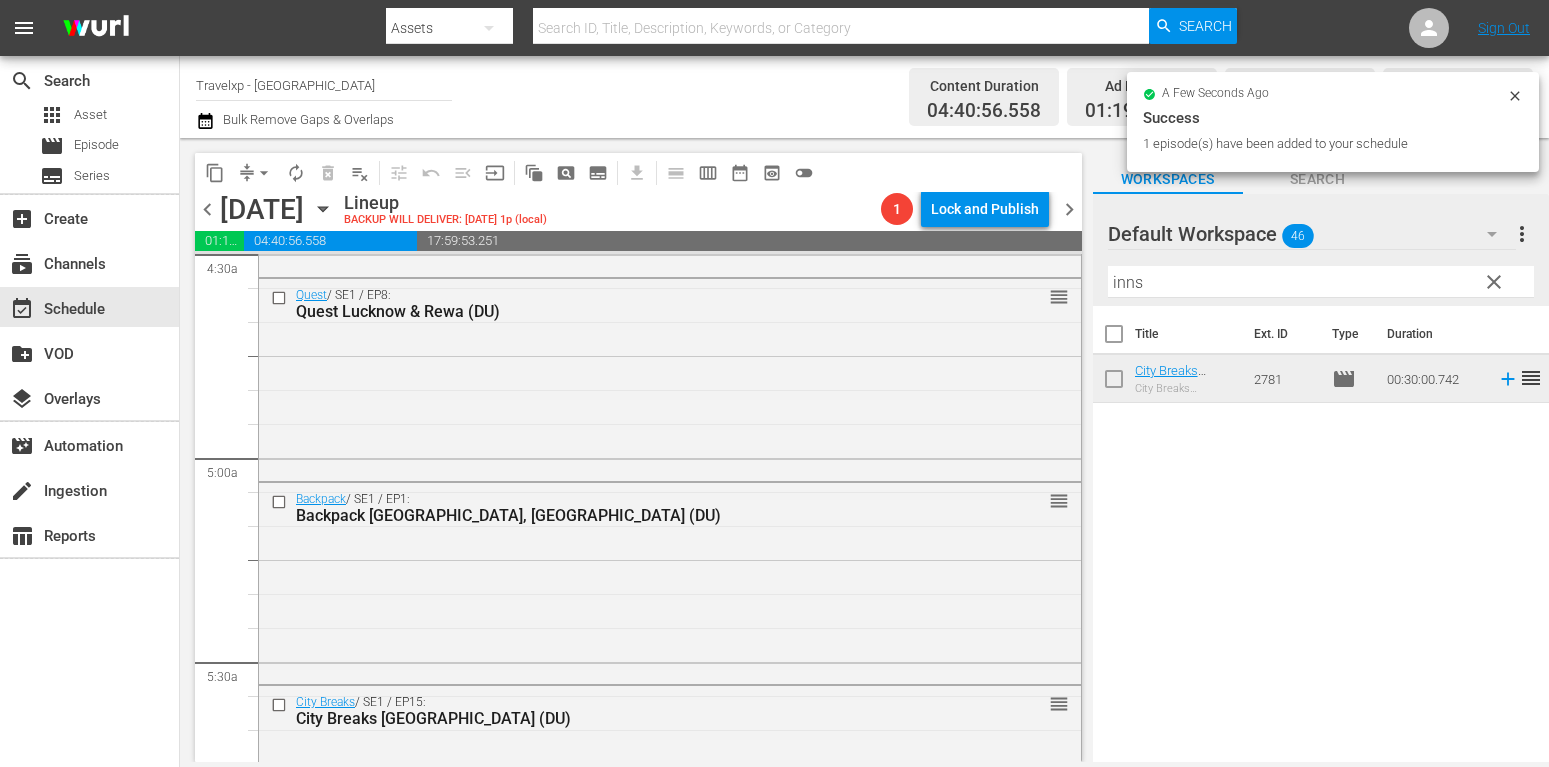 click on "clear" at bounding box center [1493, 281] 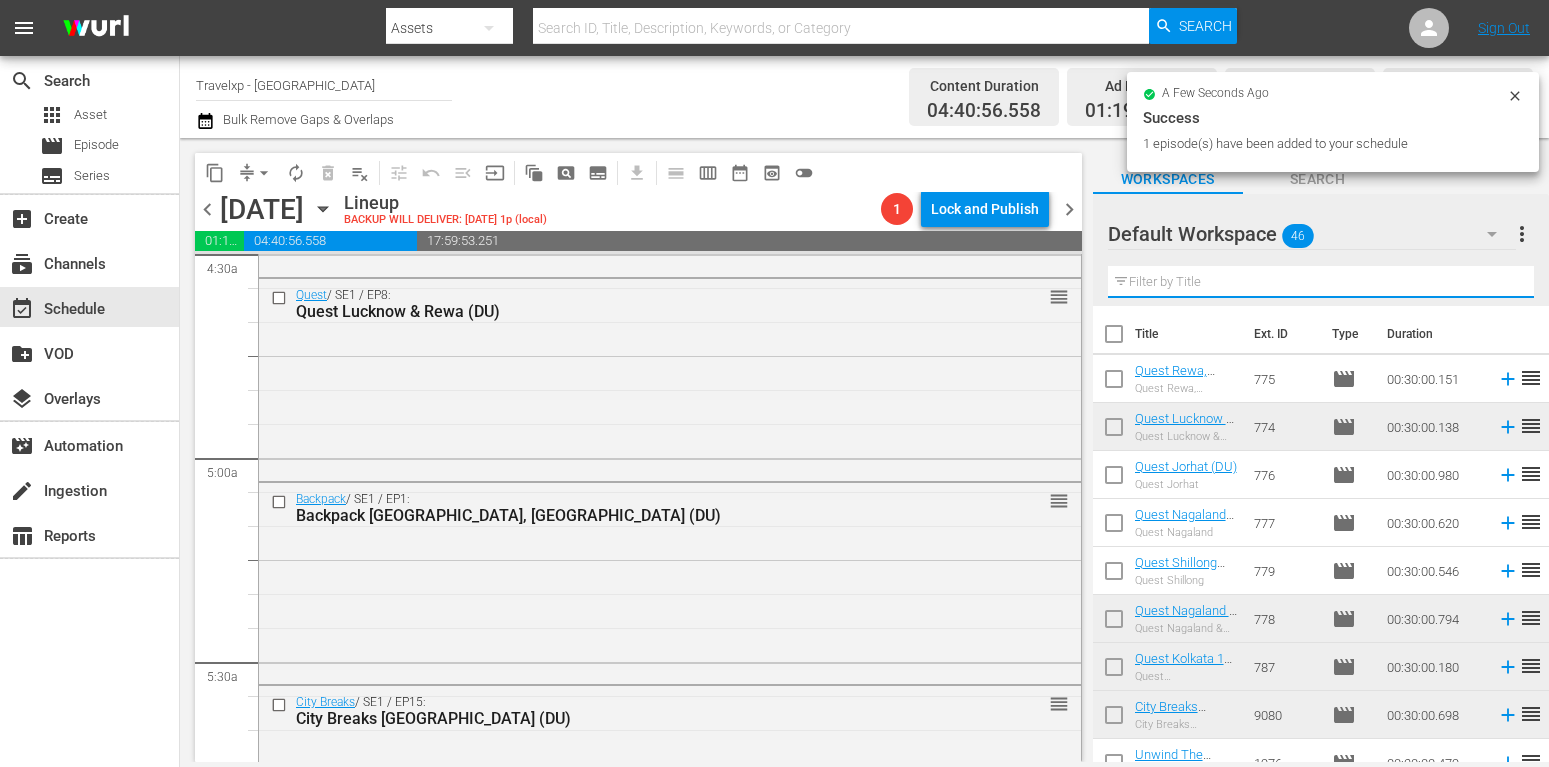 click at bounding box center (1321, 282) 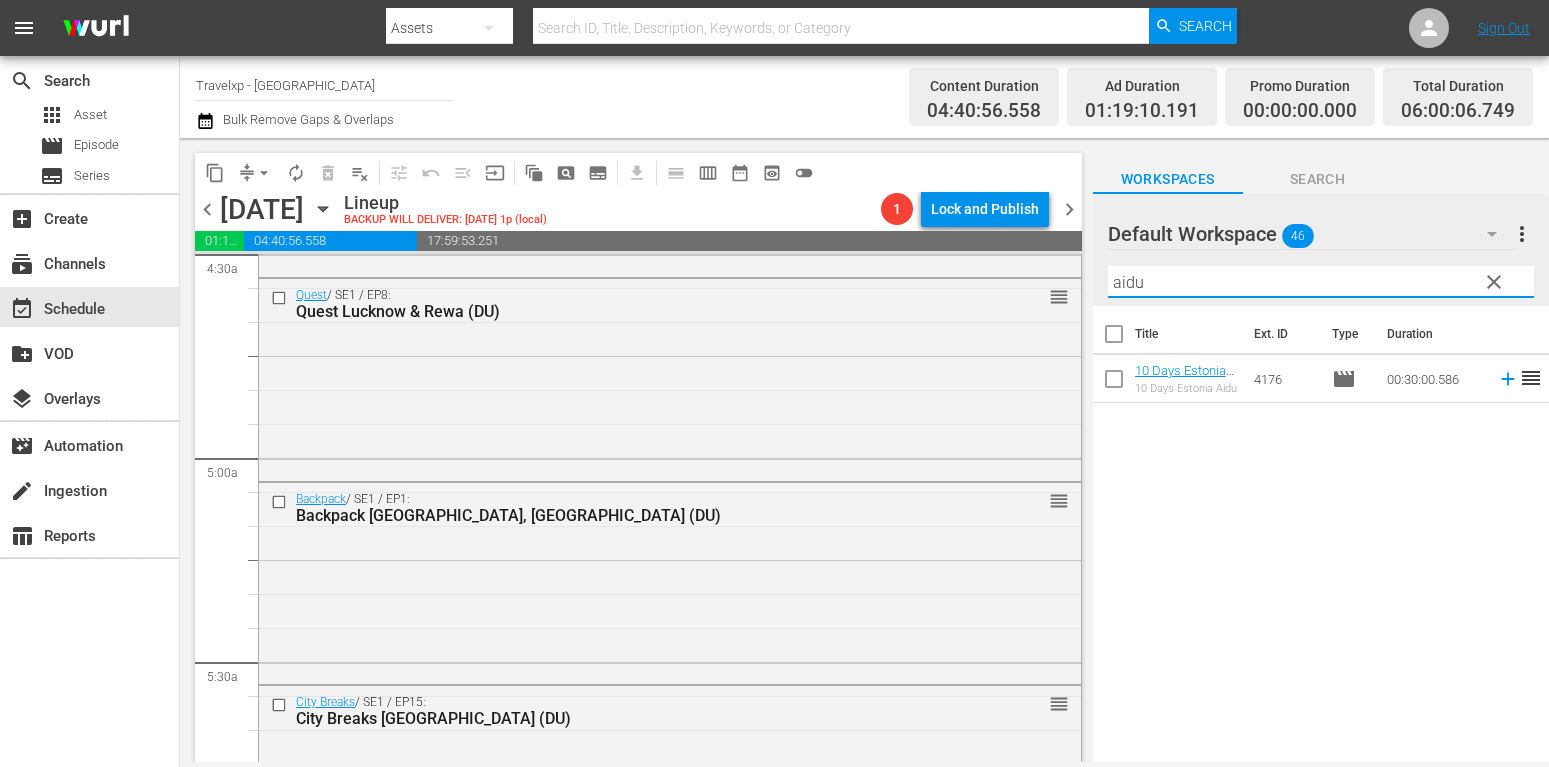 type on "aidu" 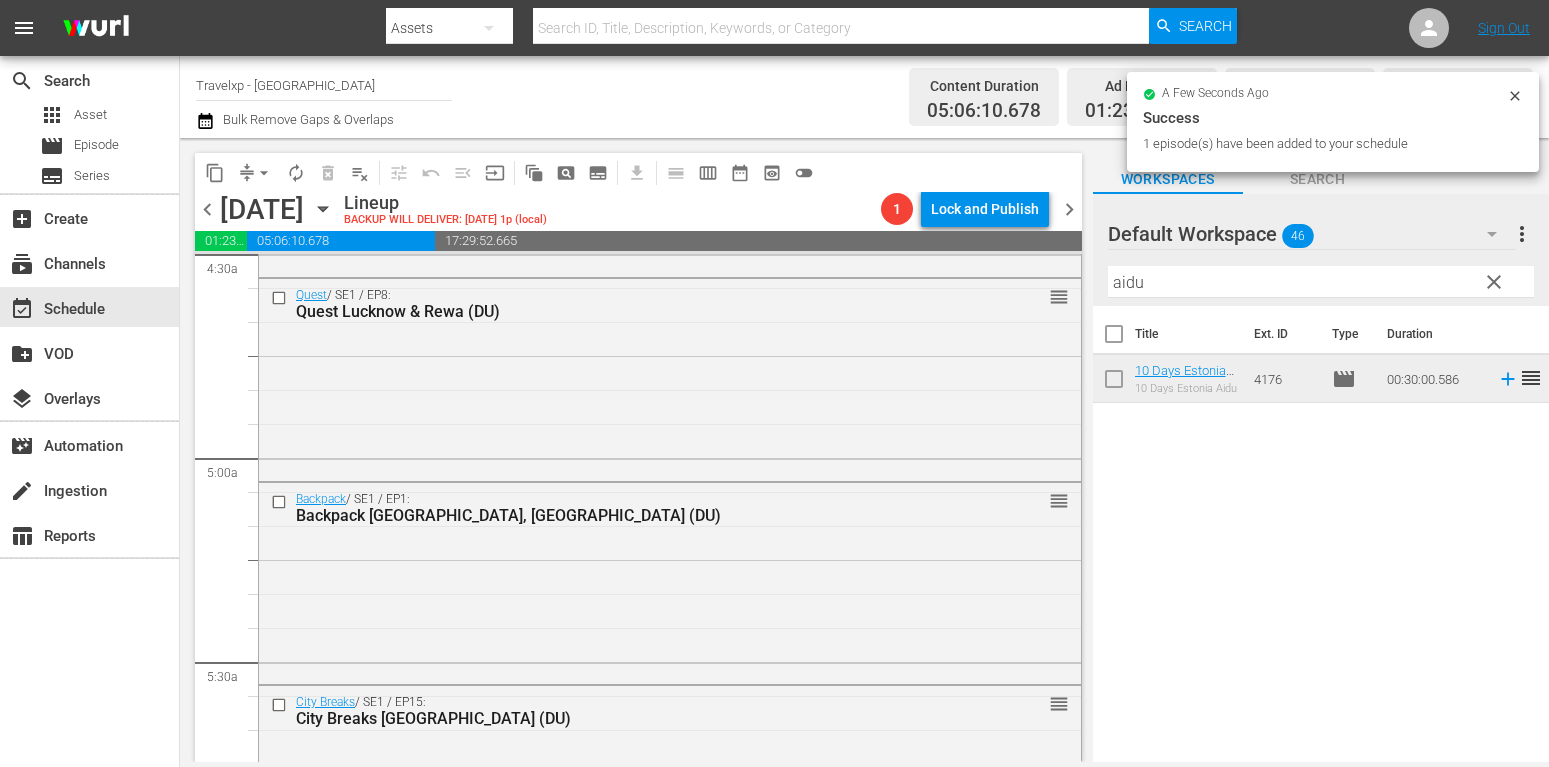 click on "clear" at bounding box center [1494, 282] 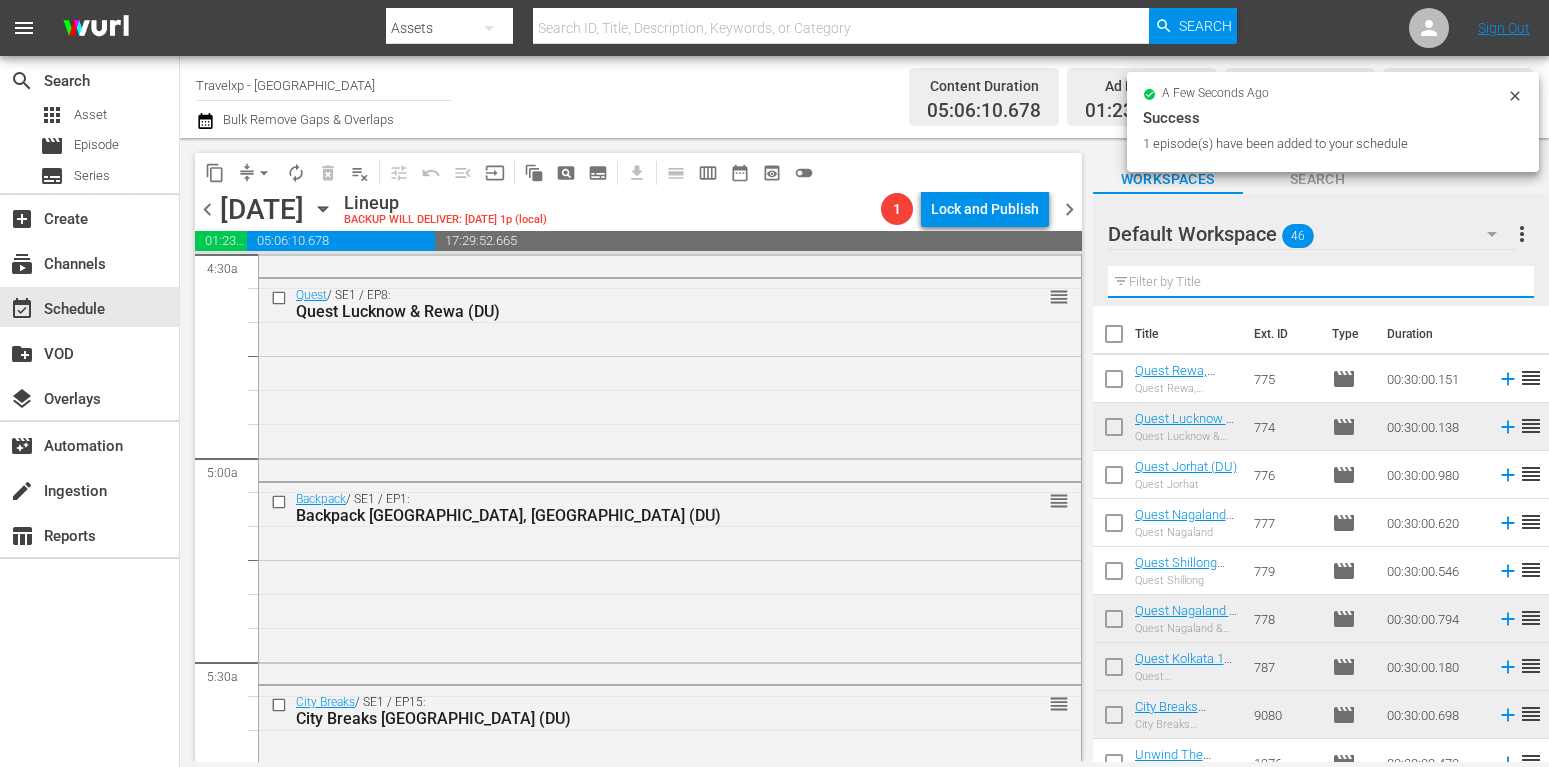 click at bounding box center (1321, 282) 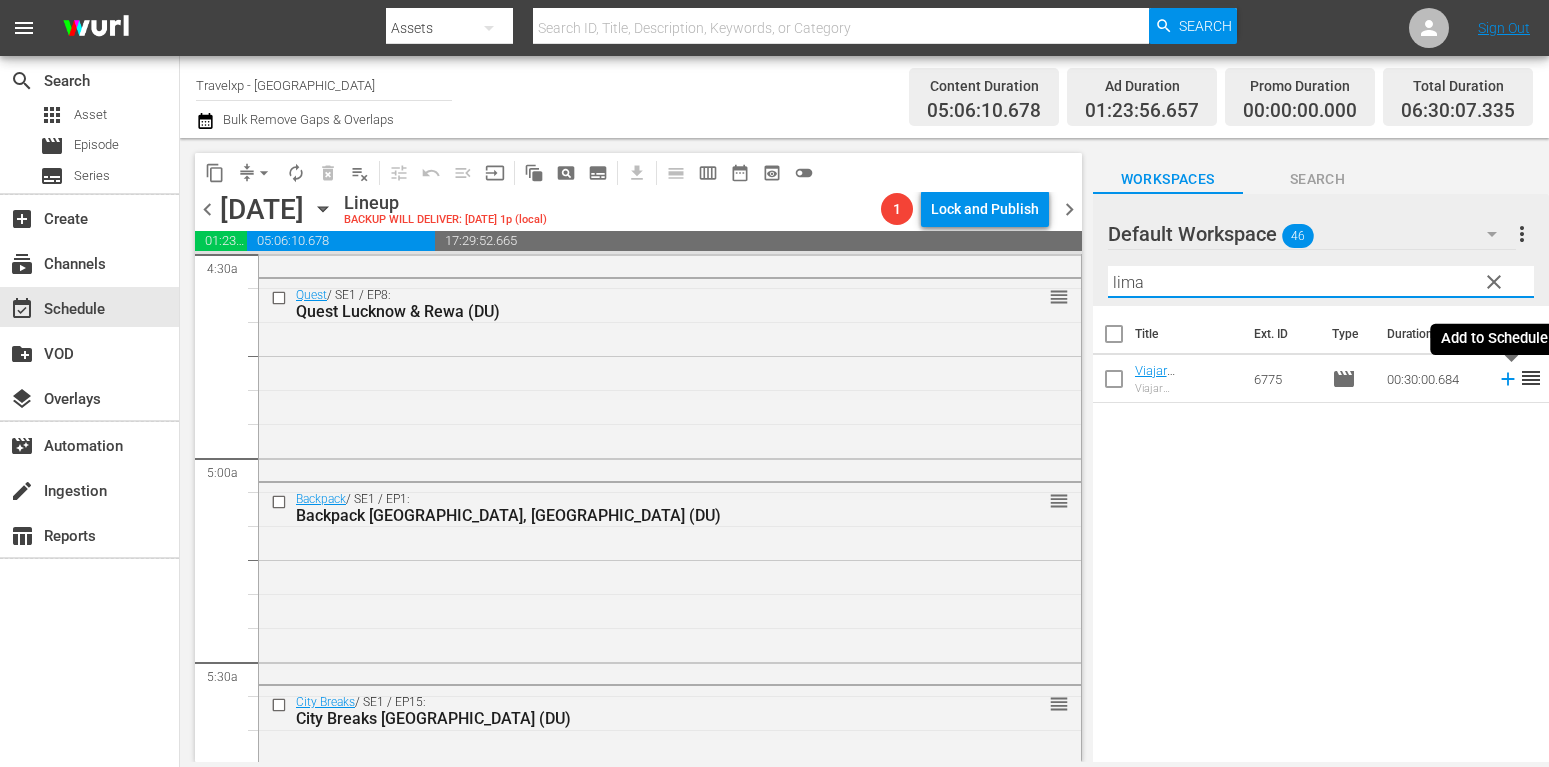 type on "lima" 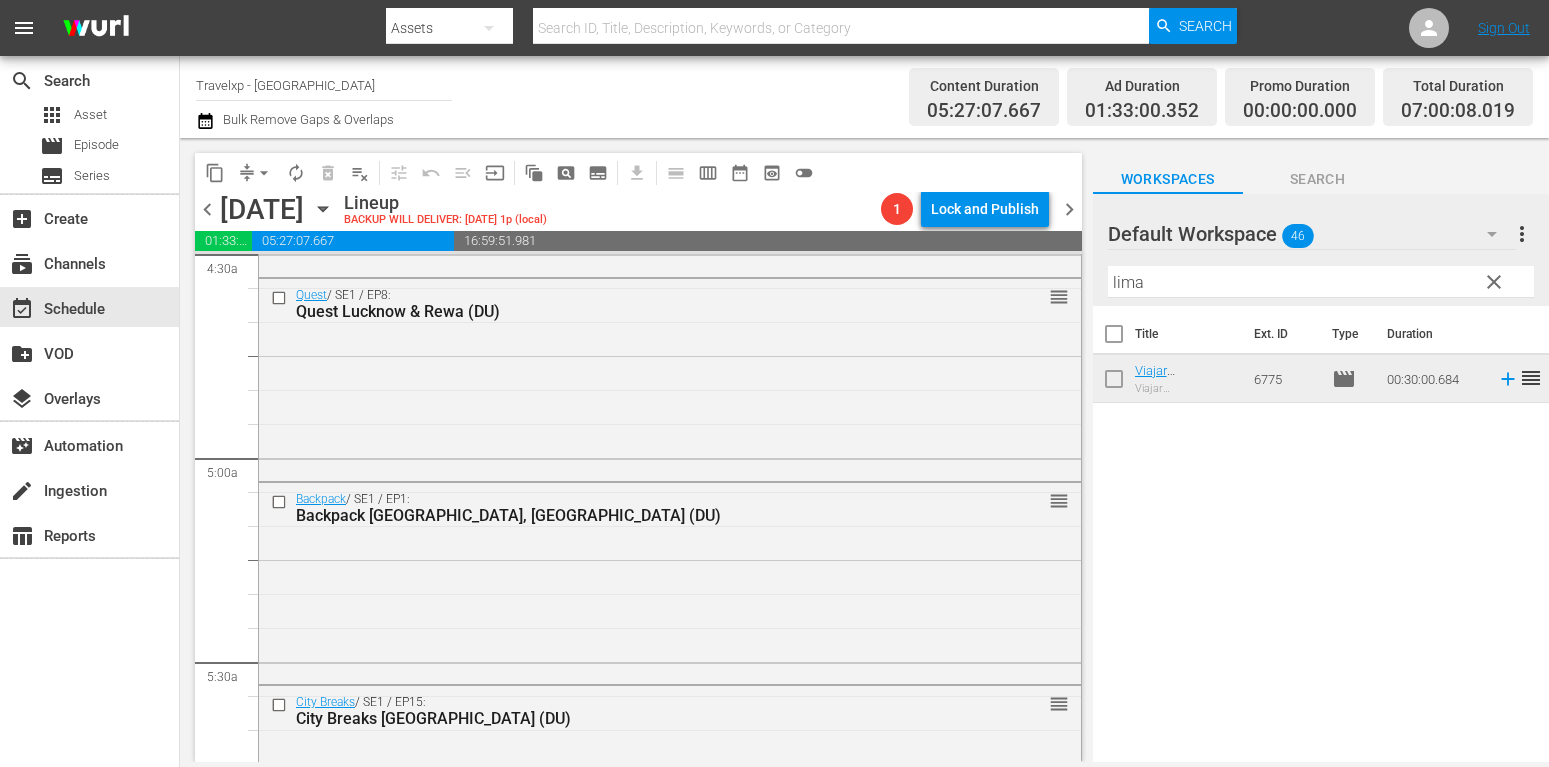 click on "clear" at bounding box center [1494, 282] 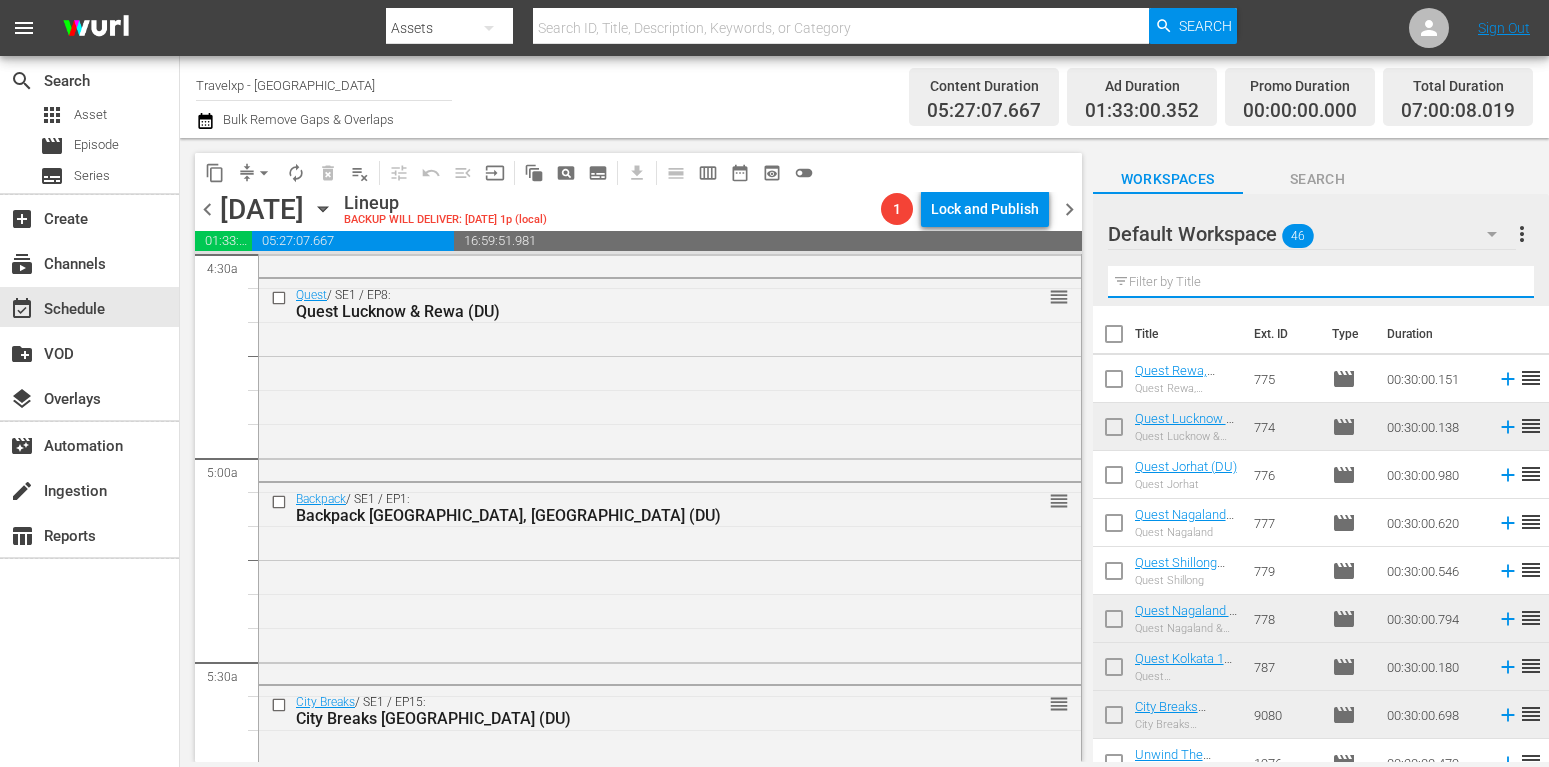 click at bounding box center (1321, 282) 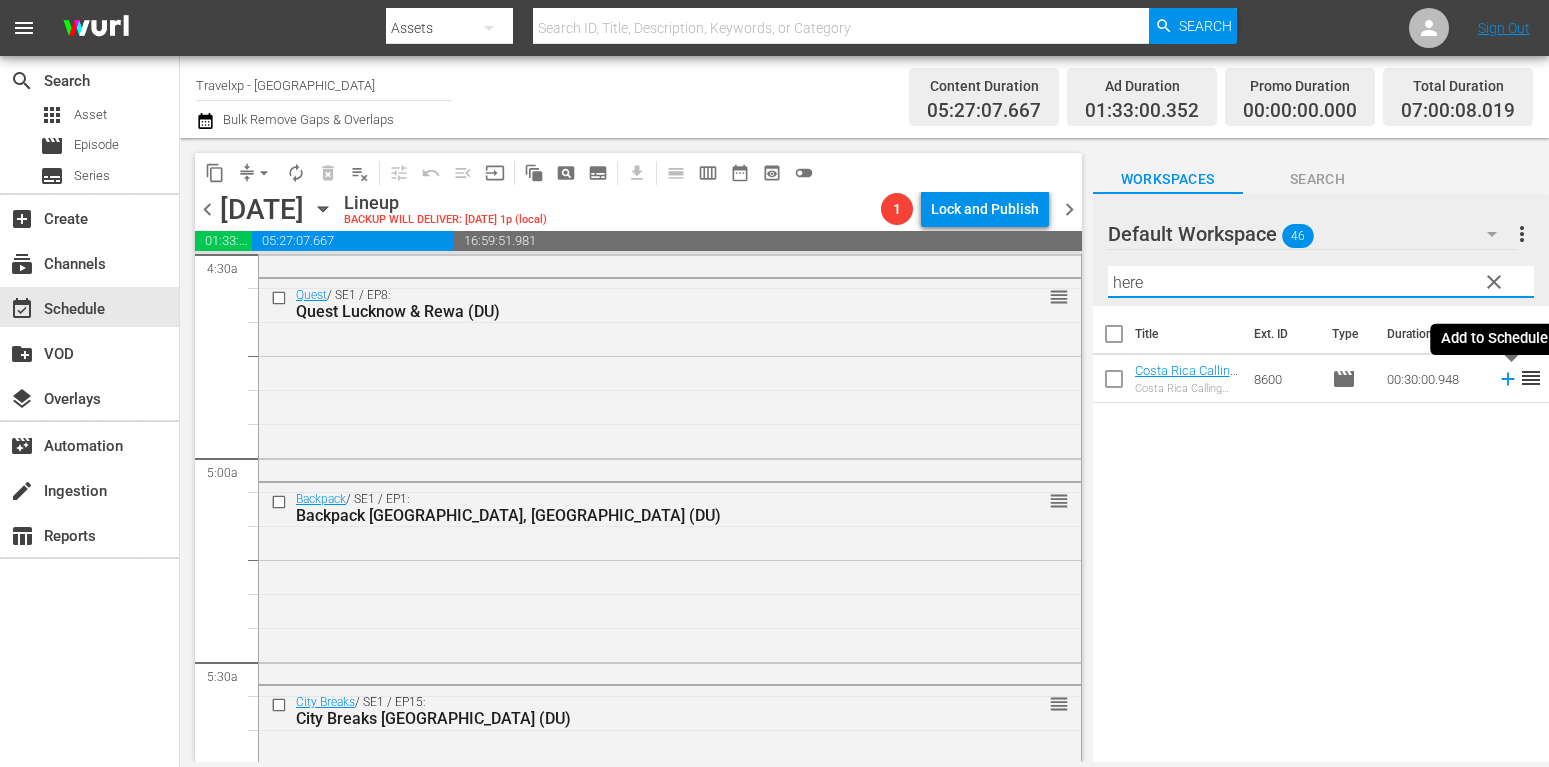 type on "here" 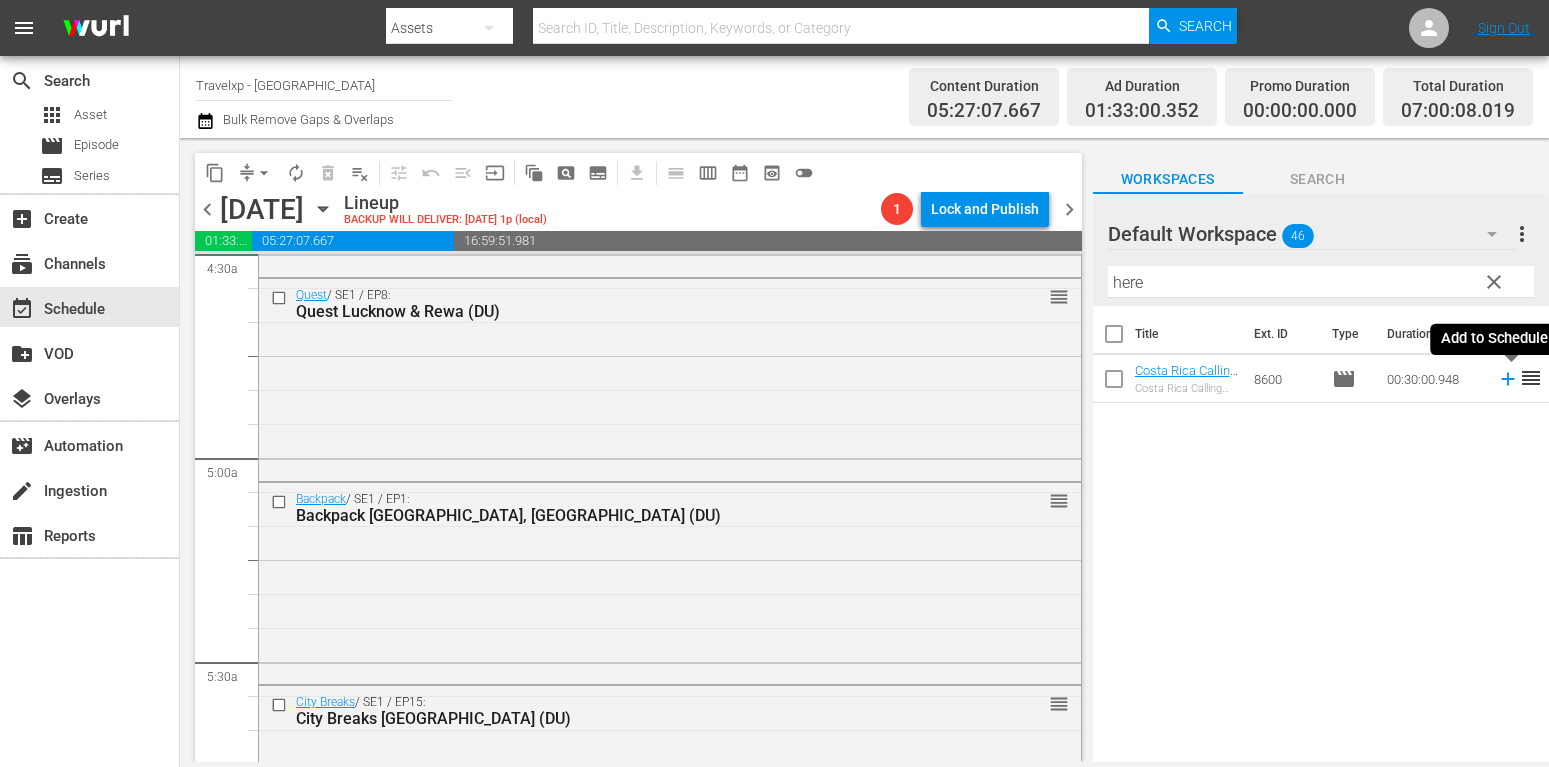 click 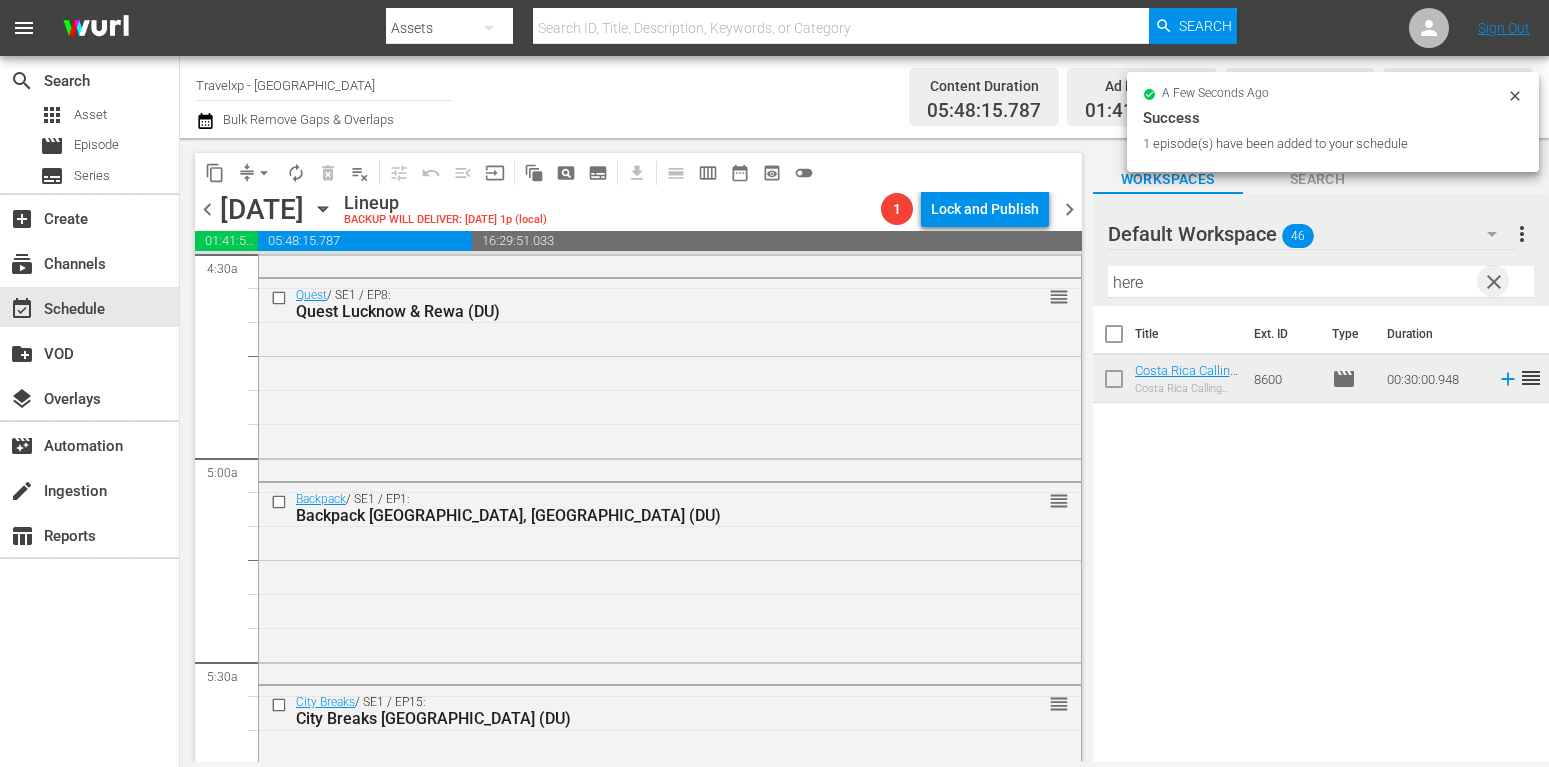 click on "clear" at bounding box center (1494, 282) 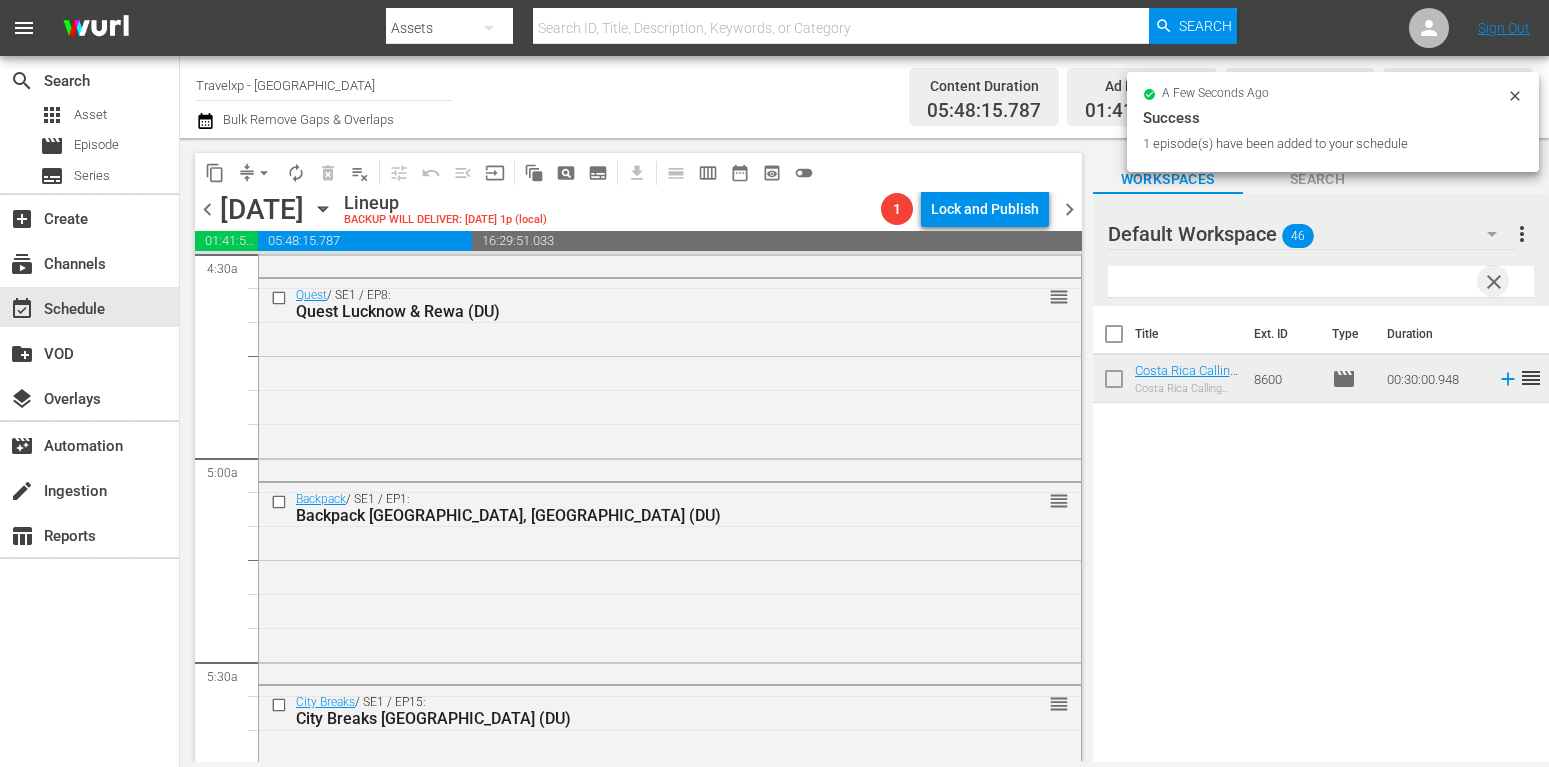 click at bounding box center (1321, 282) 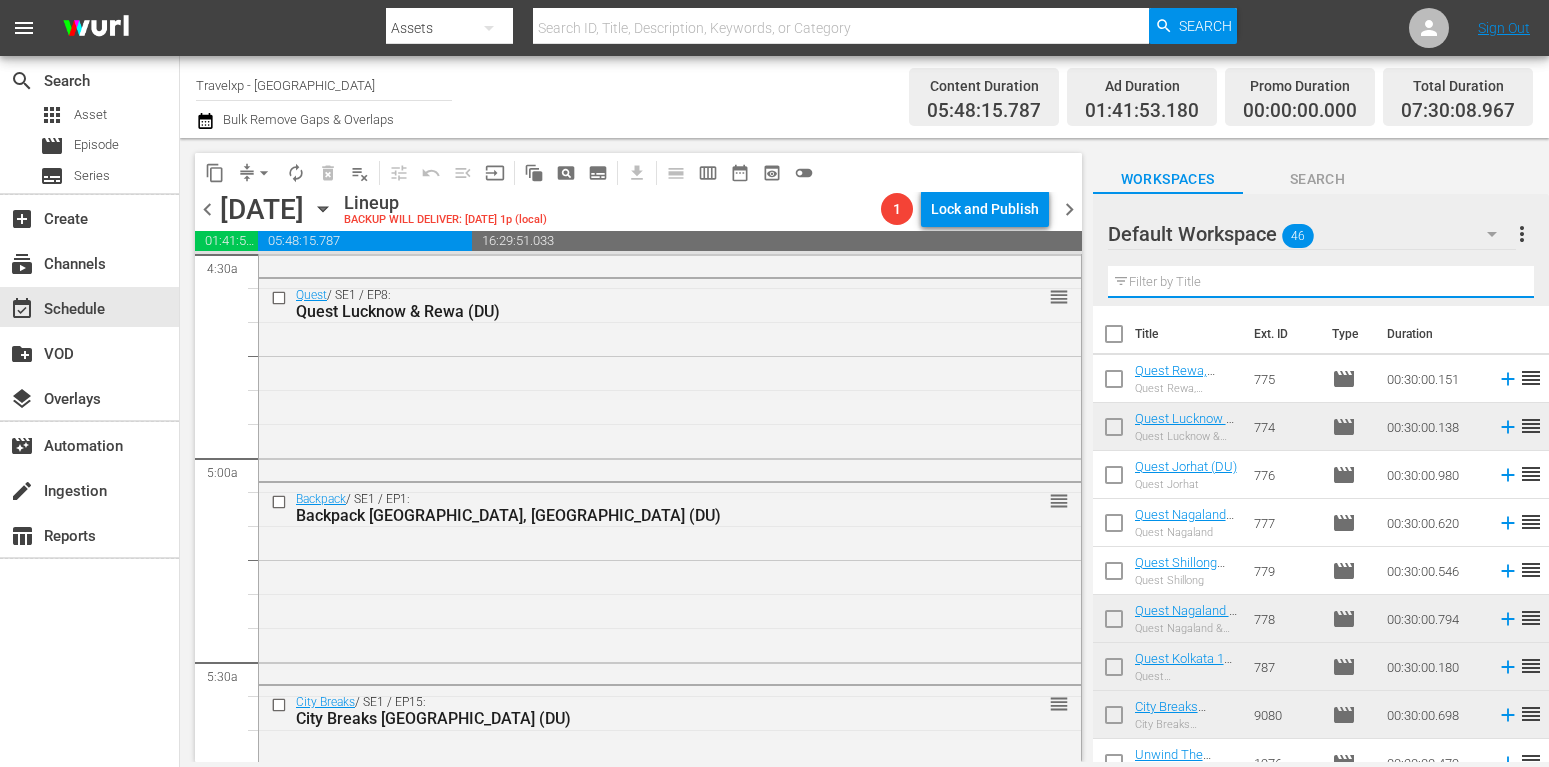 click at bounding box center (1321, 282) 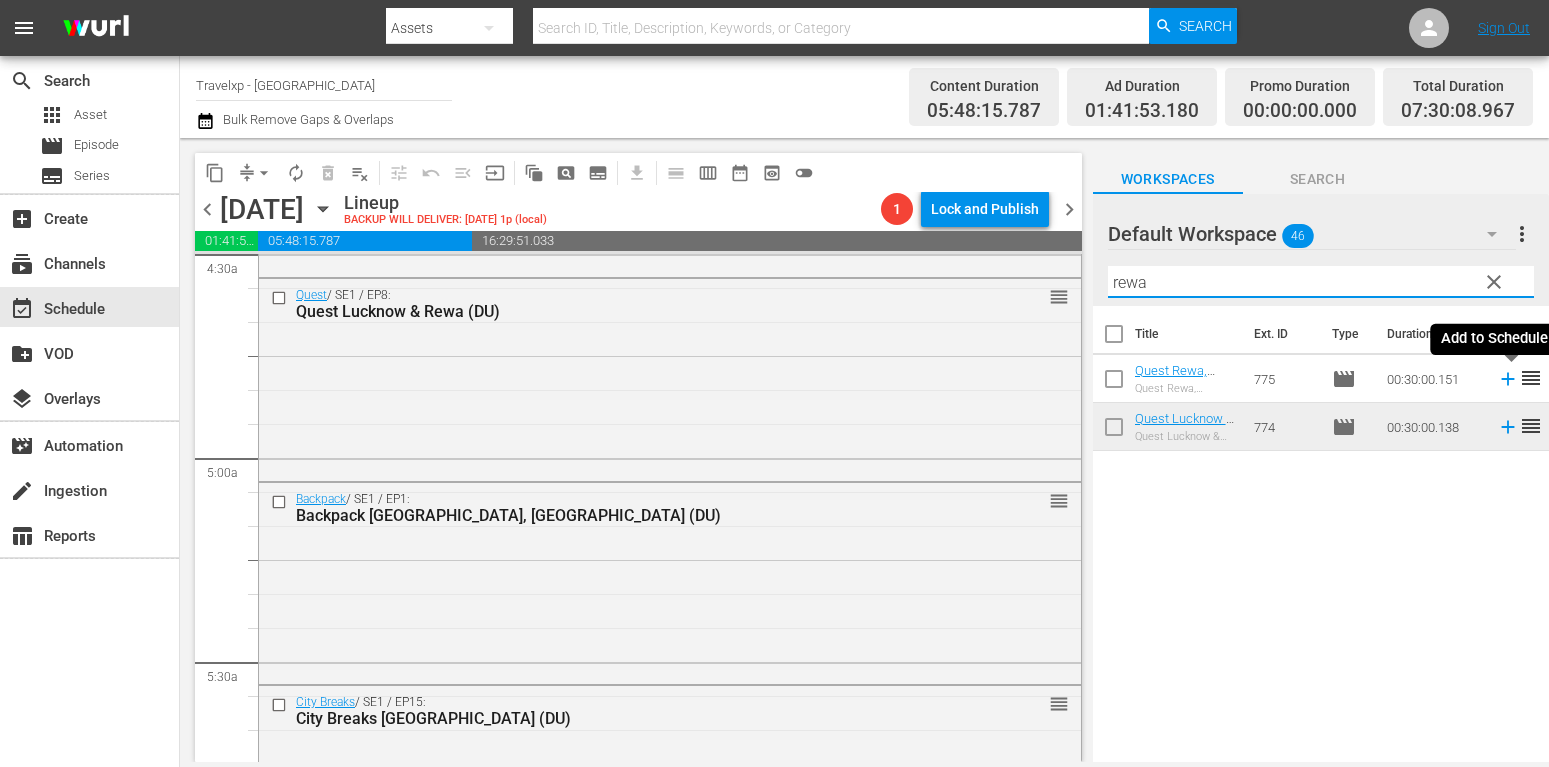 type on "rewa" 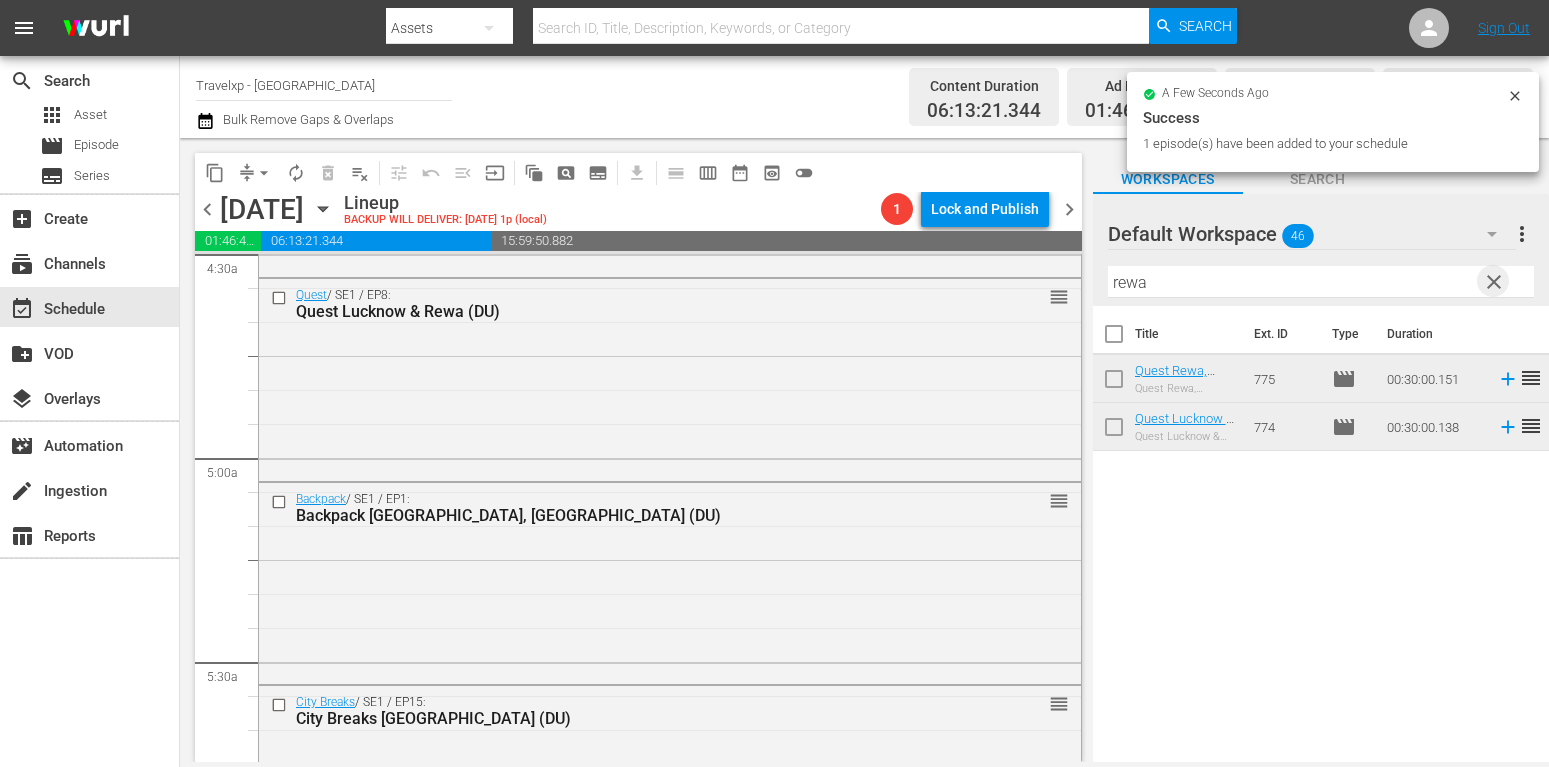click on "clear" at bounding box center (1494, 282) 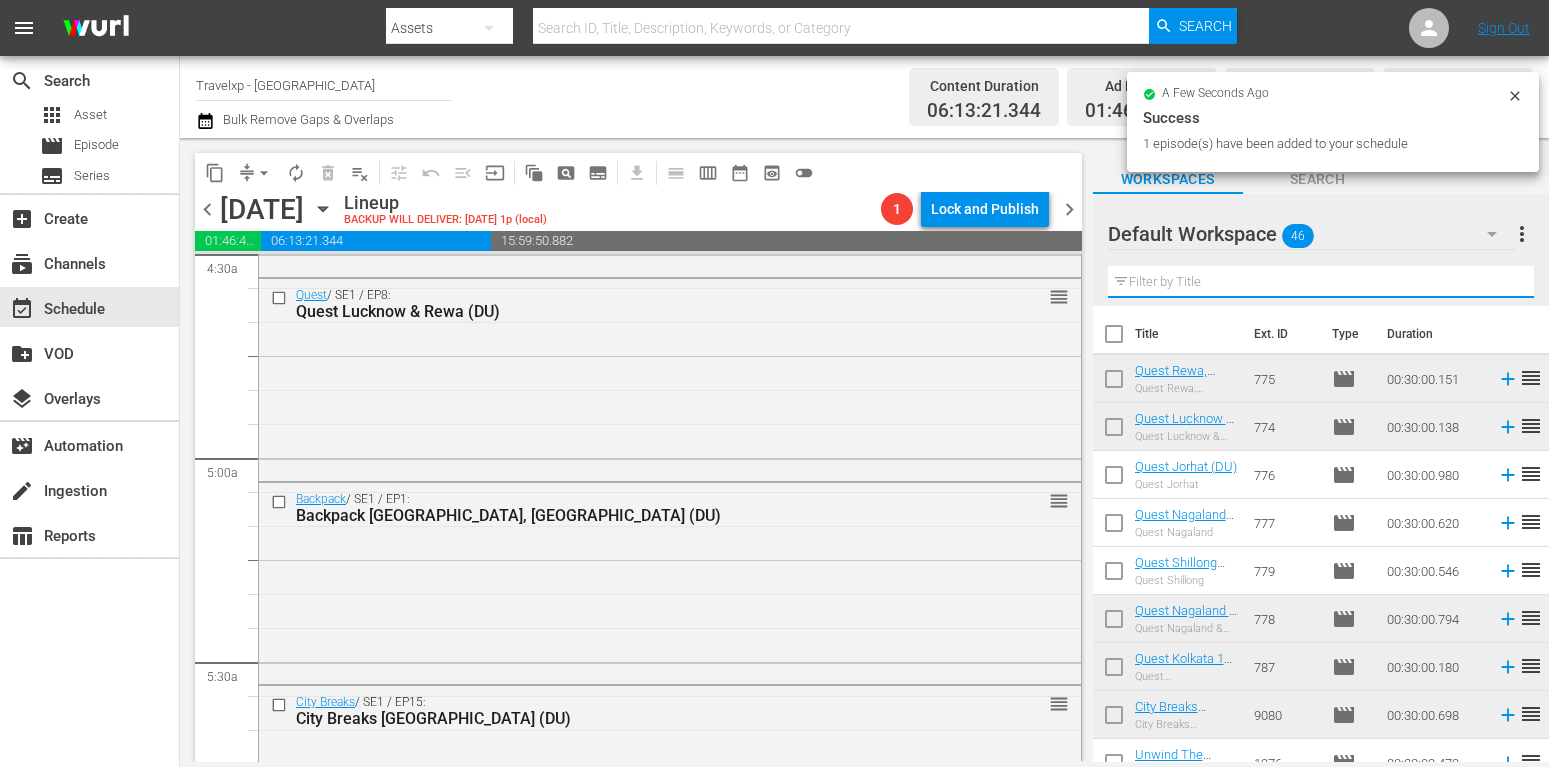 click at bounding box center [1321, 282] 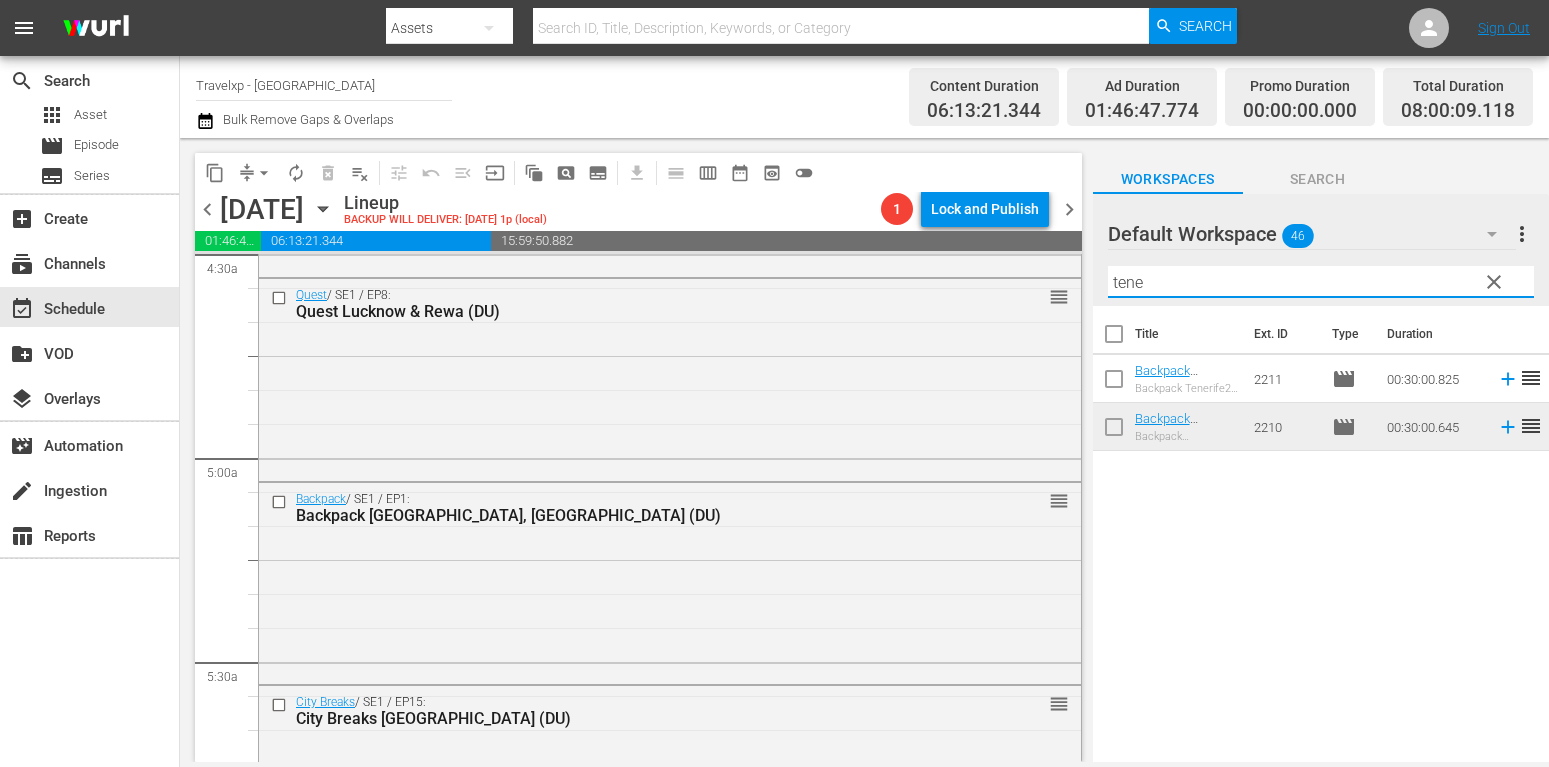 type on "tene" 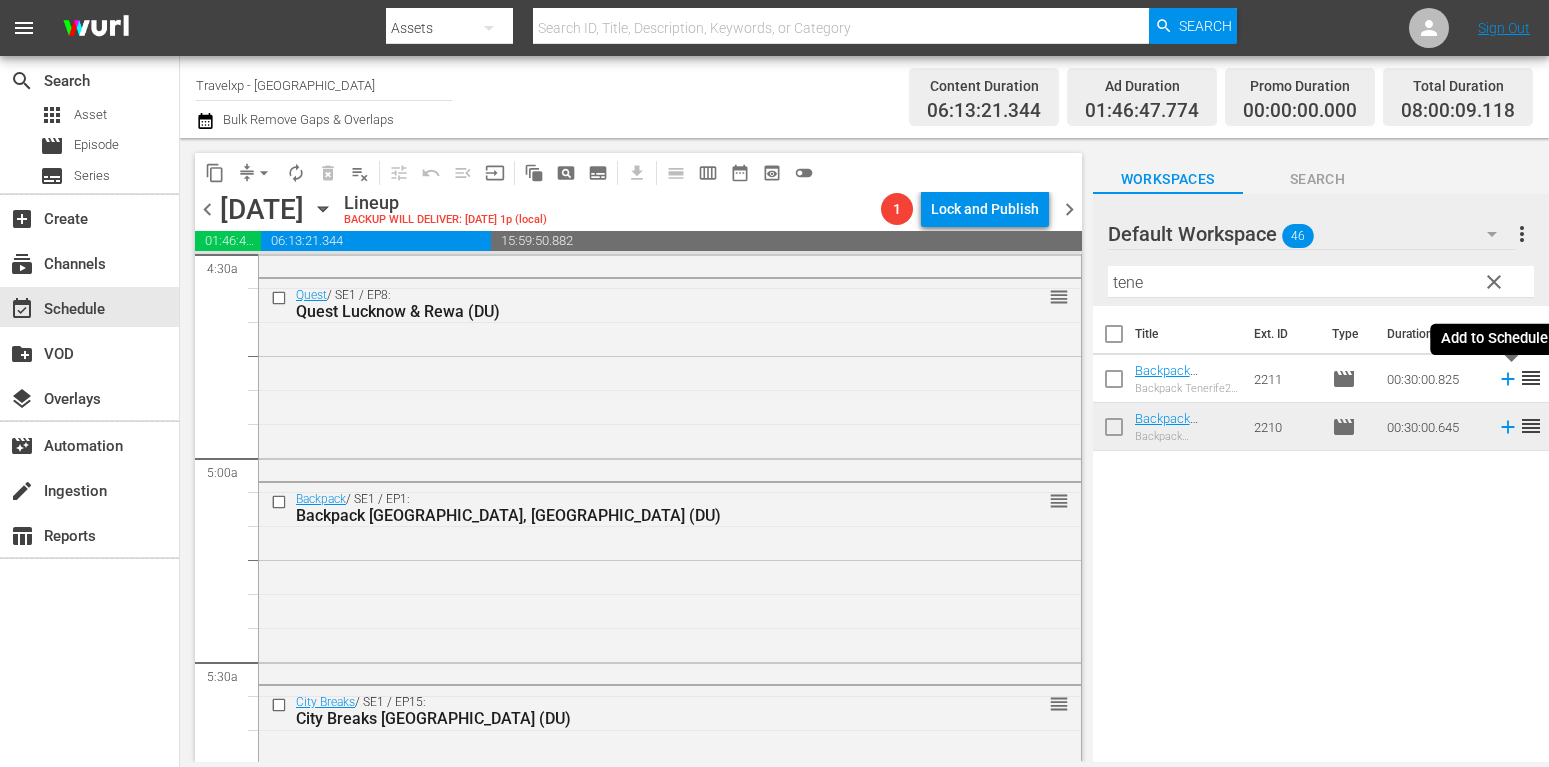 click 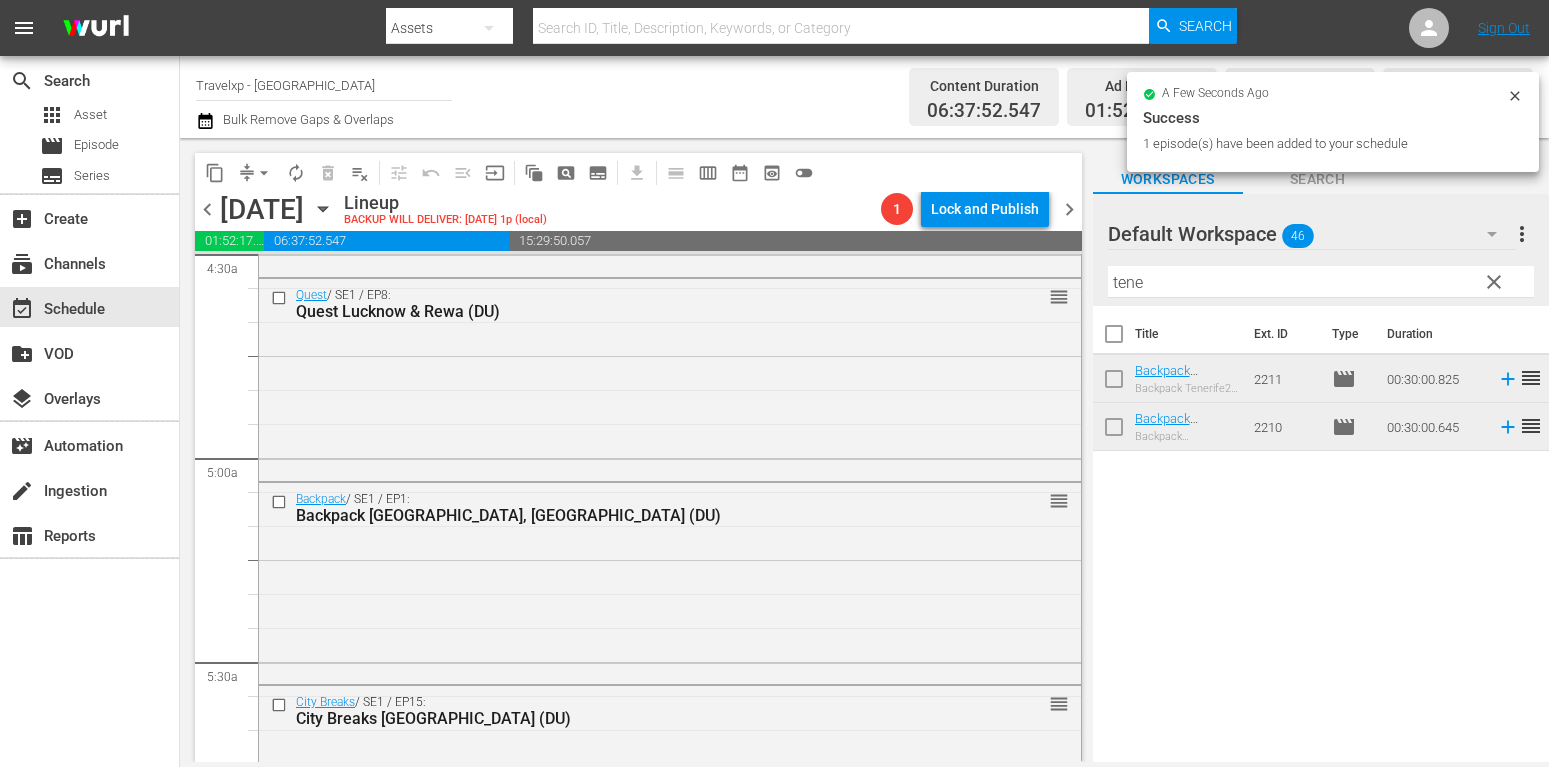 click on "clear" at bounding box center [1494, 282] 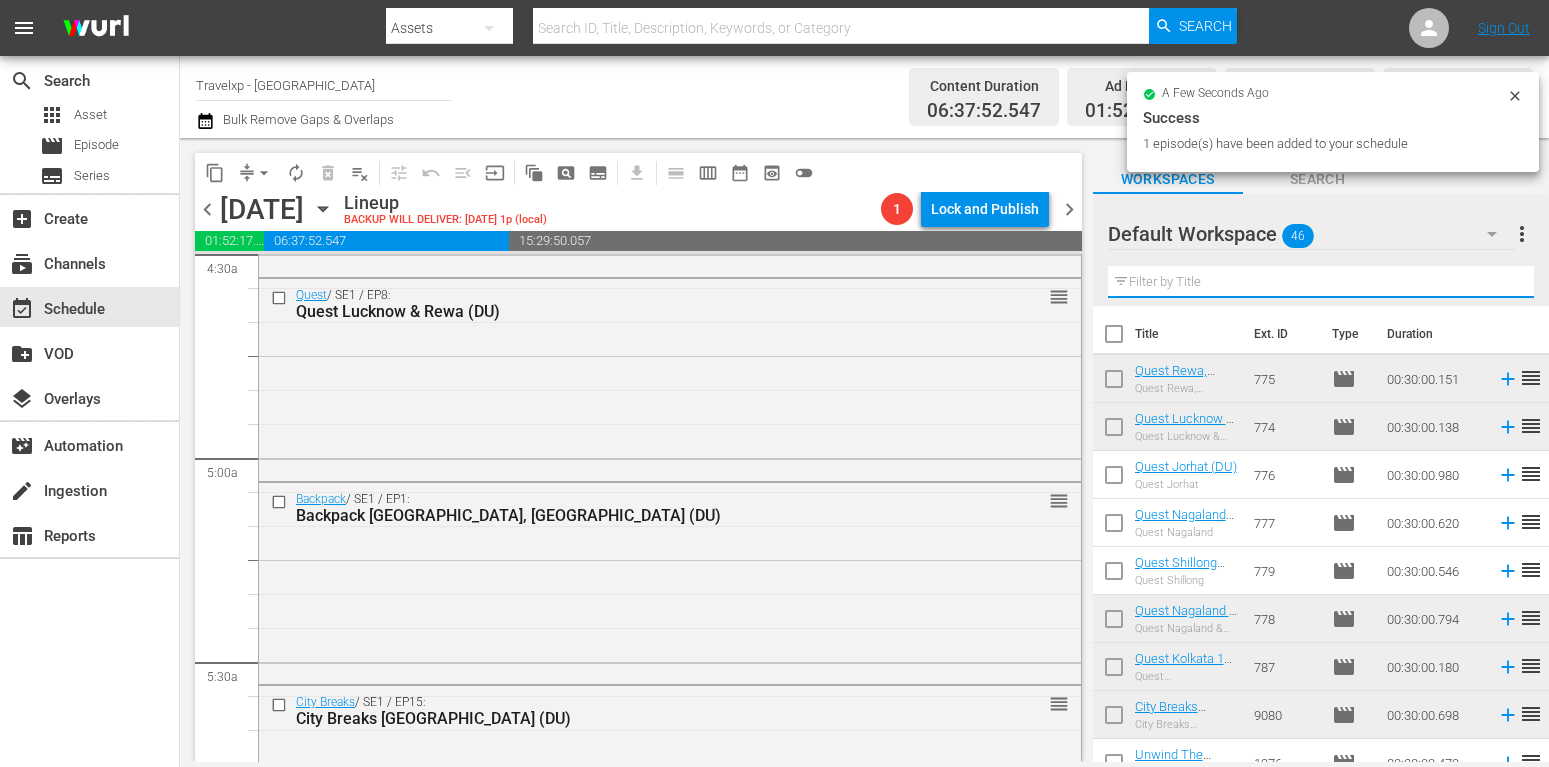 click at bounding box center [1321, 282] 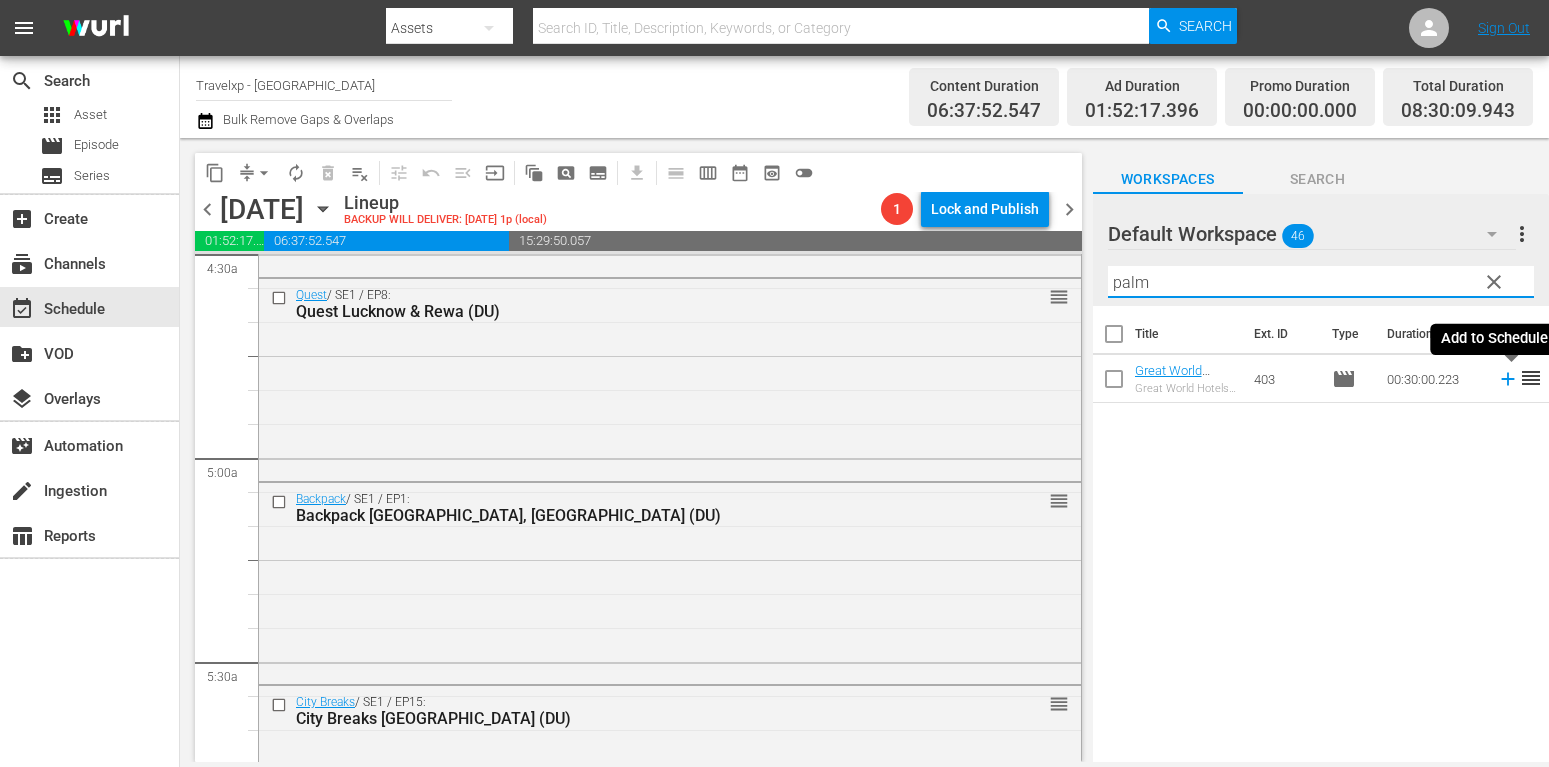 type on "palm" 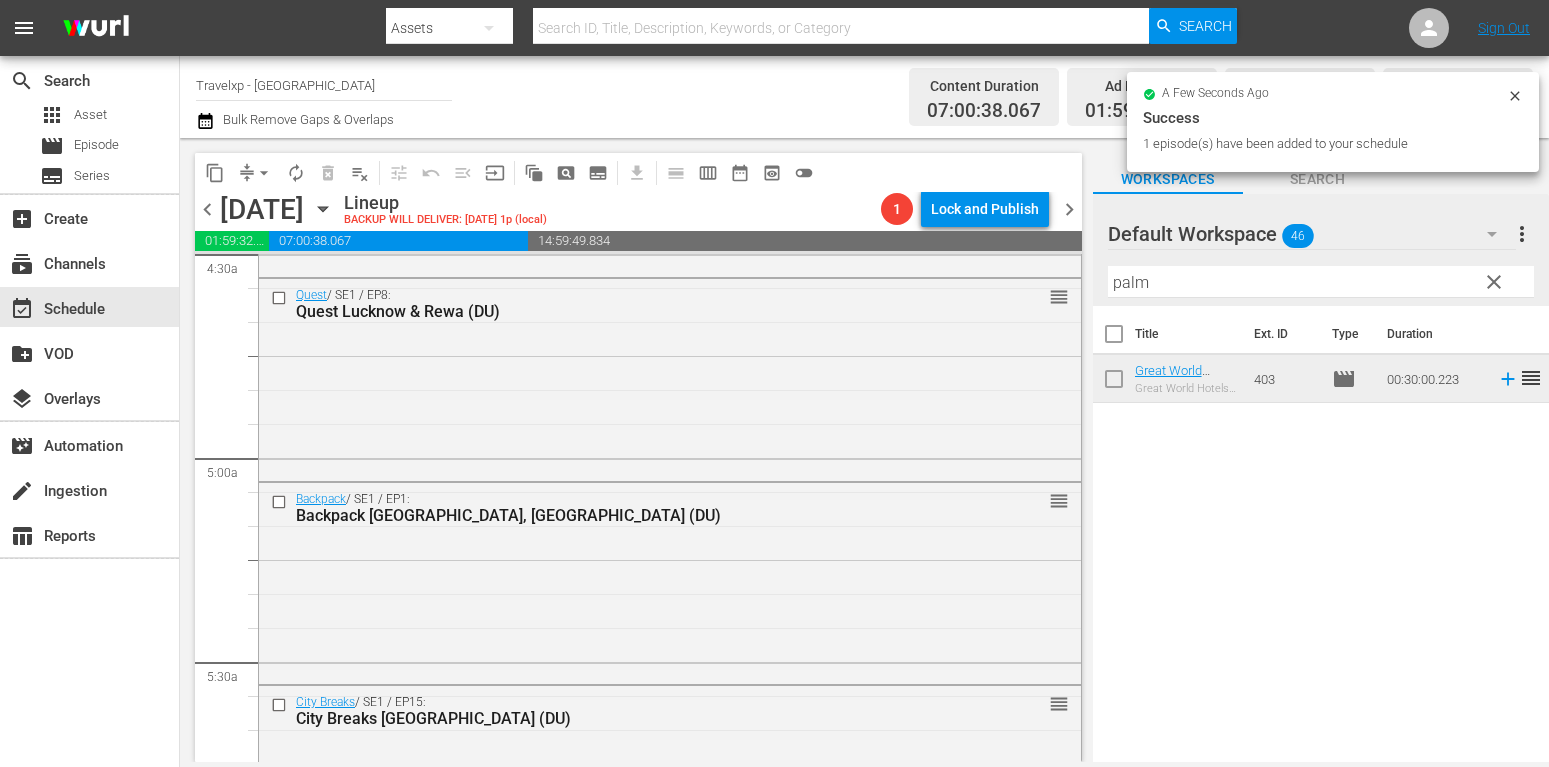 click on "clear" at bounding box center (1494, 282) 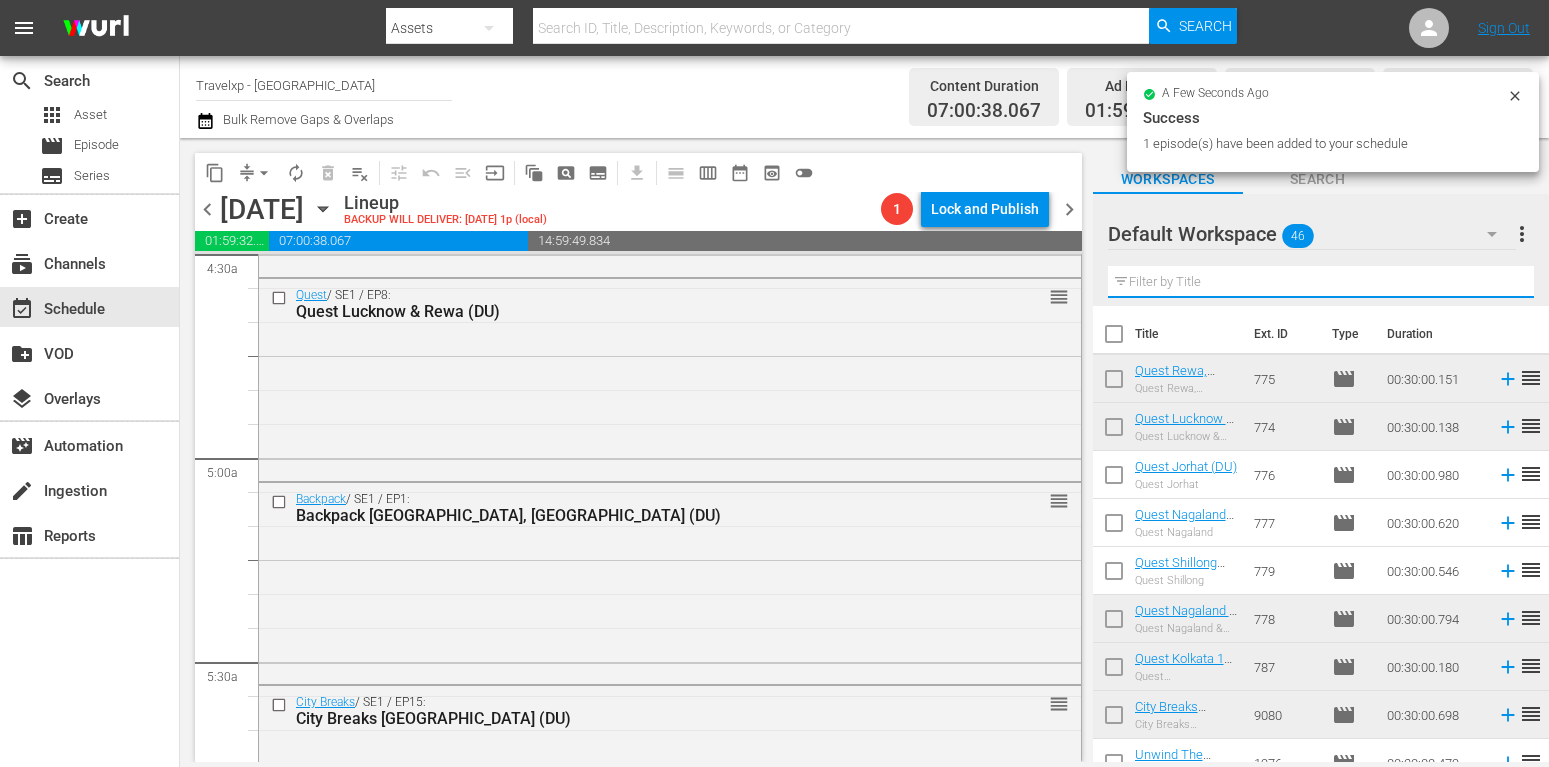 click at bounding box center [1321, 282] 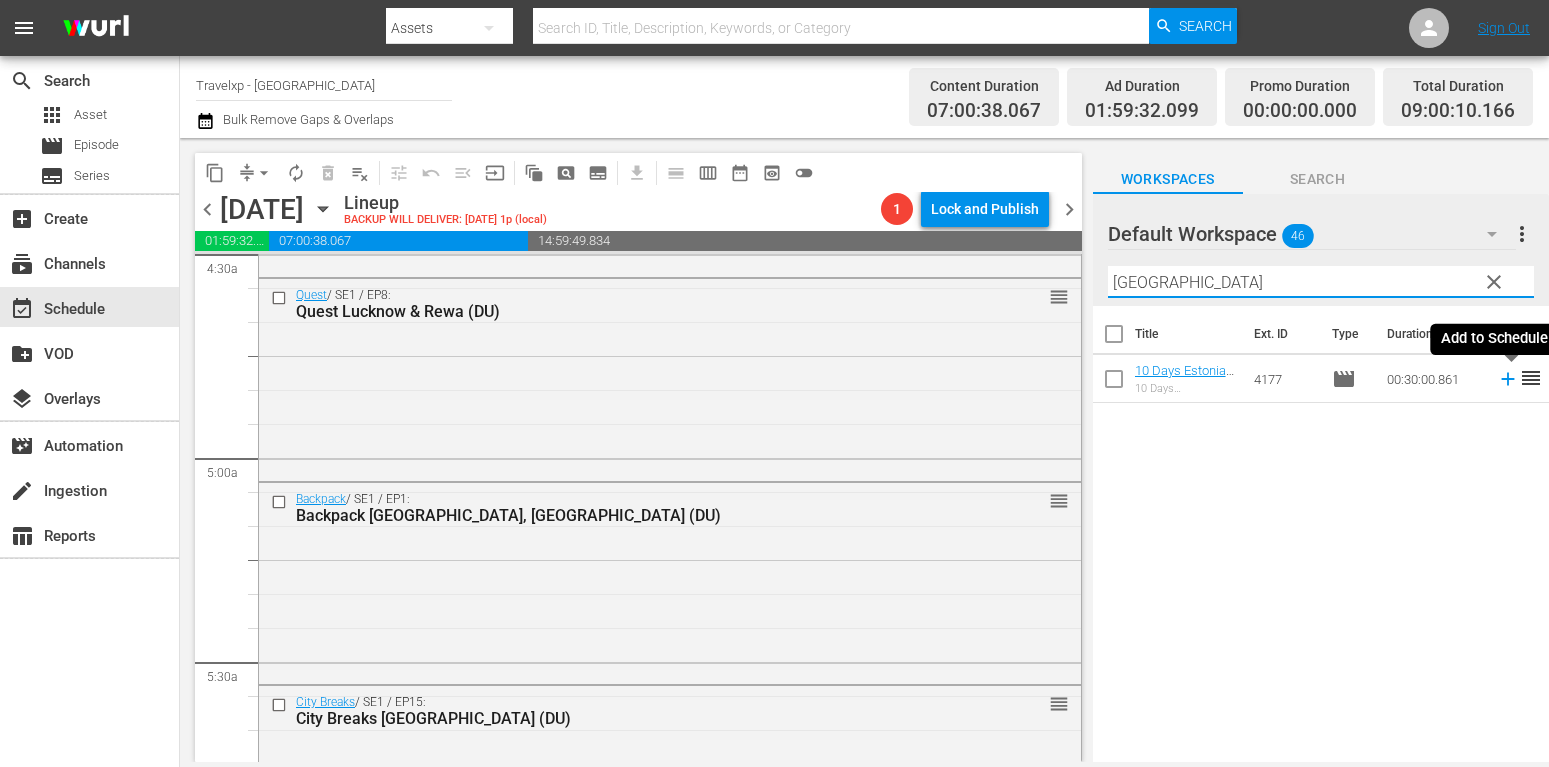 type on "[GEOGRAPHIC_DATA]" 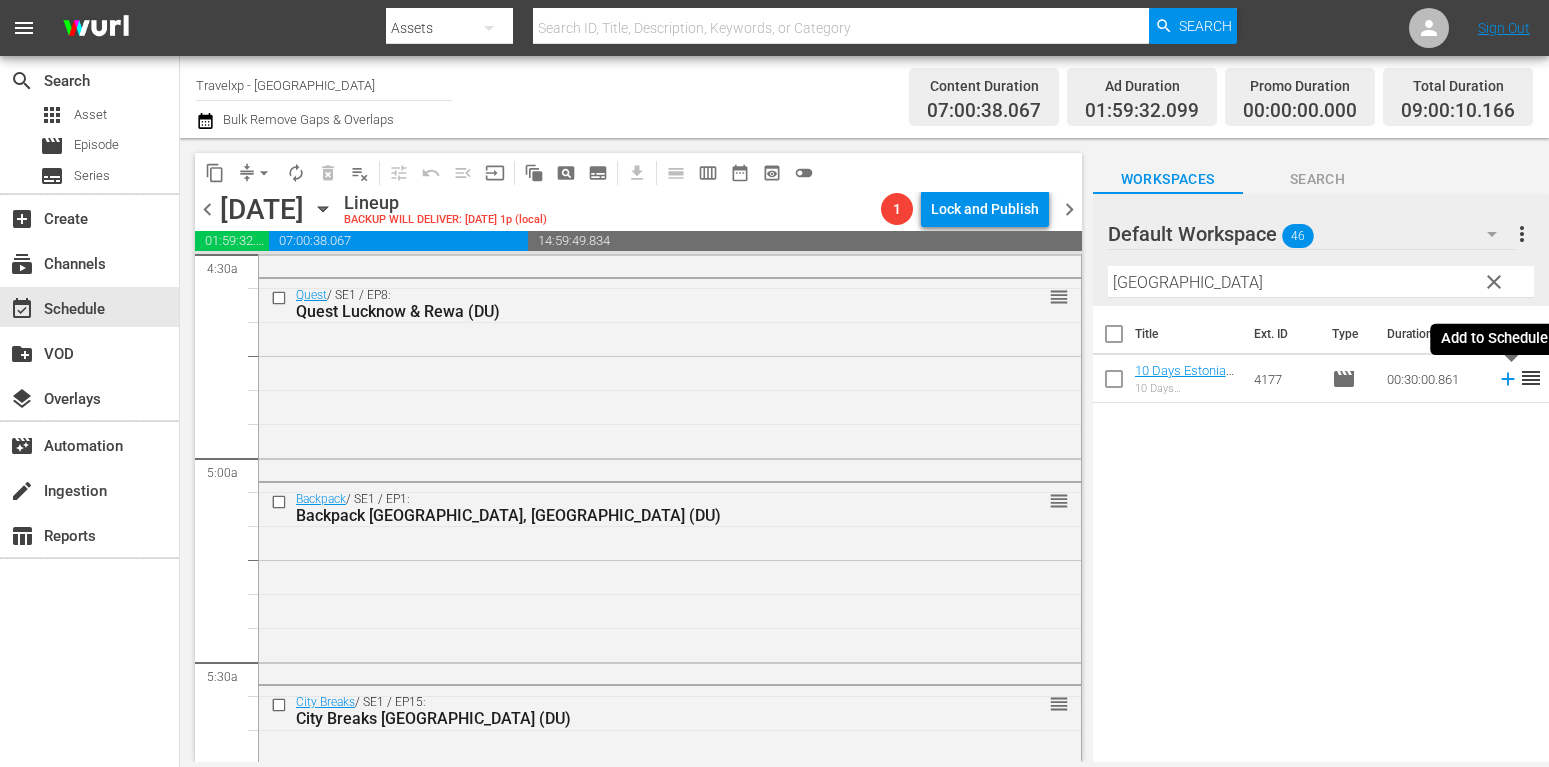 click 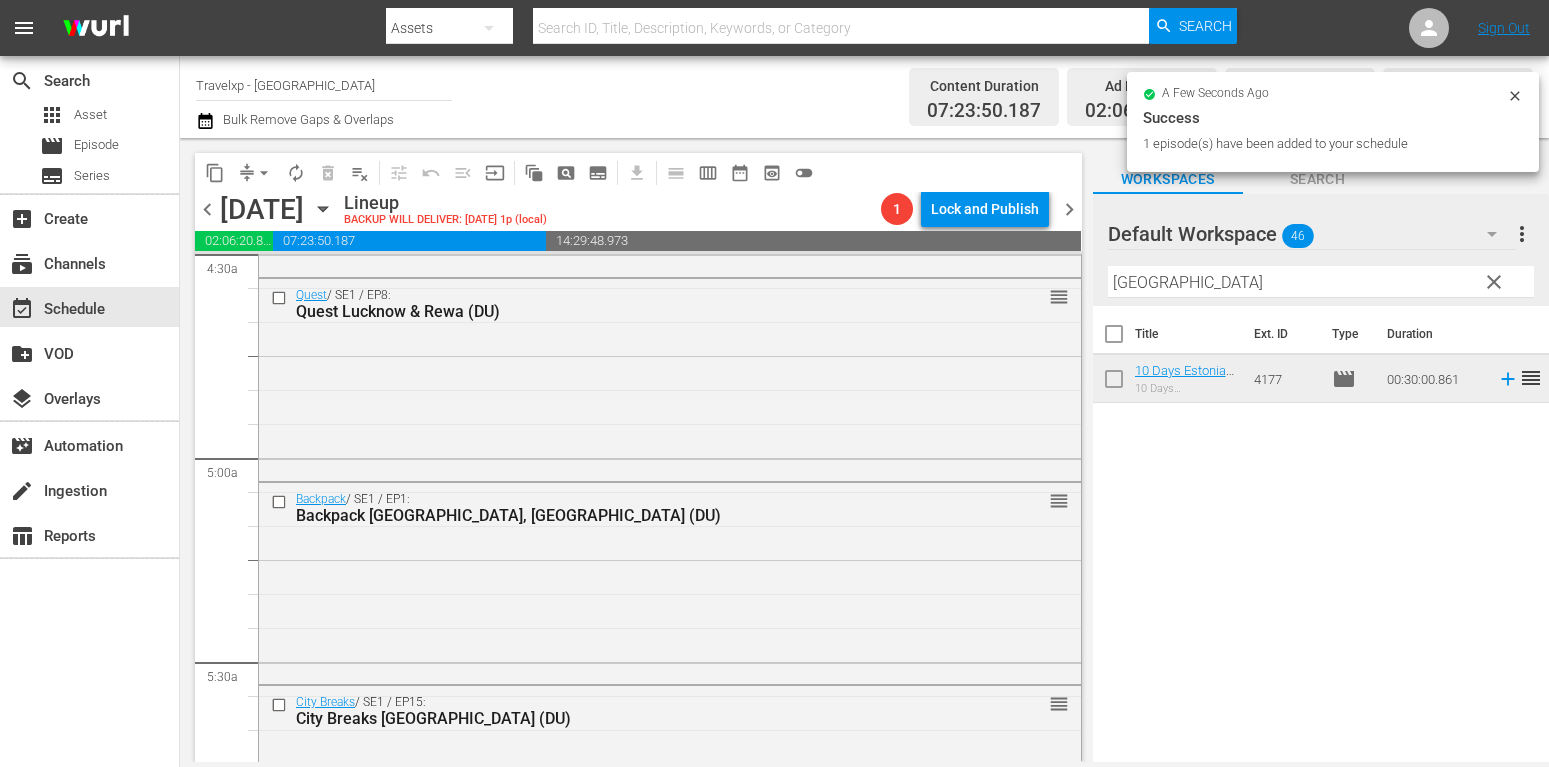 click on "clear" at bounding box center (1494, 282) 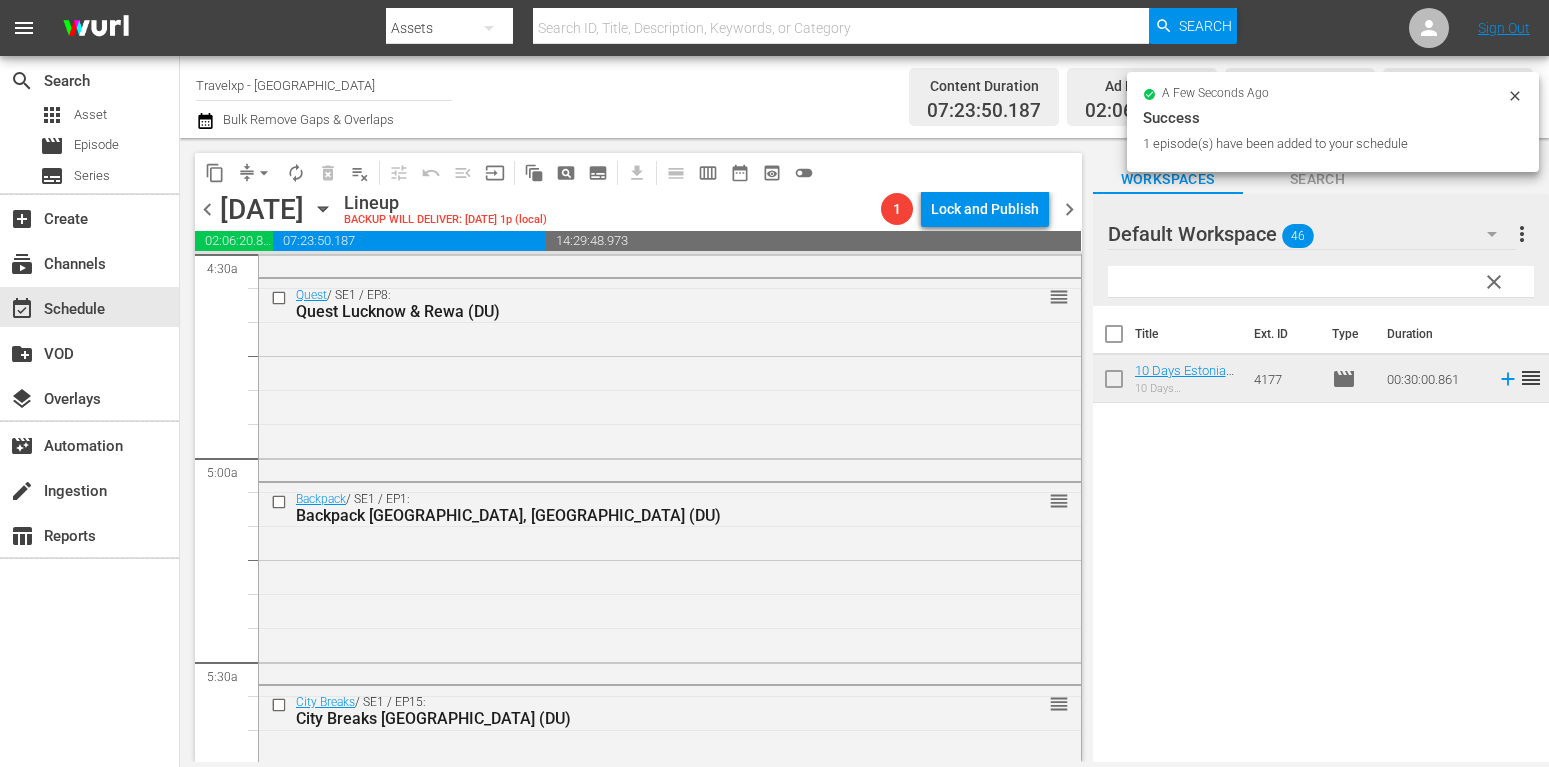 click at bounding box center (1321, 282) 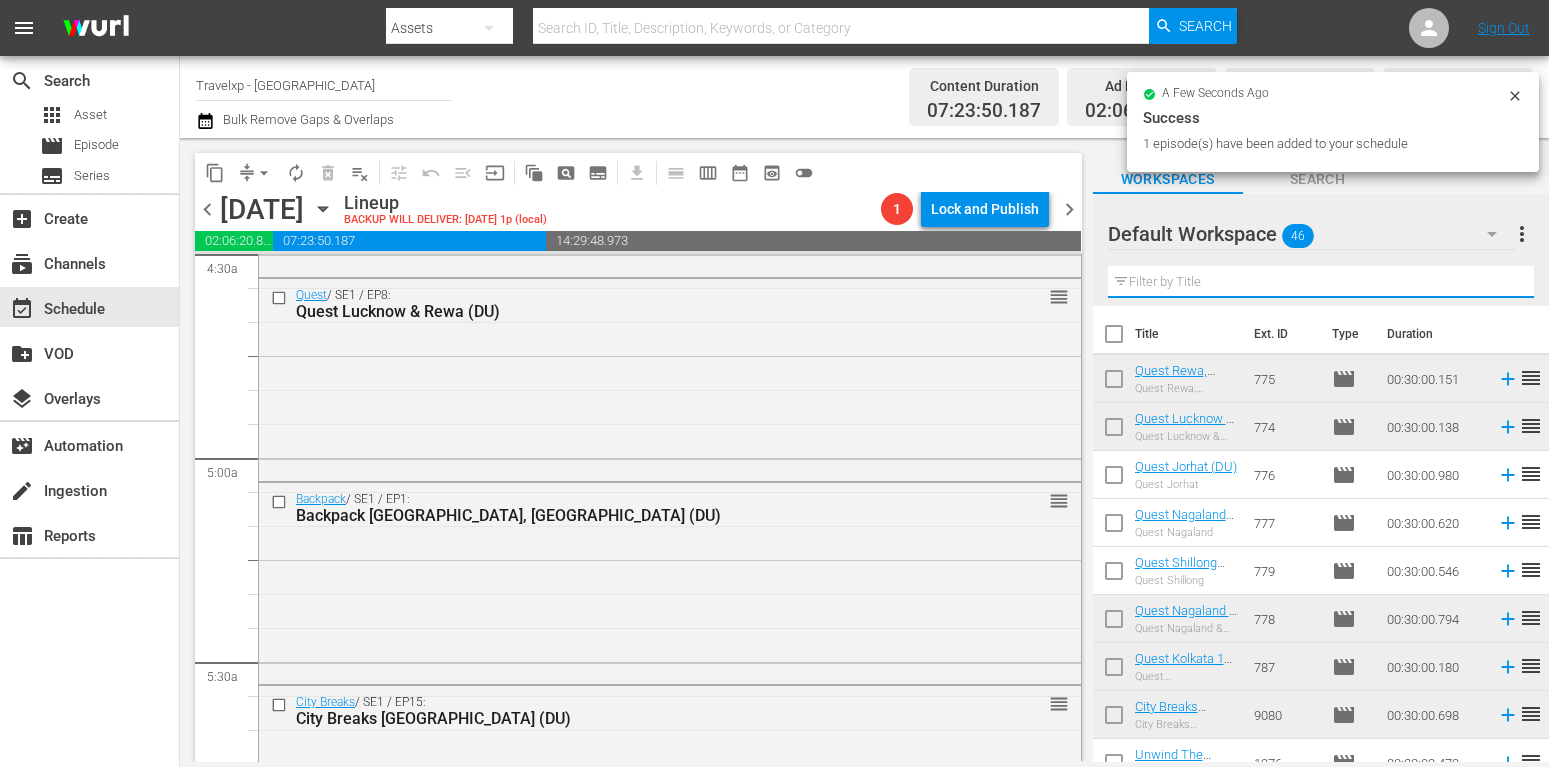 click at bounding box center (1321, 282) 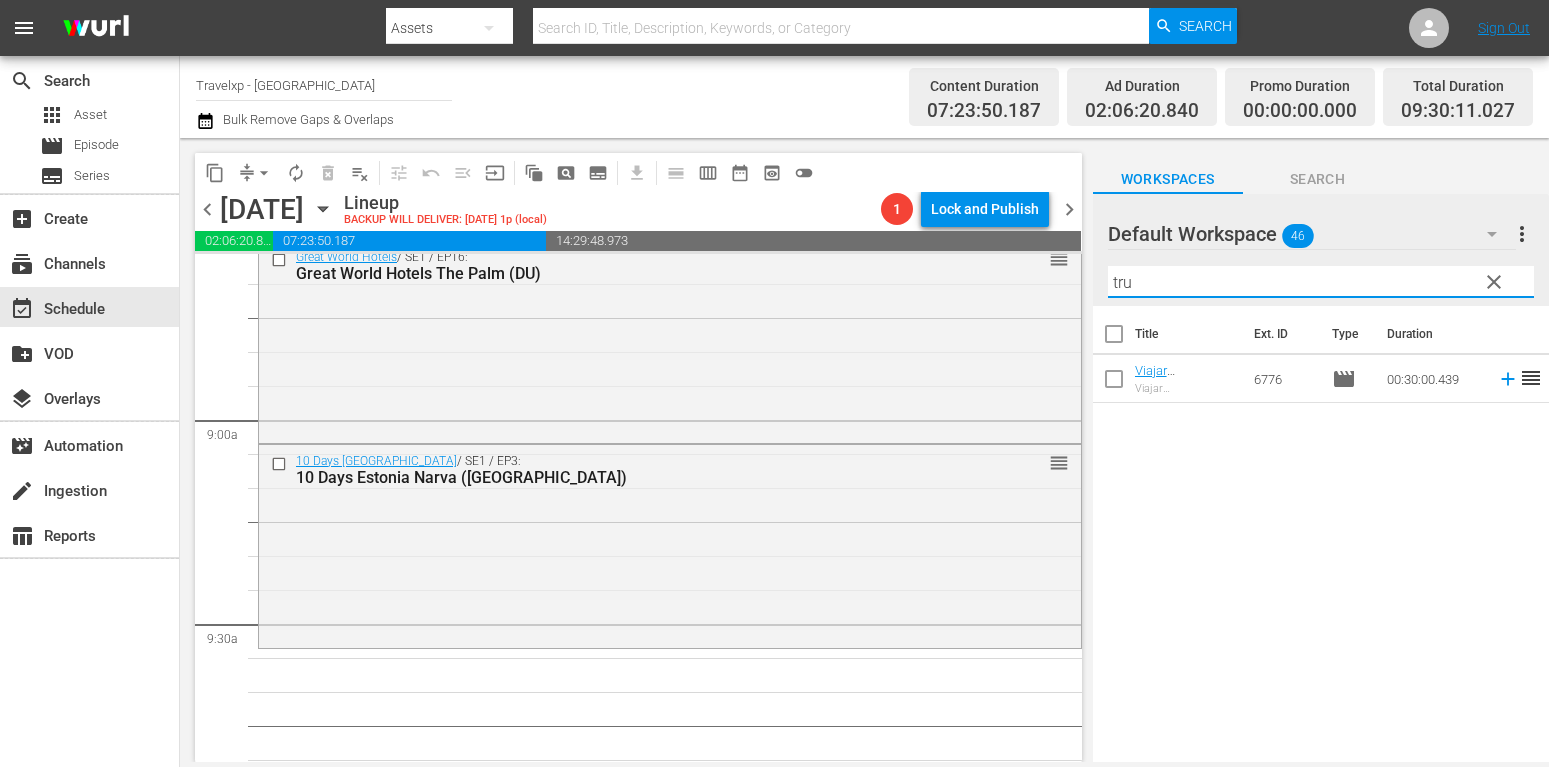 scroll, scrollTop: 3672, scrollLeft: 0, axis: vertical 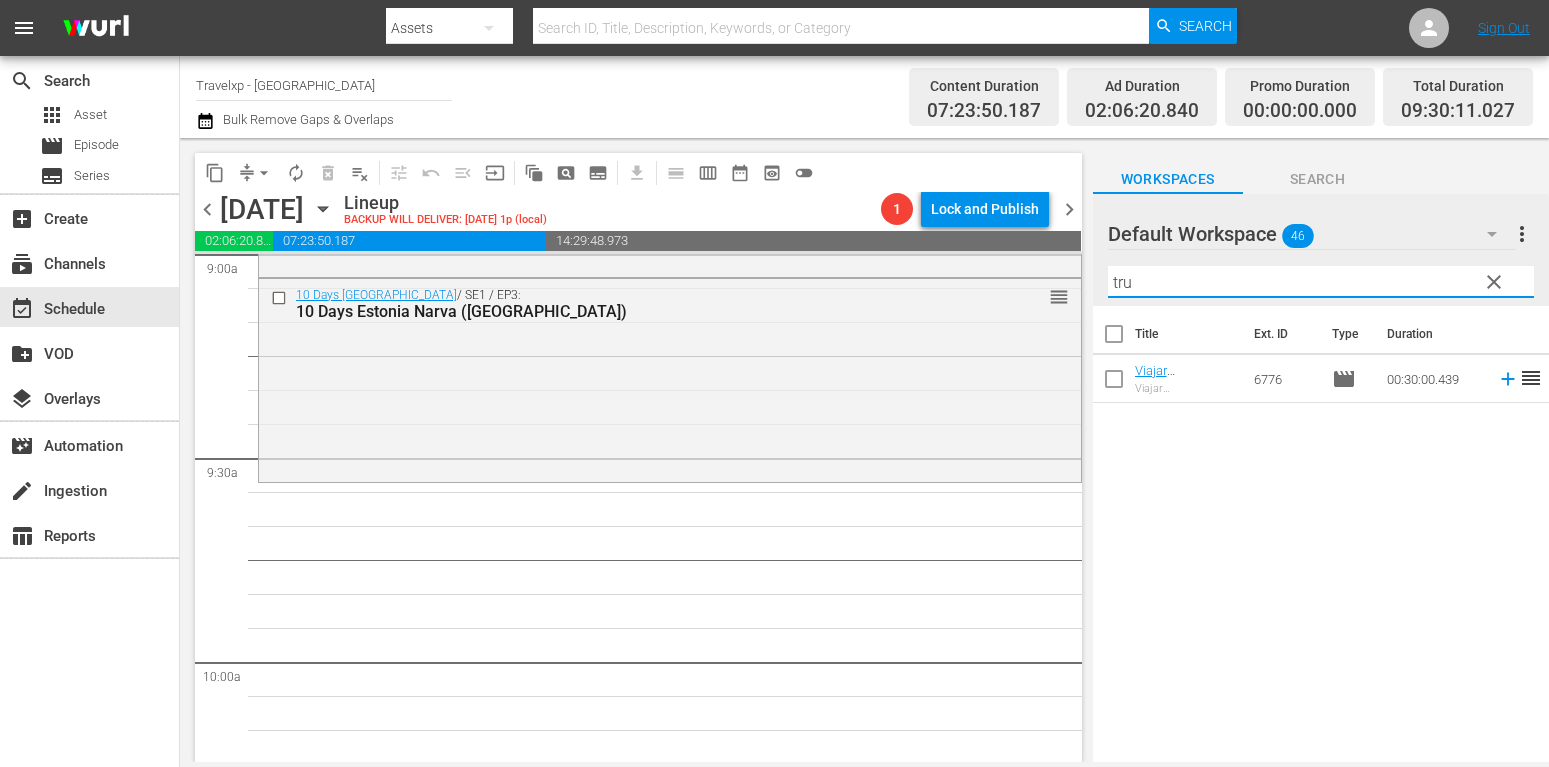 type on "tru" 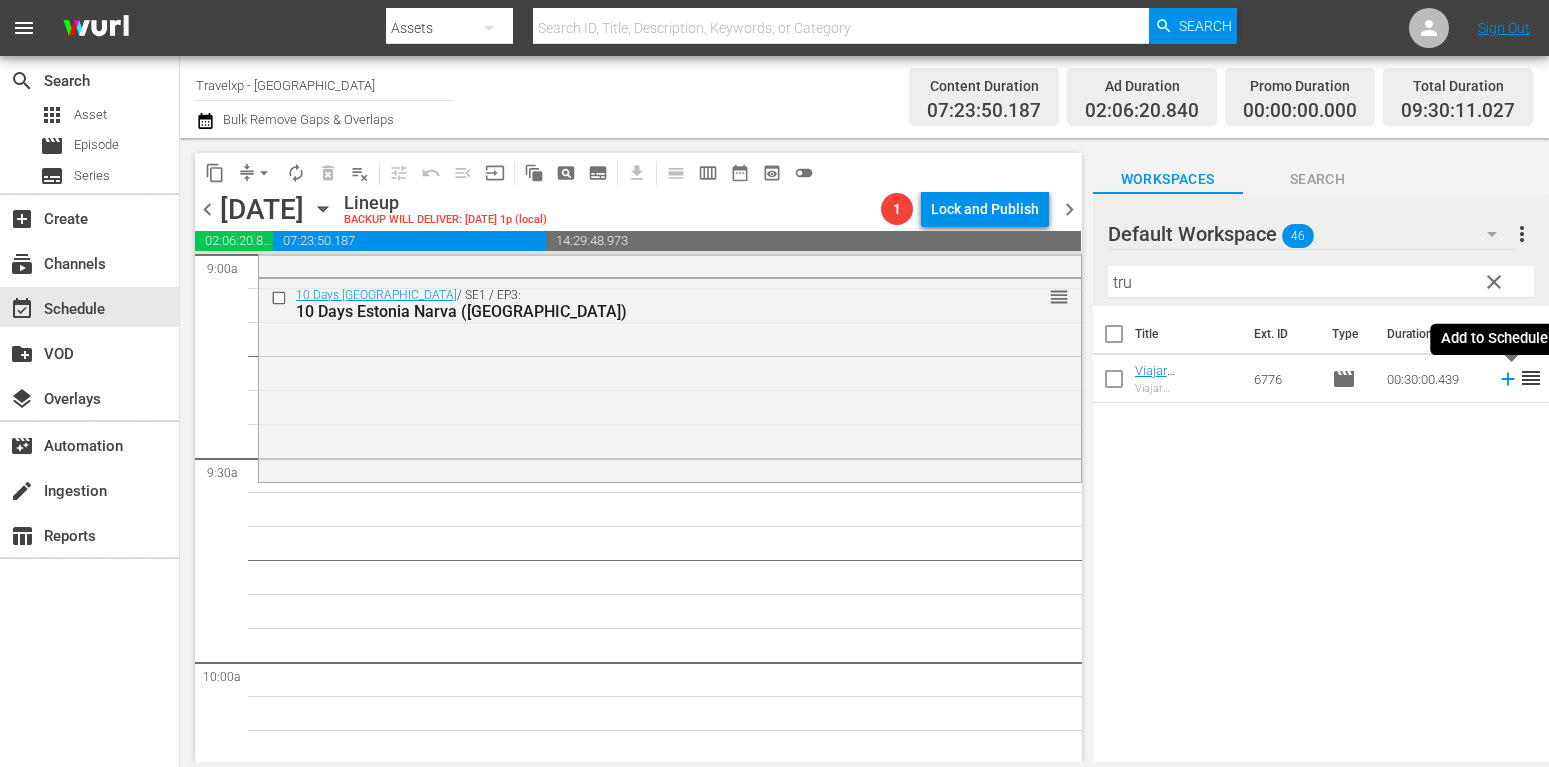 click 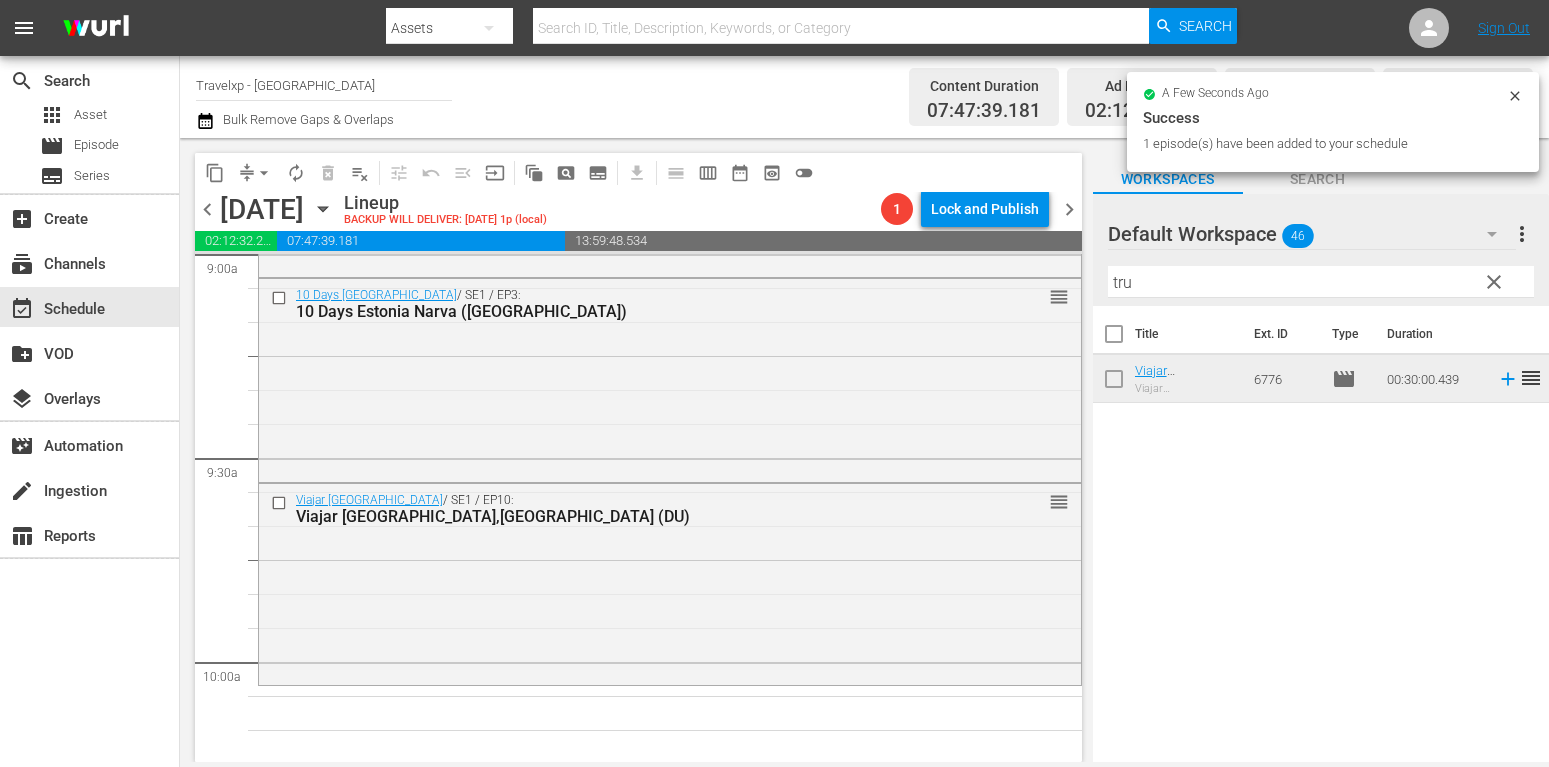 click on "clear" at bounding box center [1494, 282] 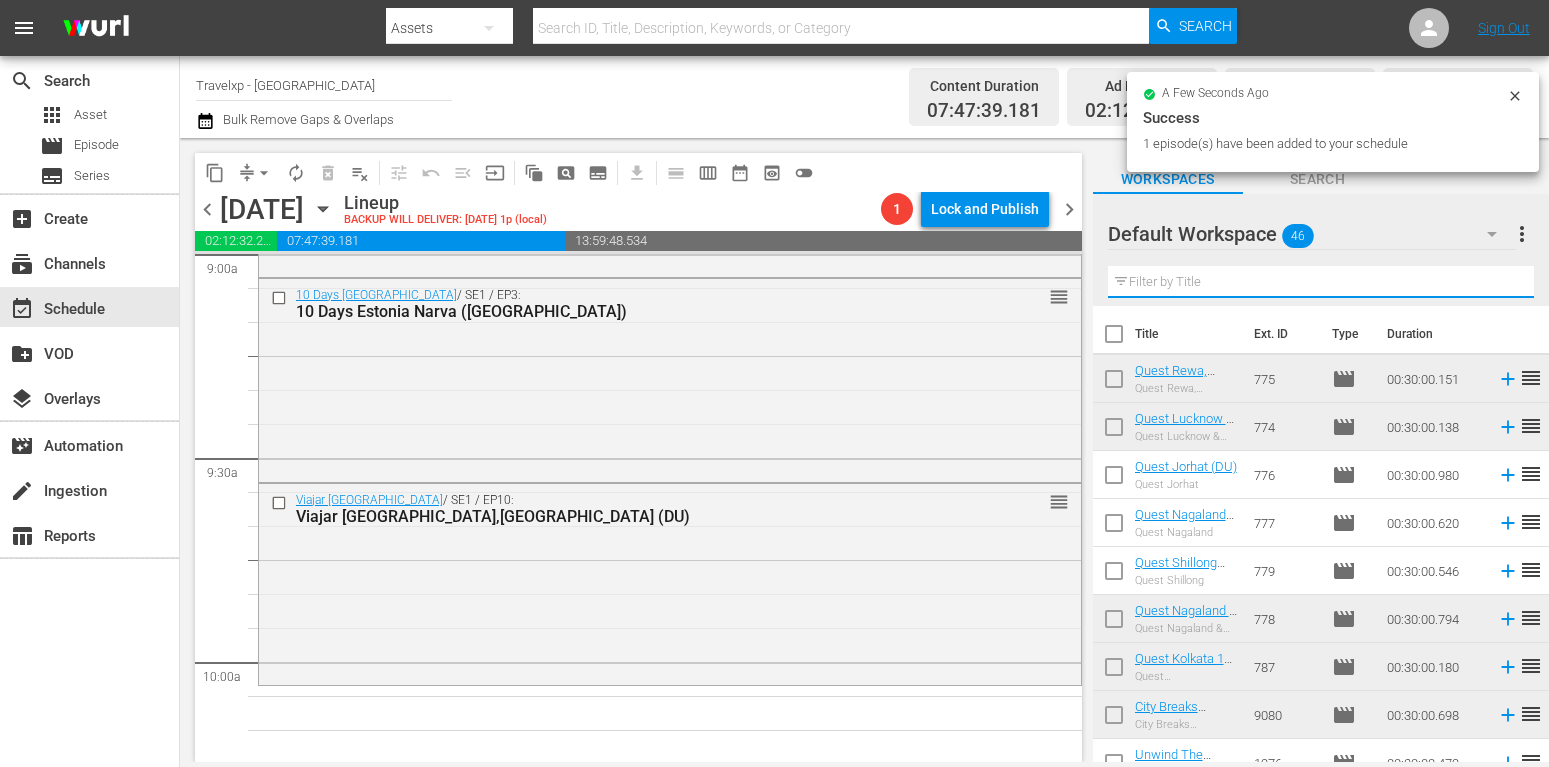 click at bounding box center (1321, 282) 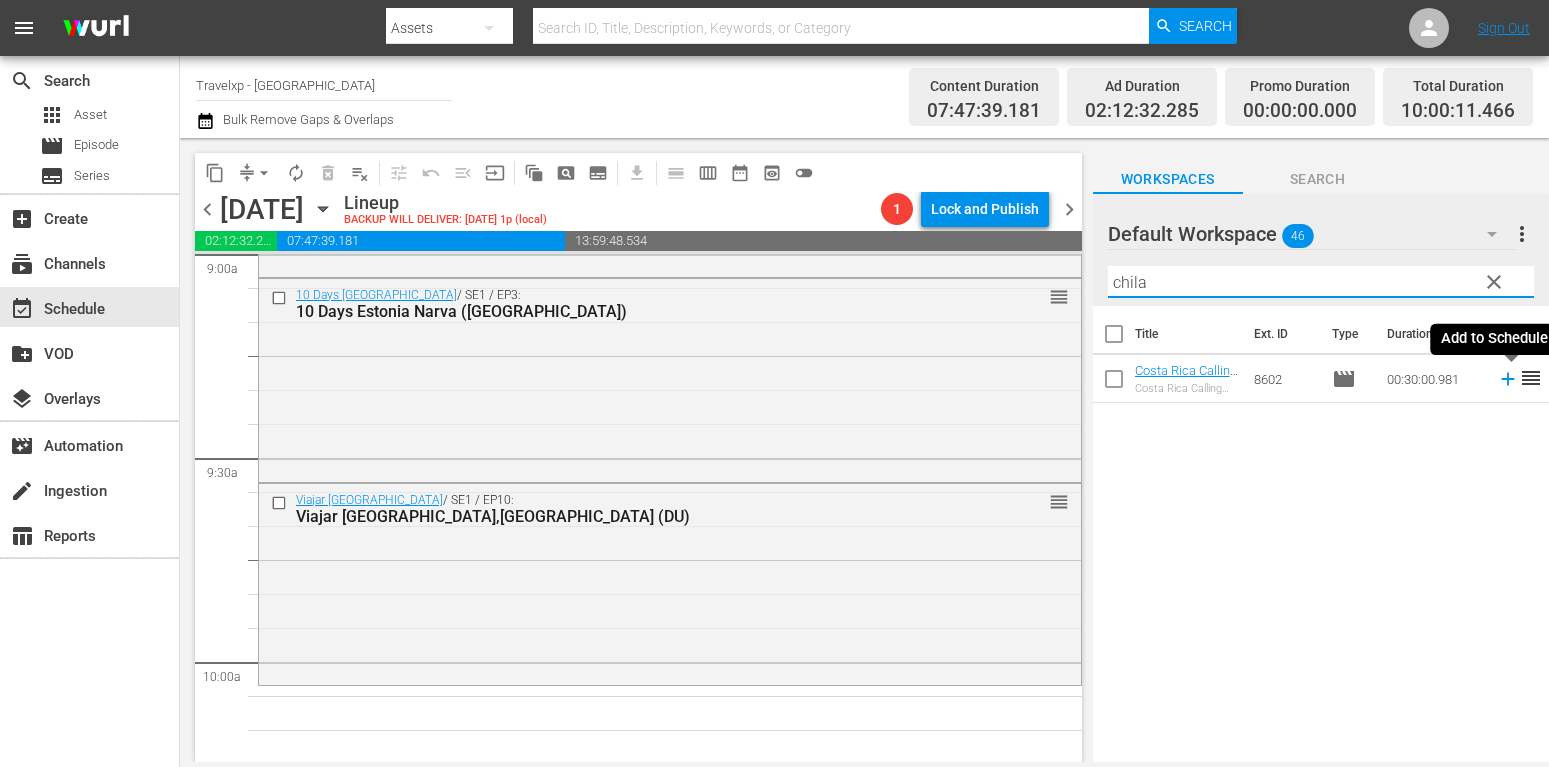 type on "chila" 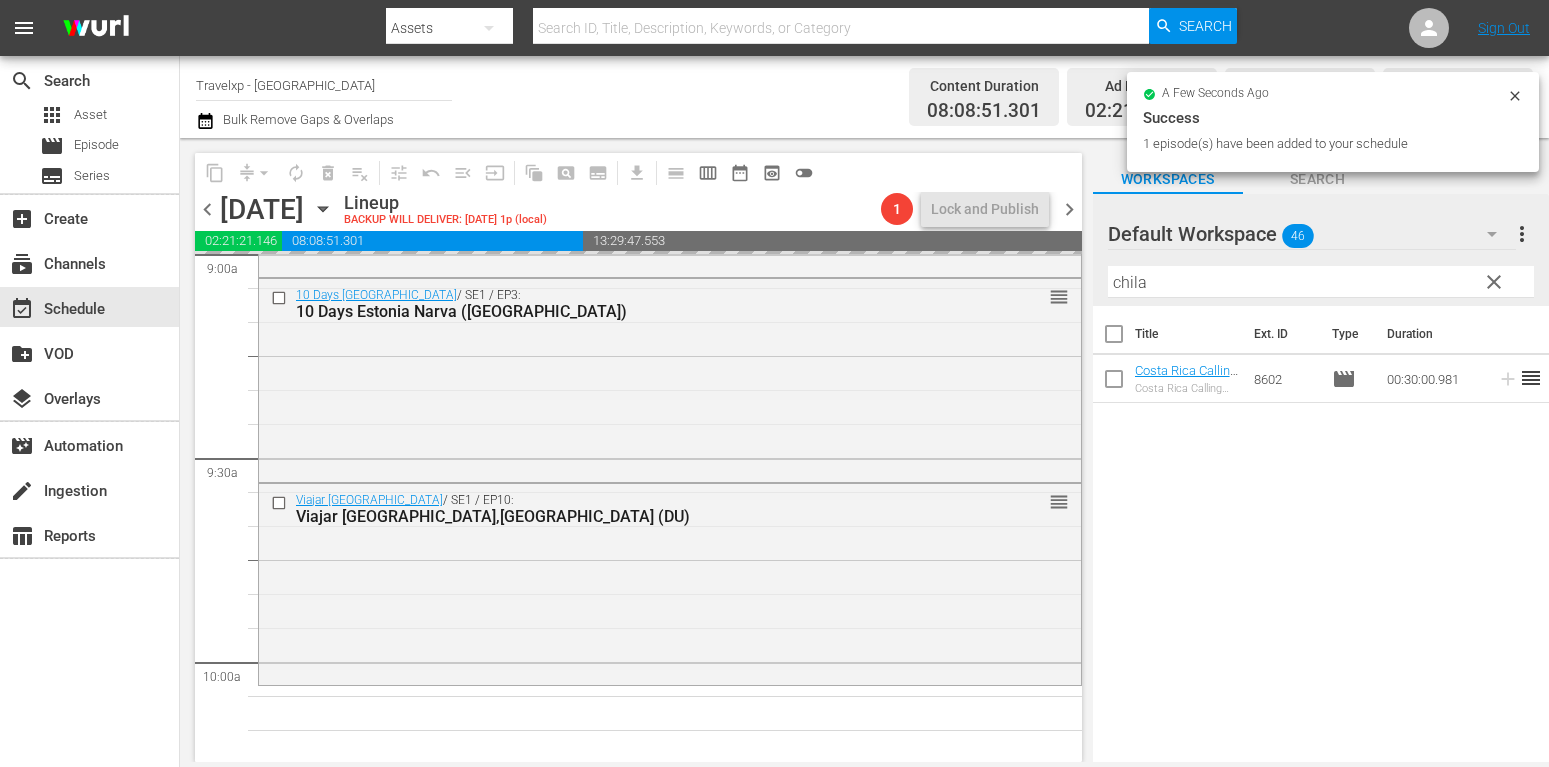 click on "clear" at bounding box center (1494, 282) 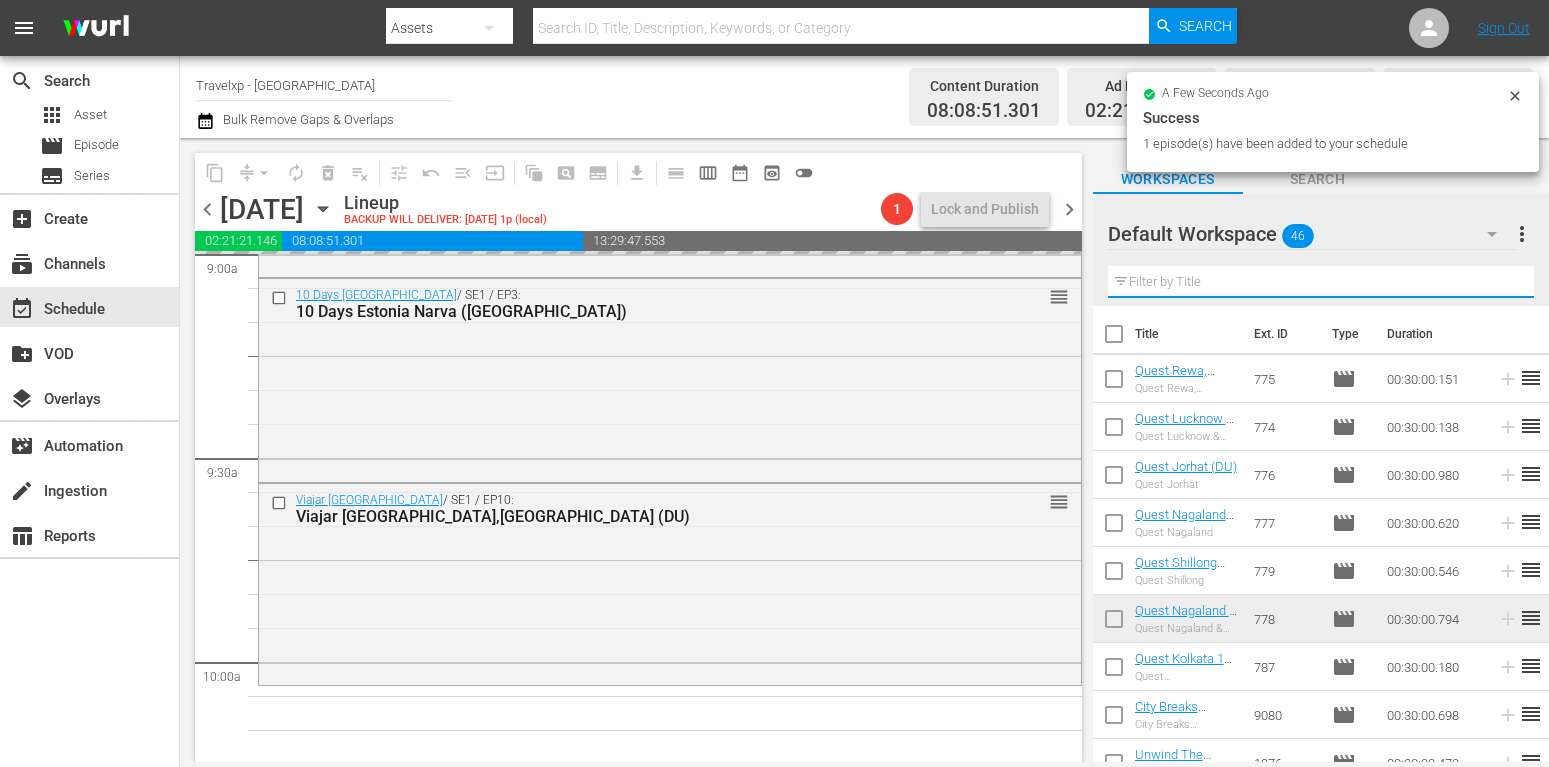 click at bounding box center (1321, 282) 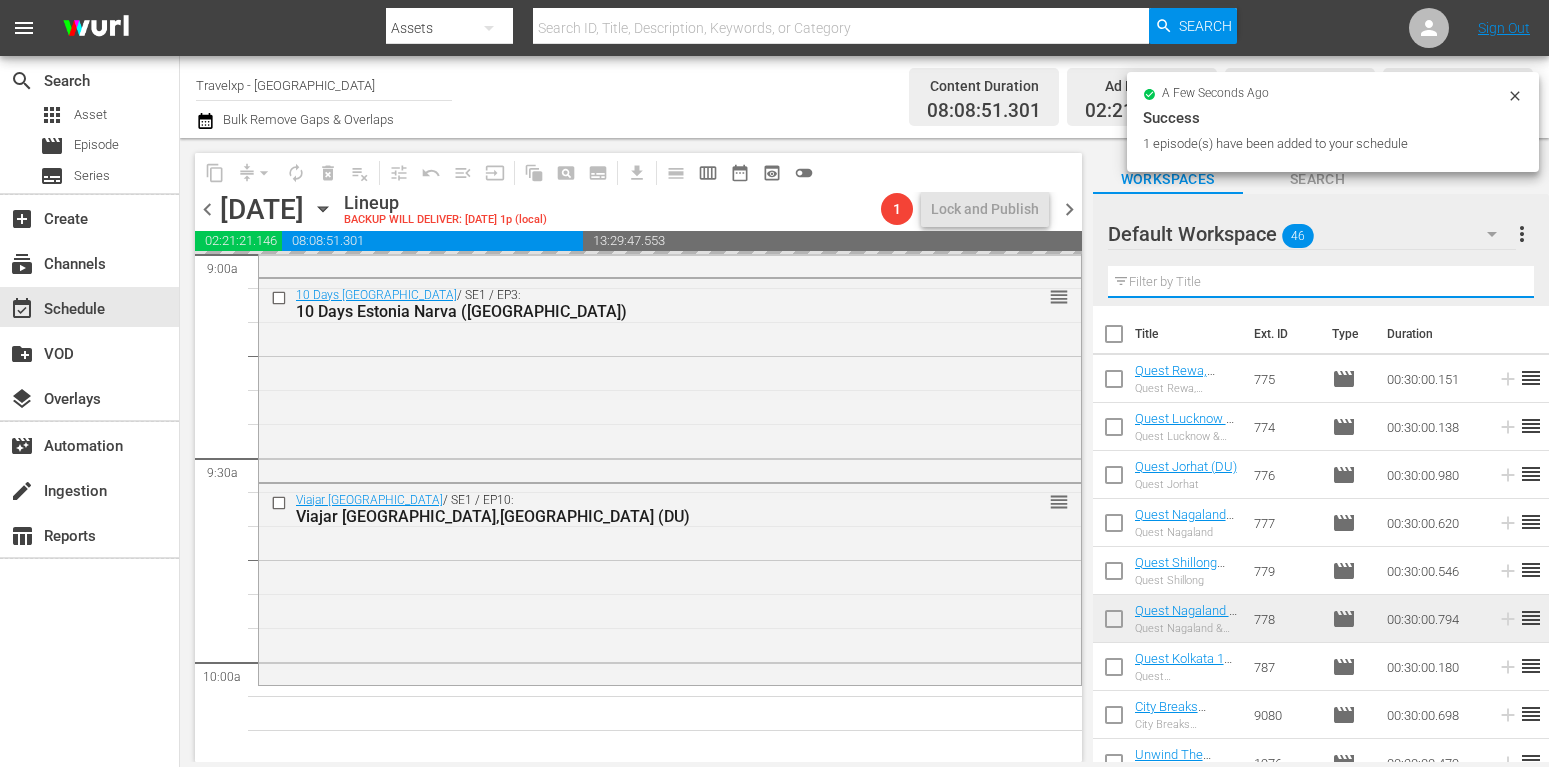 click at bounding box center [1321, 282] 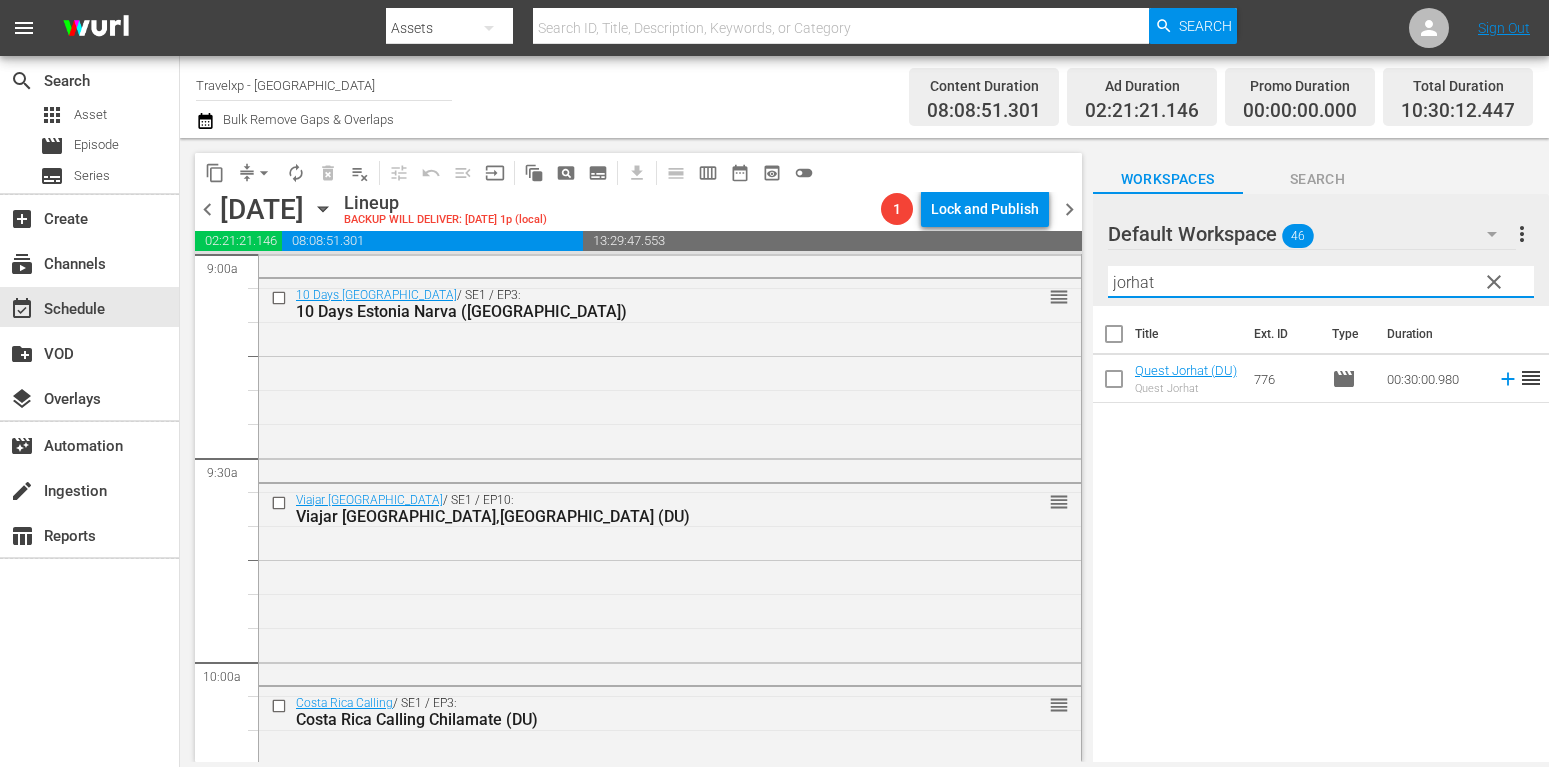 type on "jorhat" 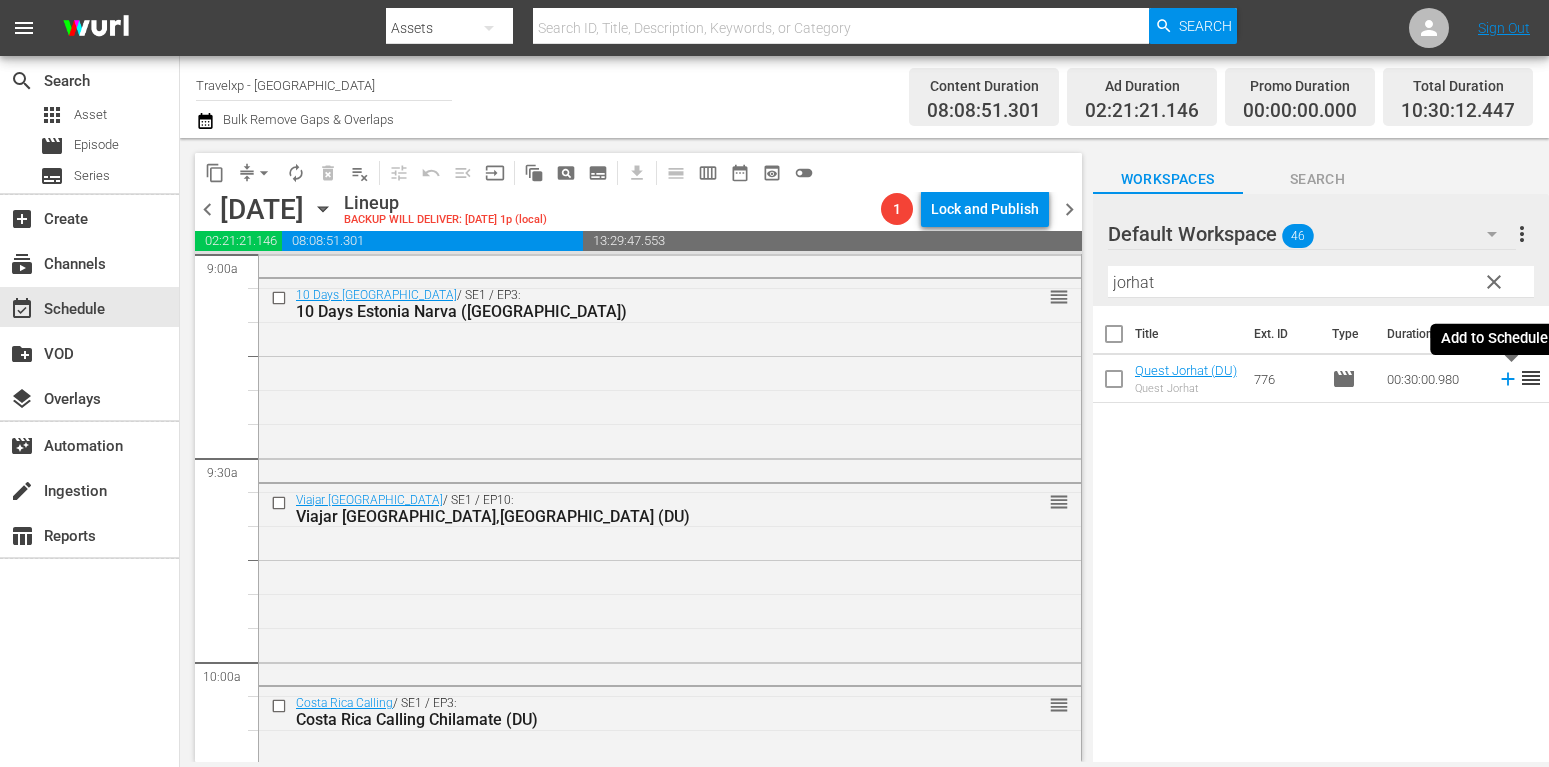 click 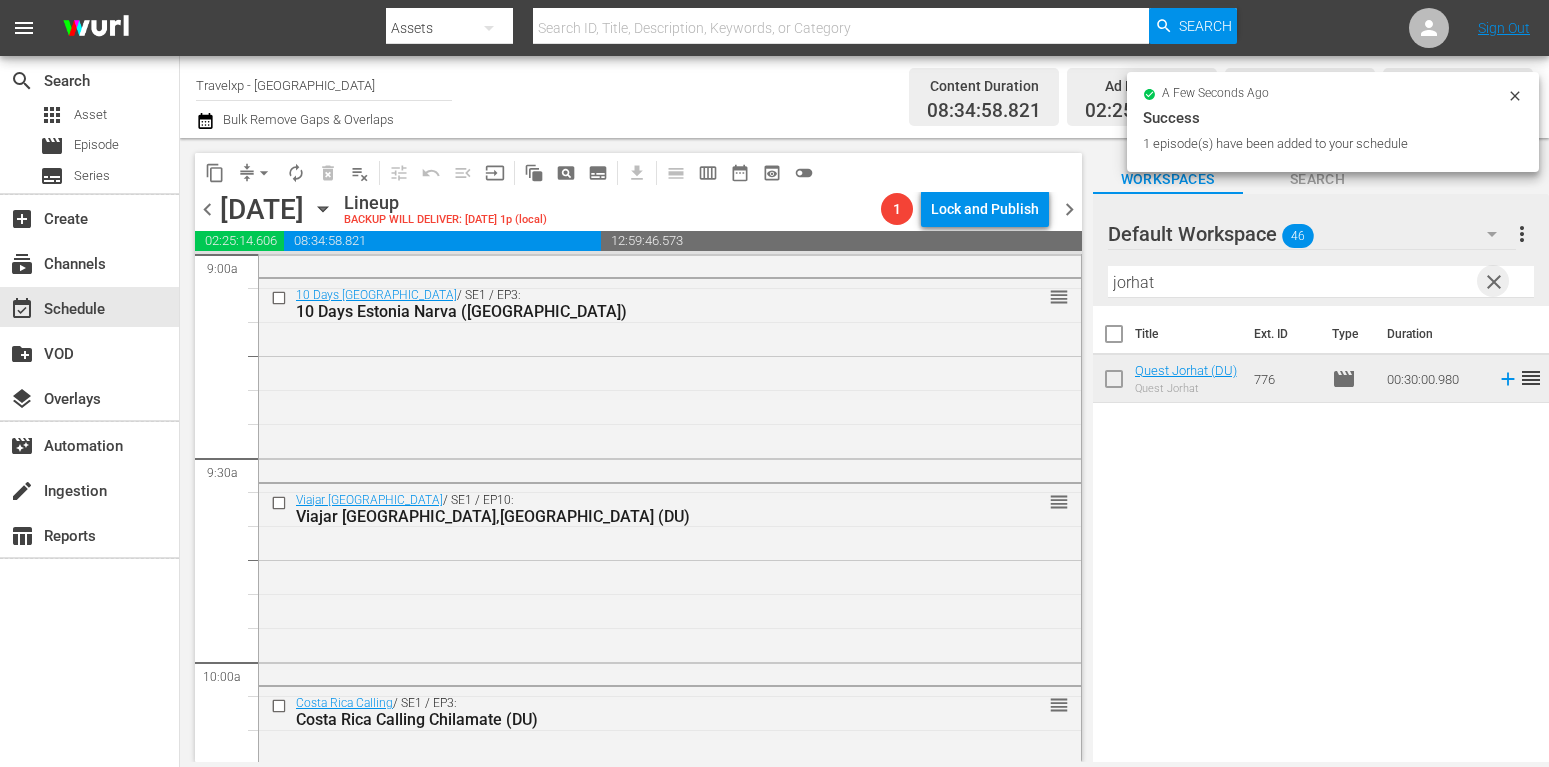 click on "clear" at bounding box center [1494, 282] 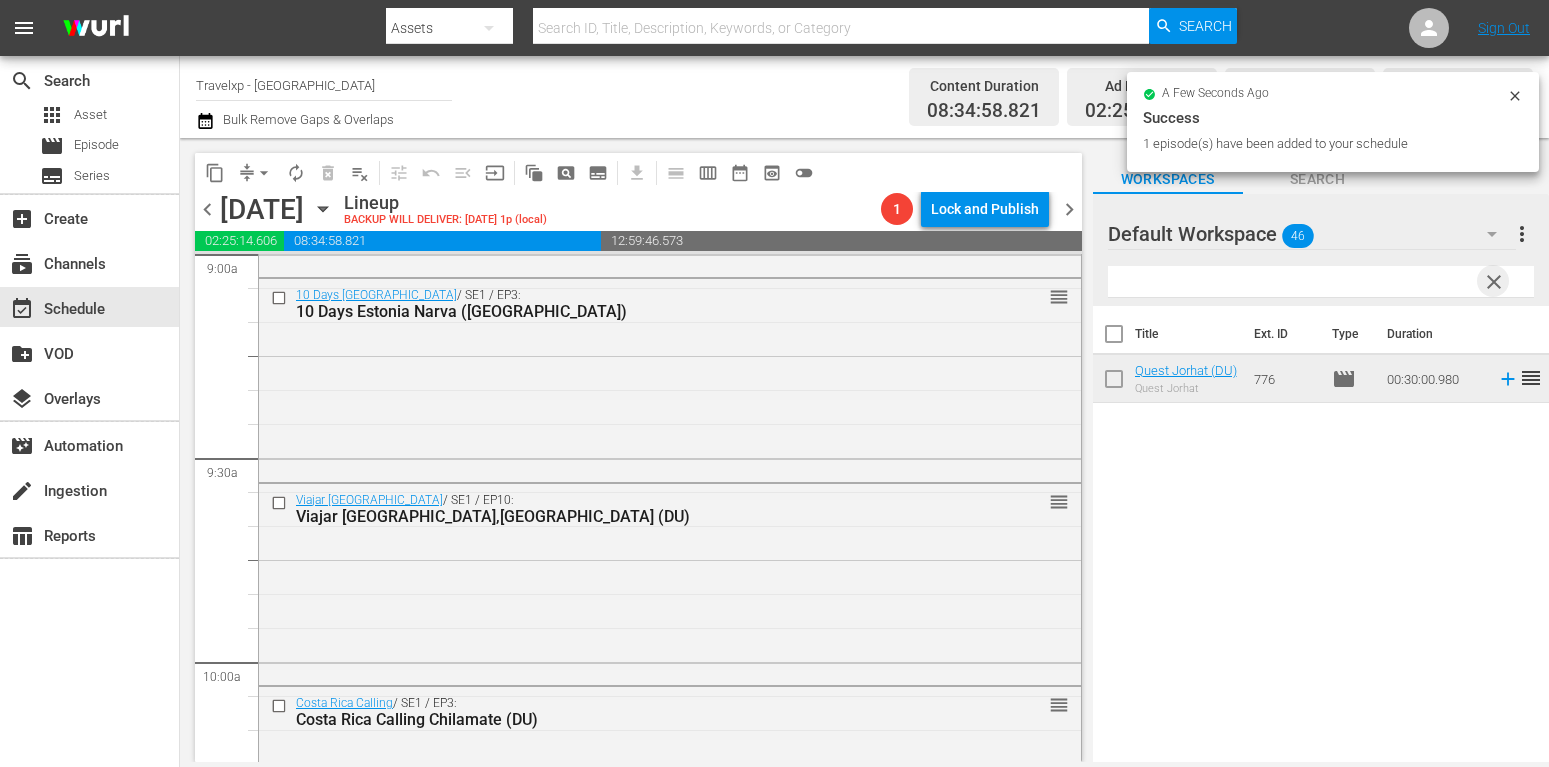click at bounding box center (1321, 282) 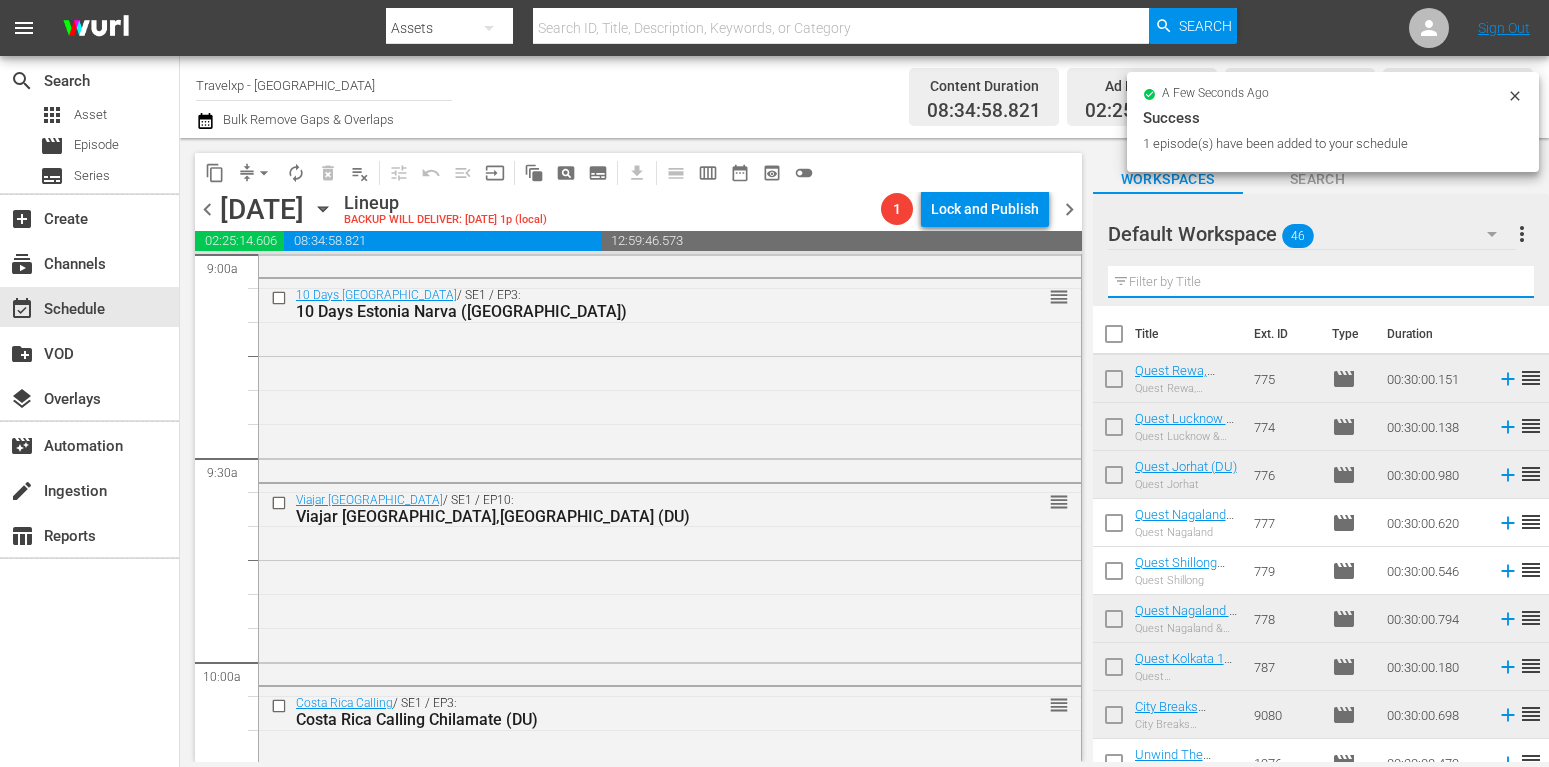 click at bounding box center [1321, 282] 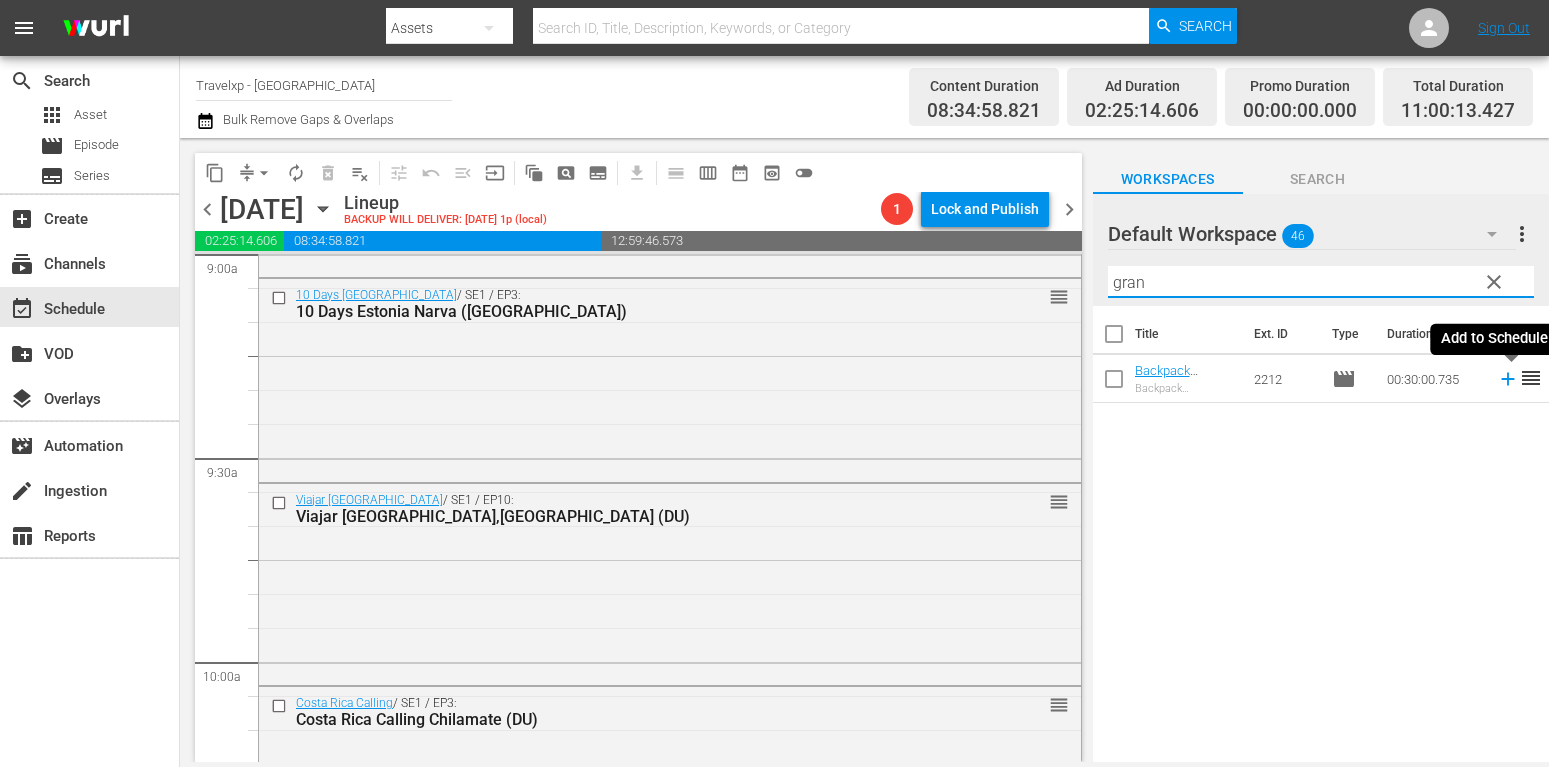 type on "gran" 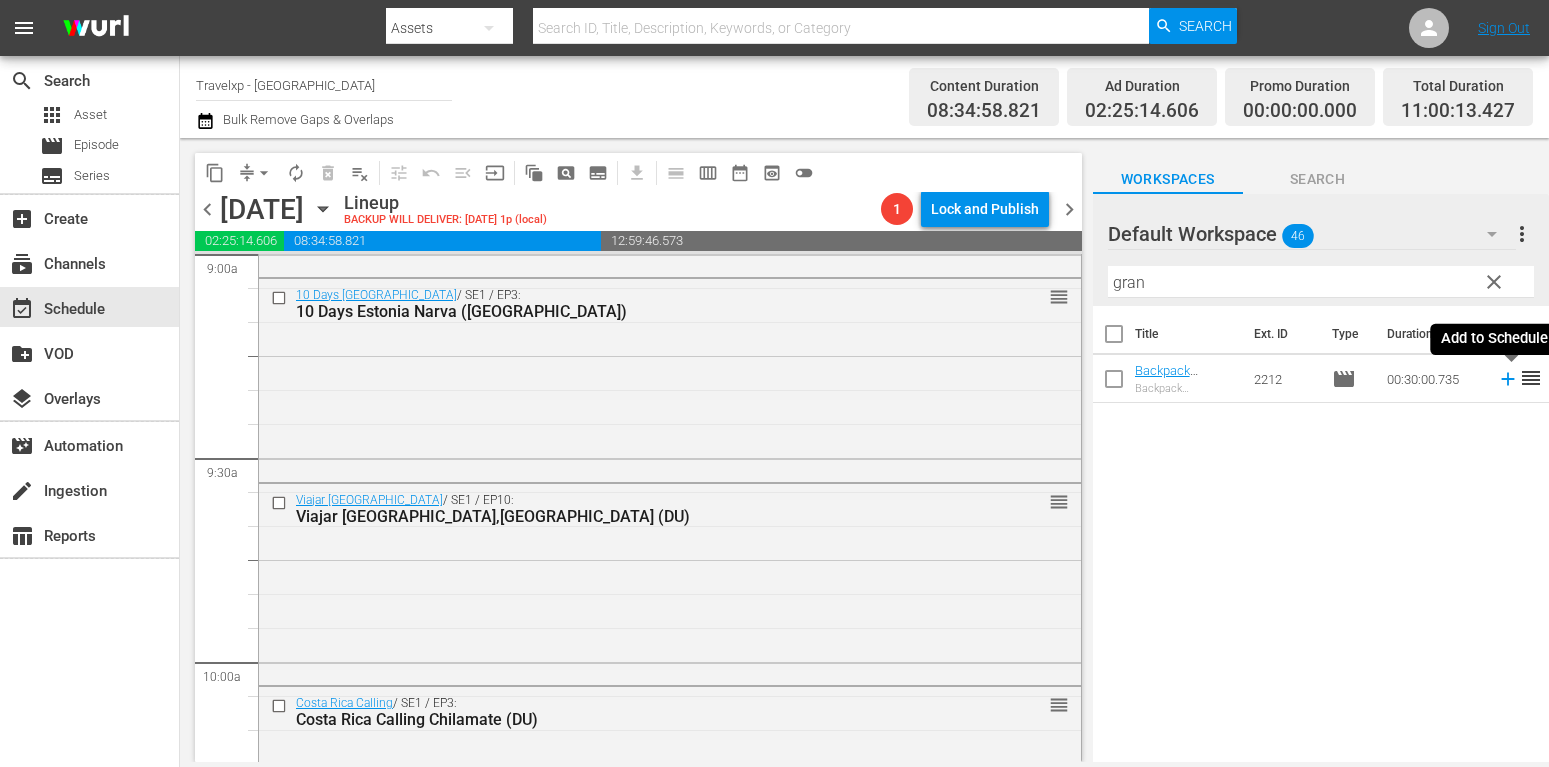click 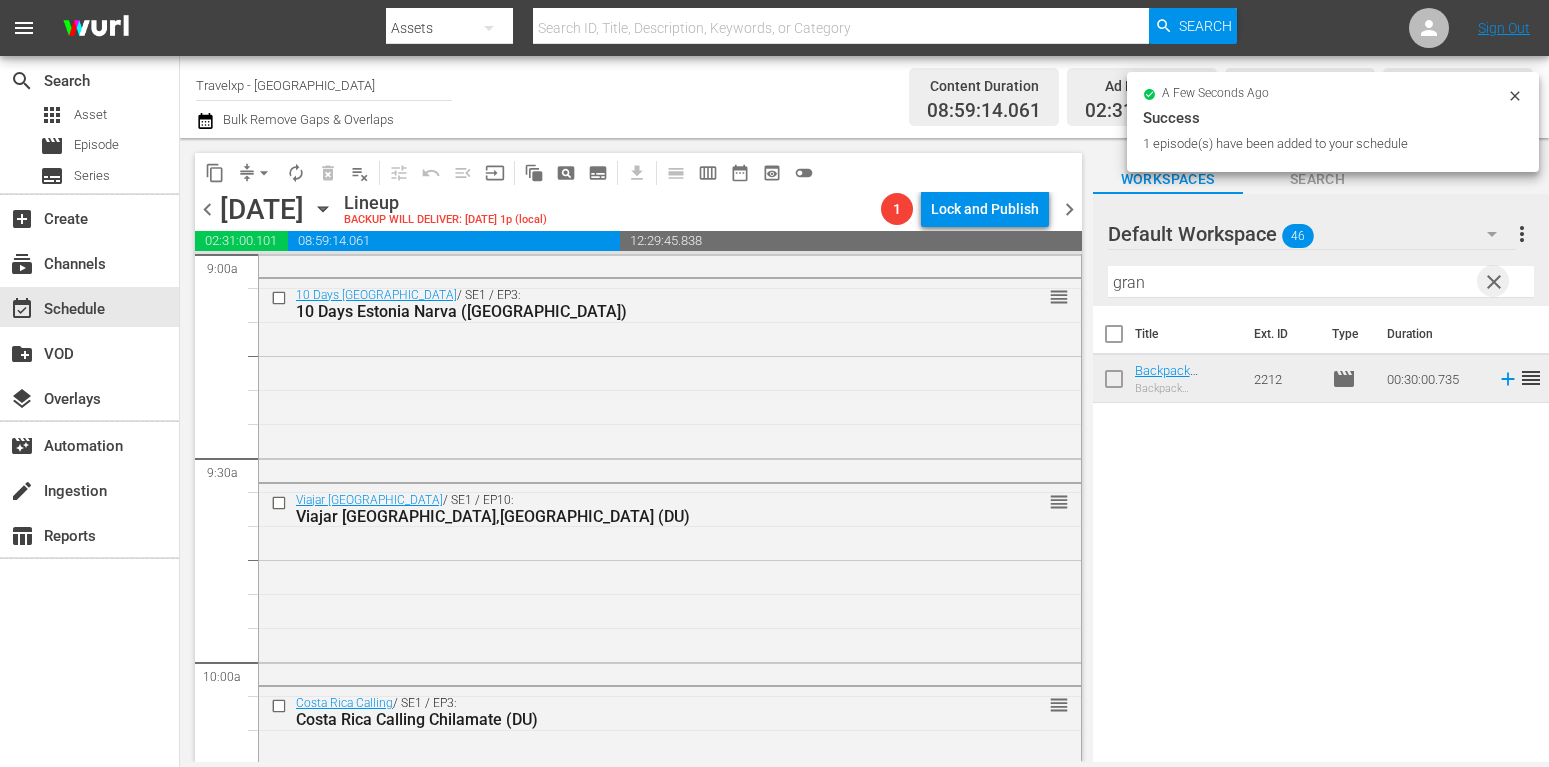 click on "clear" at bounding box center [1494, 282] 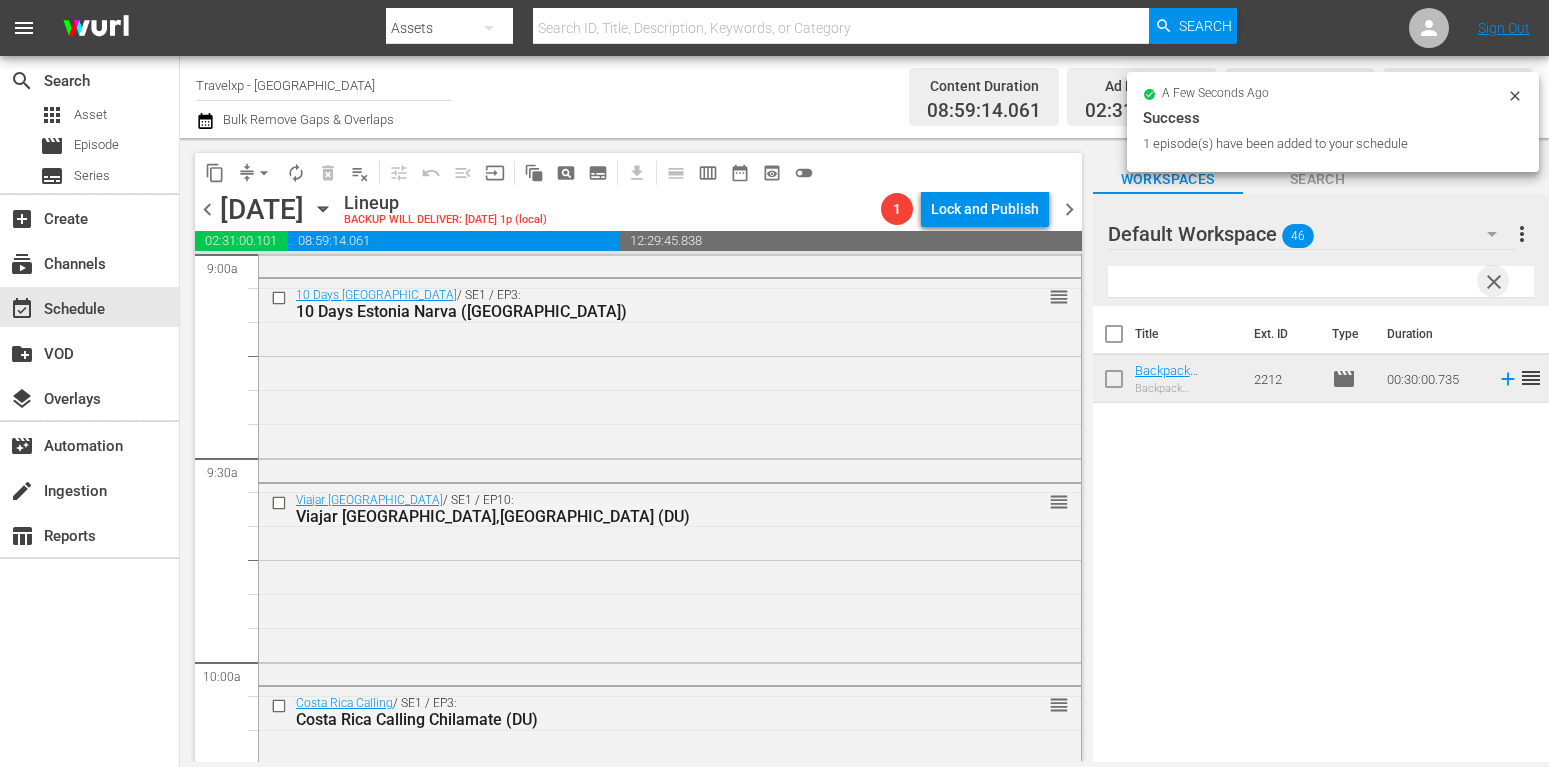 click at bounding box center (1321, 282) 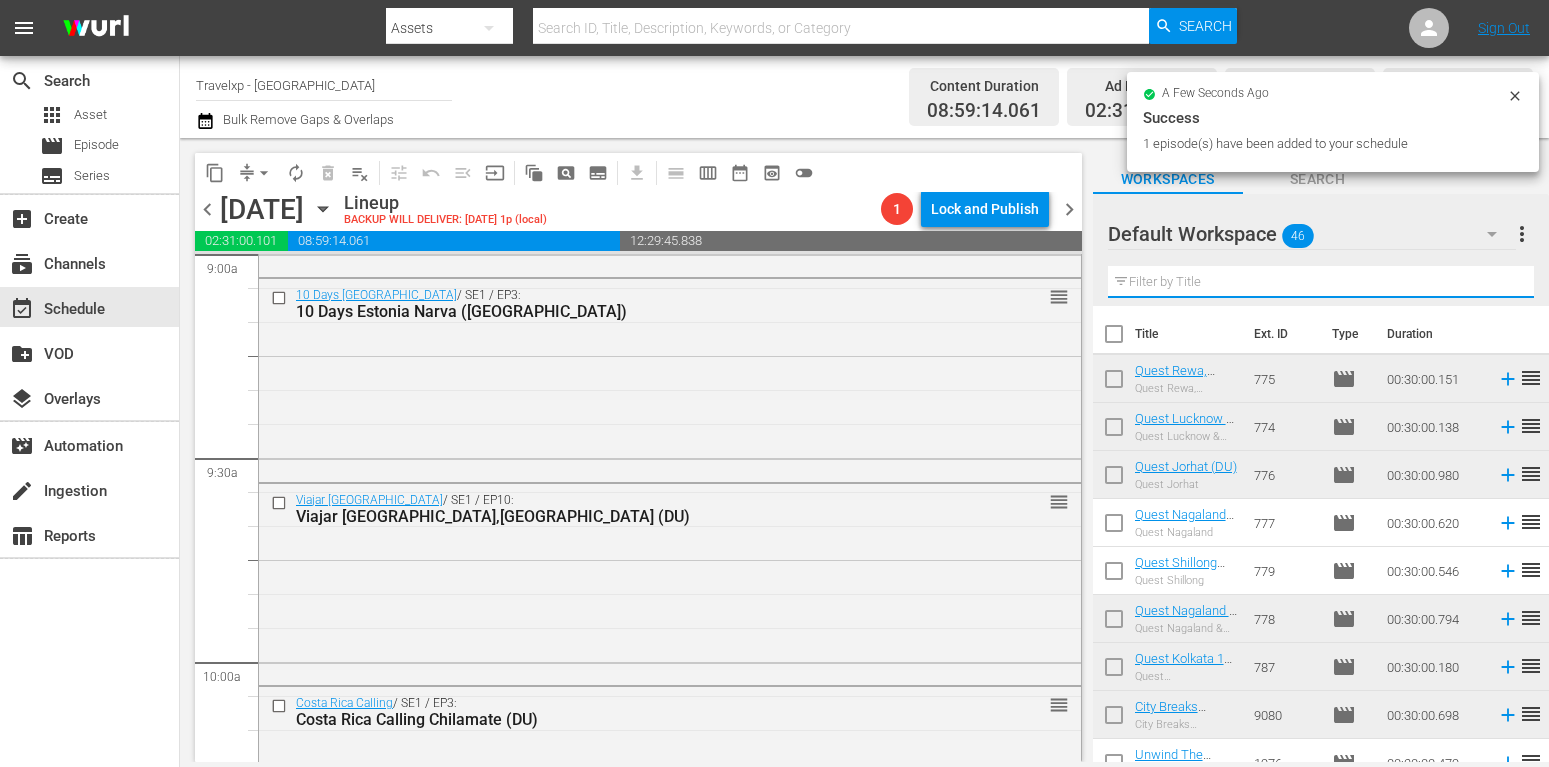 click at bounding box center [1321, 282] 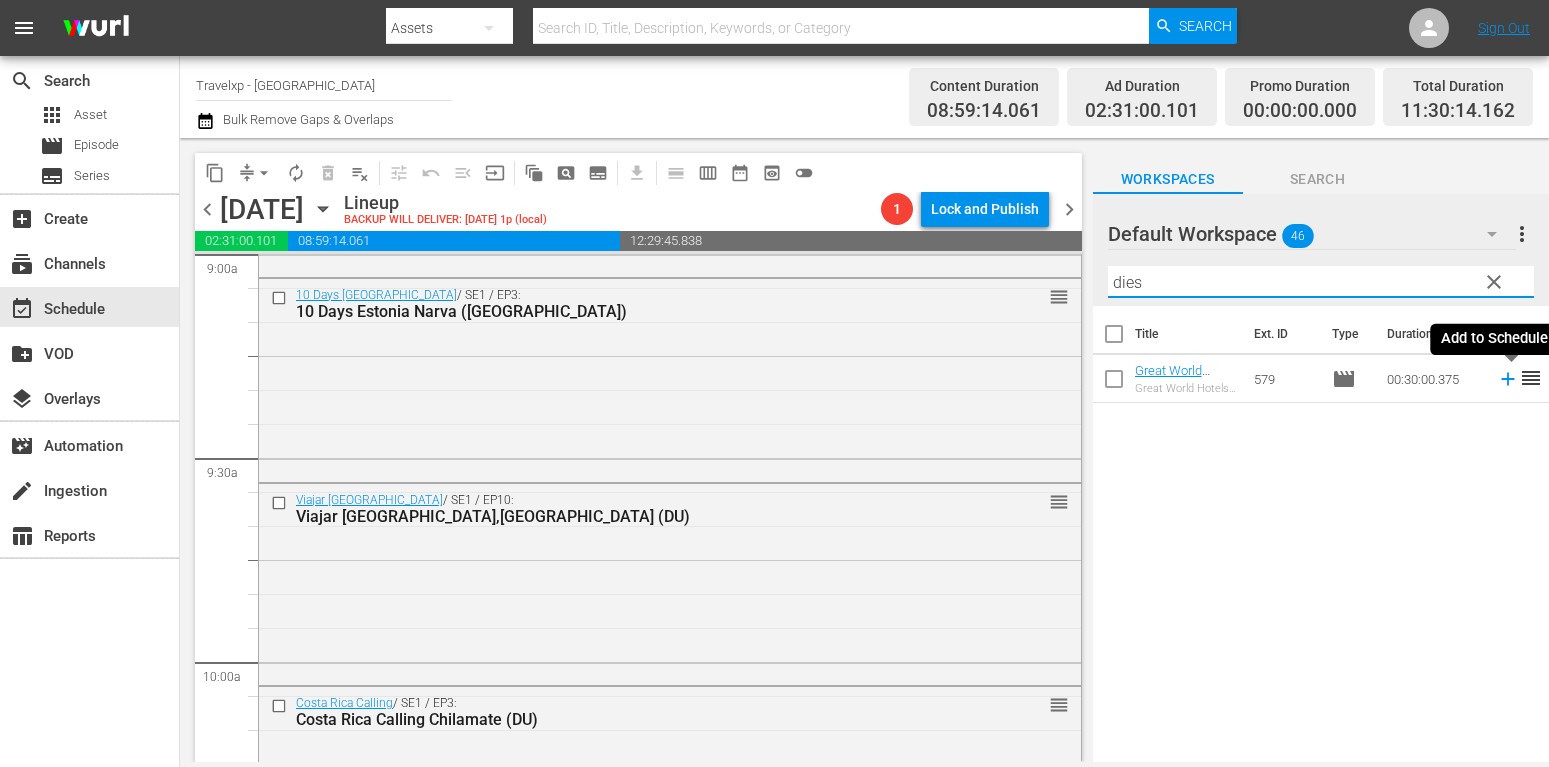 type on "dies" 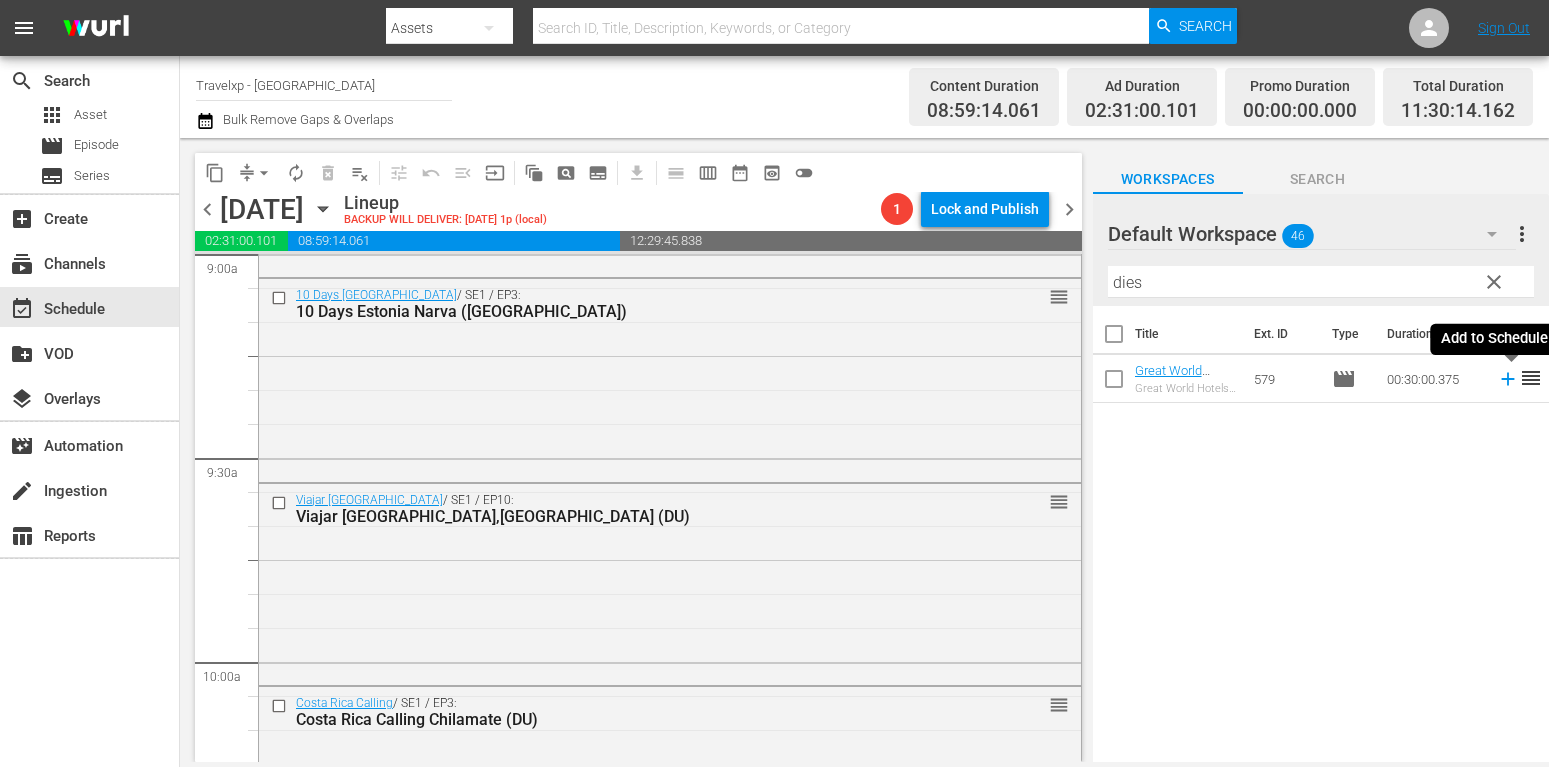 click 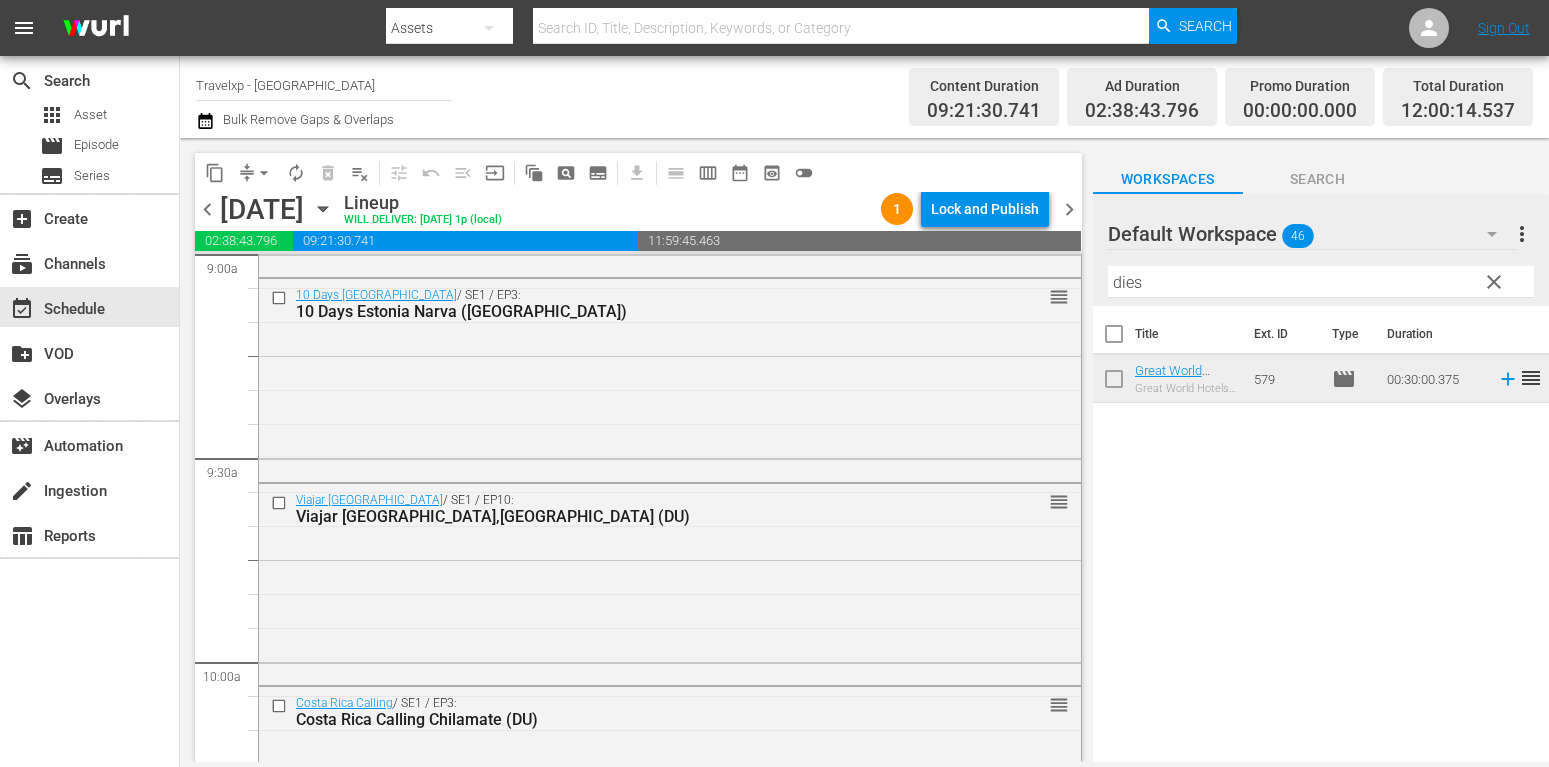 click on "clear" at bounding box center [1494, 282] 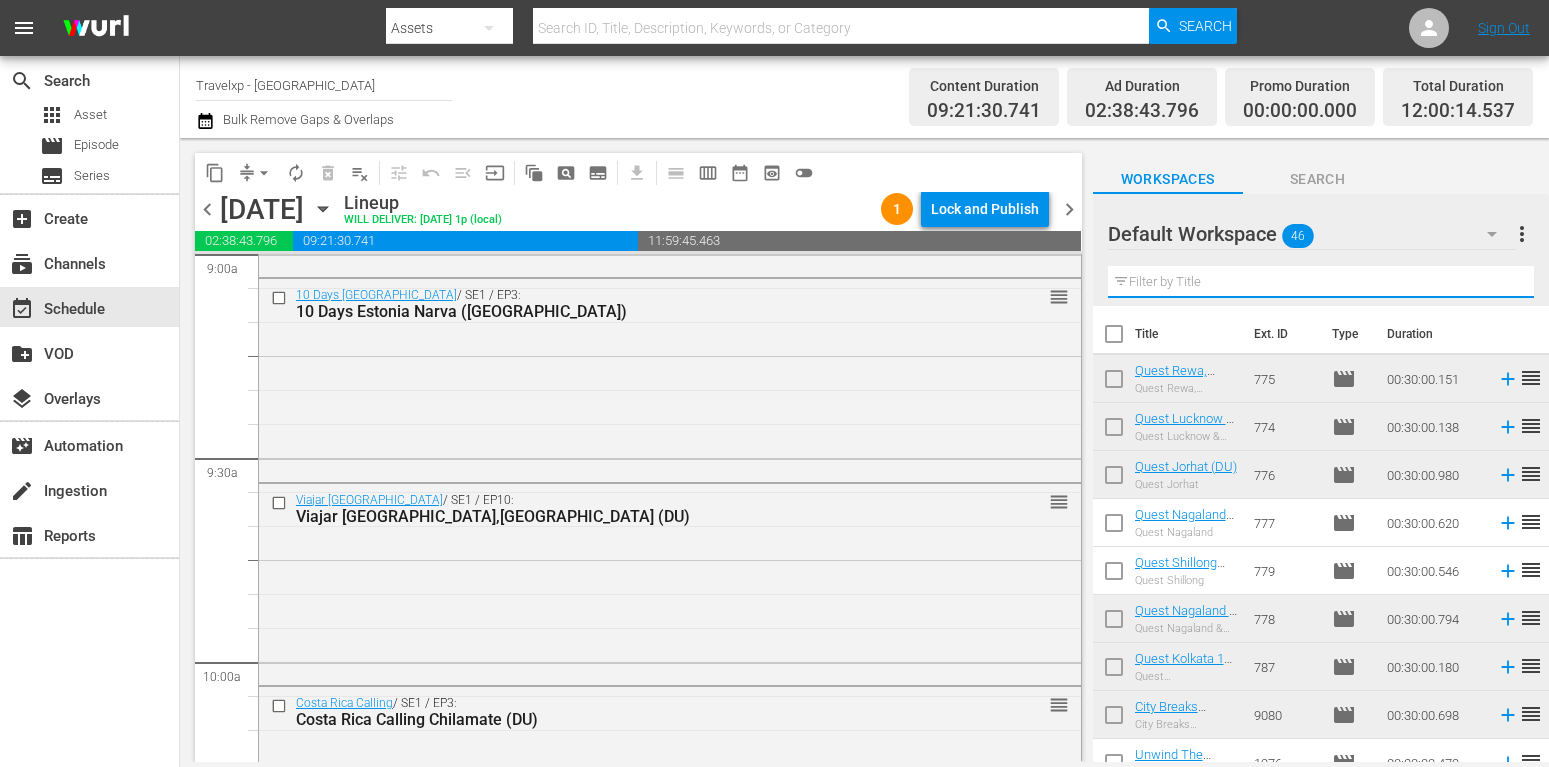 click at bounding box center (1321, 282) 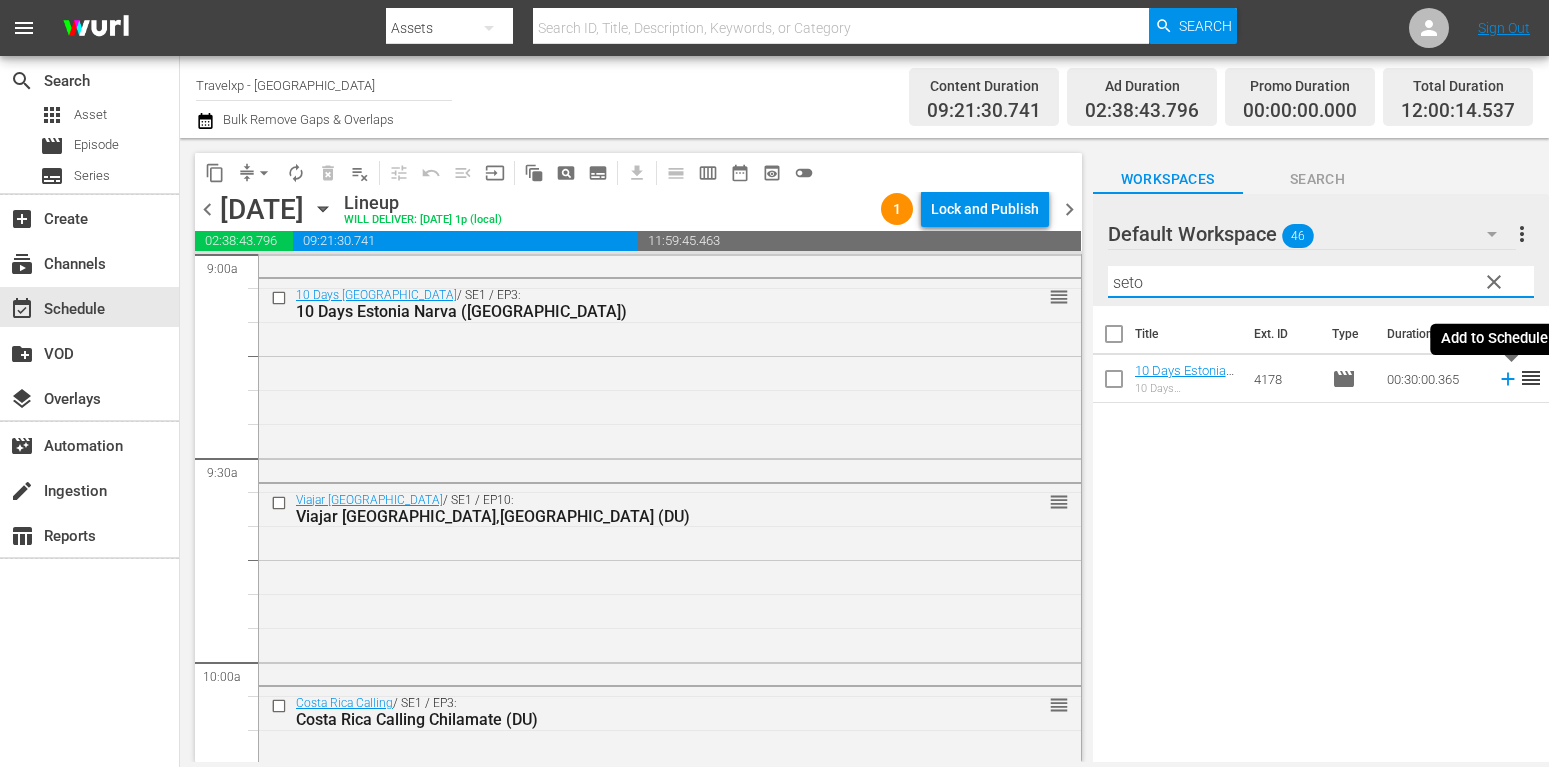 type on "seto" 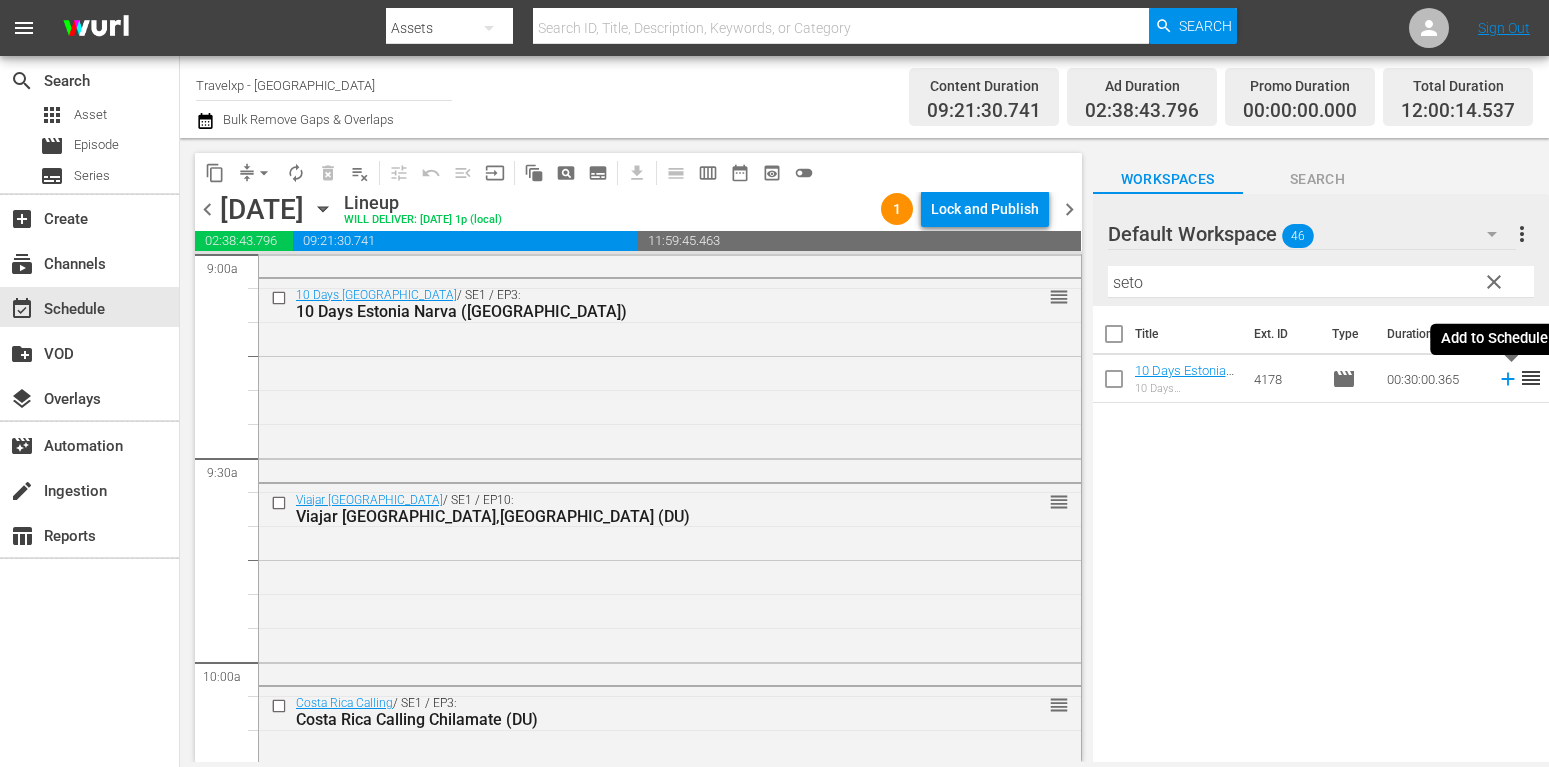 click 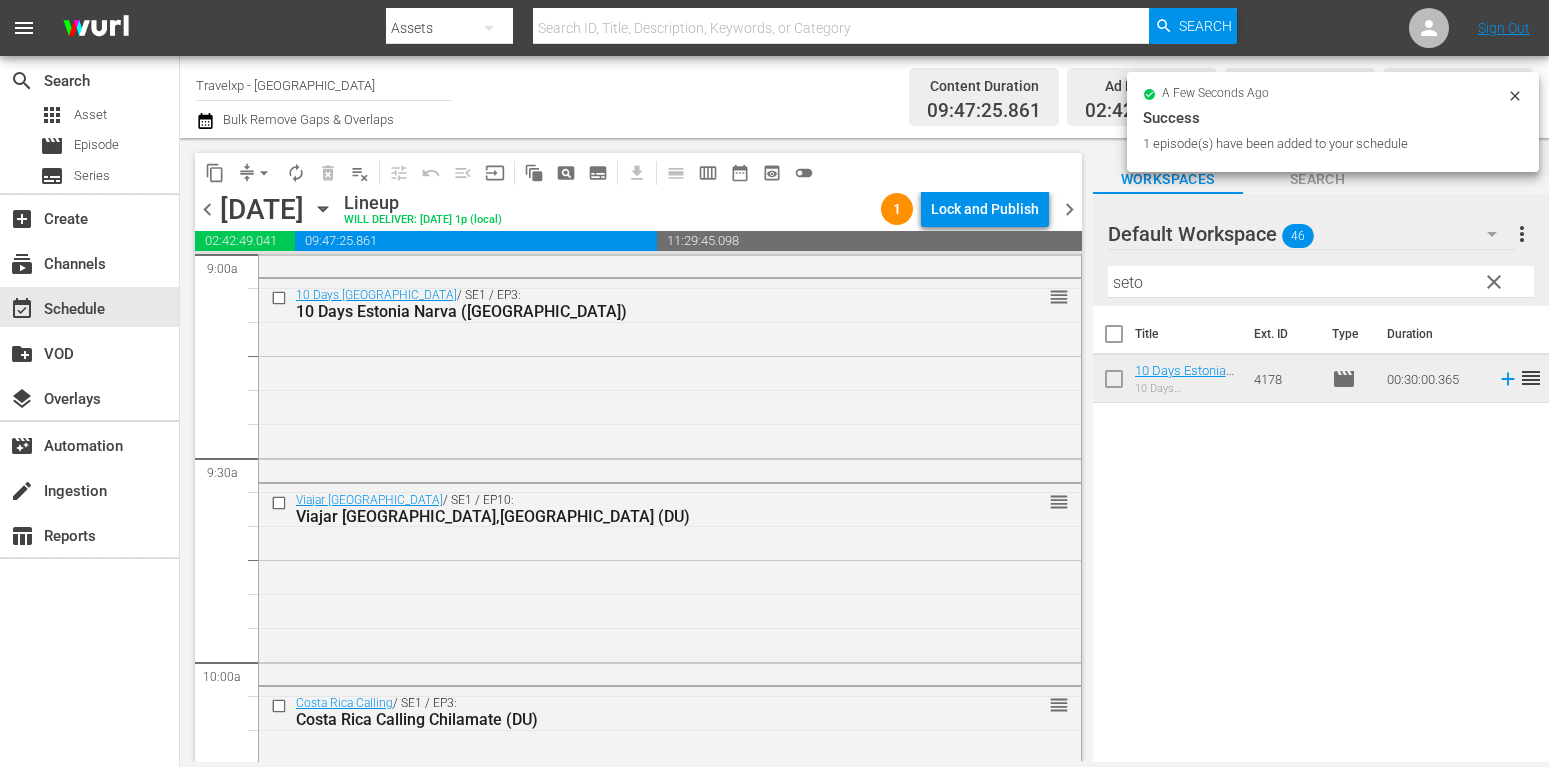 click on "clear" at bounding box center [1494, 282] 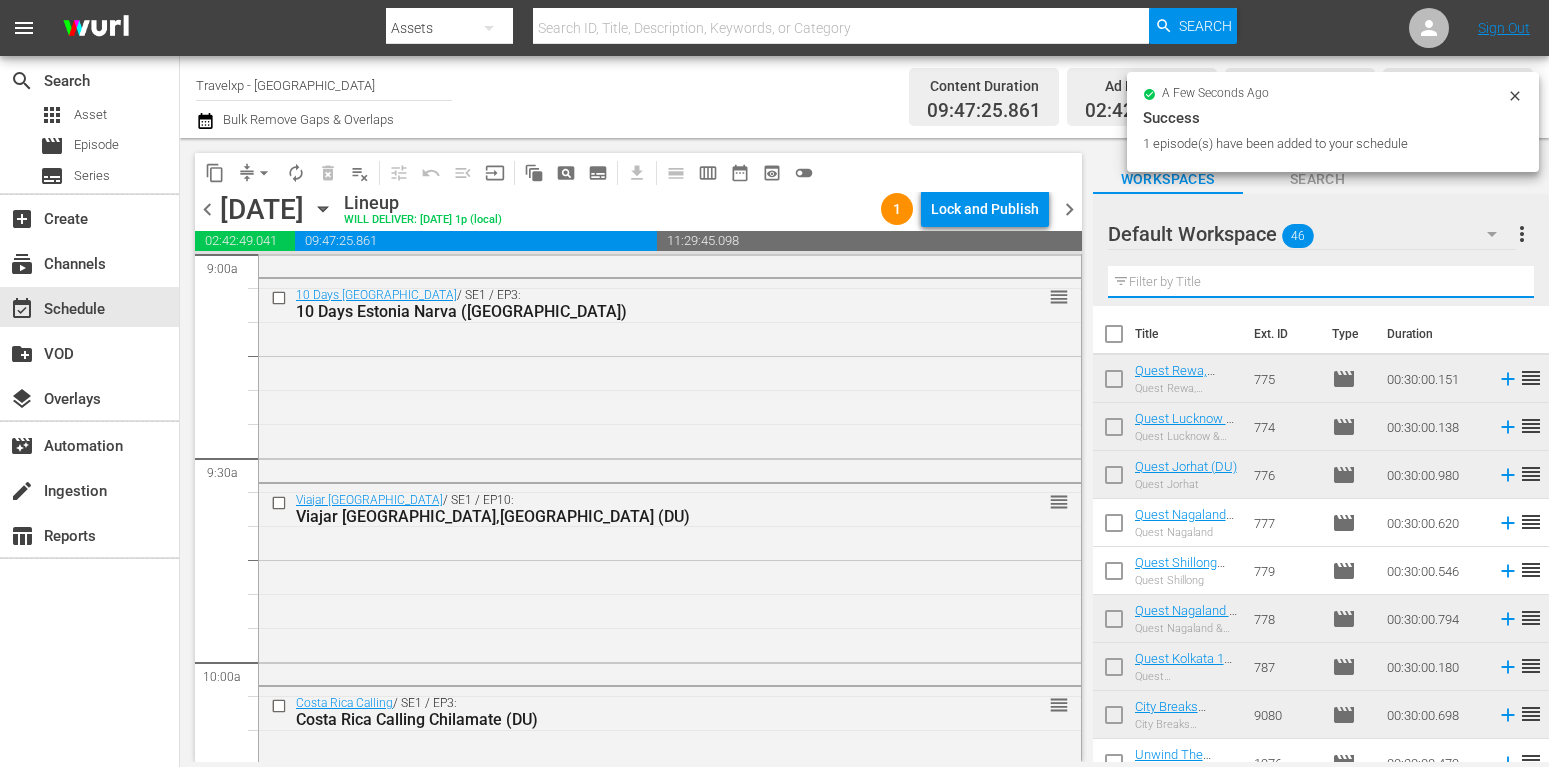 click at bounding box center (1321, 282) 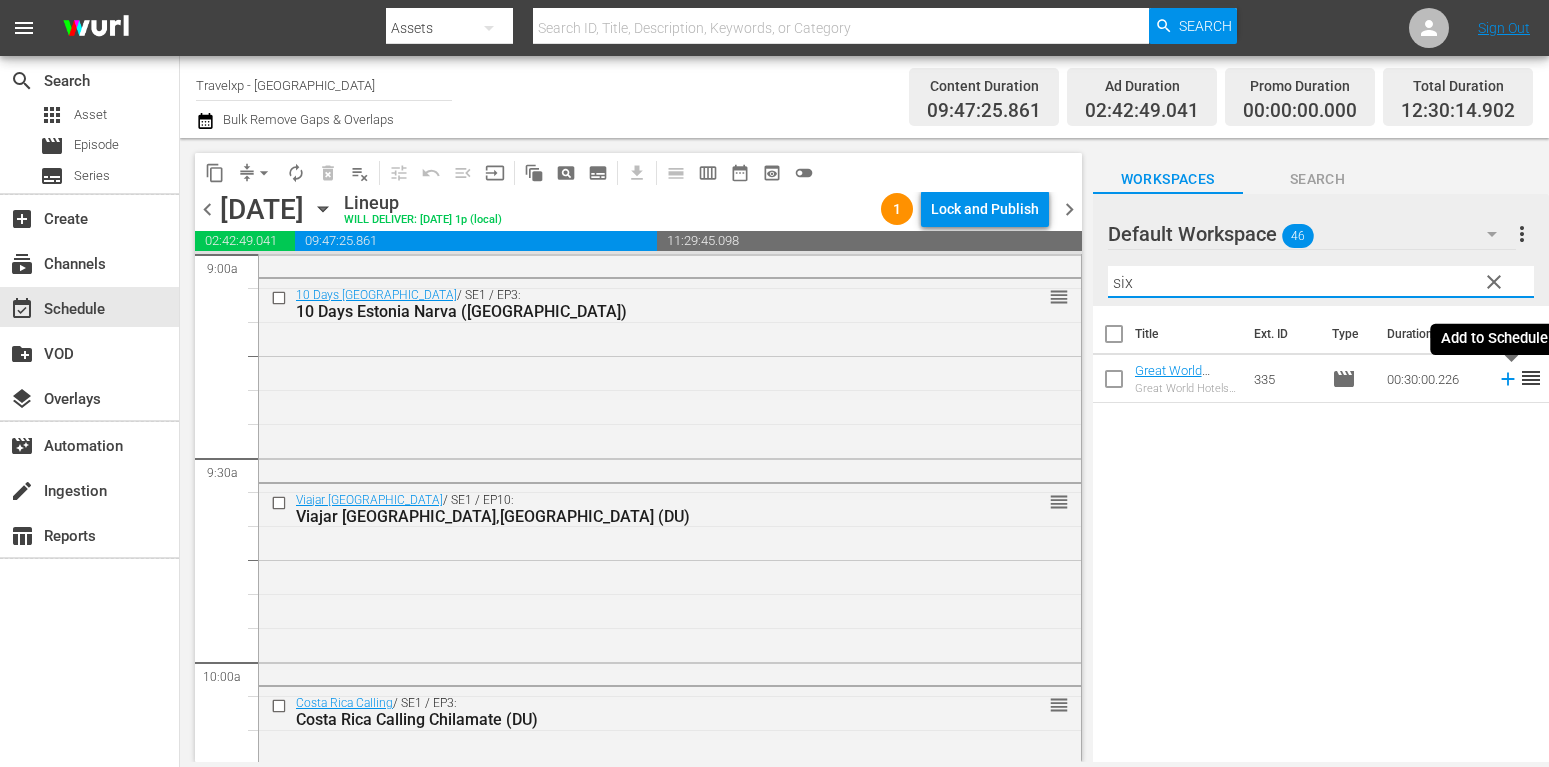 type on "six" 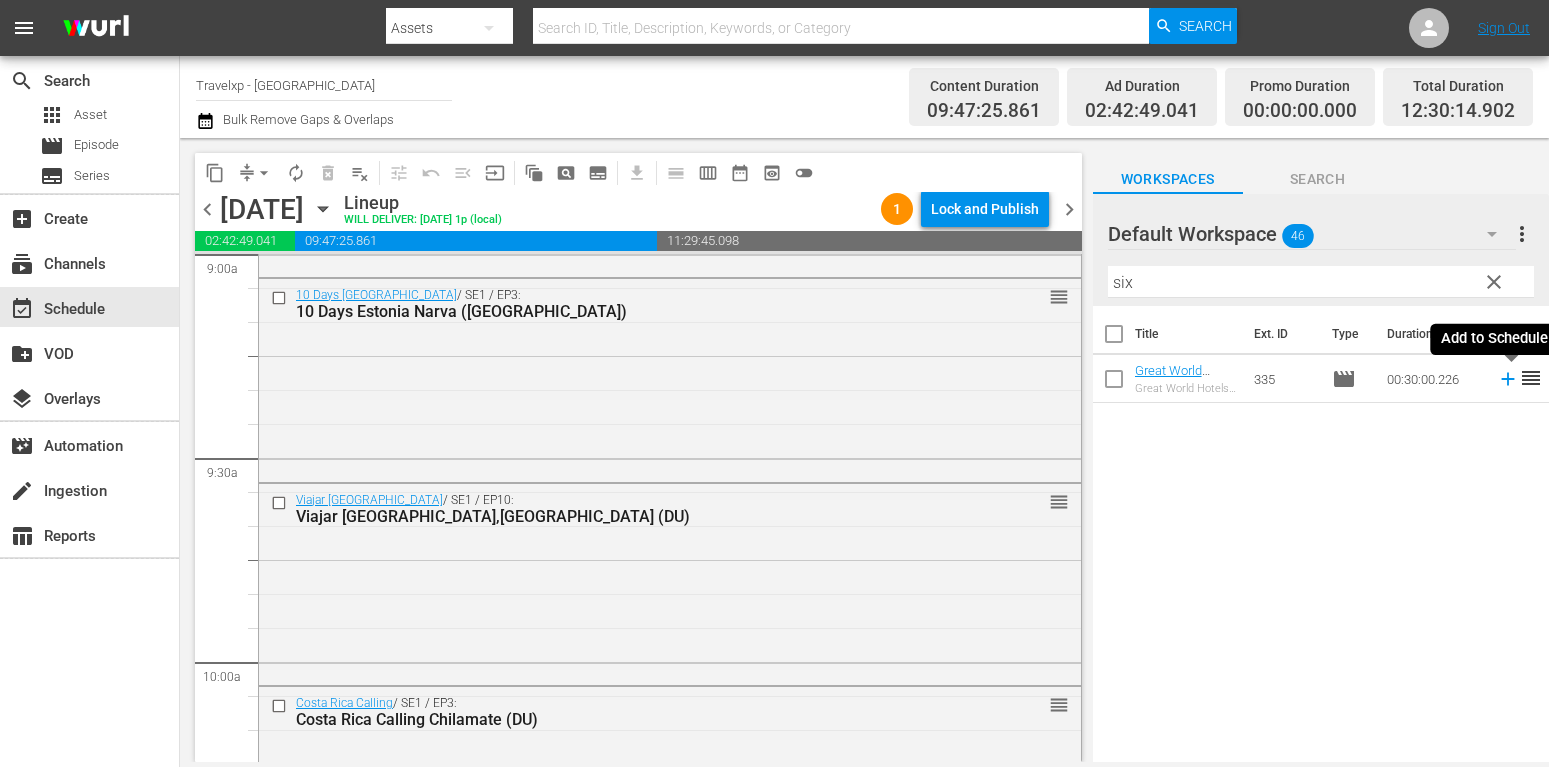 click 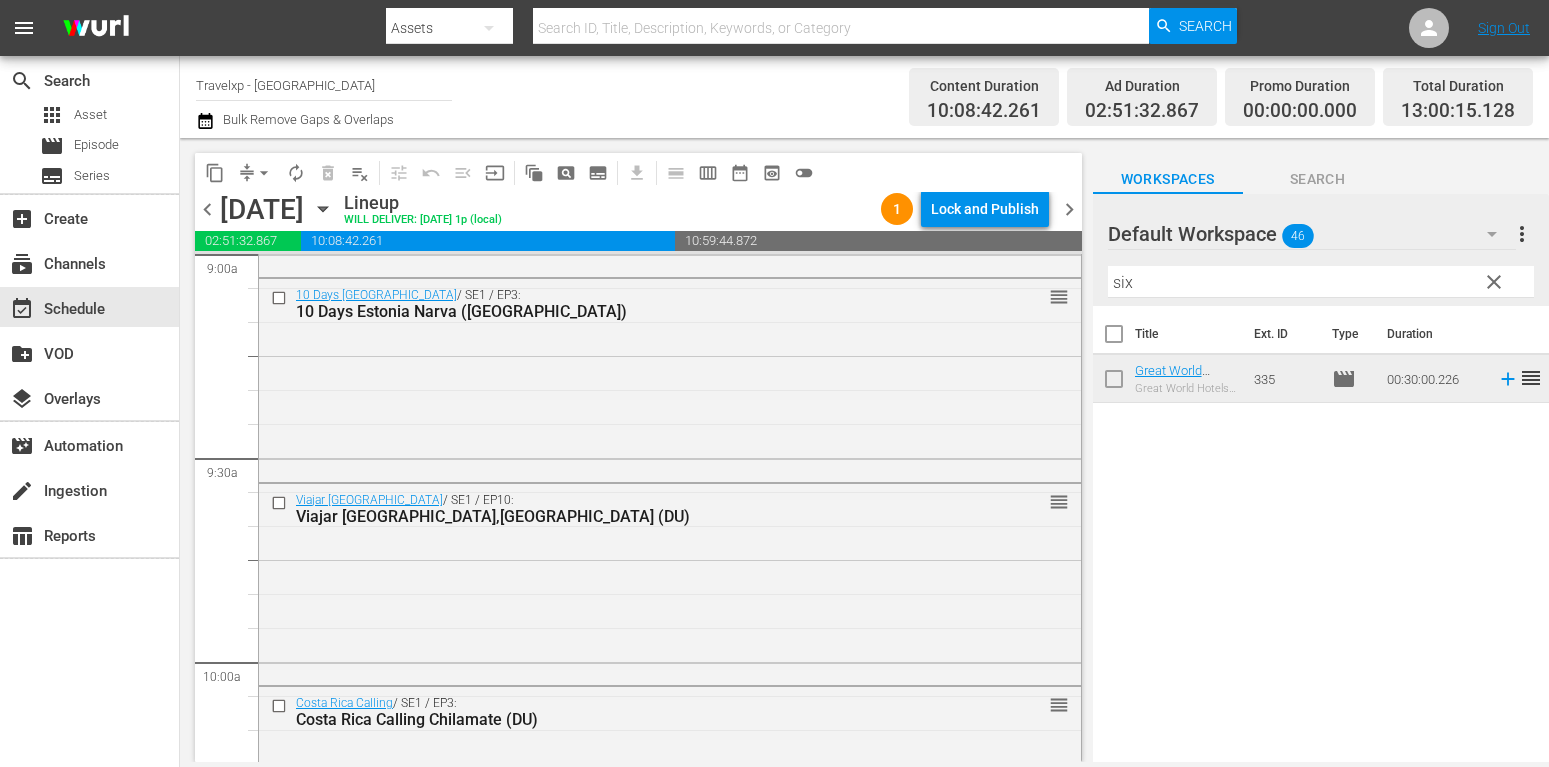 click on "clear" at bounding box center [1494, 282] 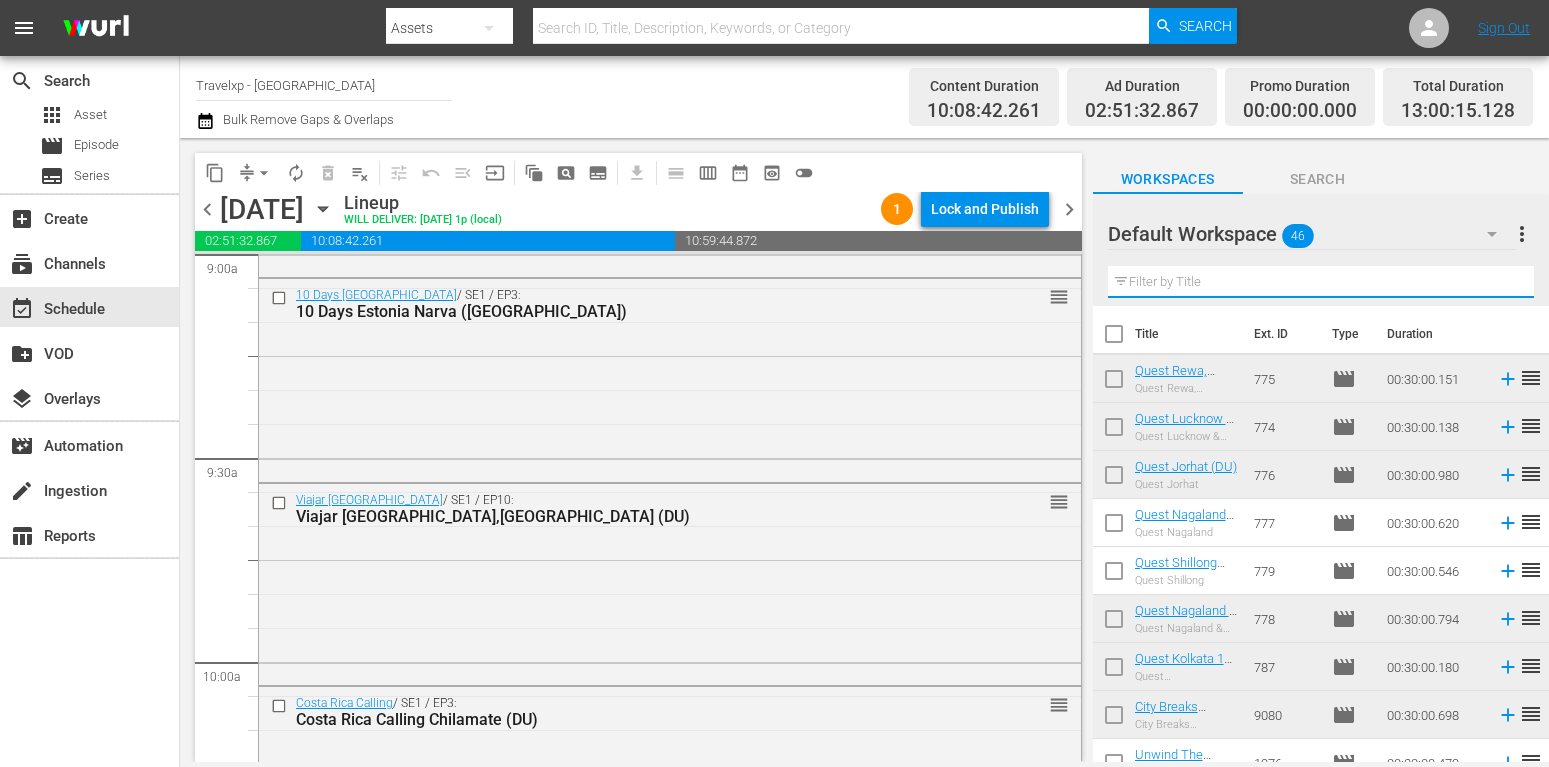 click at bounding box center (1321, 282) 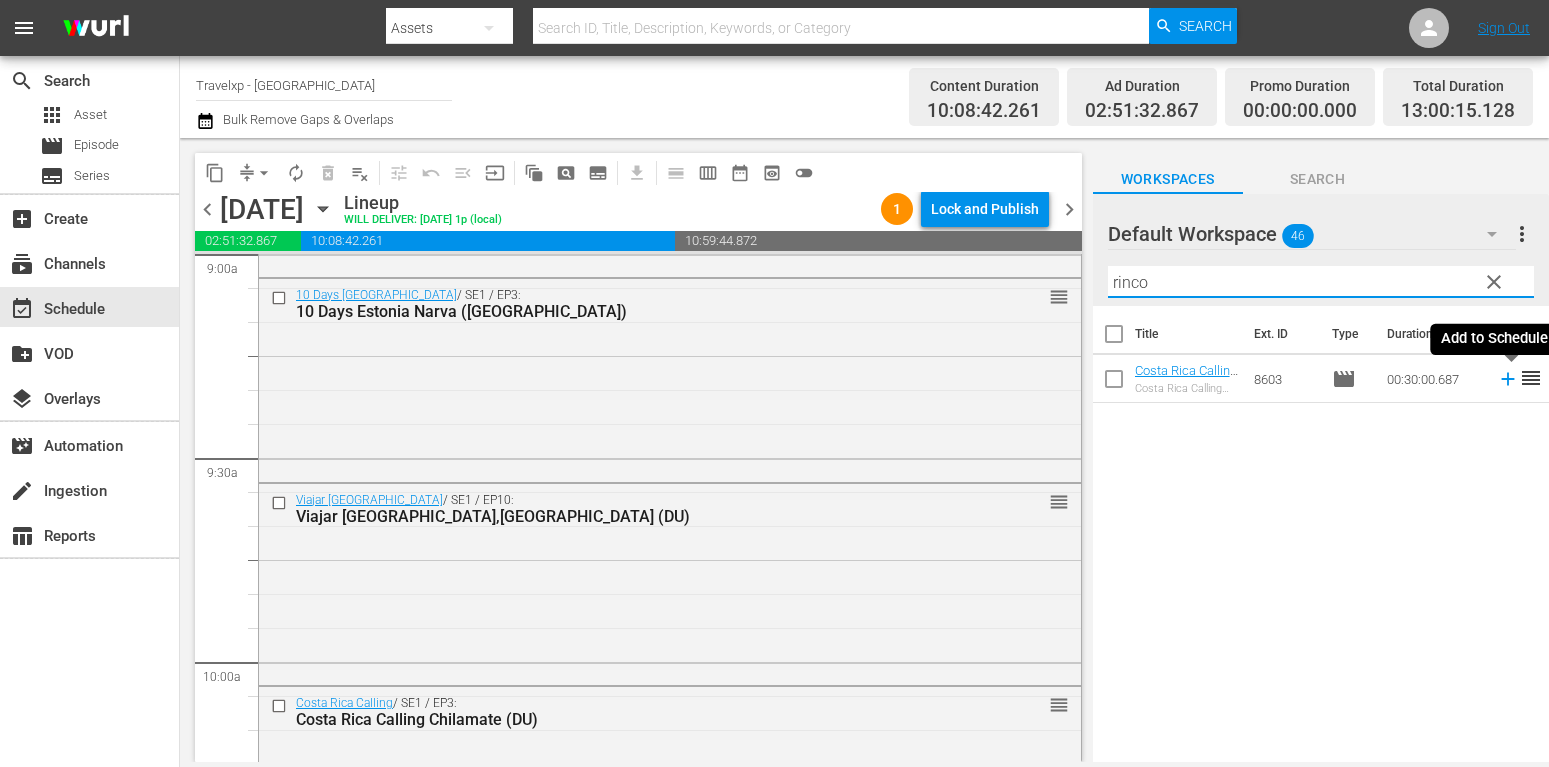 type on "rinco" 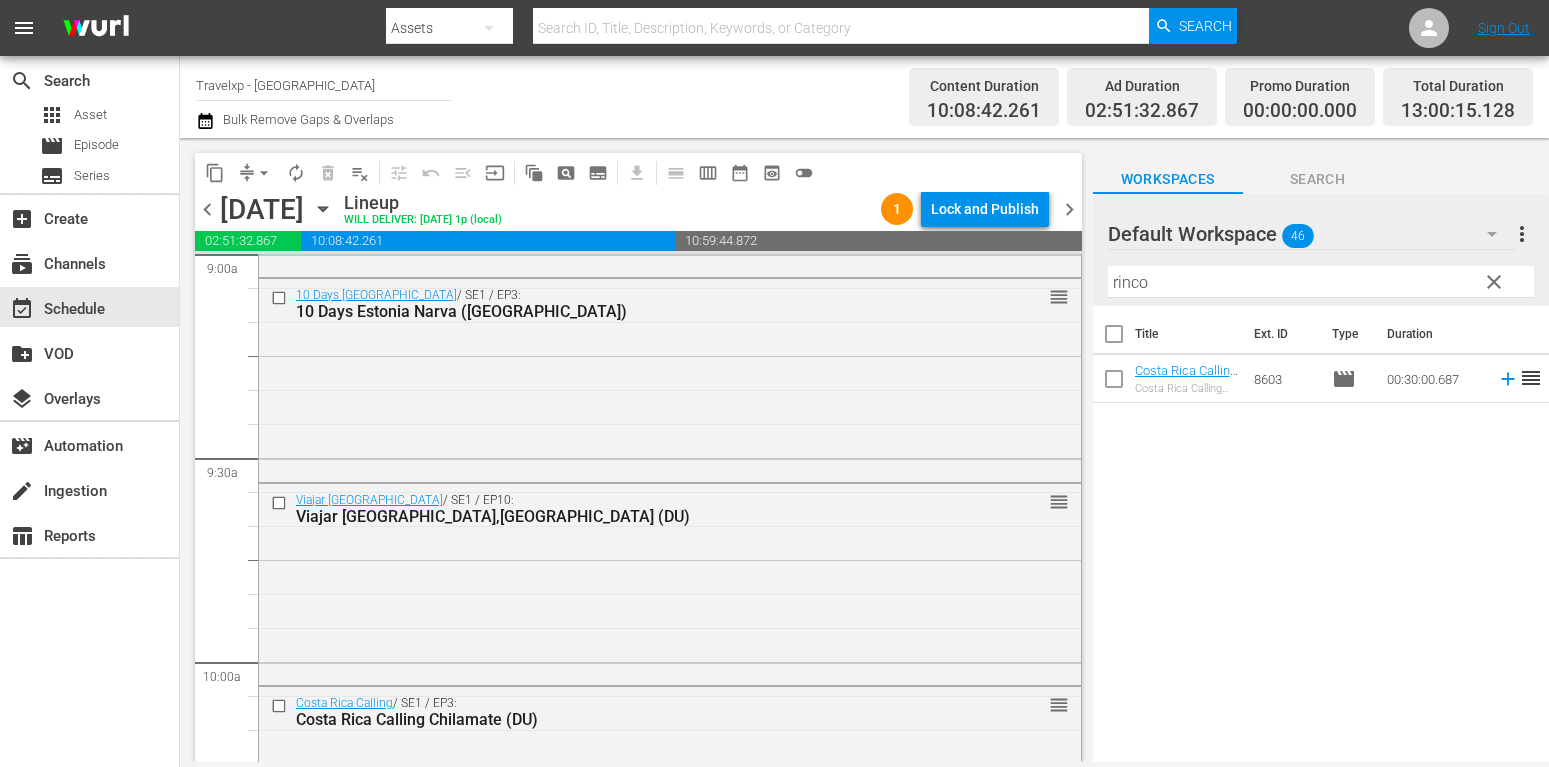 click on "reorder" at bounding box center [1531, 378] 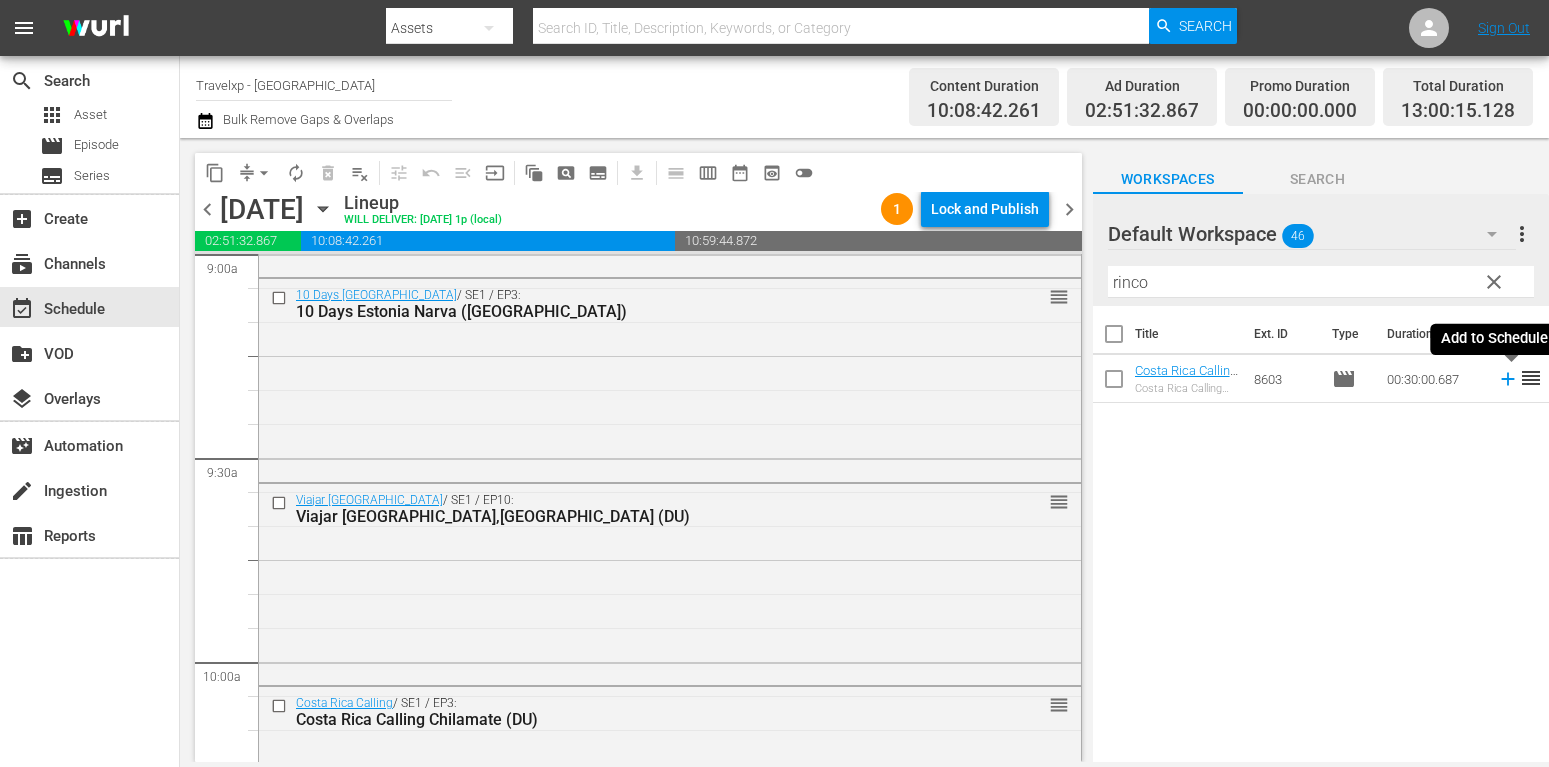 click 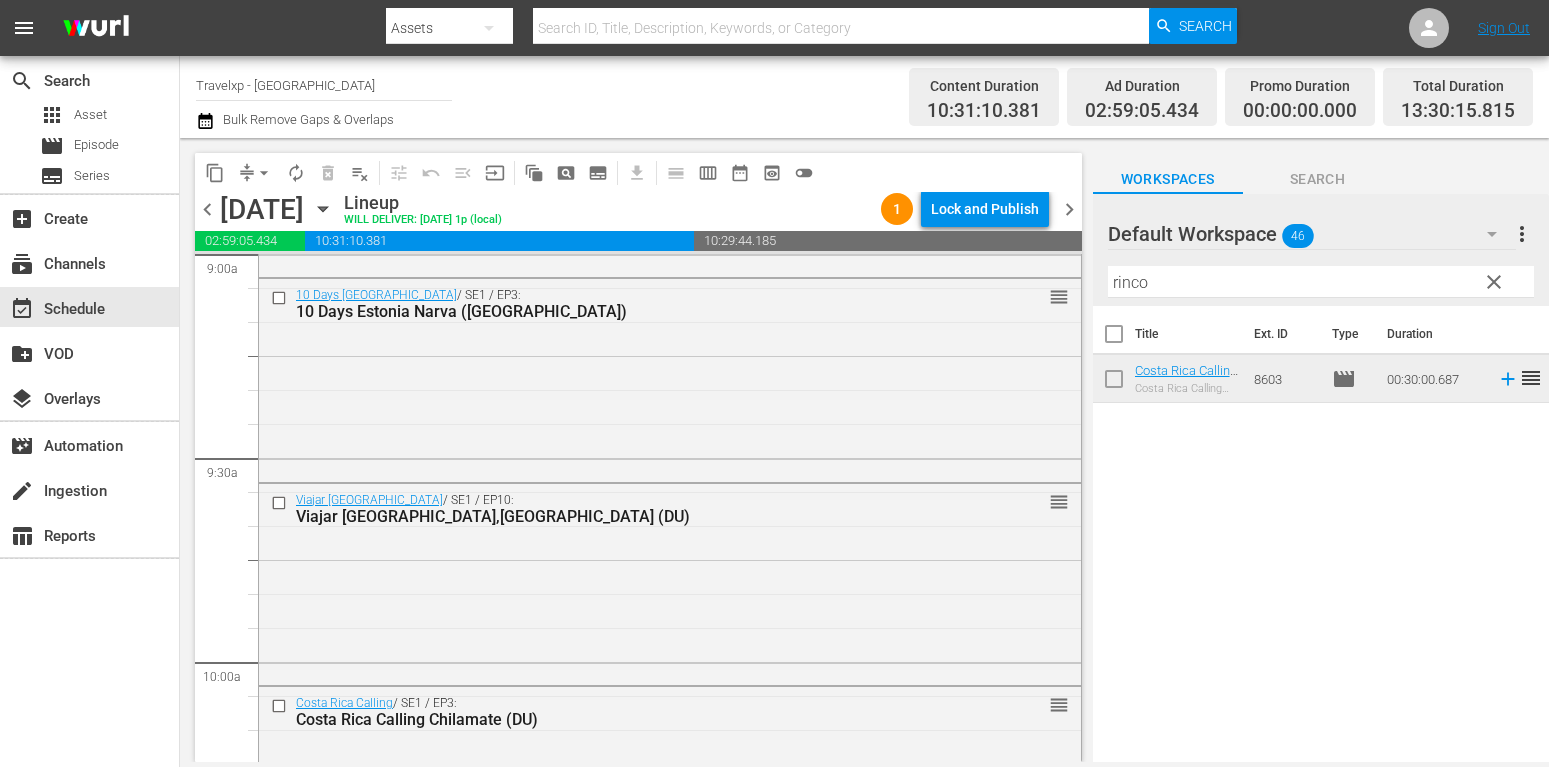click on "clear" at bounding box center (1494, 282) 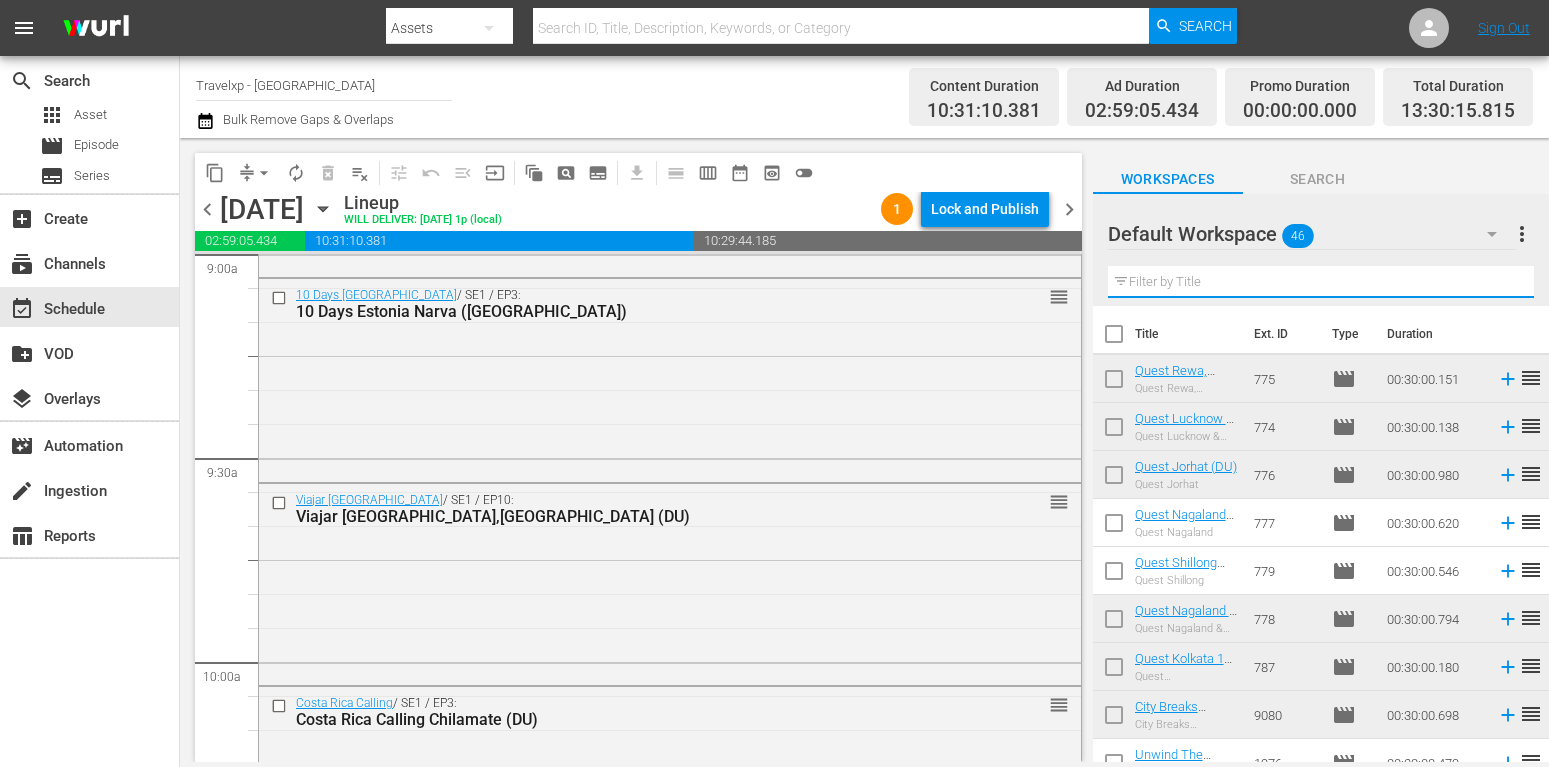 click at bounding box center [1321, 282] 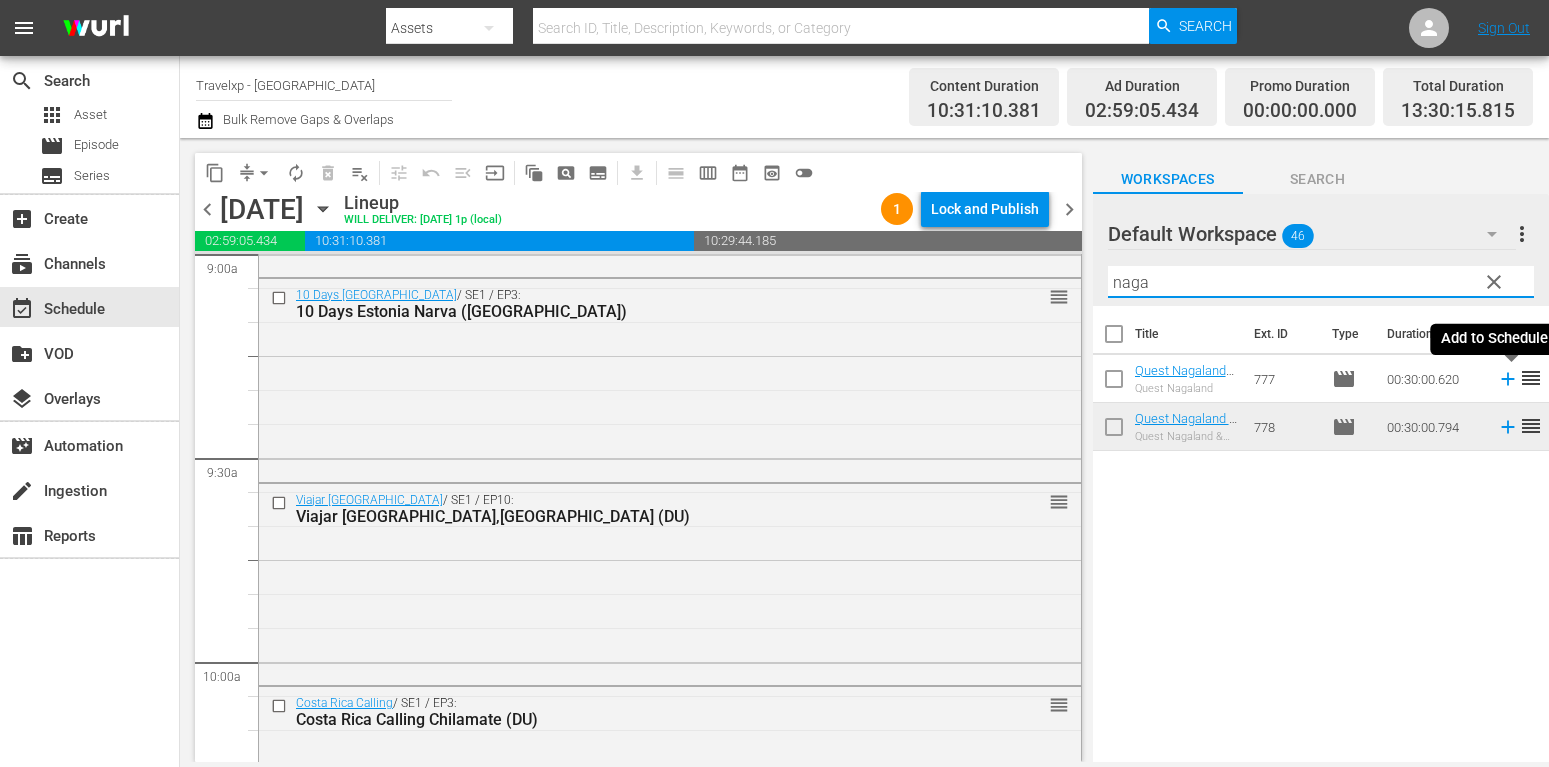 type on "naga" 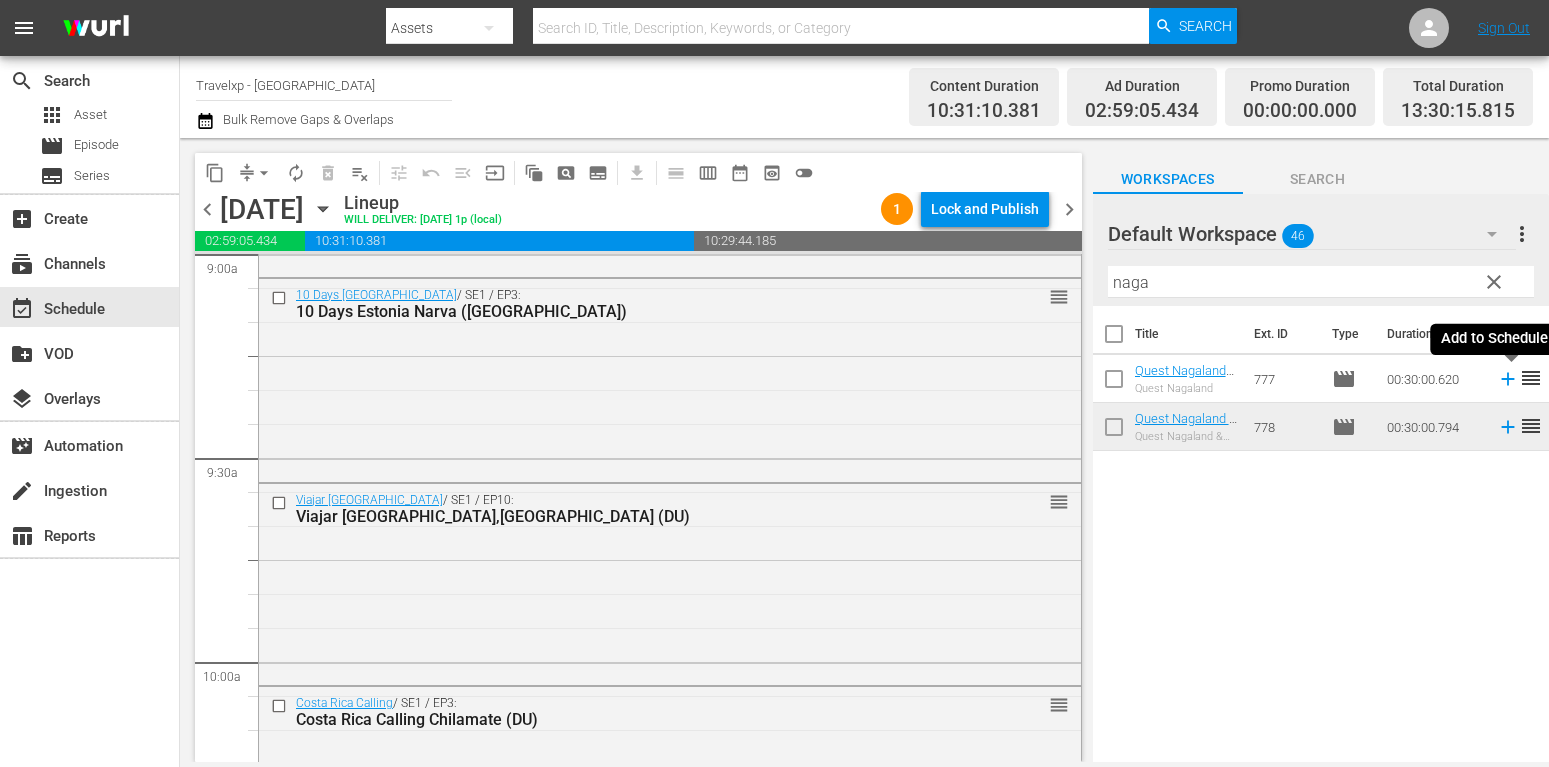 click 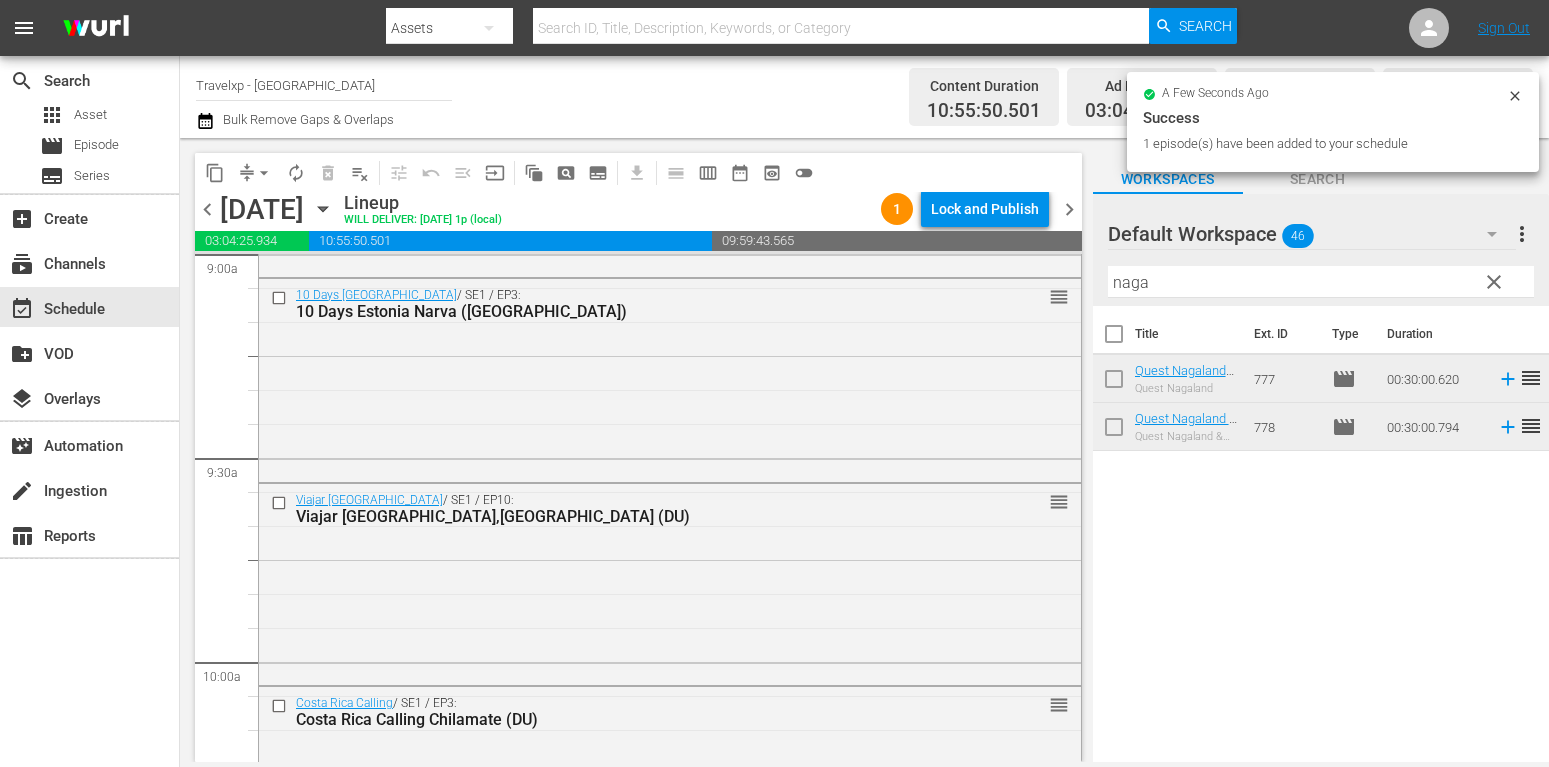 click on "clear" at bounding box center [1494, 282] 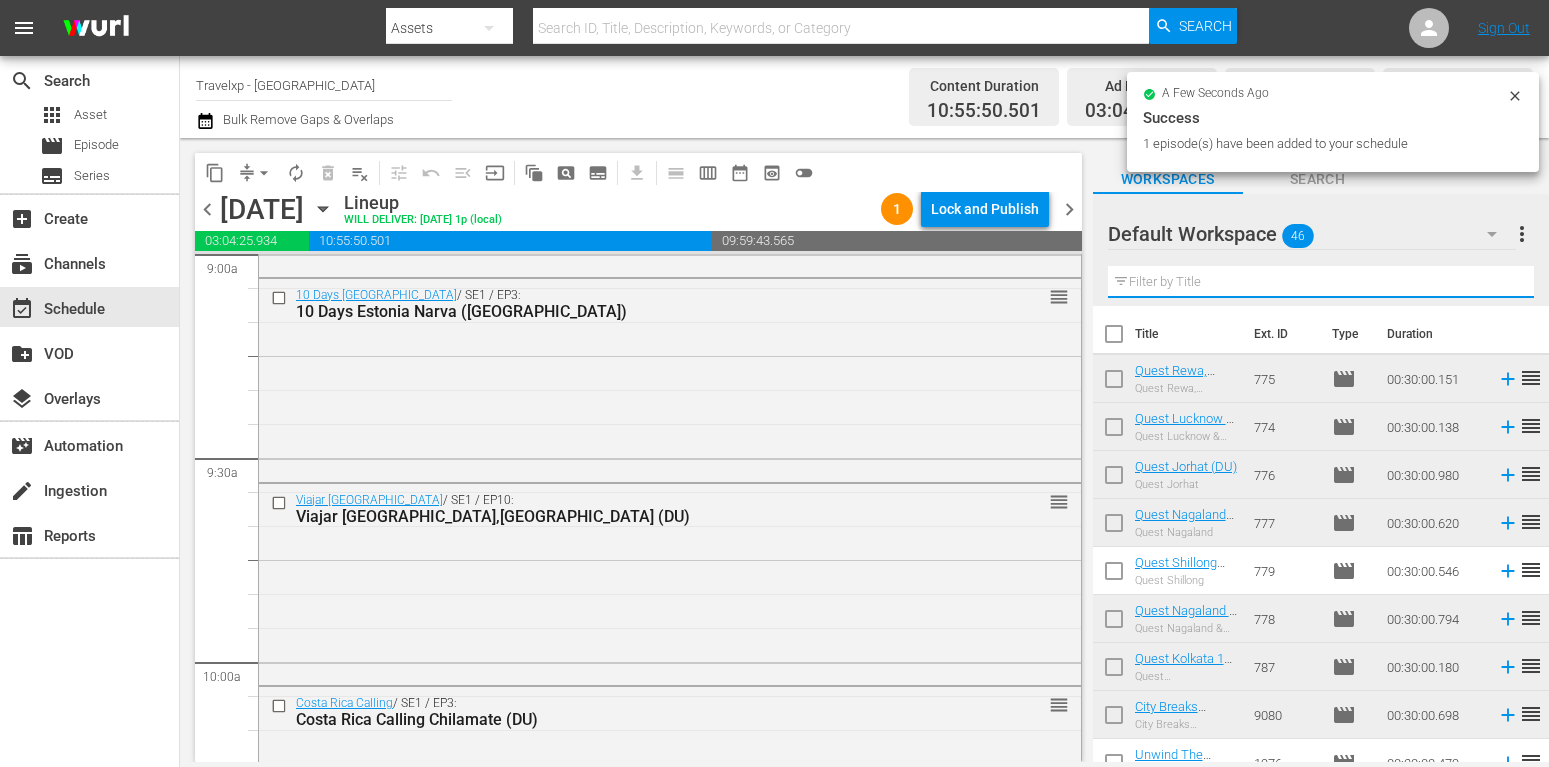 click at bounding box center (1321, 282) 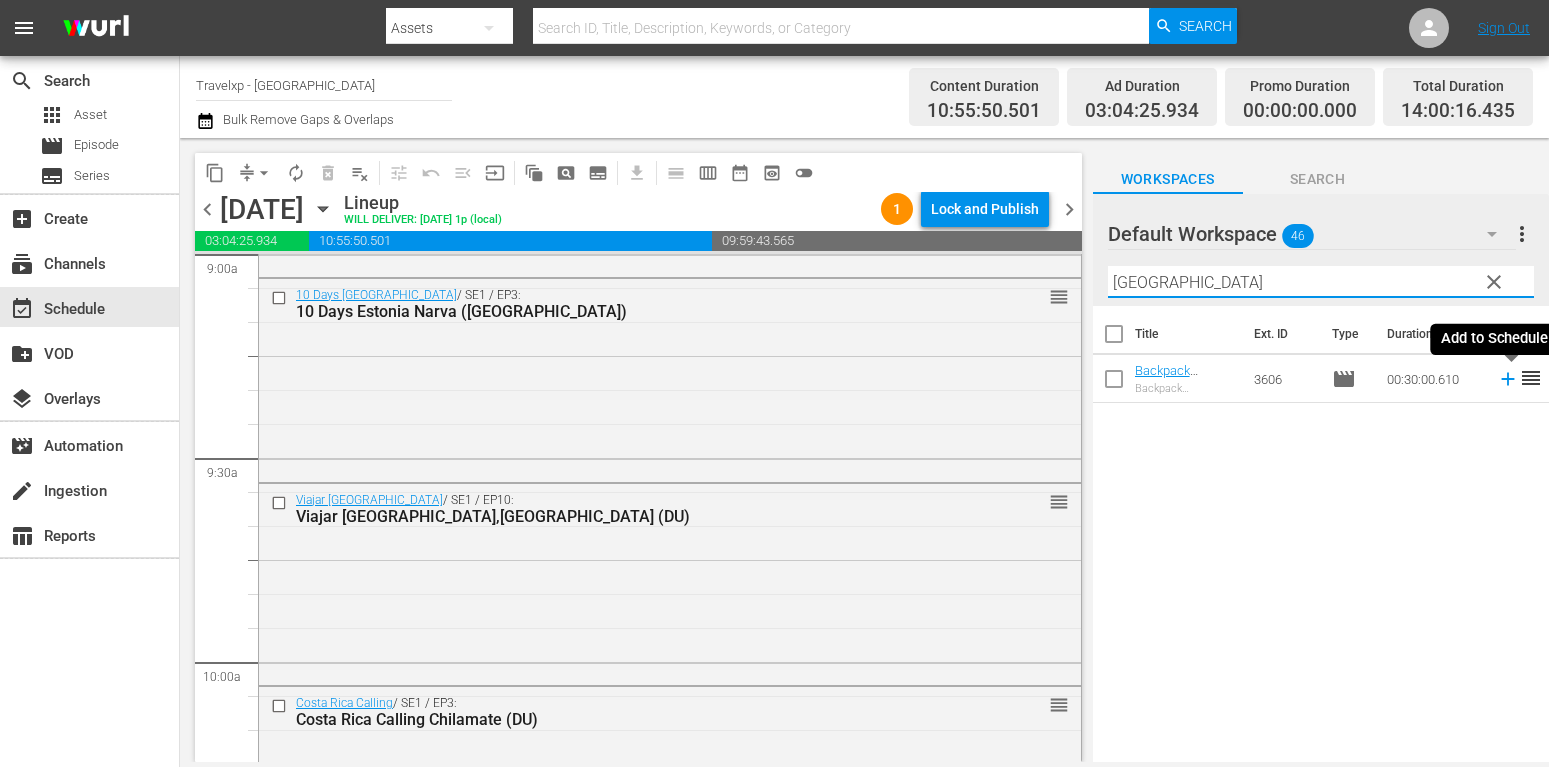 type on "[GEOGRAPHIC_DATA]" 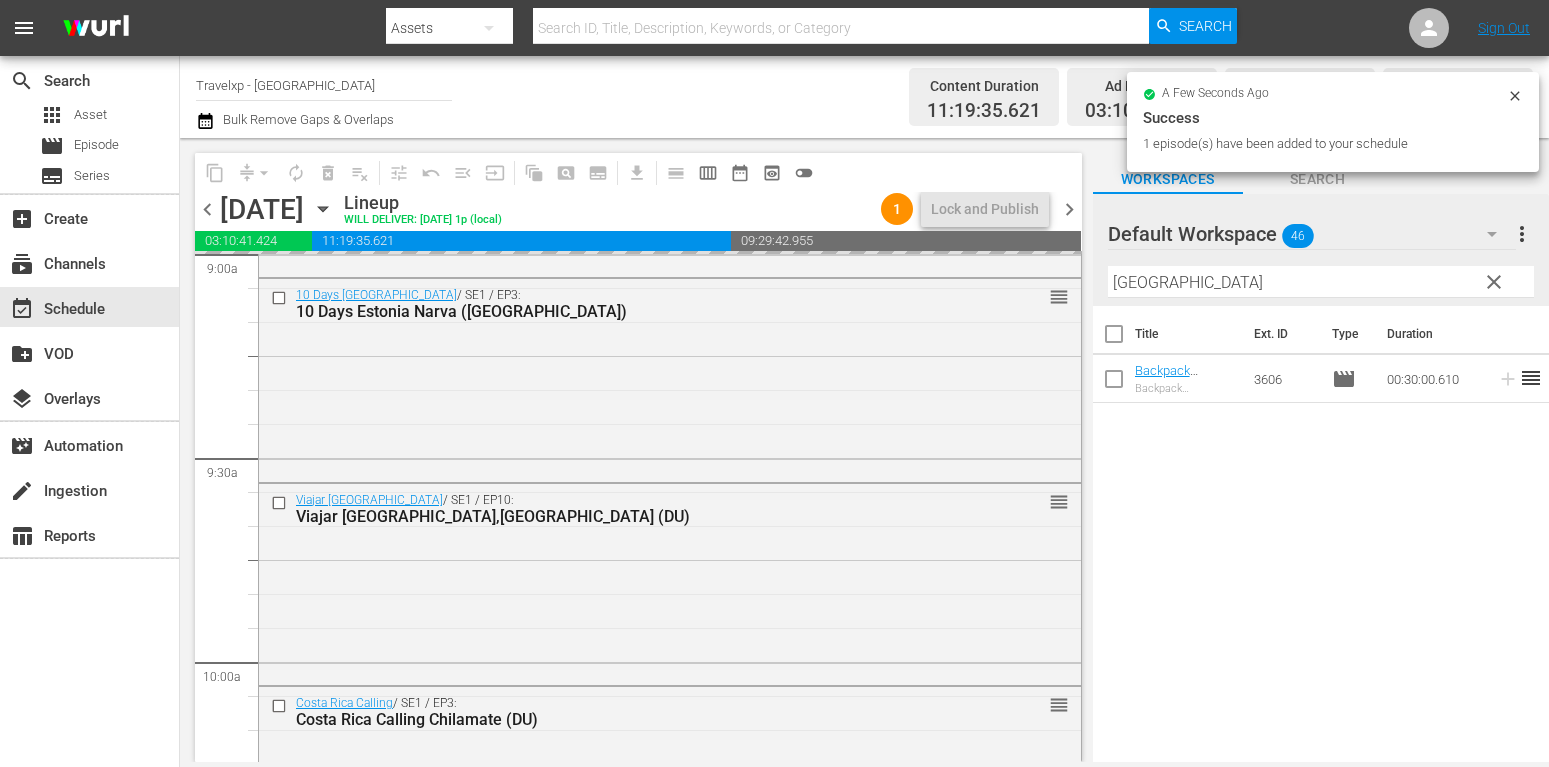 click on "clear" at bounding box center [1493, 281] 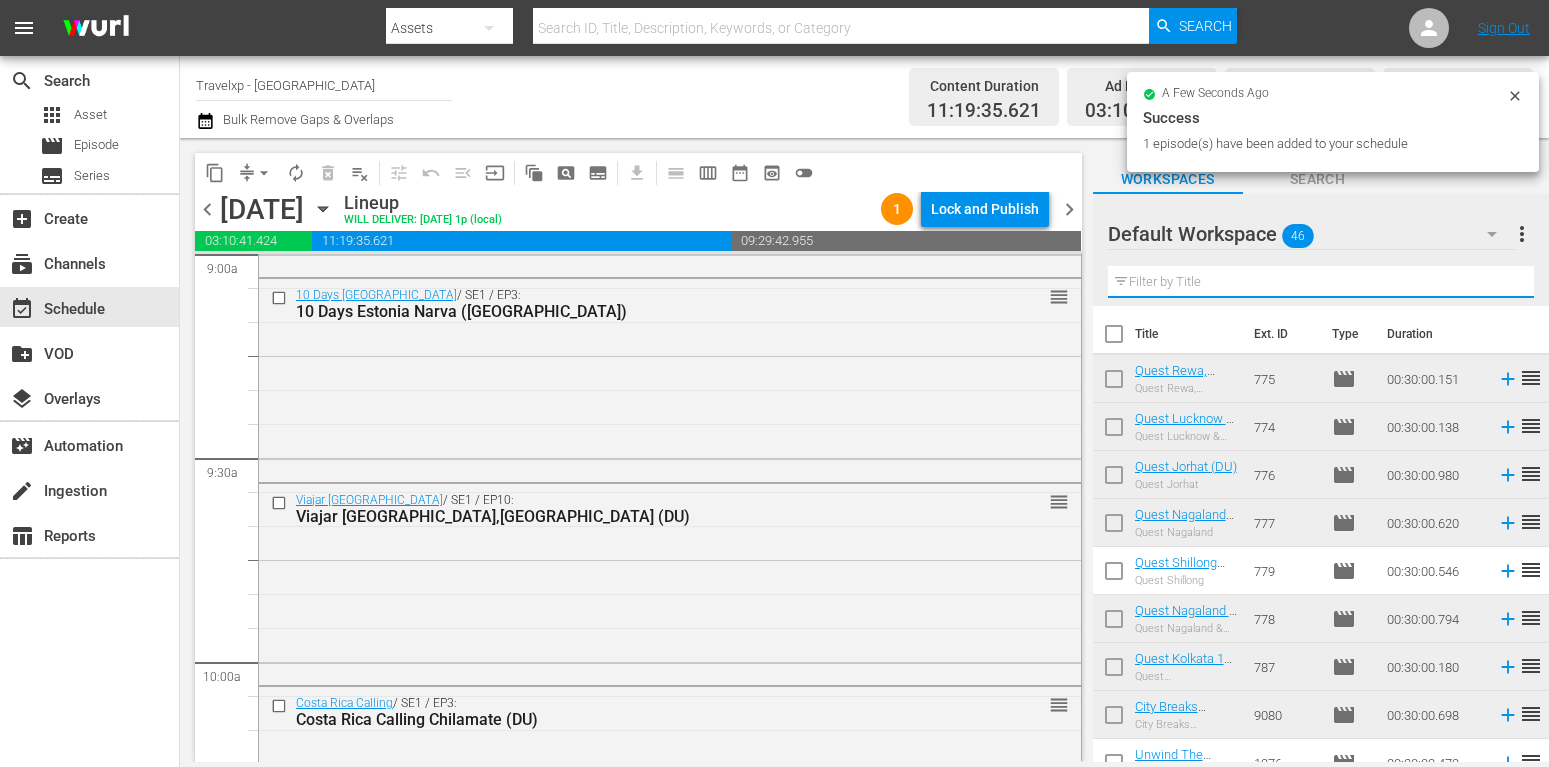 click at bounding box center [1321, 282] 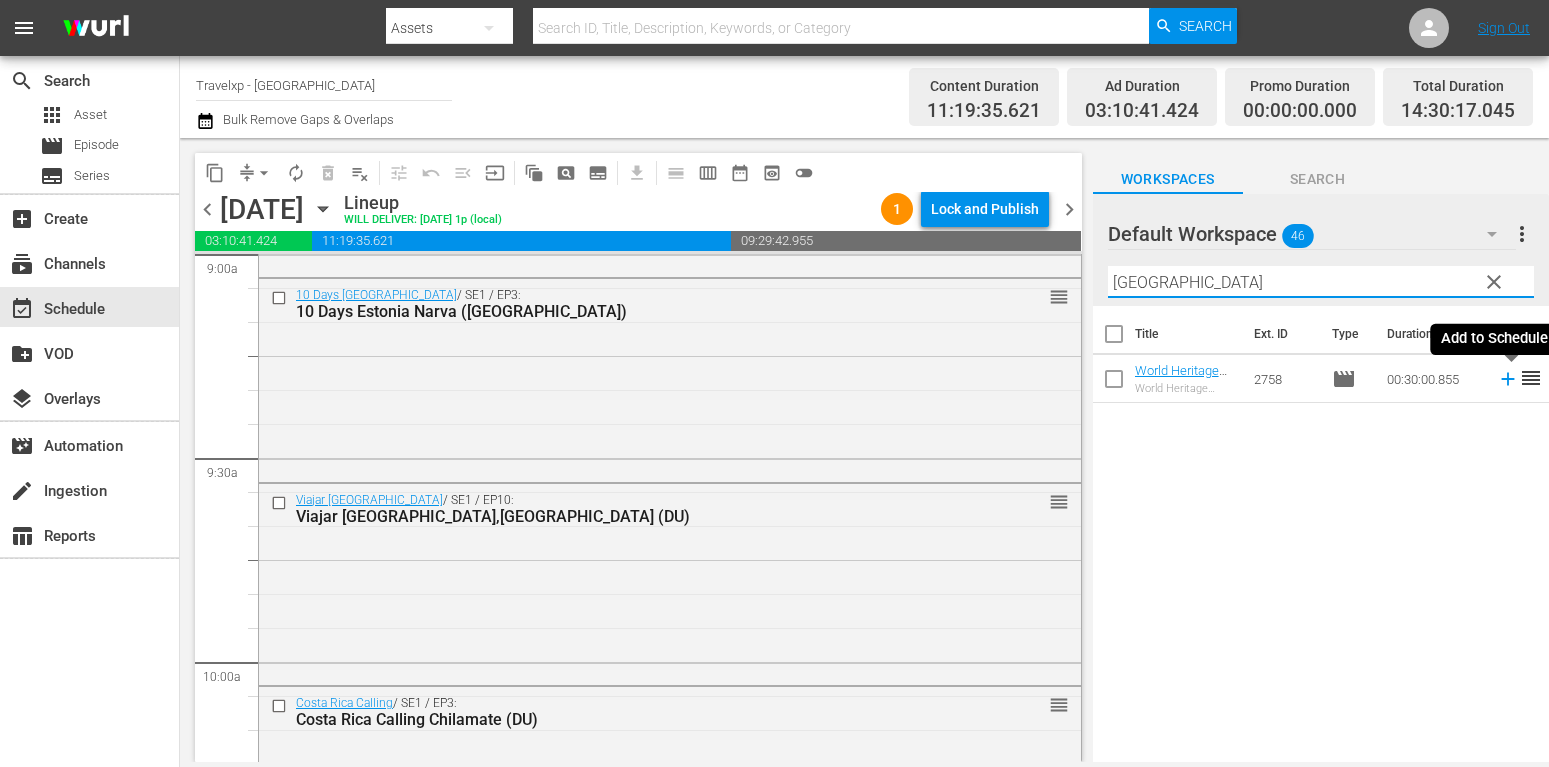 type on "[GEOGRAPHIC_DATA]" 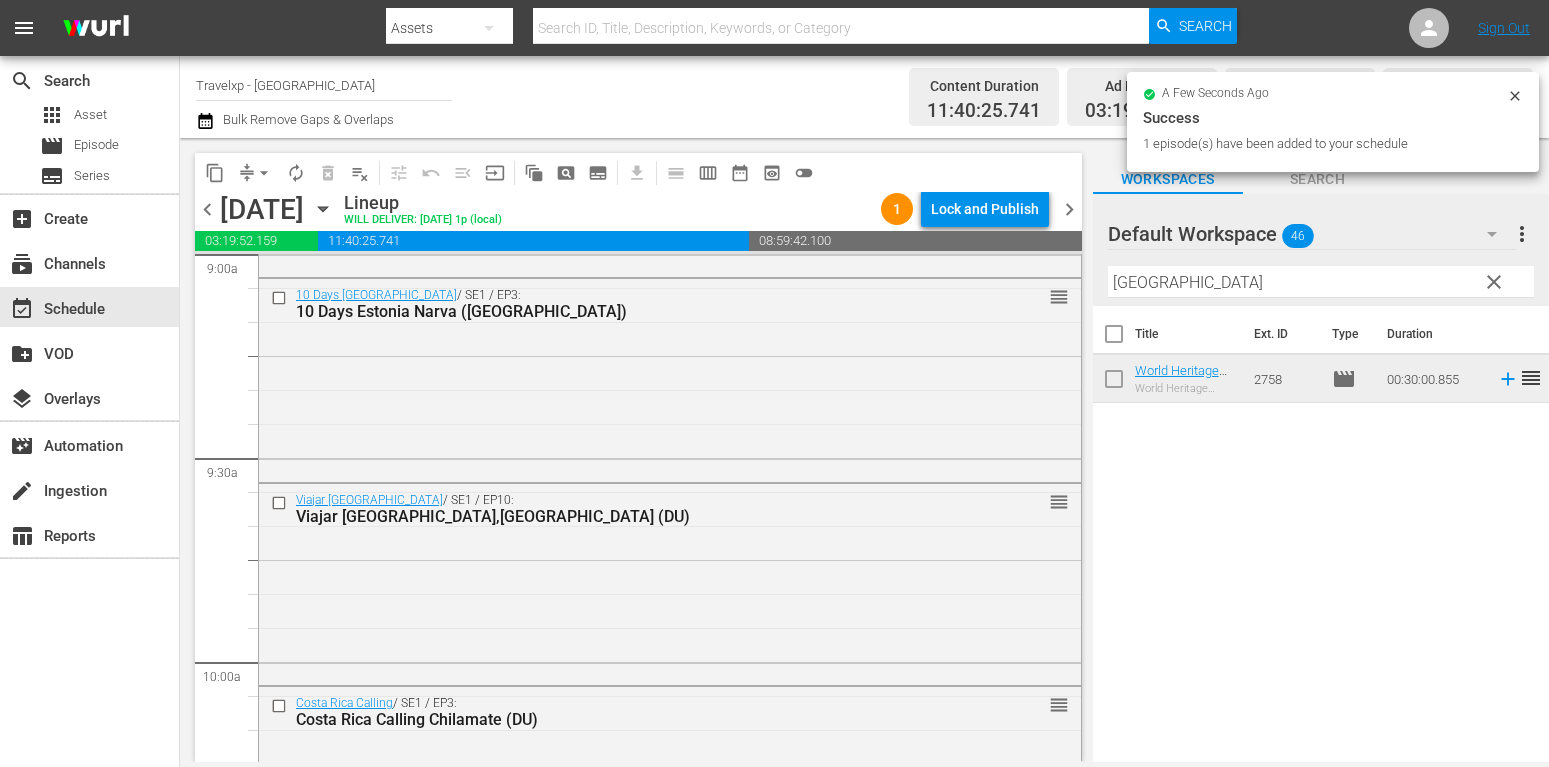 click on "clear" at bounding box center (1494, 282) 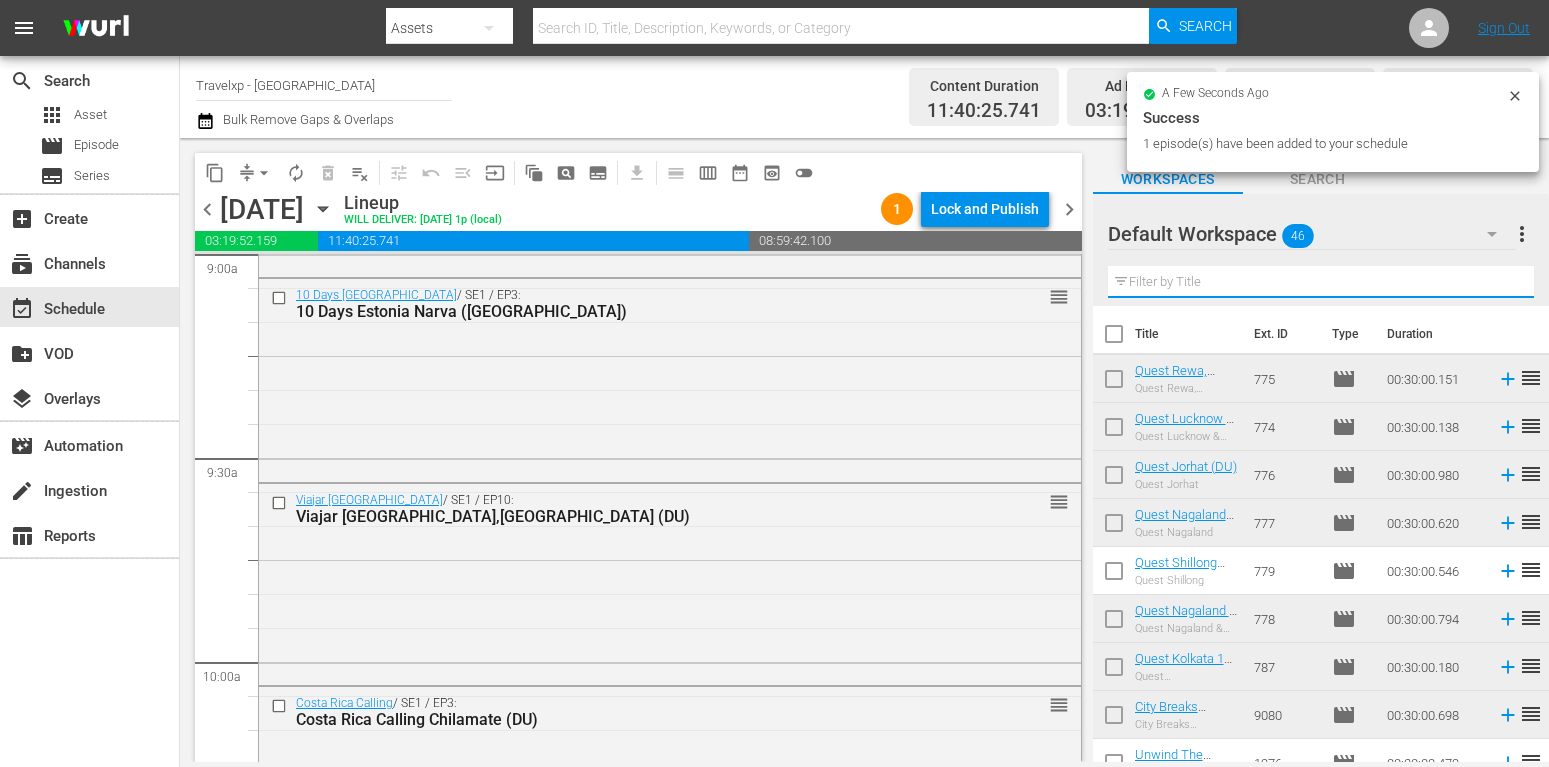 click at bounding box center (1321, 282) 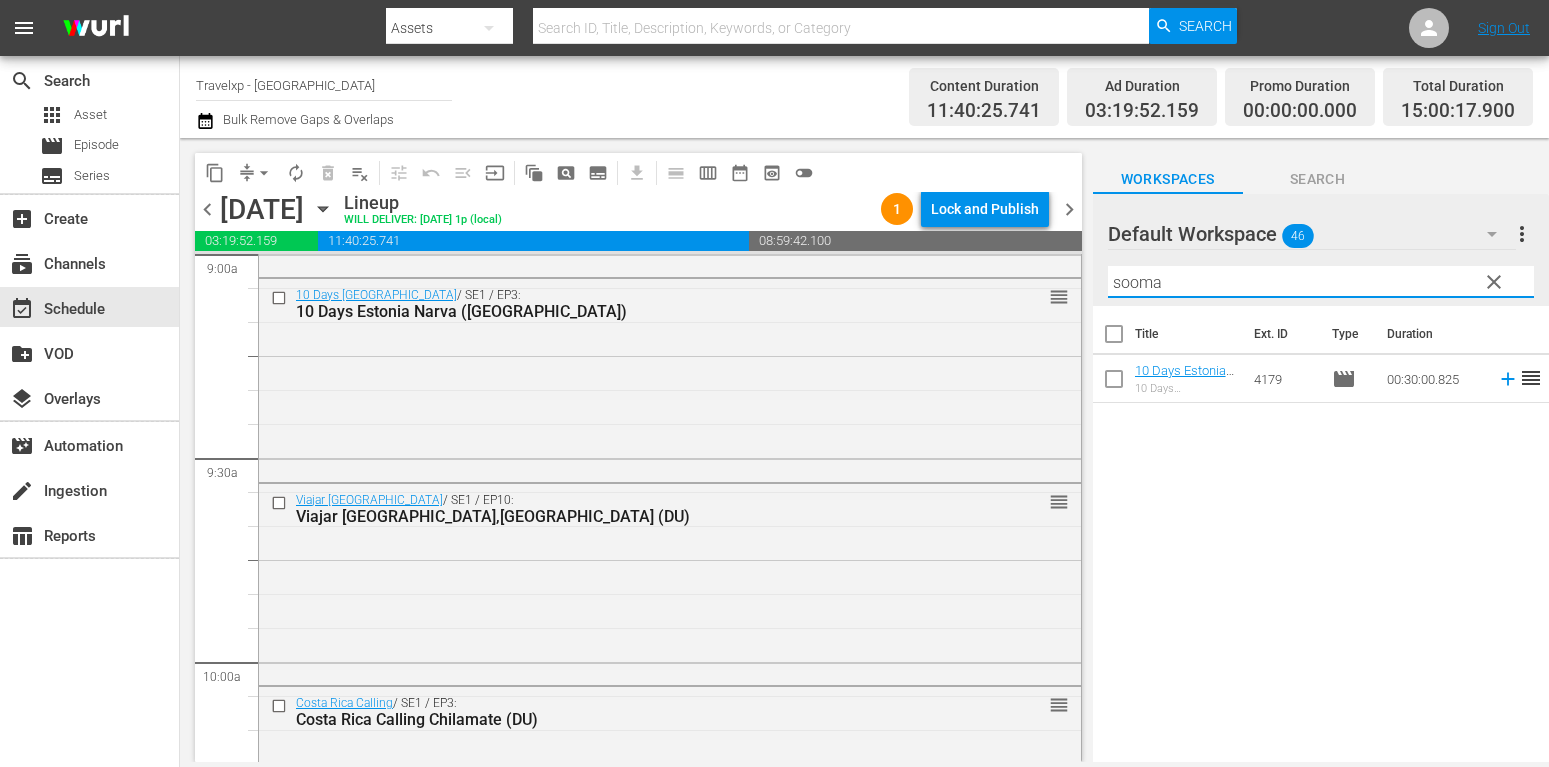 type on "sooma" 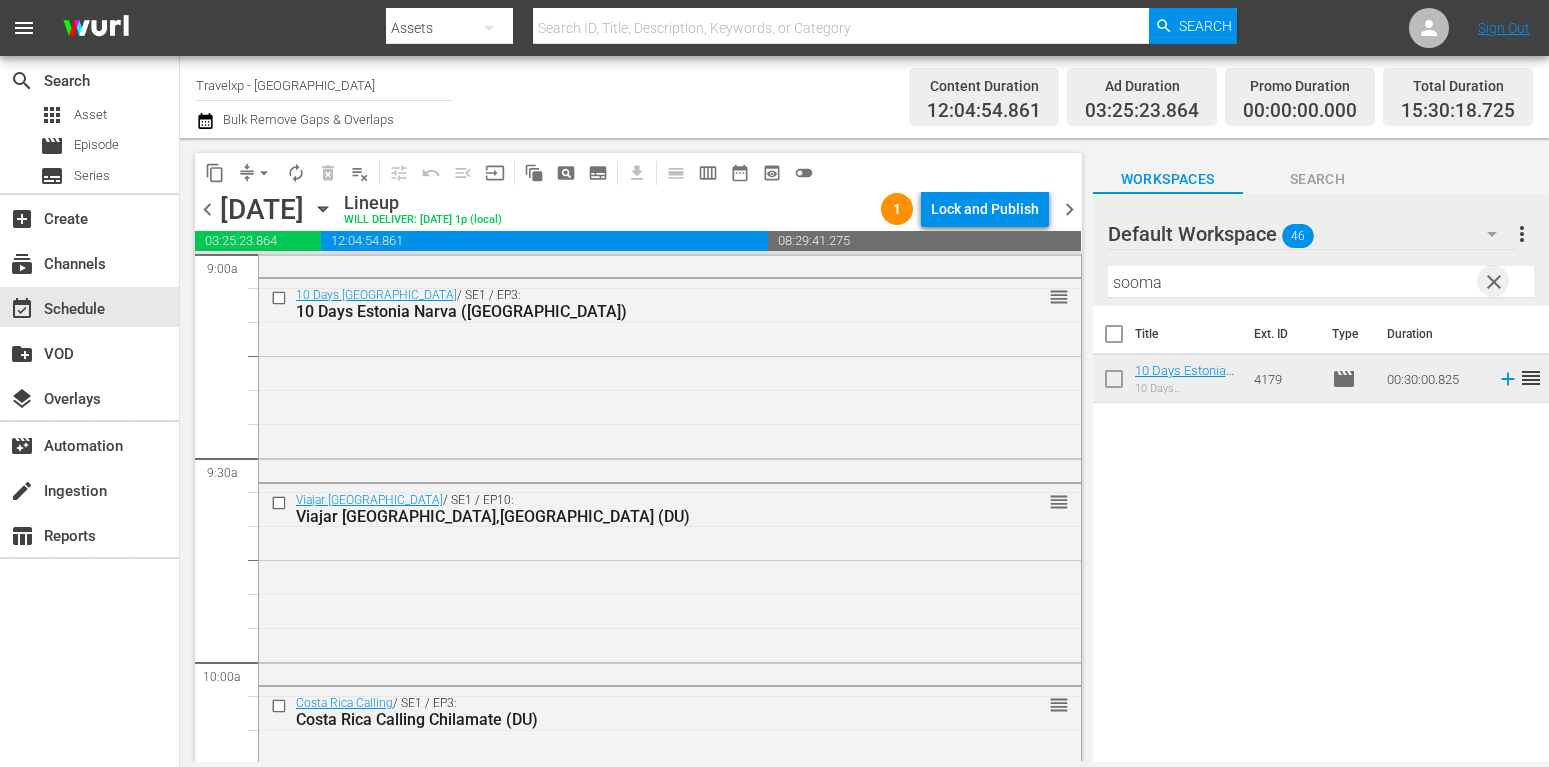 click on "clear" at bounding box center (1494, 282) 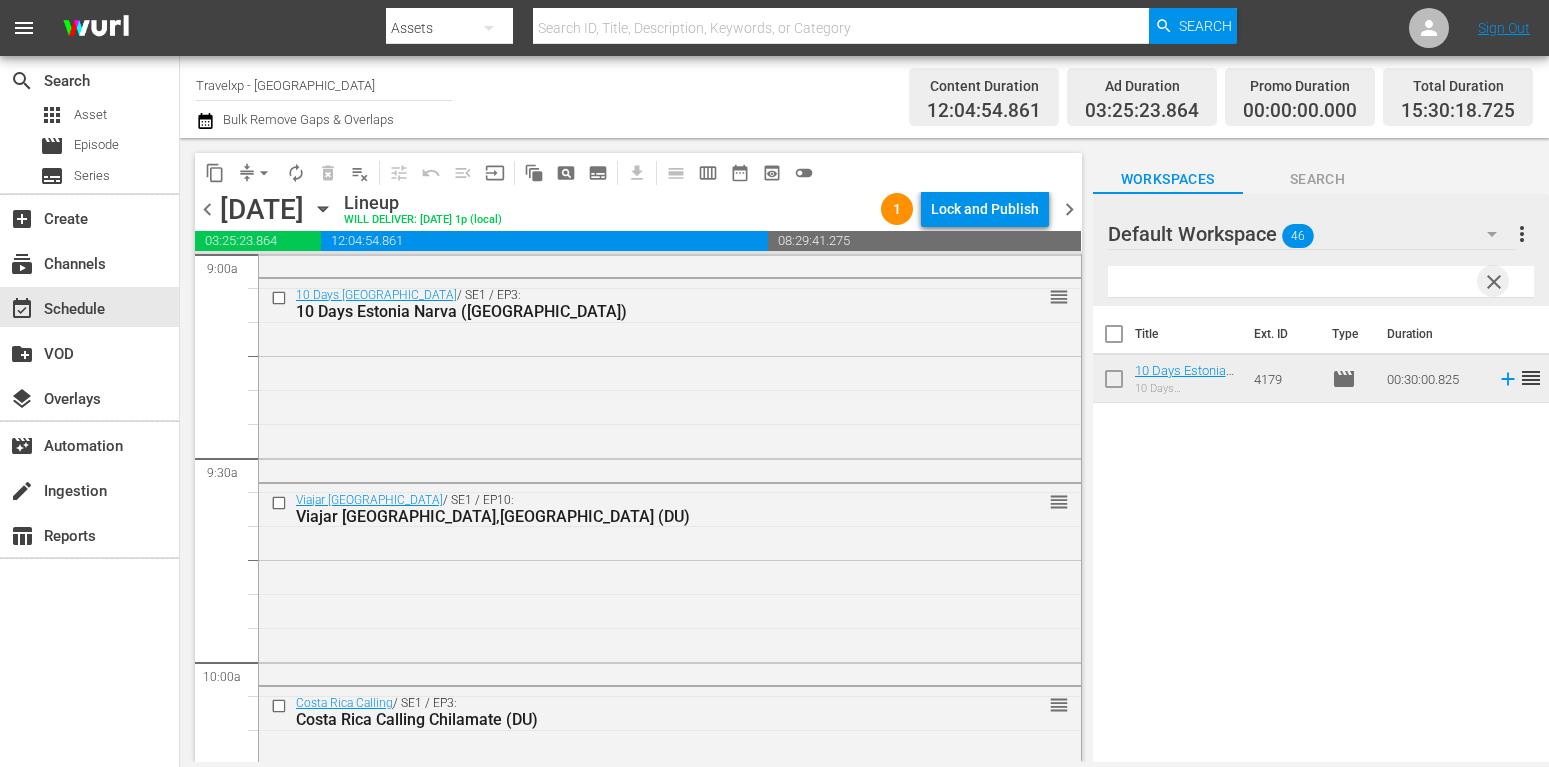 click at bounding box center [1321, 282] 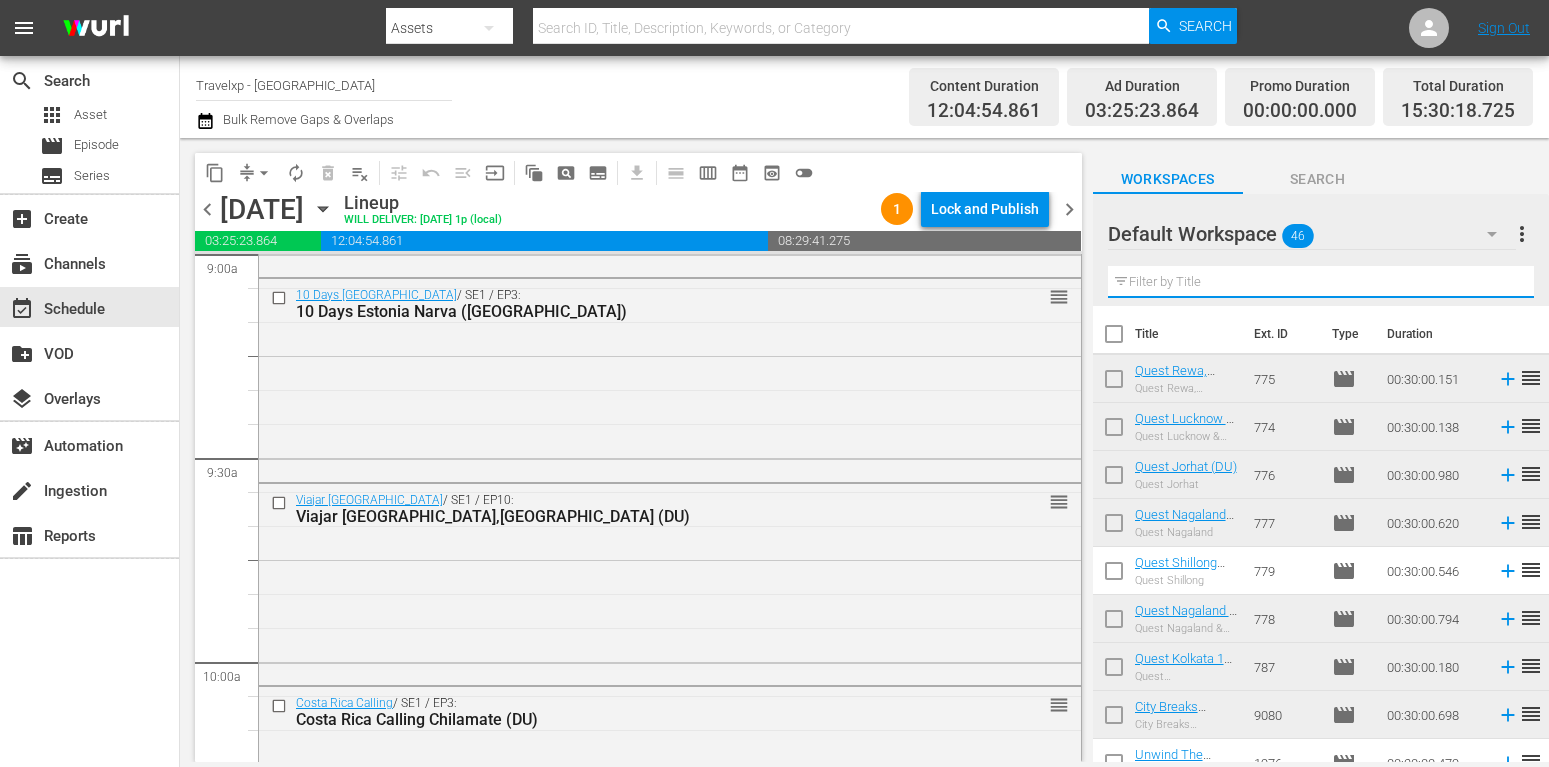 click at bounding box center (1321, 282) 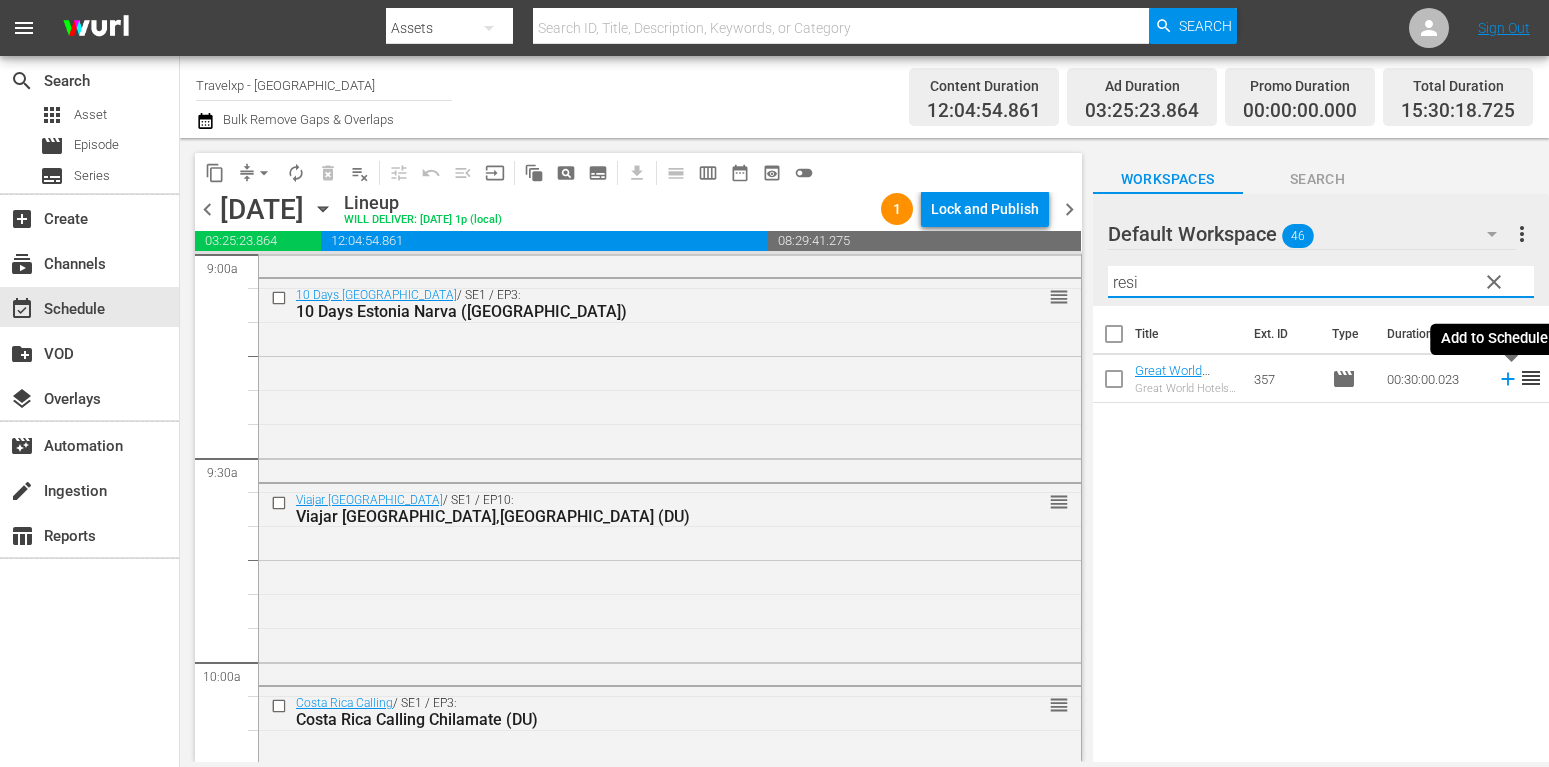 type on "resi" 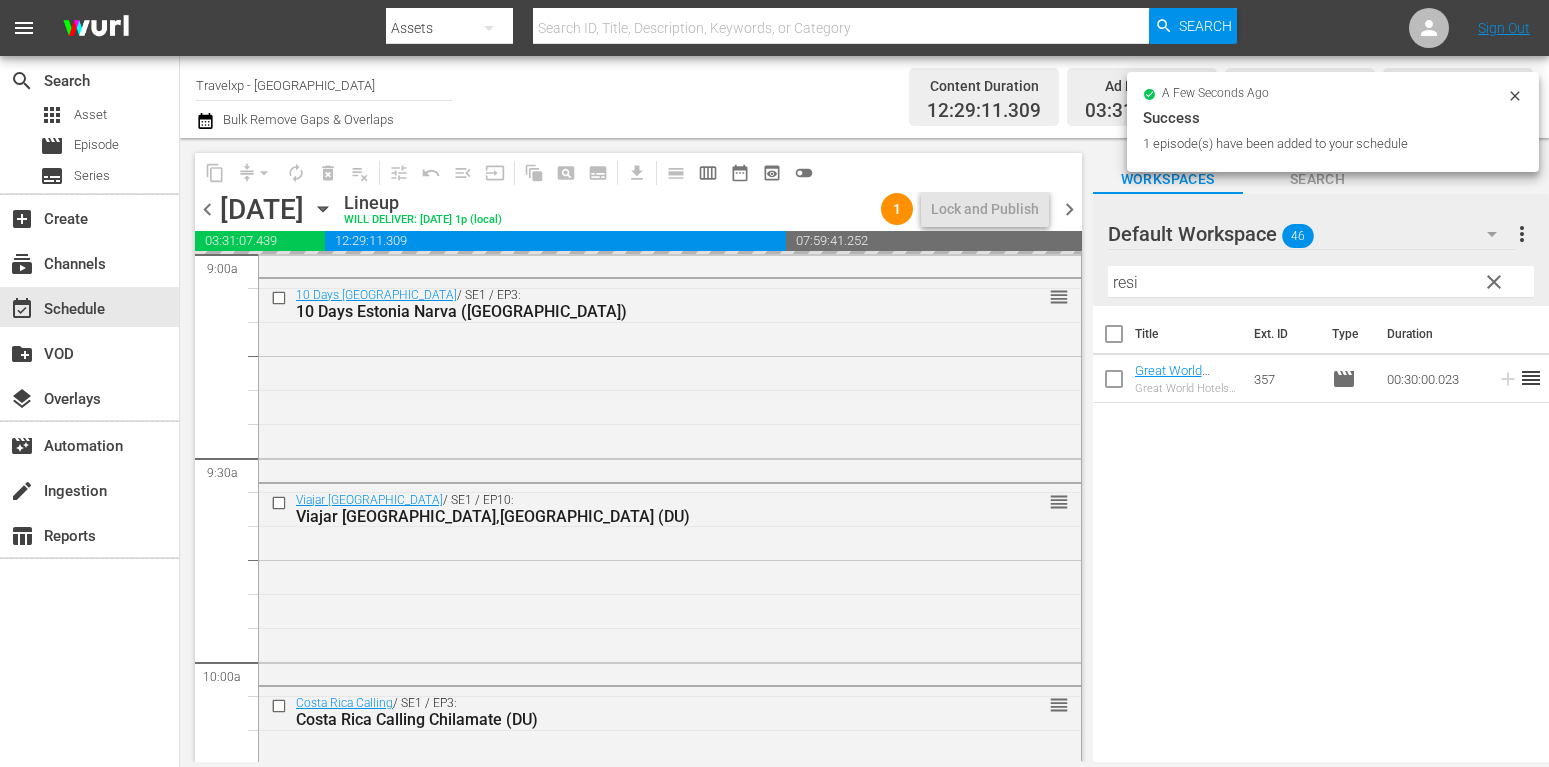 click on "clear" at bounding box center (1494, 282) 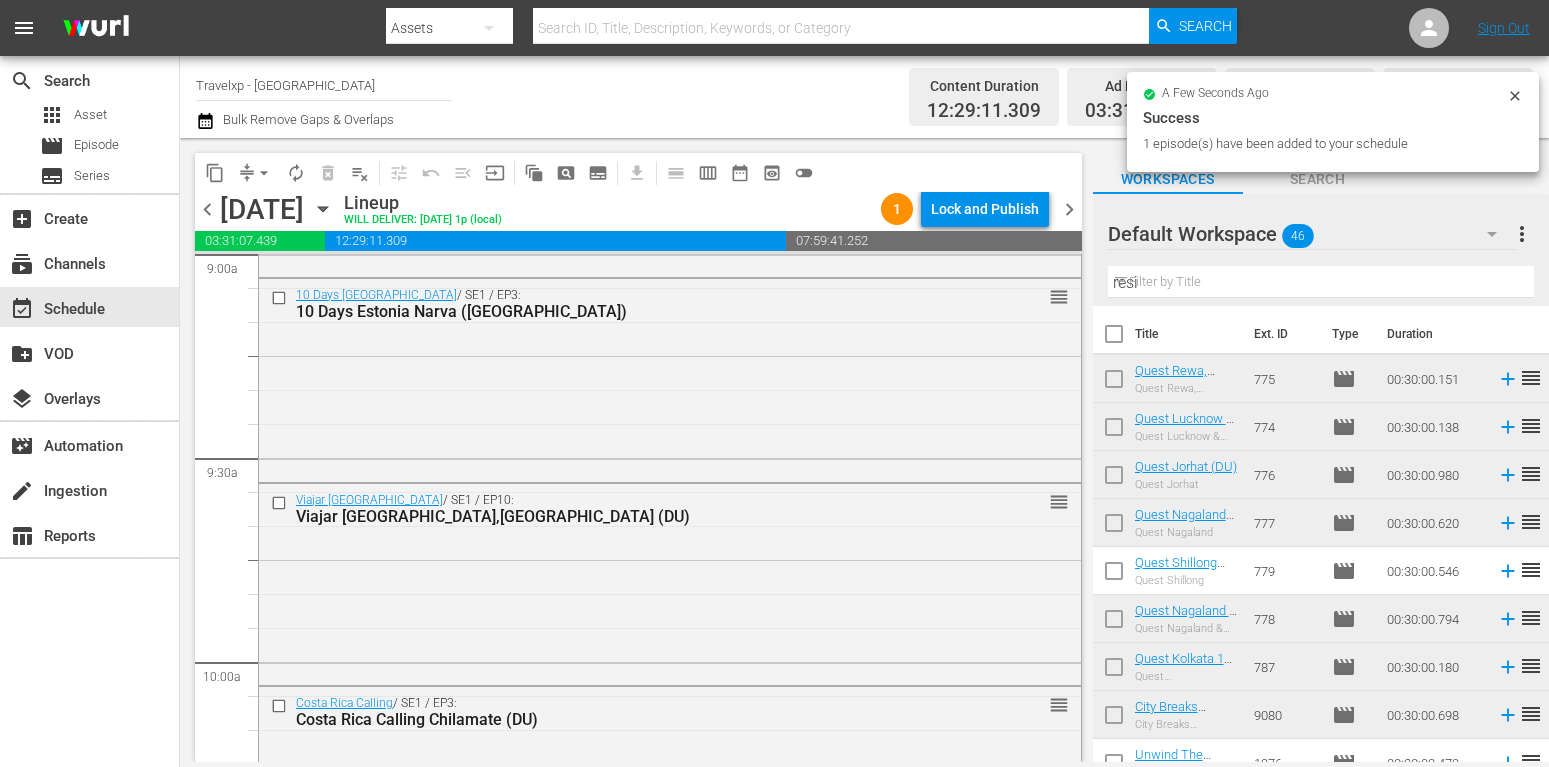 click on "resi" at bounding box center [1321, 282] 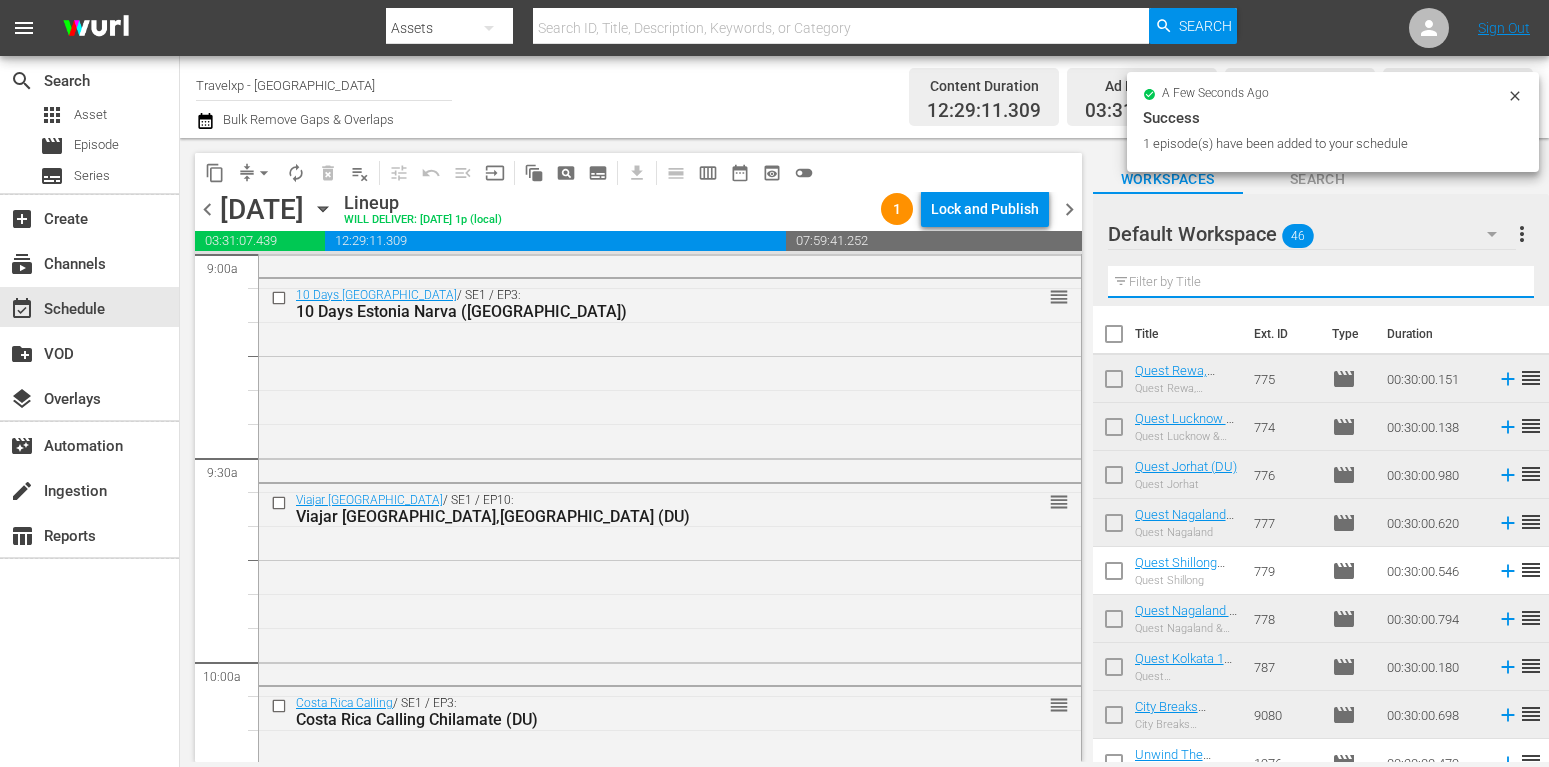 click at bounding box center (1321, 282) 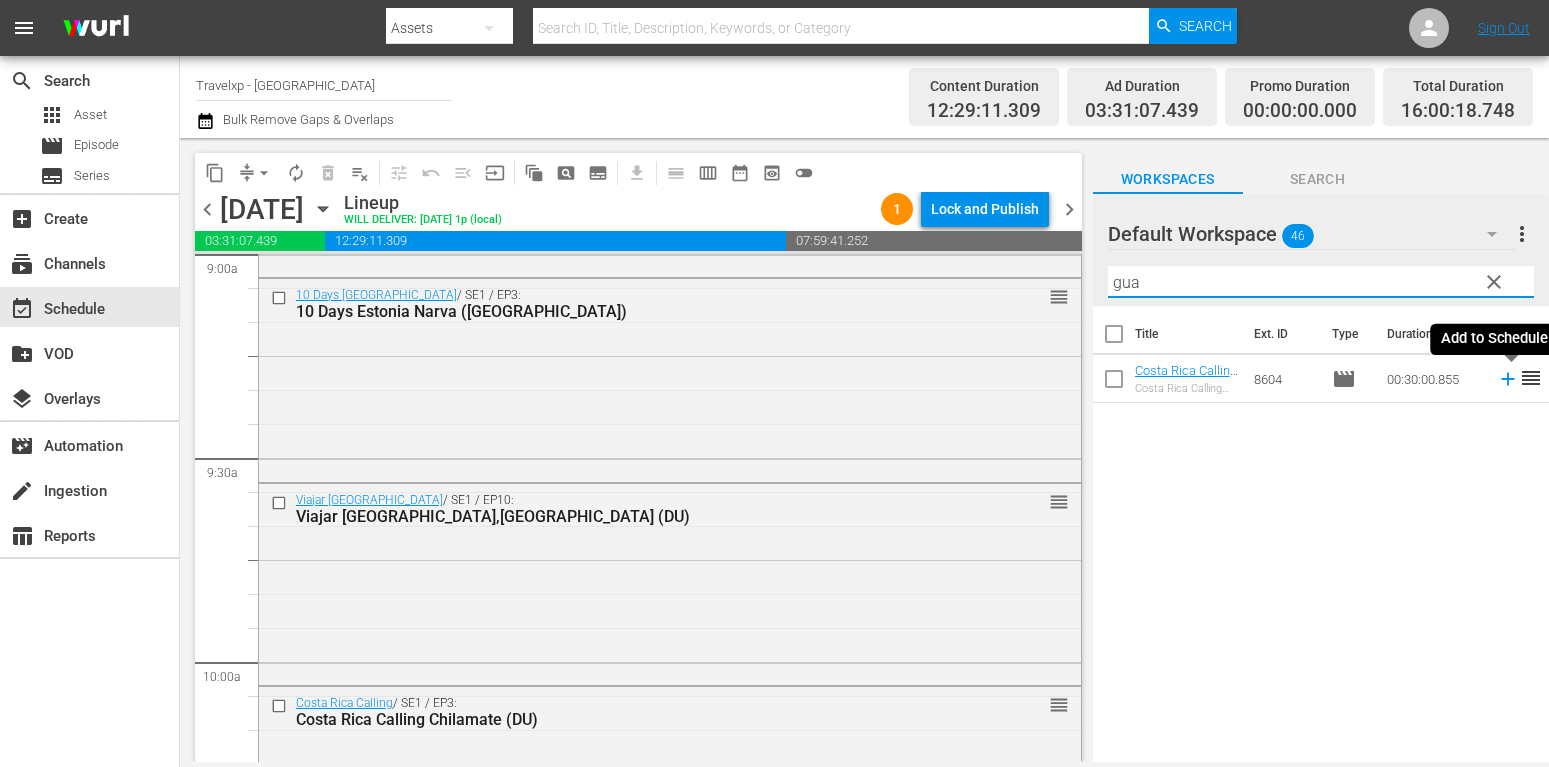 type on "gua" 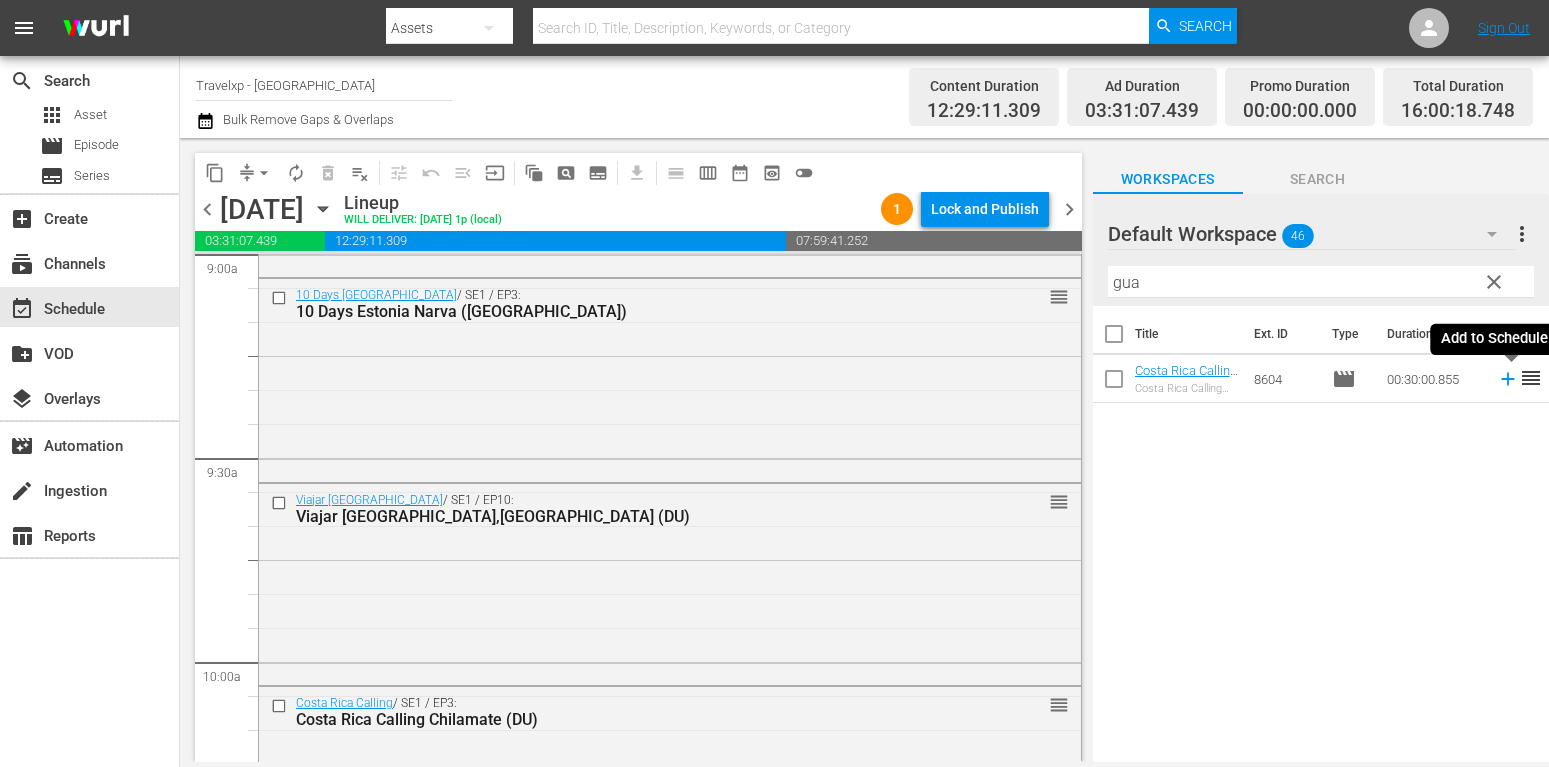 click 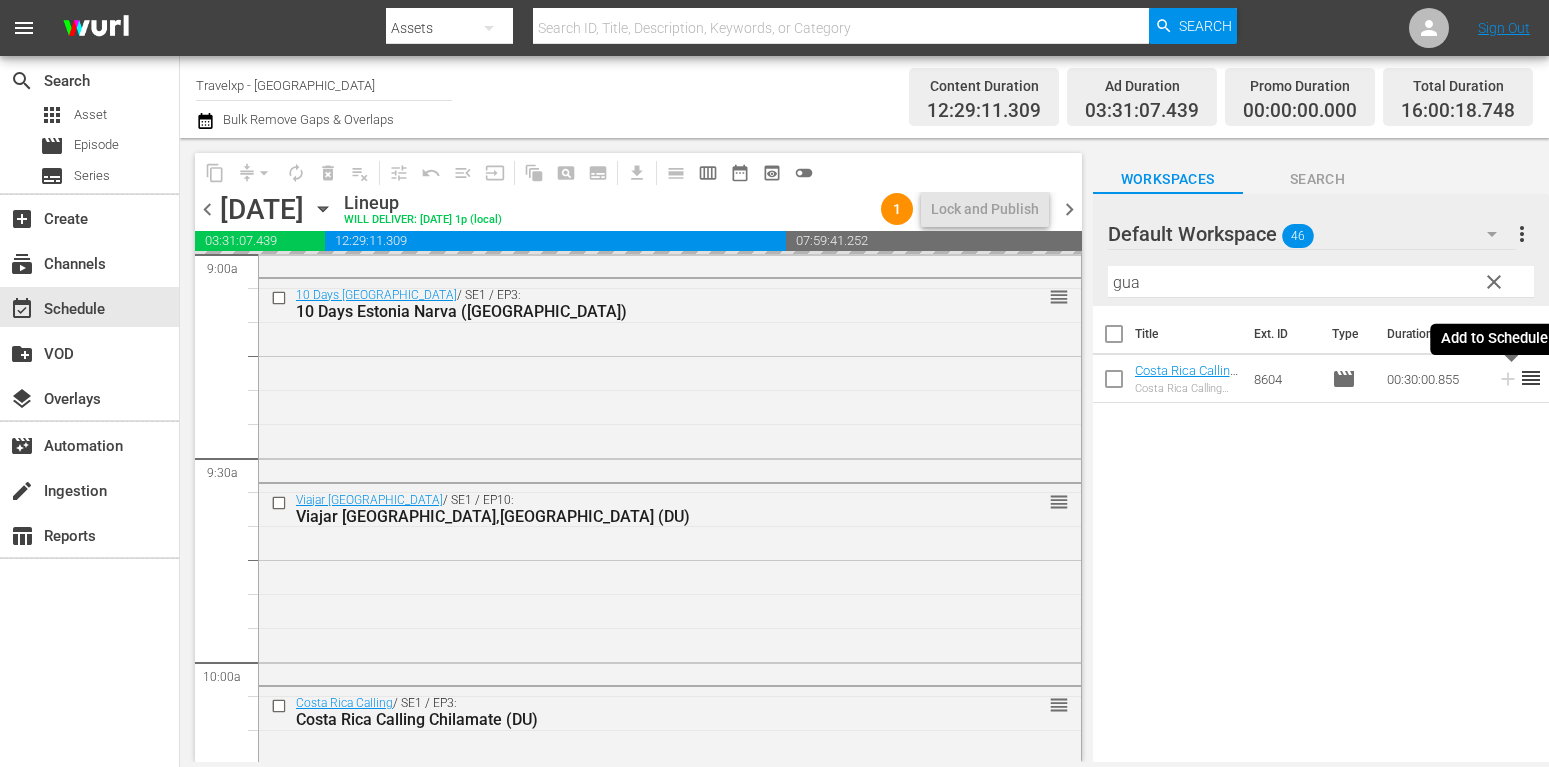 click 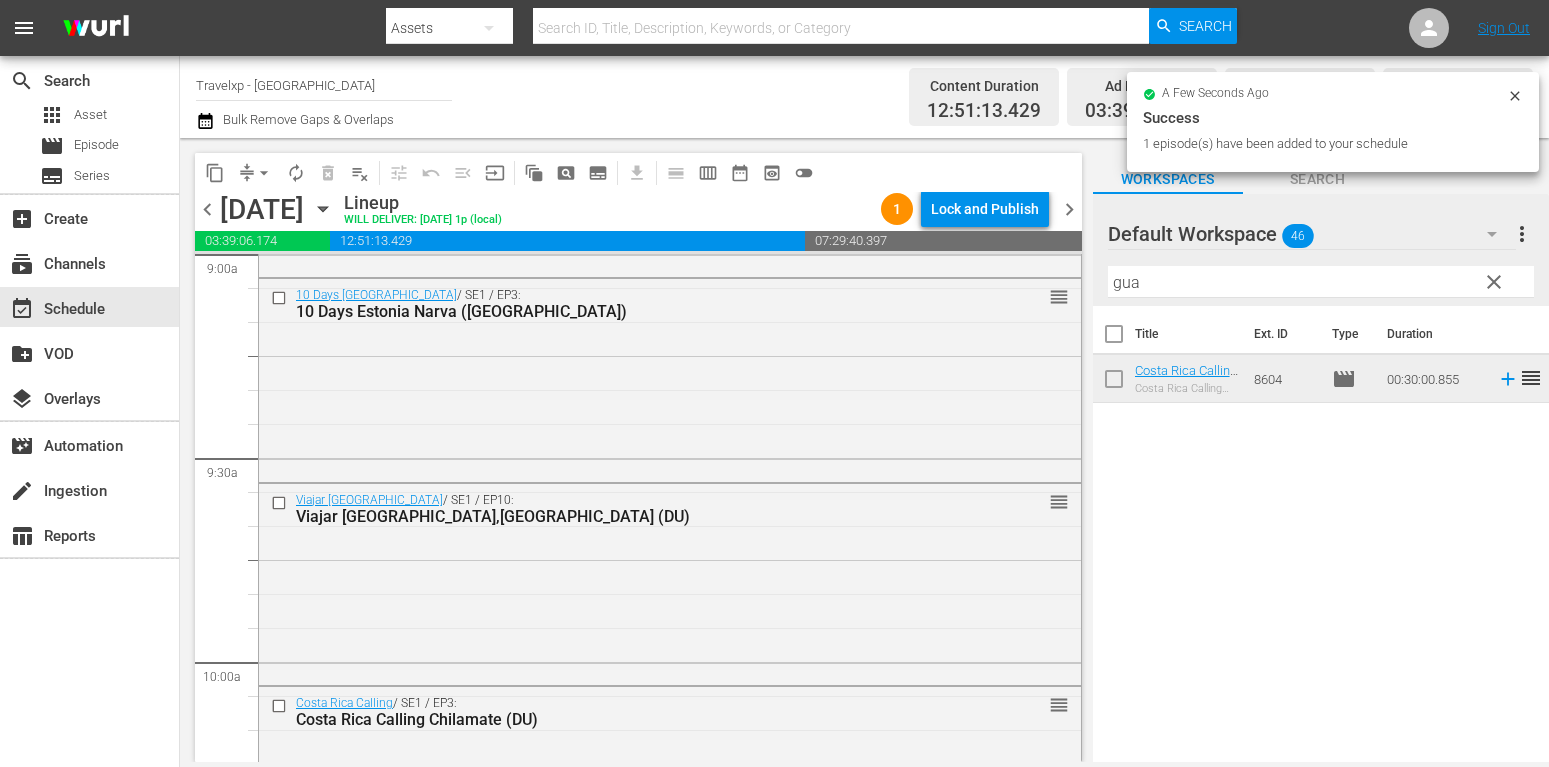 click on "clear" at bounding box center (1494, 282) 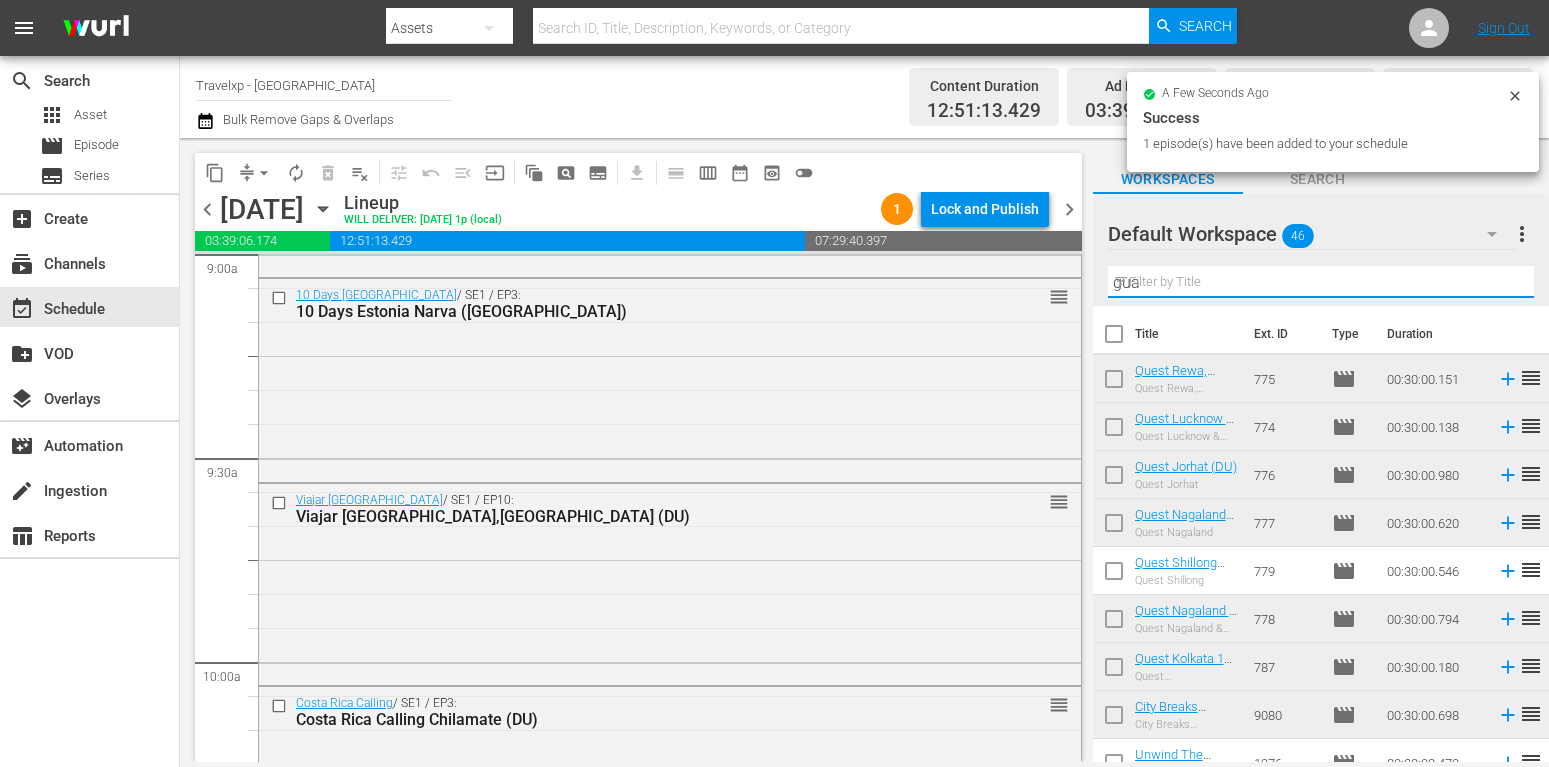 click on "gua" at bounding box center (1321, 282) 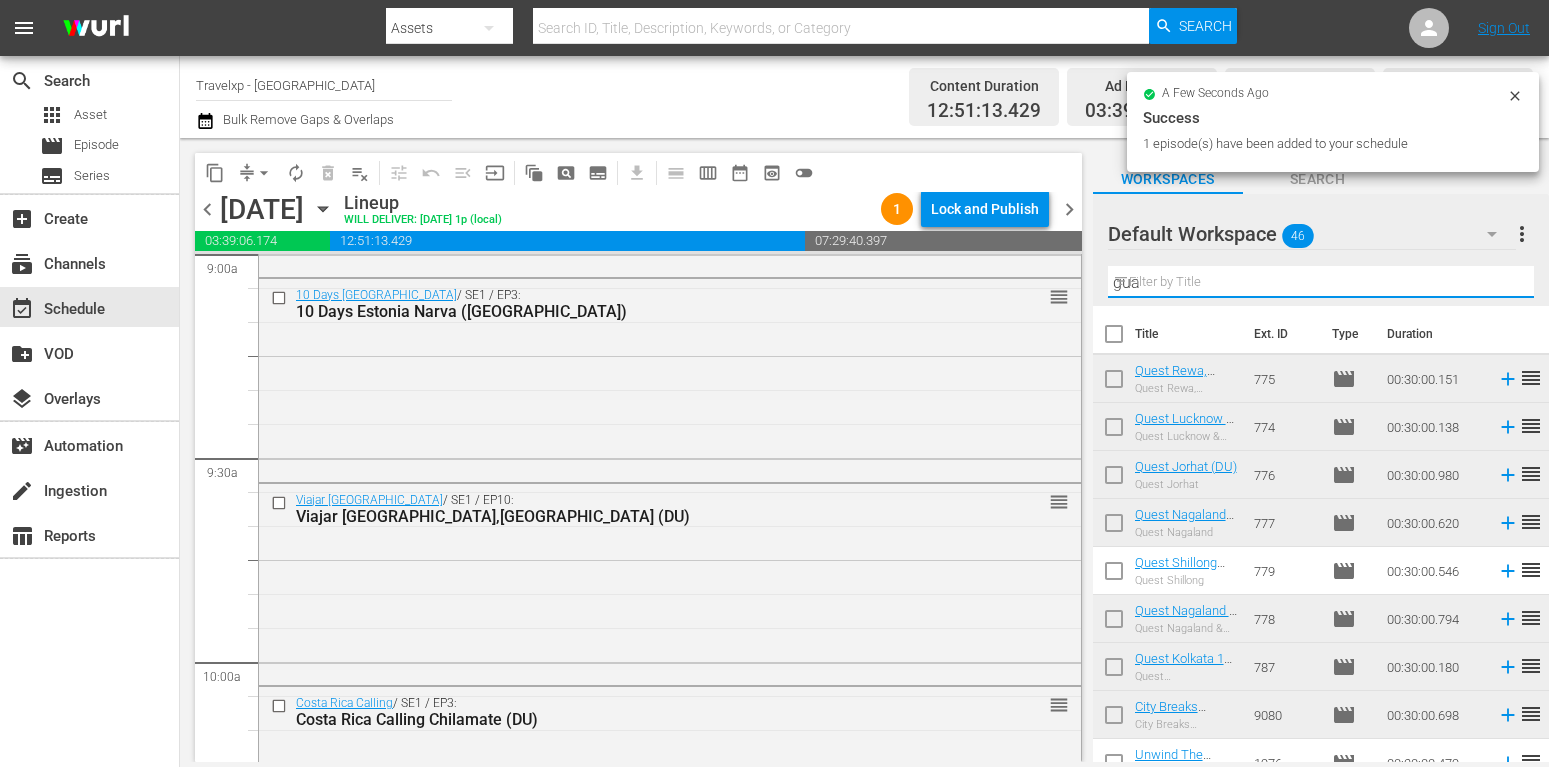 click on "gua" at bounding box center [1321, 282] 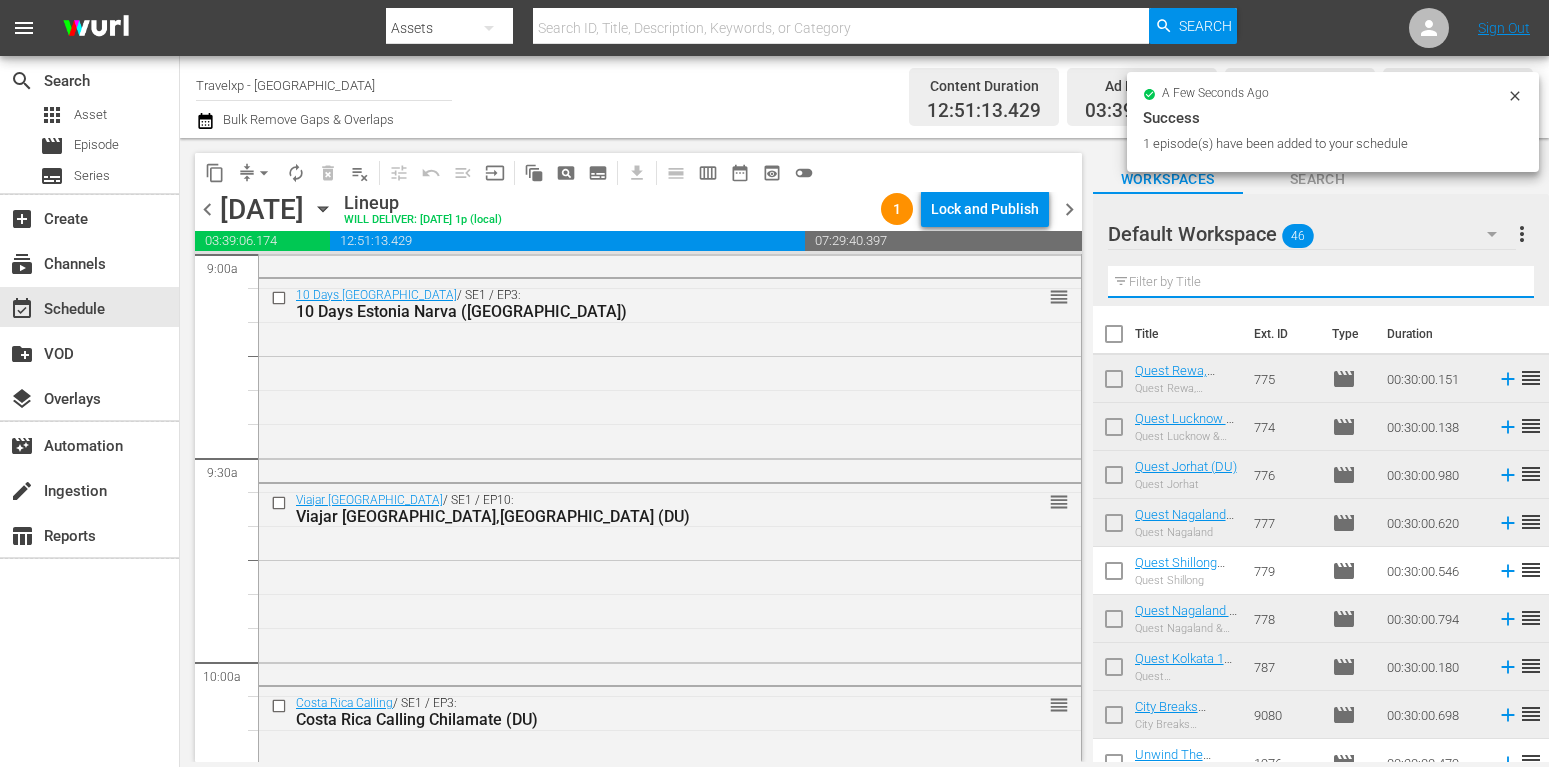 click at bounding box center [1321, 282] 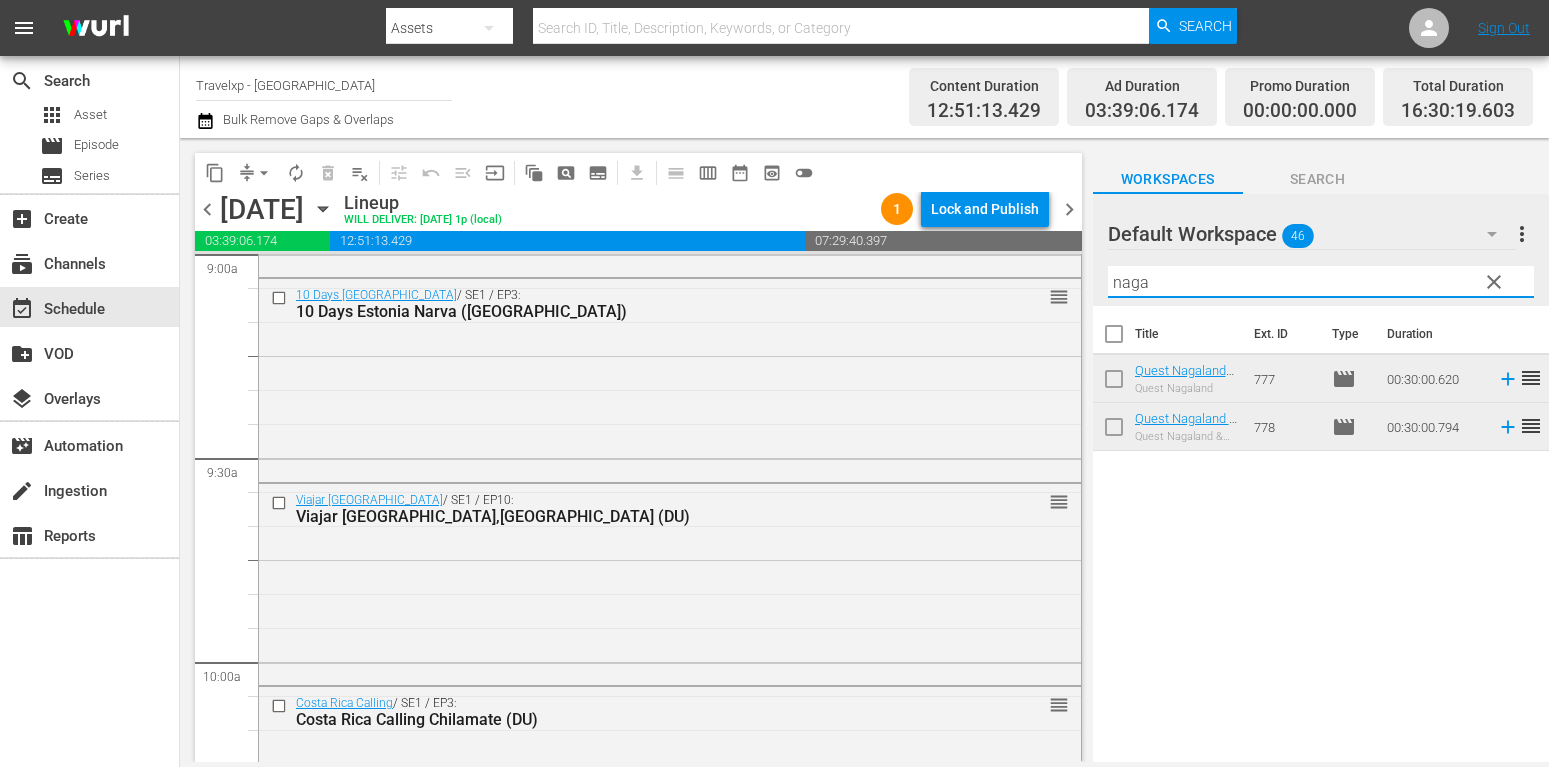 type on "naga" 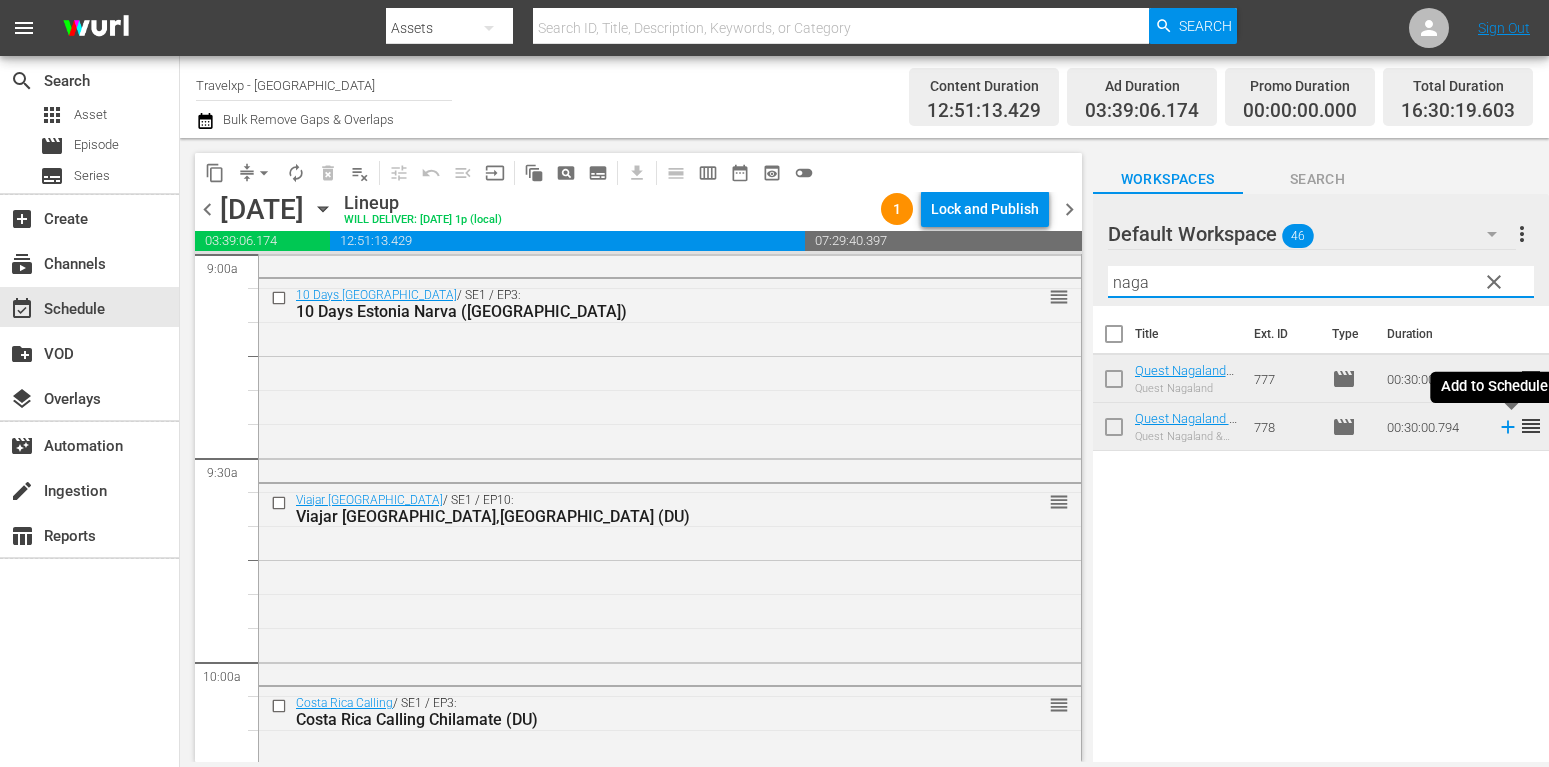 click 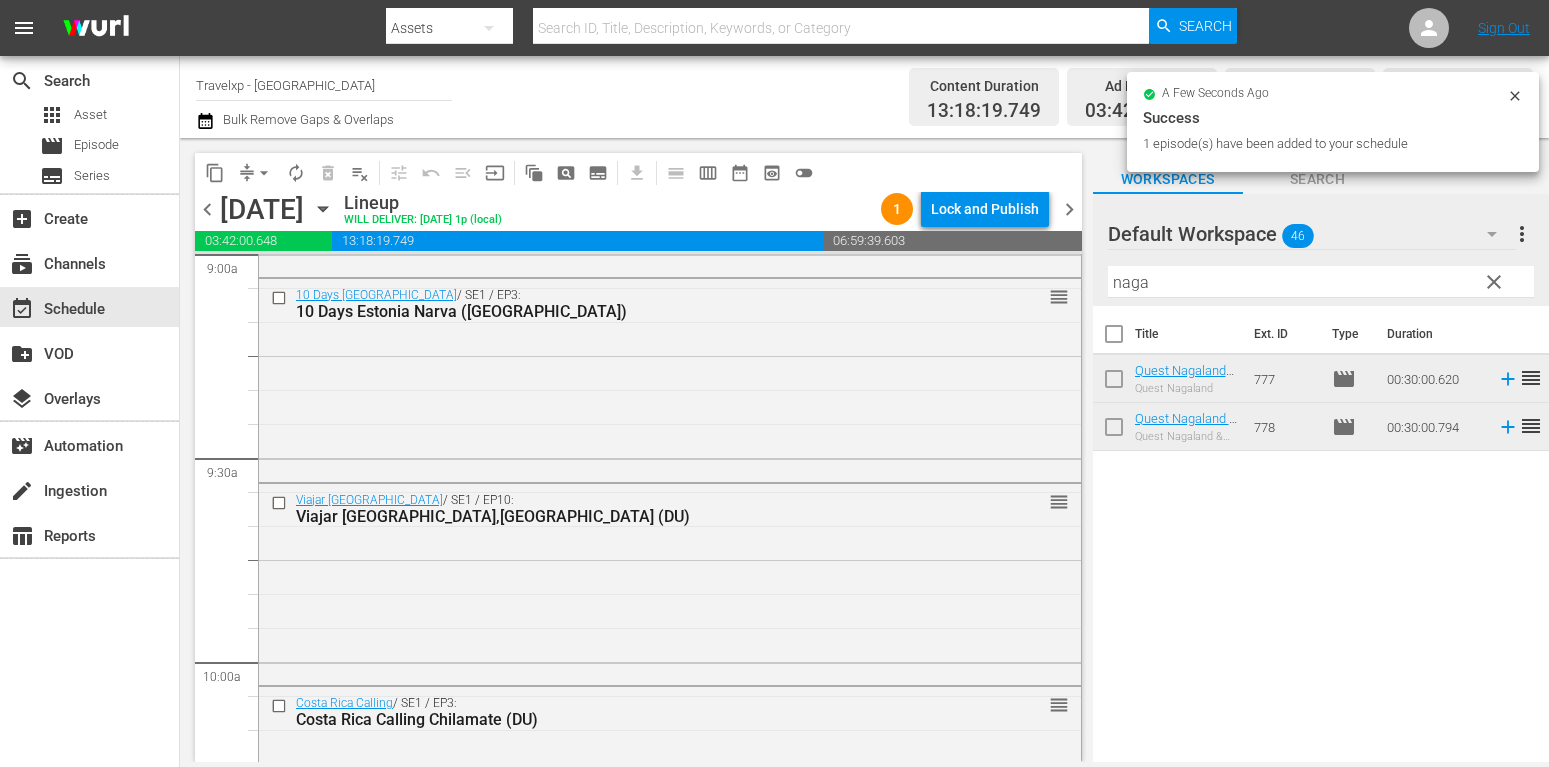 click on "clear" at bounding box center [1494, 282] 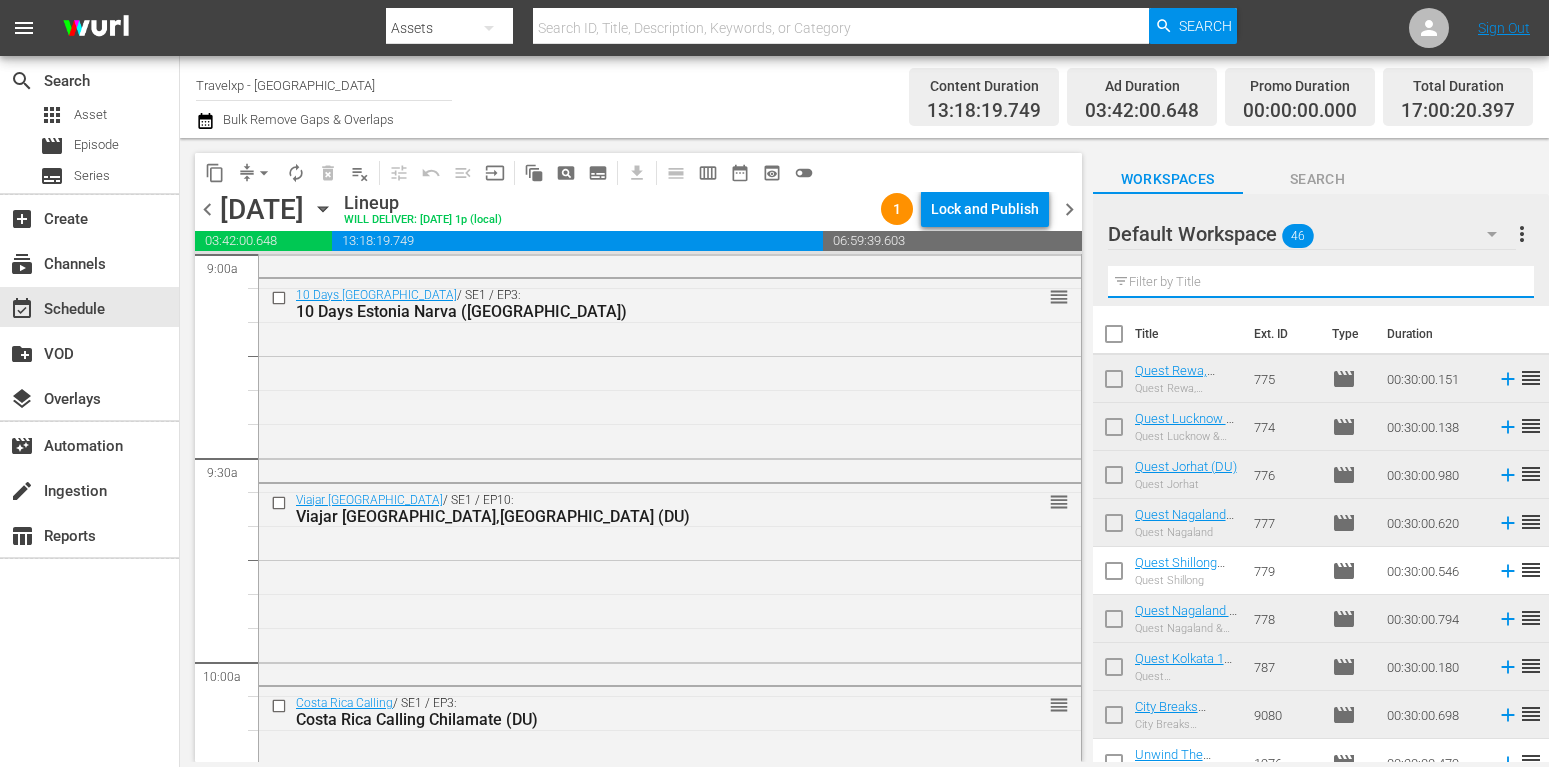 click at bounding box center [1321, 282] 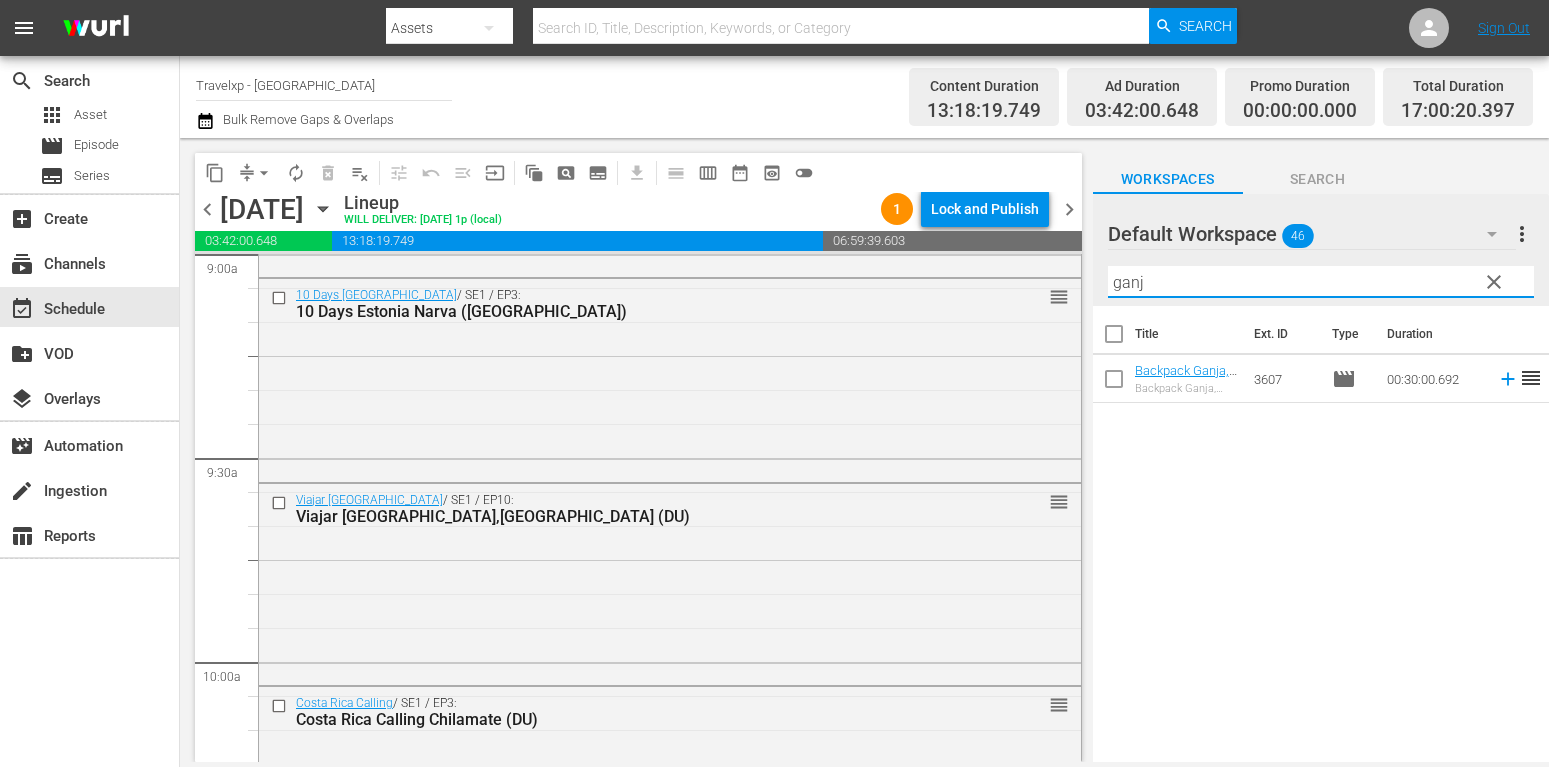 type on "ganj" 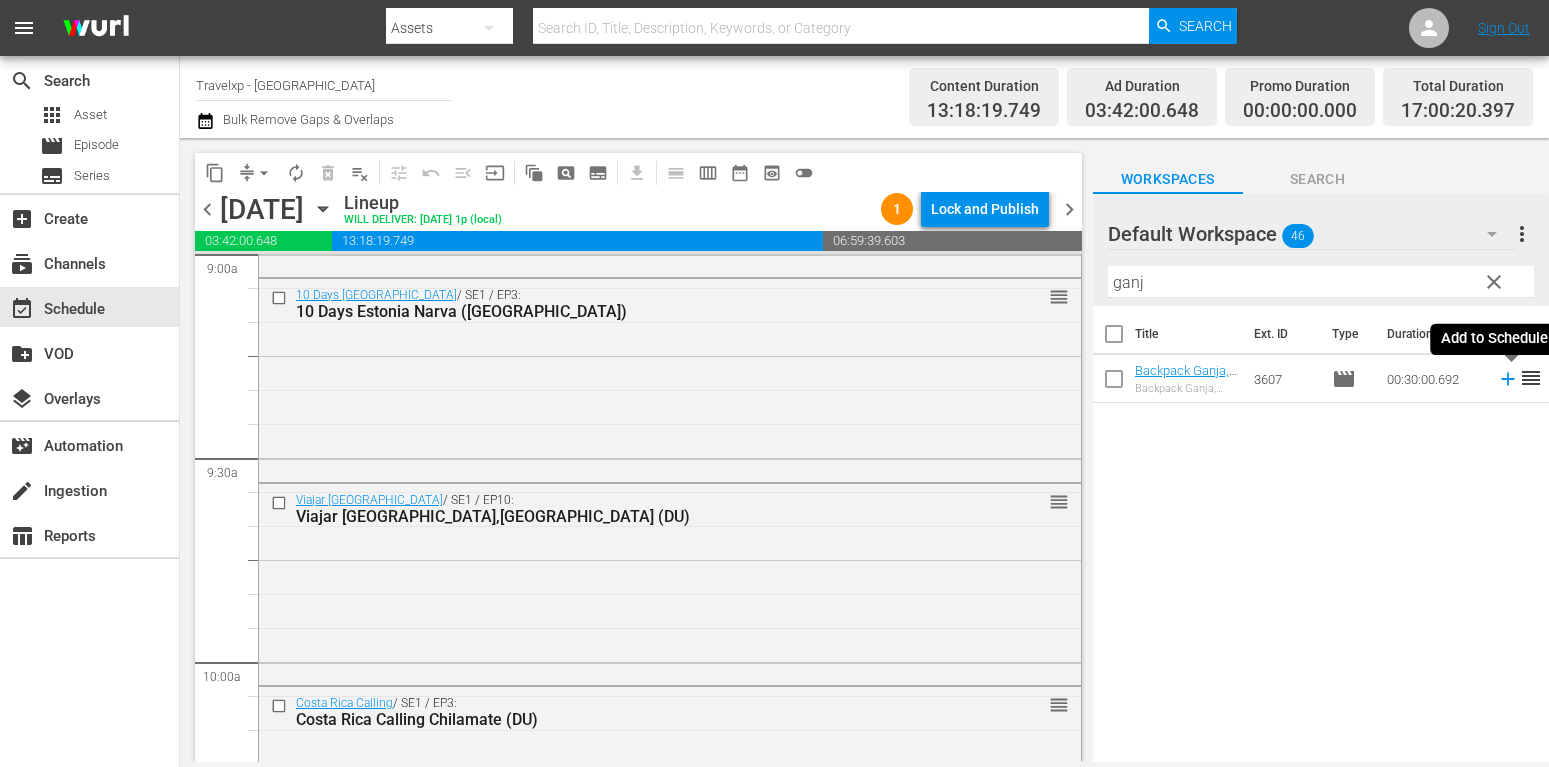 click 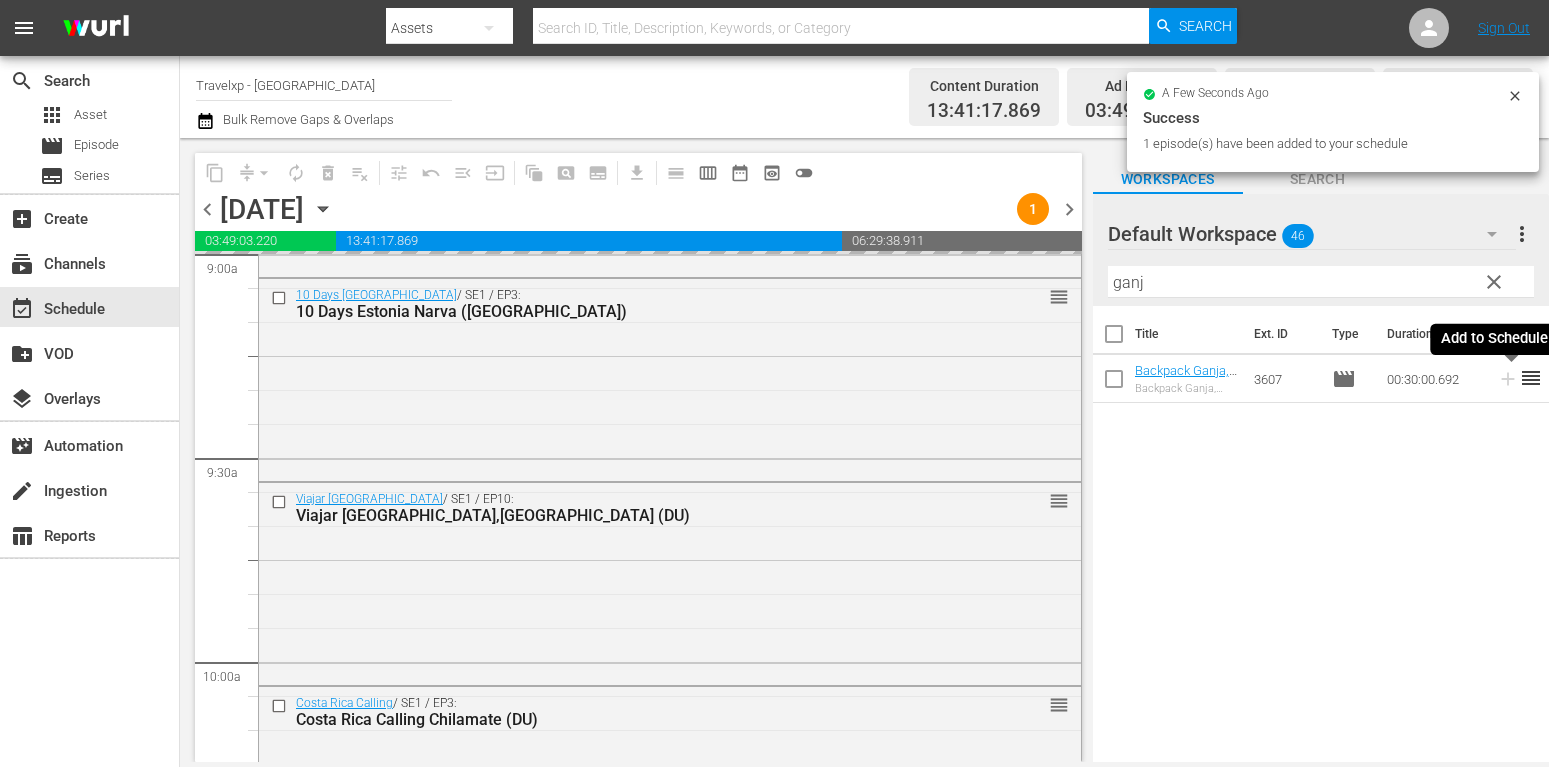 click on "clear" at bounding box center (1494, 282) 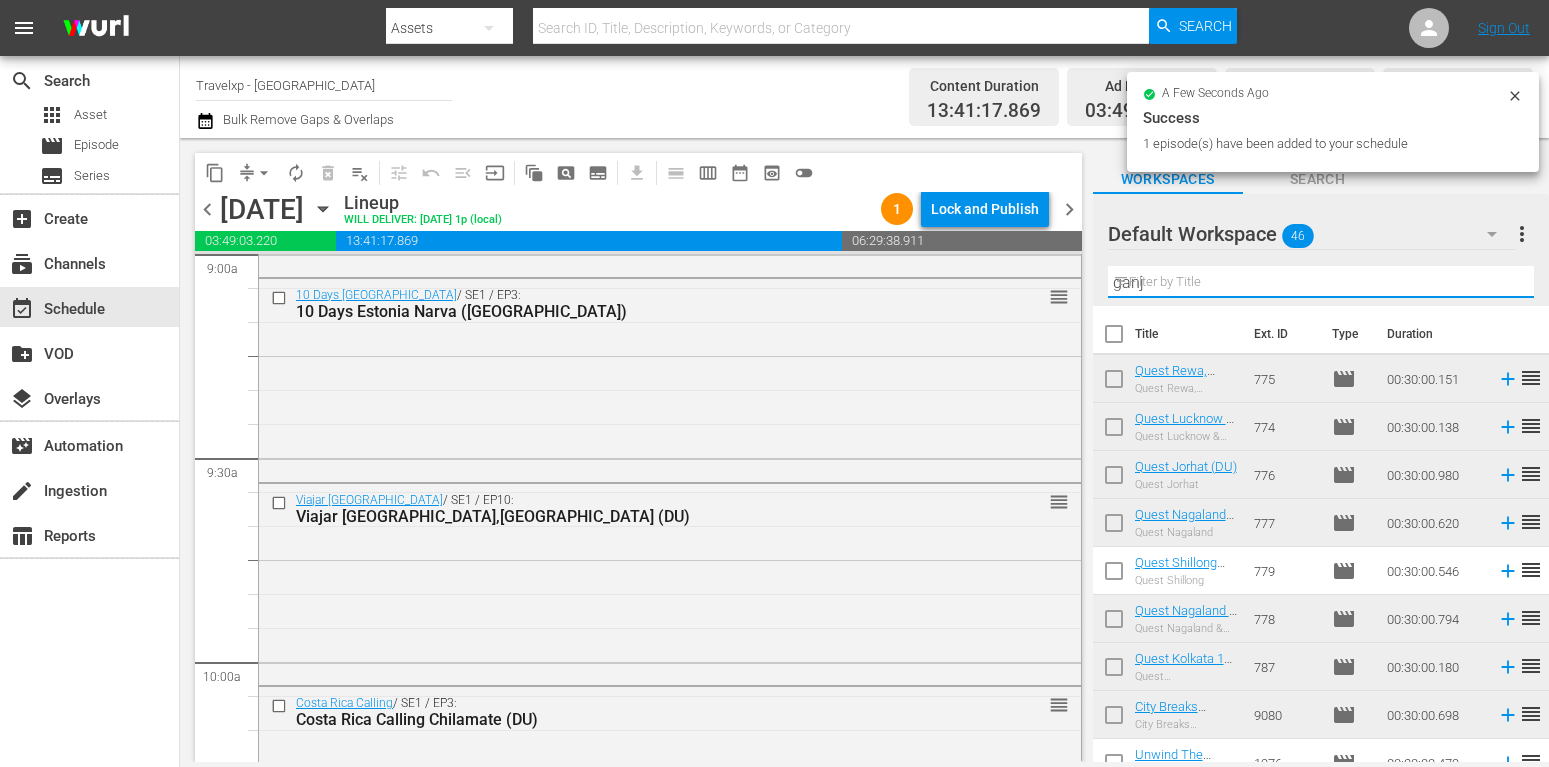 click on "ganj" at bounding box center [1321, 282] 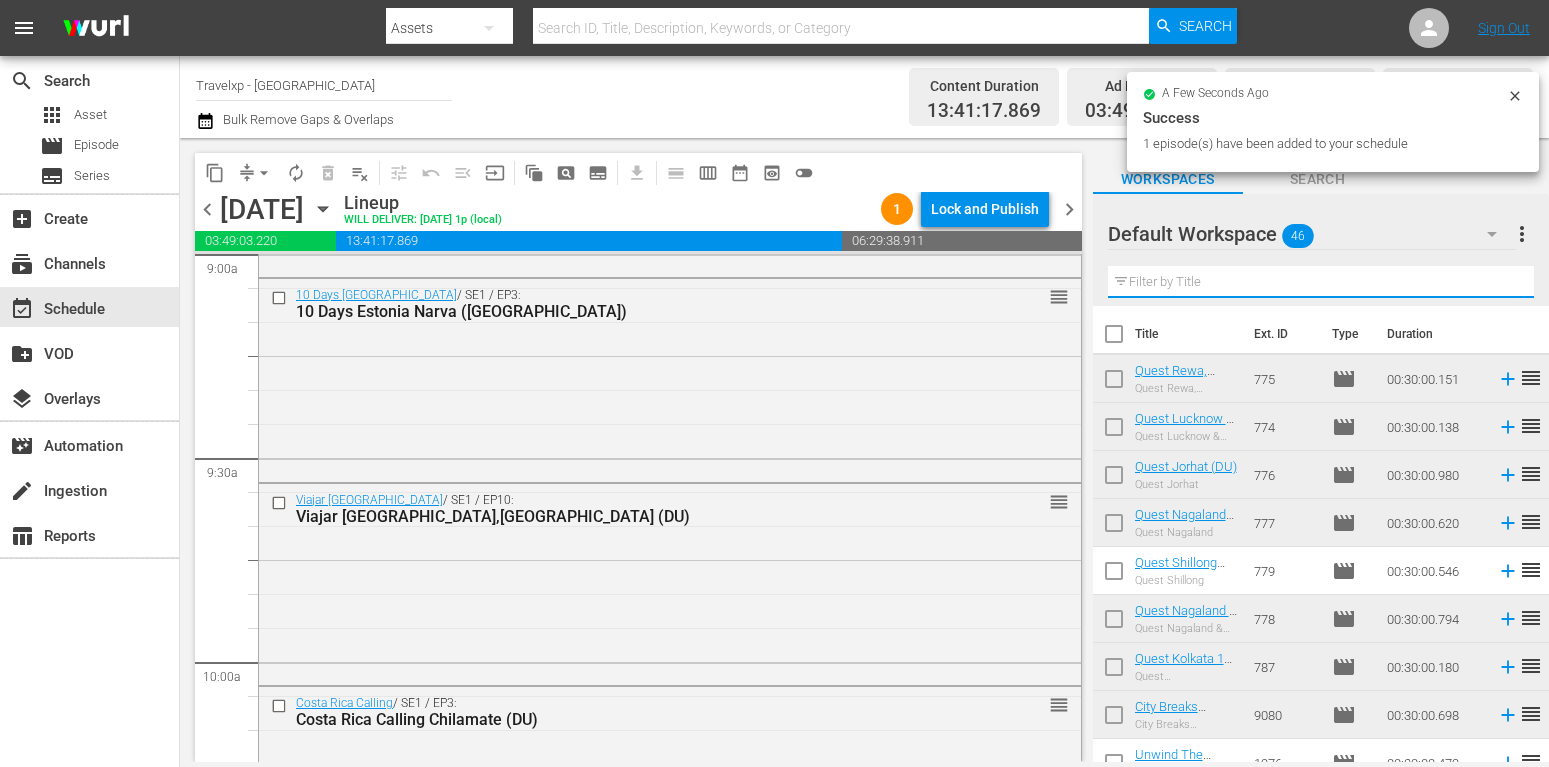 click at bounding box center [1321, 282] 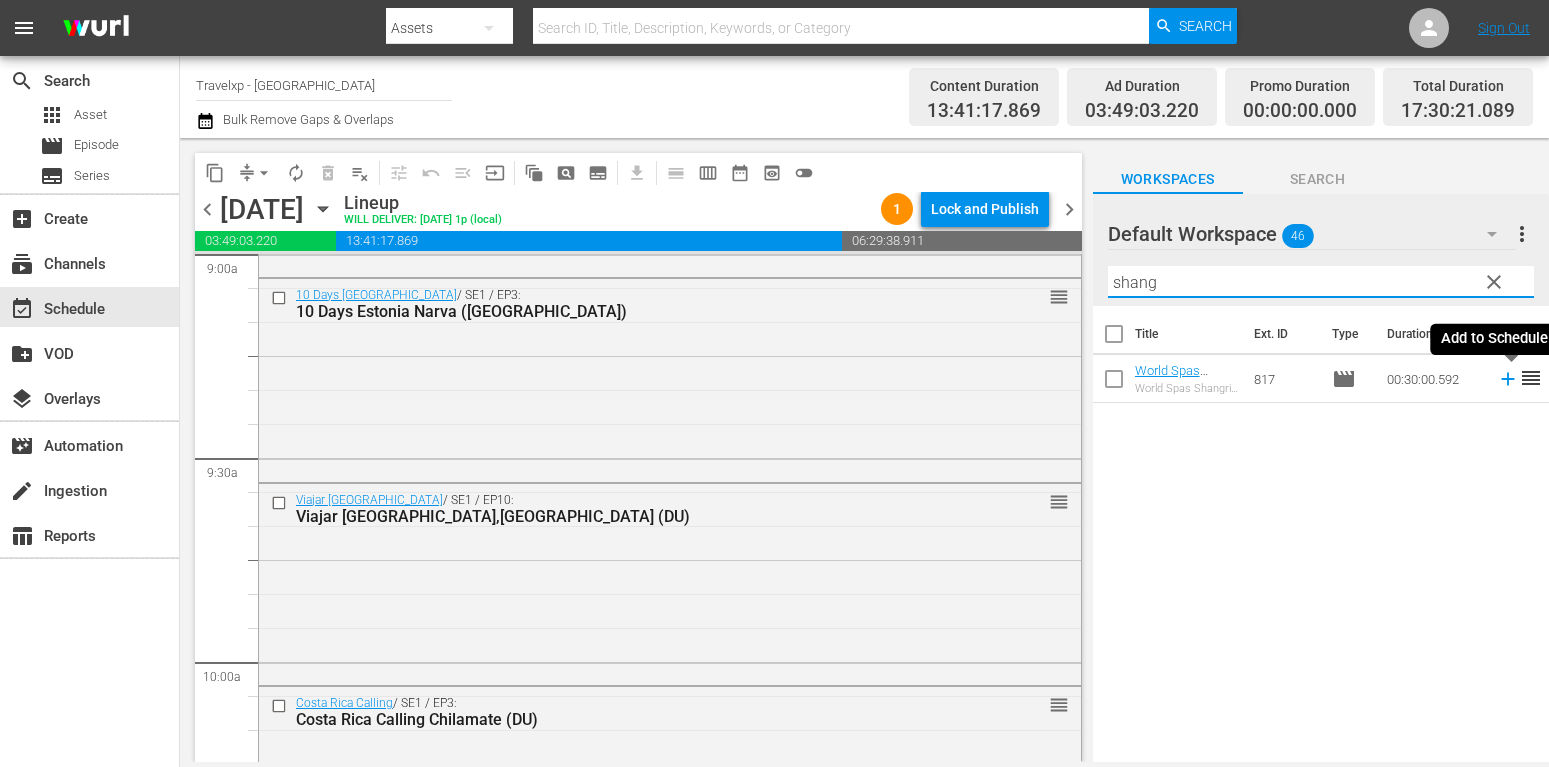 type on "shang" 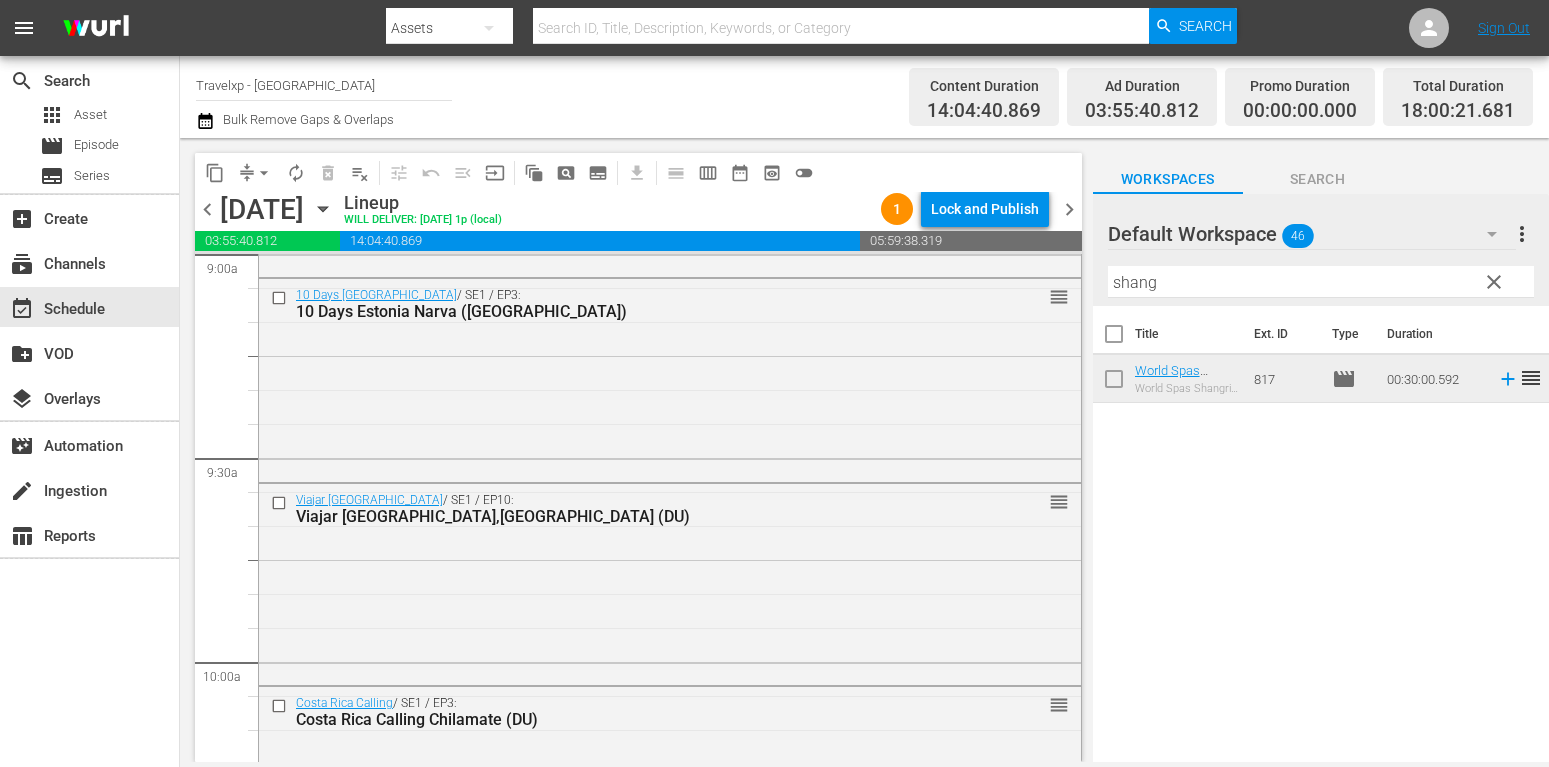 click on "clear" at bounding box center (1494, 282) 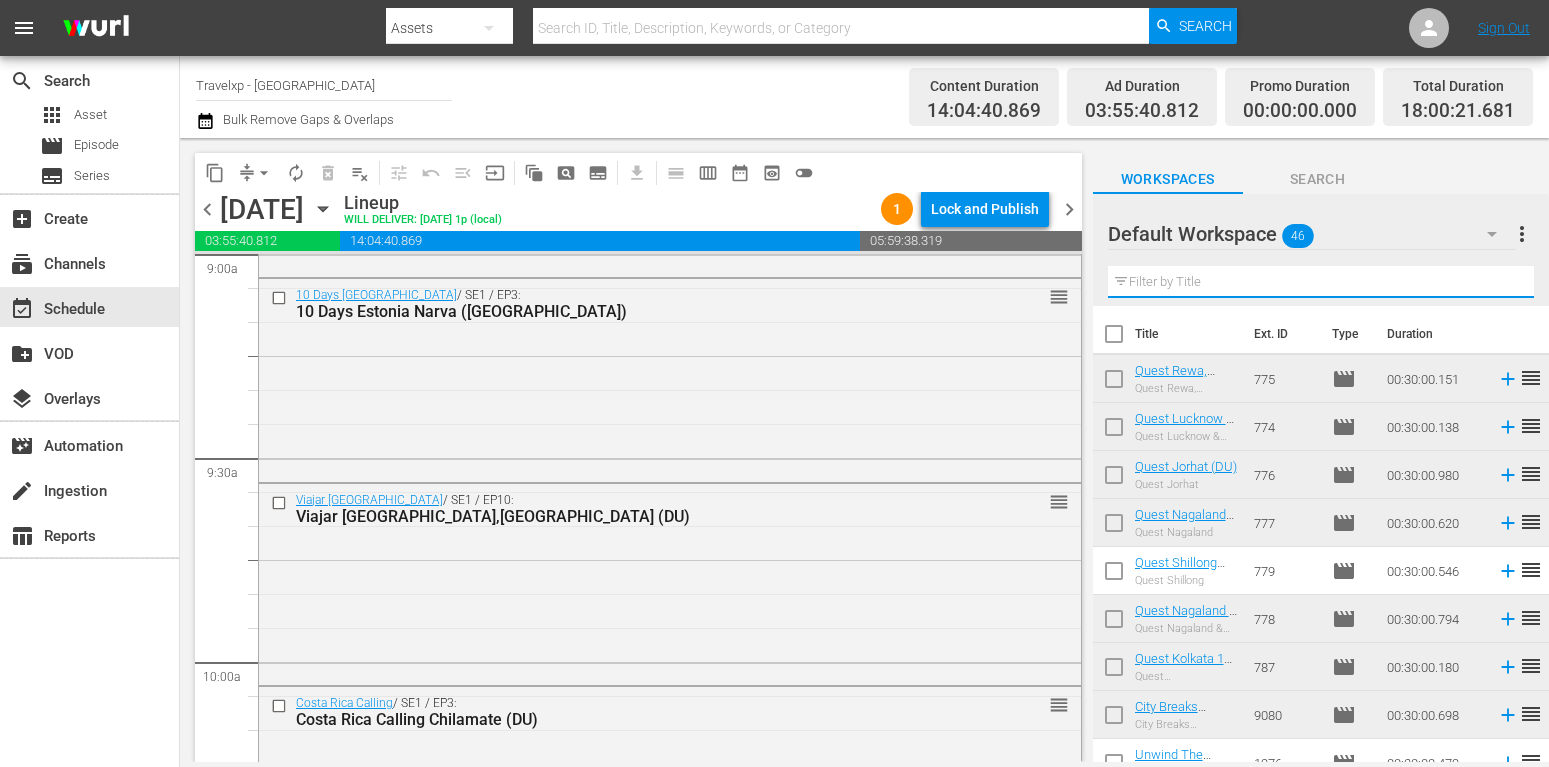click at bounding box center [1321, 282] 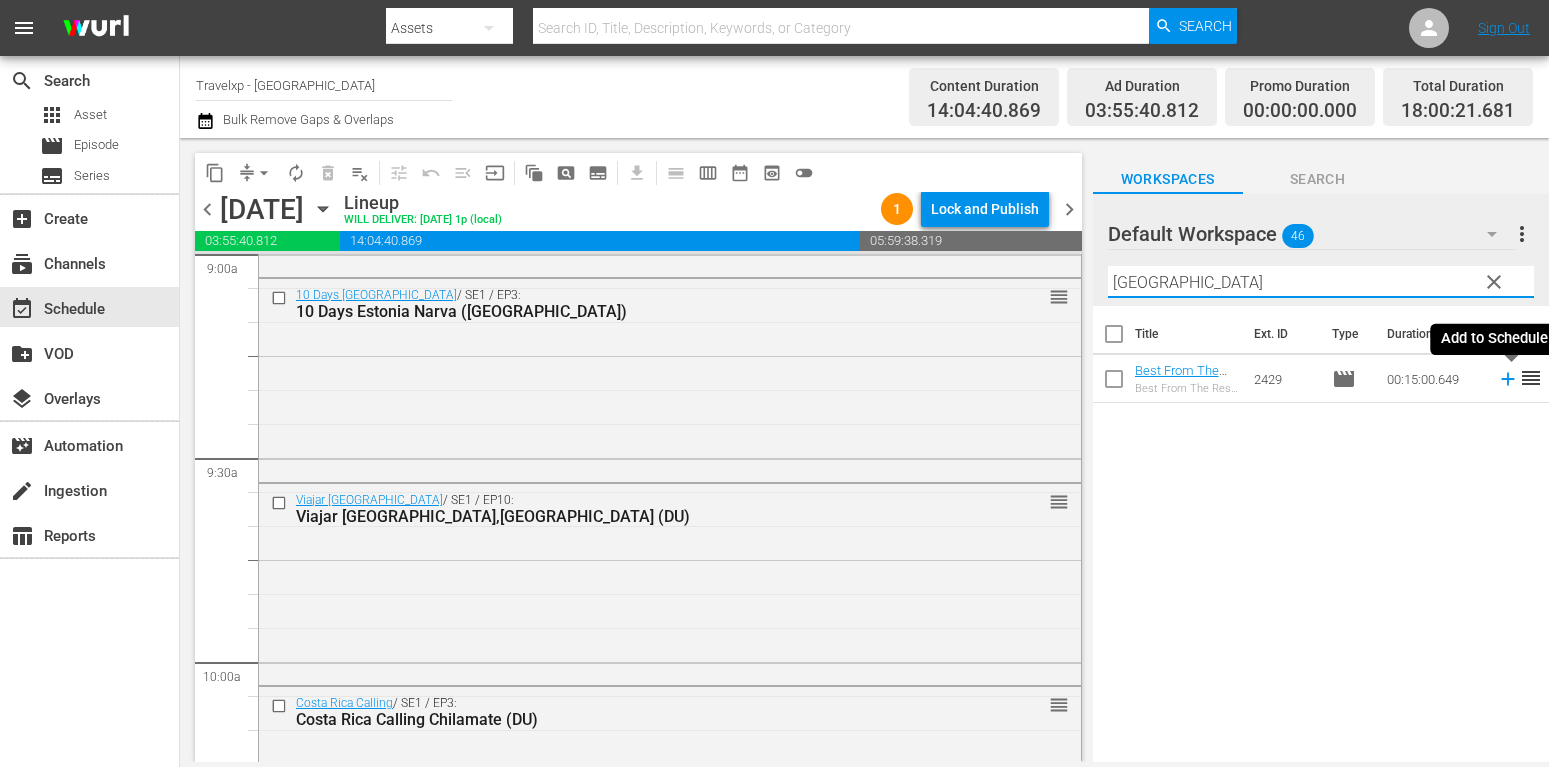type on "[GEOGRAPHIC_DATA]" 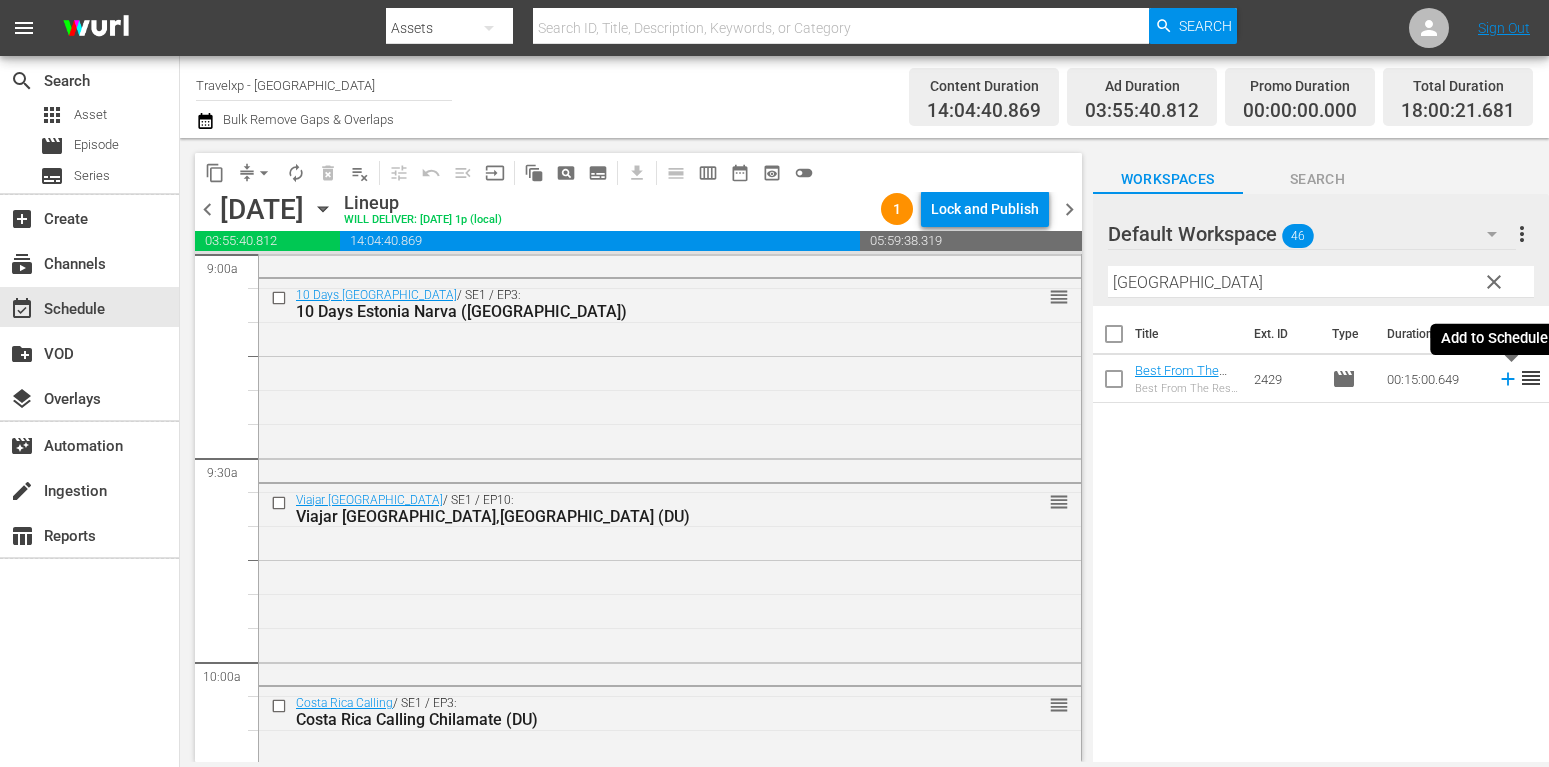 click 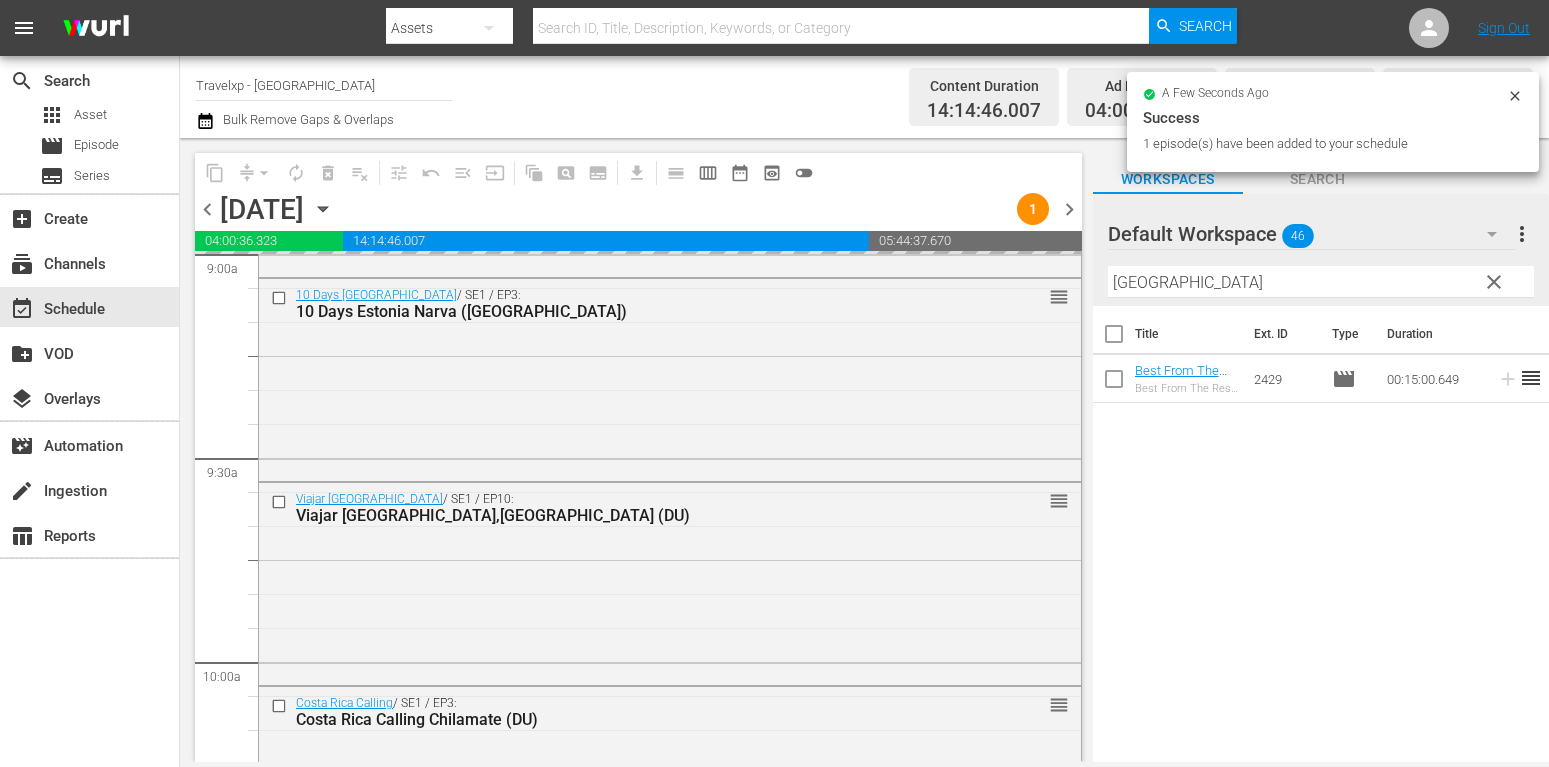 click on "clear" at bounding box center (1494, 282) 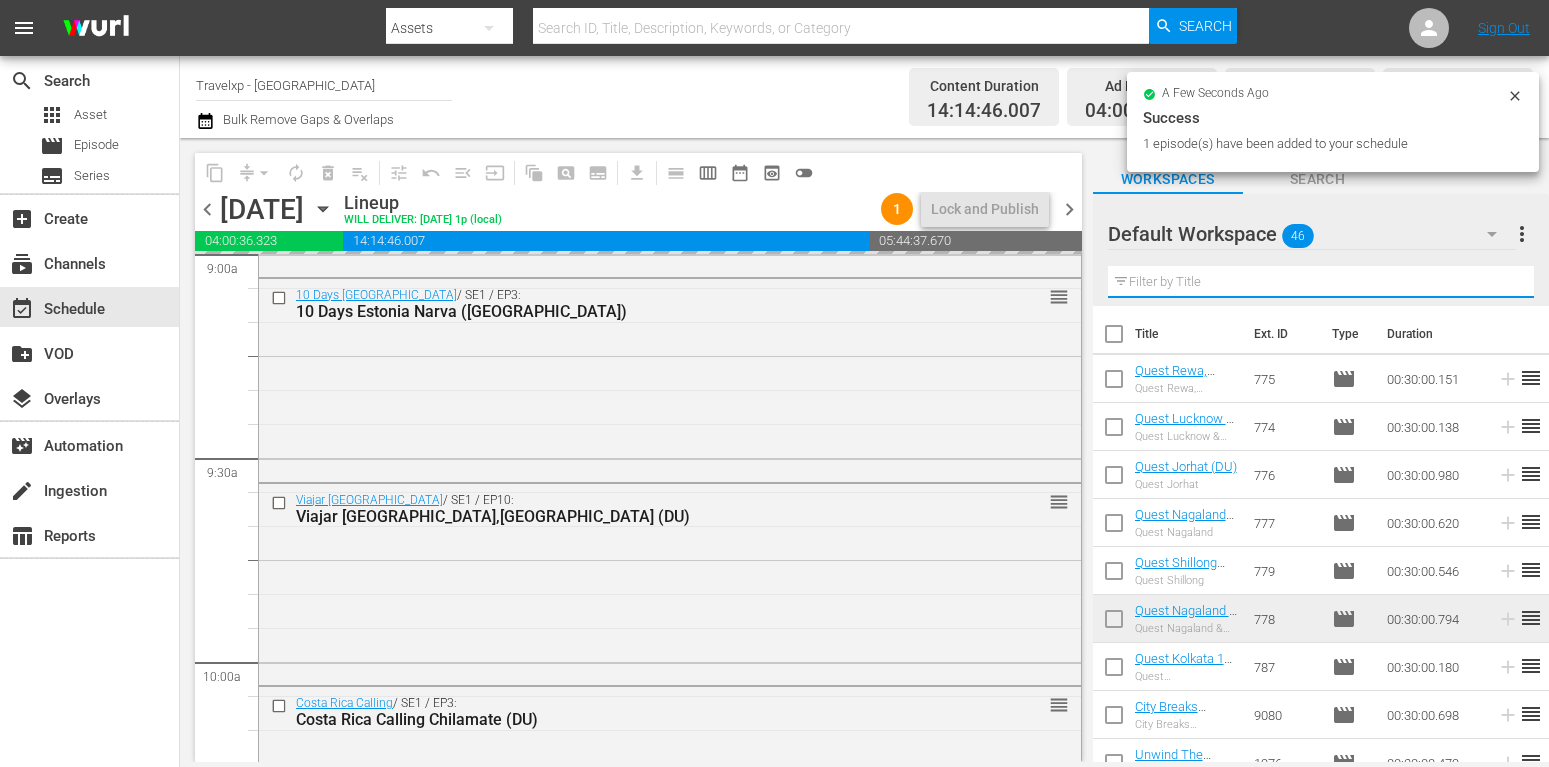 click at bounding box center [1321, 282] 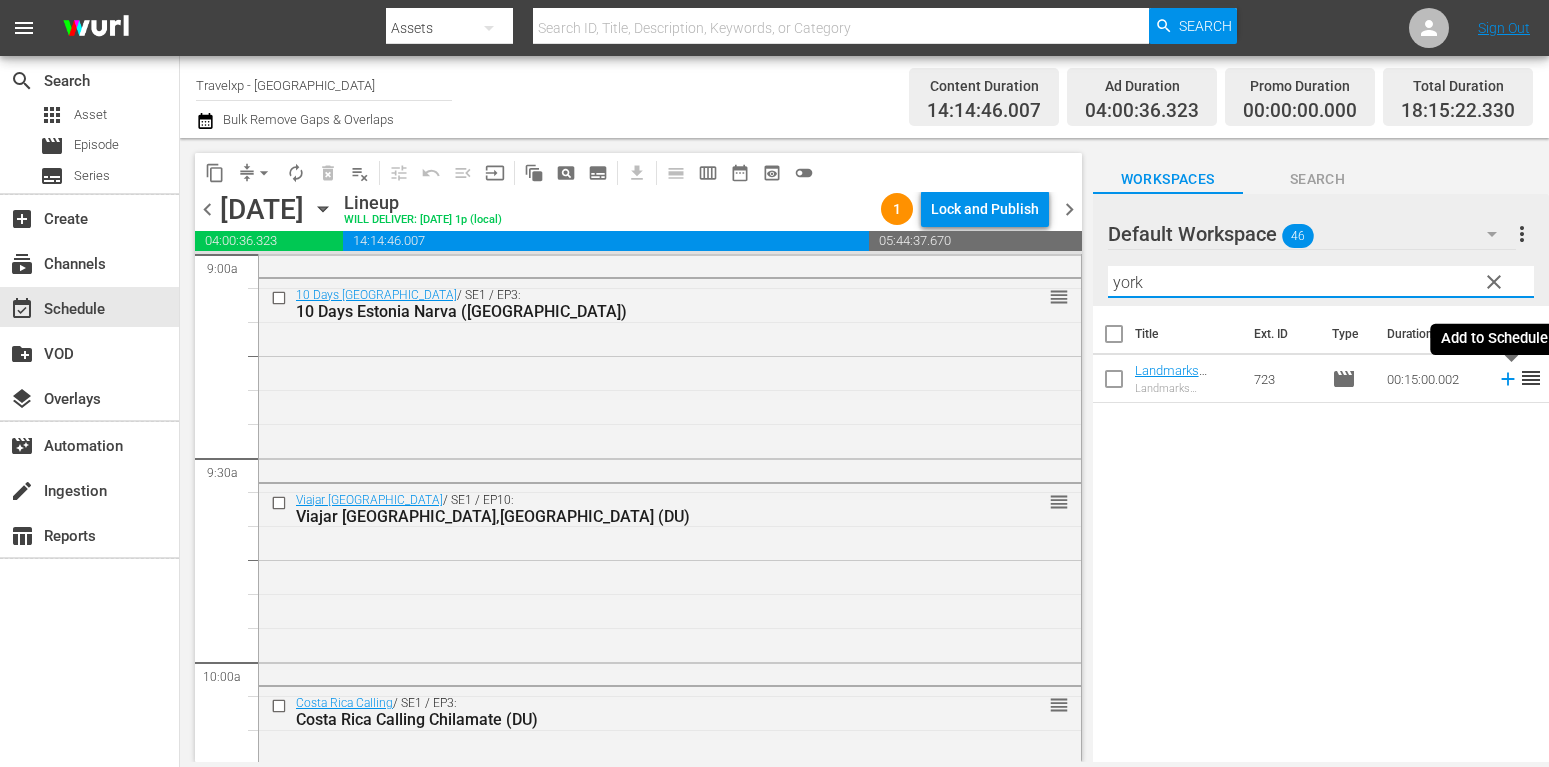 type on "york" 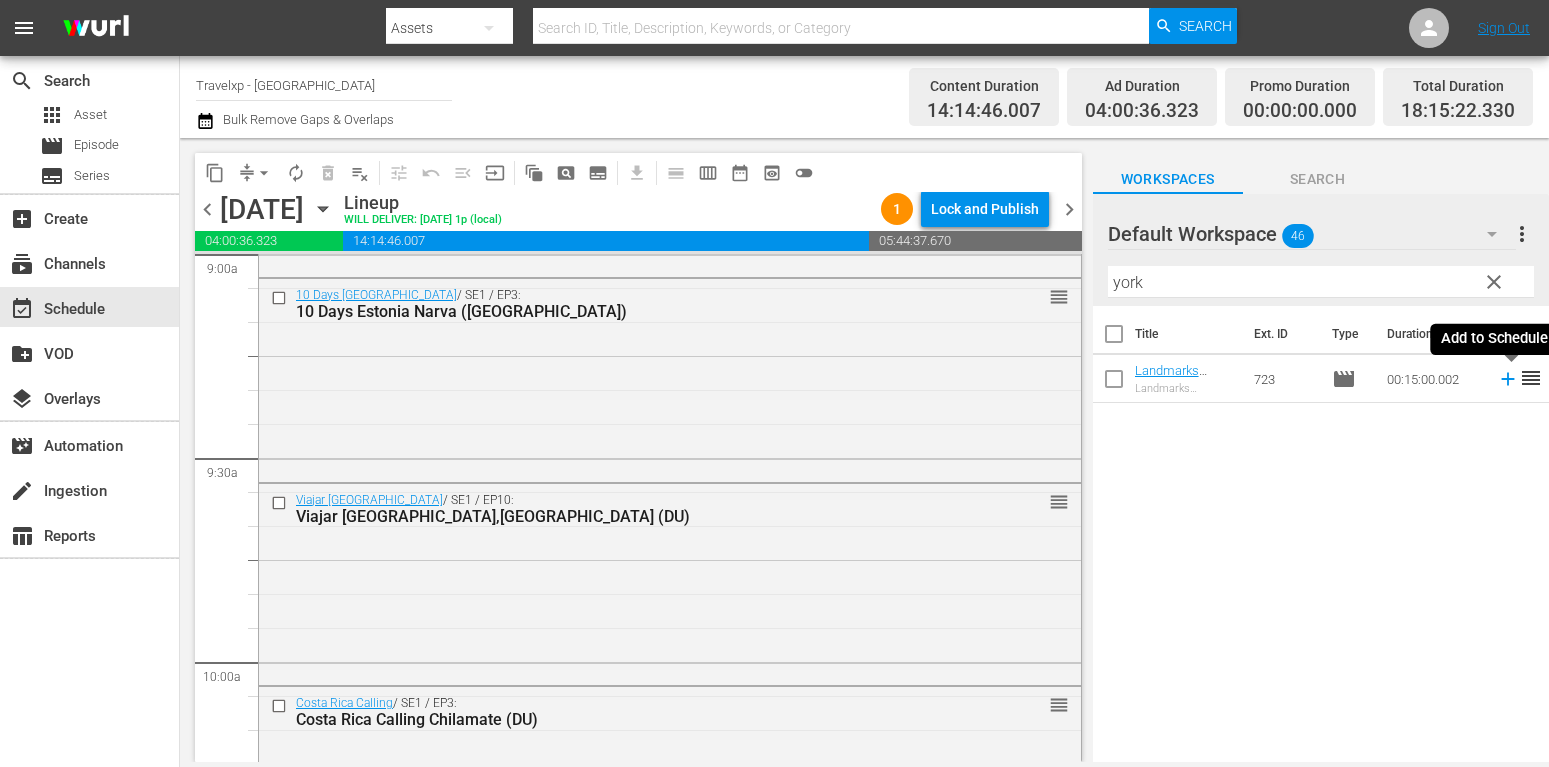 click 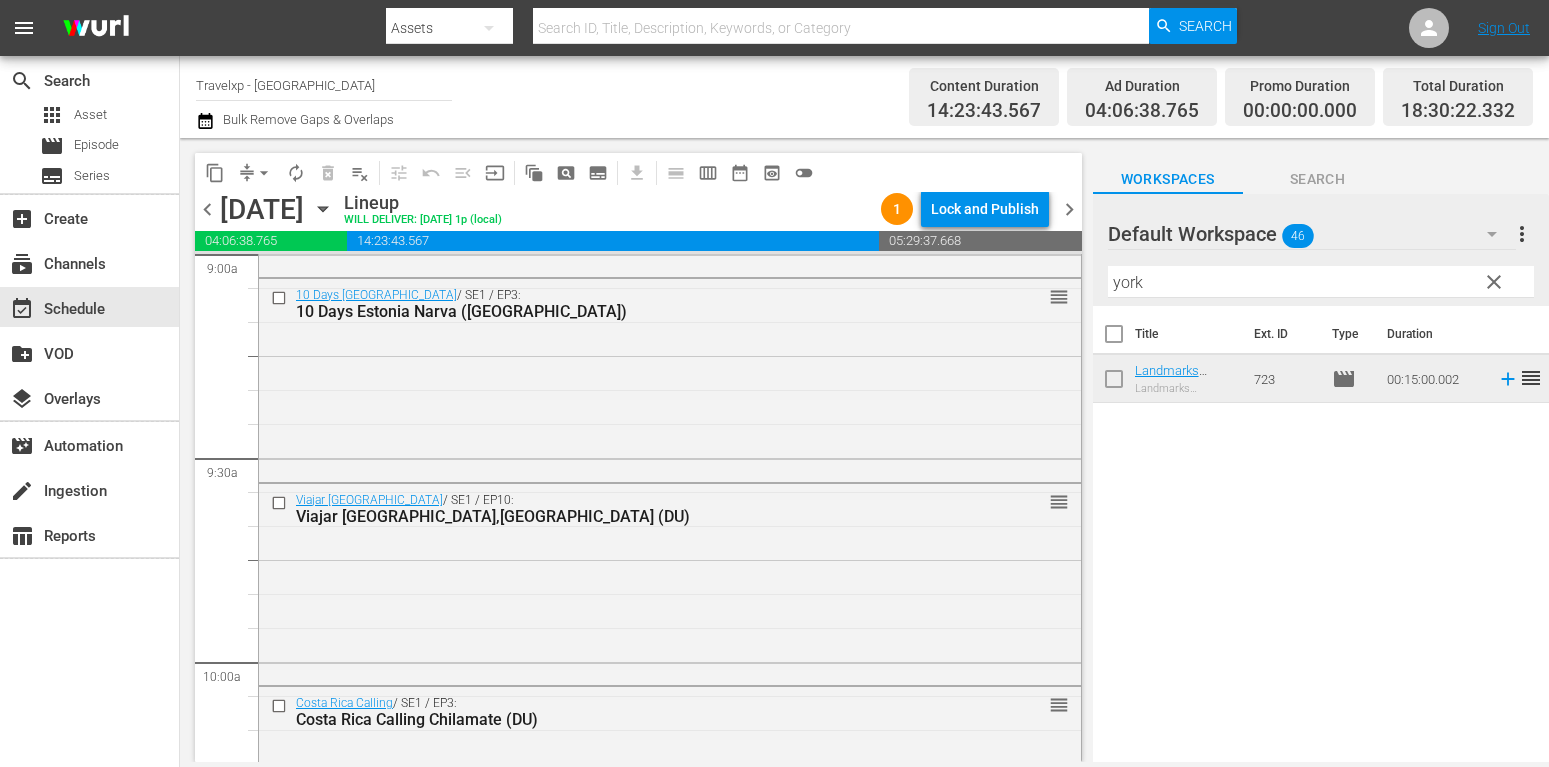 click on "clear" at bounding box center (1494, 282) 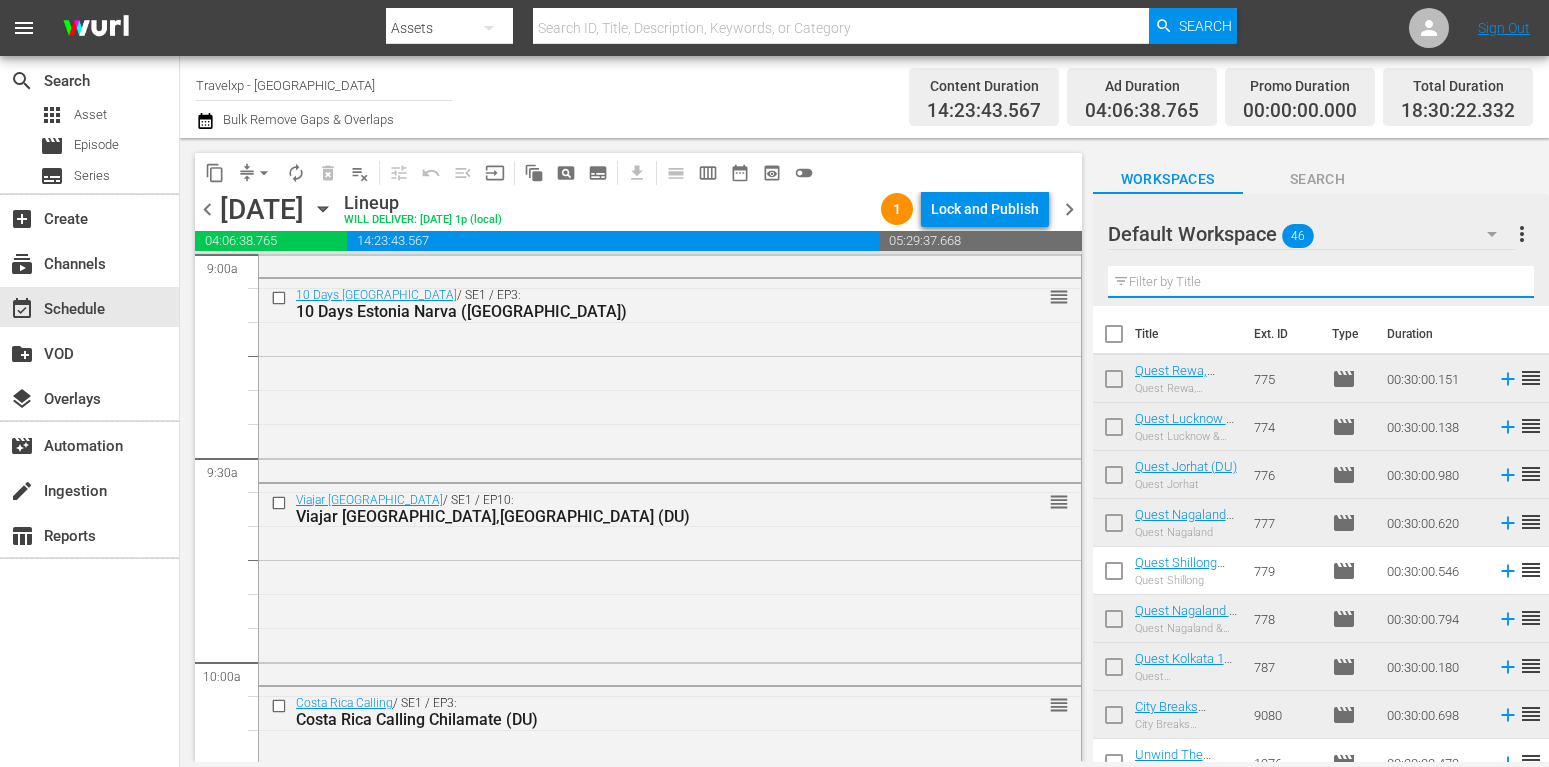 click at bounding box center [1321, 282] 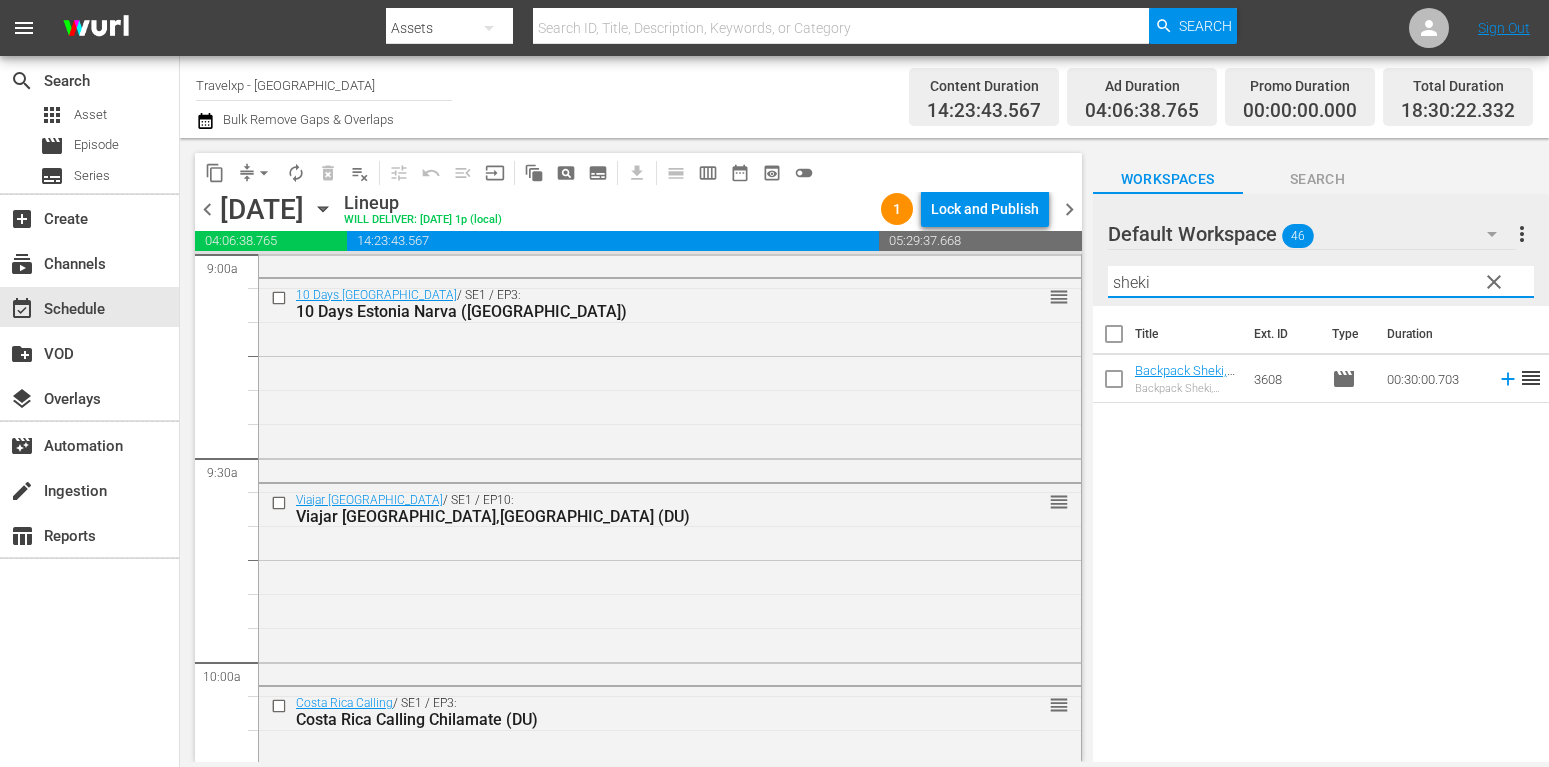 type on "sheki" 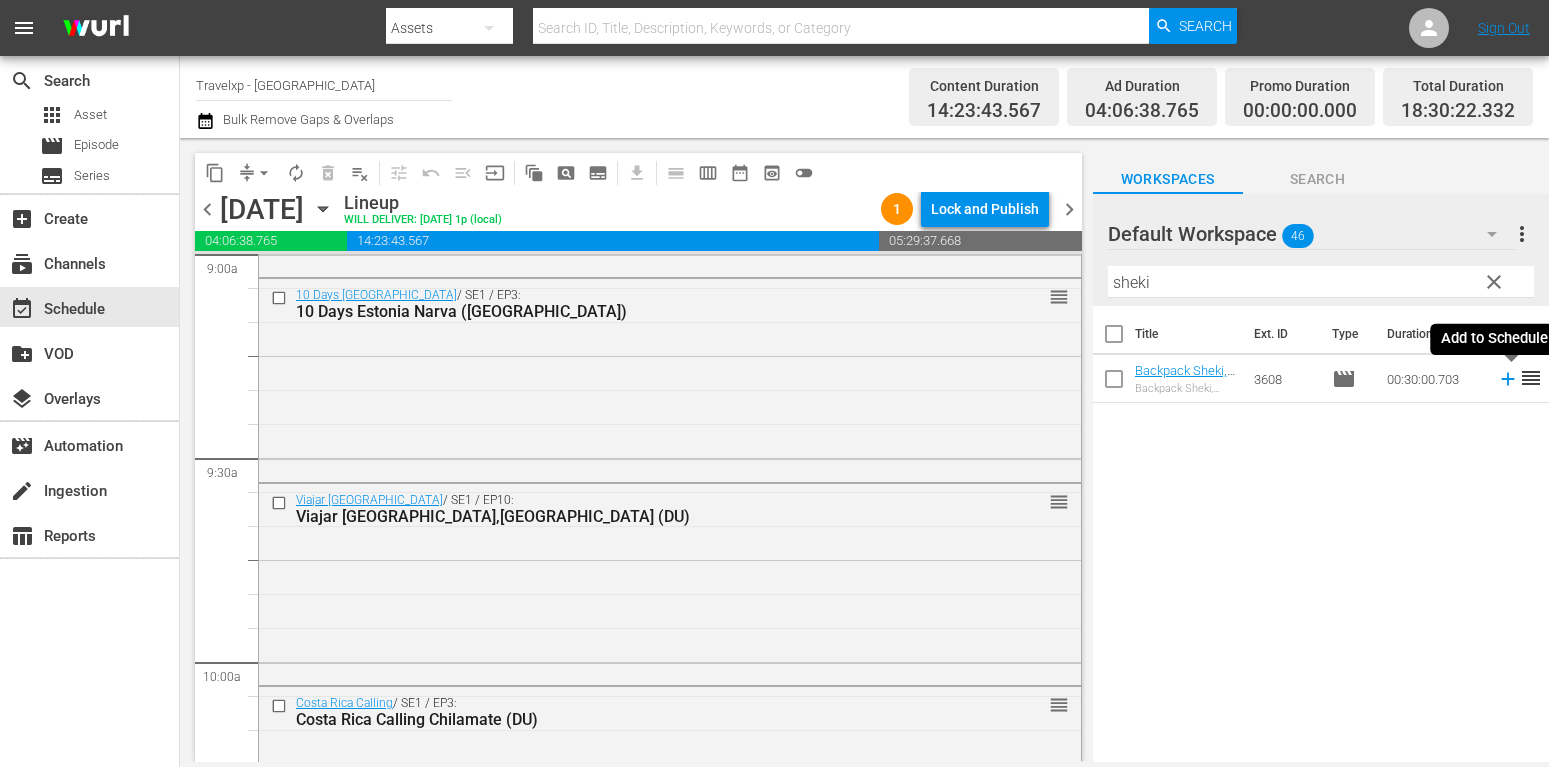 click 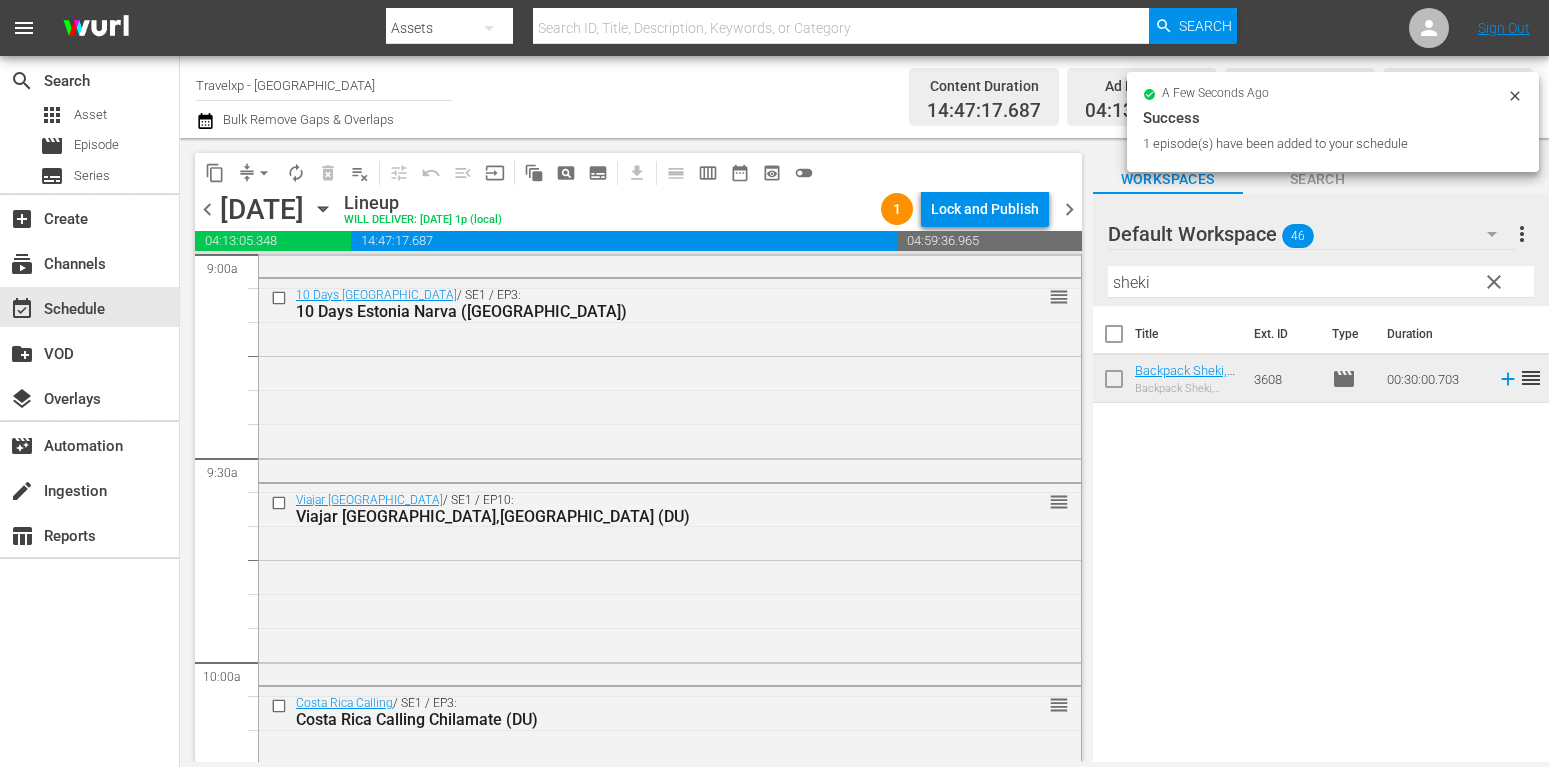 click on "clear" at bounding box center [1494, 282] 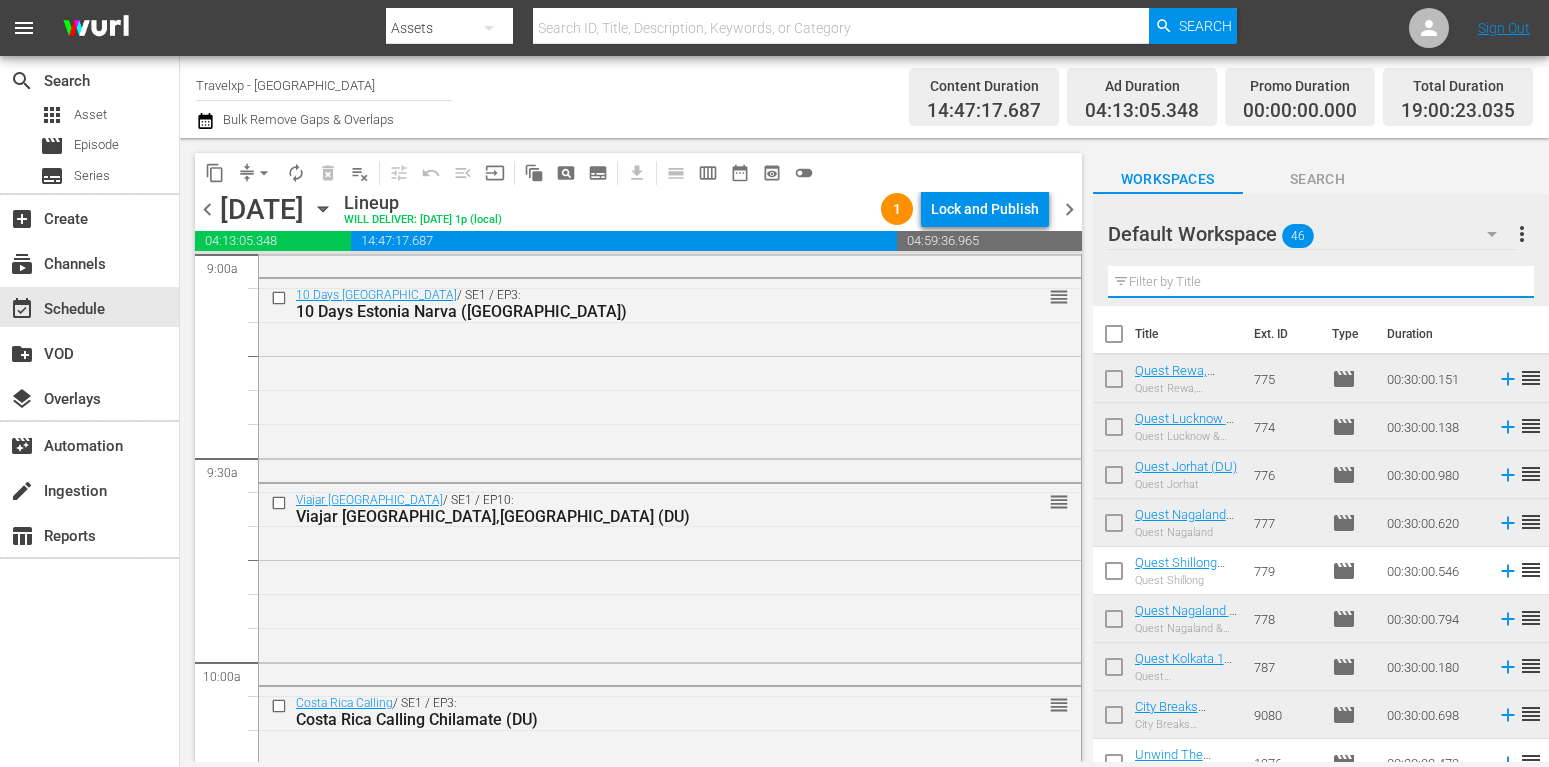 click at bounding box center [1321, 282] 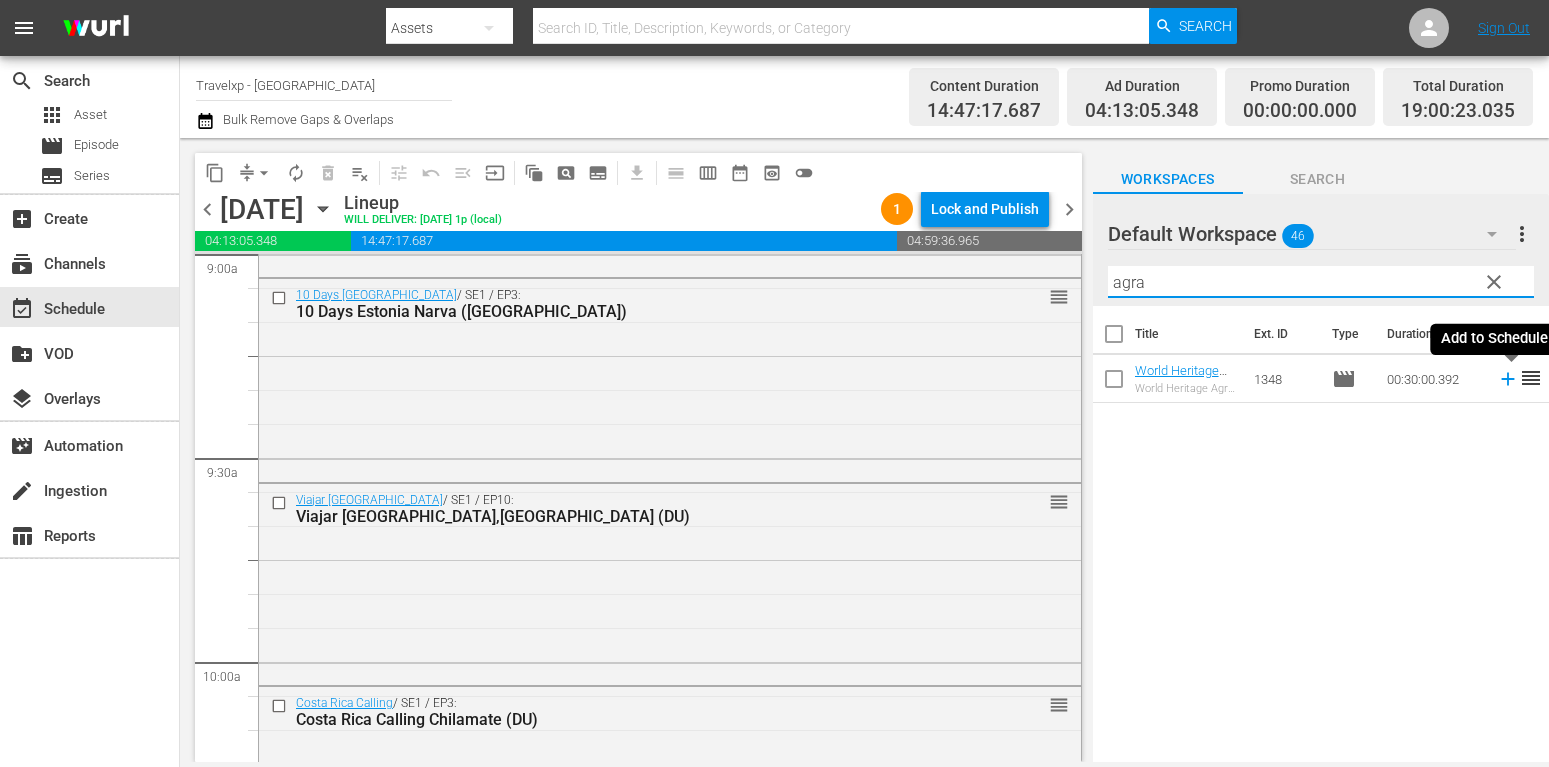 type on "agra" 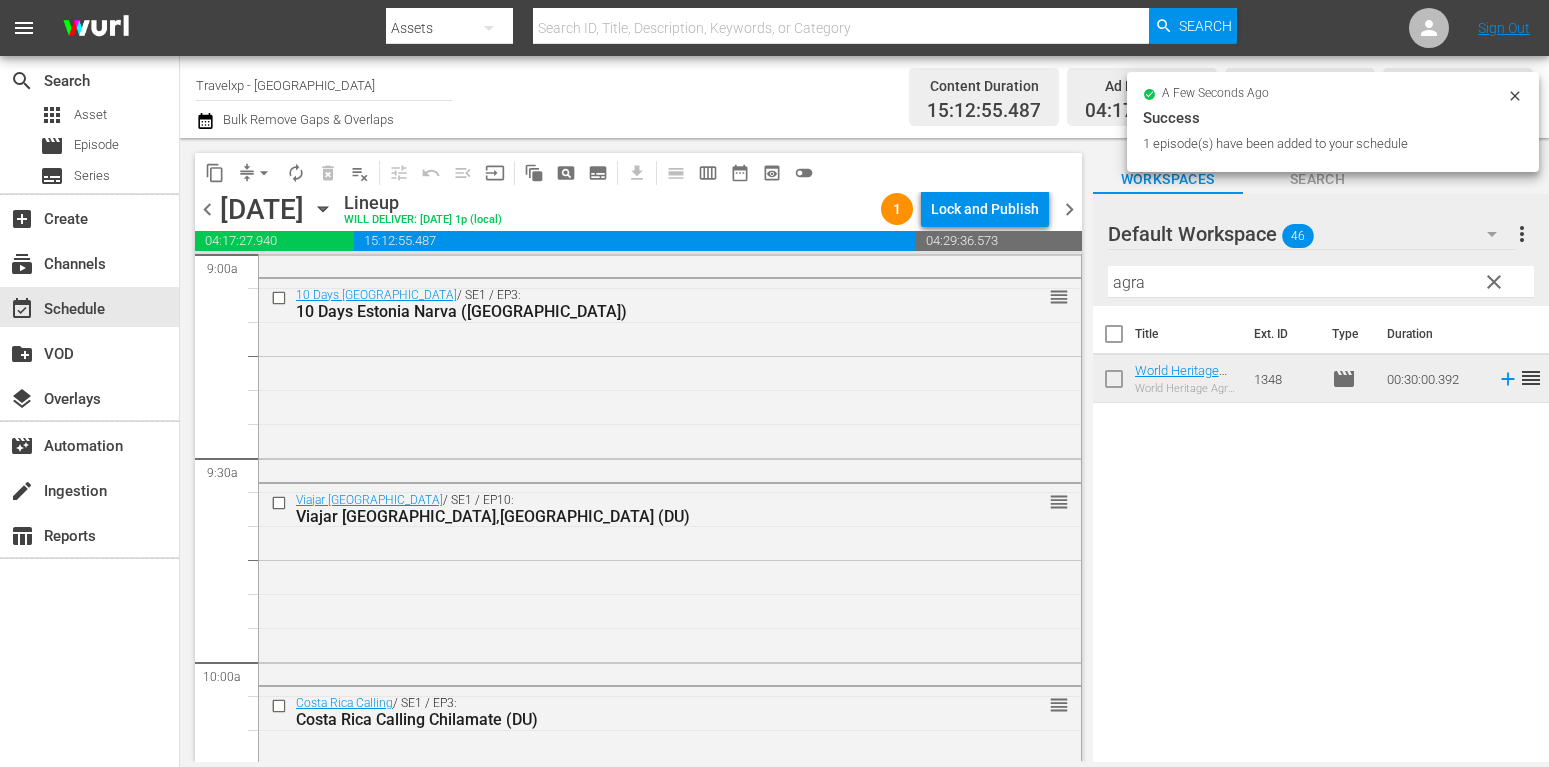 click on "clear" at bounding box center [1494, 282] 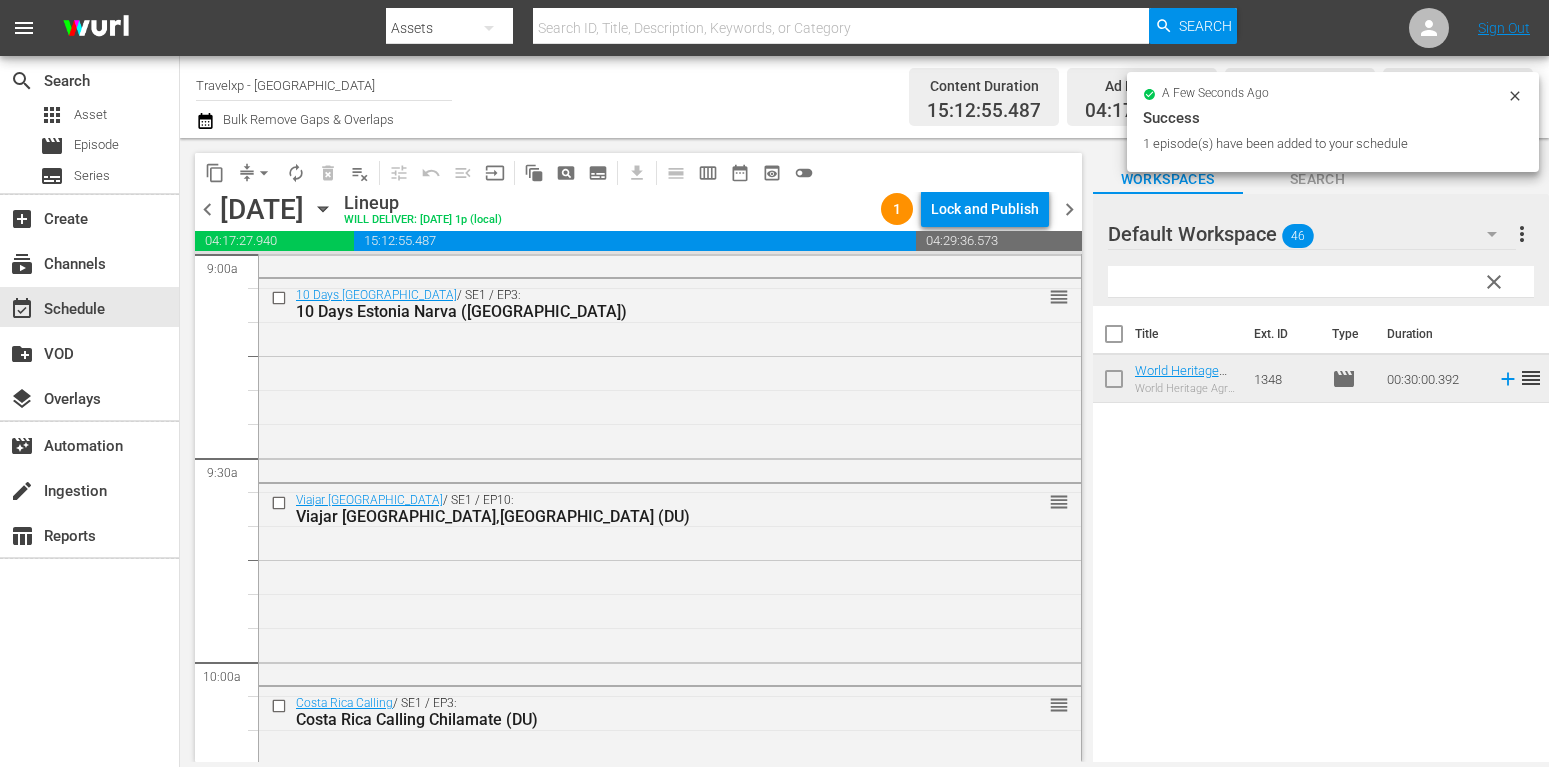 click at bounding box center (1321, 282) 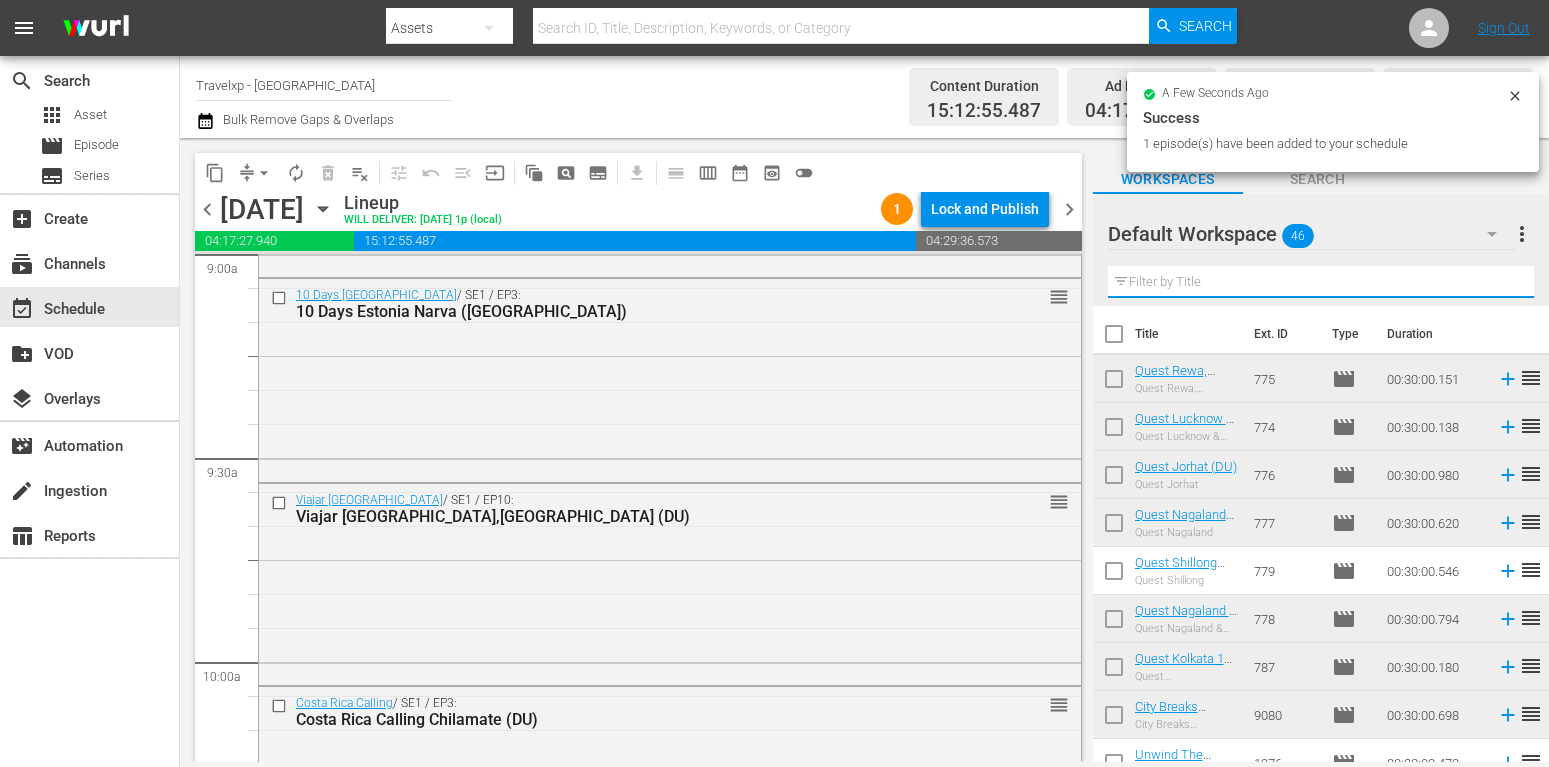 click at bounding box center (1321, 282) 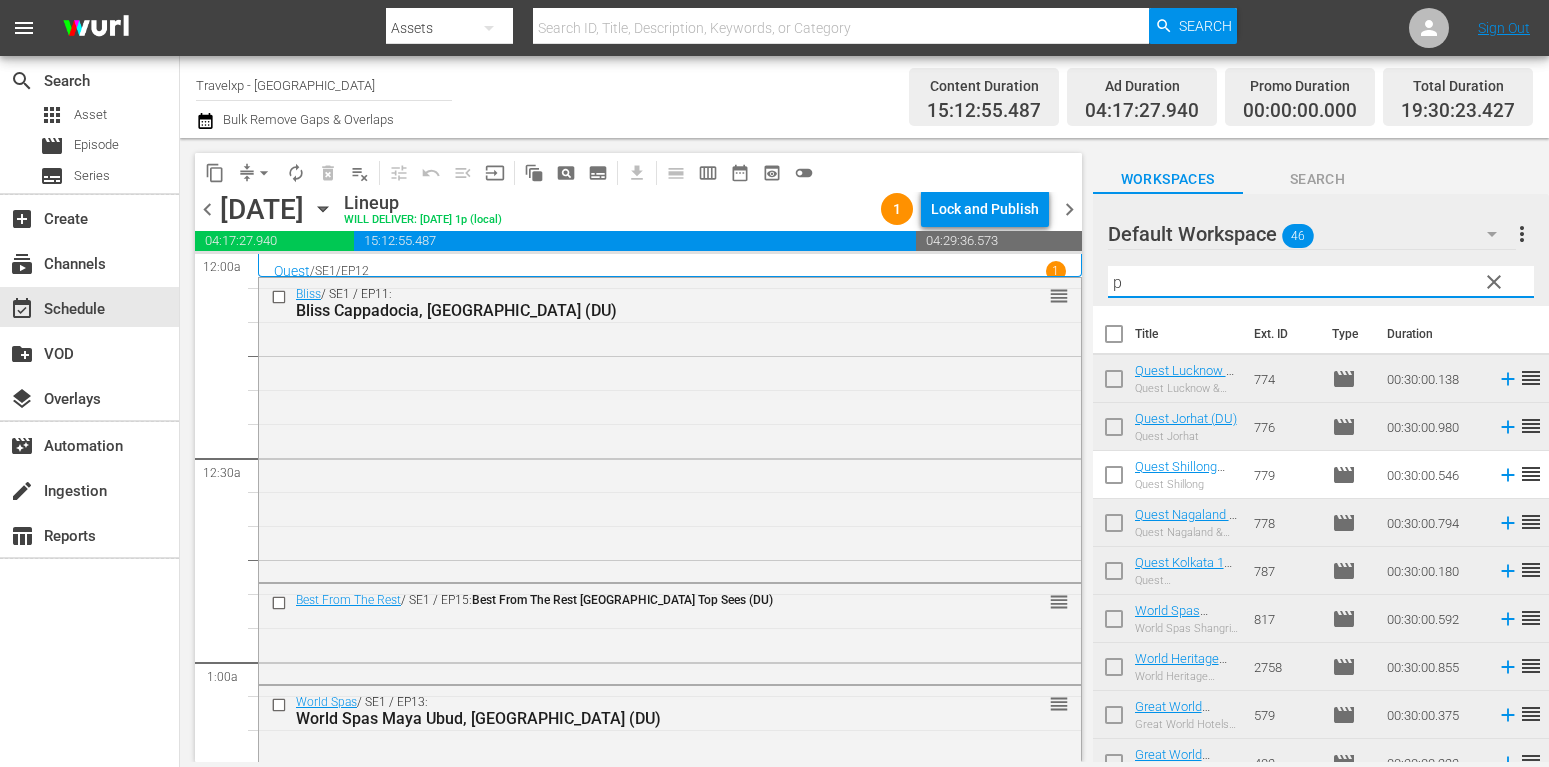 scroll, scrollTop: 0, scrollLeft: 0, axis: both 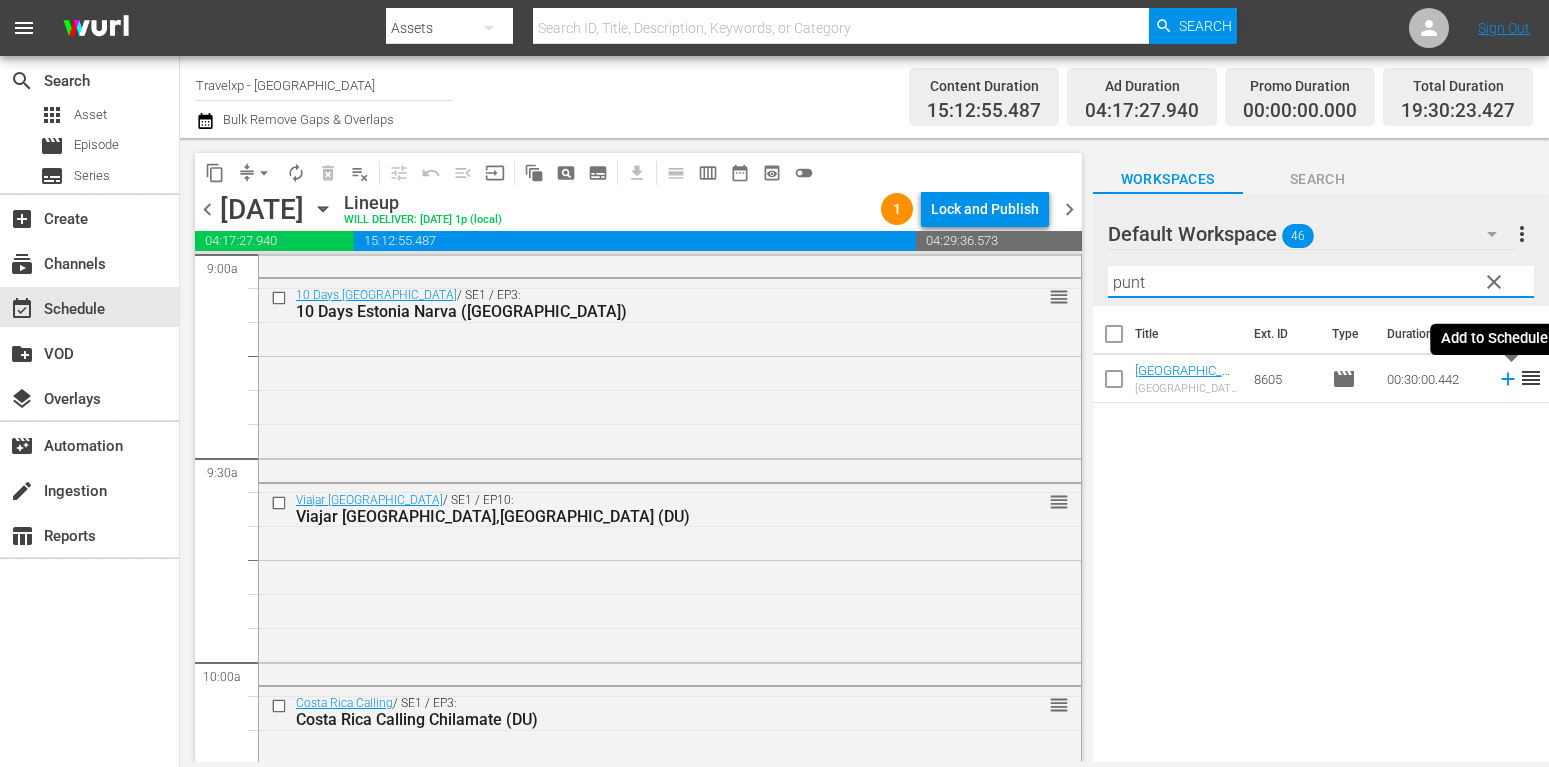 type on "punt" 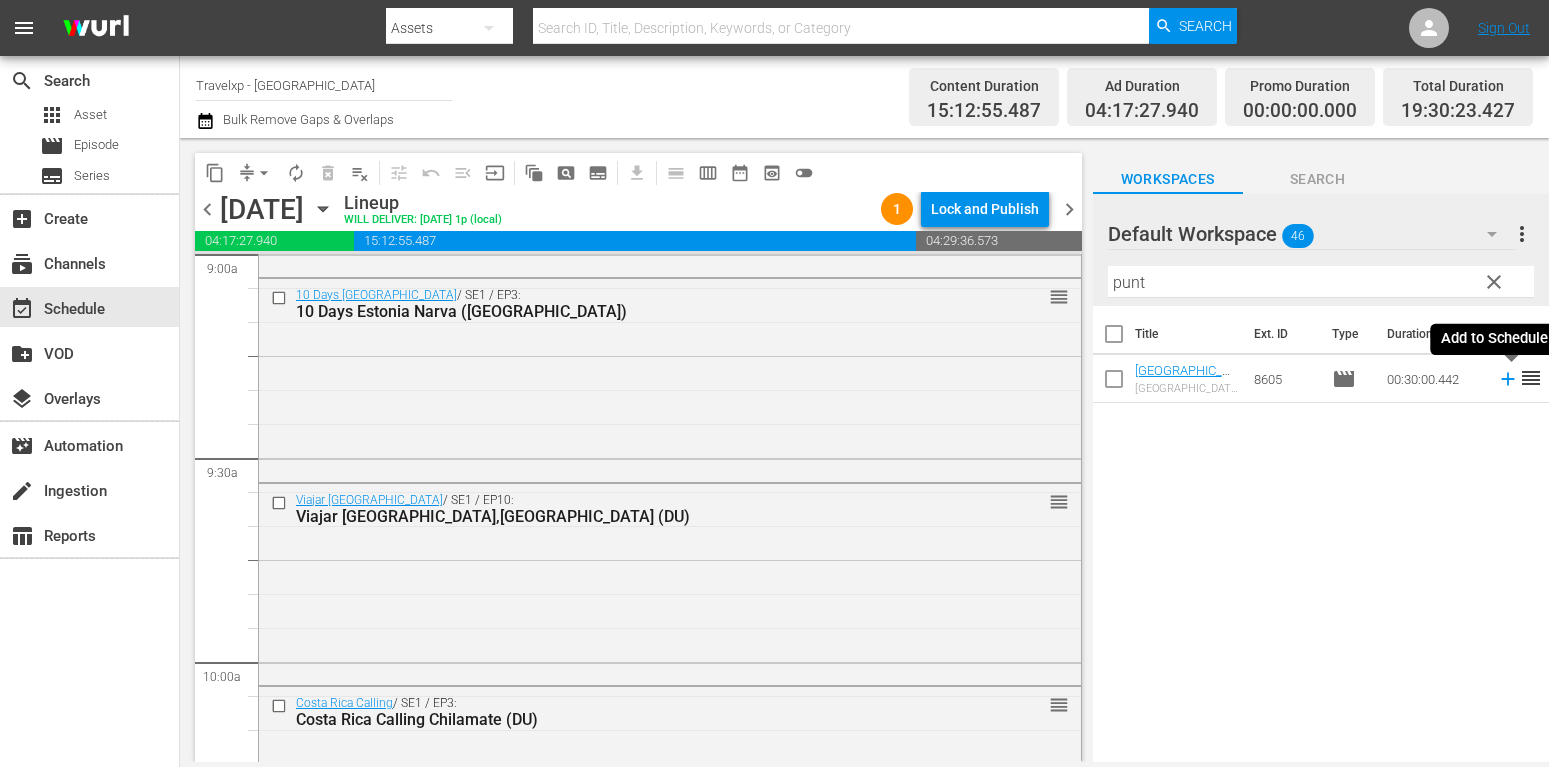 click 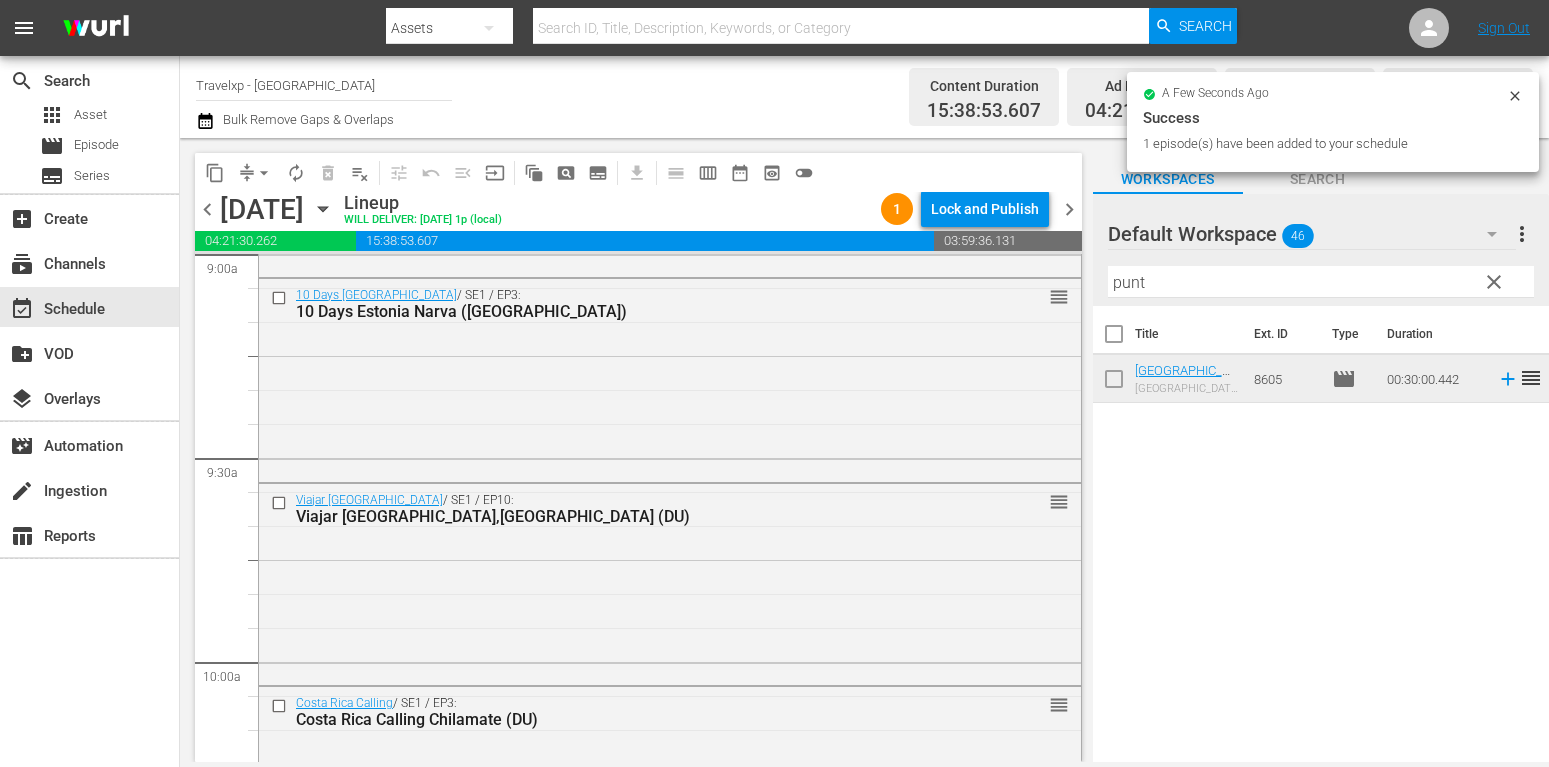 click on "clear" at bounding box center [1494, 282] 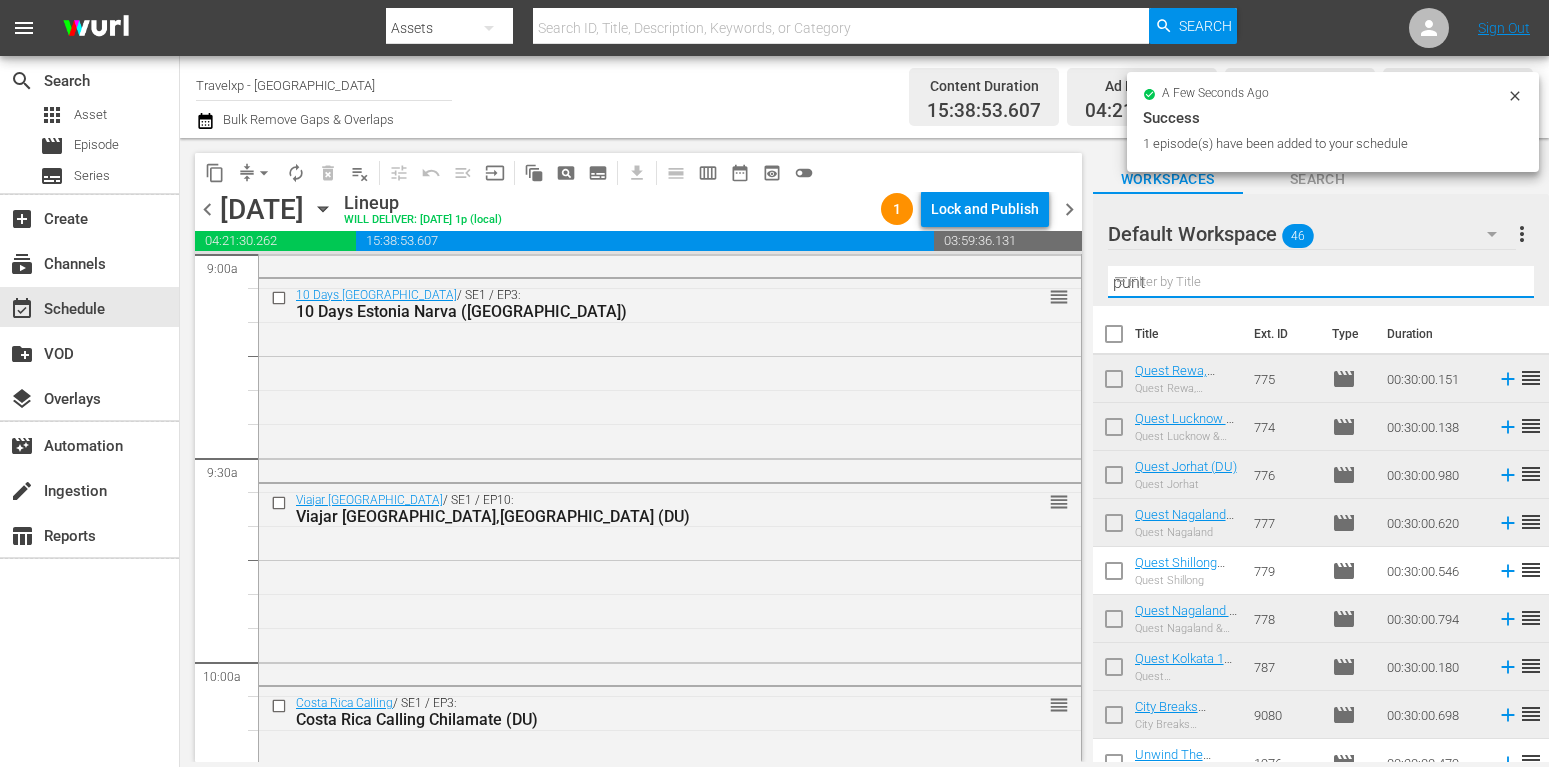 click on "punt" at bounding box center [1321, 282] 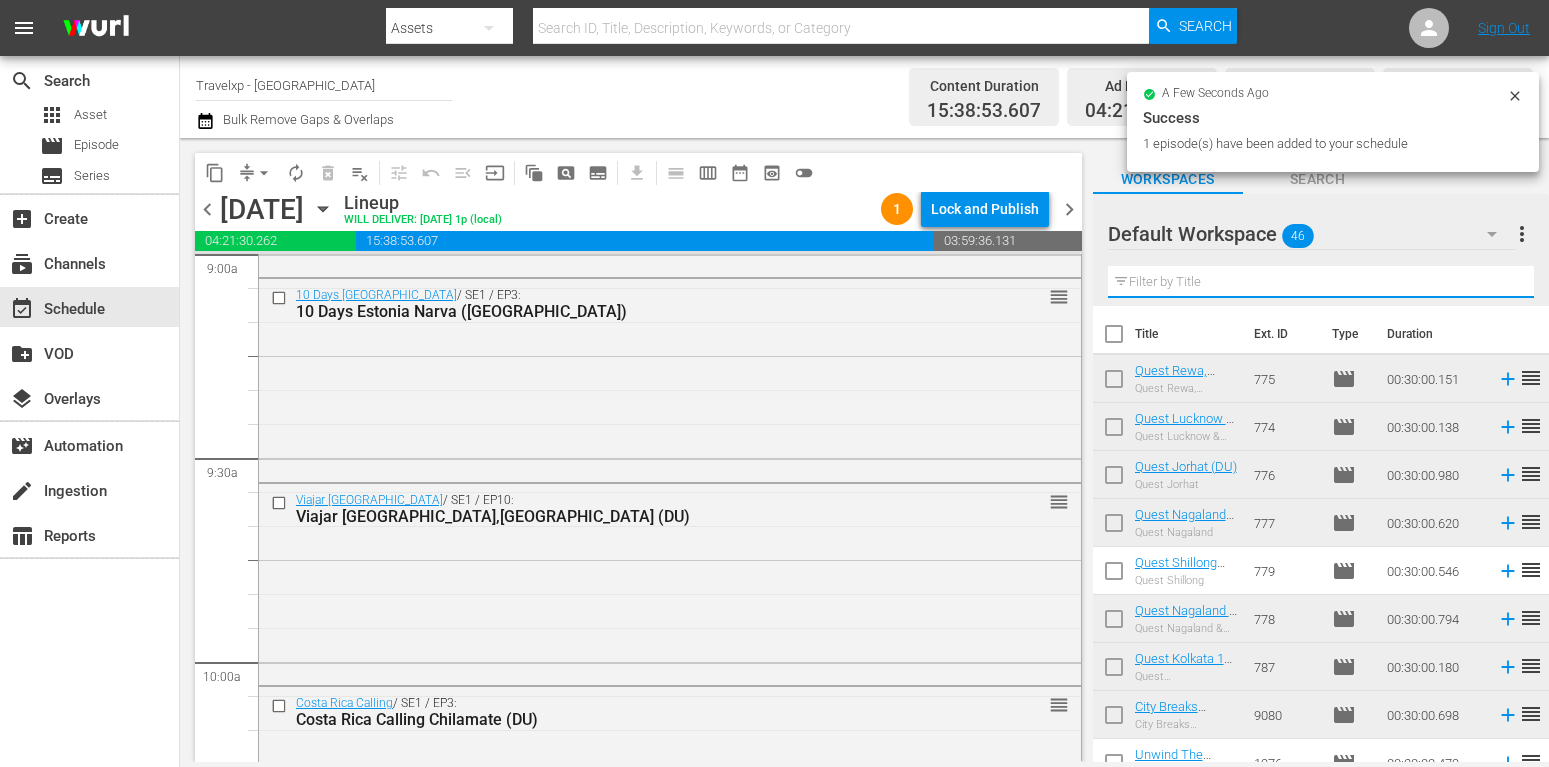 click at bounding box center [1321, 282] 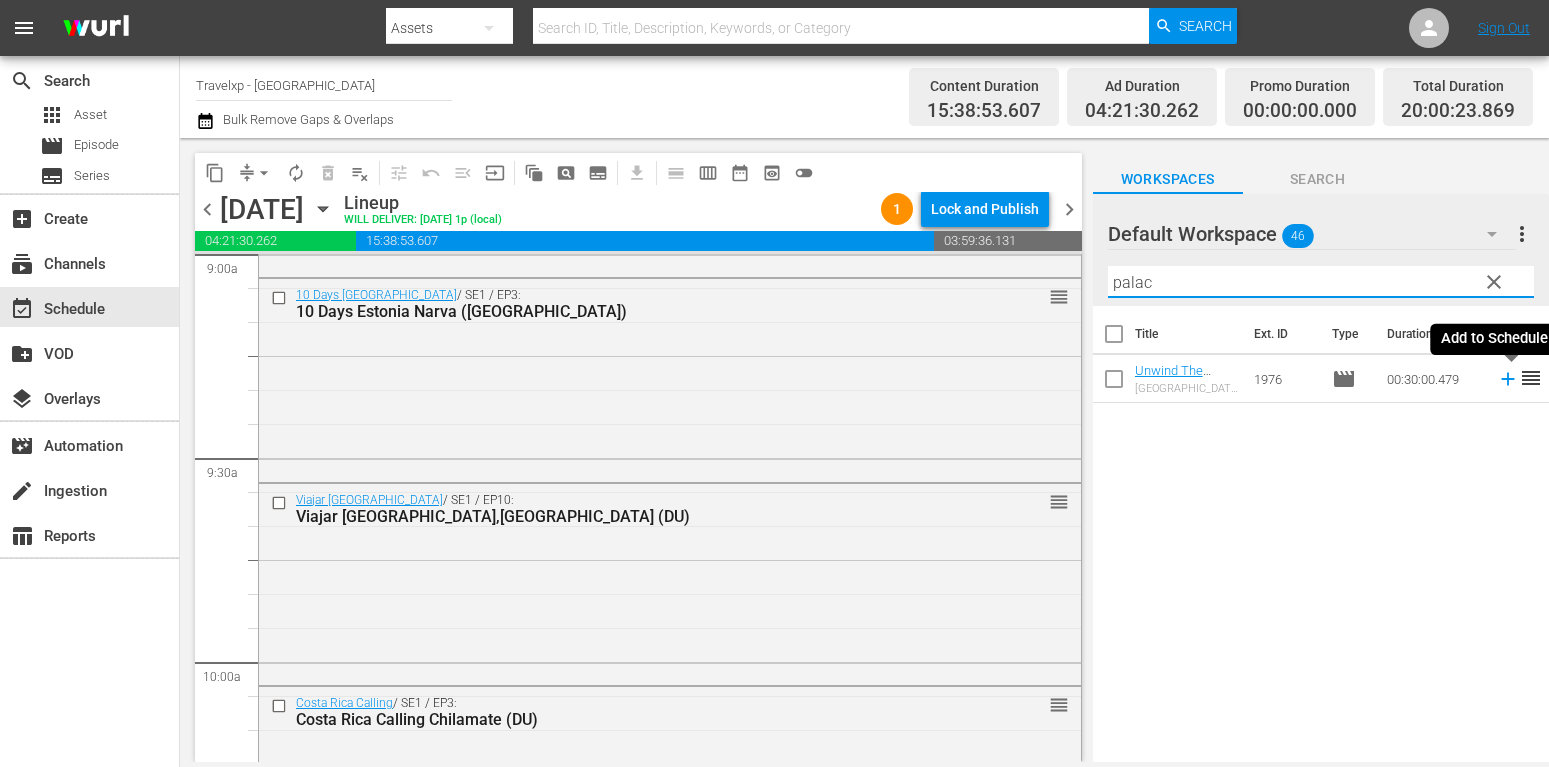 type on "palac" 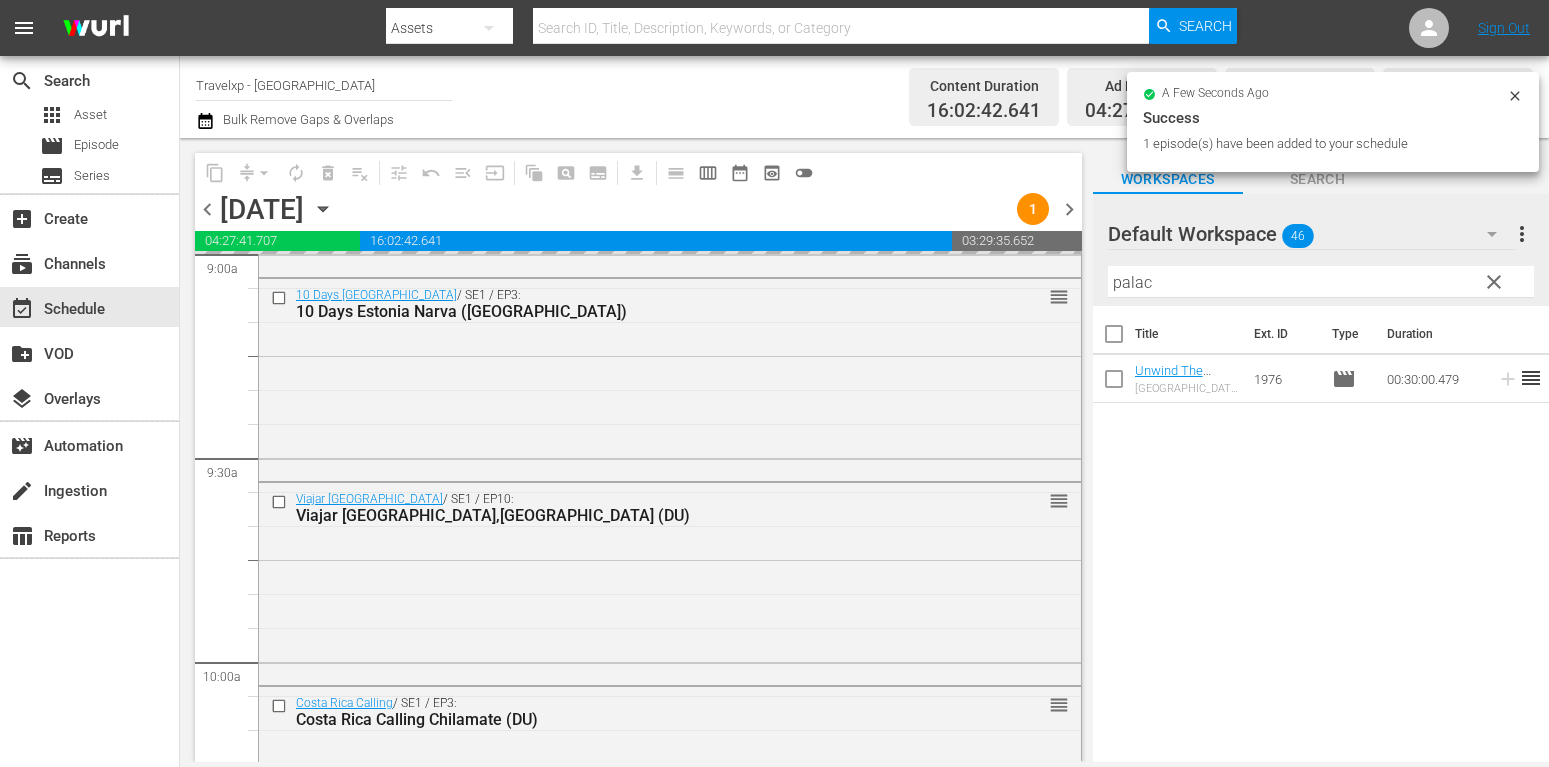 click on "clear" at bounding box center [1494, 282] 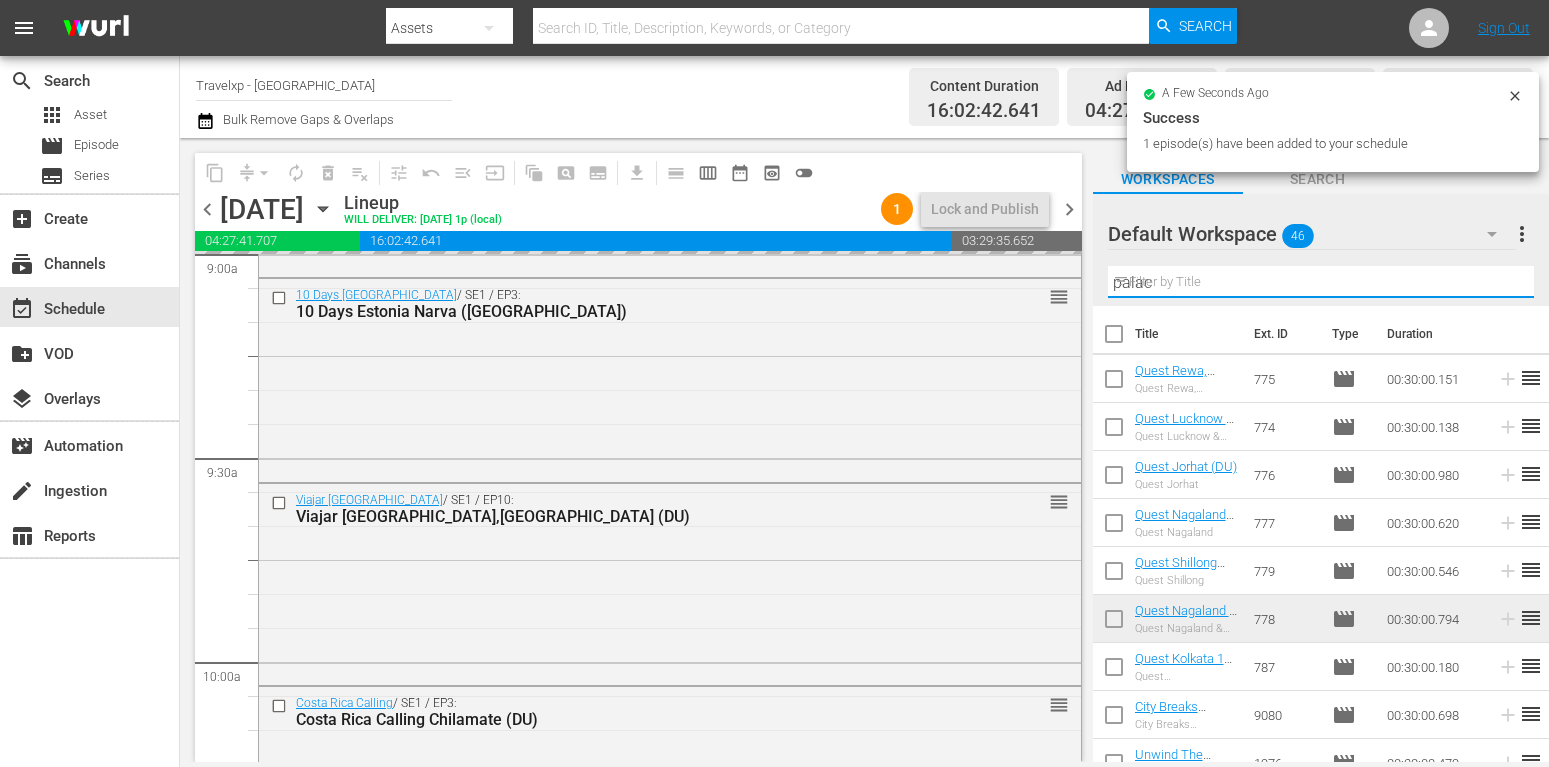 click on "palac" at bounding box center (1321, 282) 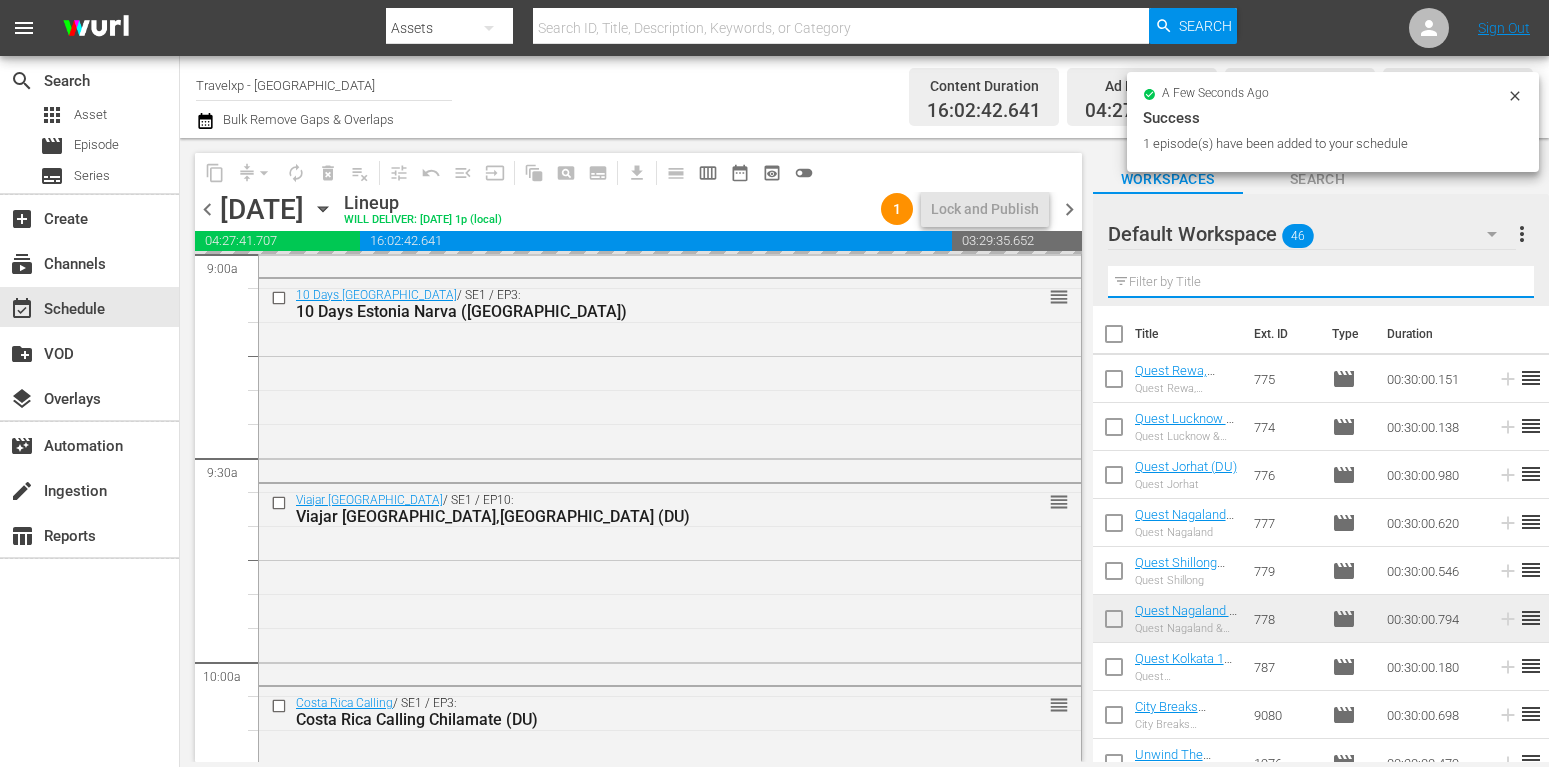 click at bounding box center [1321, 282] 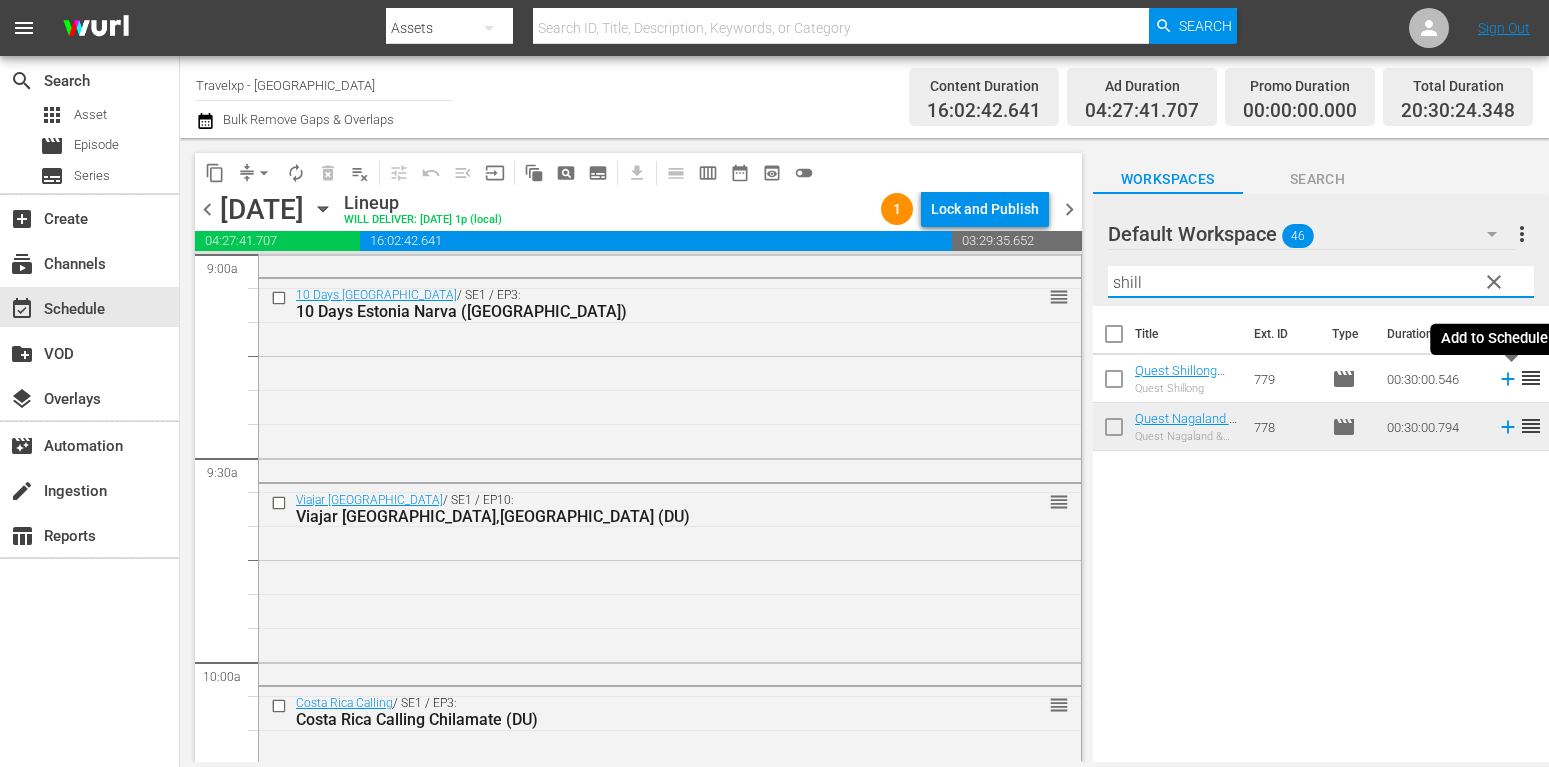 type on "shill" 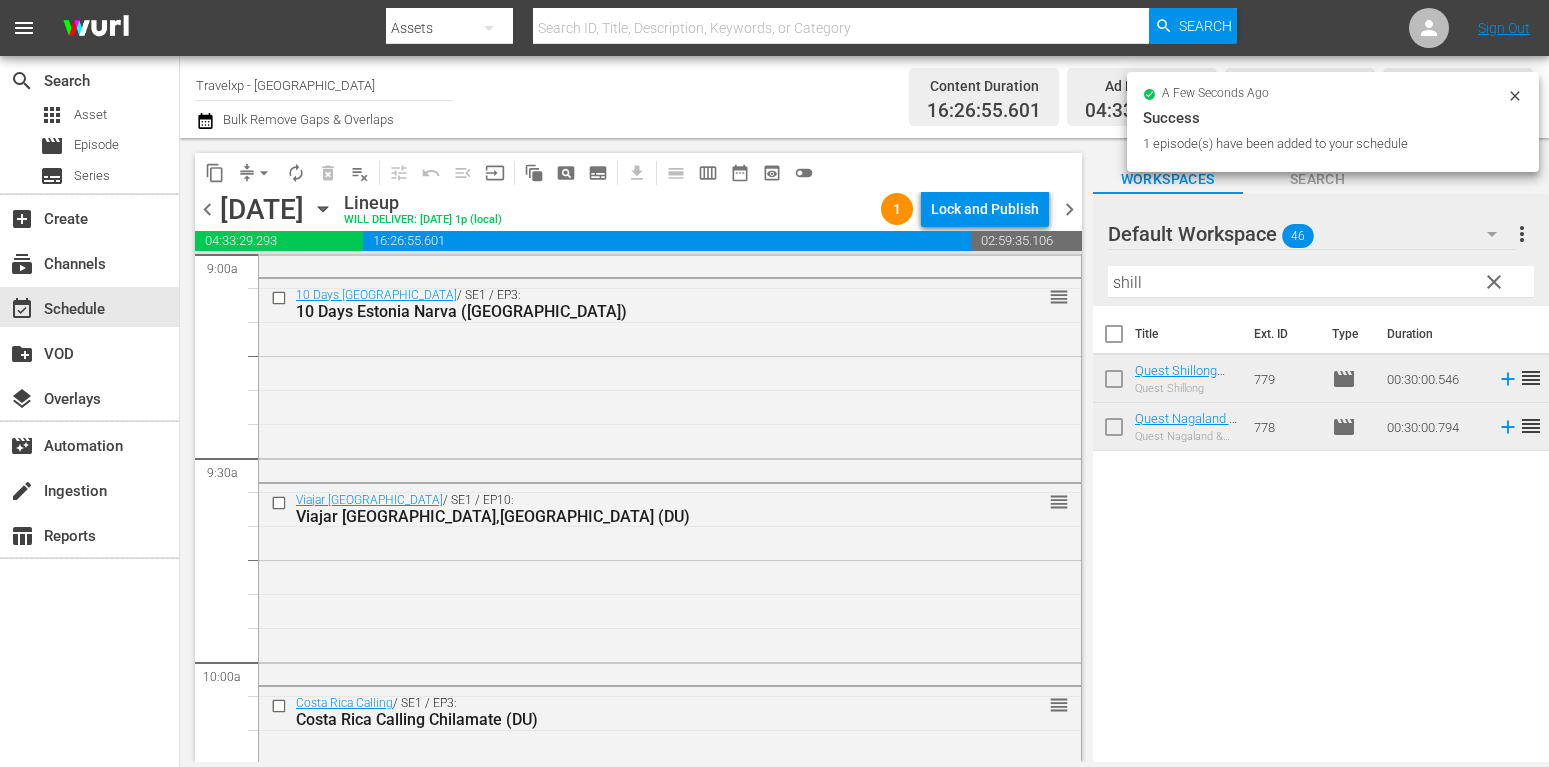 click on "clear" at bounding box center (1494, 282) 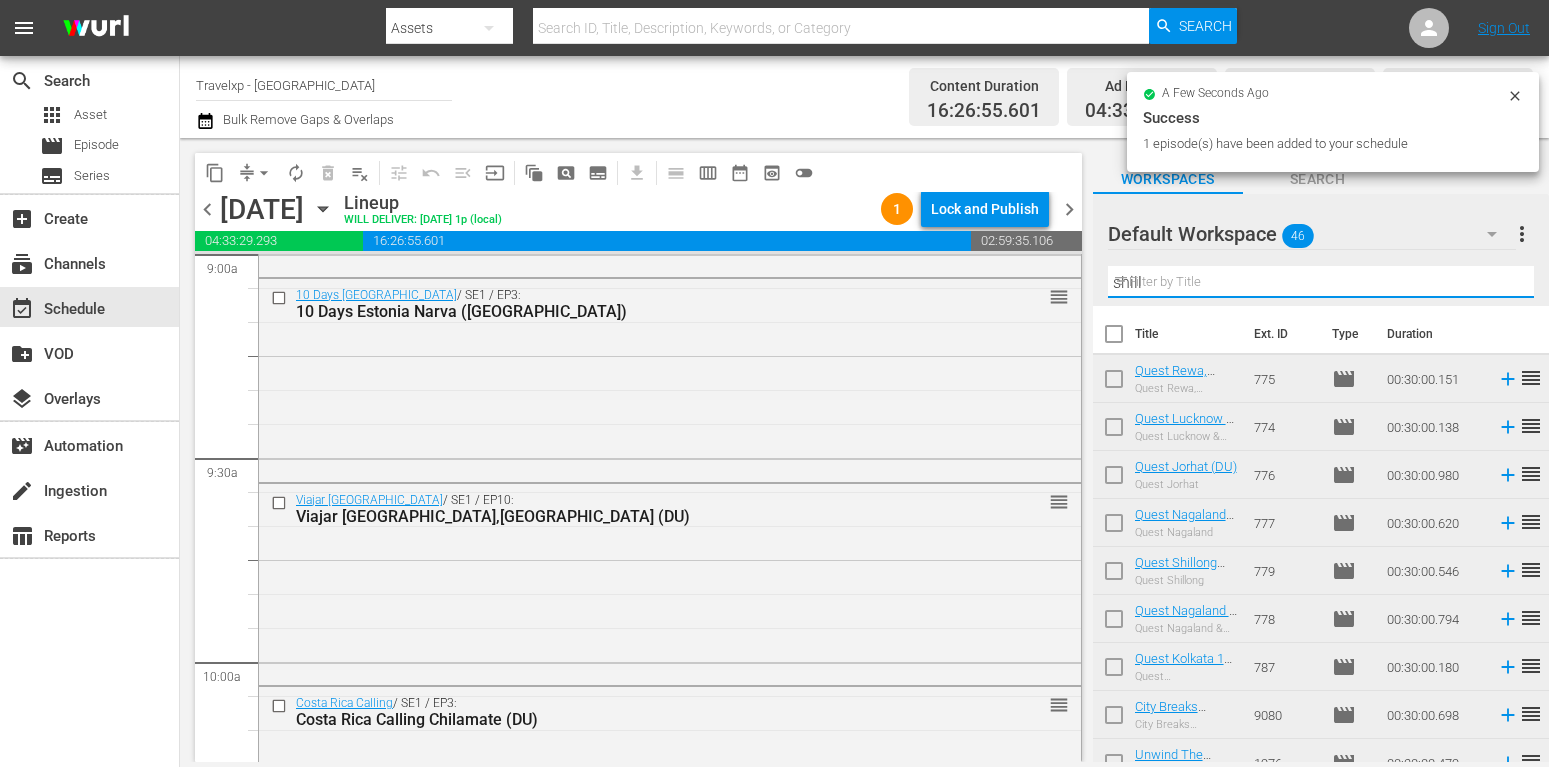 click on "shill" at bounding box center (1321, 282) 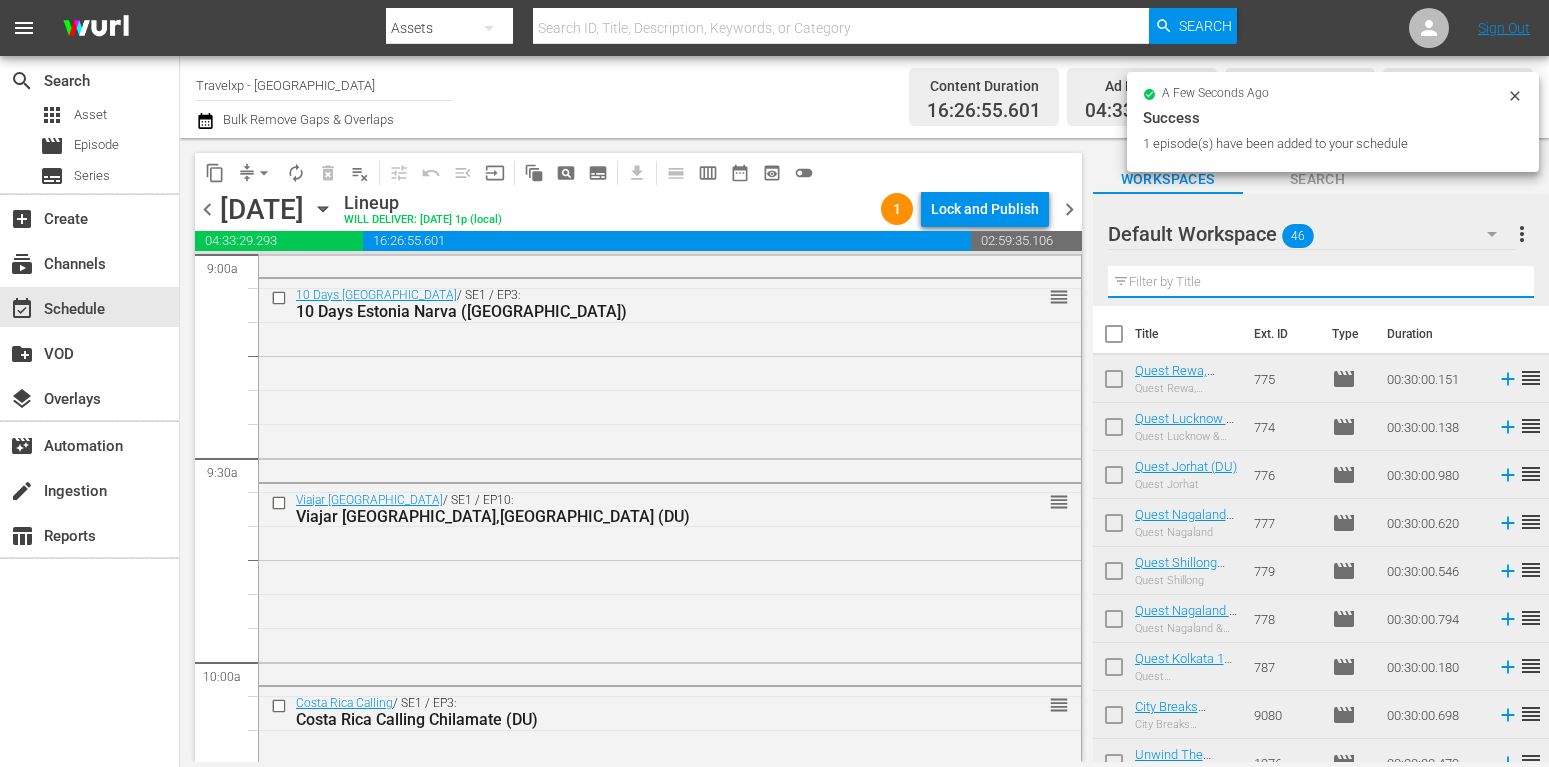 click at bounding box center [1321, 282] 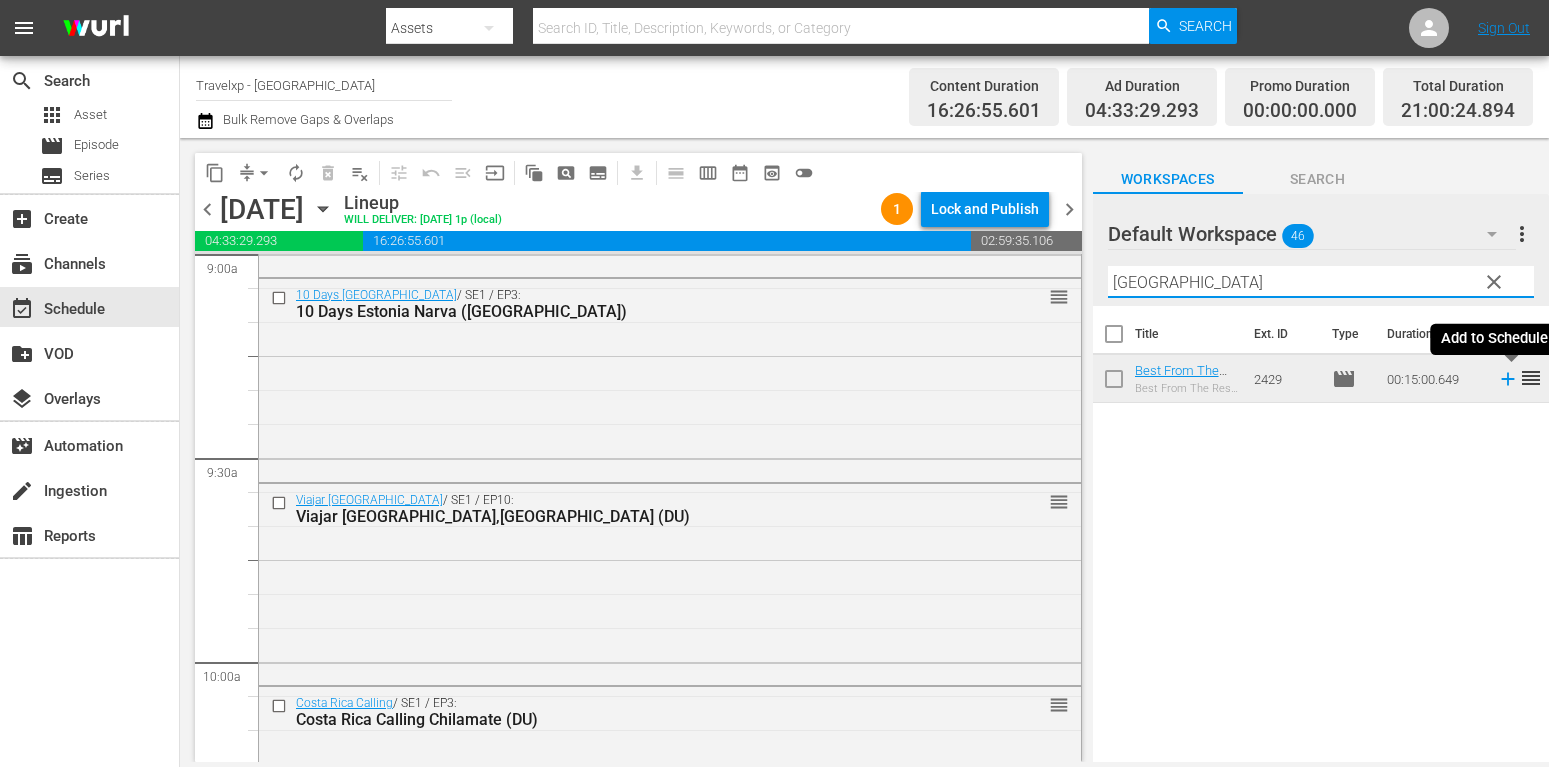 type on "[GEOGRAPHIC_DATA]" 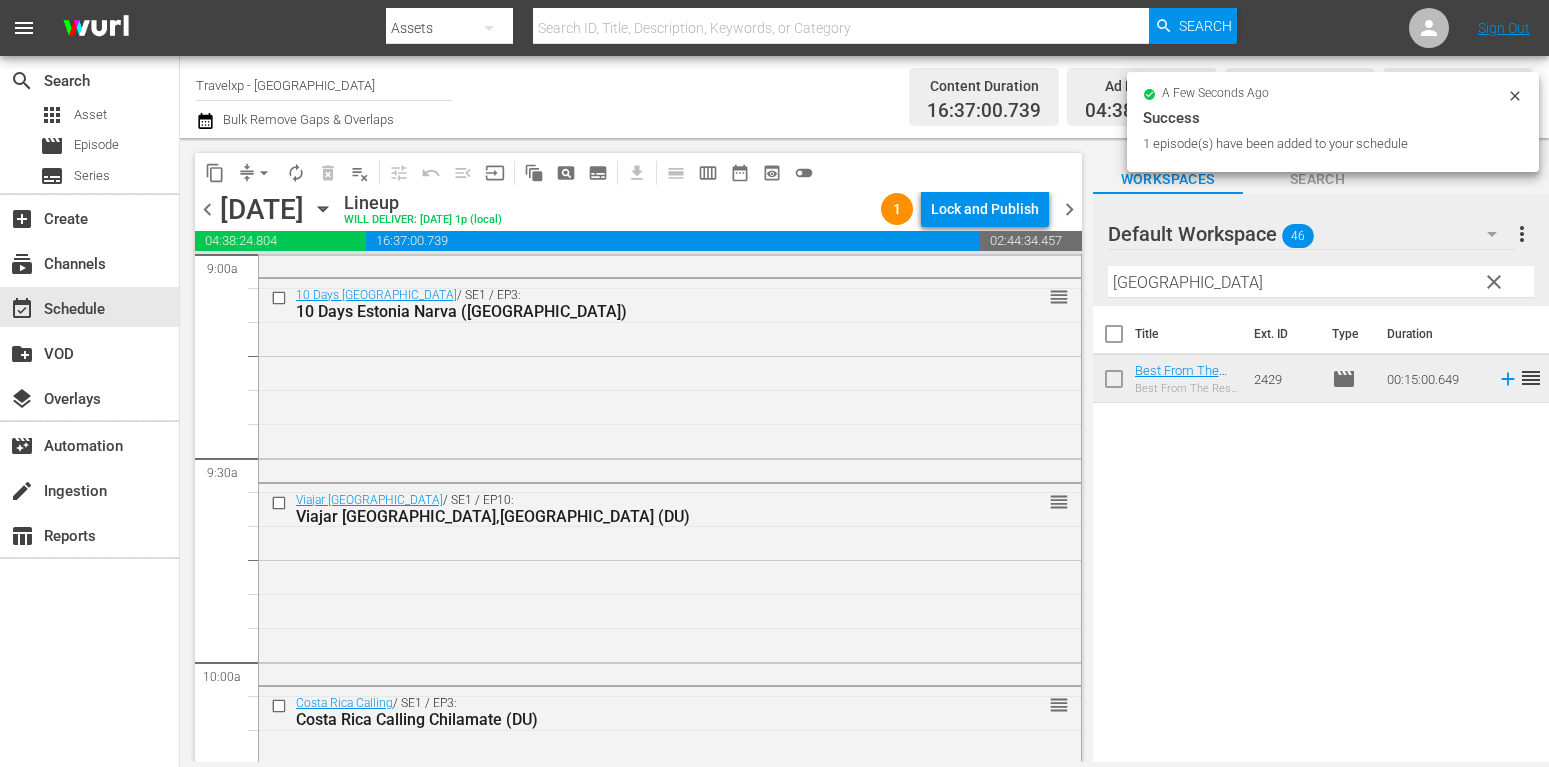 click on "clear" at bounding box center (1494, 282) 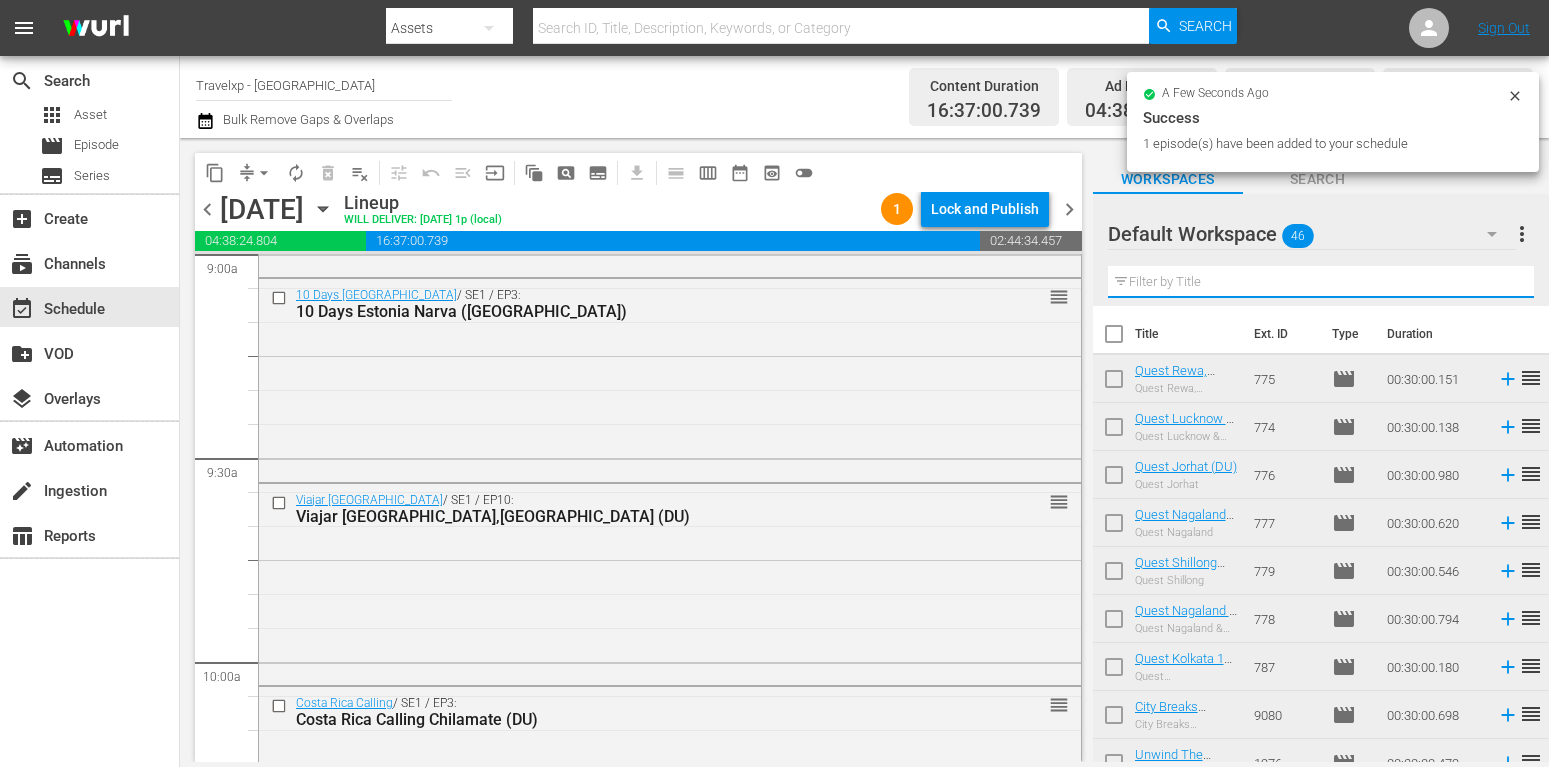 click at bounding box center (1321, 282) 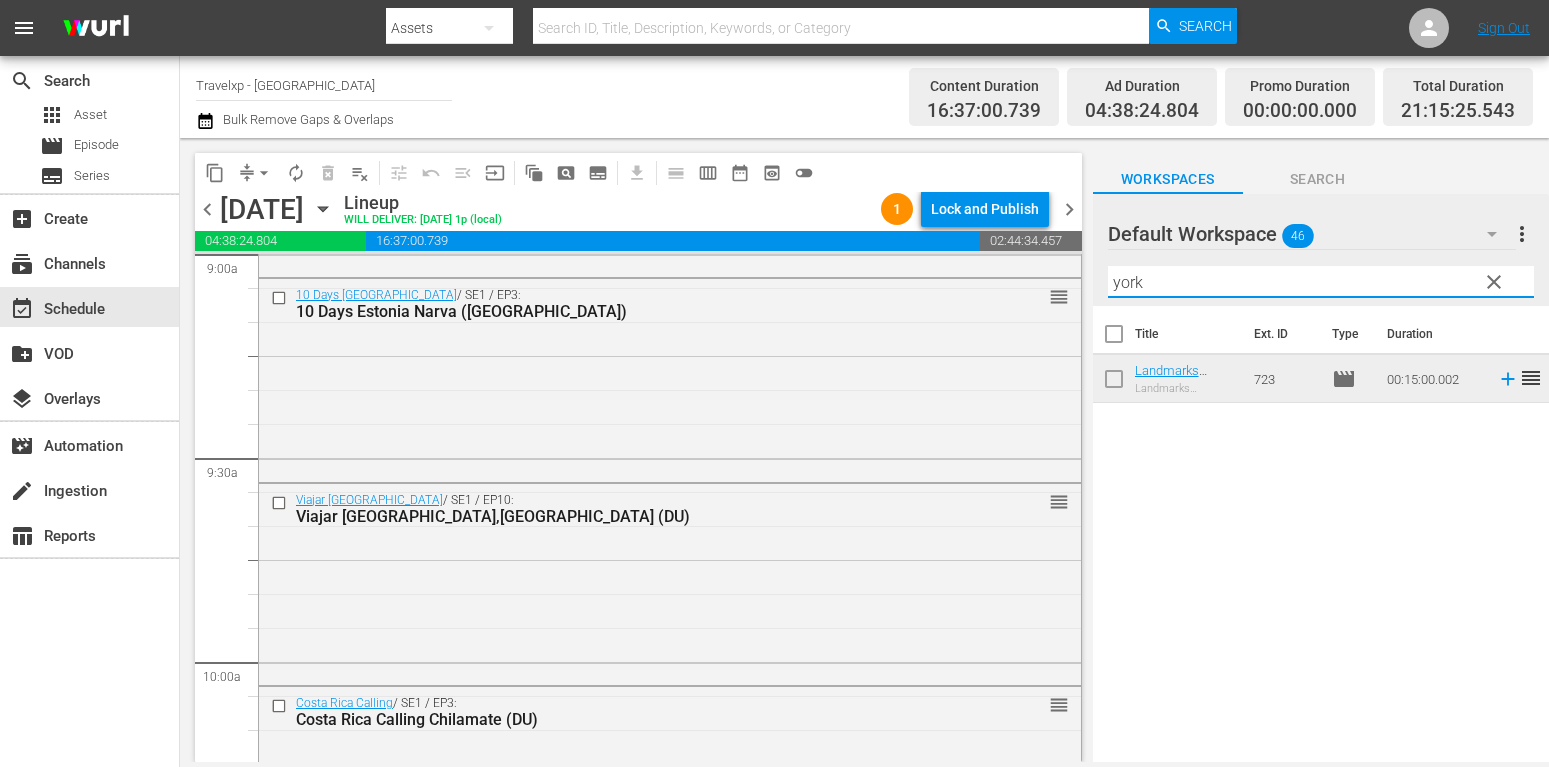 type on "york" 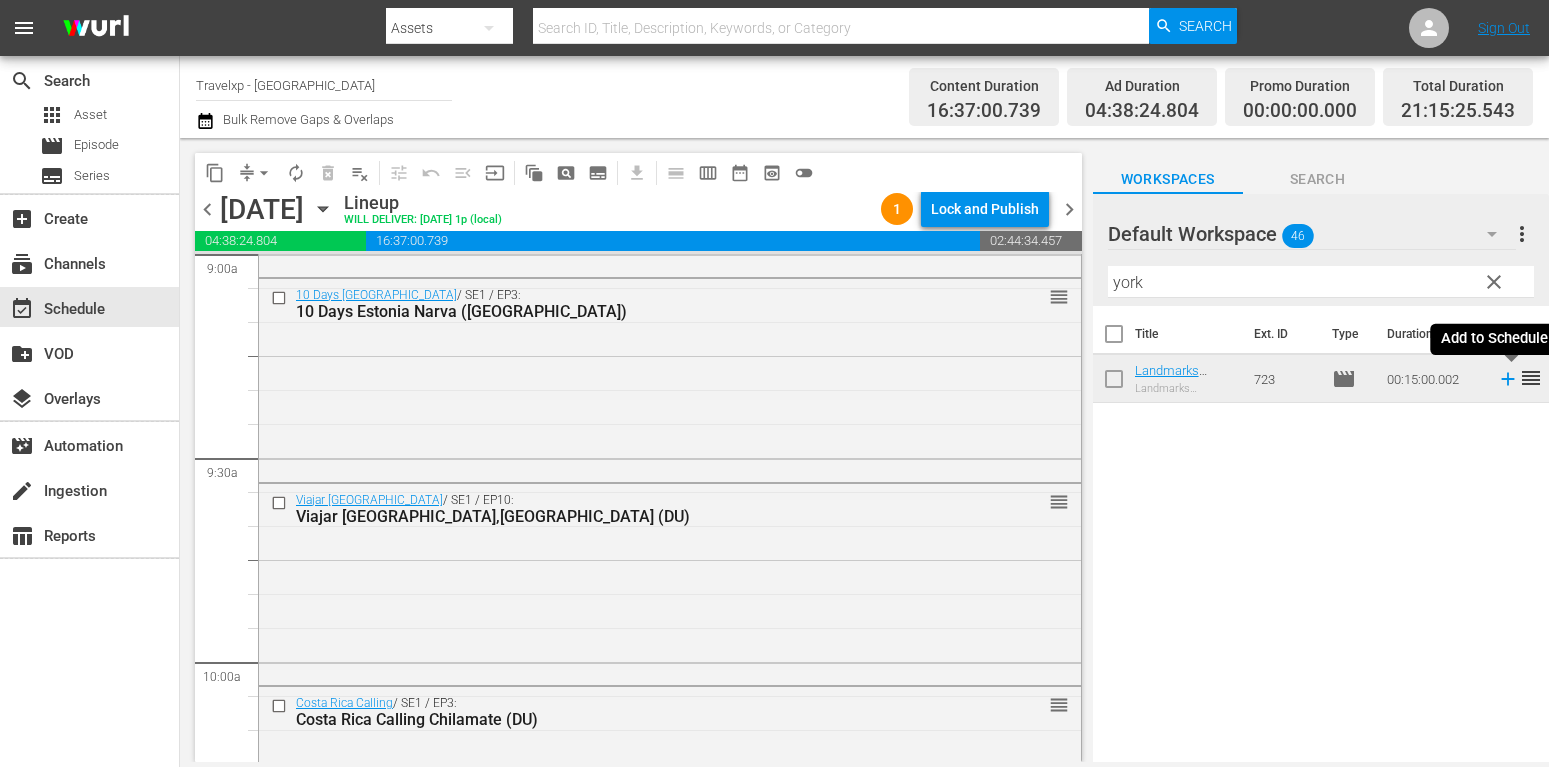 click 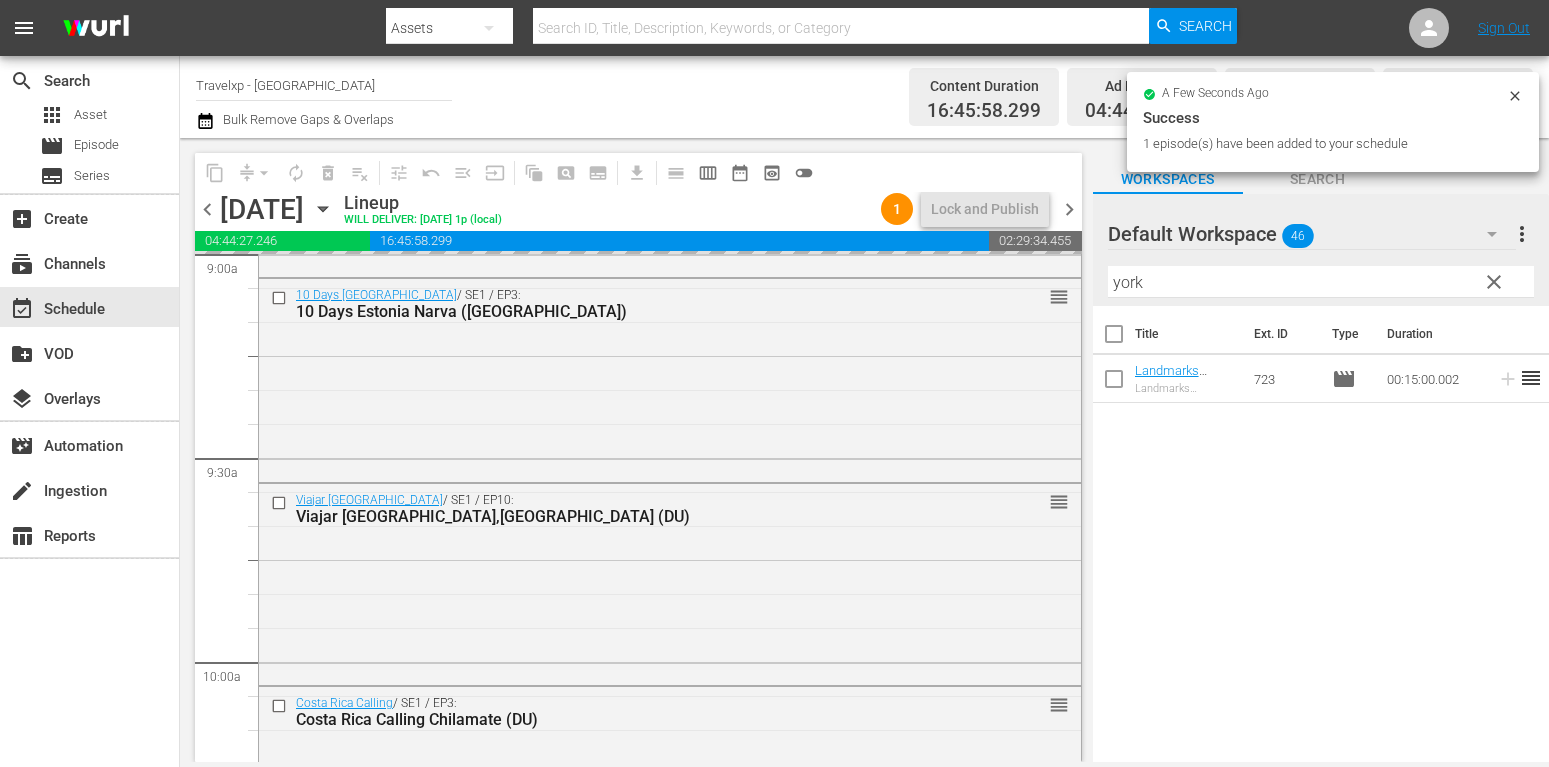 click on "clear" at bounding box center [1494, 282] 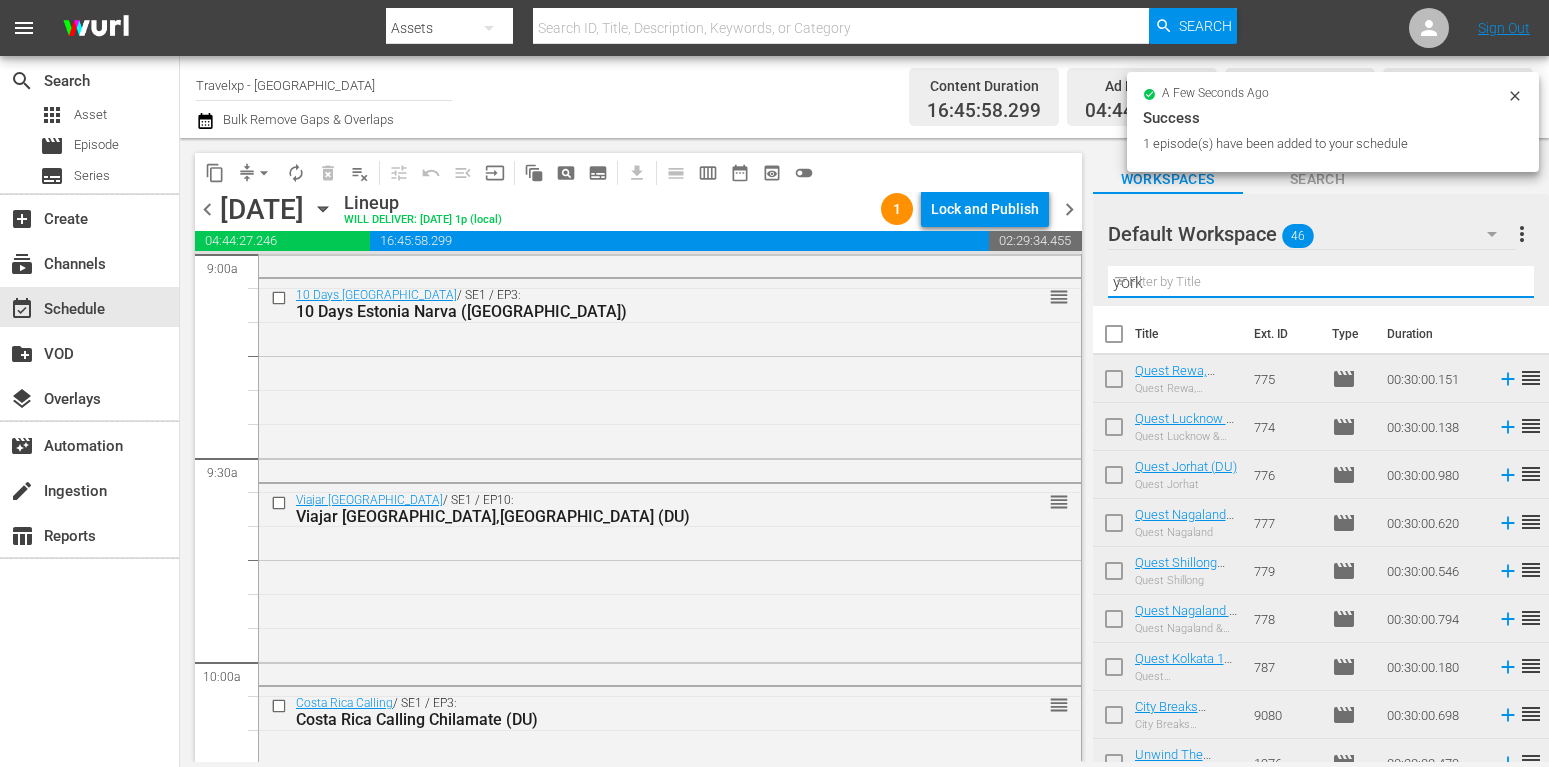 click on "york" at bounding box center [1321, 282] 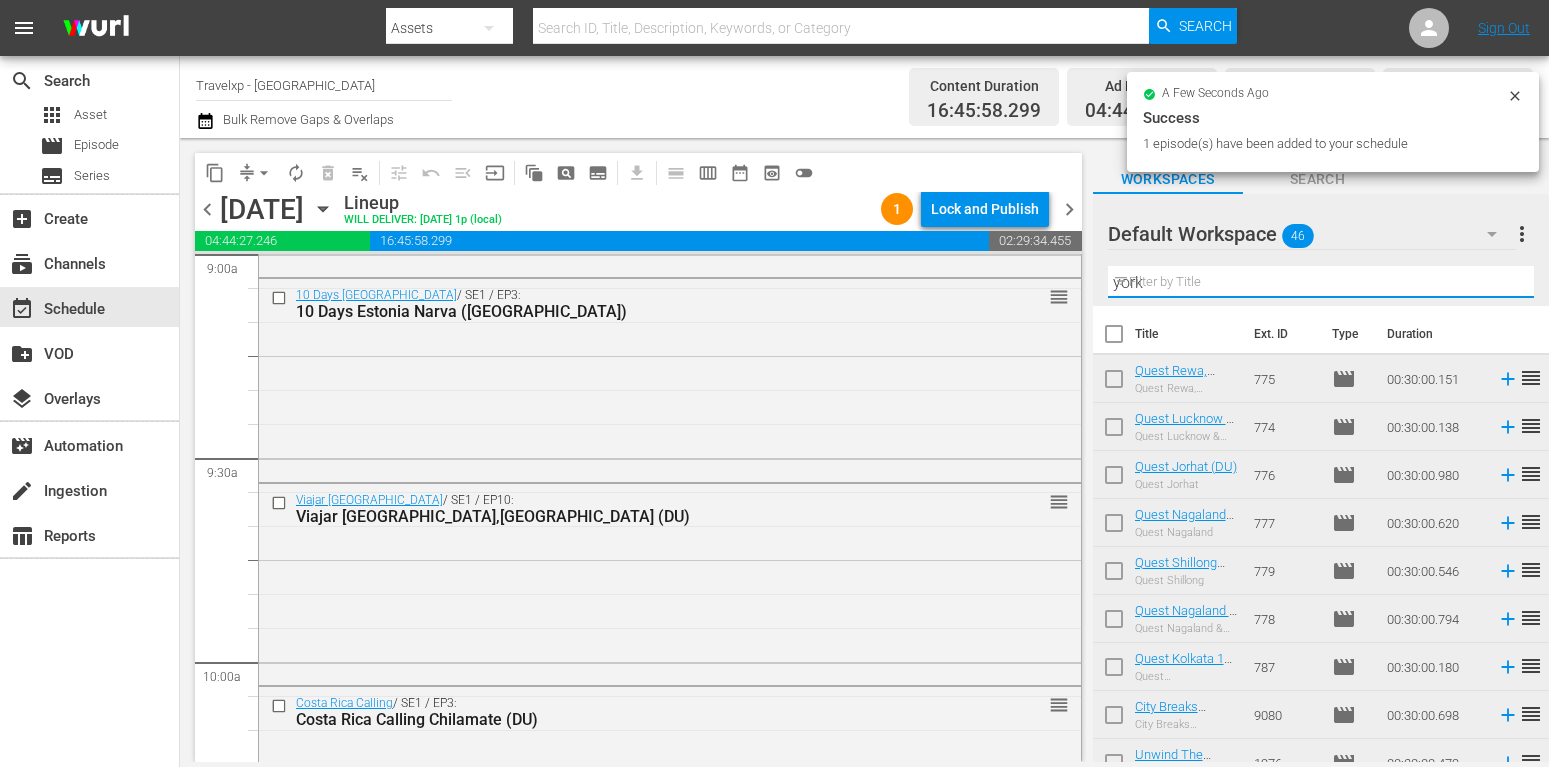 click on "york" at bounding box center (1321, 282) 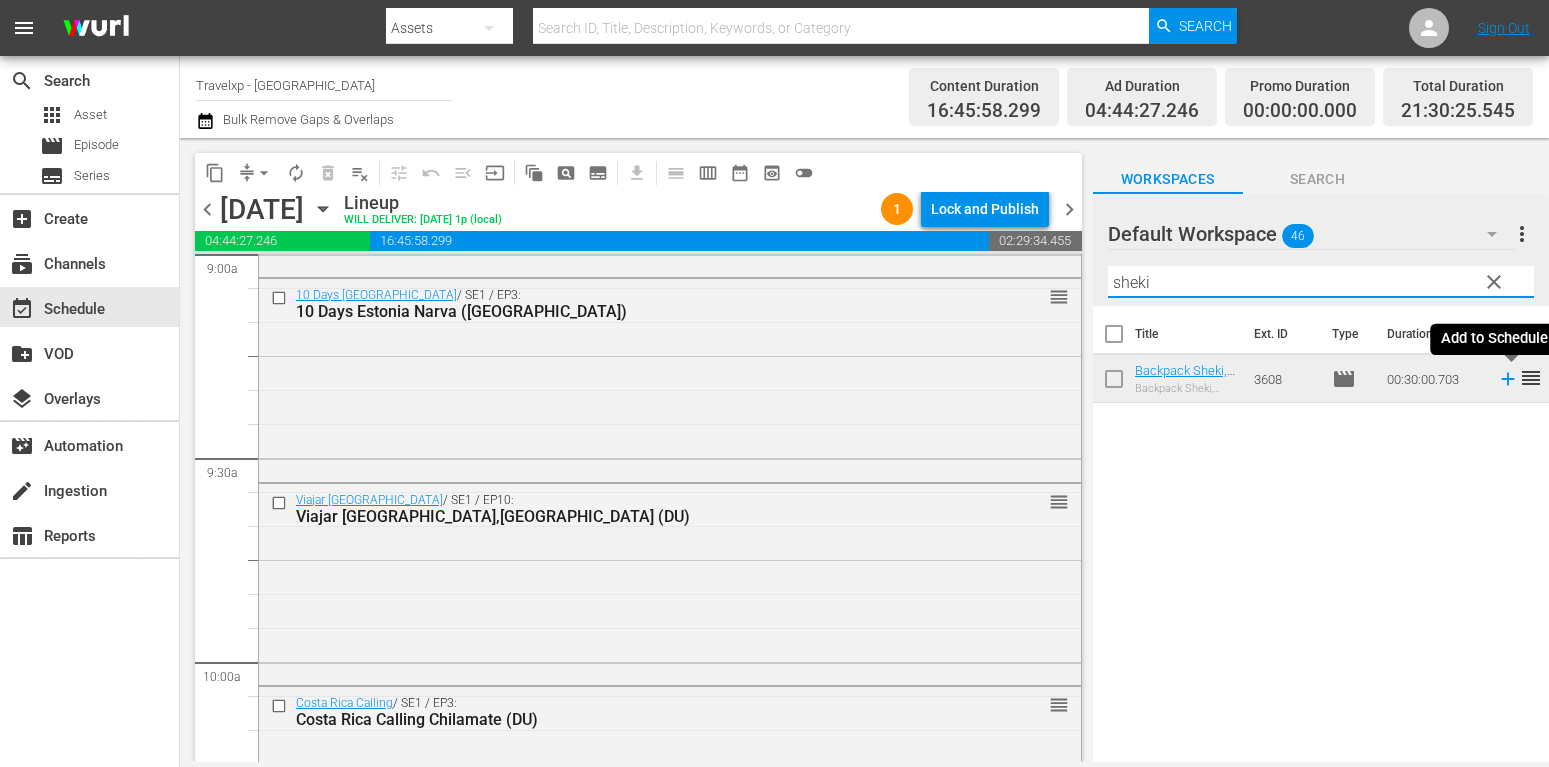 type on "sheki" 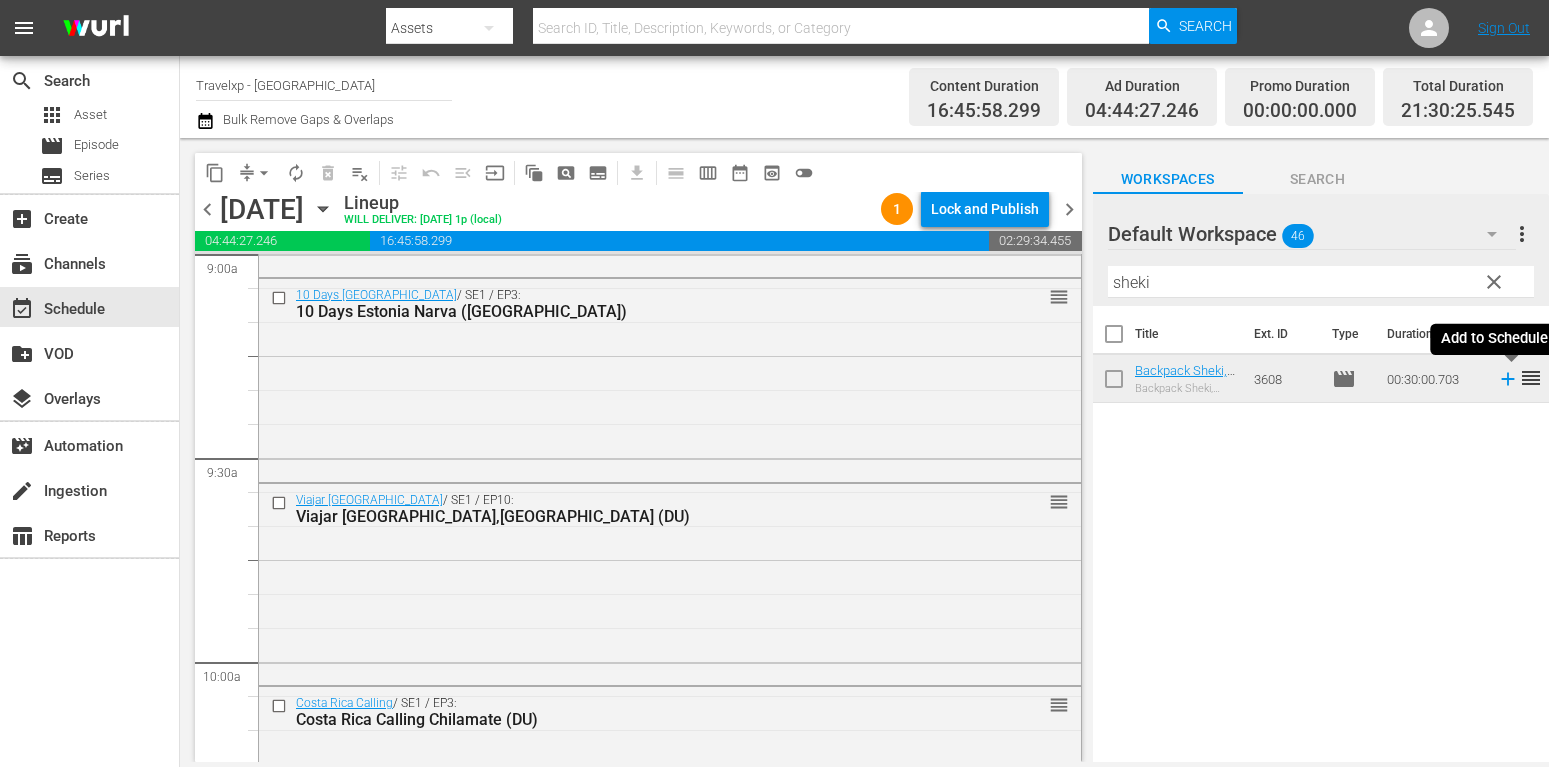 click 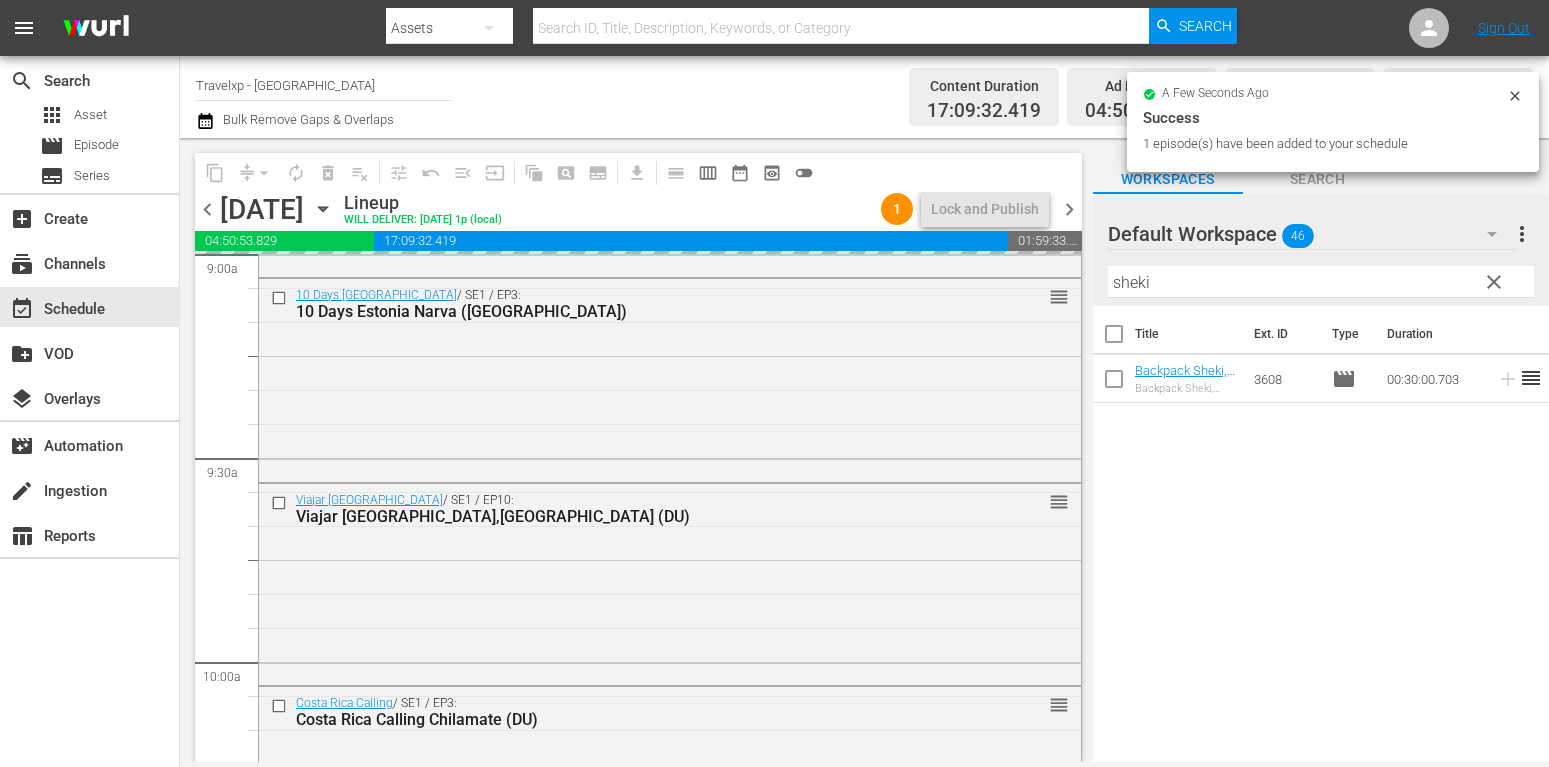 click on "clear" at bounding box center (1494, 282) 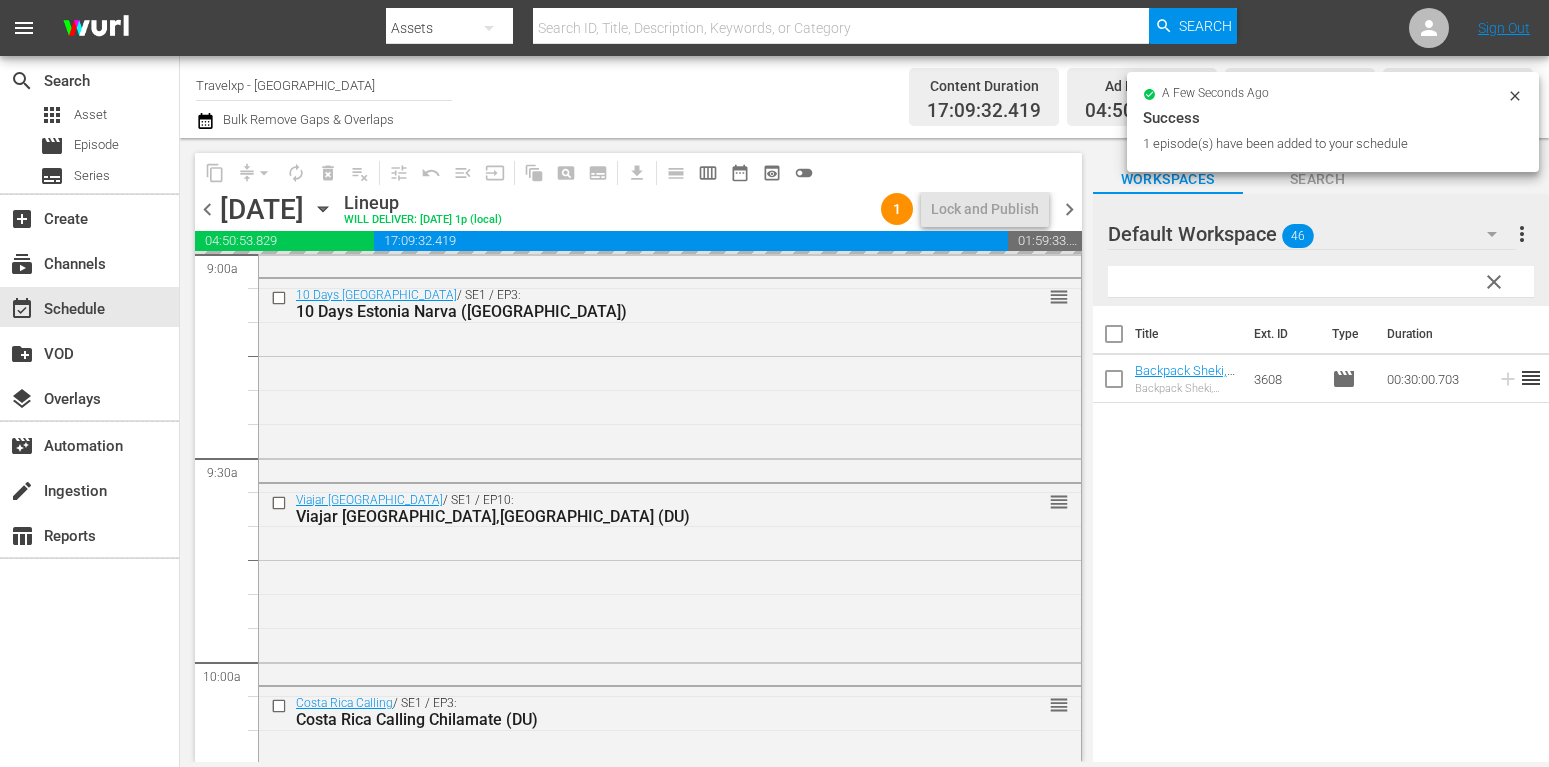 click at bounding box center (1321, 282) 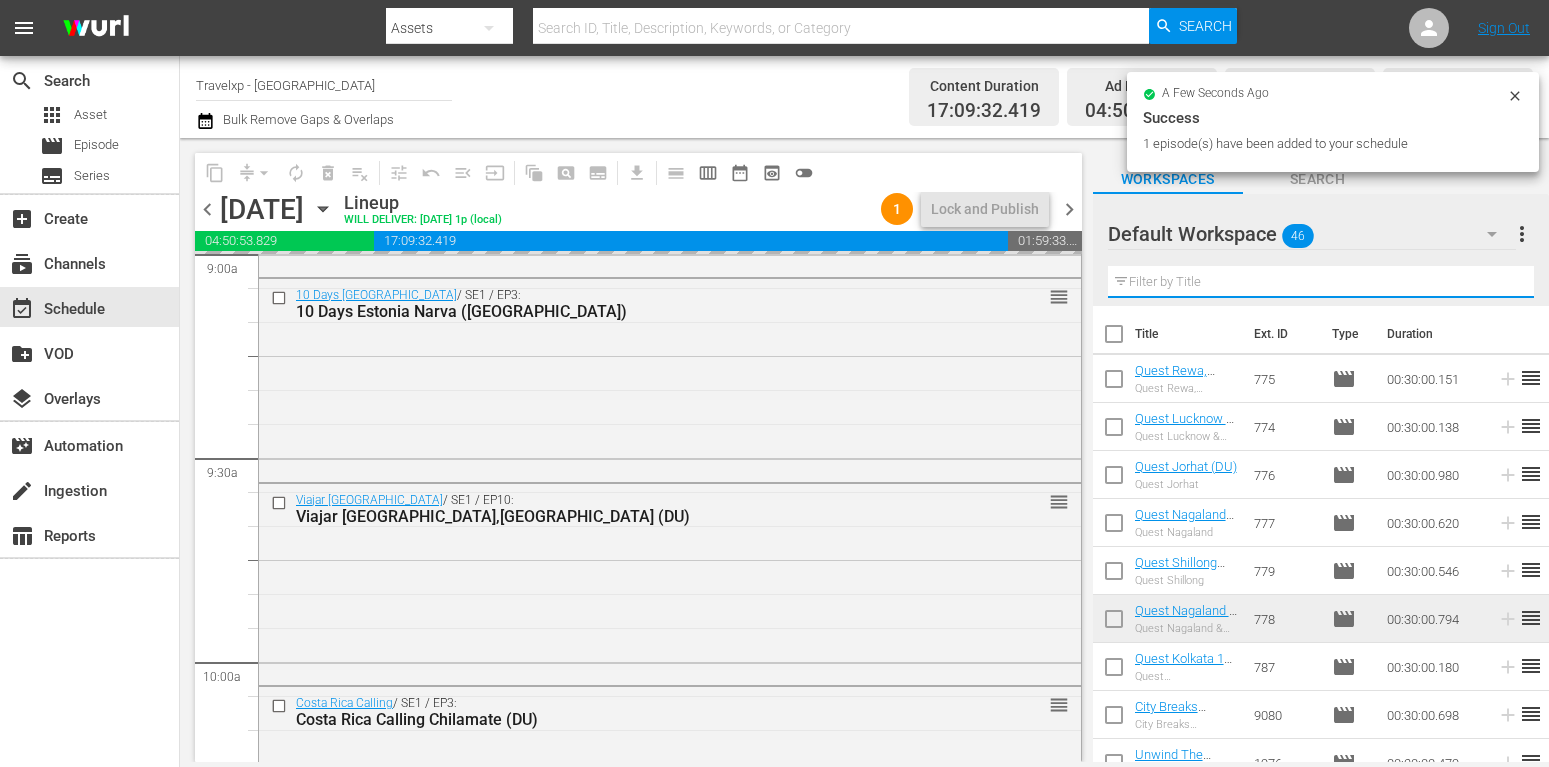 click at bounding box center [1321, 282] 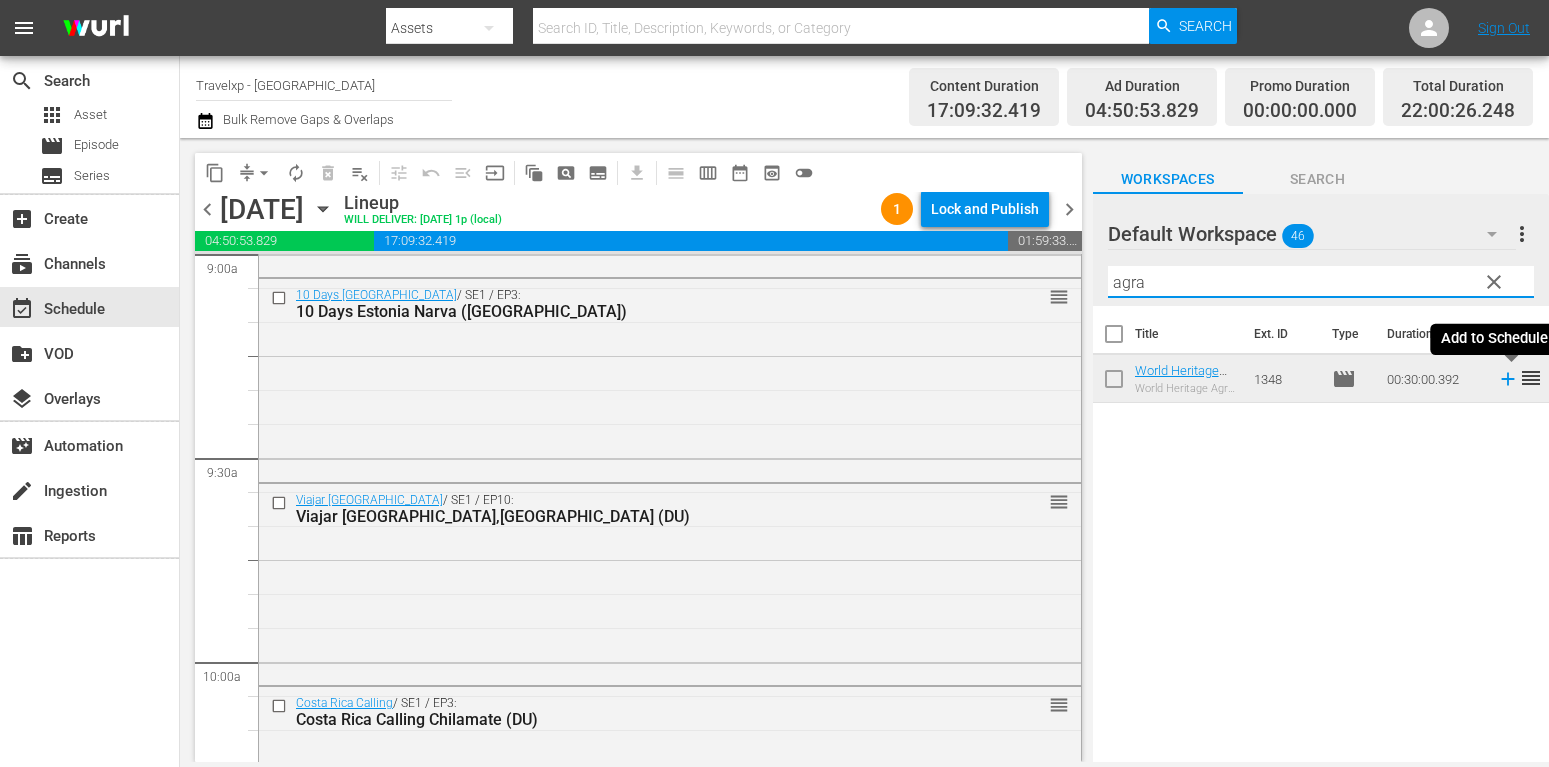 type on "agra" 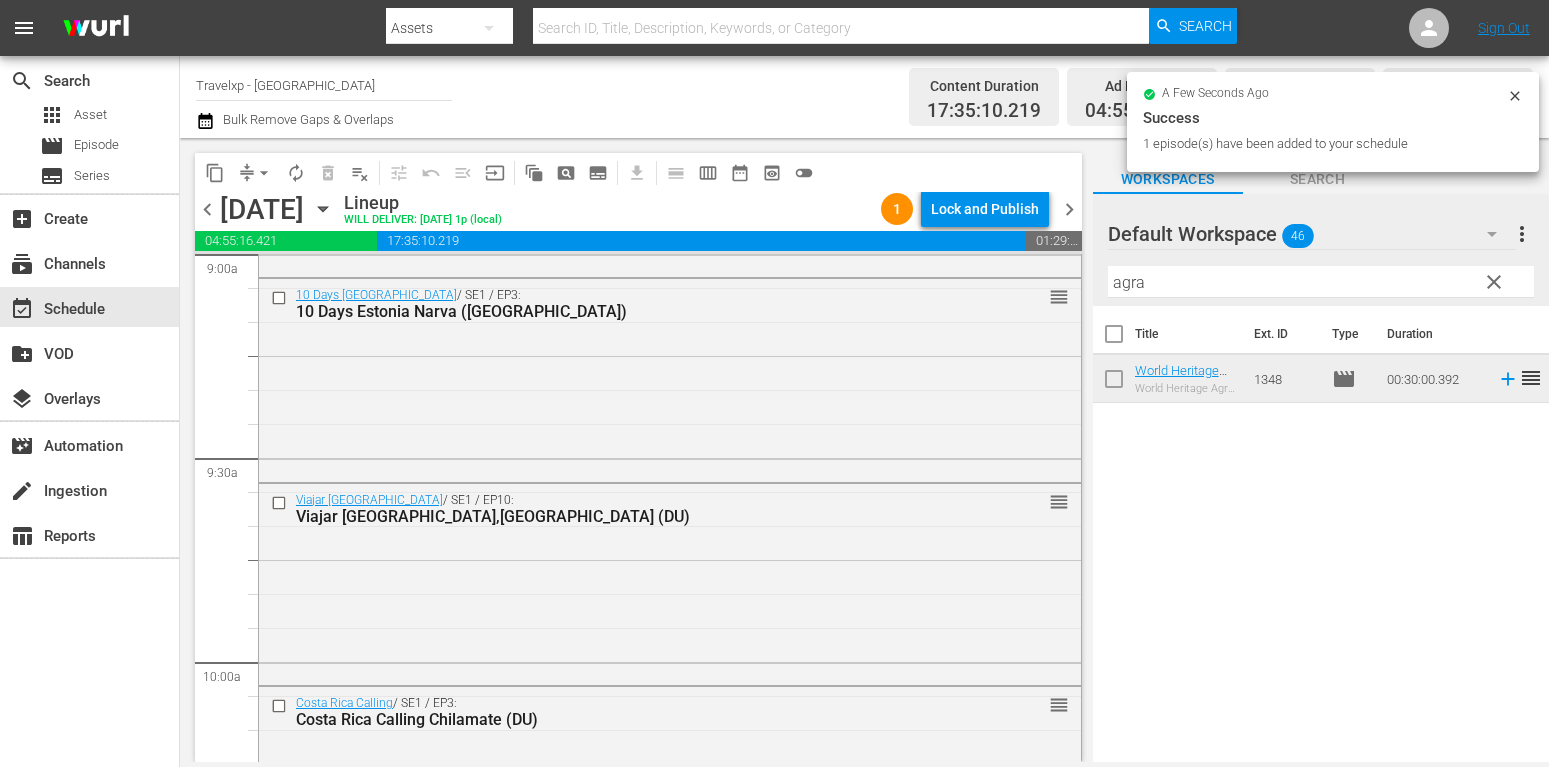 click on "clear" at bounding box center (1494, 282) 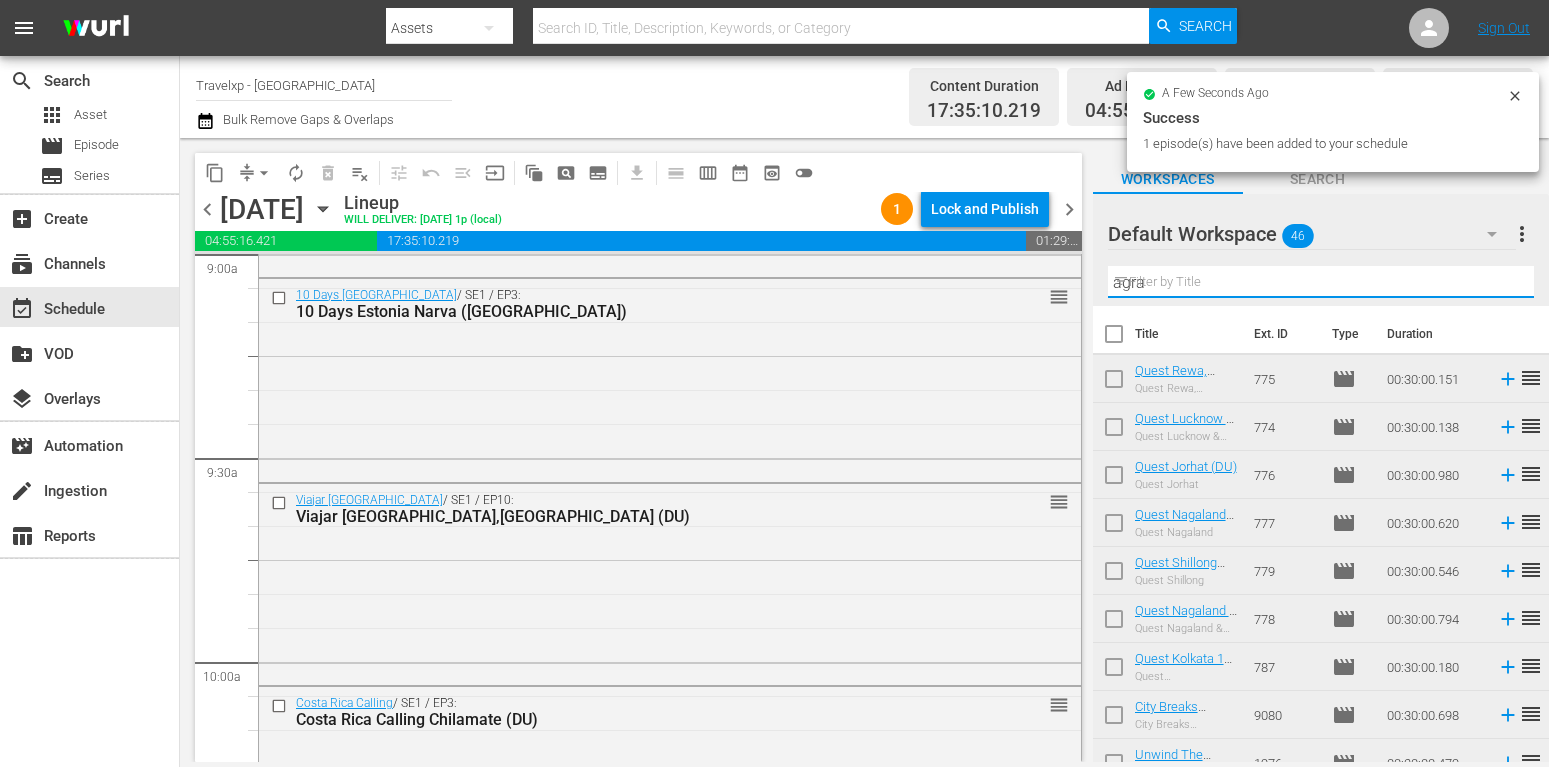 click on "agra" at bounding box center [1321, 282] 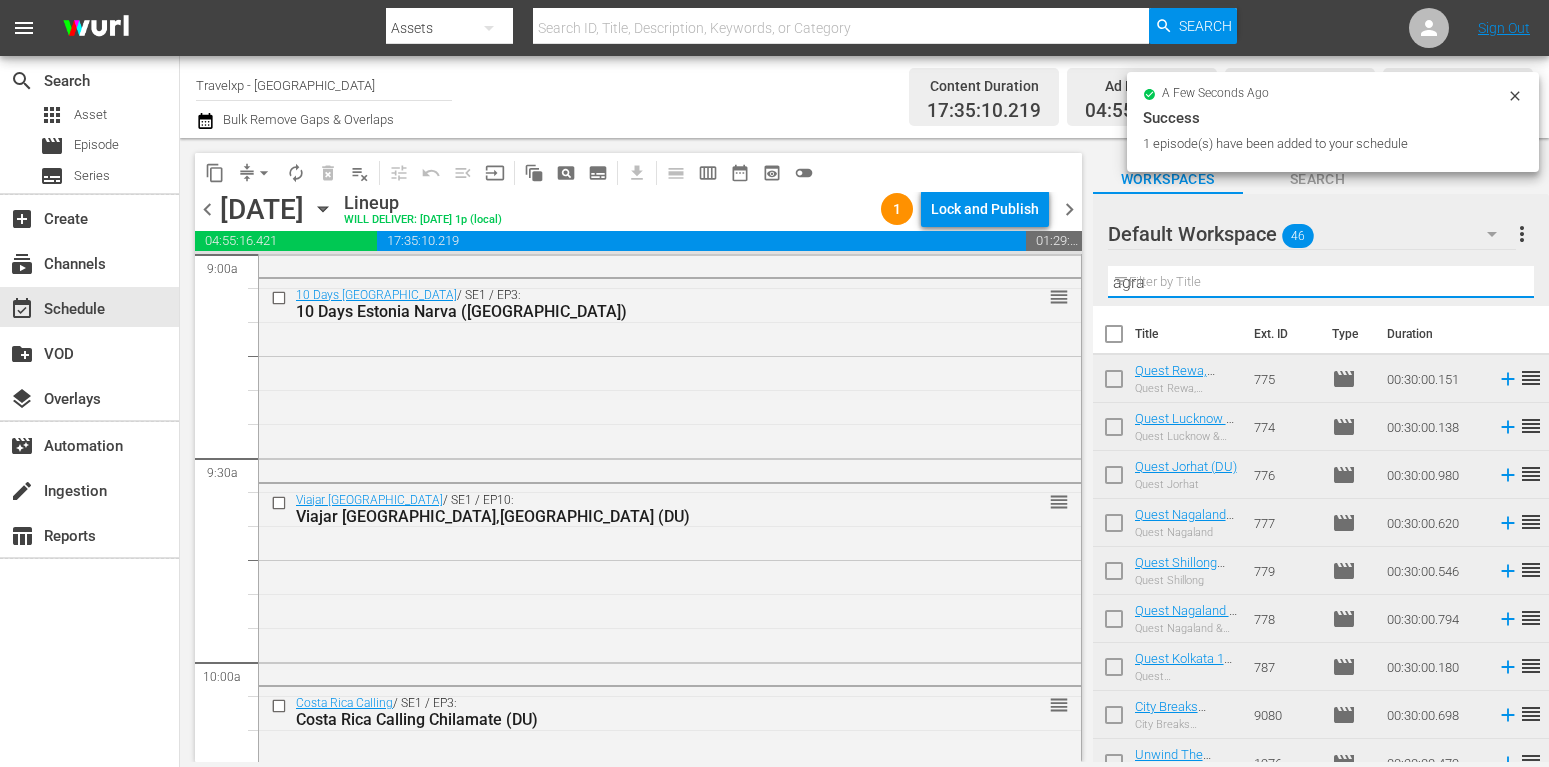click on "agra" at bounding box center [1321, 282] 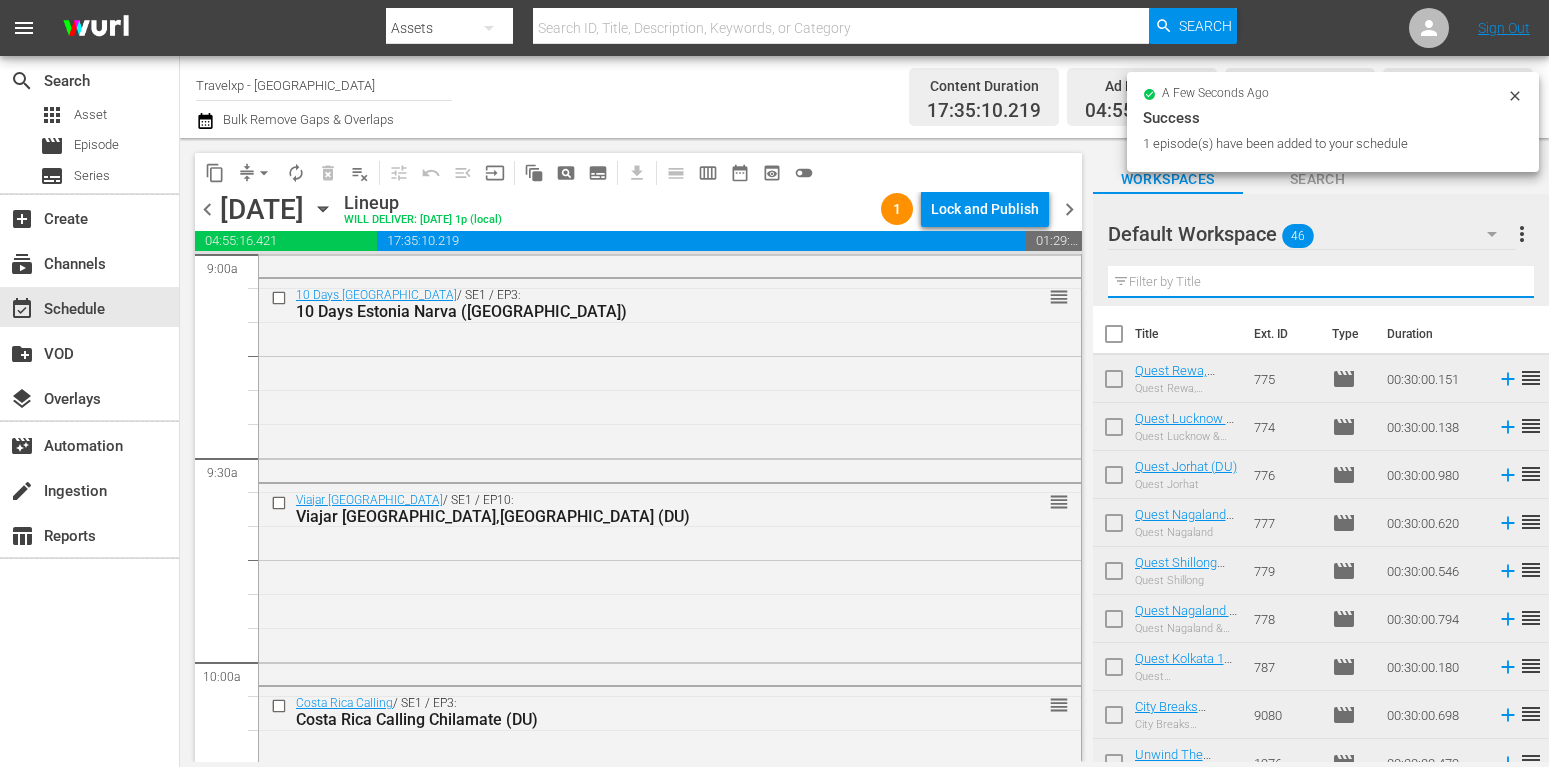 click at bounding box center (1321, 282) 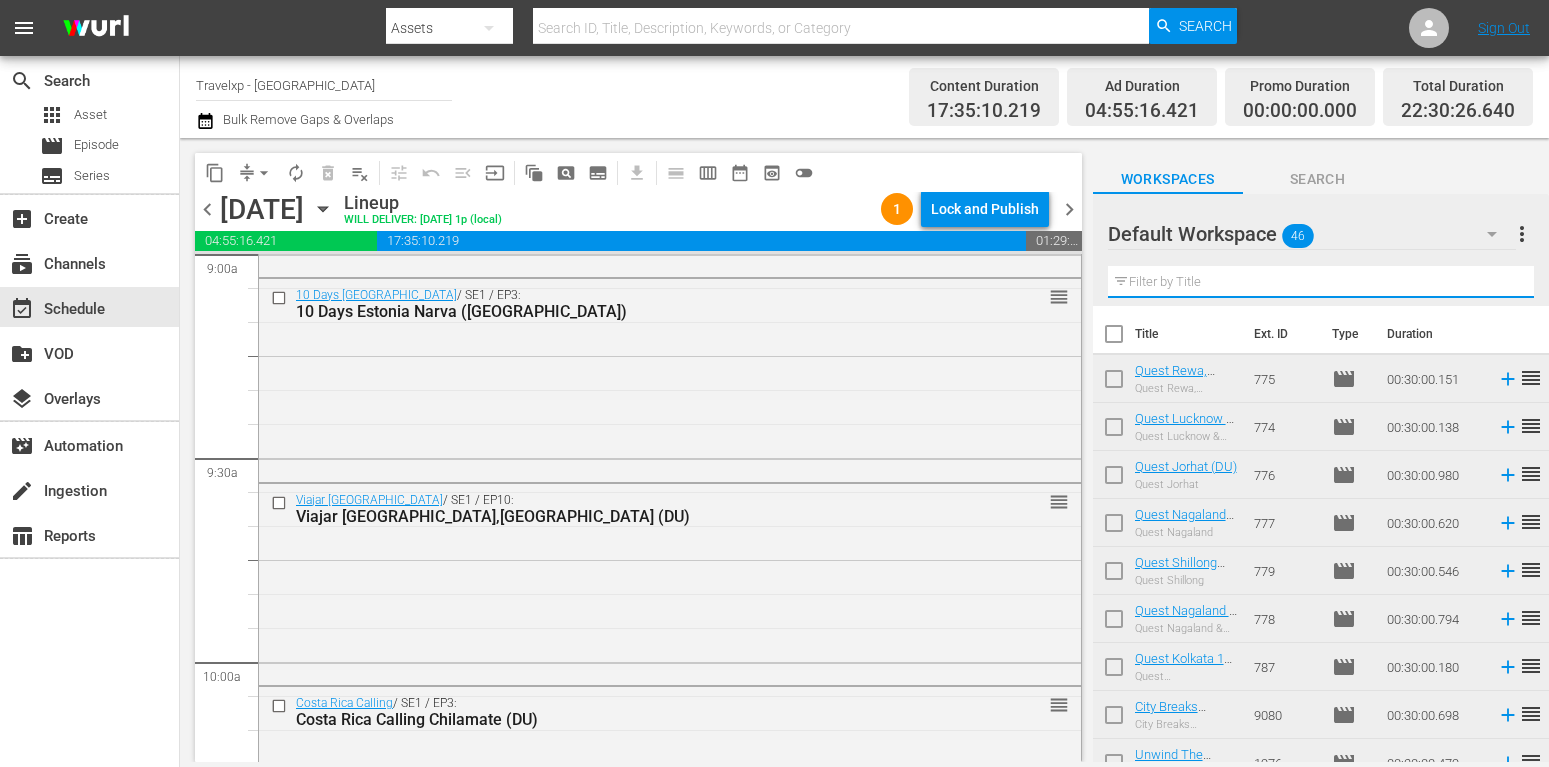 type on "o" 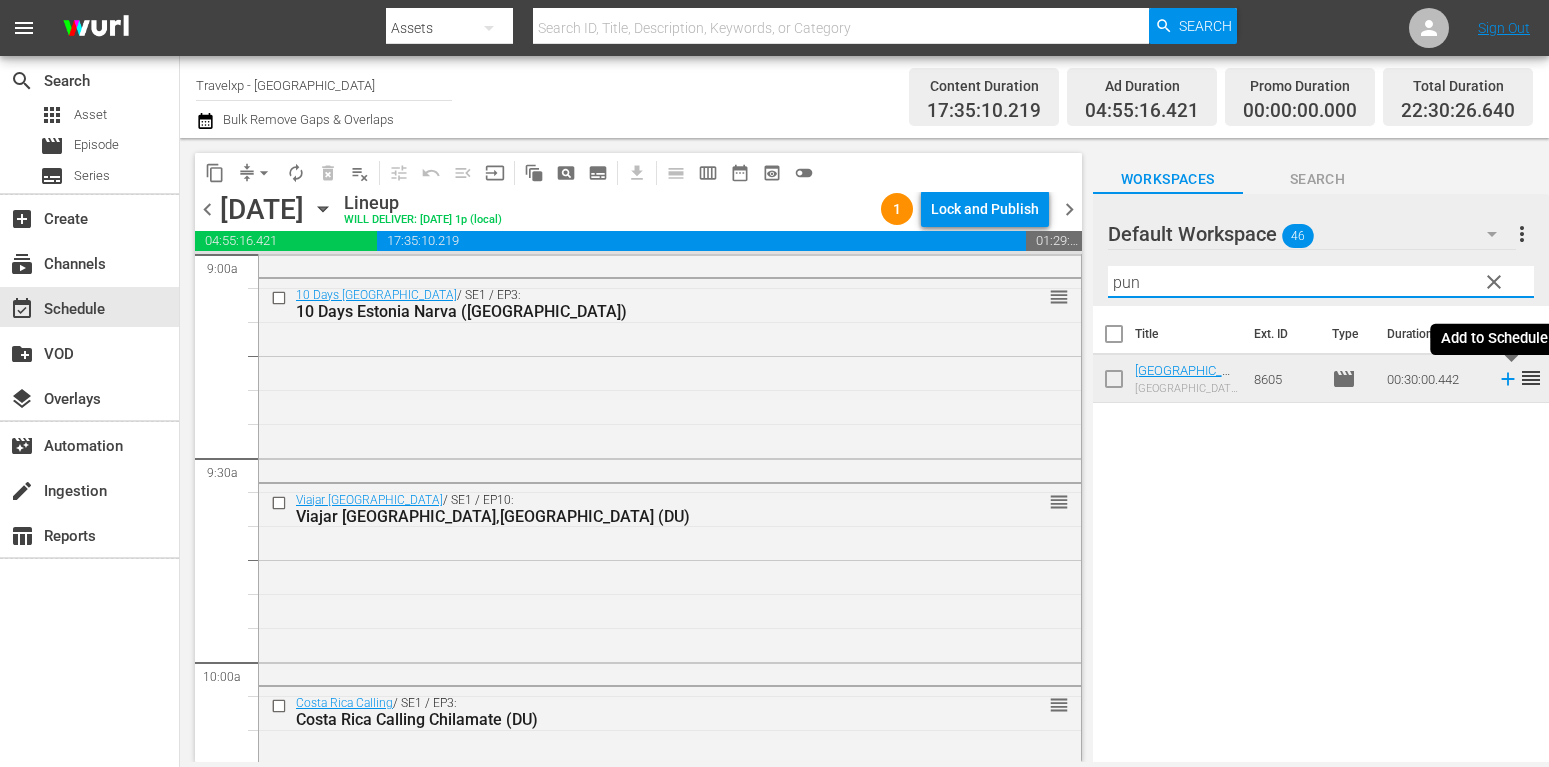 type on "pun" 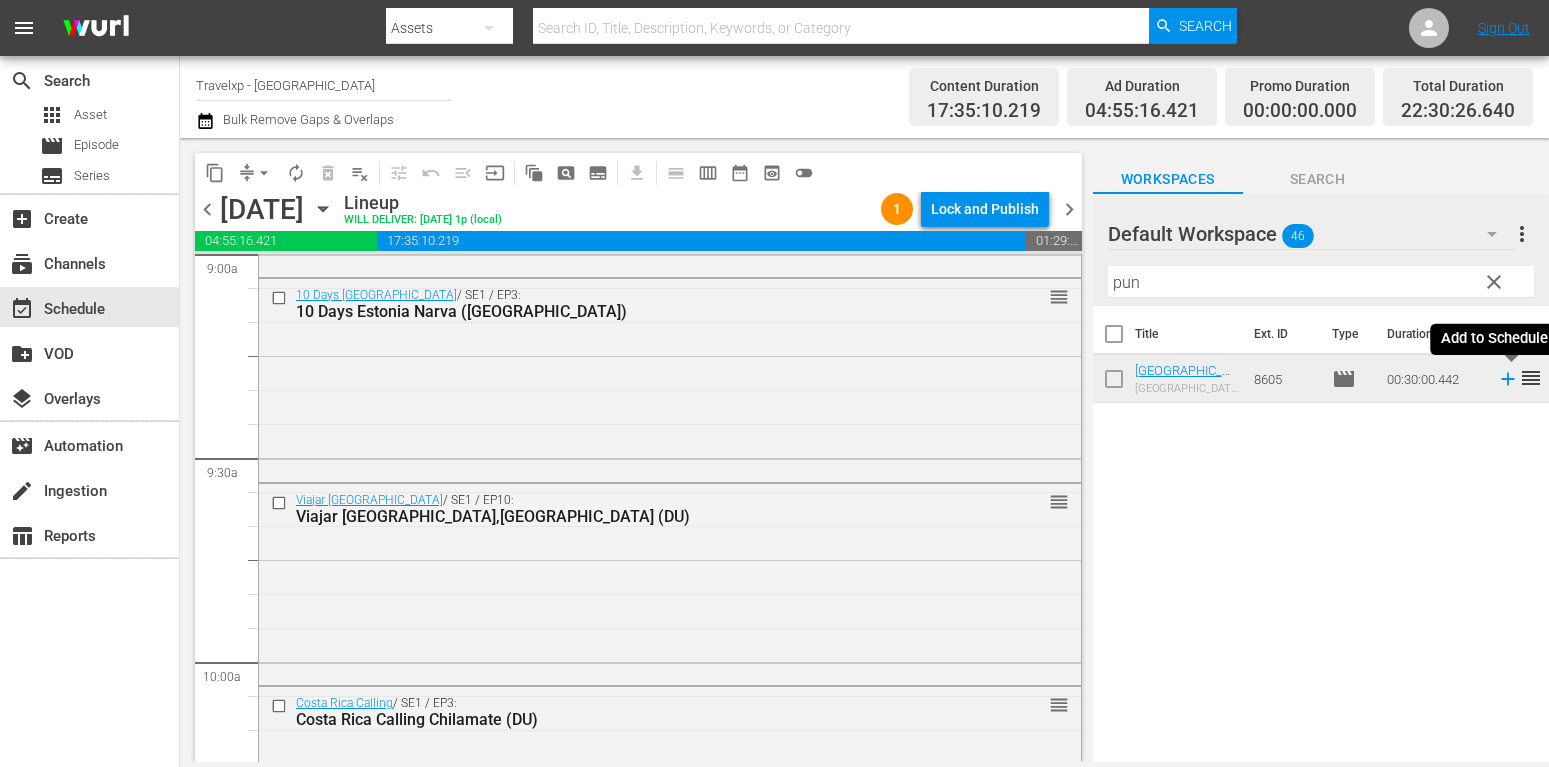 click 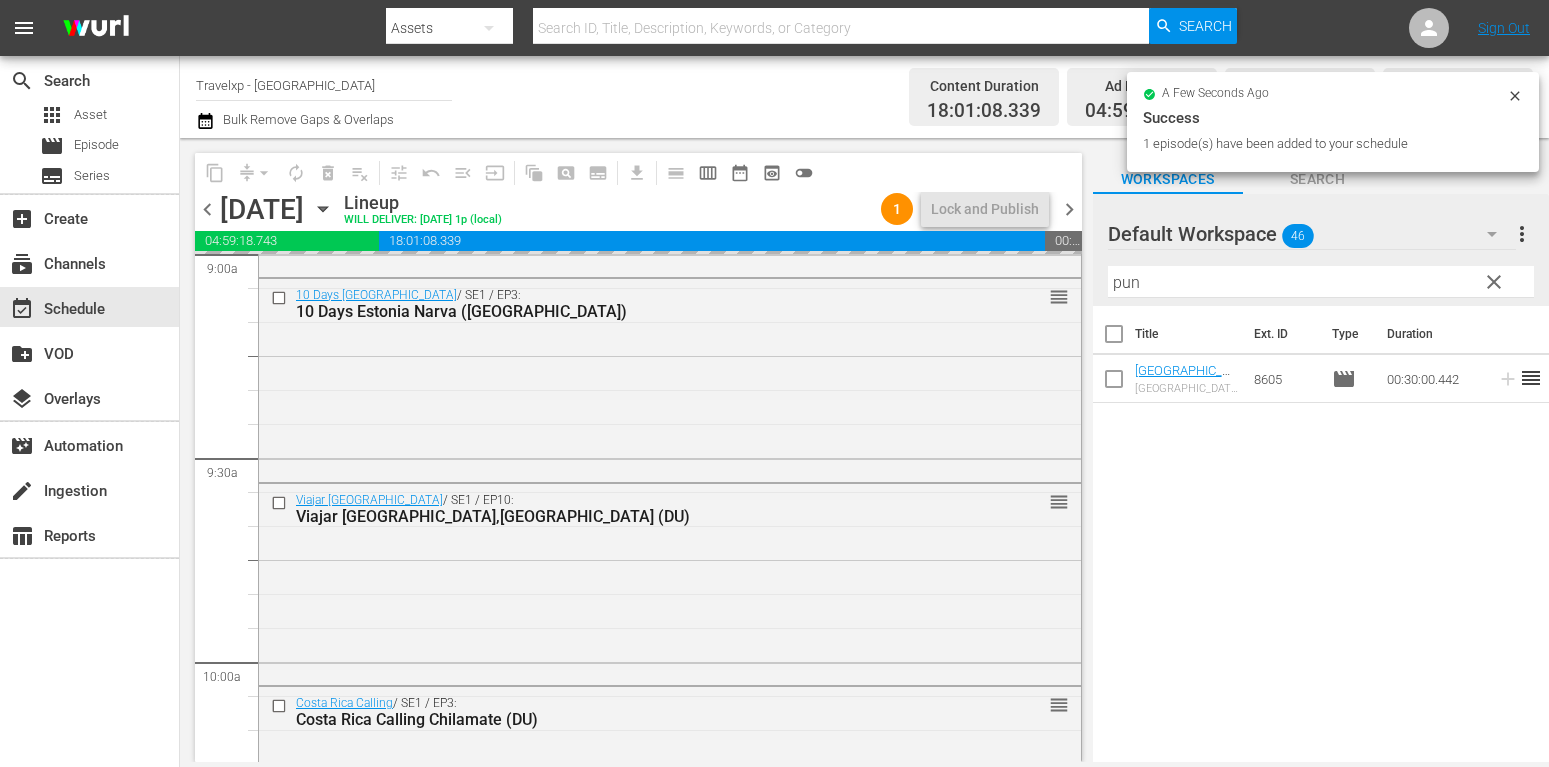 click on "clear" at bounding box center (1494, 282) 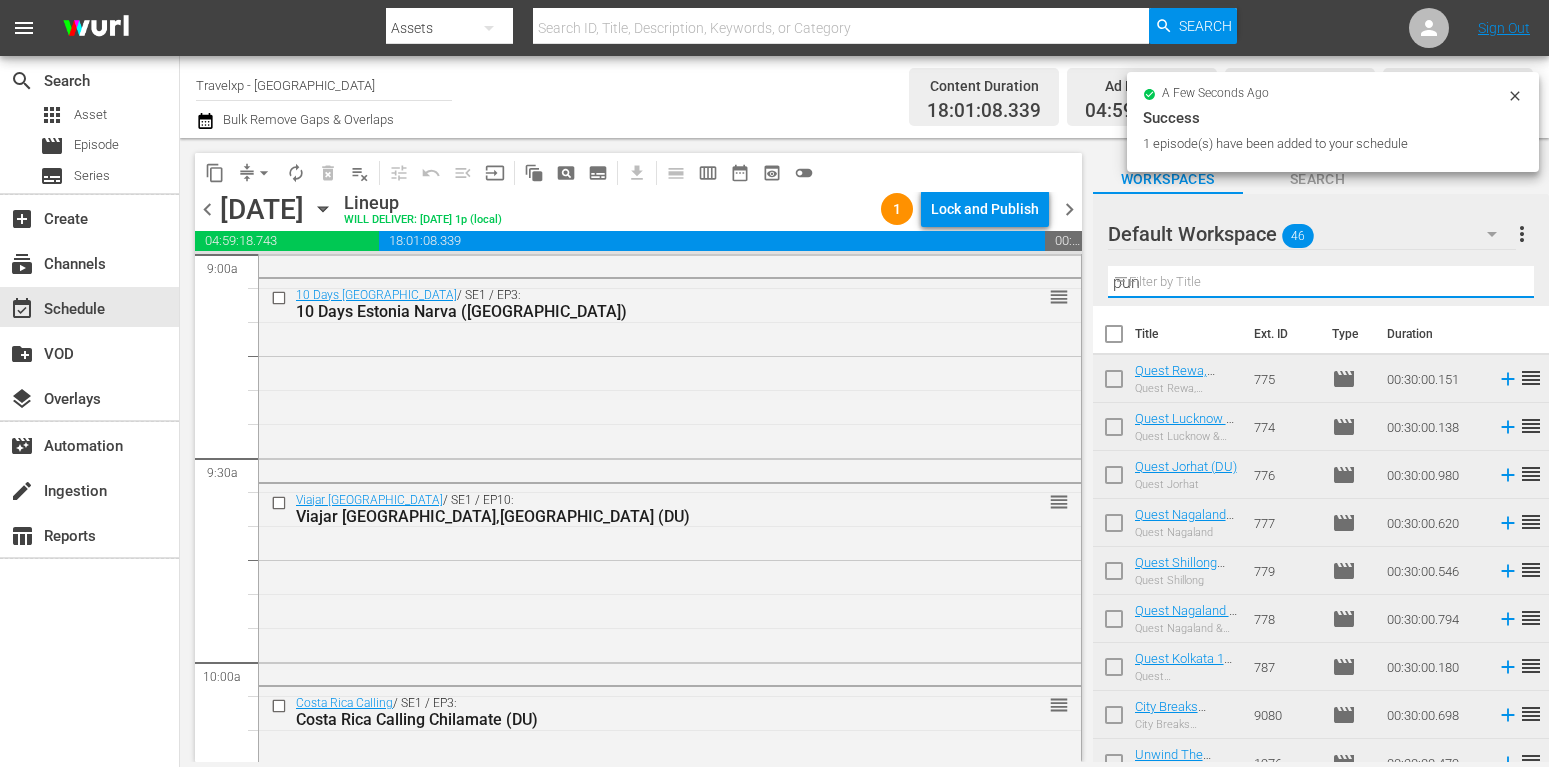 click on "pun" at bounding box center (1321, 282) 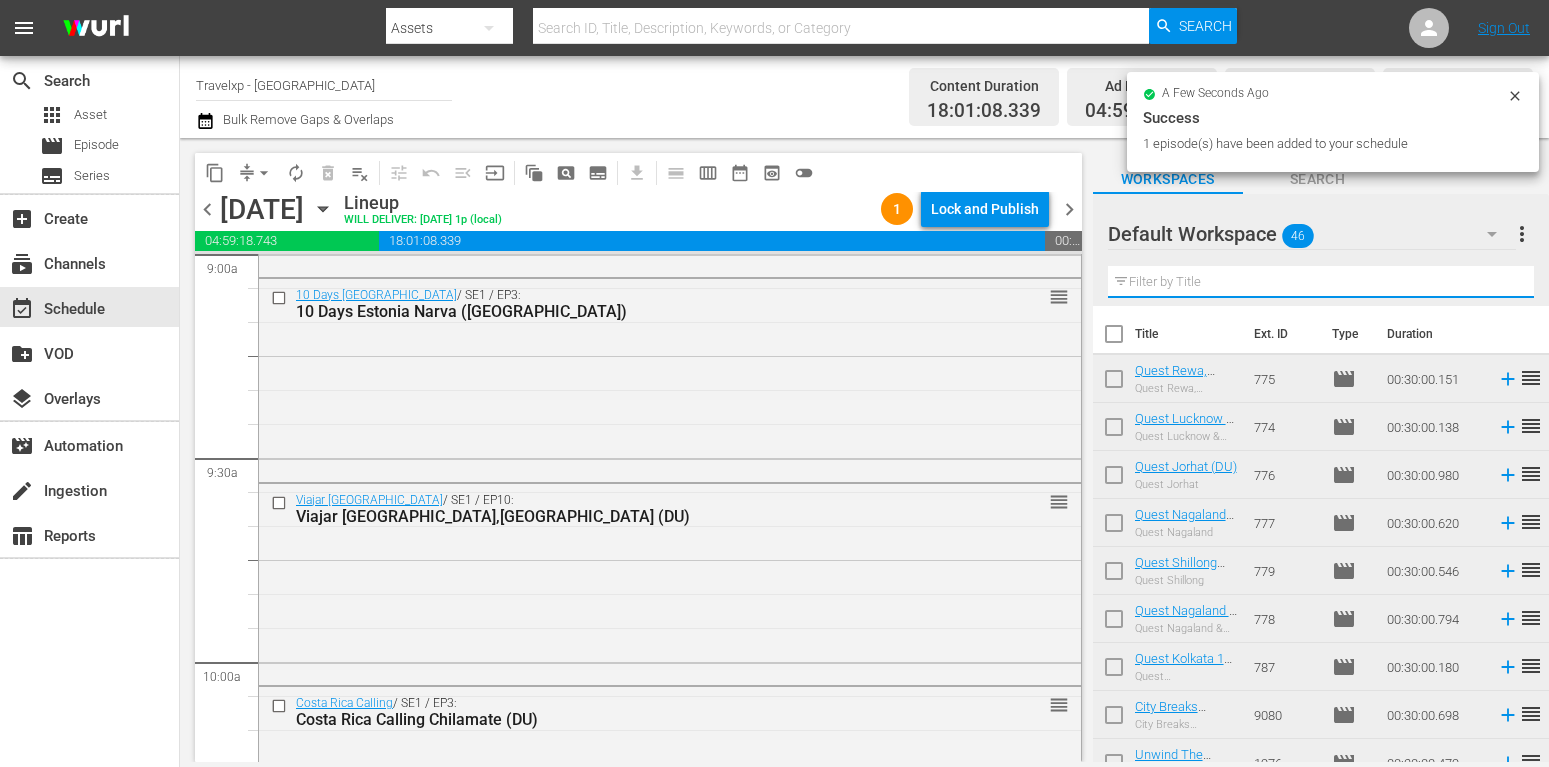 click at bounding box center [1321, 282] 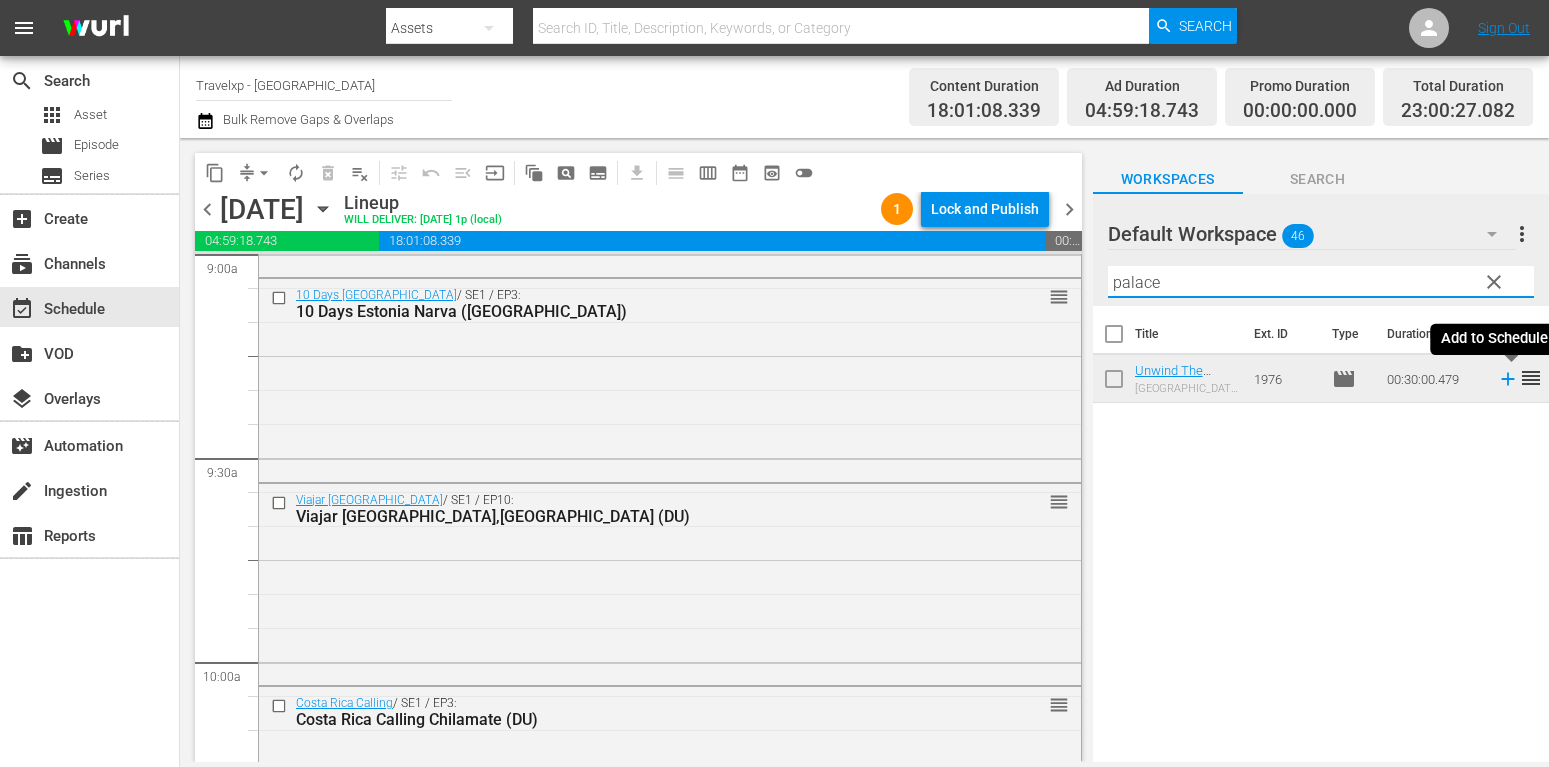 type on "palace" 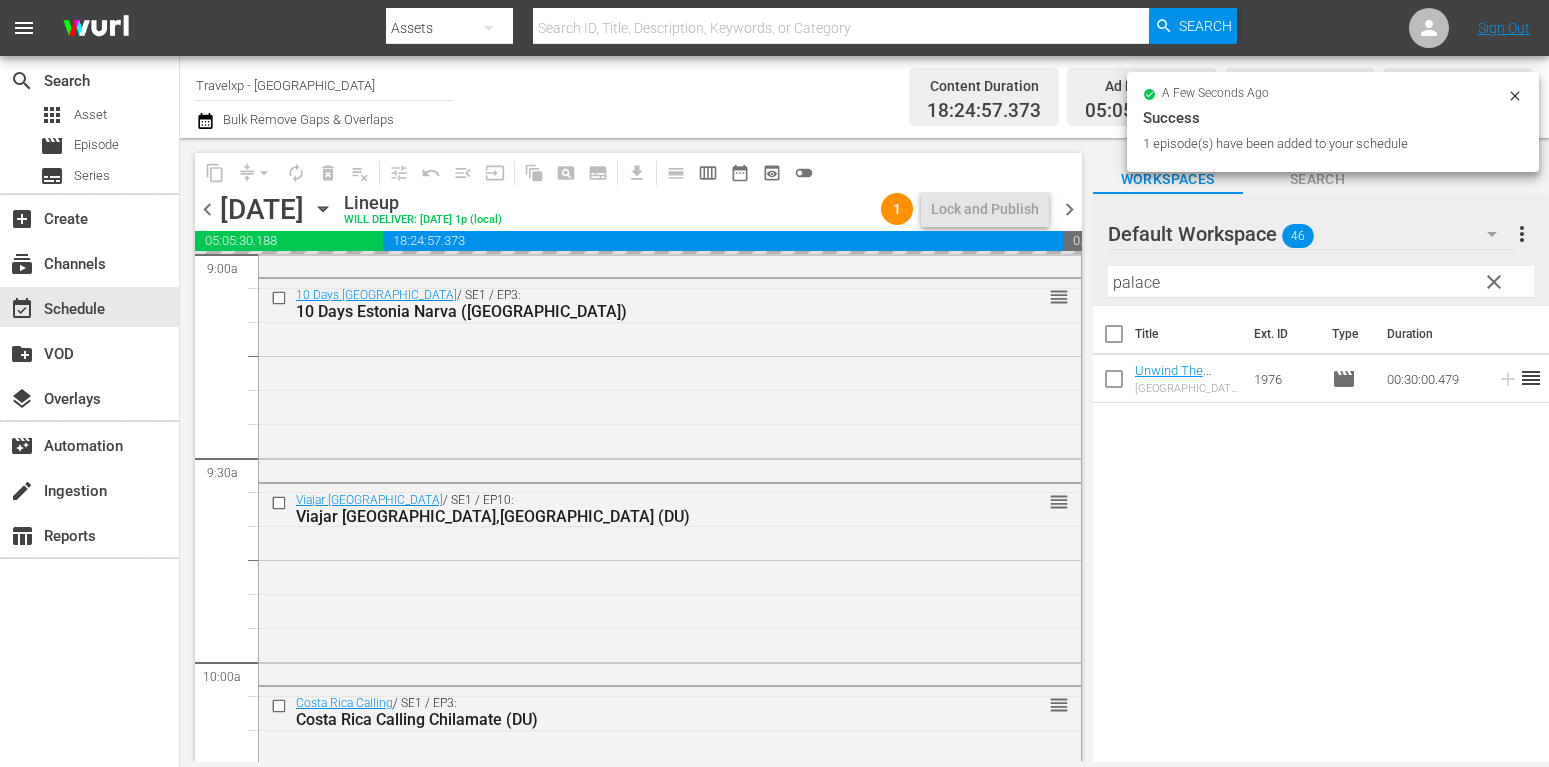 click on "clear" at bounding box center [1494, 282] 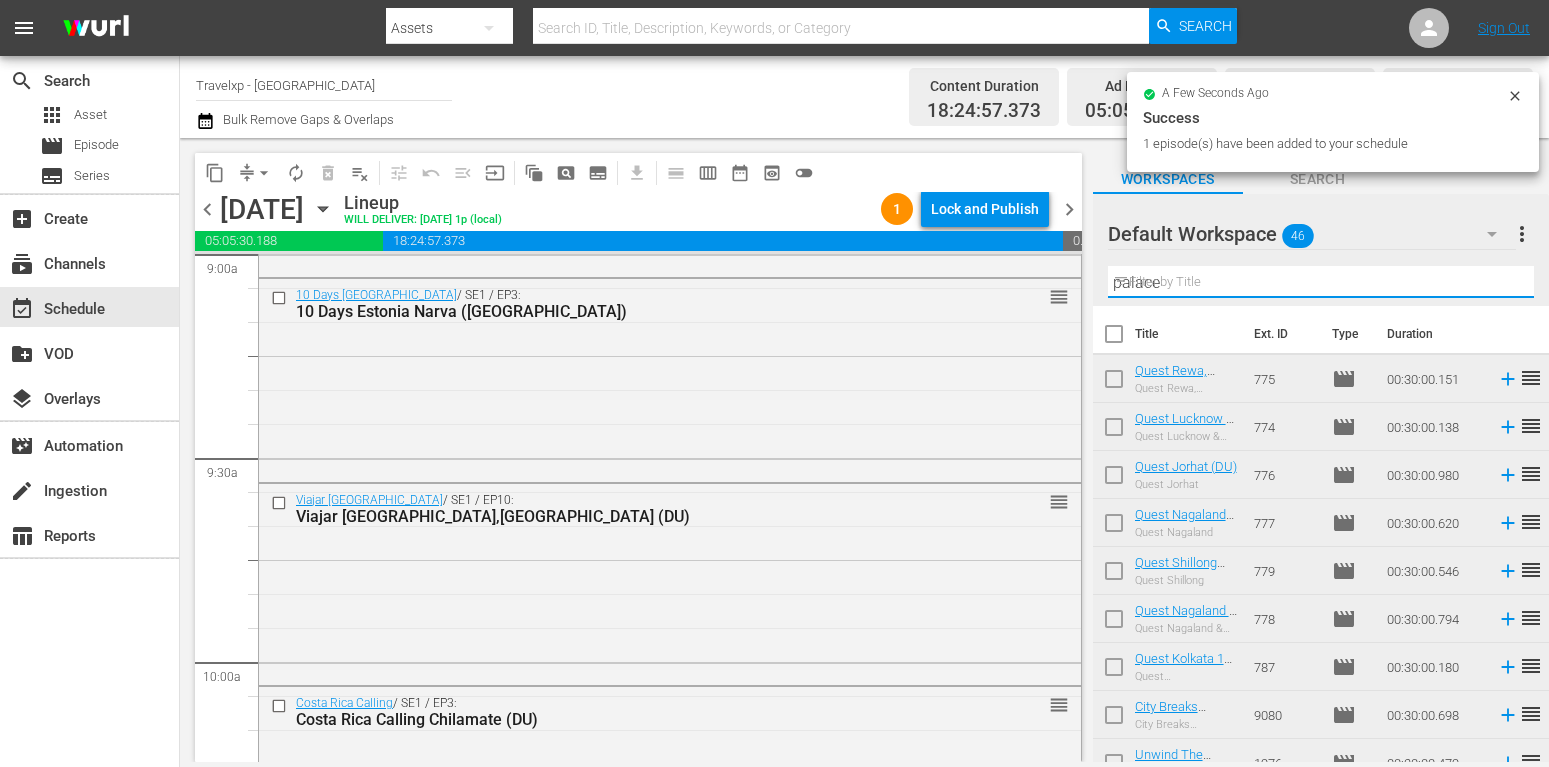 click on "palace" at bounding box center (1321, 282) 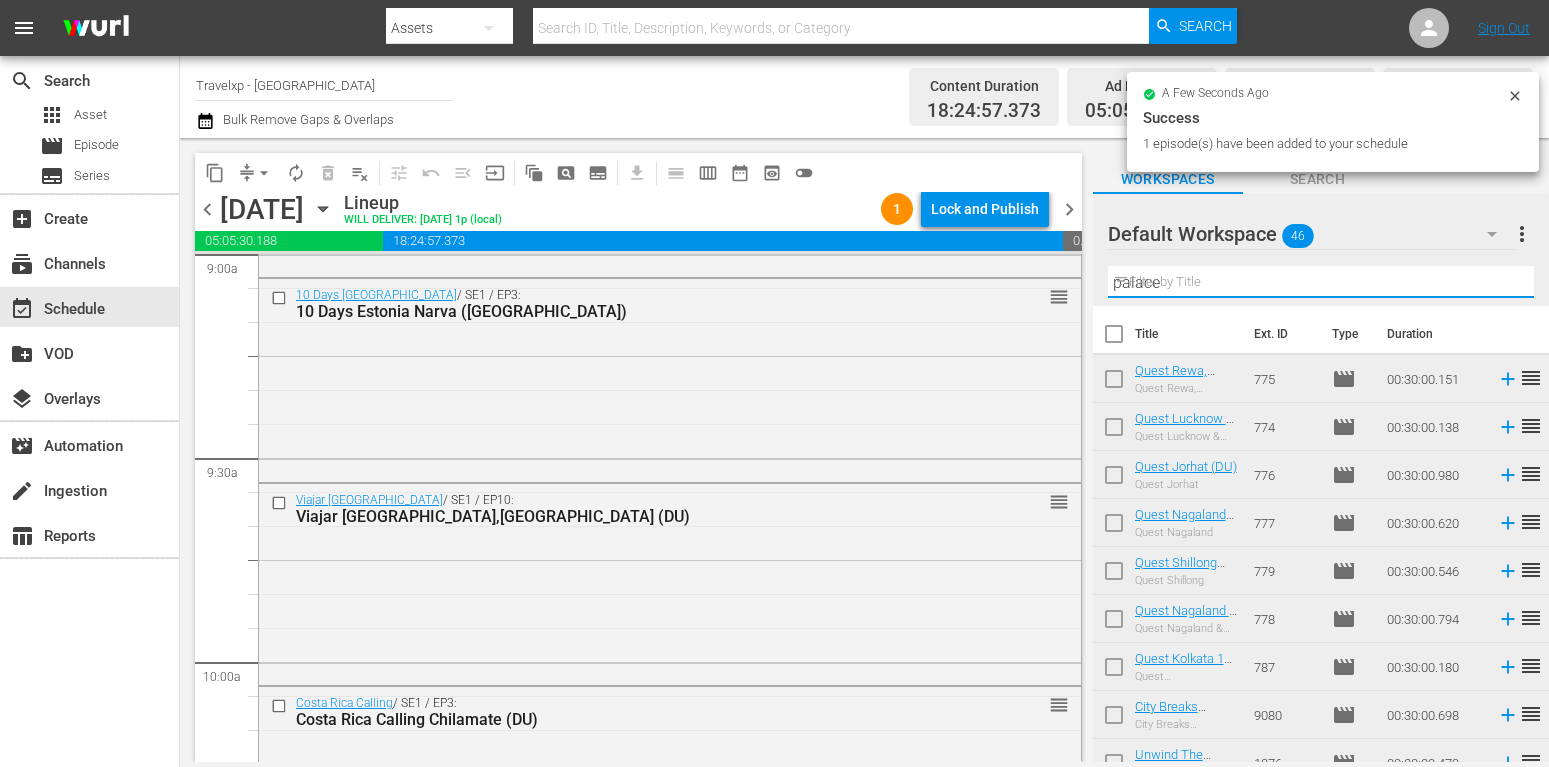 click on "palace" at bounding box center [1321, 282] 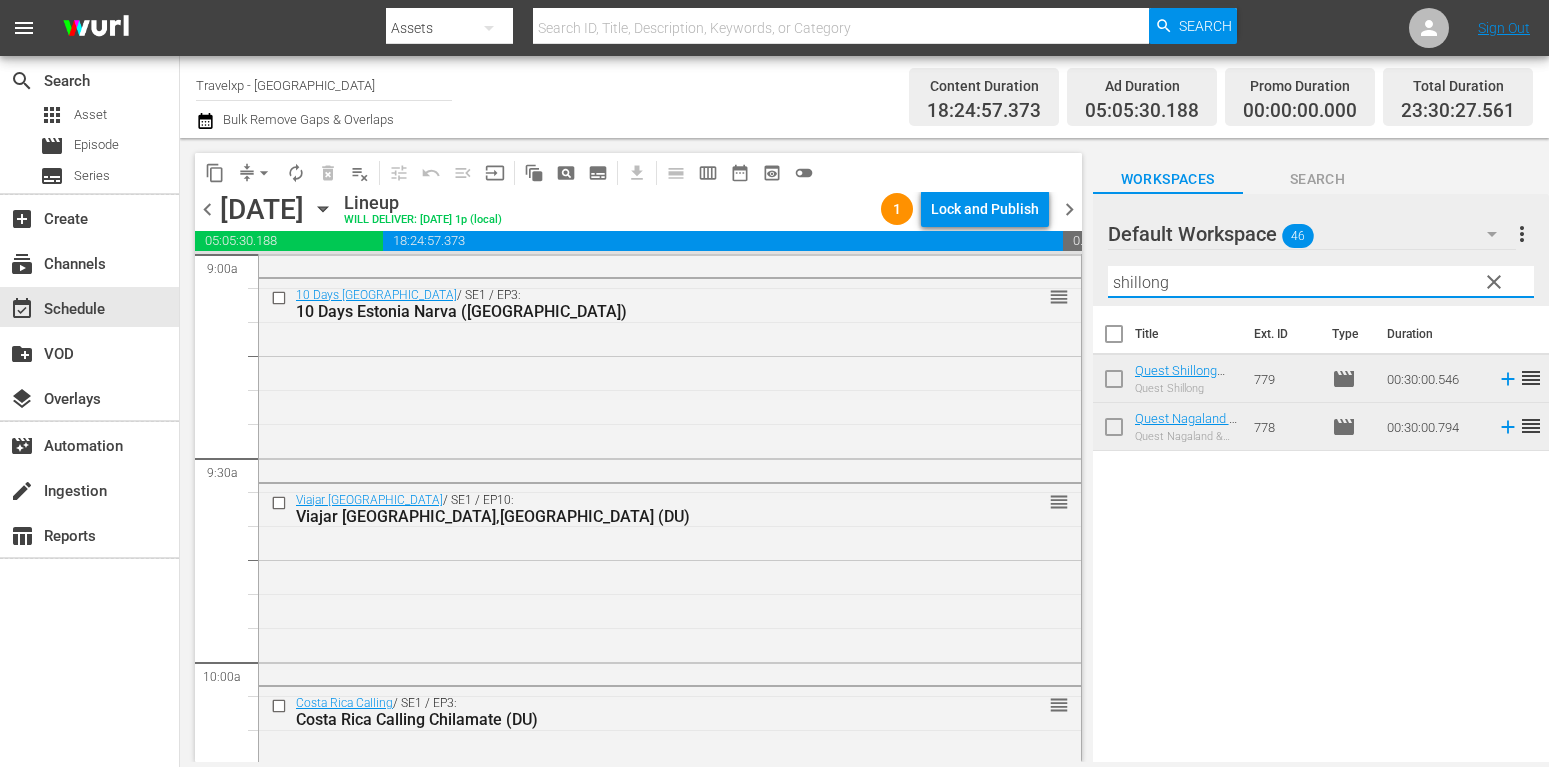 type on "shillong" 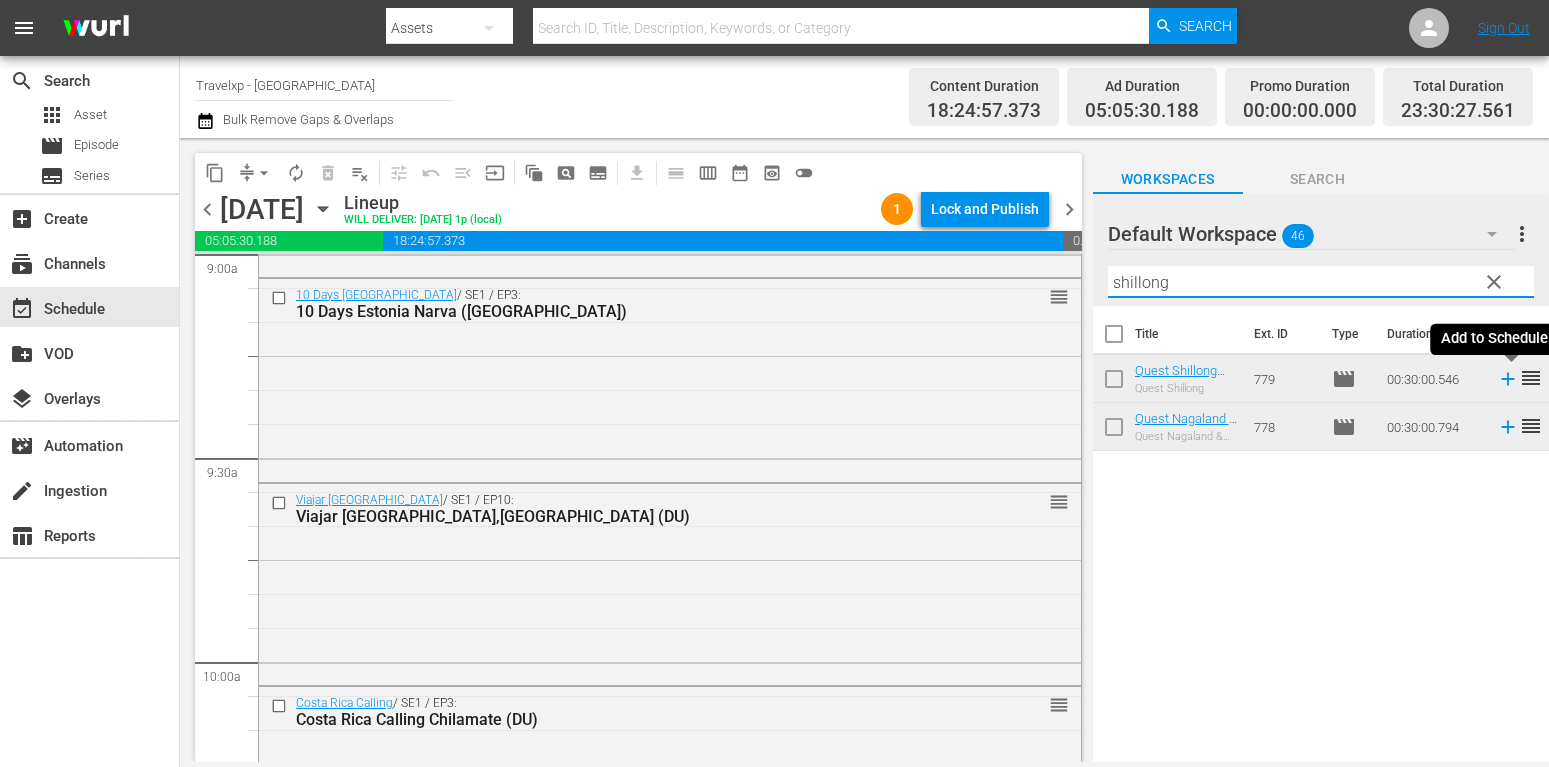 click 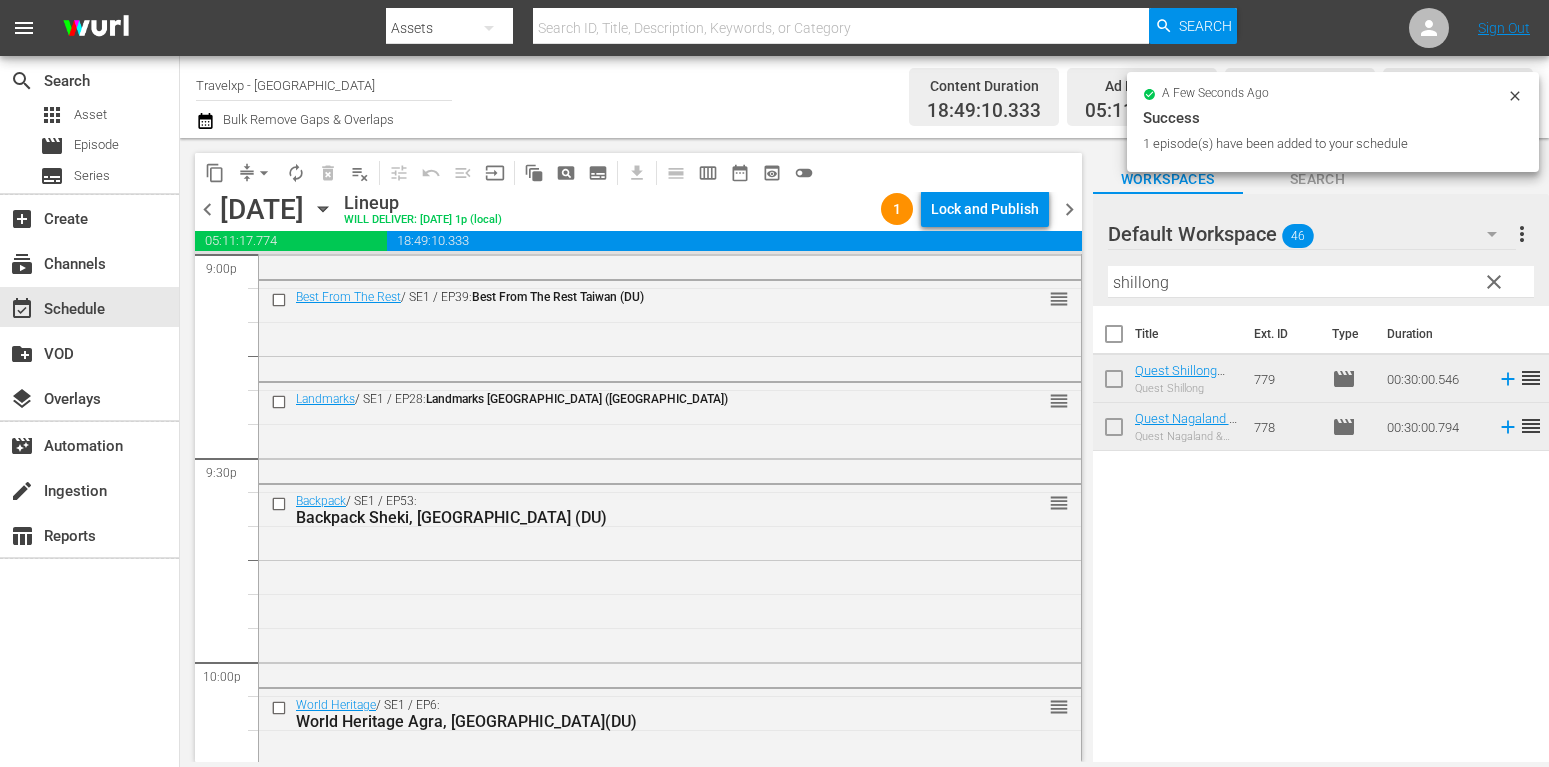 scroll, scrollTop: 9310, scrollLeft: 0, axis: vertical 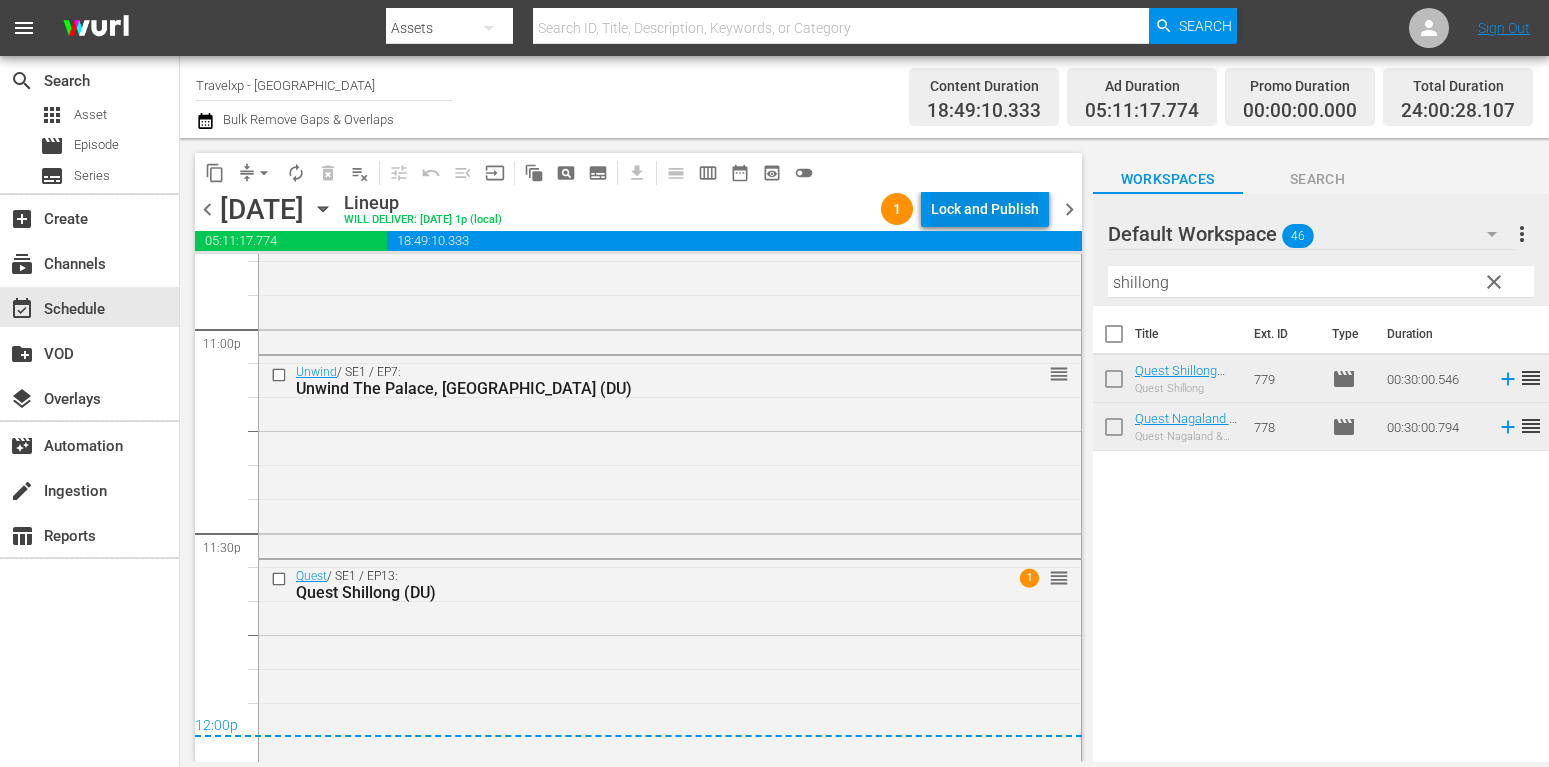 click on "Lock and Publish" at bounding box center (985, 209) 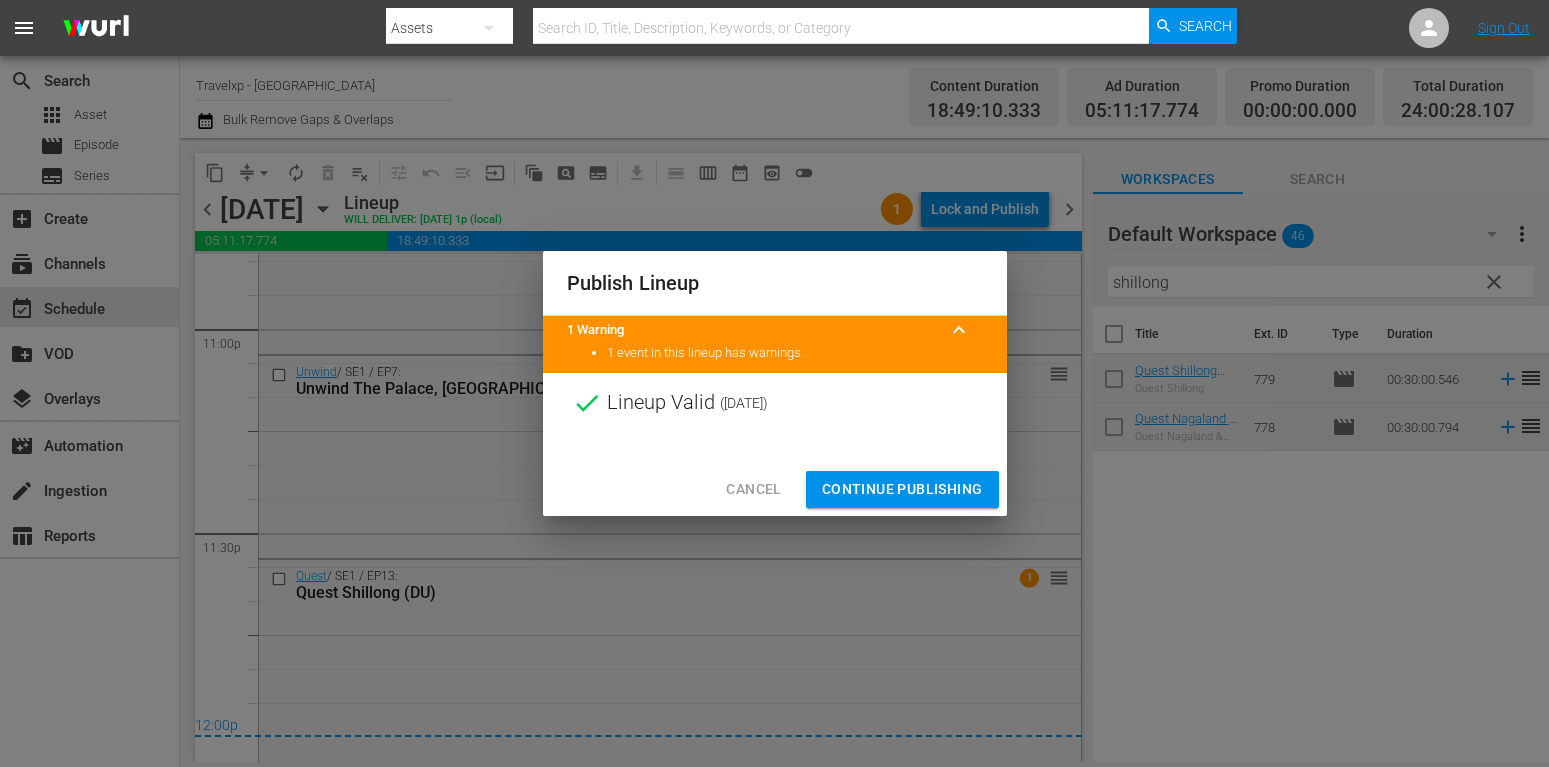 click on "Continue Publishing" at bounding box center [902, 489] 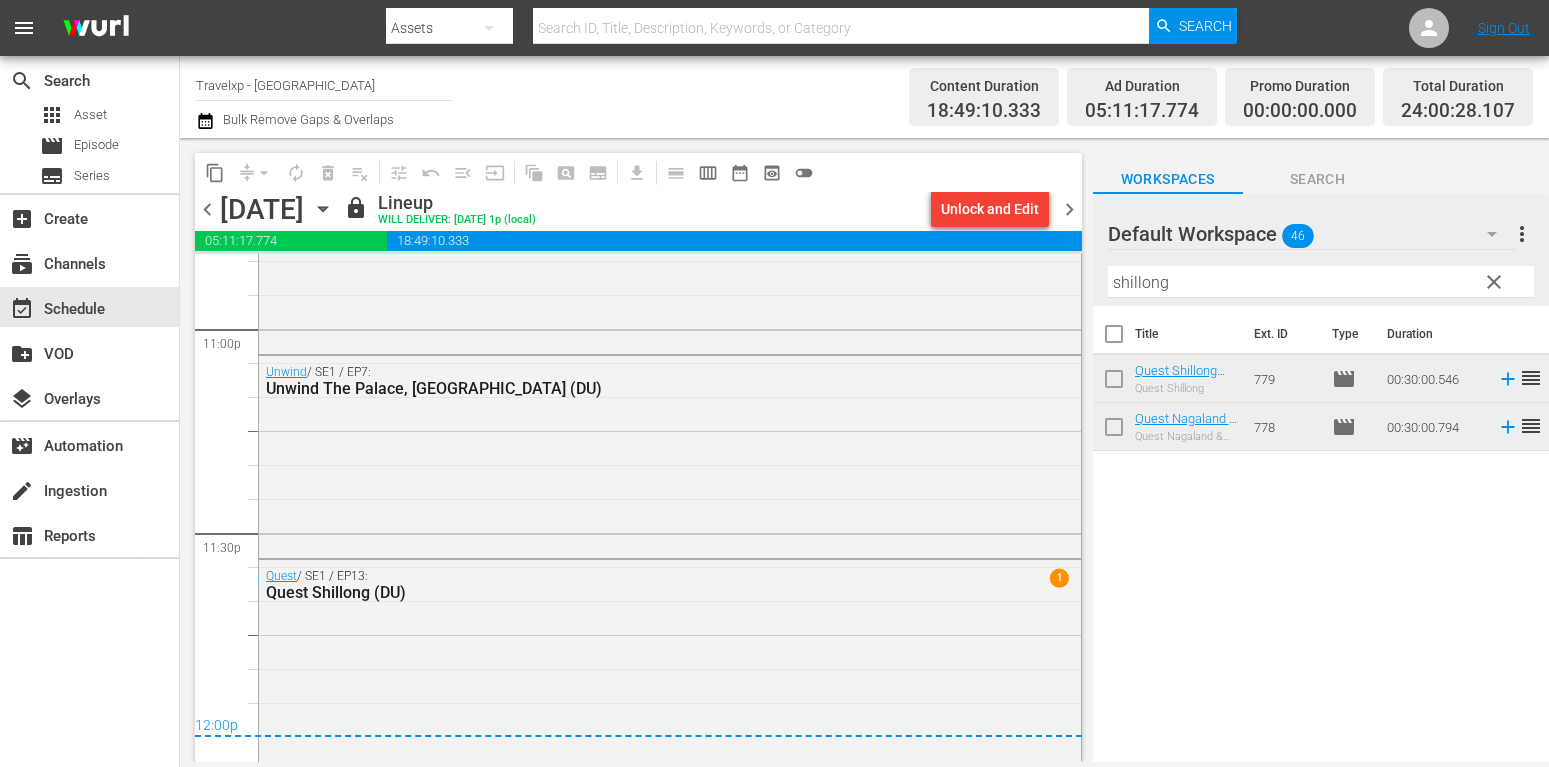 click on "chevron_right" at bounding box center (1069, 209) 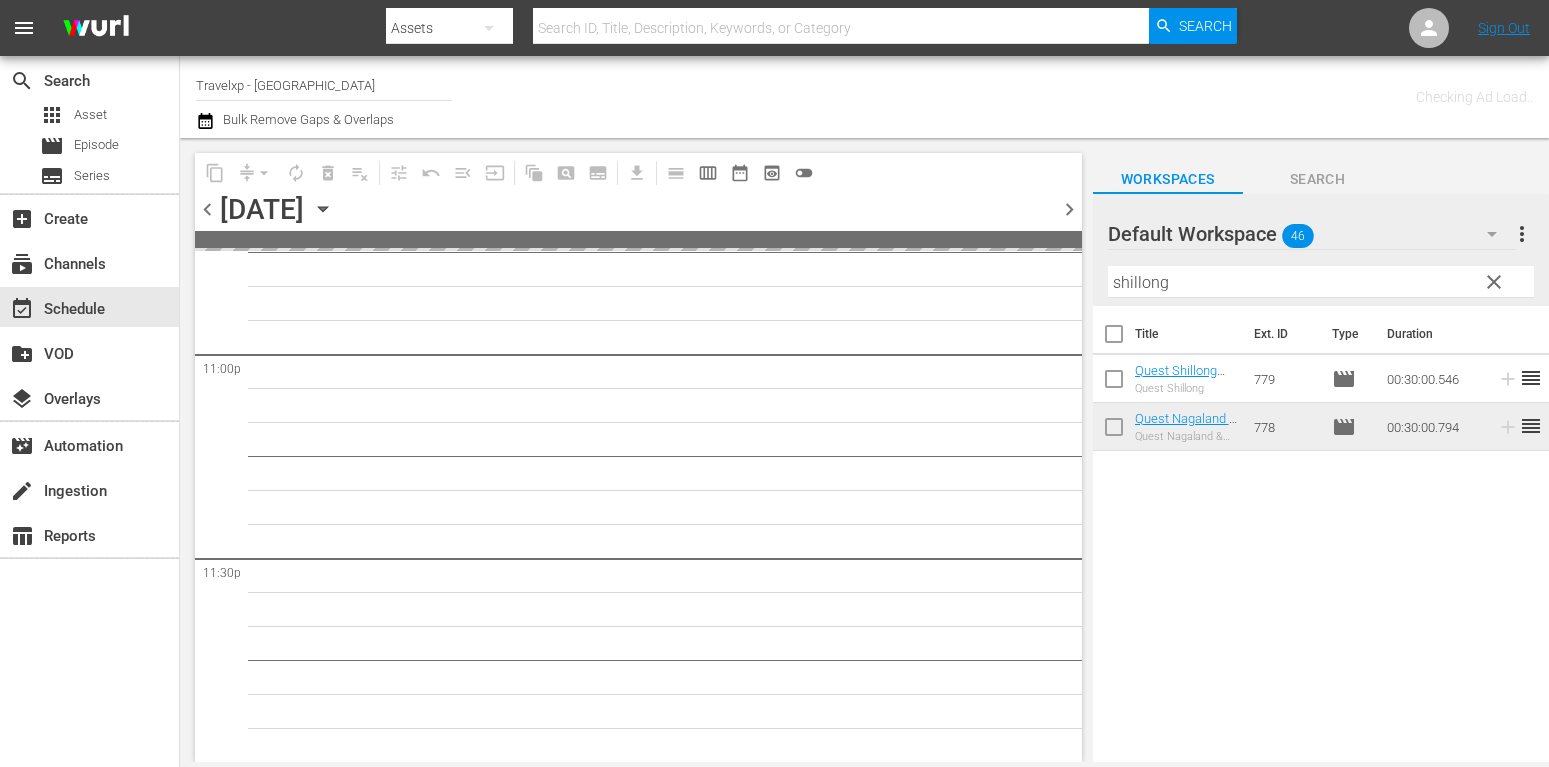 scroll, scrollTop: 9281, scrollLeft: 0, axis: vertical 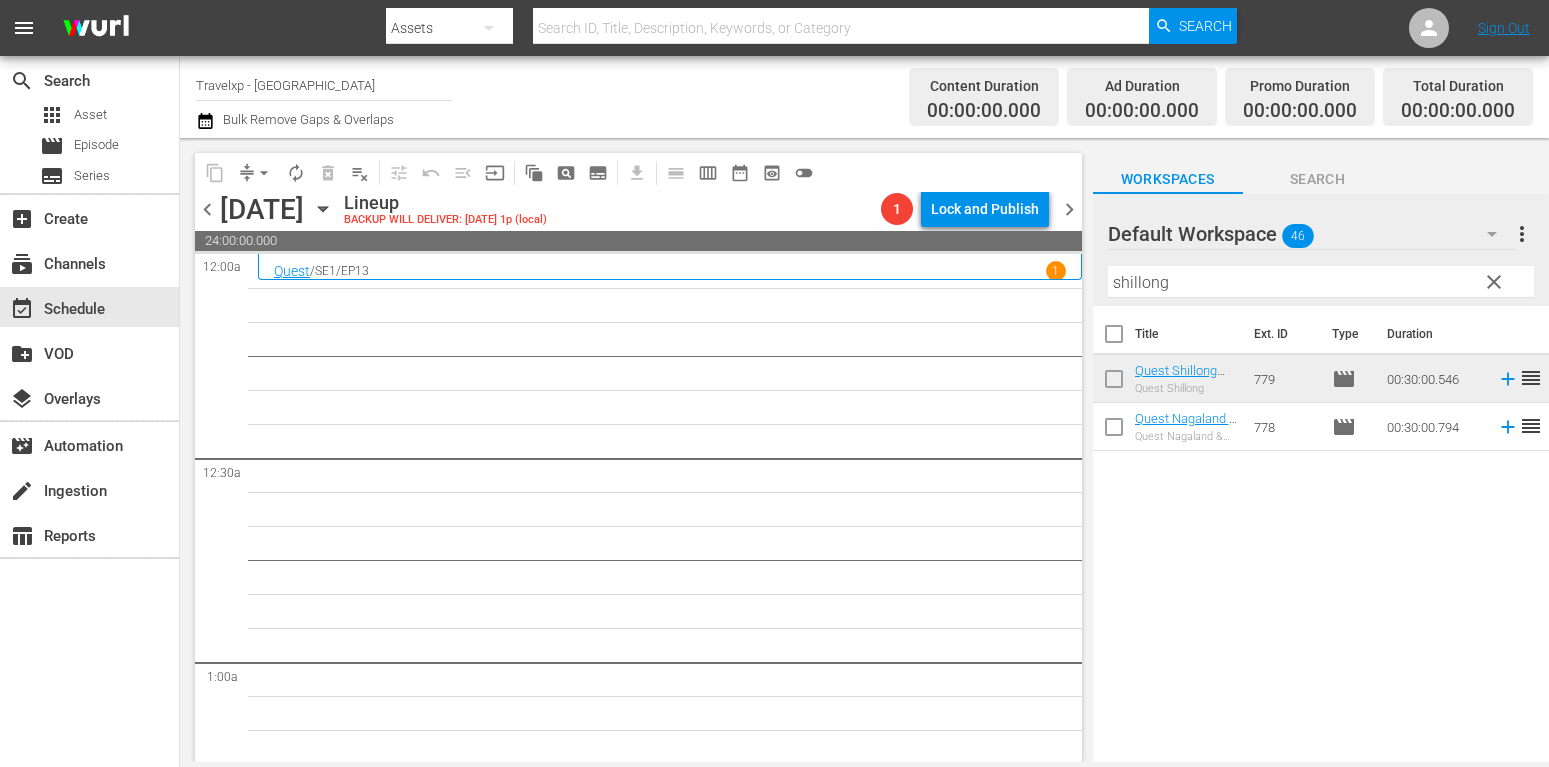 click on "Title Ext. ID Type Duration Quest Shillong (DU) Quest Shillong 779 movie 00:30:00.546 reorder Quest Nagaland & Shillong (DU) Quest Nagaland & Shillong 778 movie 00:30:00.794 reorder" at bounding box center (1321, 535) 